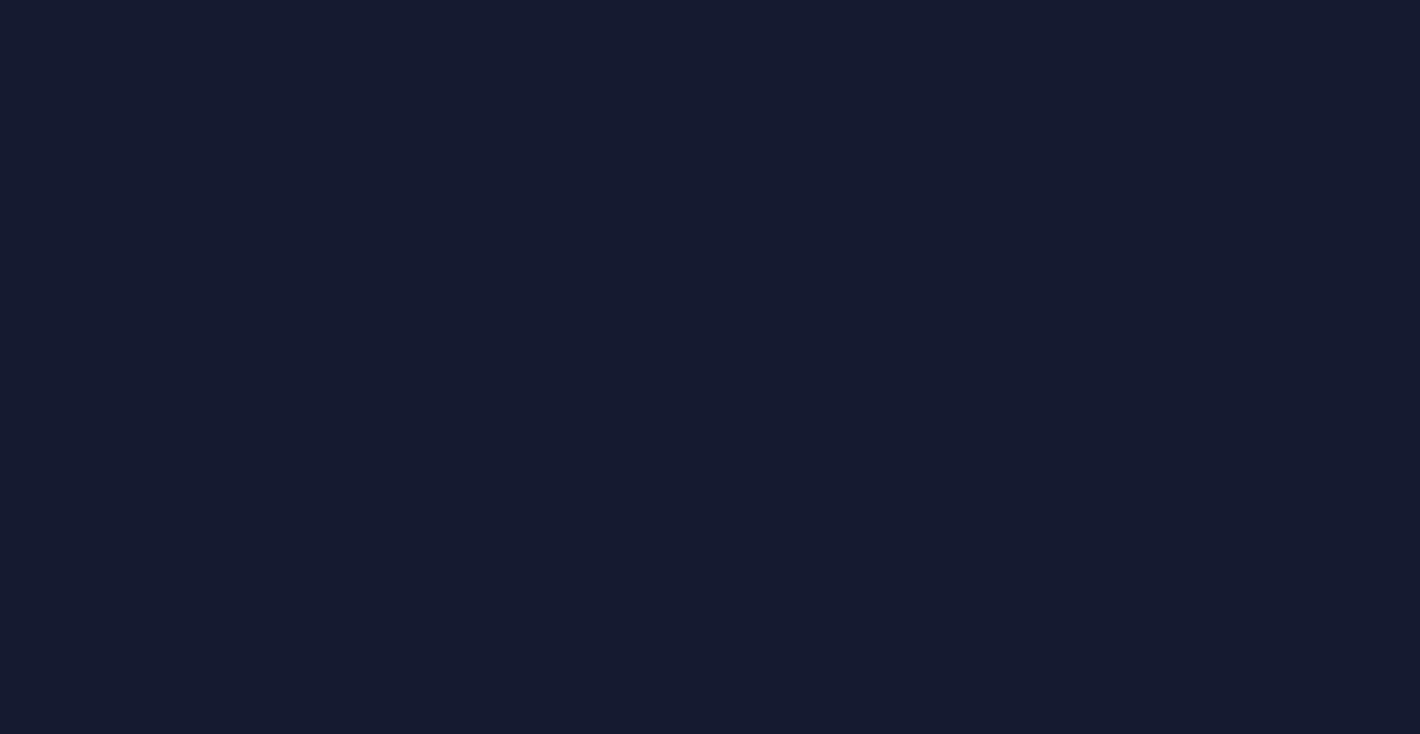 scroll, scrollTop: 0, scrollLeft: 0, axis: both 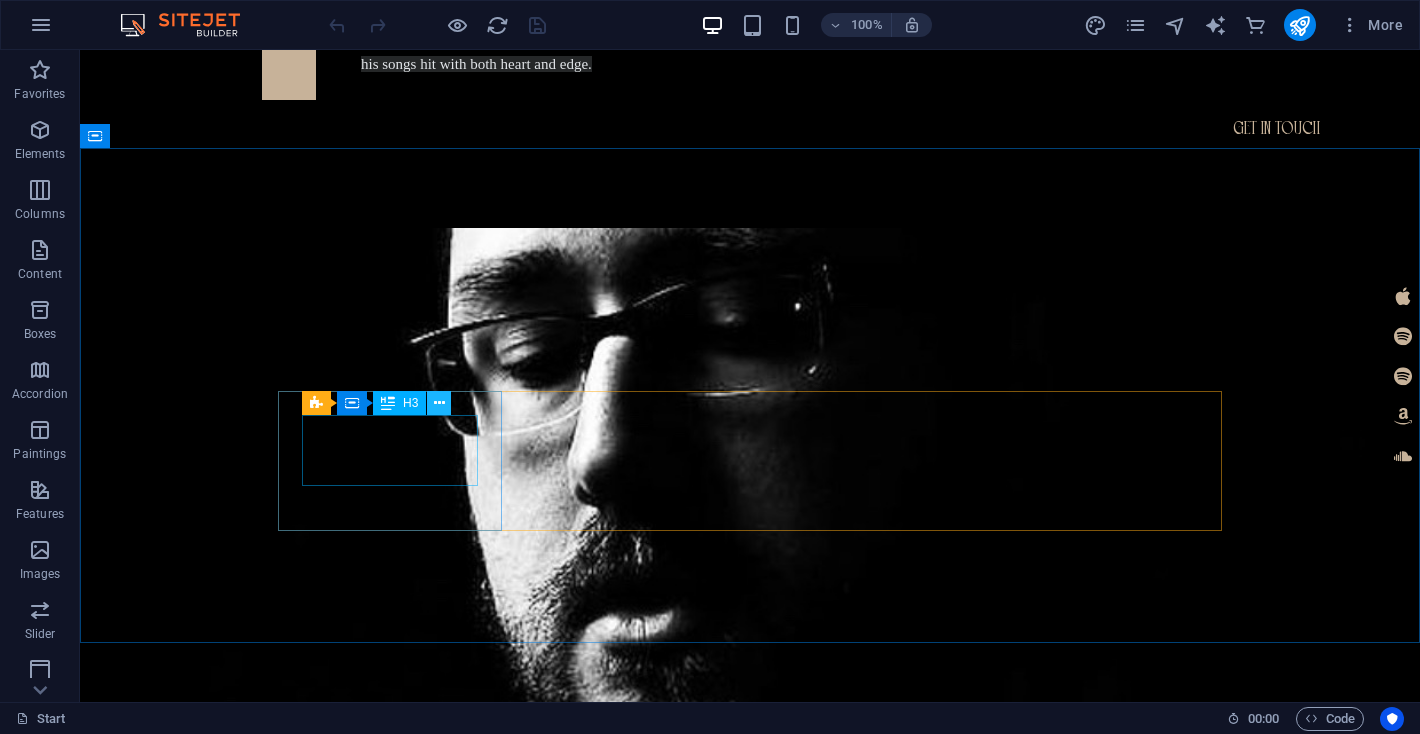 click at bounding box center [439, 403] 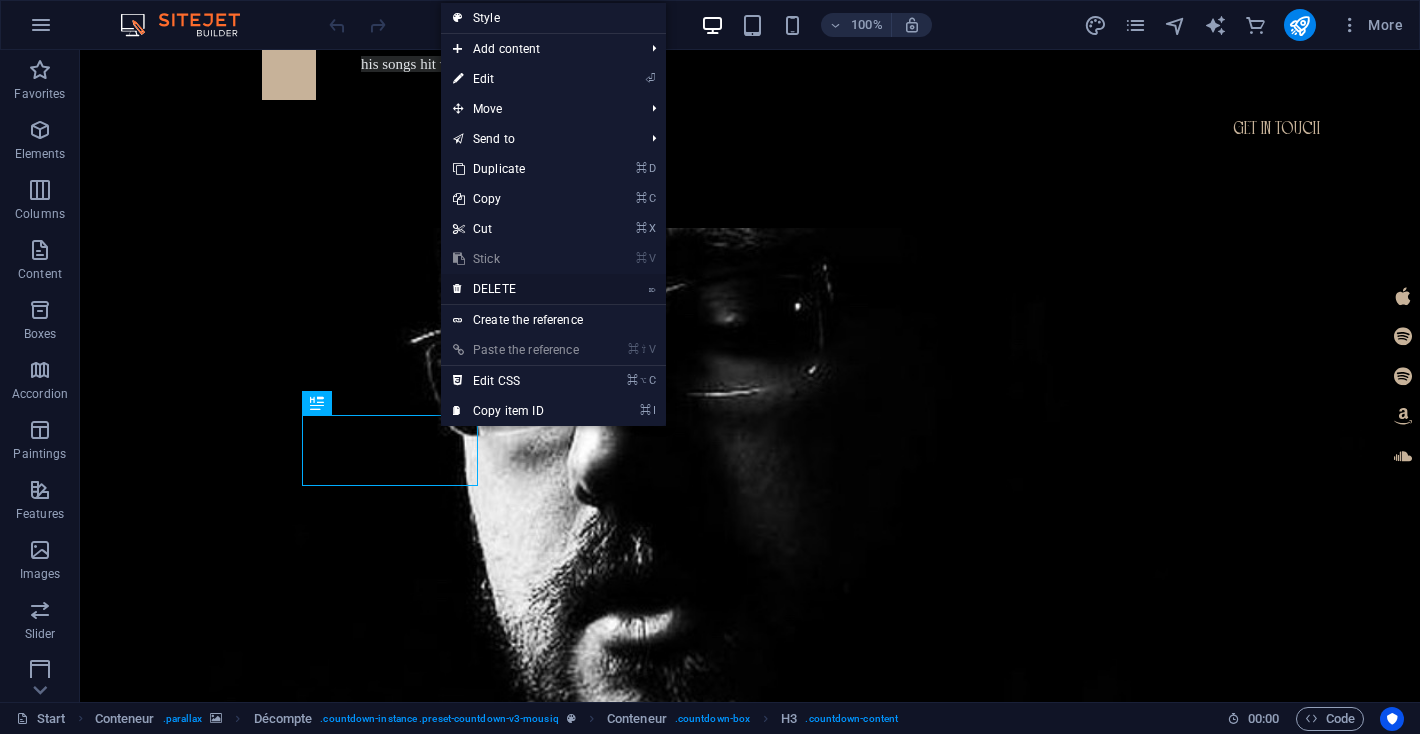 click on "⌦ DELETE" at bounding box center [516, 289] 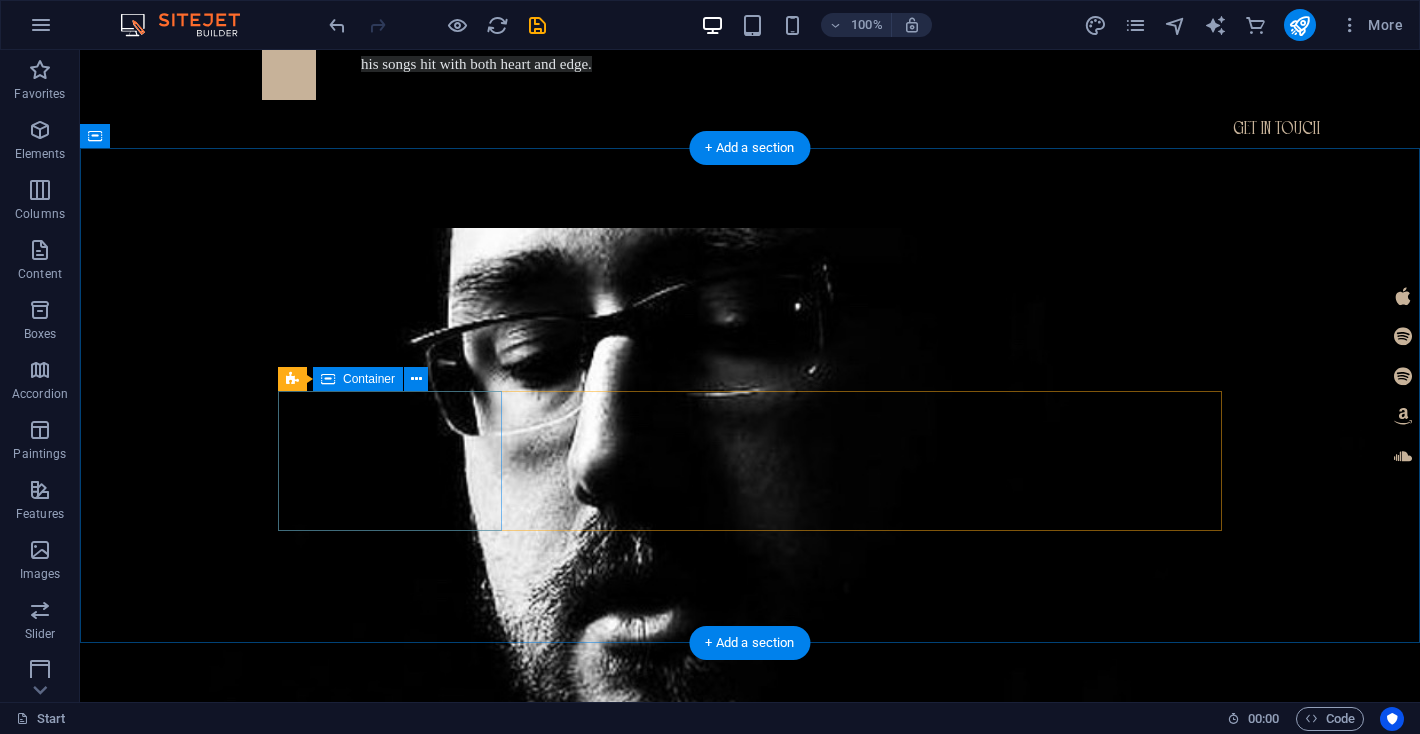 click on "Days" at bounding box center [390, 2112] 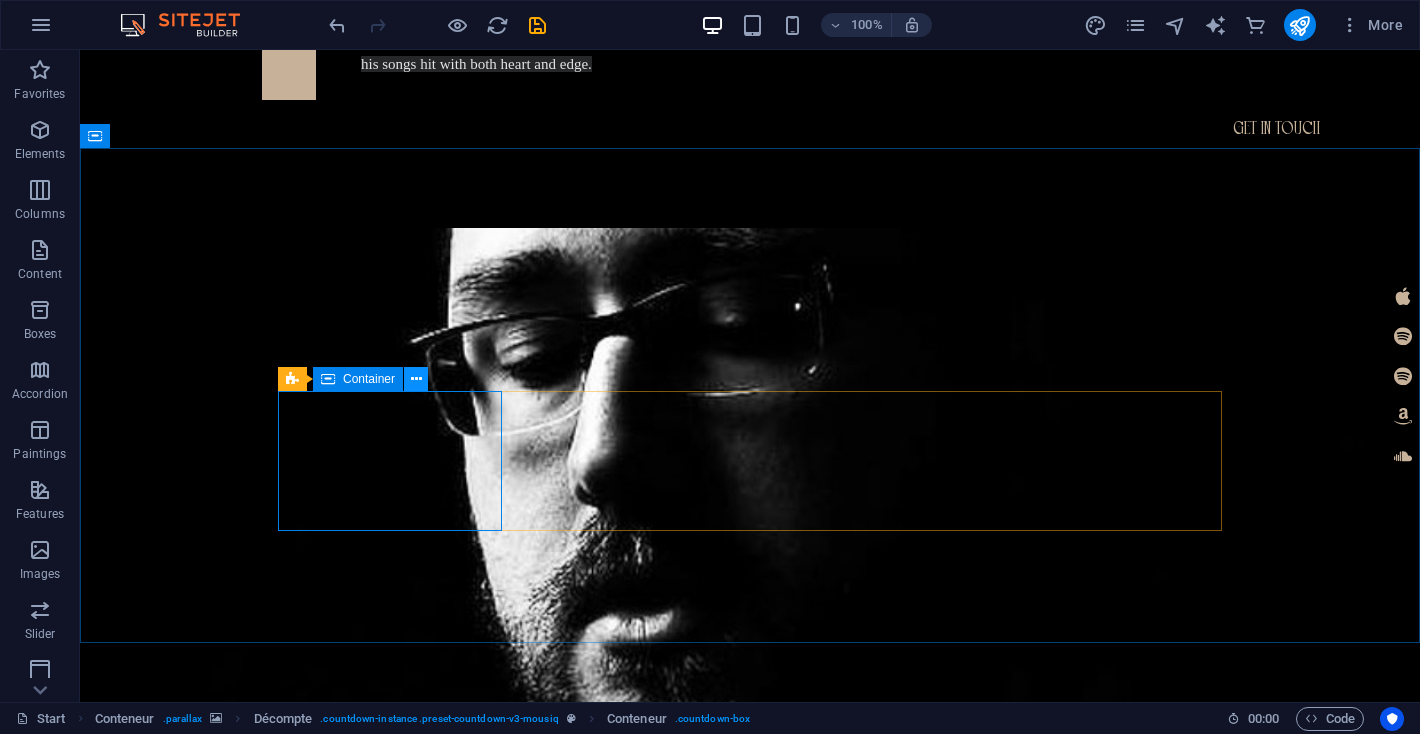 click at bounding box center [416, 379] 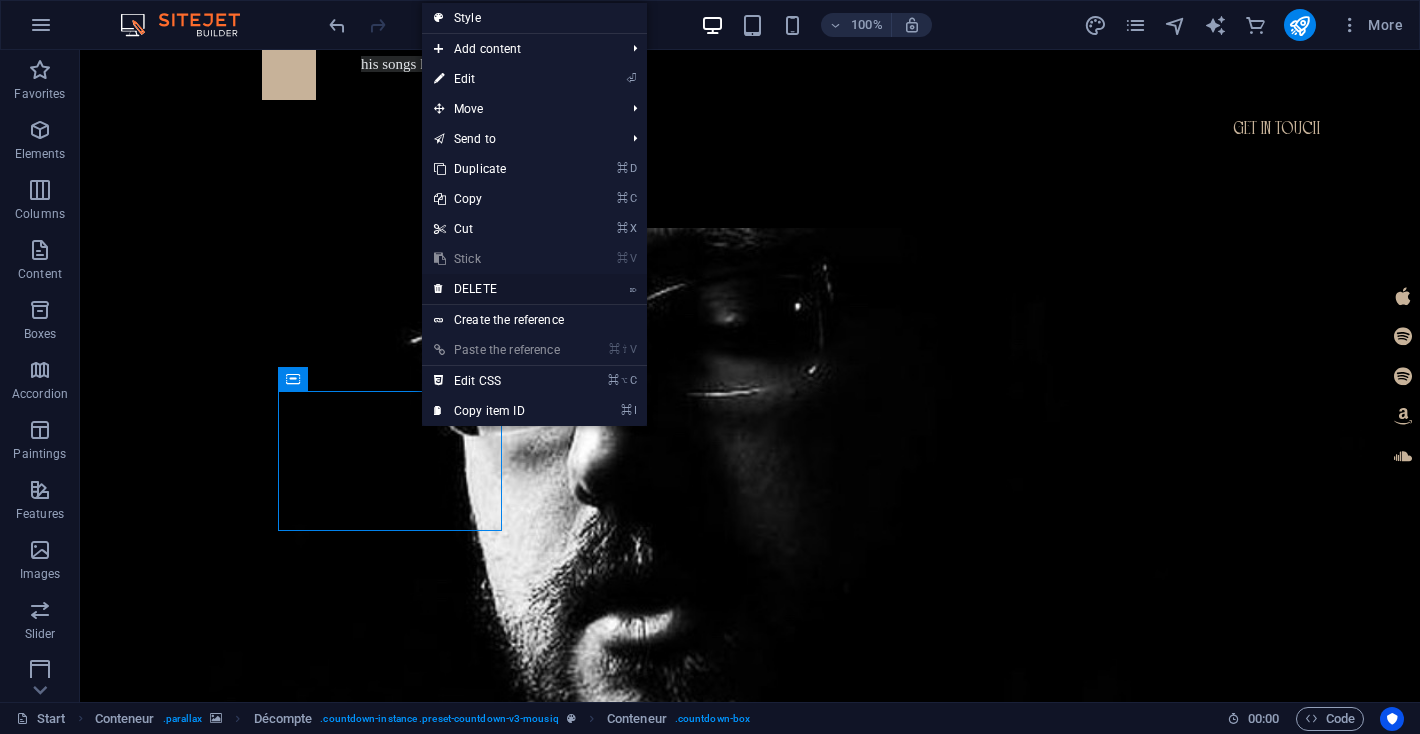 click on "DELETE" at bounding box center (475, 289) 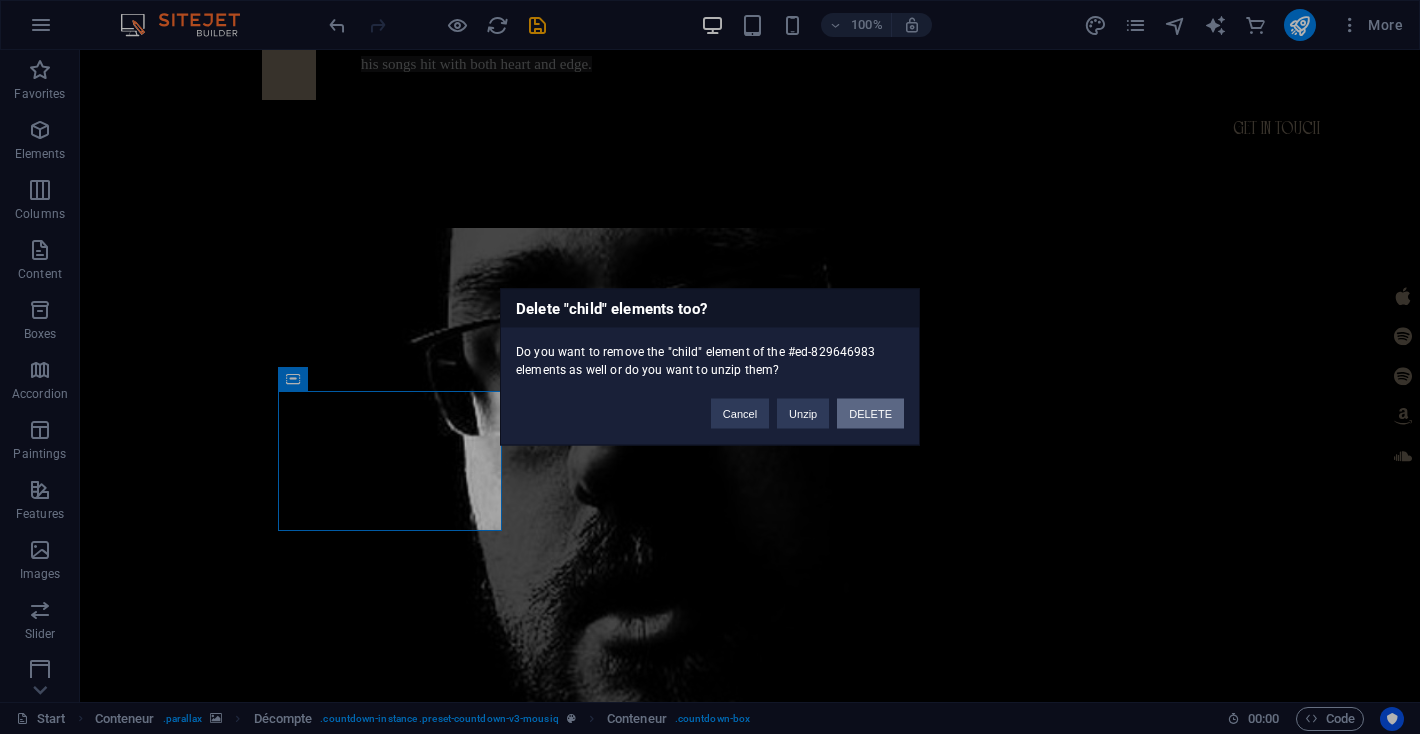 click on "DELETE" at bounding box center [870, 414] 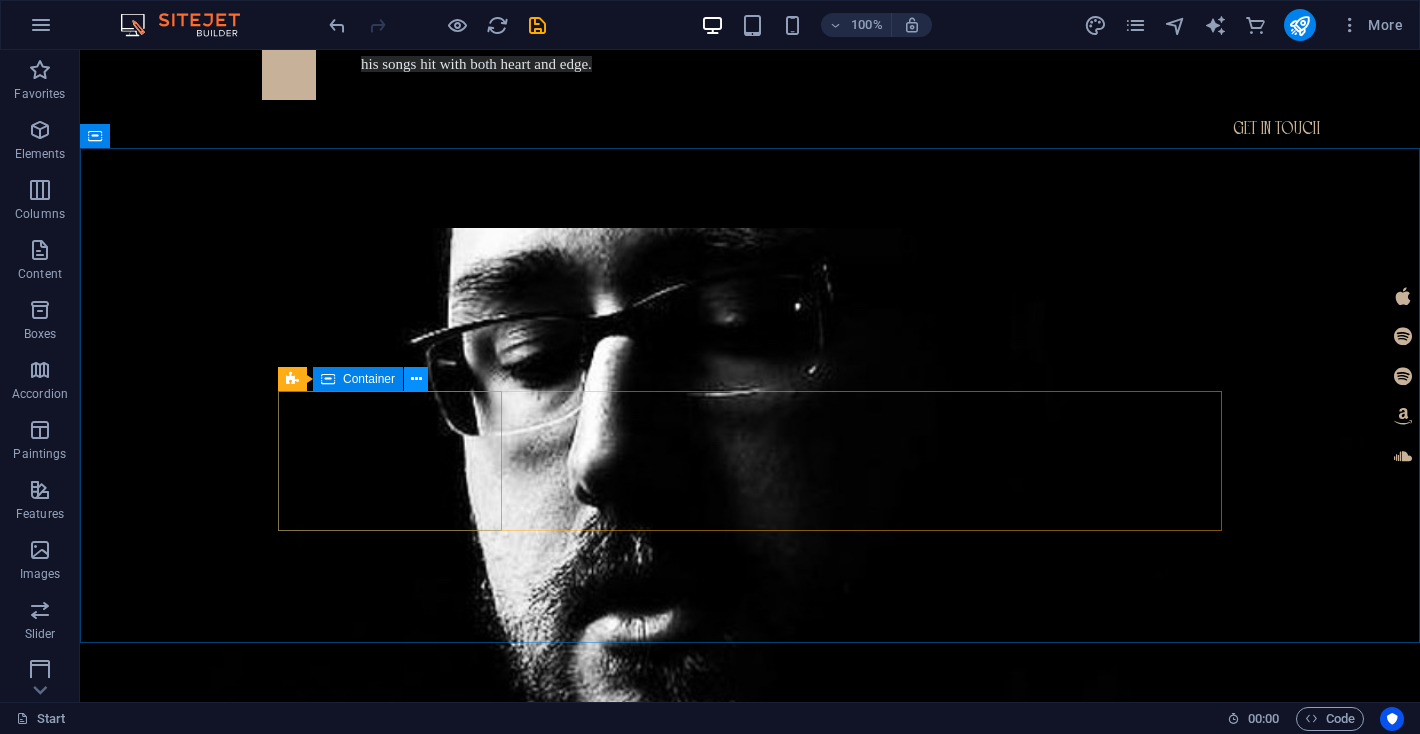 click at bounding box center (416, 379) 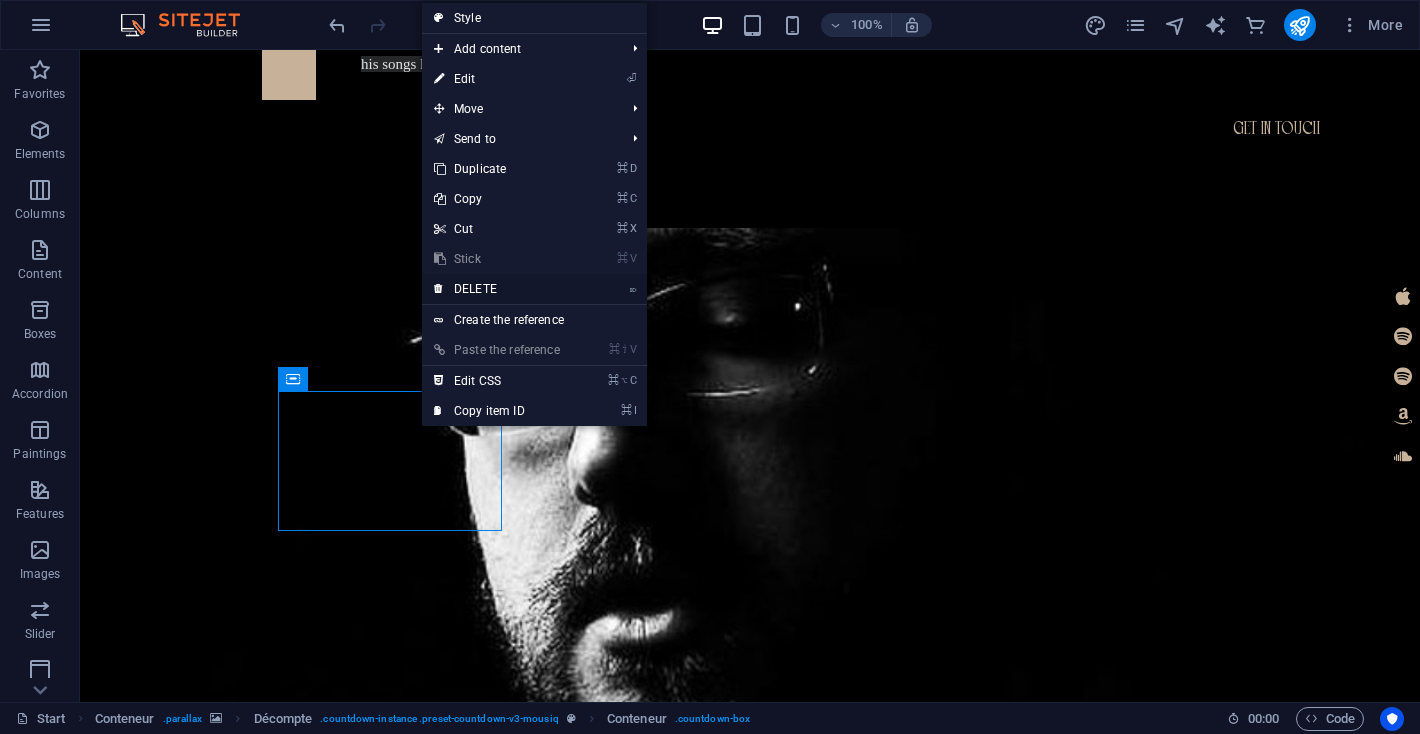 click on "⌦ DELETE" at bounding box center [497, 289] 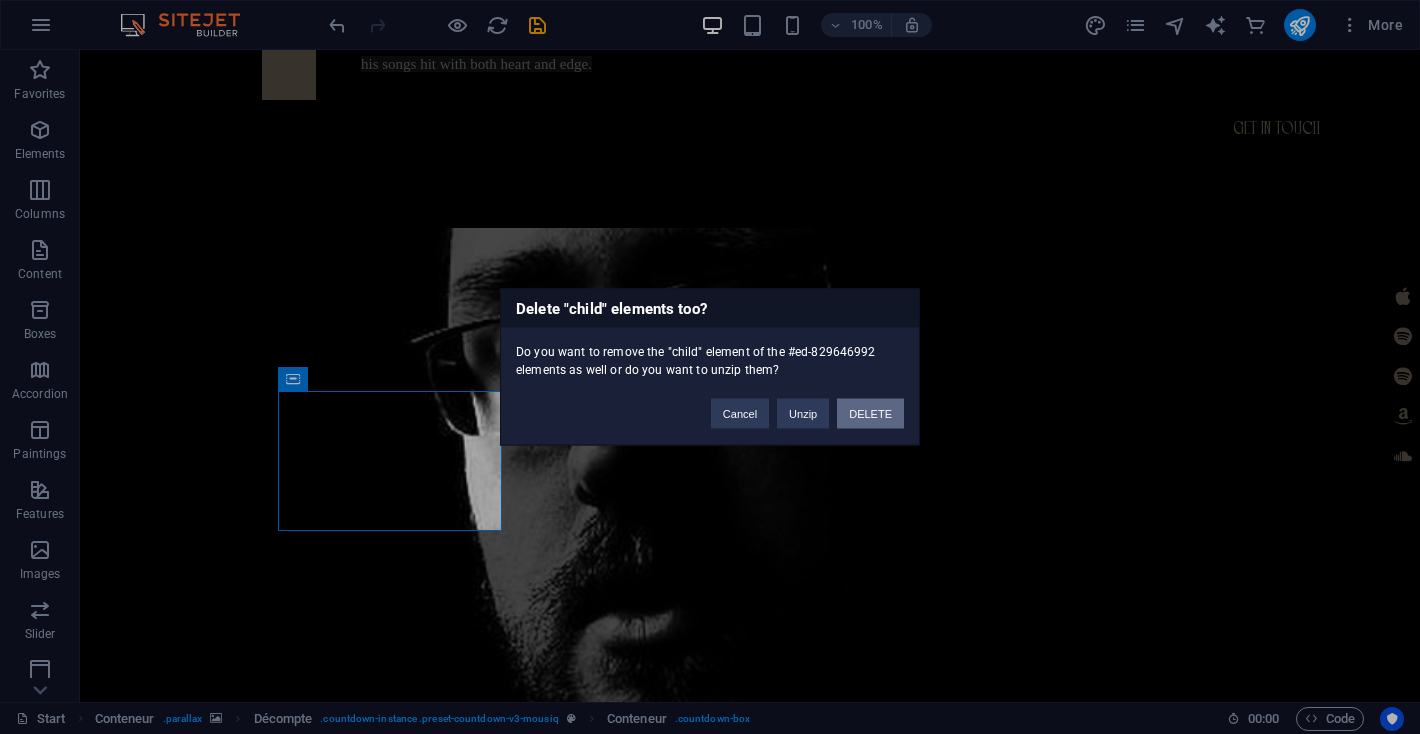 click on "DELETE" at bounding box center [870, 414] 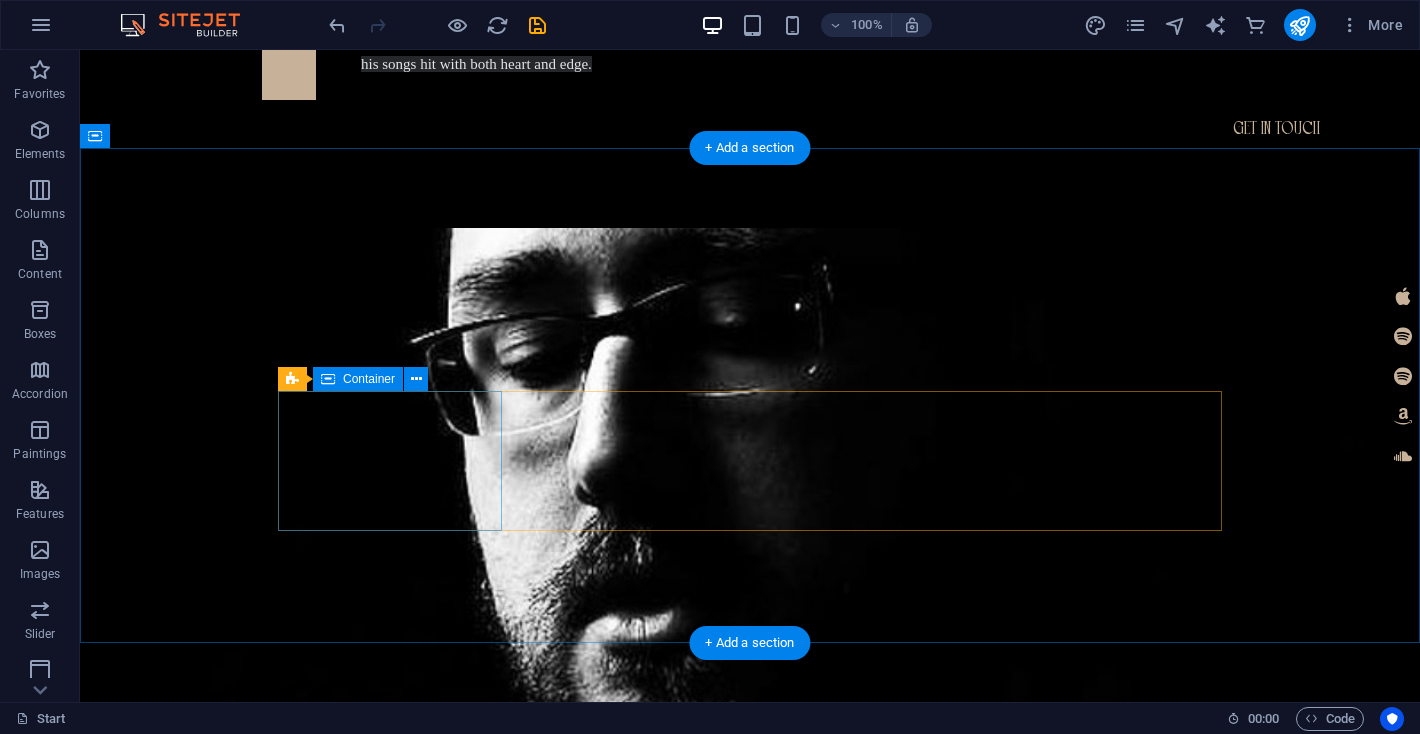 click on "05 Minutes" at bounding box center (390, 2147) 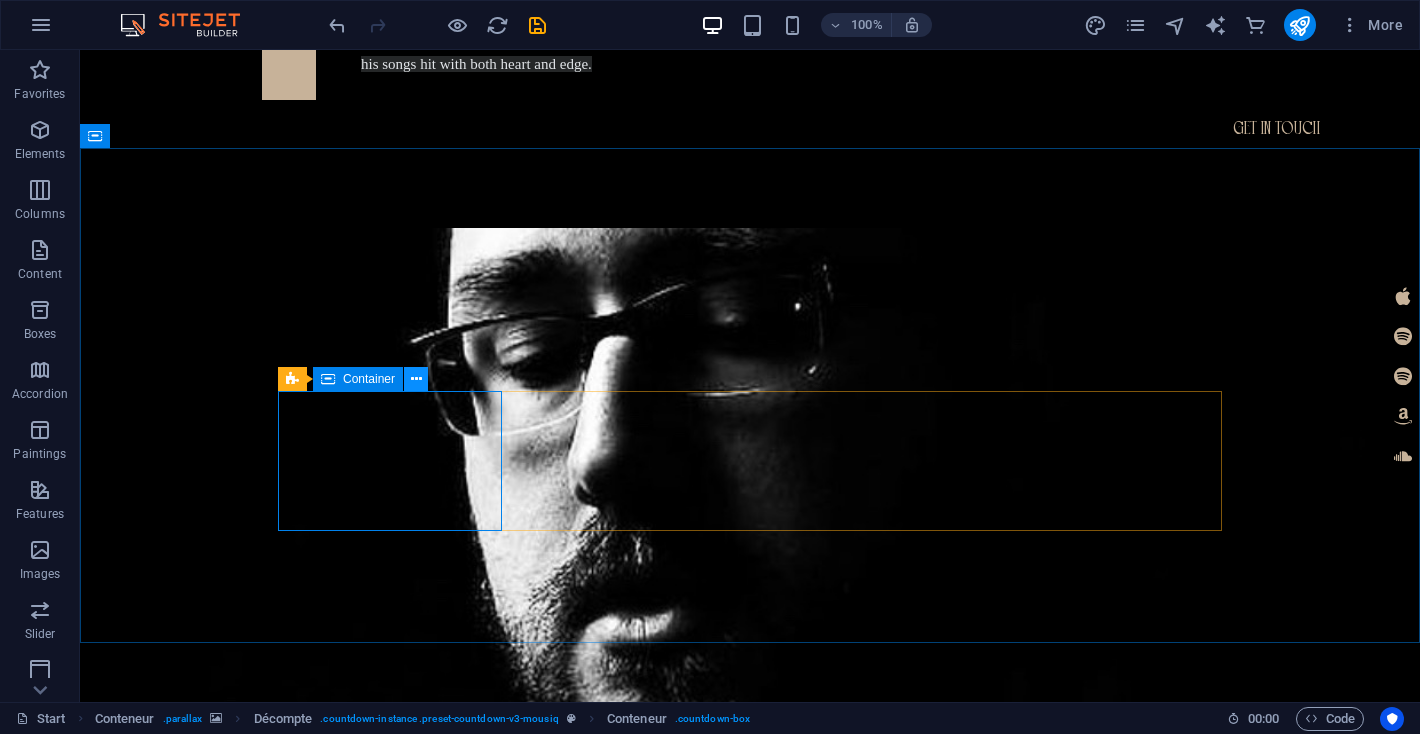 click at bounding box center (416, 379) 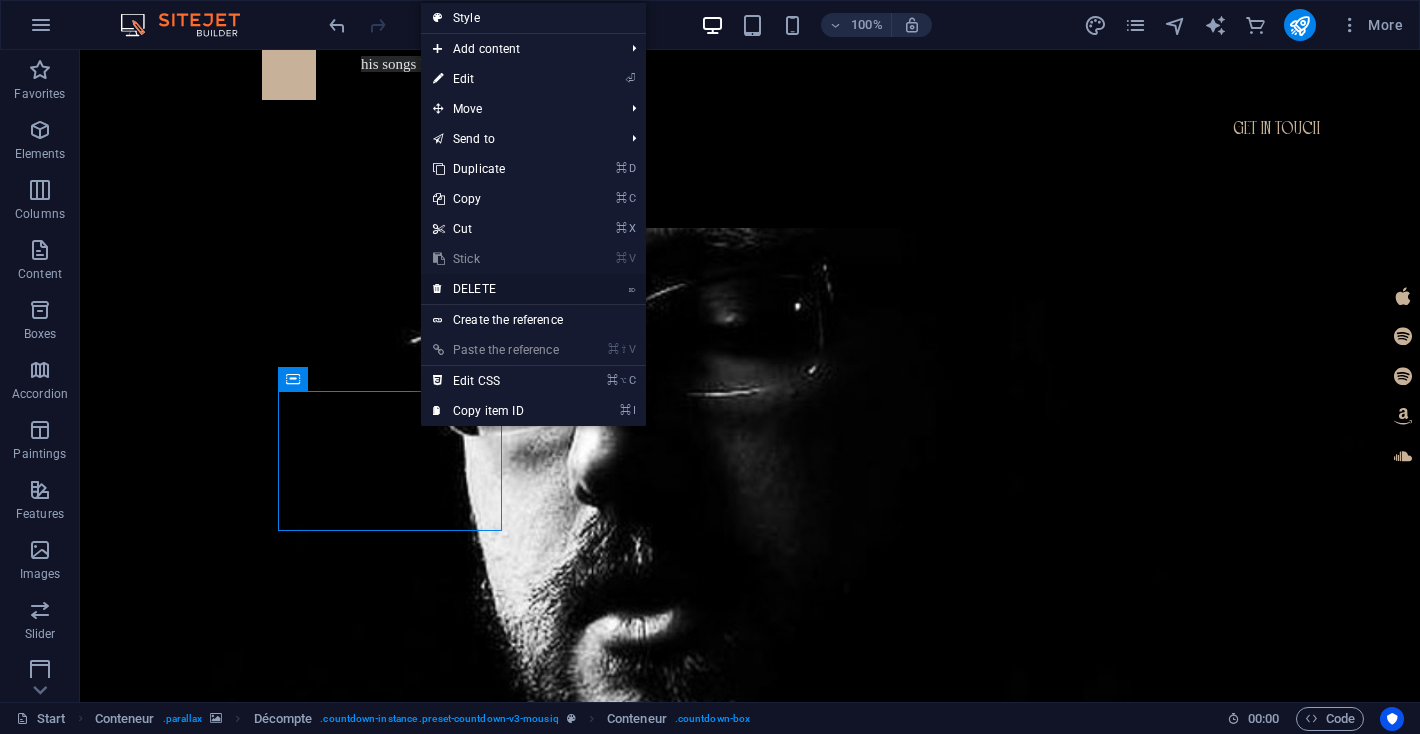click on "⌦ DELETE" at bounding box center (496, 289) 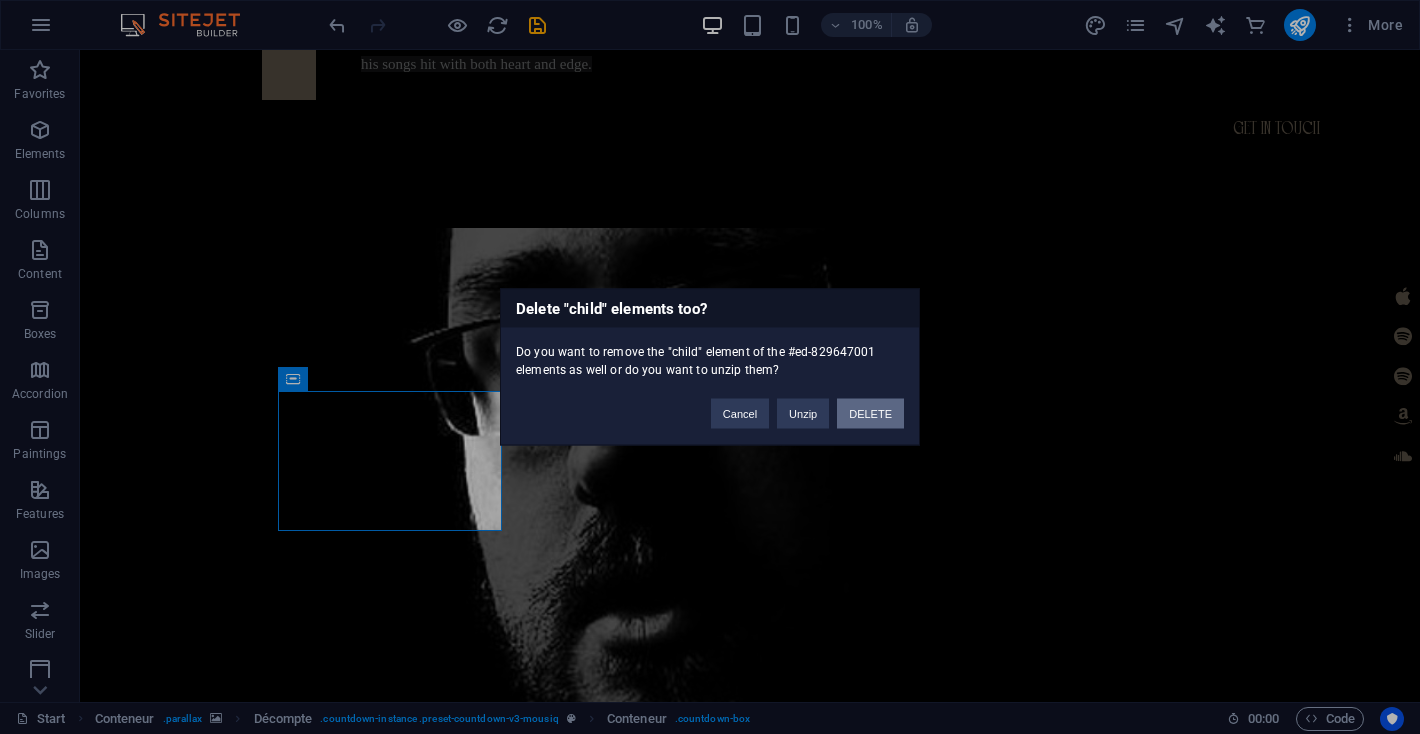 click on "DELETE" at bounding box center (870, 414) 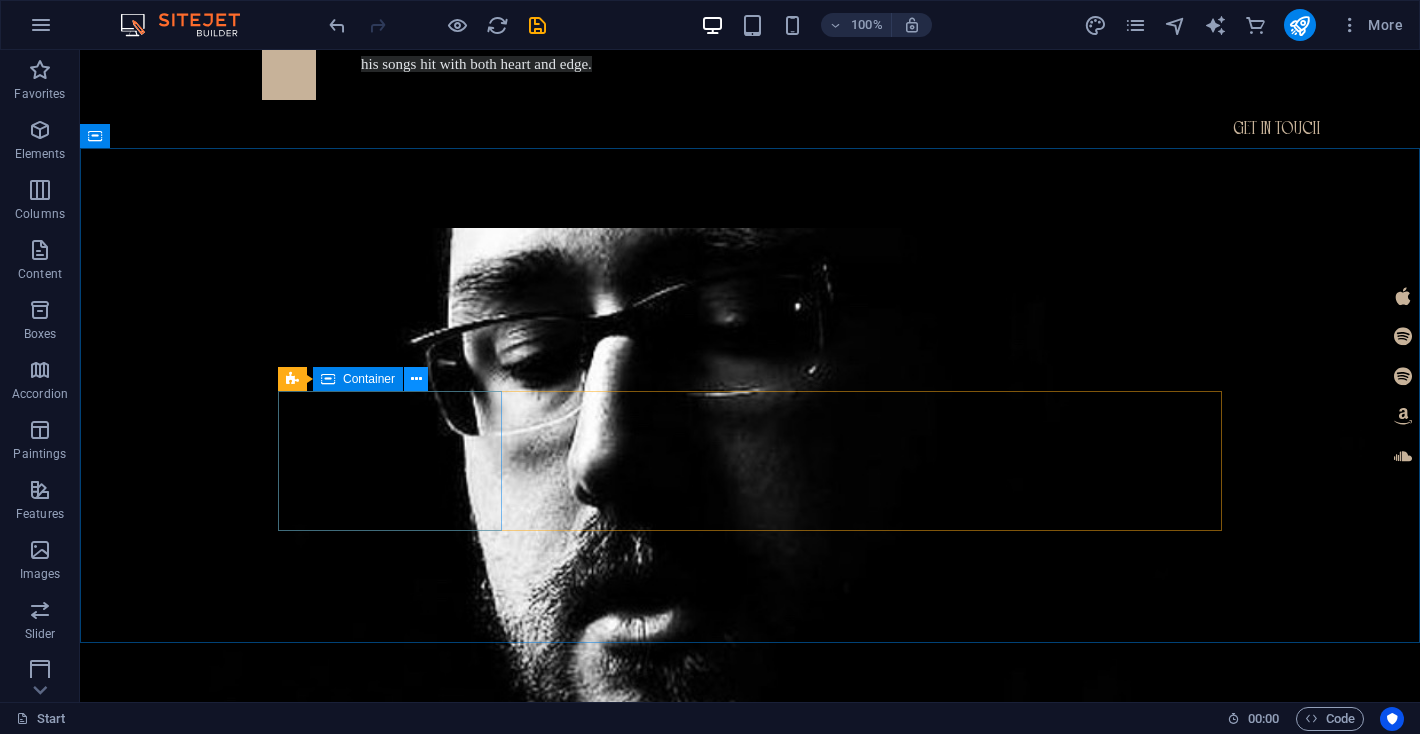 click at bounding box center [416, 379] 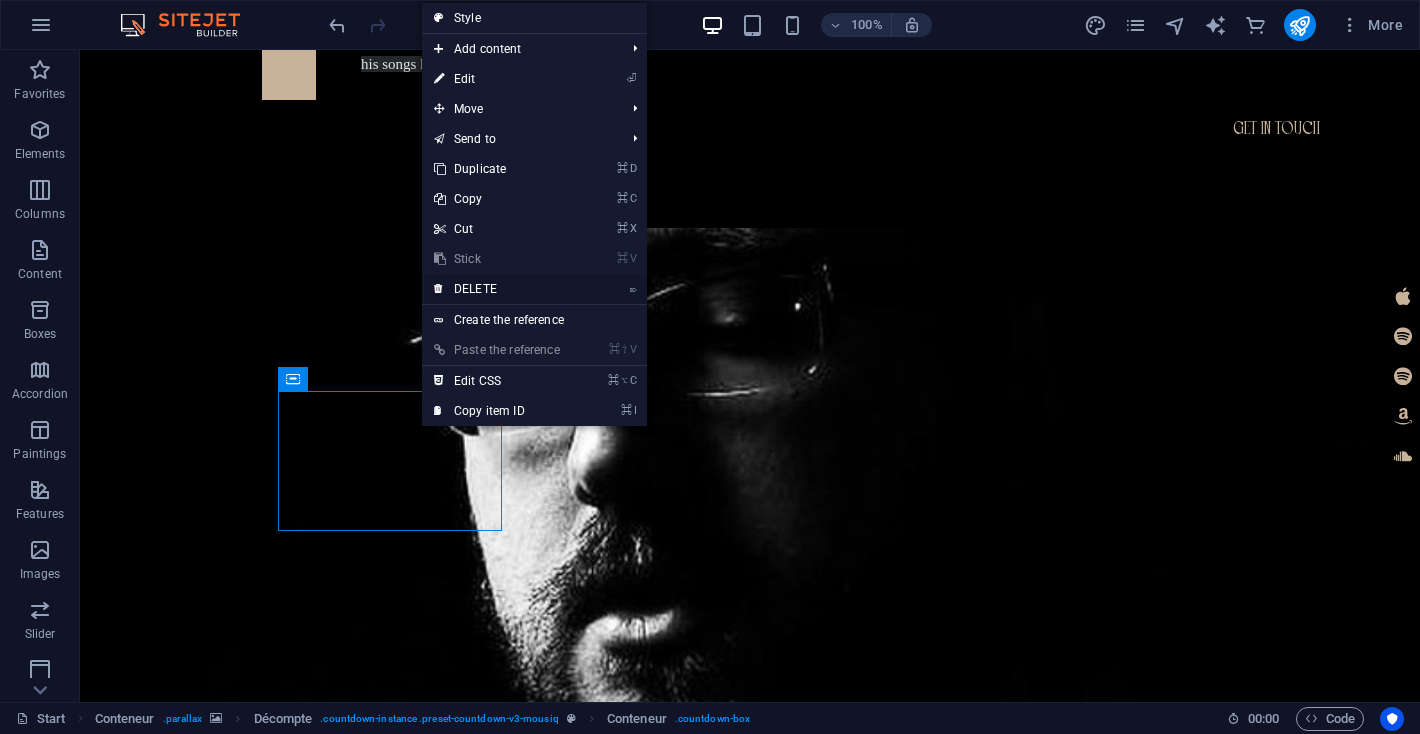 click on "⌦ DELETE" at bounding box center [497, 289] 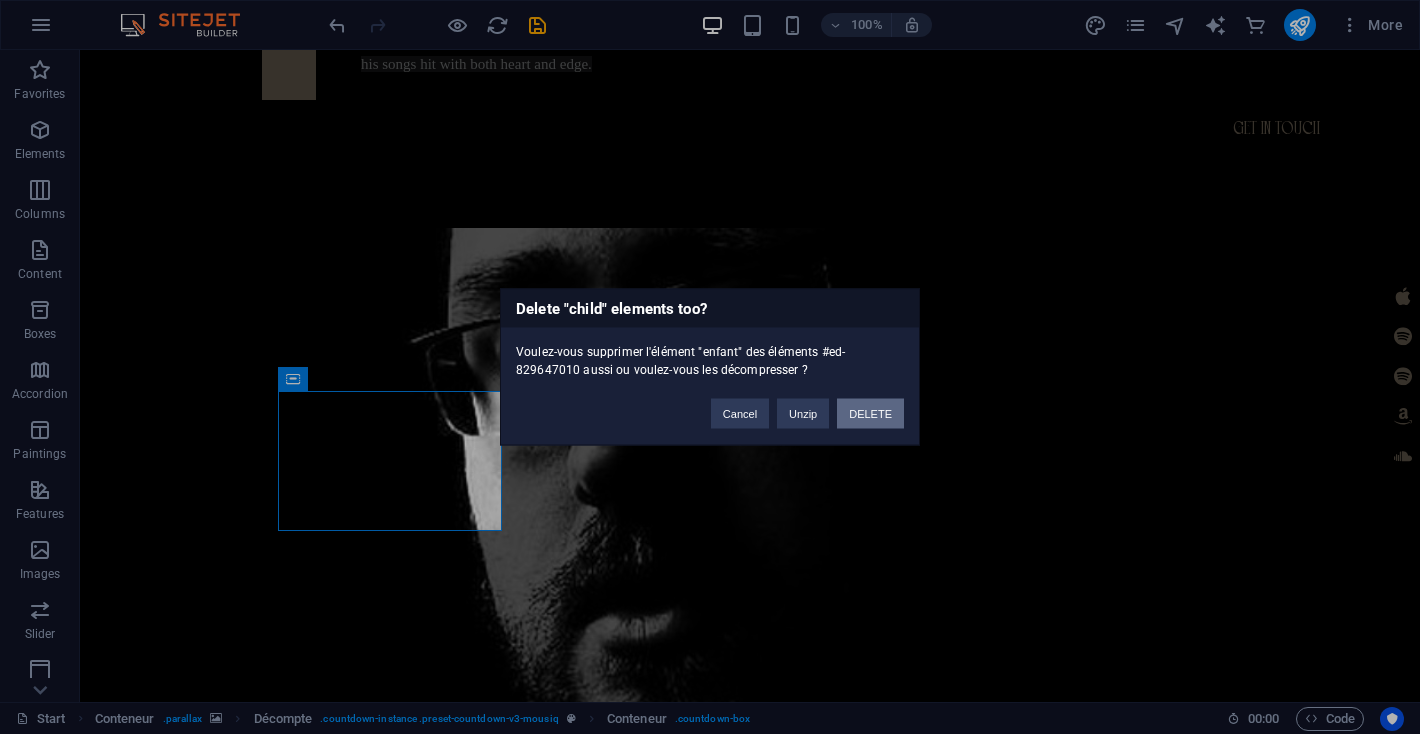 click on "DELETE" at bounding box center (870, 414) 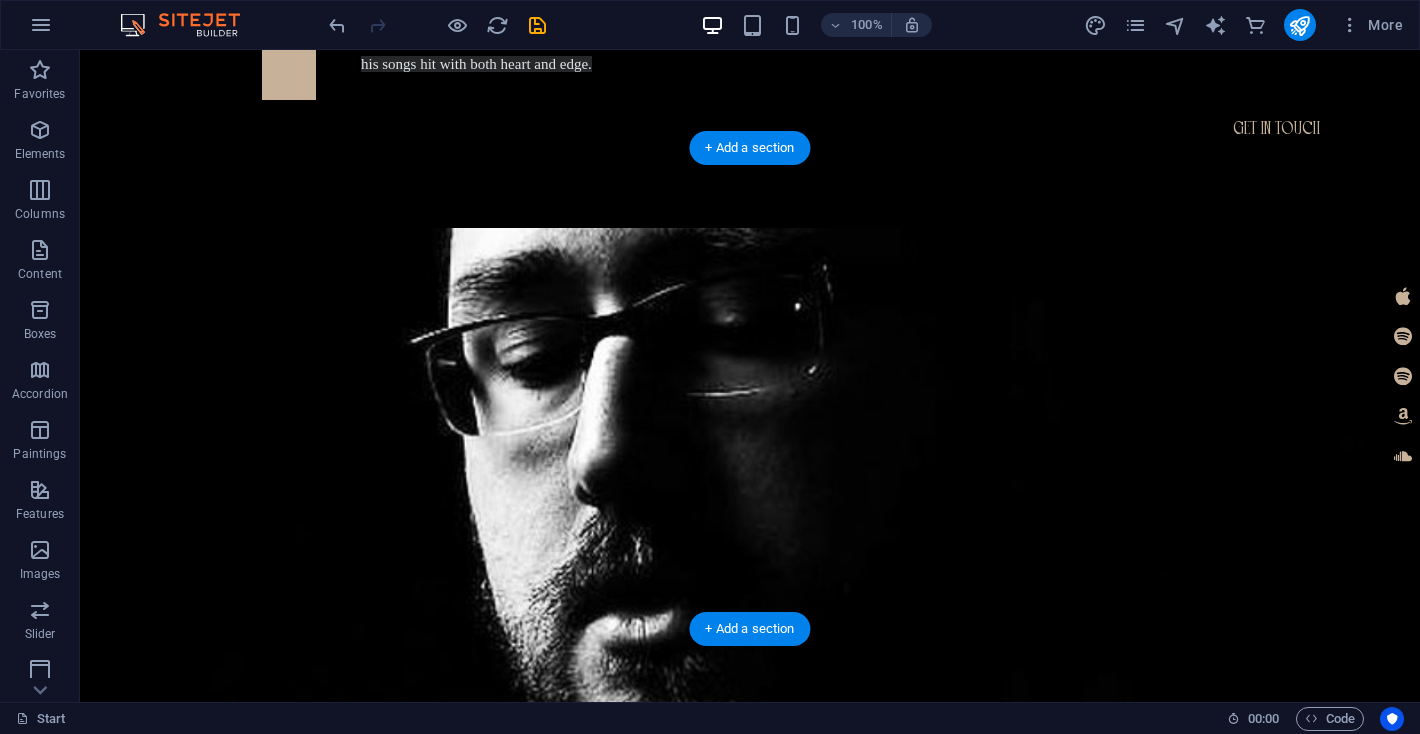 click at bounding box center (750, 1531) 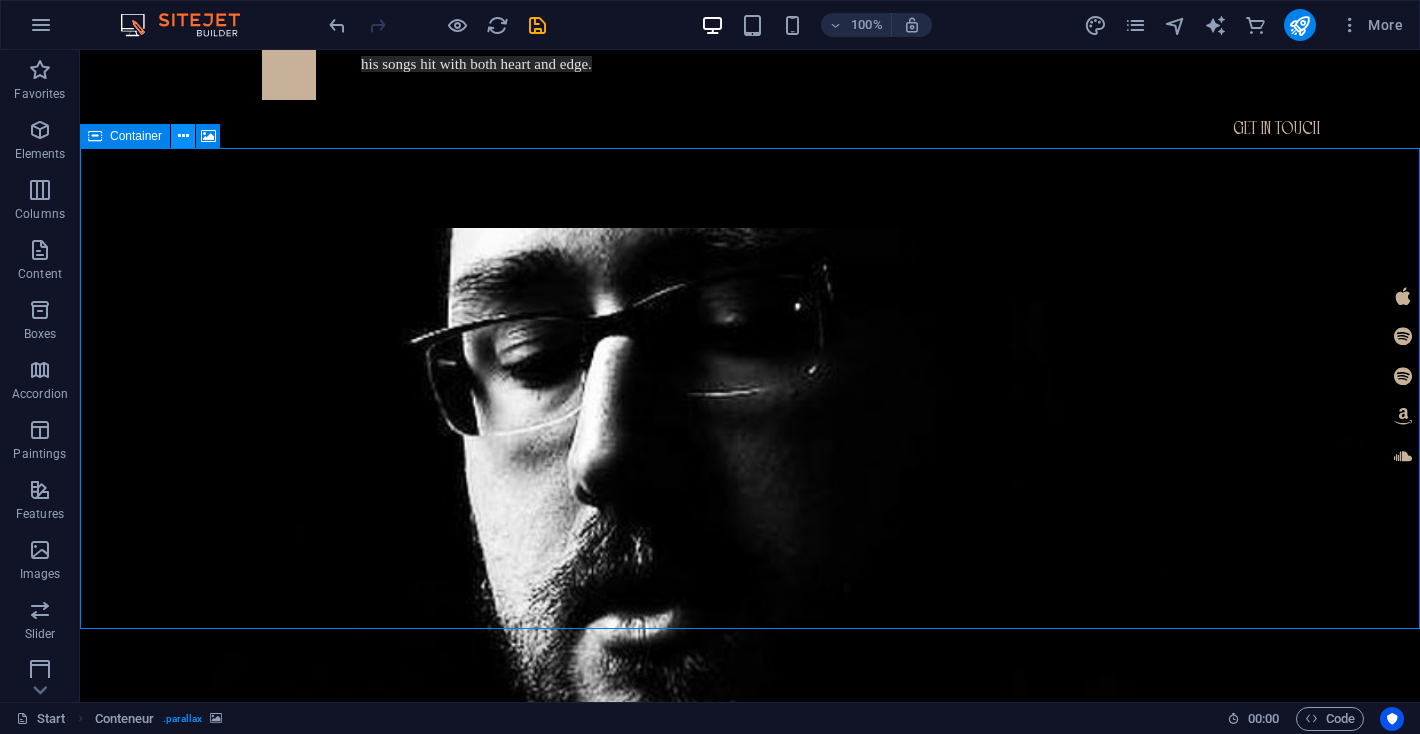 click at bounding box center [183, 136] 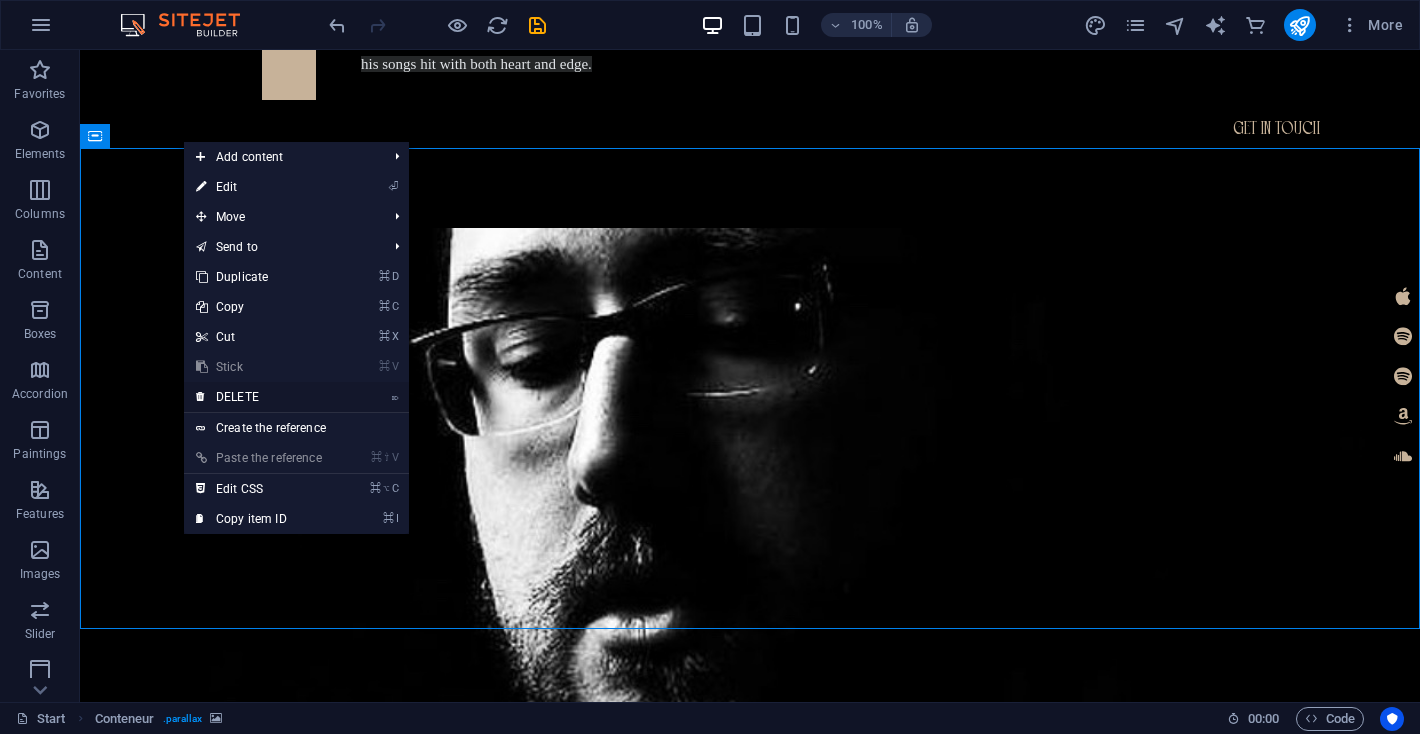 click on "DELETE" at bounding box center [237, 397] 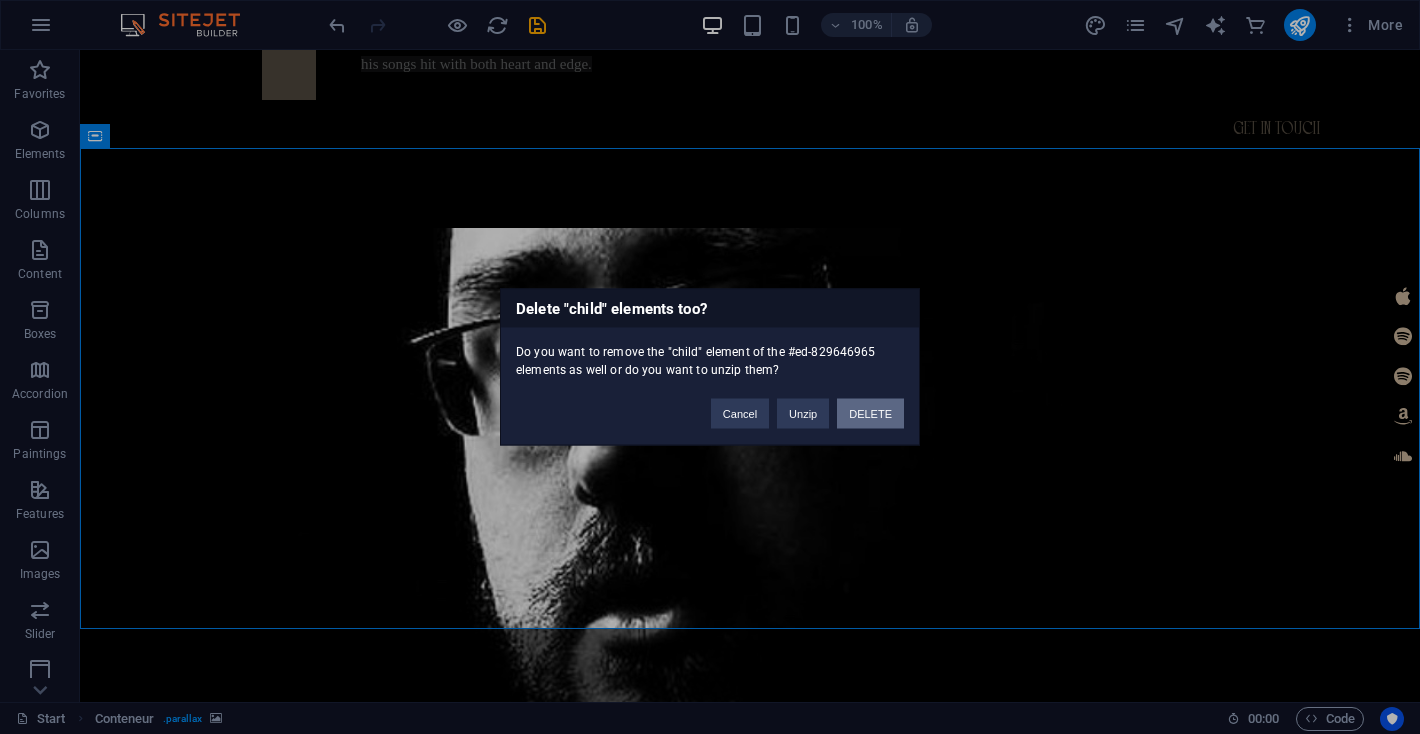 click on "DELETE" at bounding box center [870, 414] 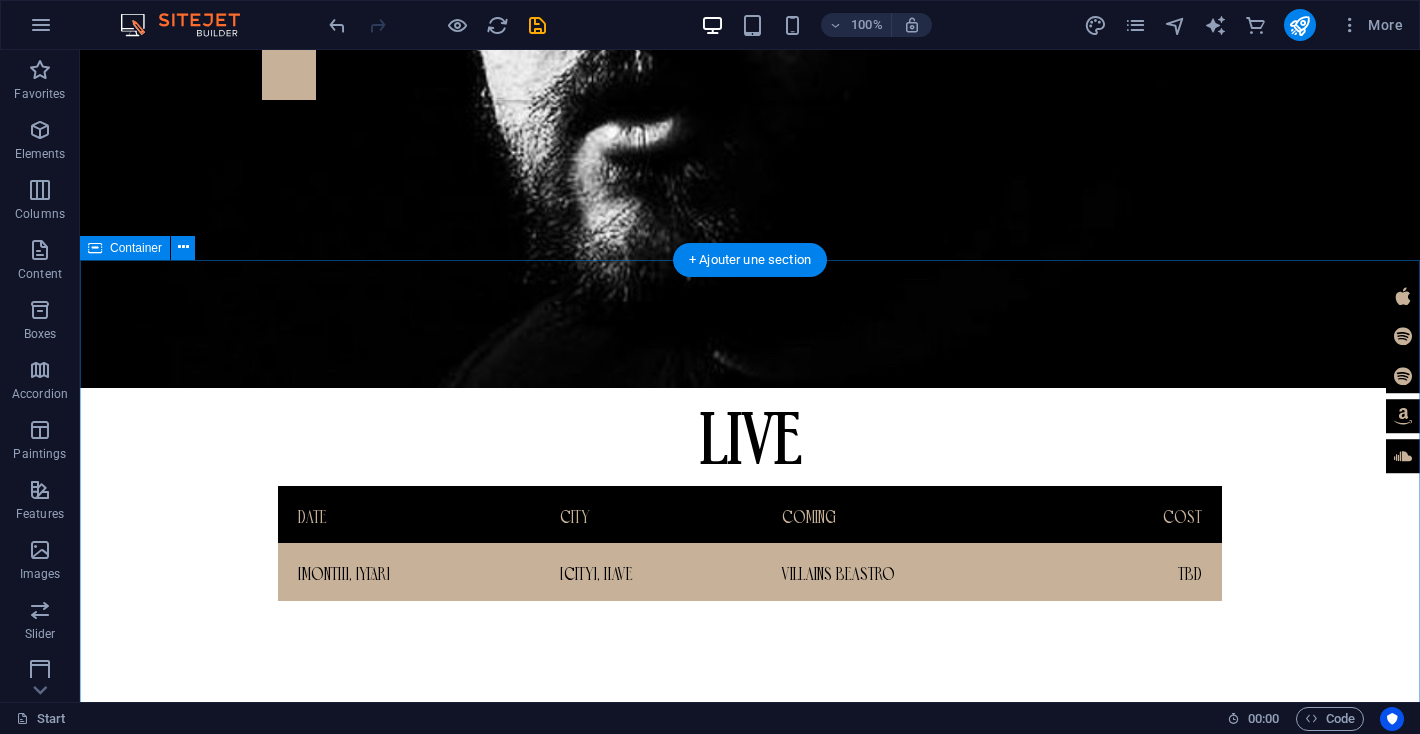 scroll, scrollTop: 1845, scrollLeft: 0, axis: vertical 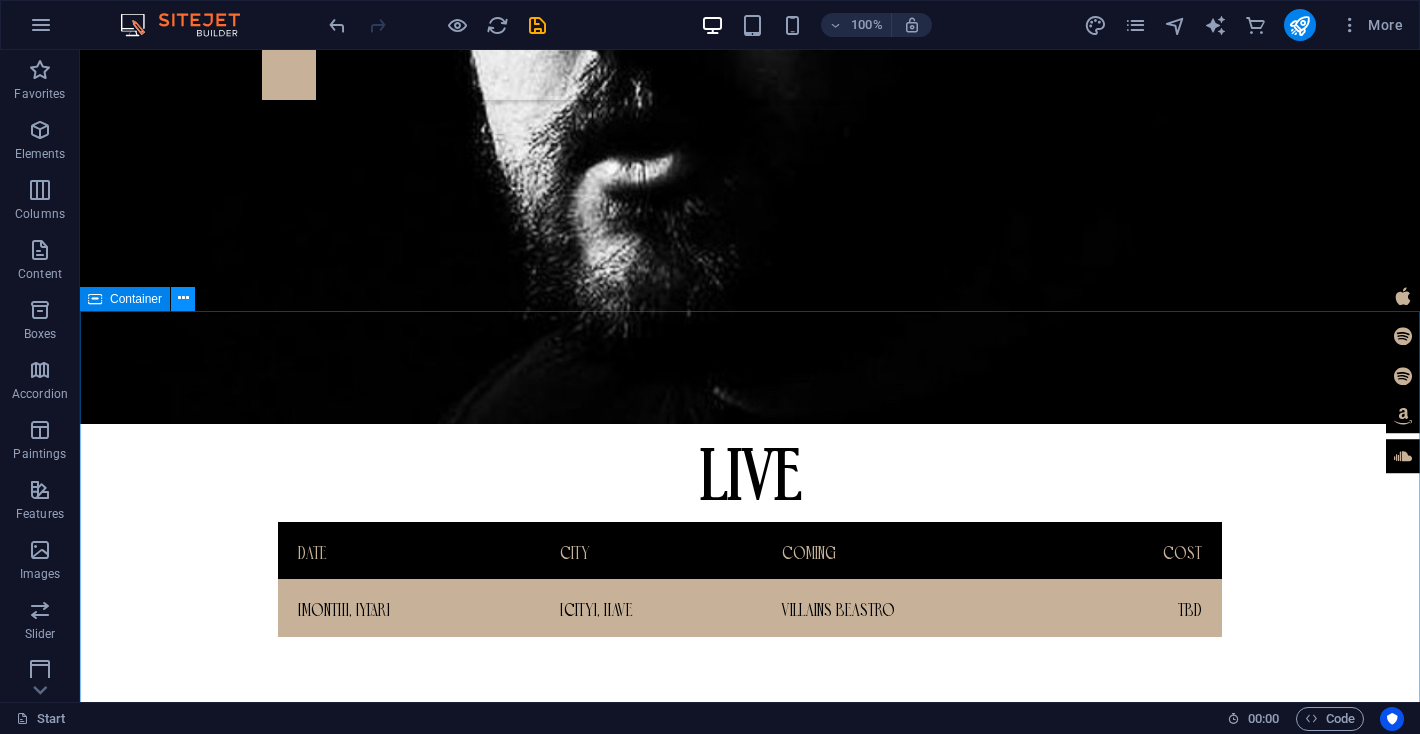click at bounding box center [183, 298] 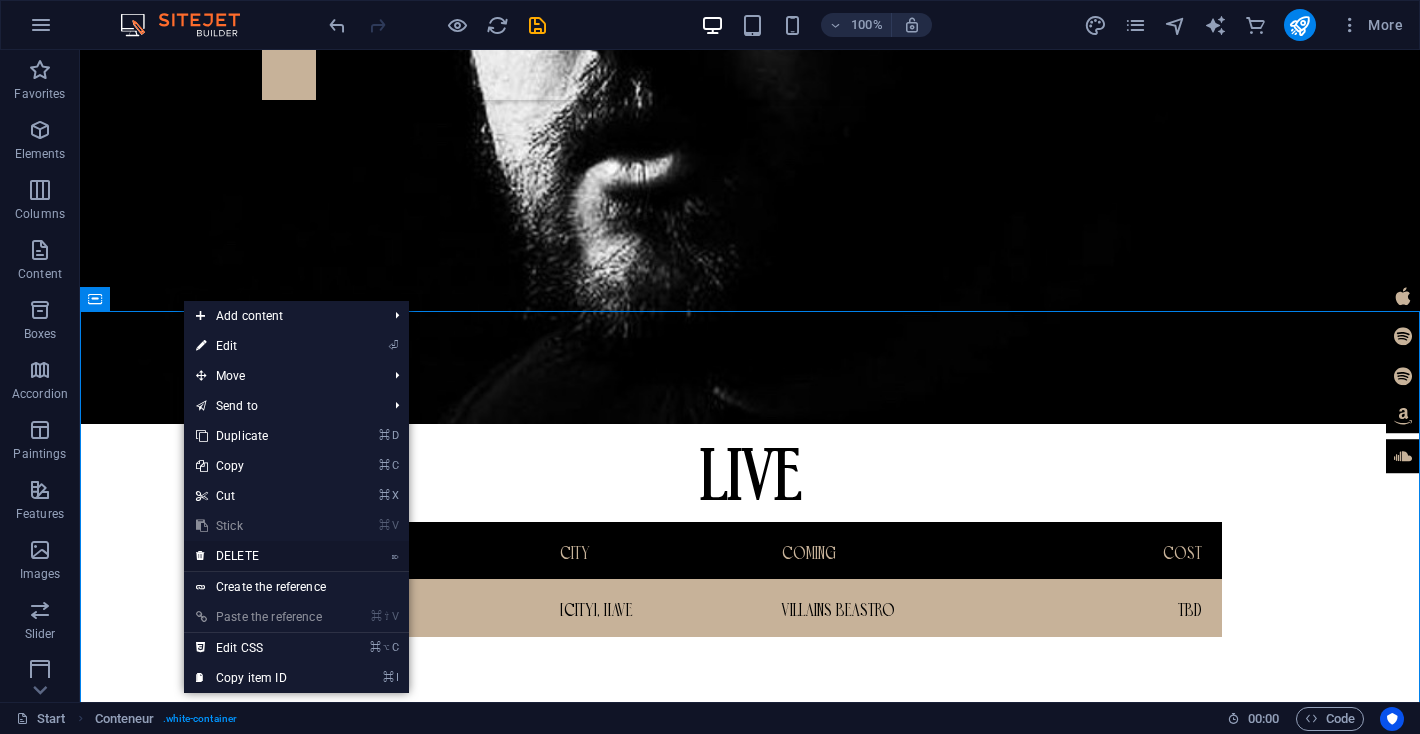 click on "⌦ DELETE" at bounding box center [259, 556] 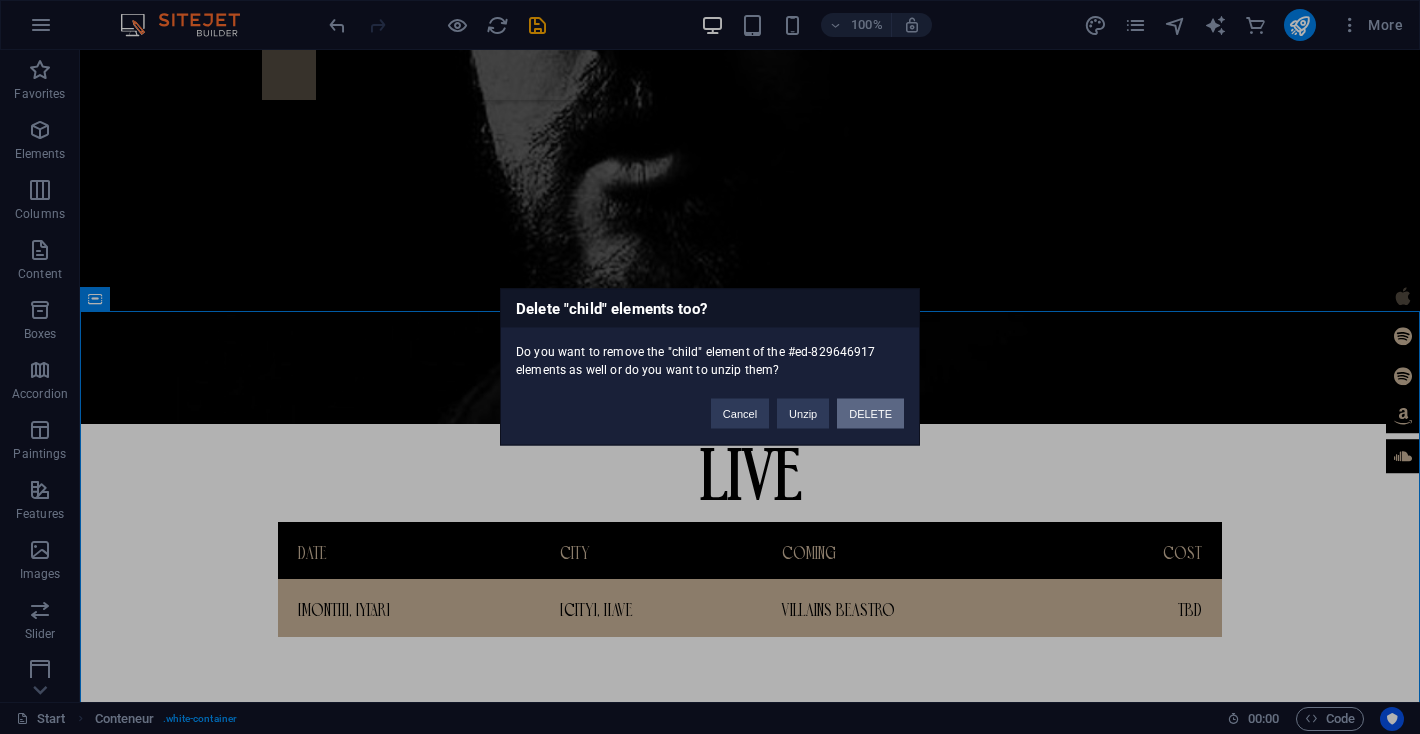 click on "DELETE" at bounding box center [870, 414] 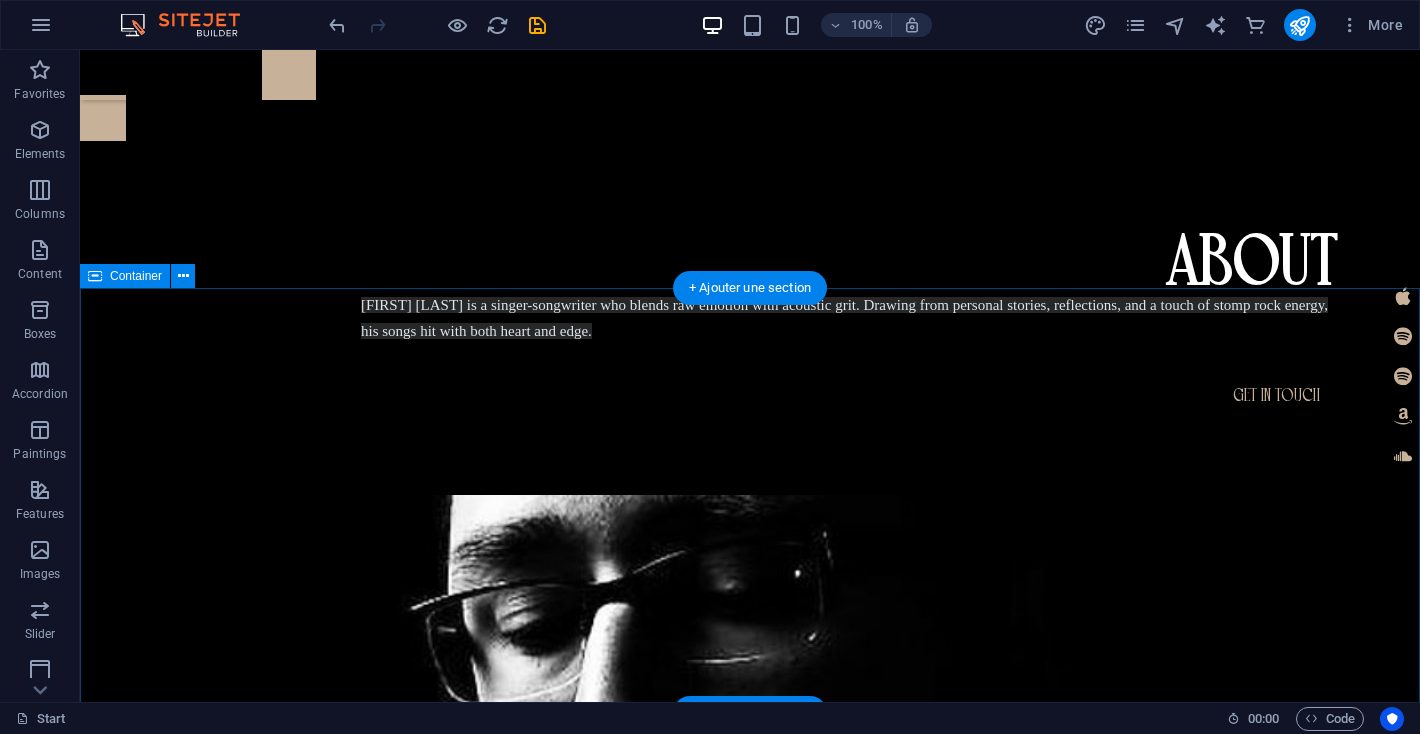 scroll, scrollTop: 0, scrollLeft: 0, axis: both 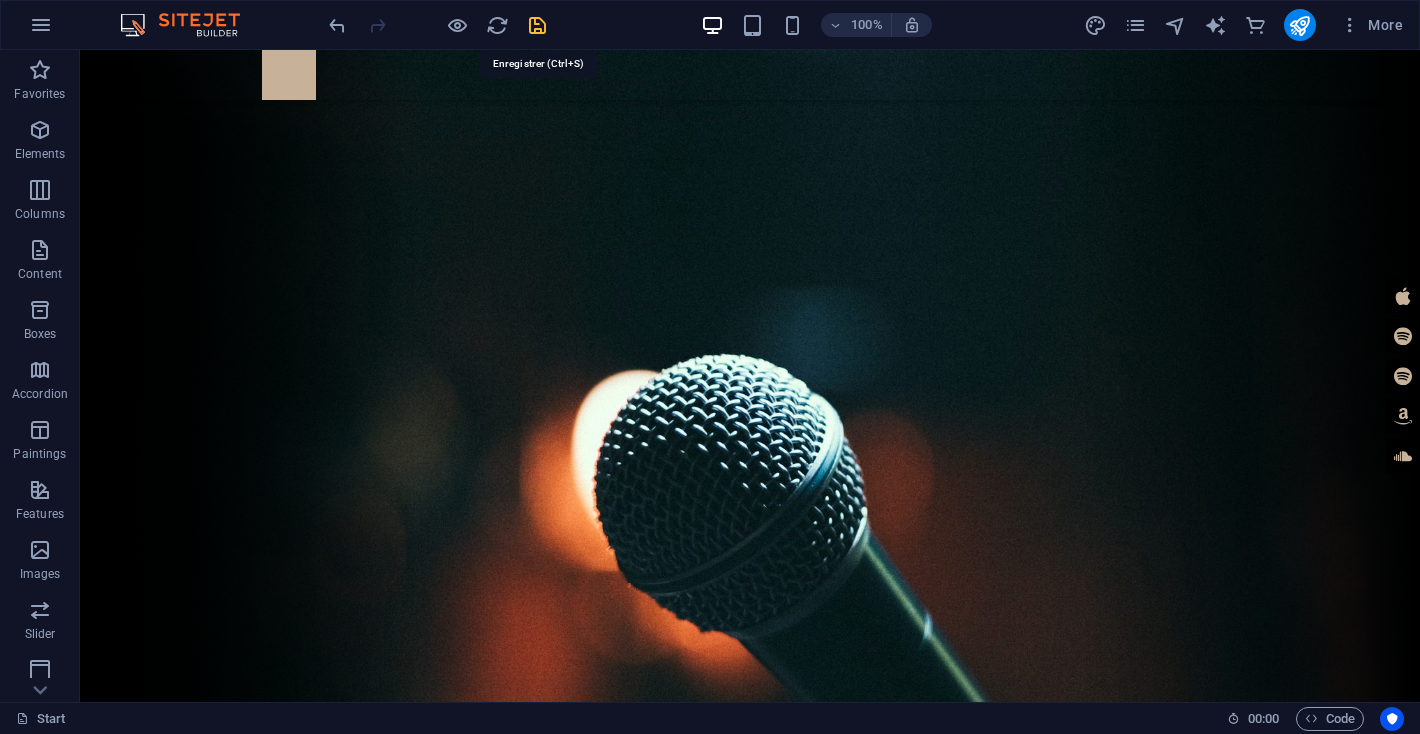click at bounding box center (537, 25) 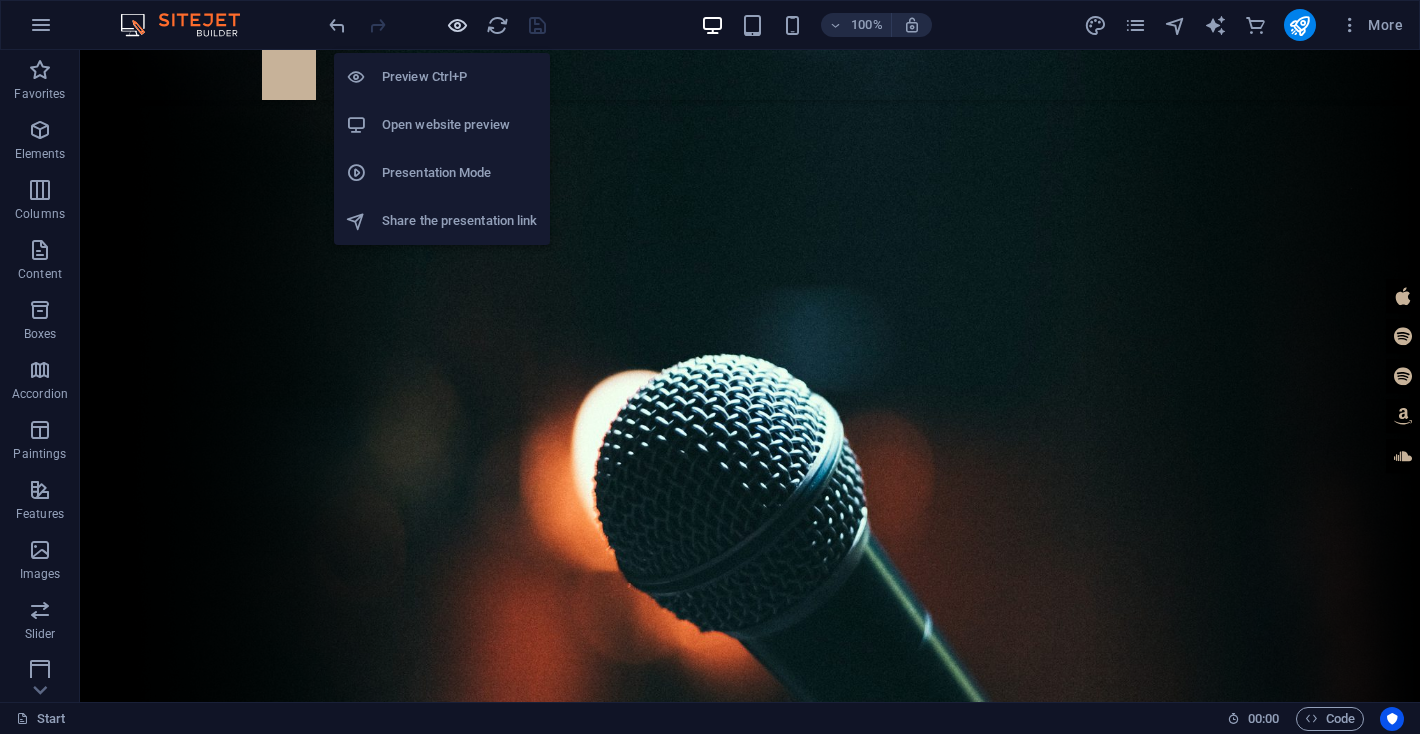 click at bounding box center [457, 25] 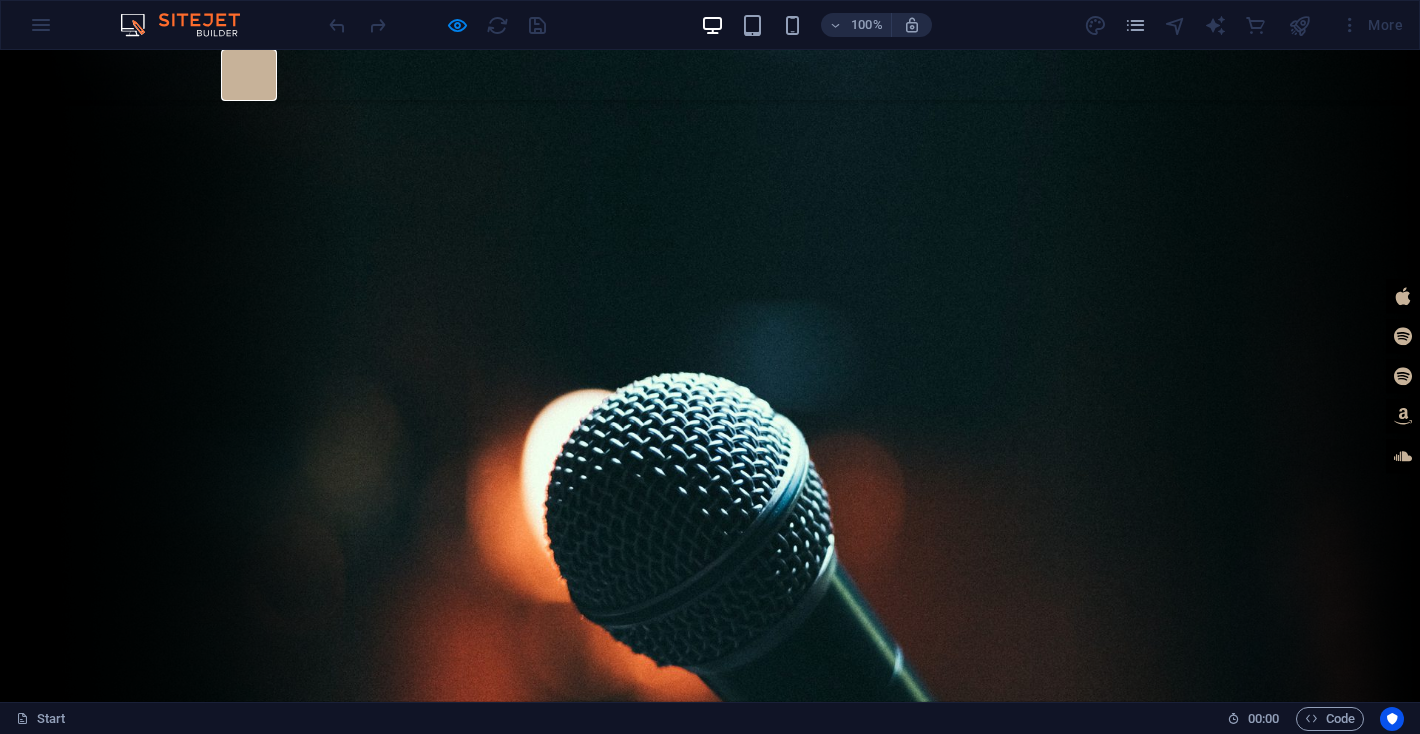 click at bounding box center [249, 67] 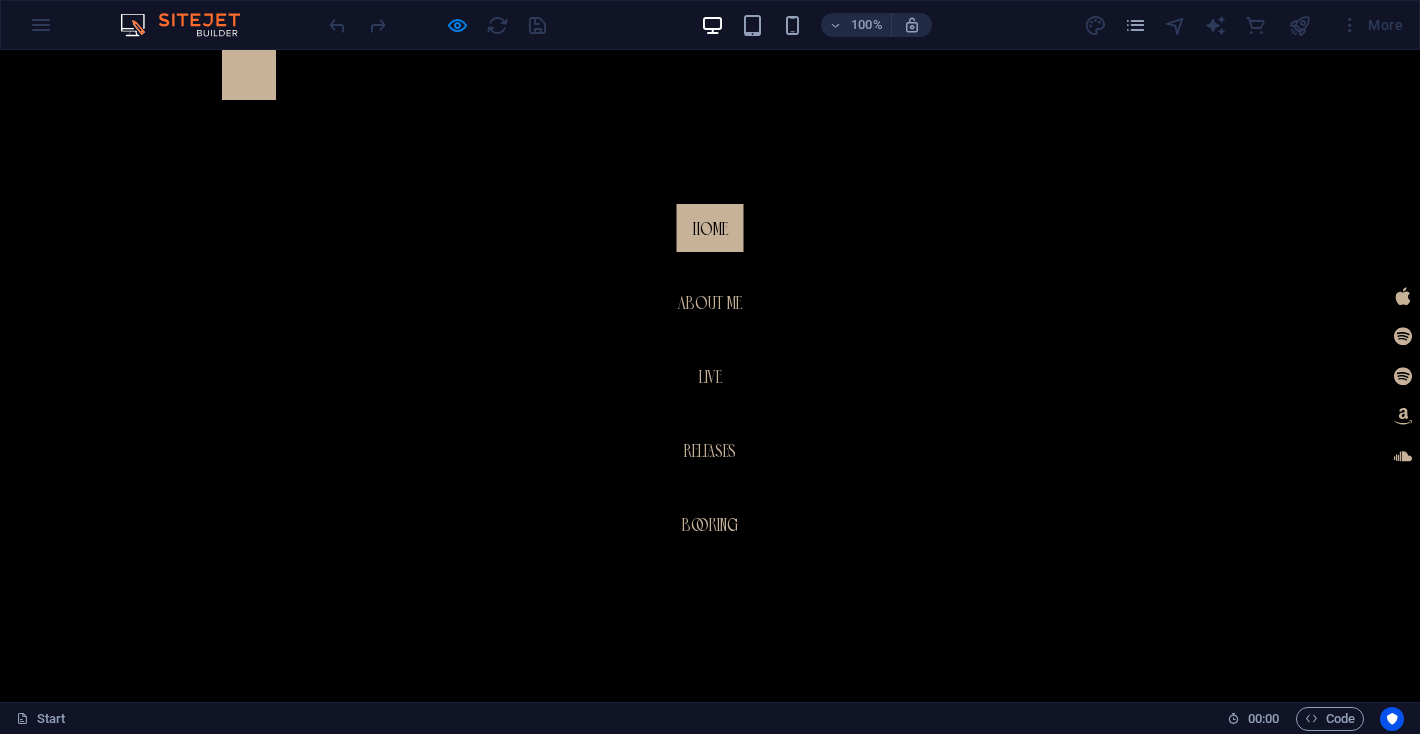 click at bounding box center [249, 75] 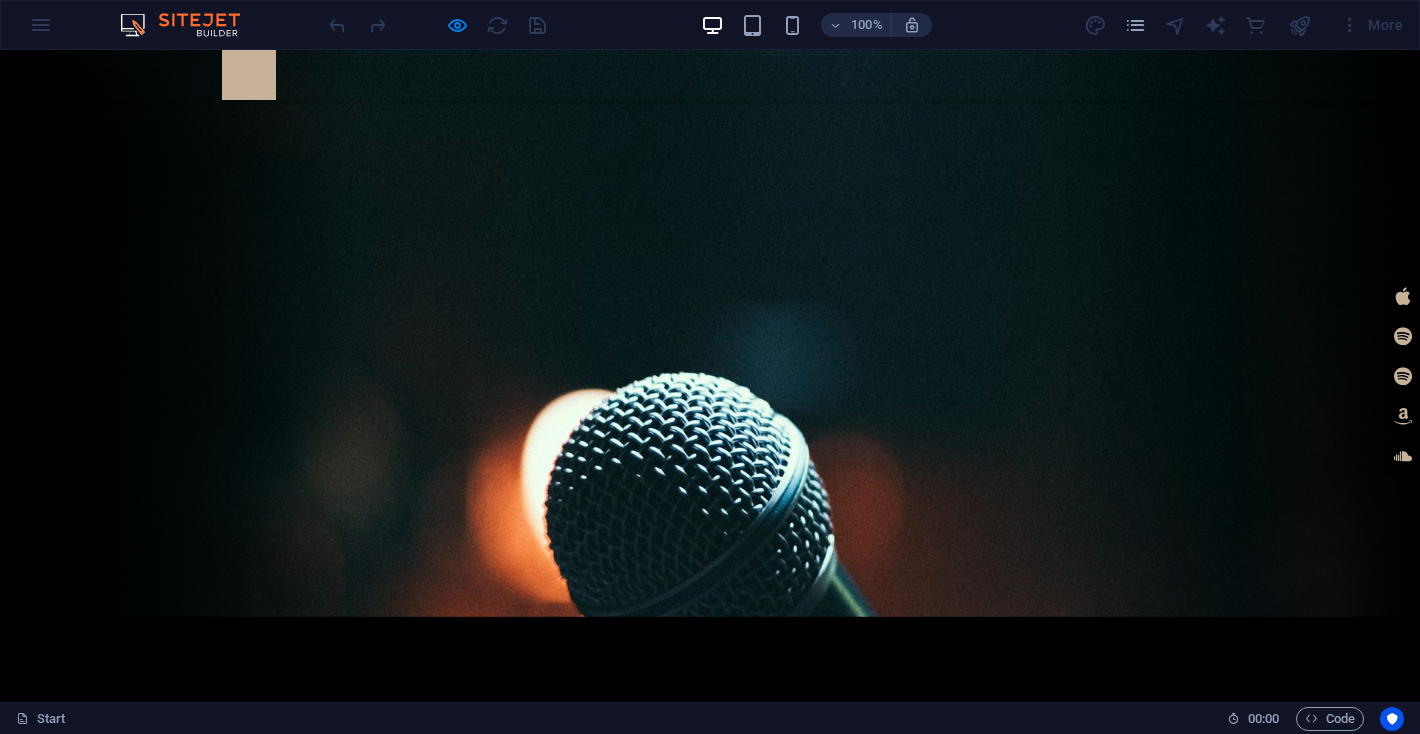 scroll, scrollTop: 0, scrollLeft: 0, axis: both 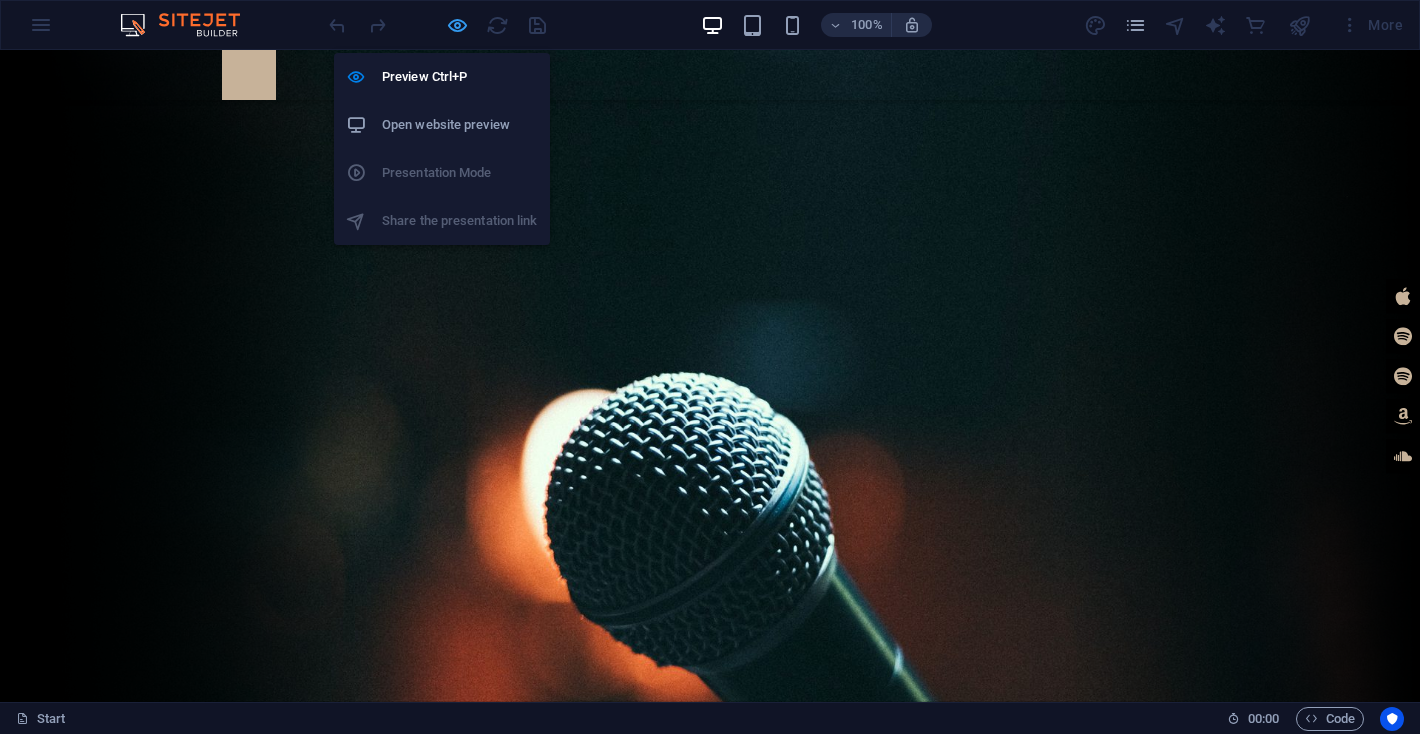 click at bounding box center [457, 25] 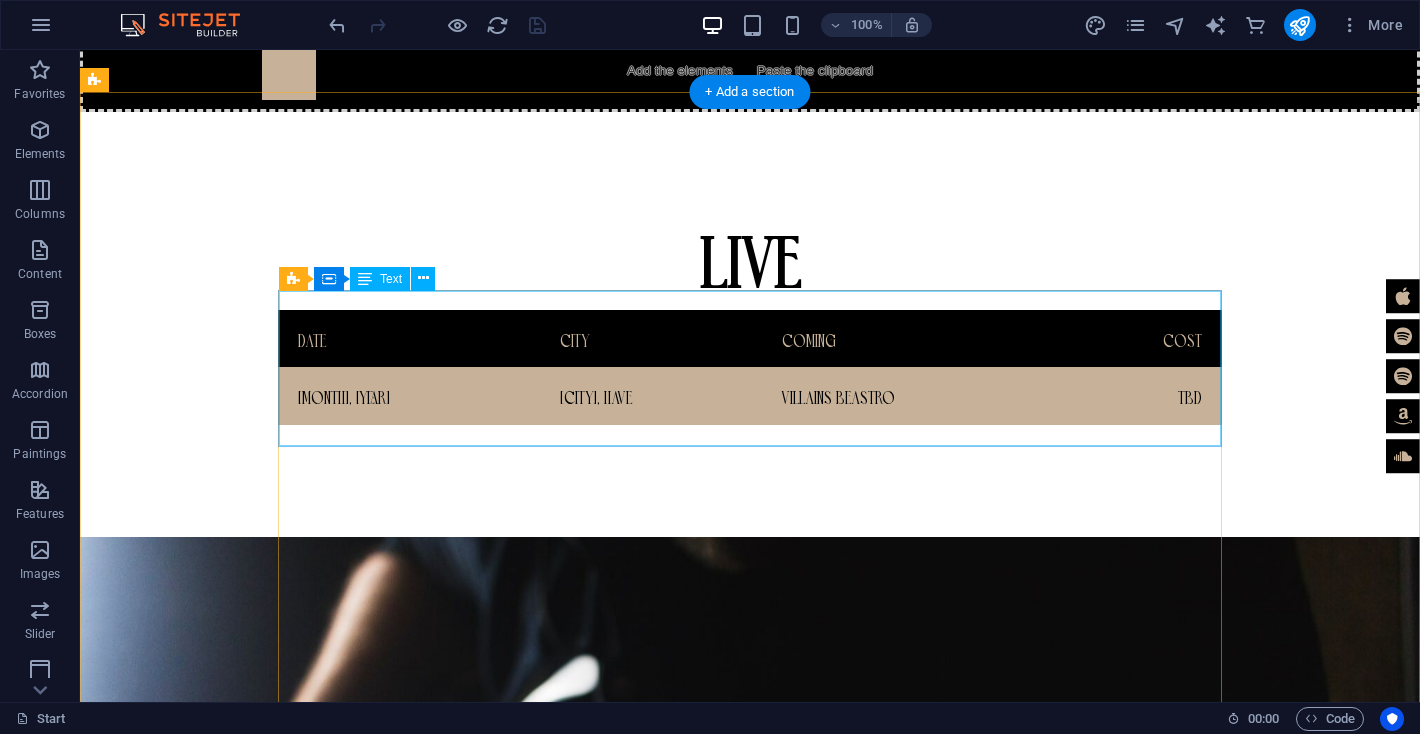 scroll, scrollTop: 2065, scrollLeft: 0, axis: vertical 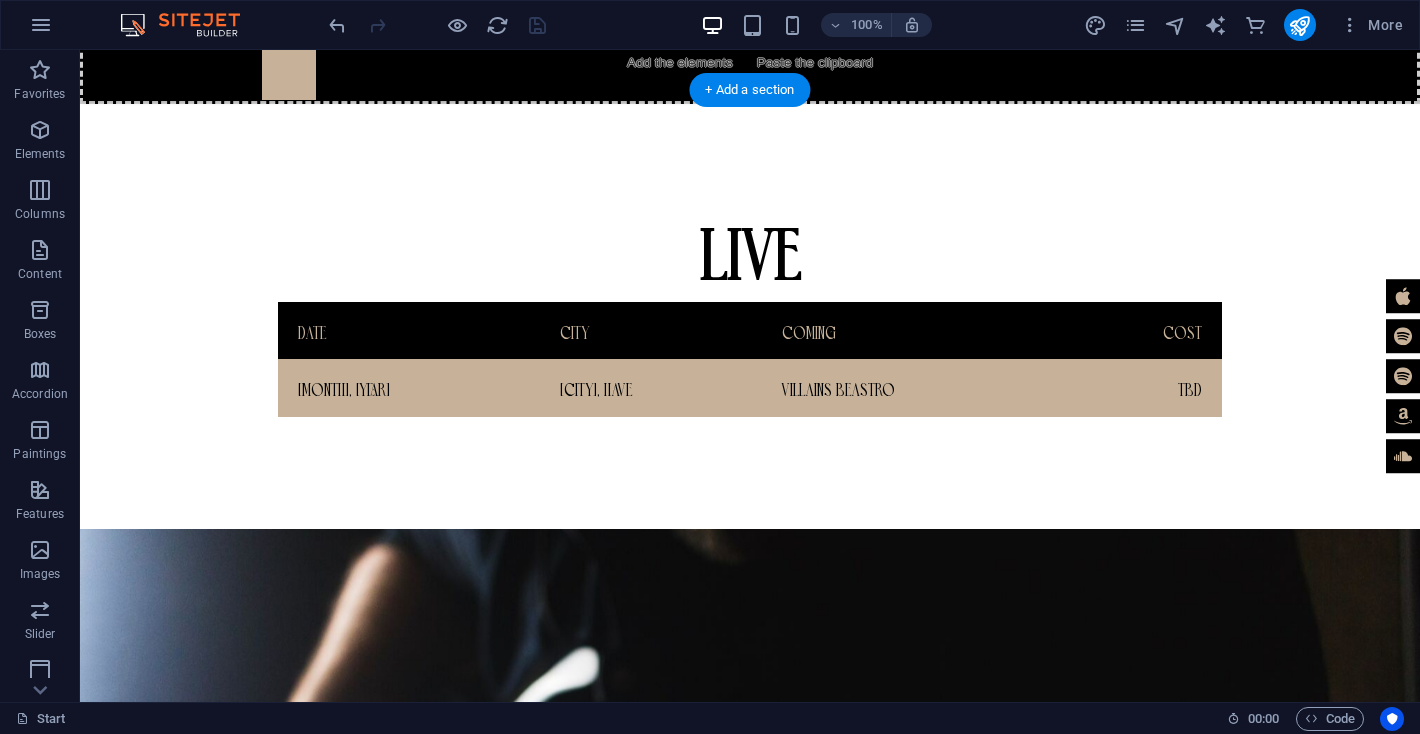 click at bounding box center (750, 2212) 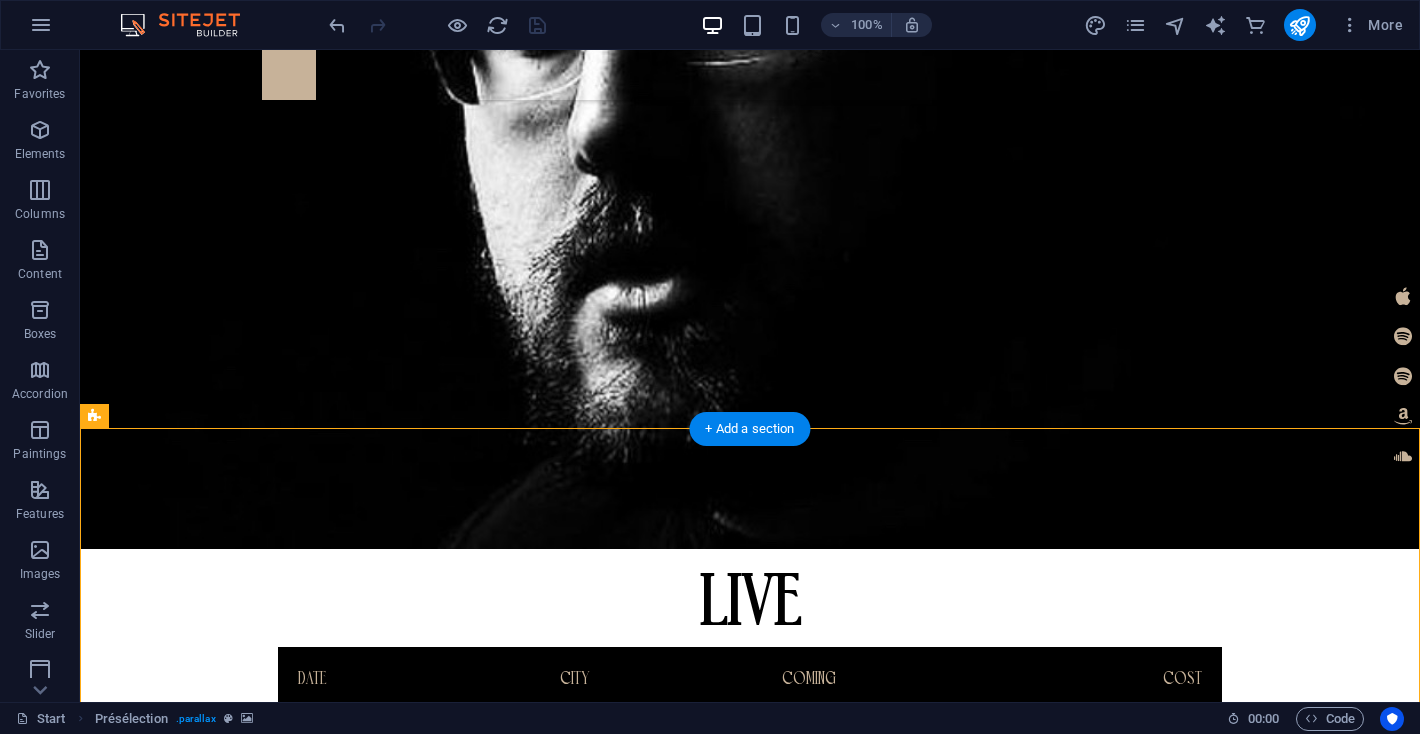 scroll, scrollTop: 1727, scrollLeft: 0, axis: vertical 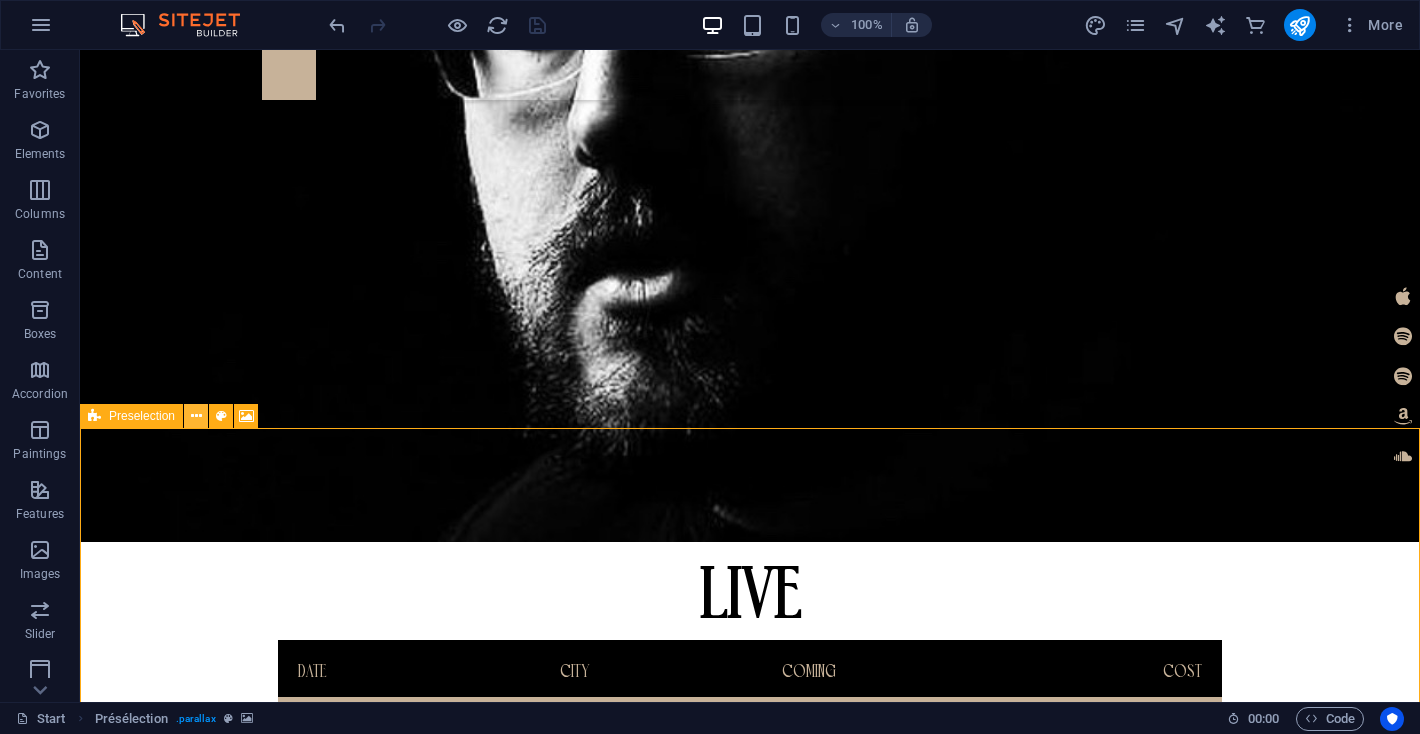 click at bounding box center [196, 416] 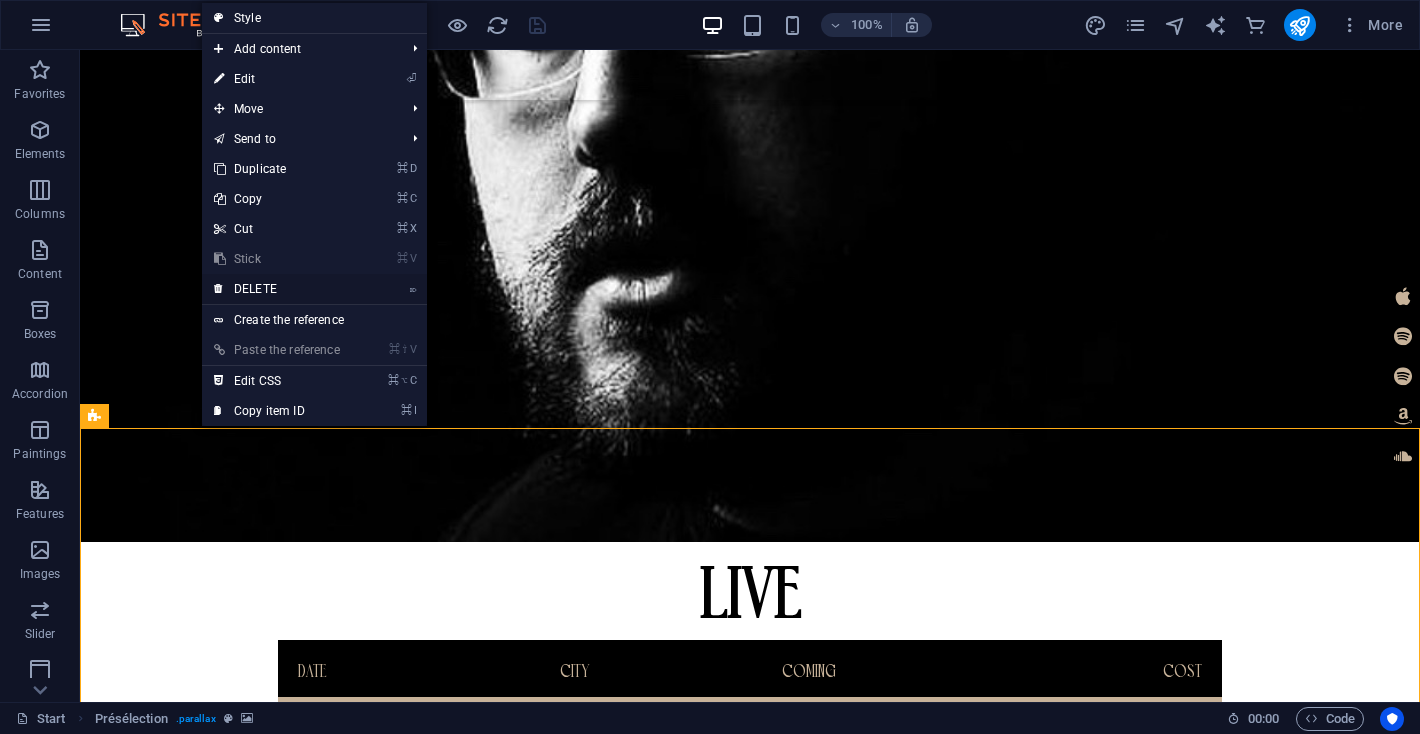 click on "⌦ DELETE" at bounding box center (277, 289) 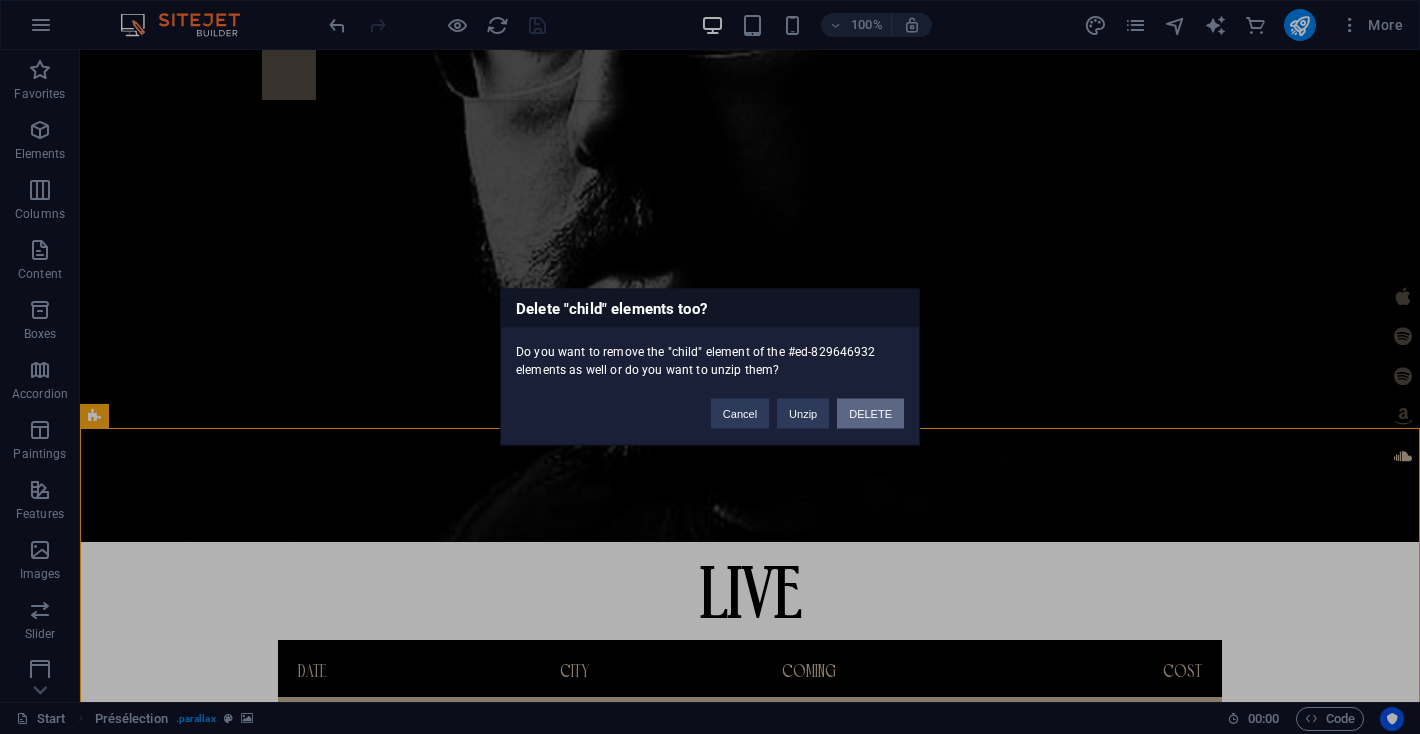 click on "DELETE" at bounding box center (870, 414) 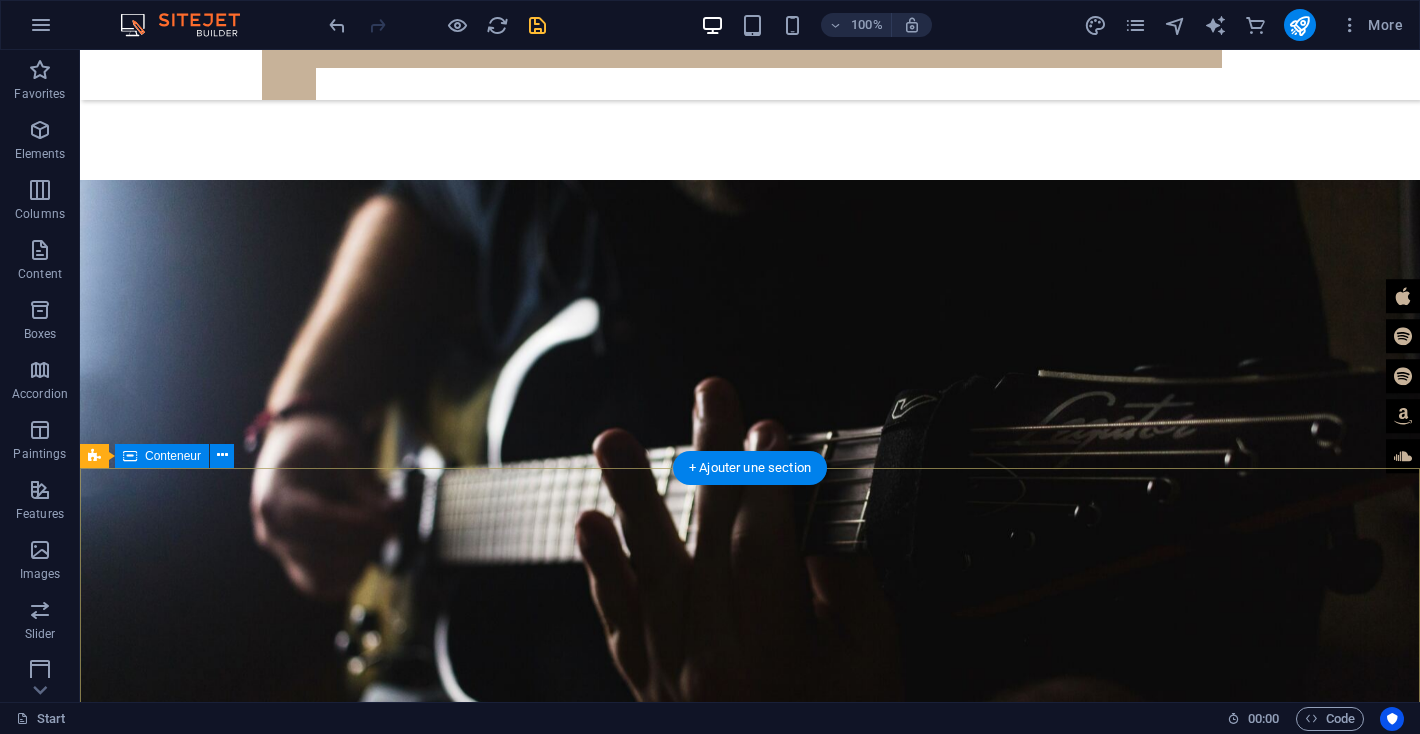 scroll, scrollTop: 2083, scrollLeft: 0, axis: vertical 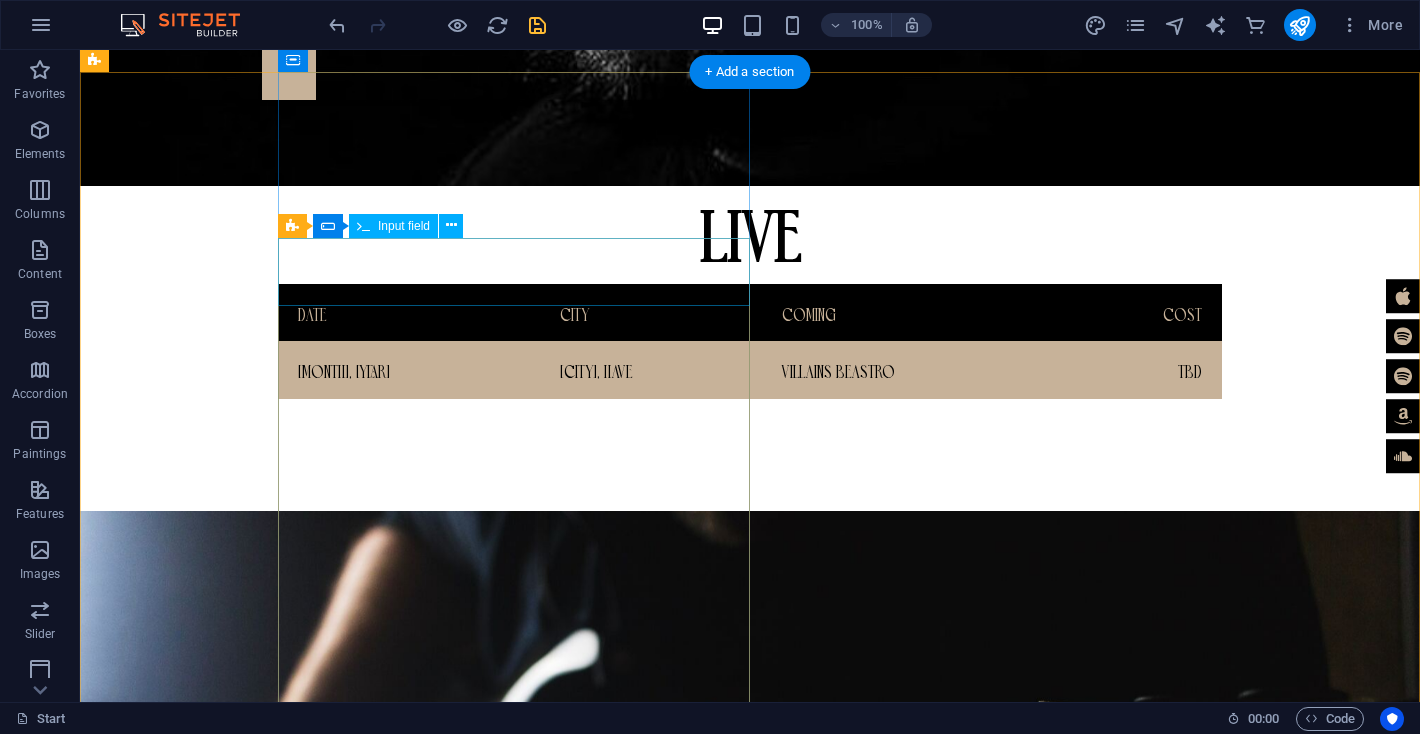 click on "Your Name JON" at bounding box center [849, 2079] 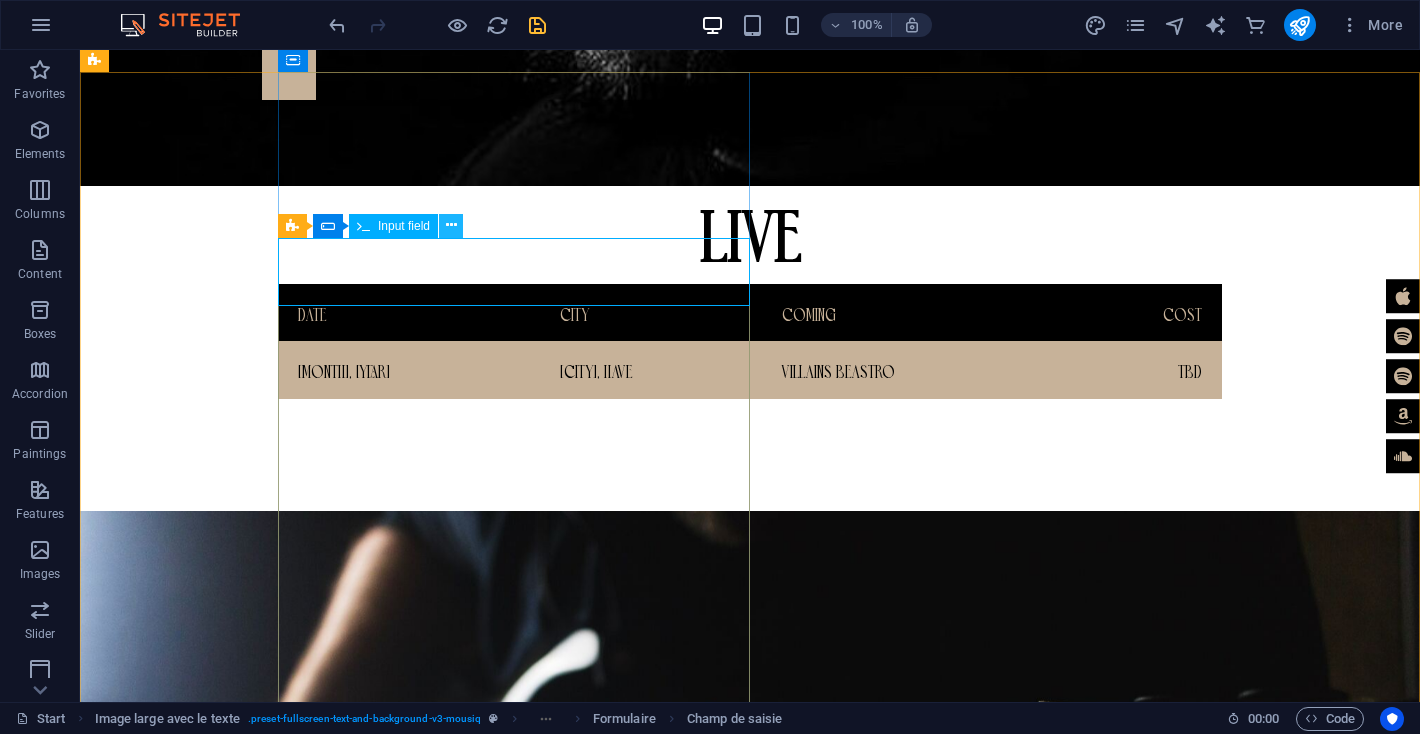 click at bounding box center [451, 226] 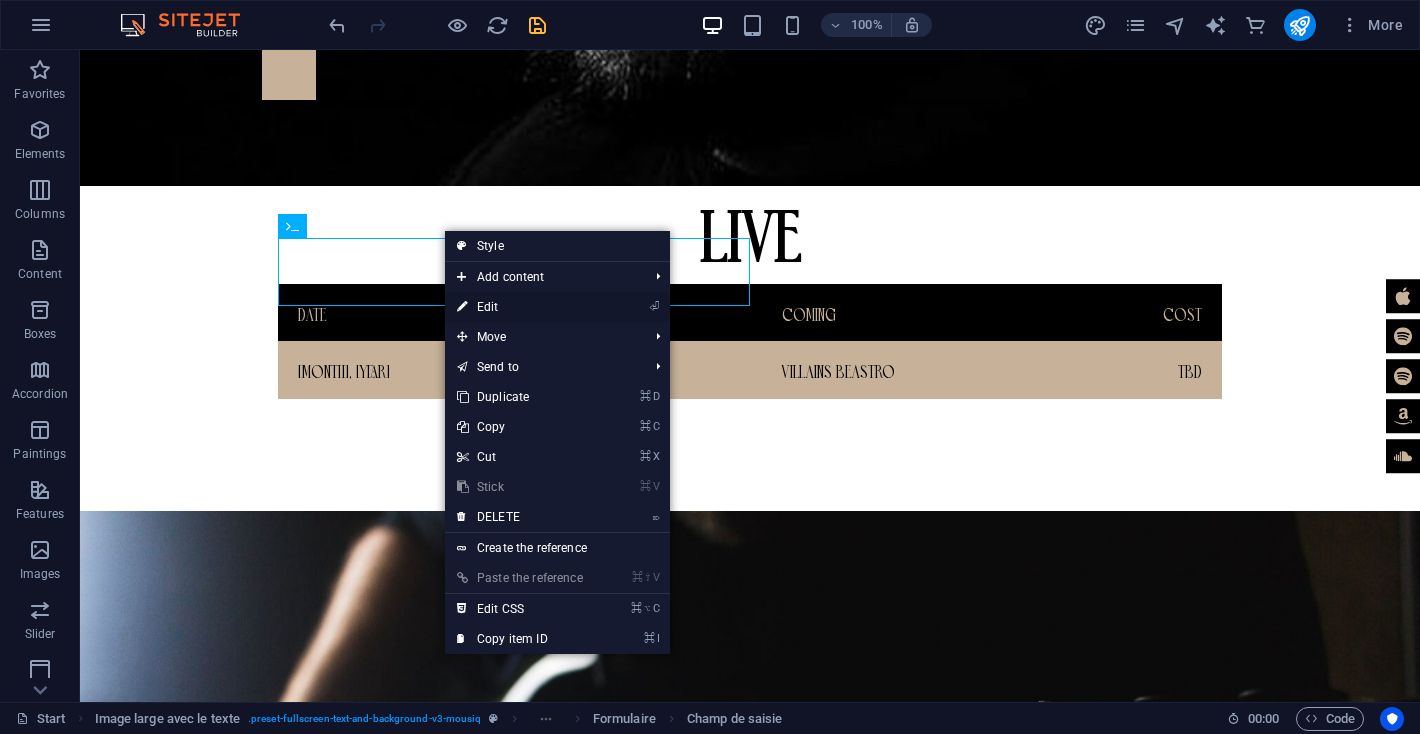 click on "Edit" at bounding box center (488, 307) 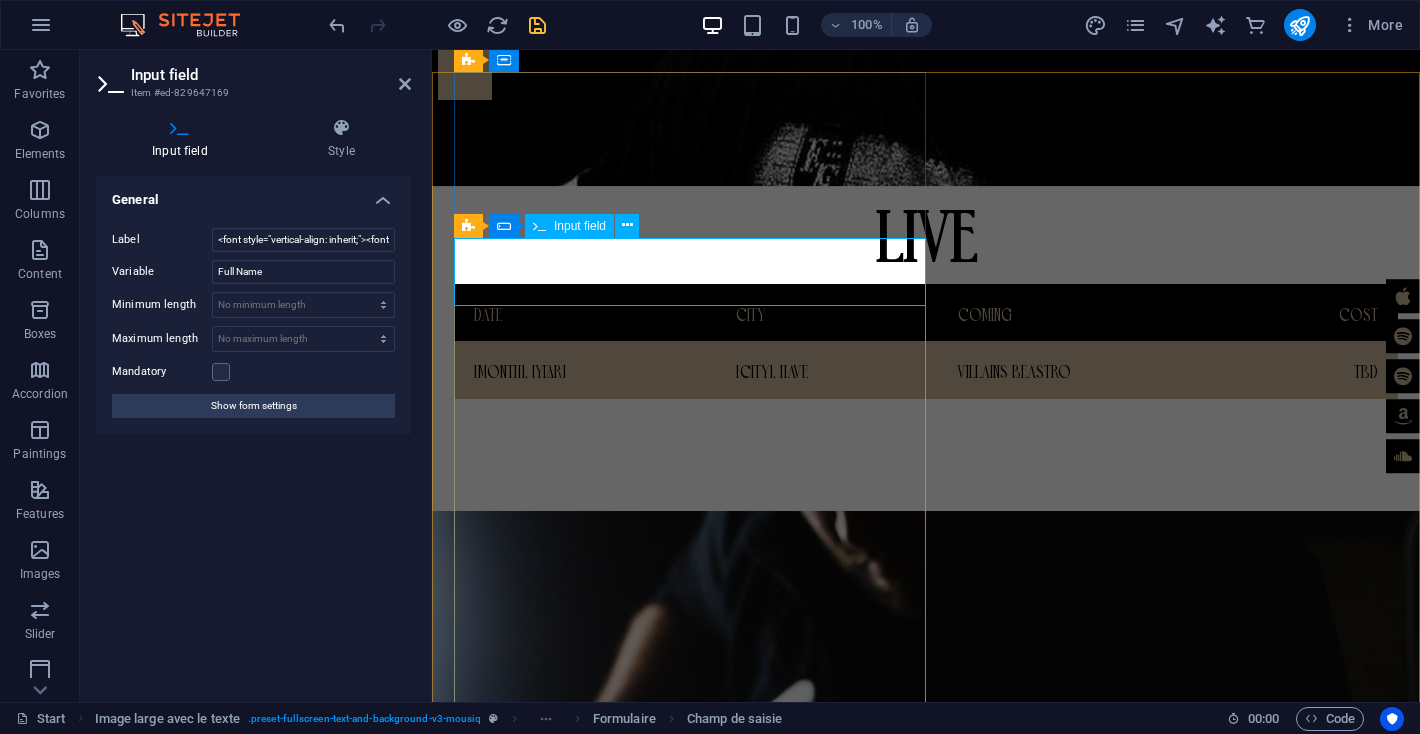 click on "JON" at bounding box center [631, 2079] 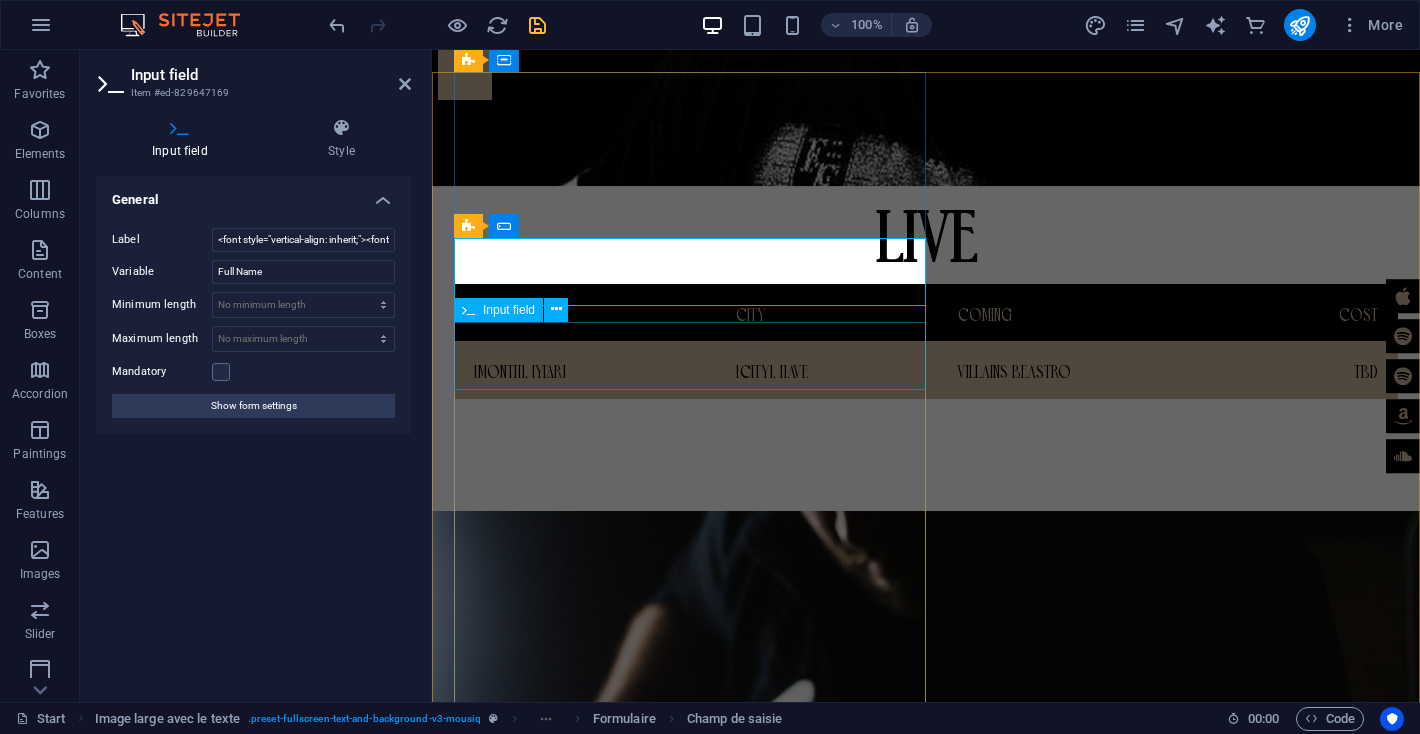click on "Your Email jonathanjamesloiselle@gmail.com" at bounding box center [937, 2138] 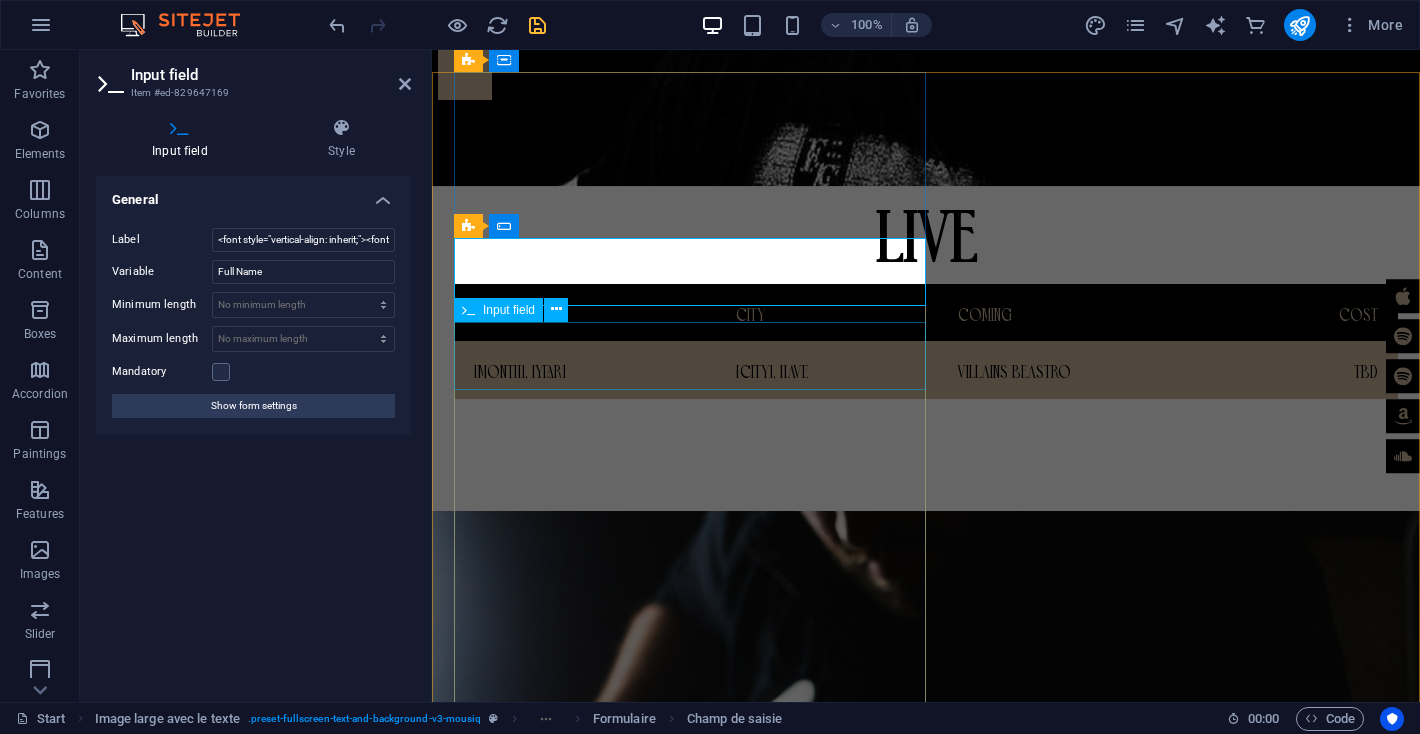 type 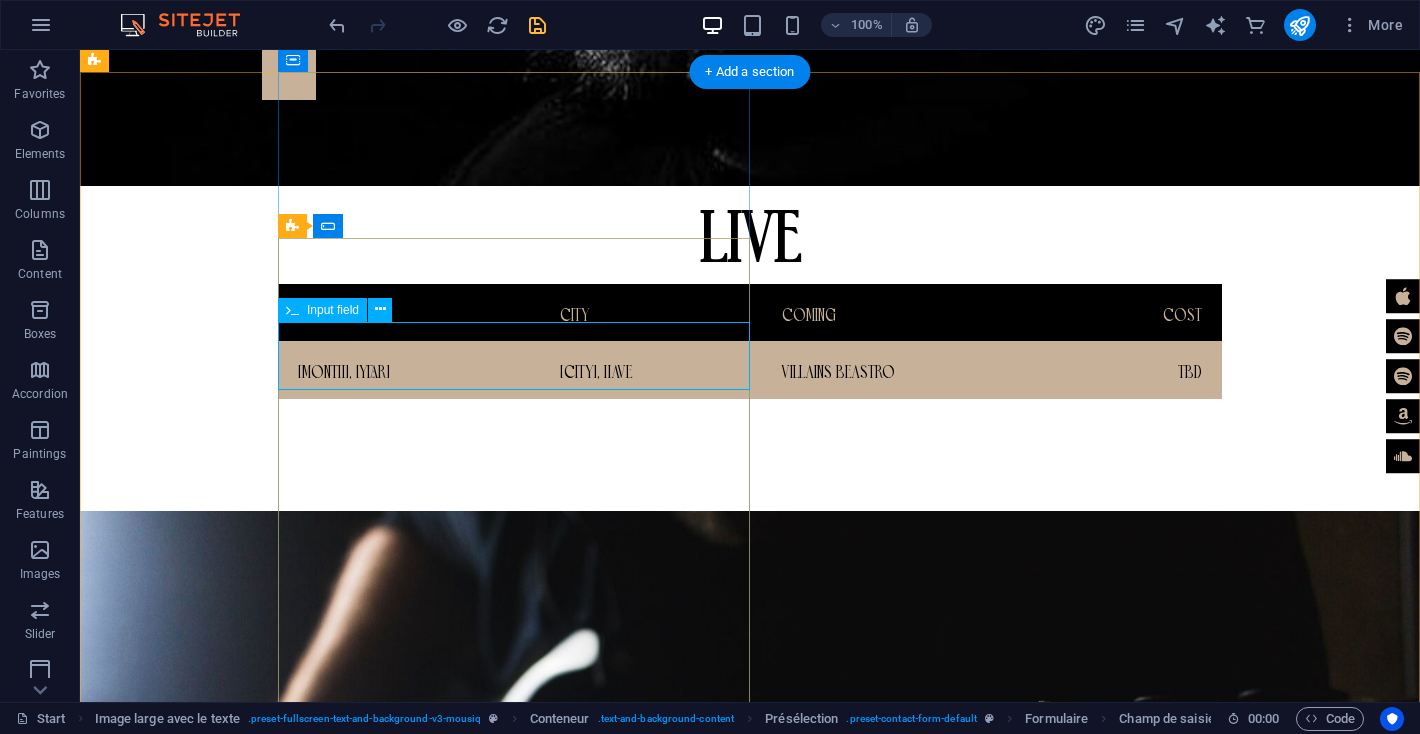 click on "Your Email jonathanjamesloiselle@gmail.com" at bounding box center (849, 2138) 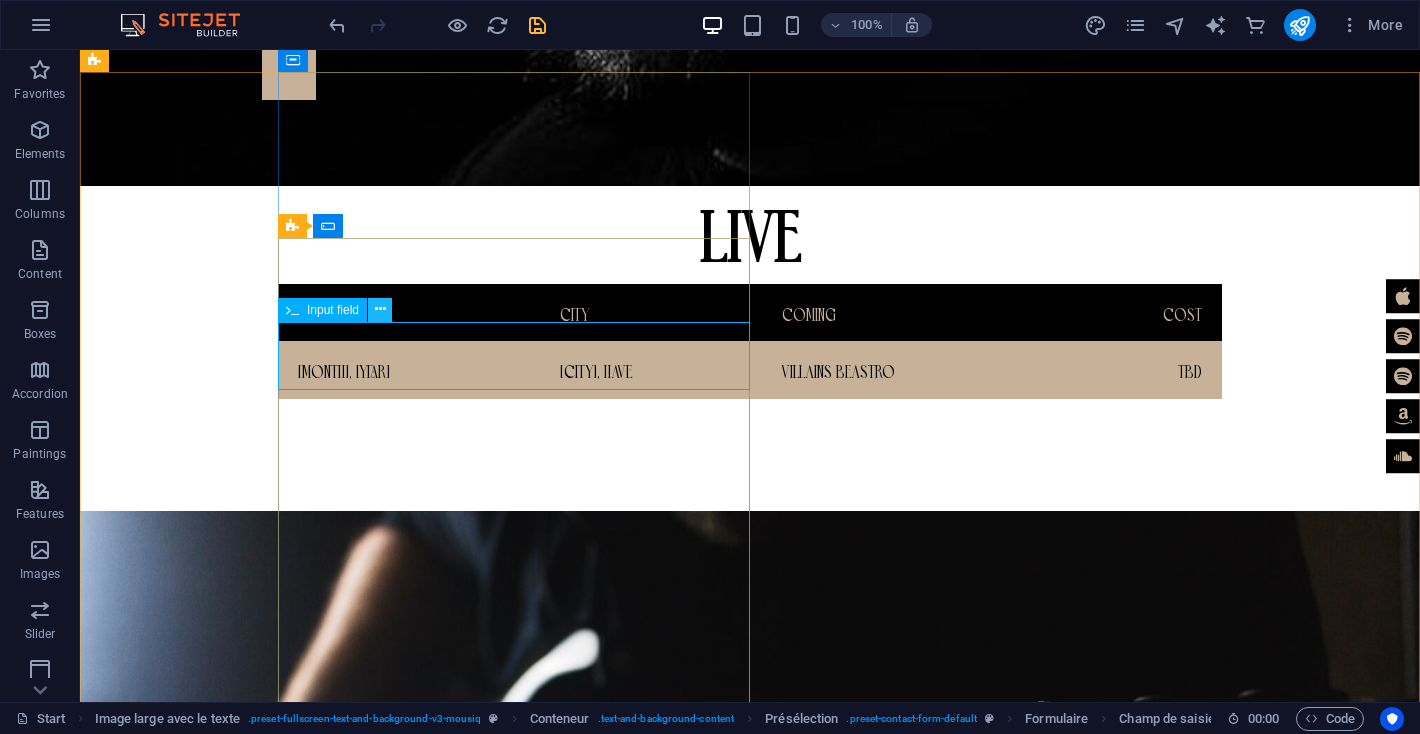 click at bounding box center [380, 309] 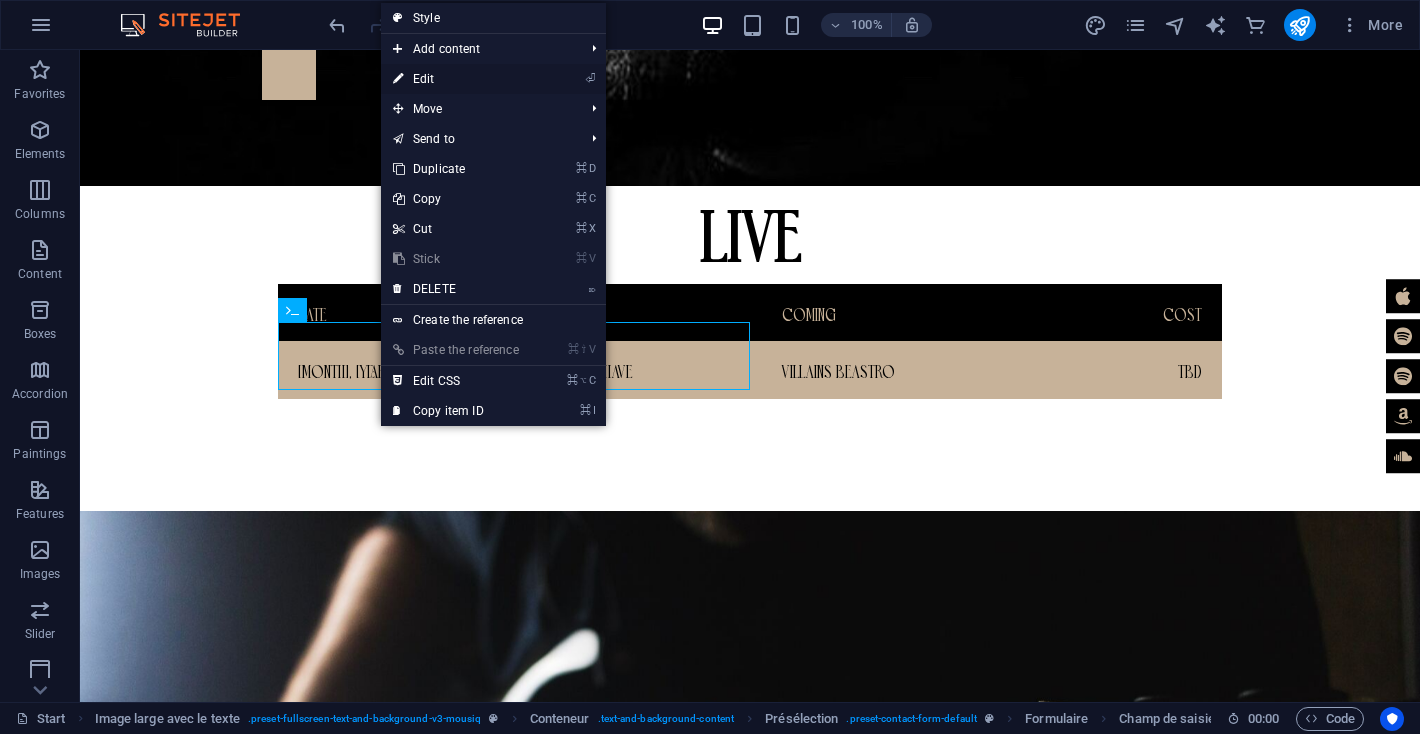 click on "⏎ Edit" at bounding box center [456, 79] 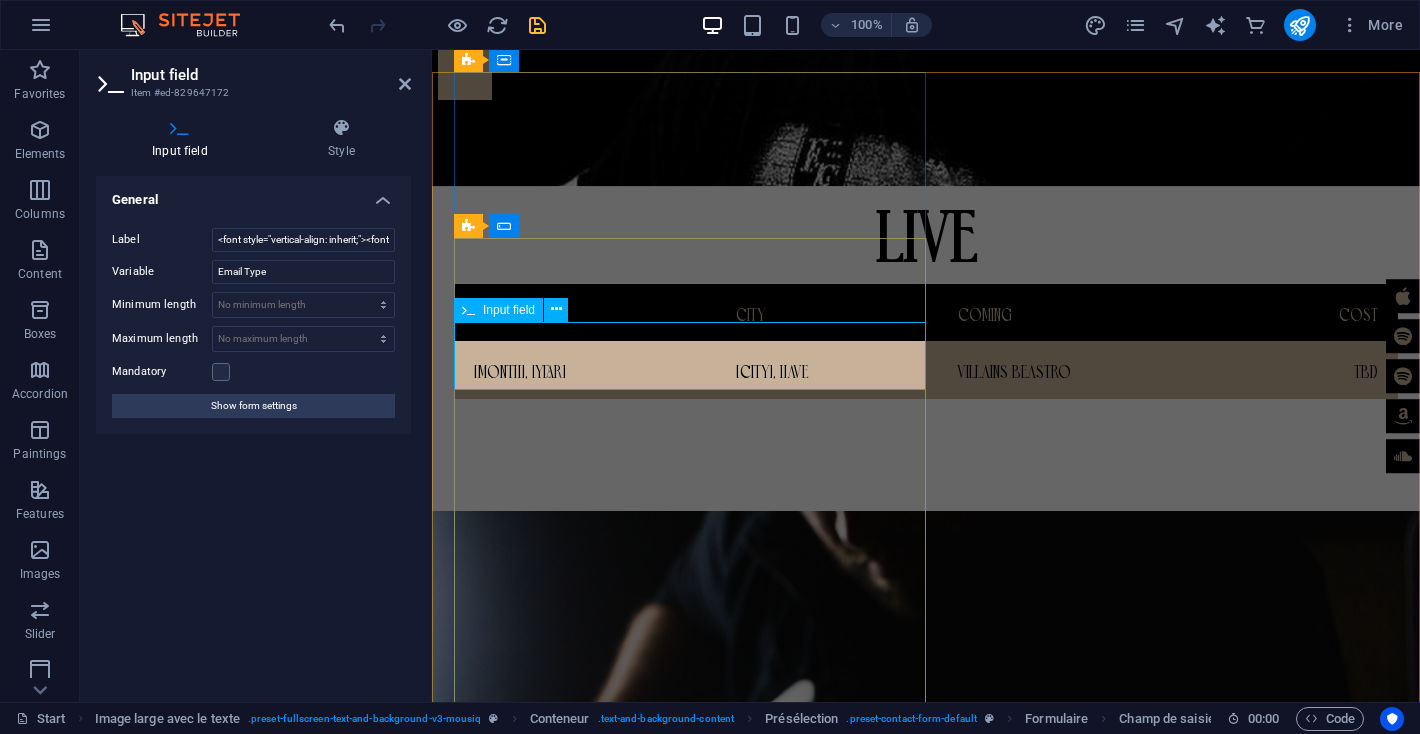 drag, startPoint x: 686, startPoint y: 366, endPoint x: 455, endPoint y: 370, distance: 231.03462 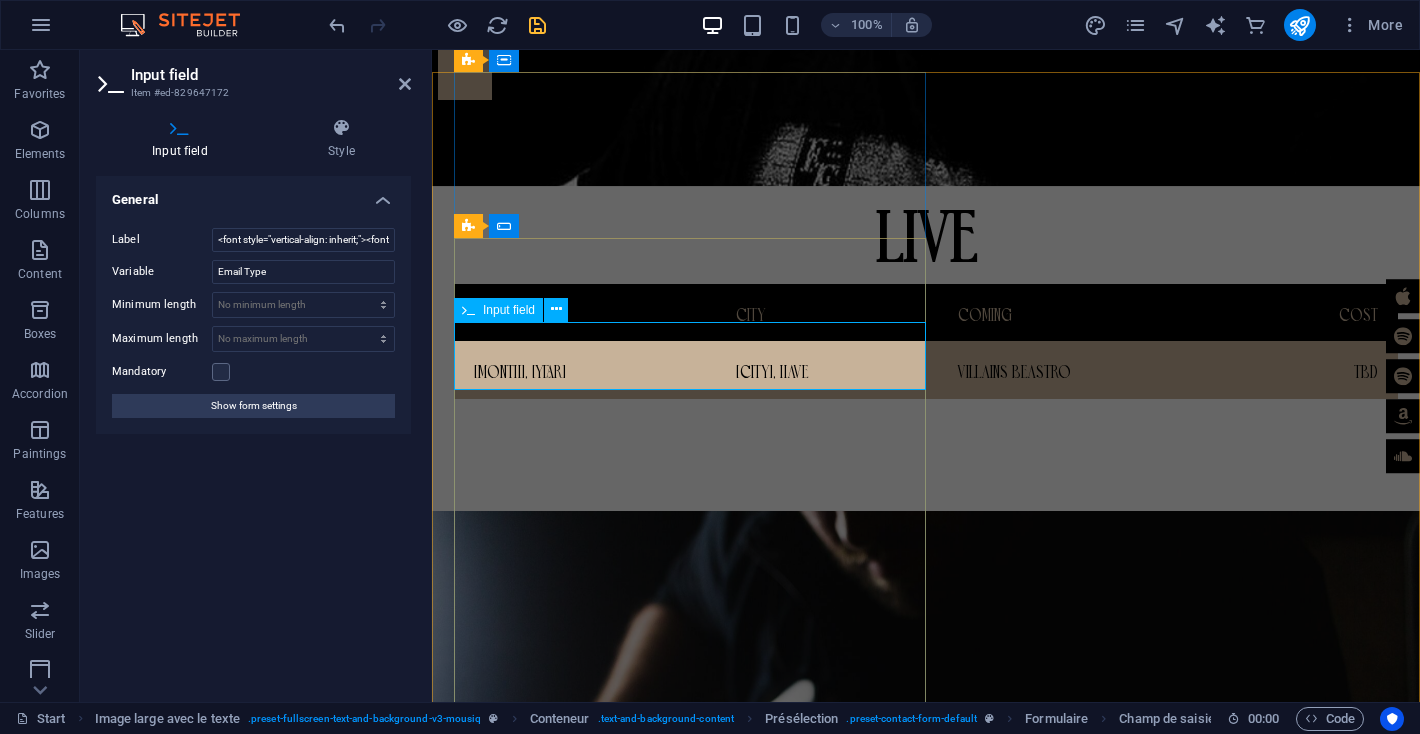 click on "jonathanjamesloiselle@gmail.com" at bounding box center (636, 2138) 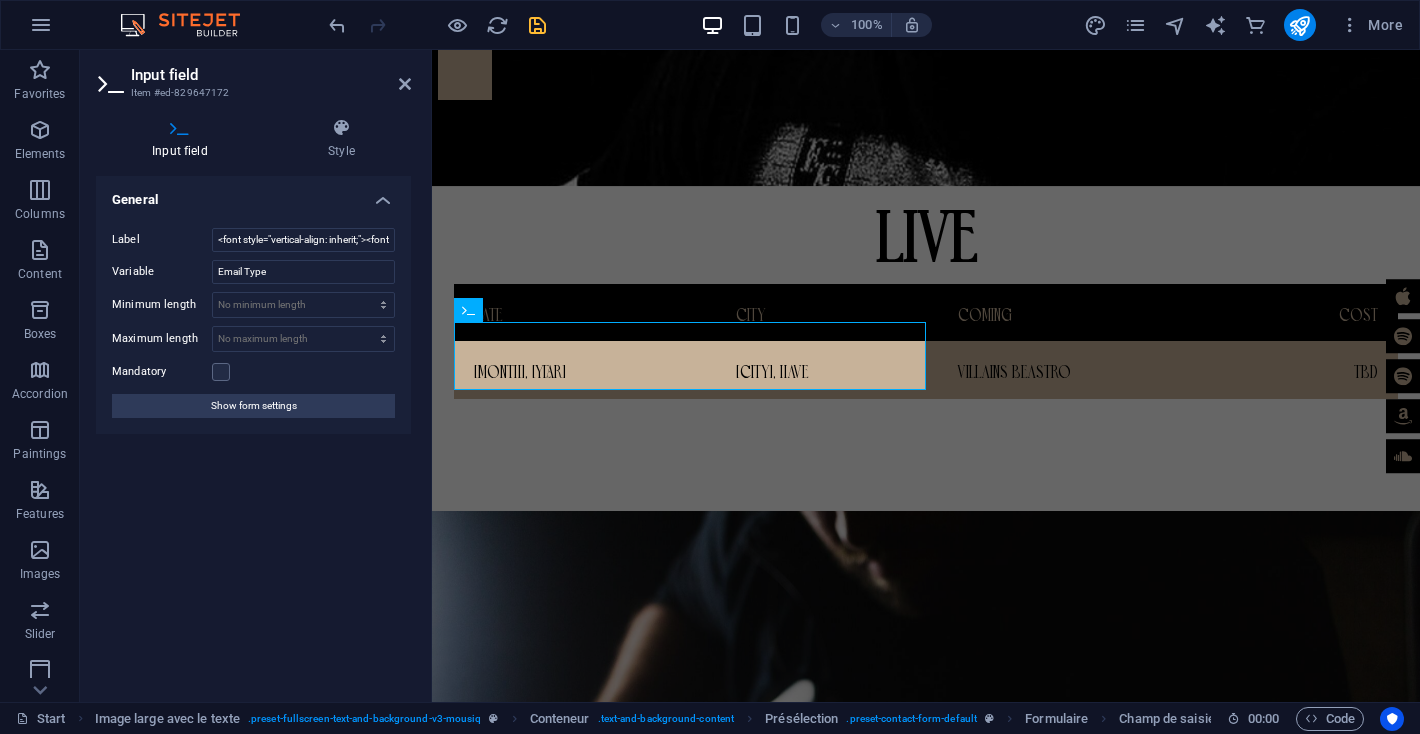 type 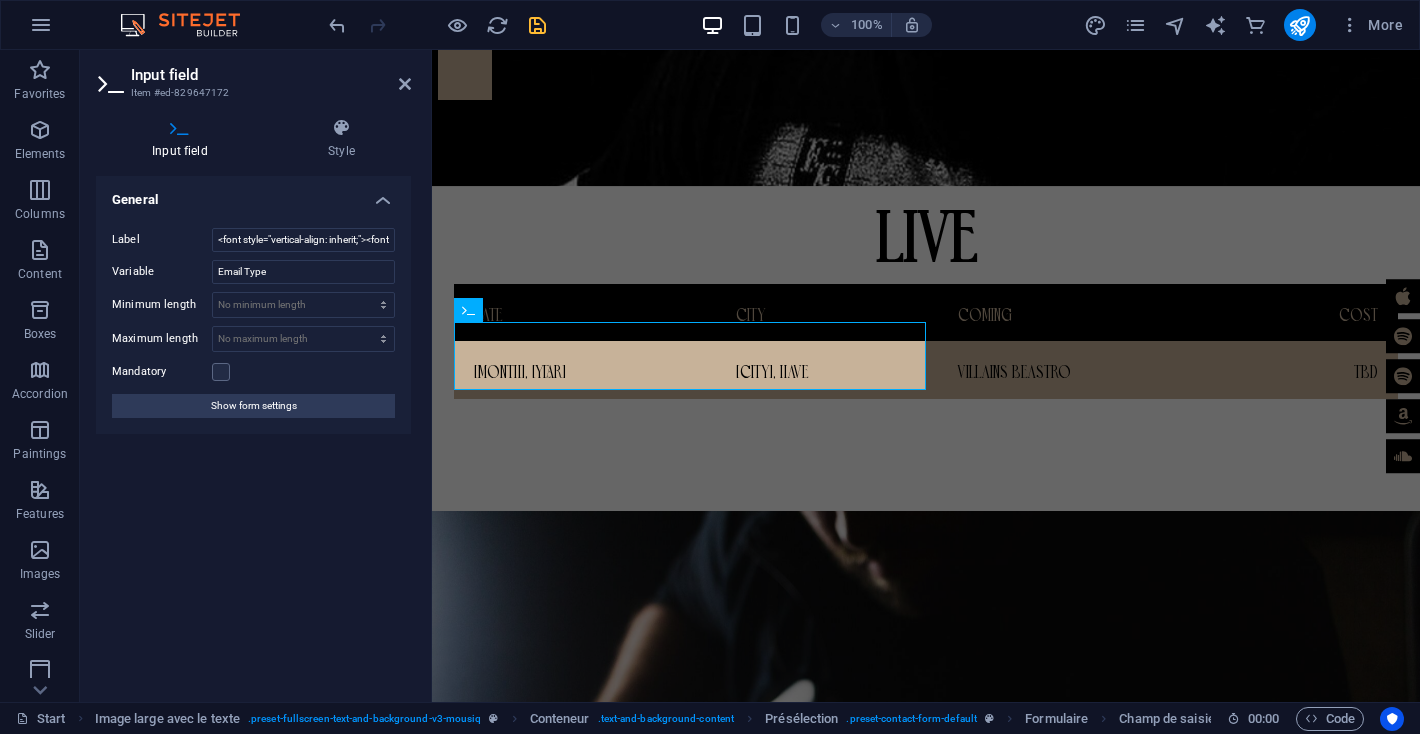 click at bounding box center (926, 2914) 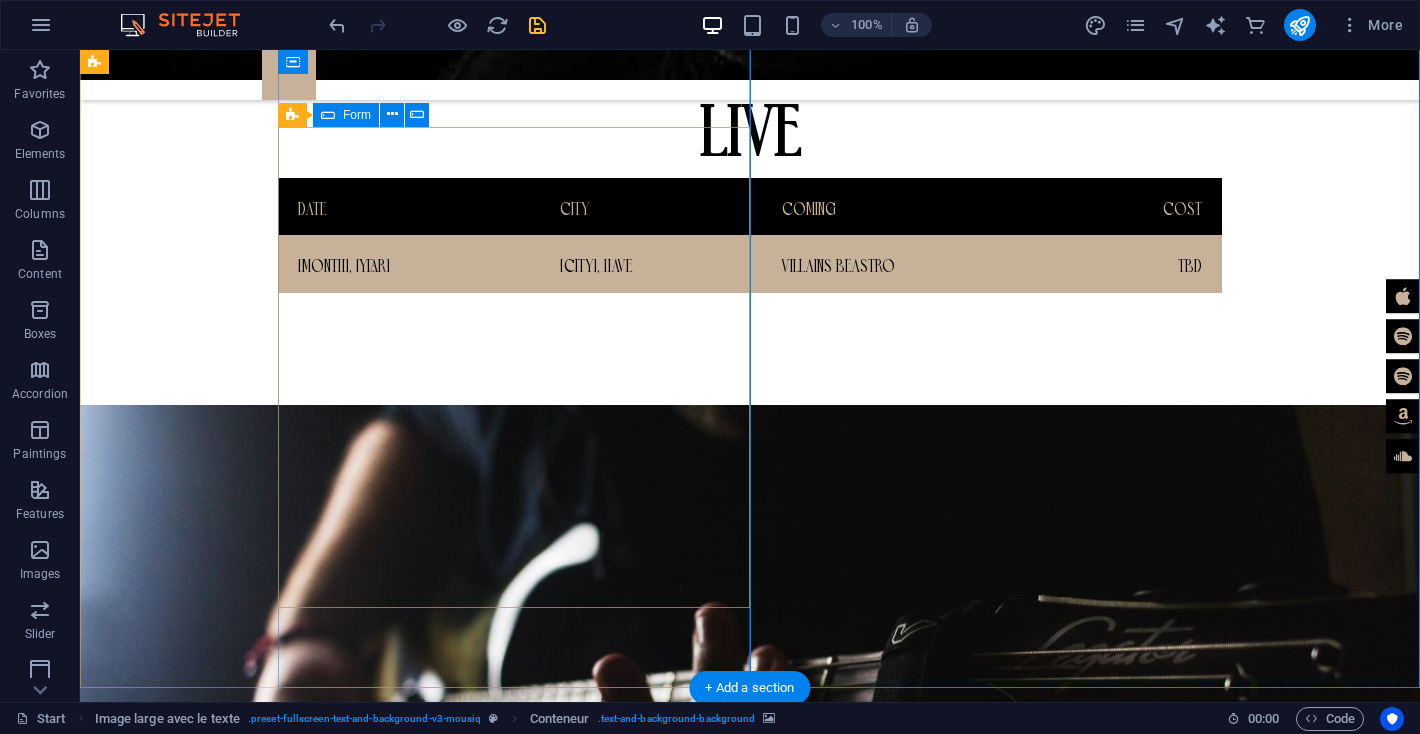 scroll, scrollTop: 2491, scrollLeft: 0, axis: vertical 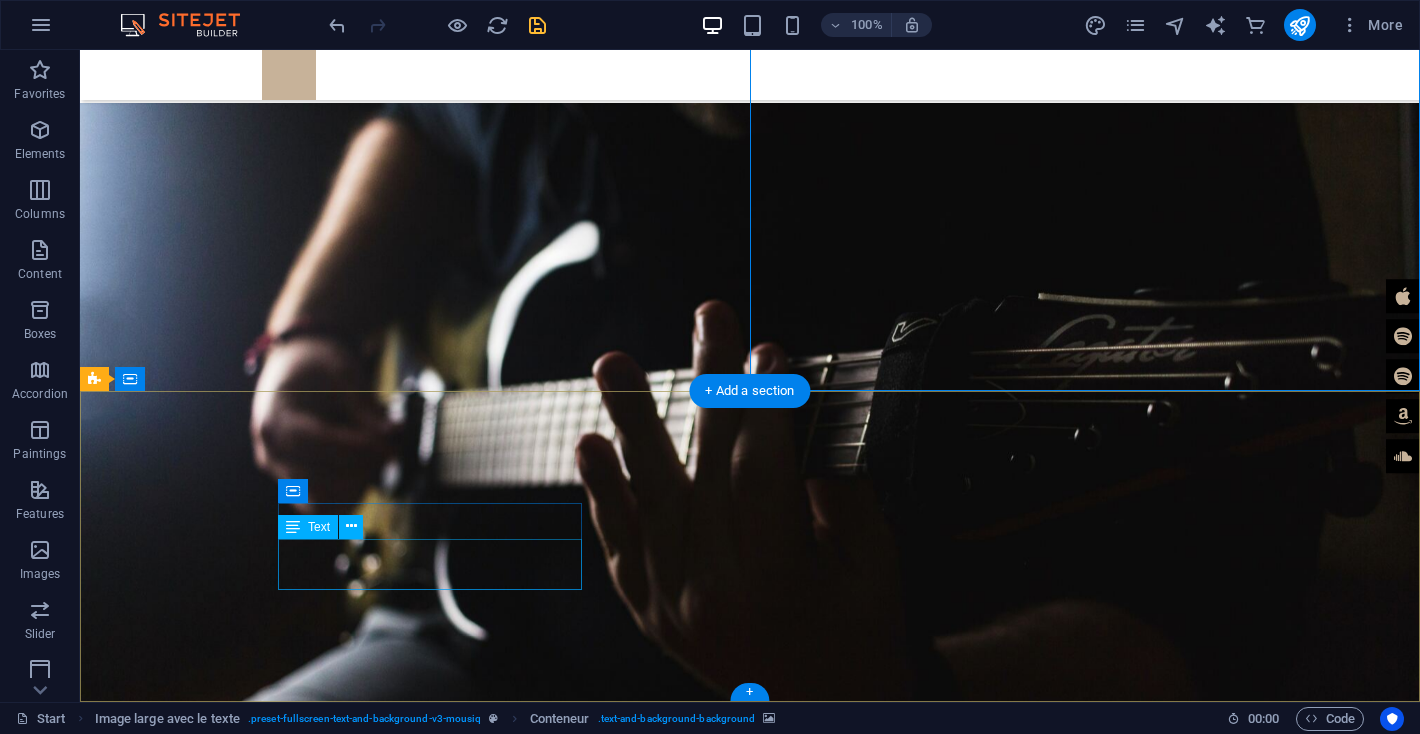 click on "4494 North Palmer Road Bethesda, MD    20889" at bounding box center (568, 3185) 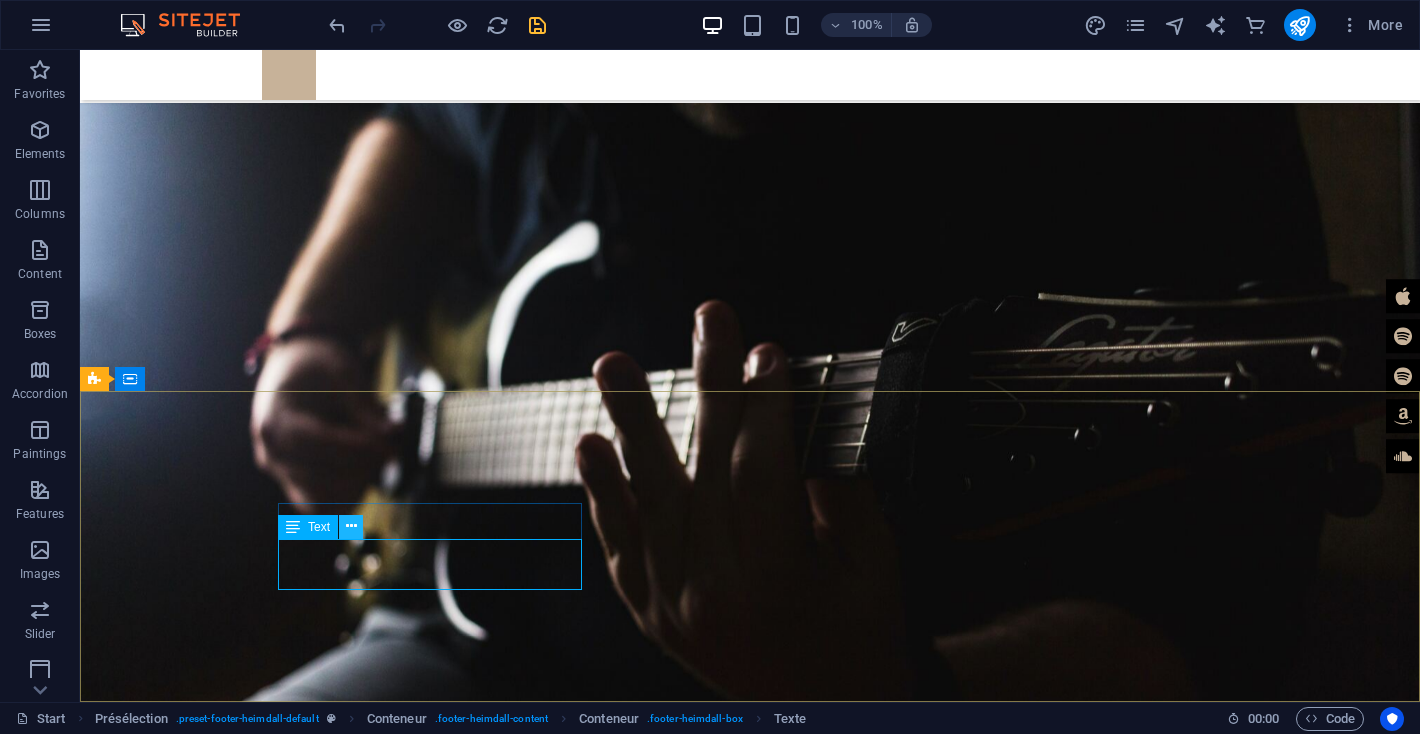 click at bounding box center [351, 526] 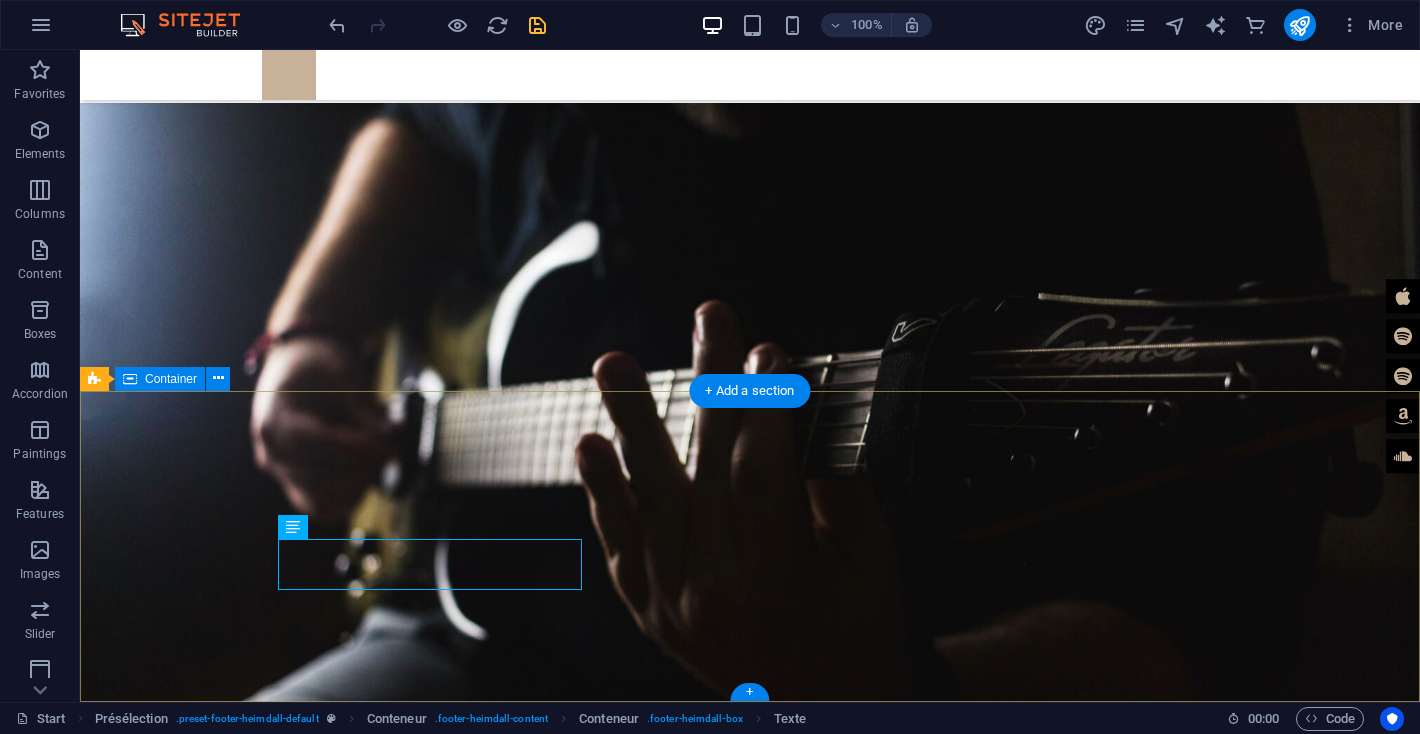 click on "Address 4494 North Palmer Road Bethesda, MD    20889 Phone P:  +1-123-456-7890 M: Contact 616738caf9b1bd8978cea66b15c979@cpanel.local Legal Notice  |  Privacy" at bounding box center [750, 3263] 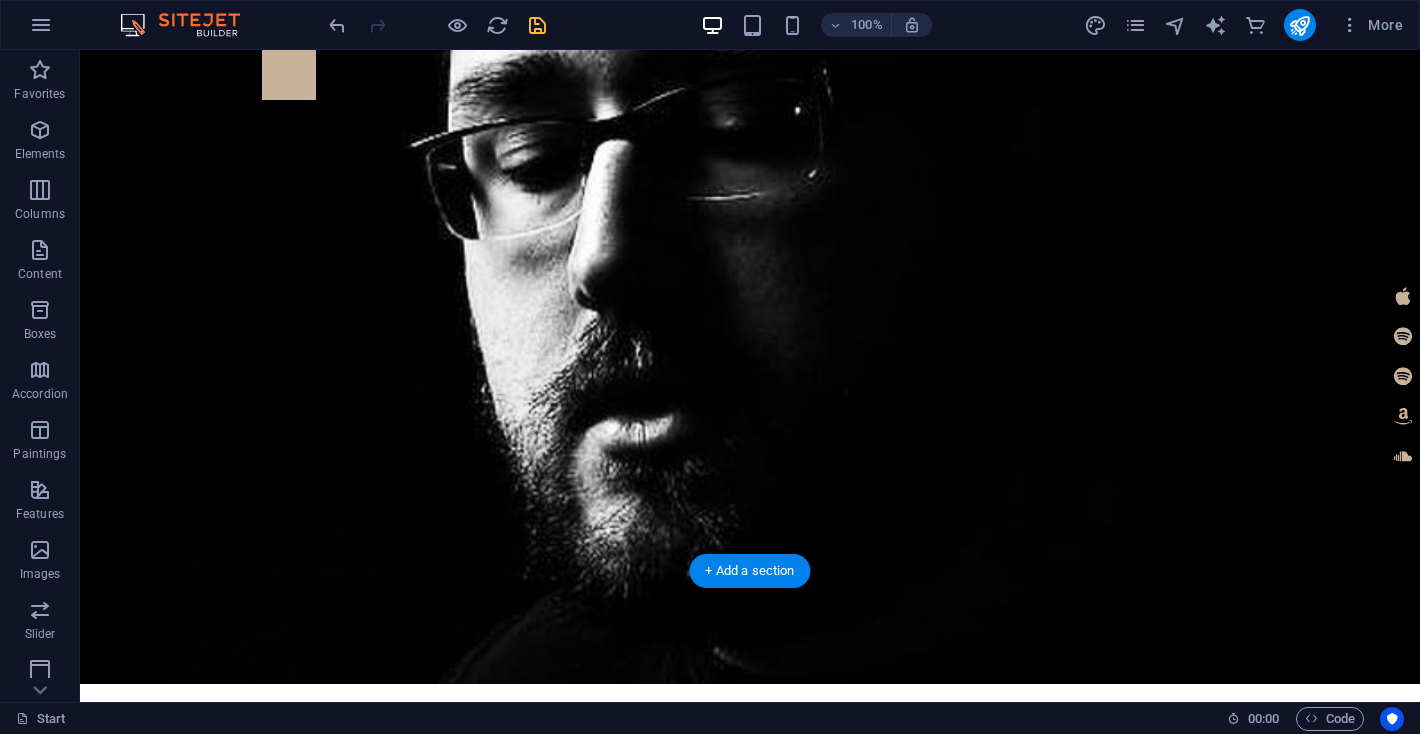 scroll, scrollTop: 1584, scrollLeft: 0, axis: vertical 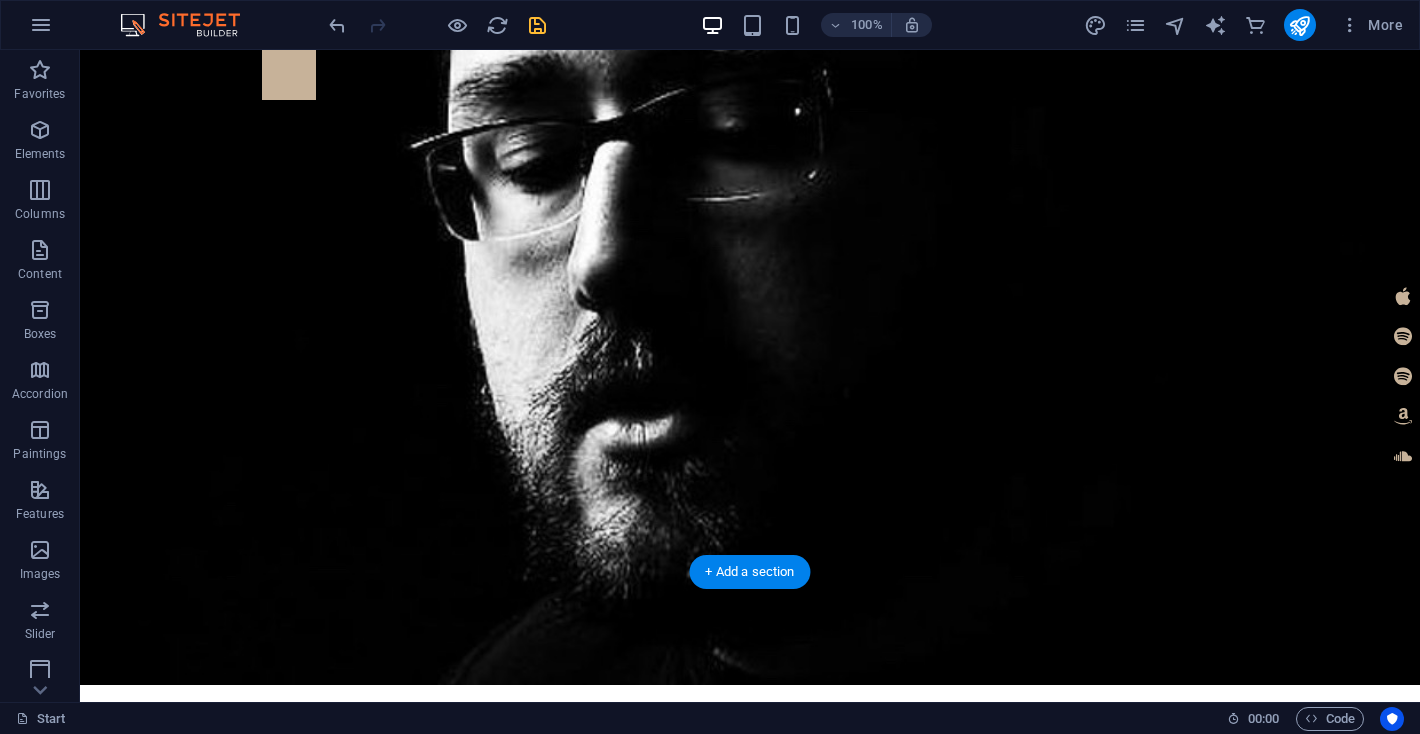 click at bounding box center (750, 1319) 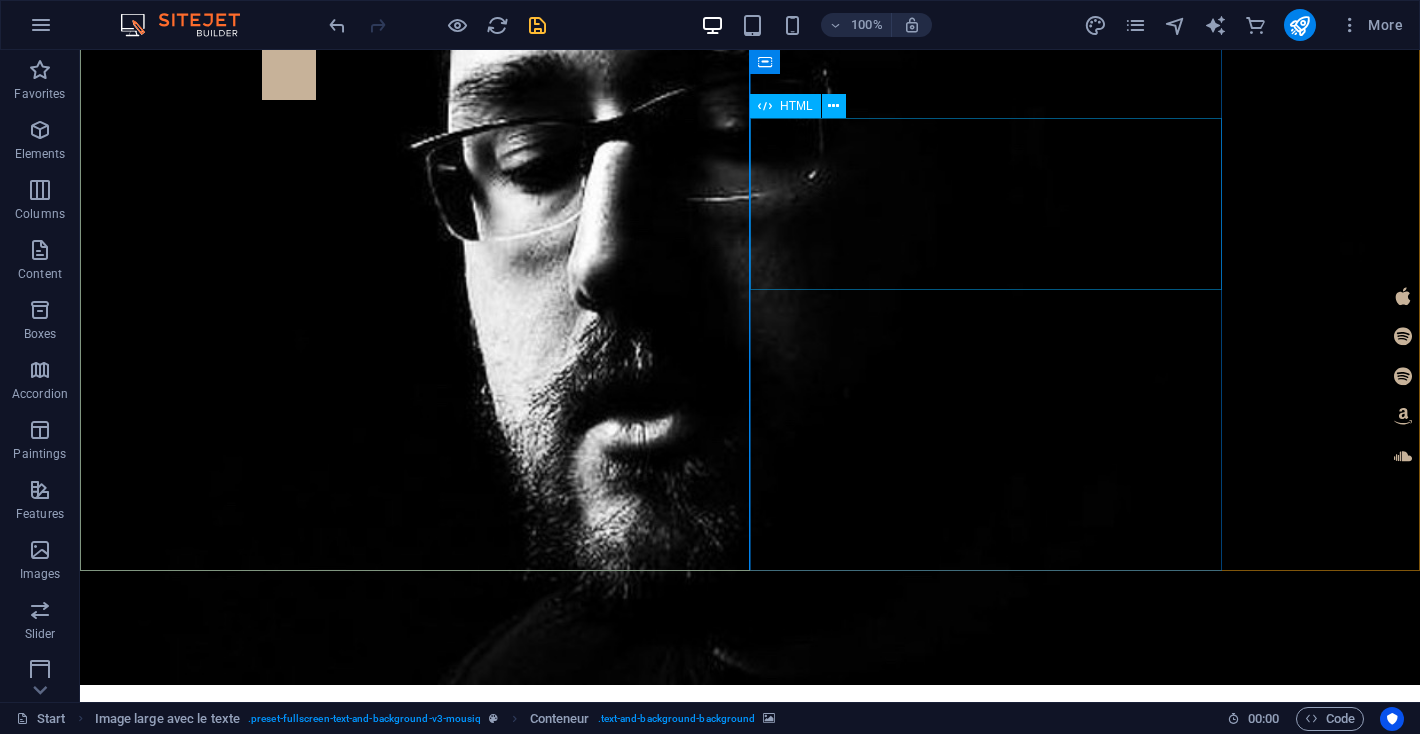 click on "HTML" at bounding box center (796, 106) 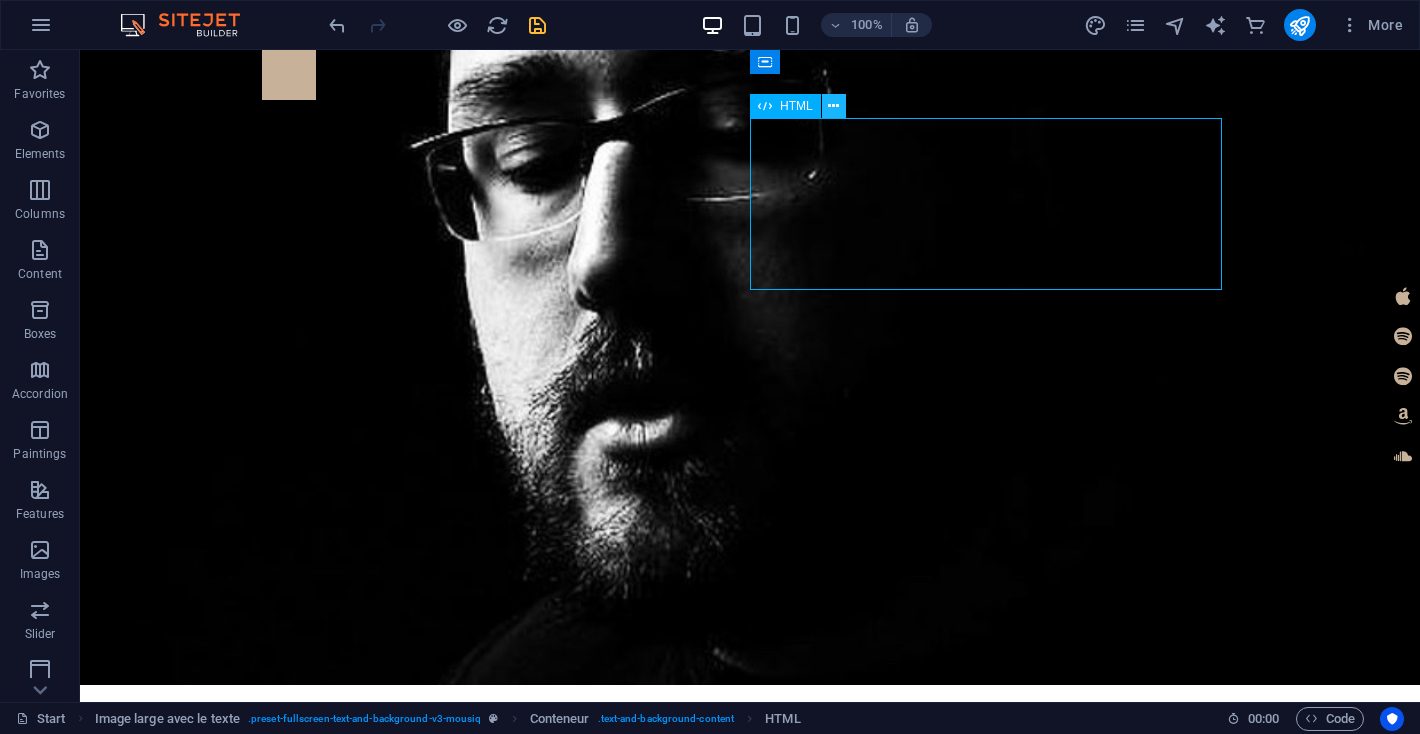 click at bounding box center (834, 106) 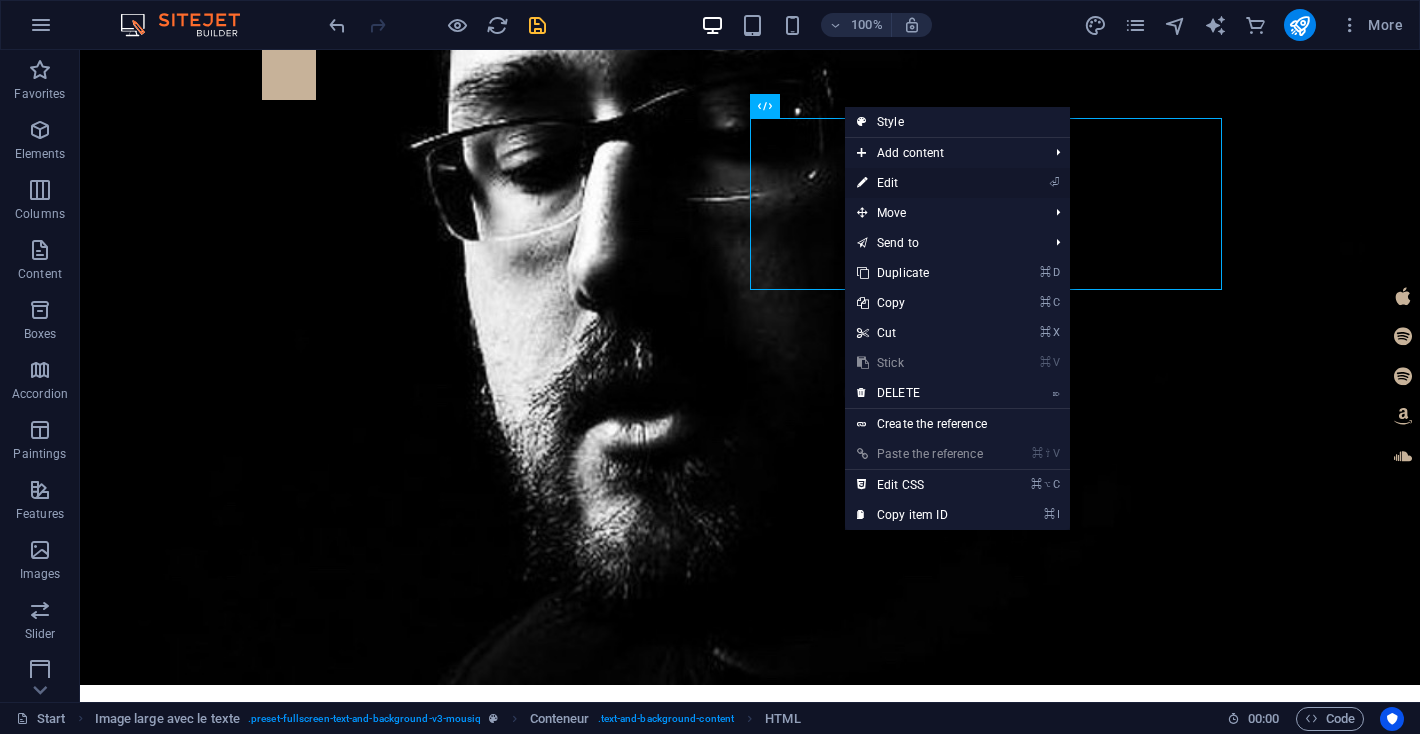 click on "Edit" at bounding box center [888, 183] 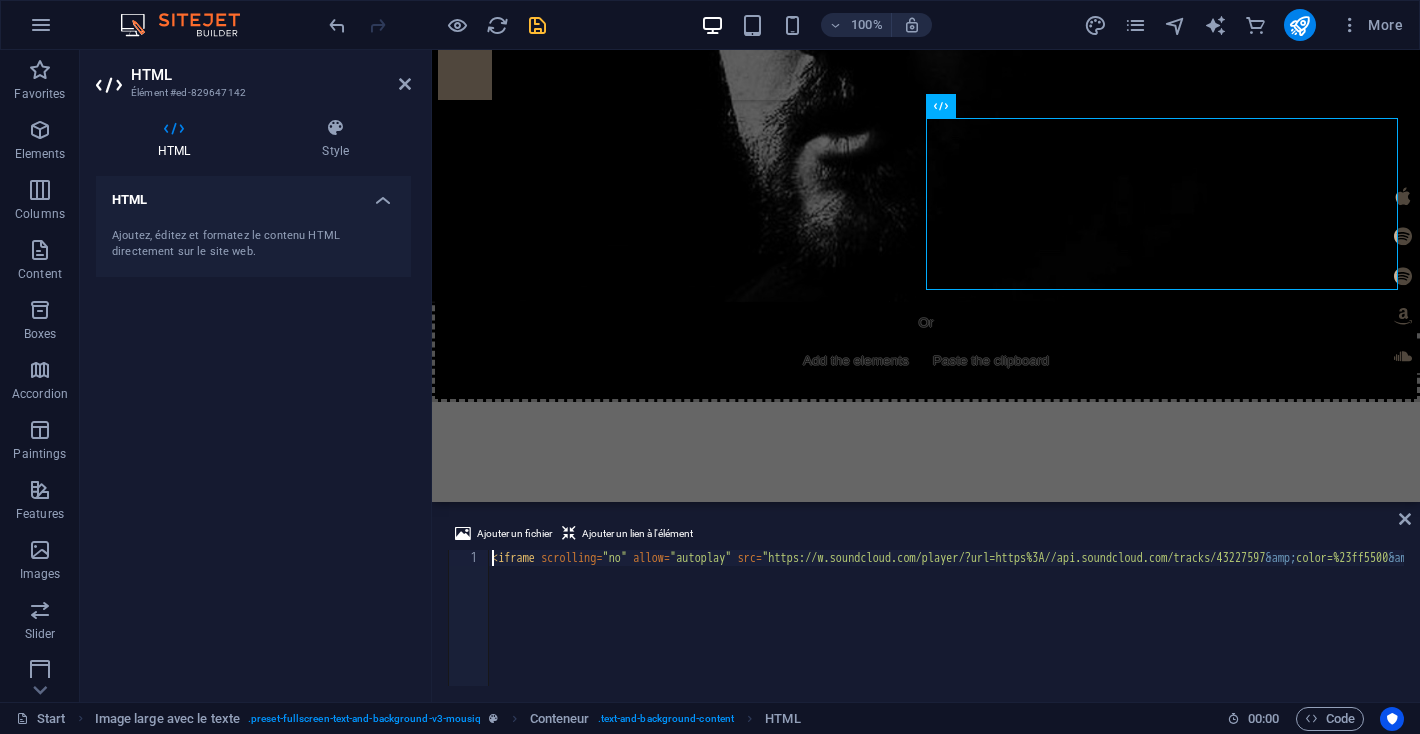 scroll, scrollTop: 1493, scrollLeft: 0, axis: vertical 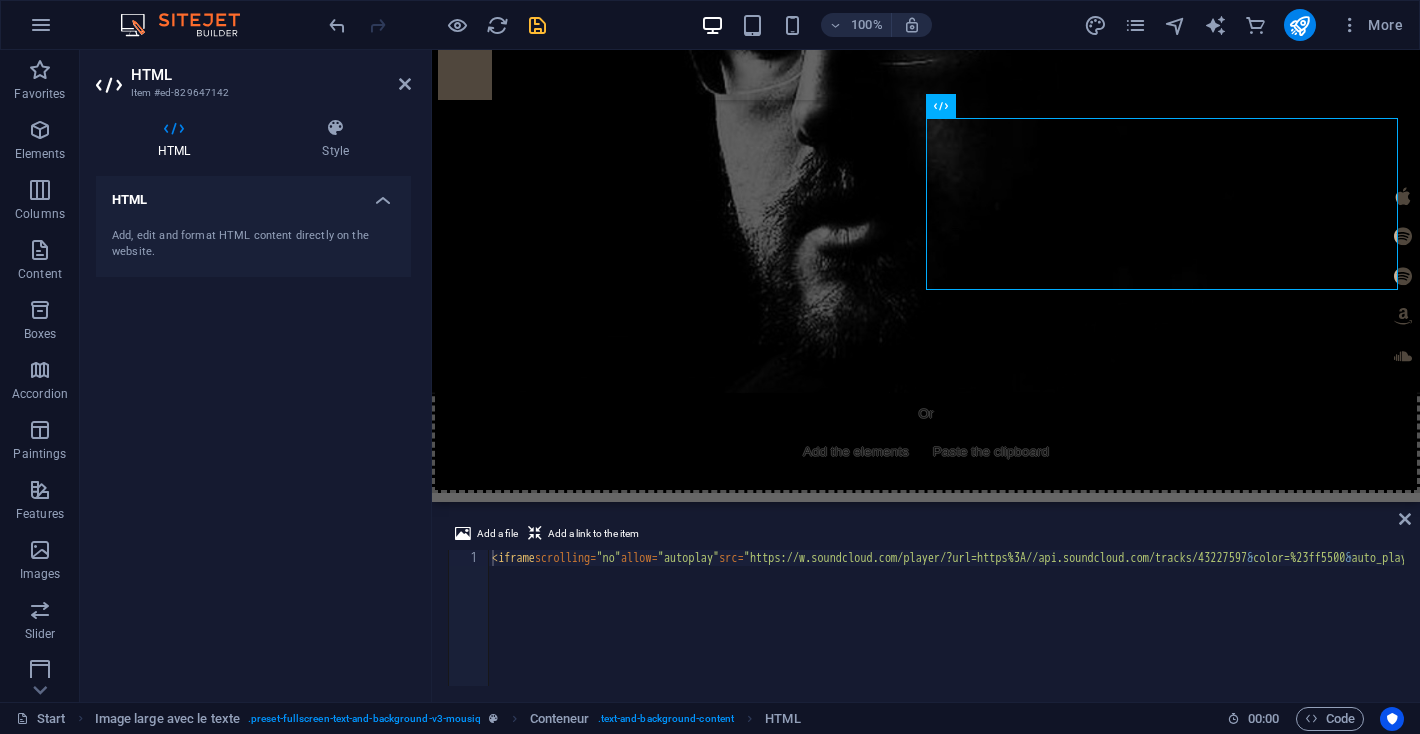 click on "Add, edit and format HTML content directly on the website." at bounding box center [253, 244] 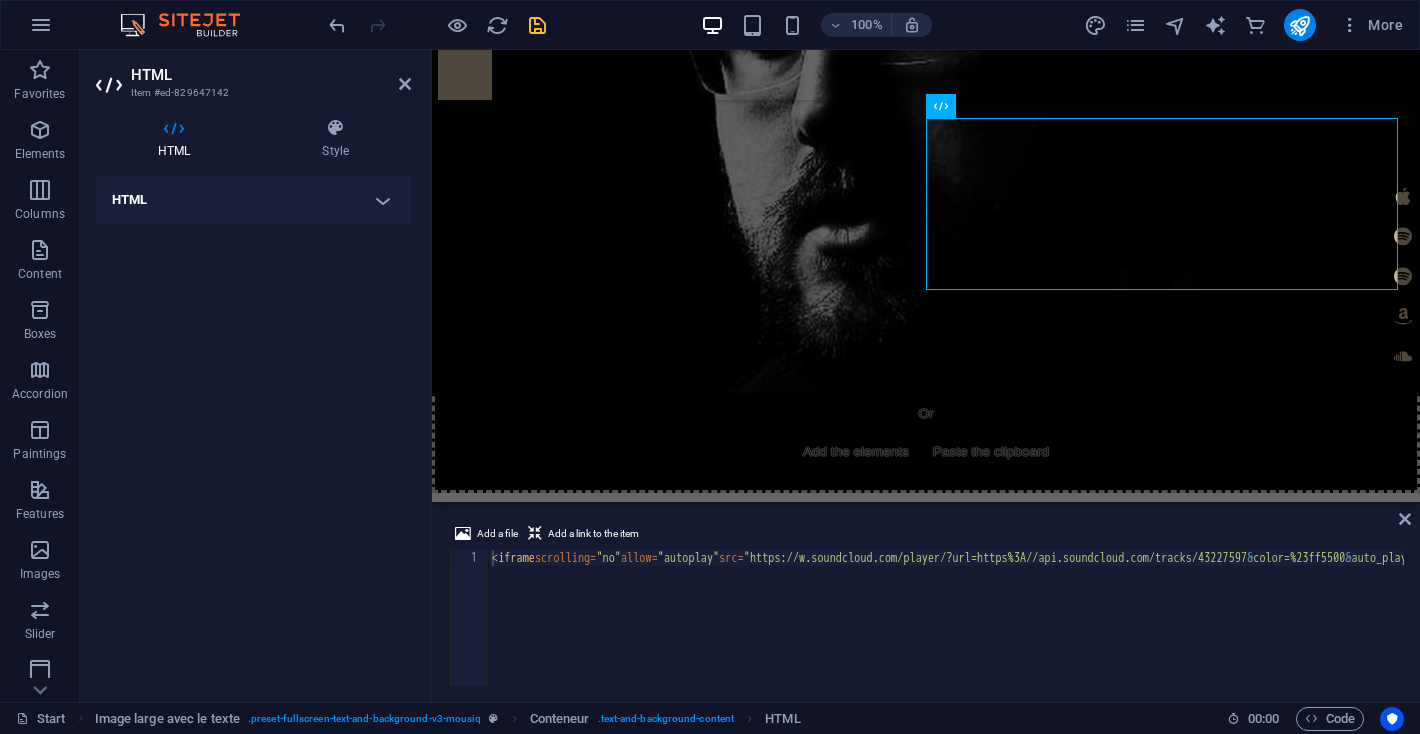 click on "HTML" at bounding box center [253, 200] 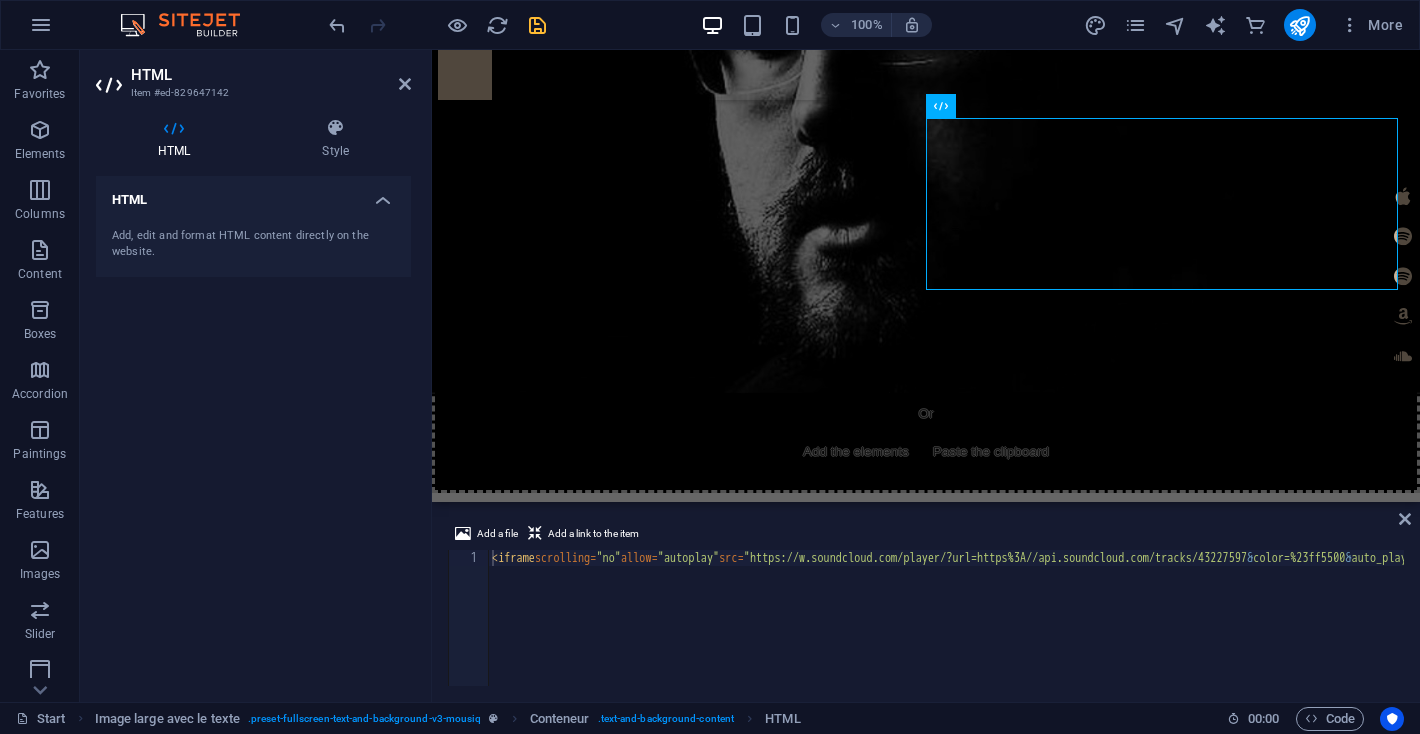 click on "Add, edit and format HTML content directly on the website." at bounding box center [253, 244] 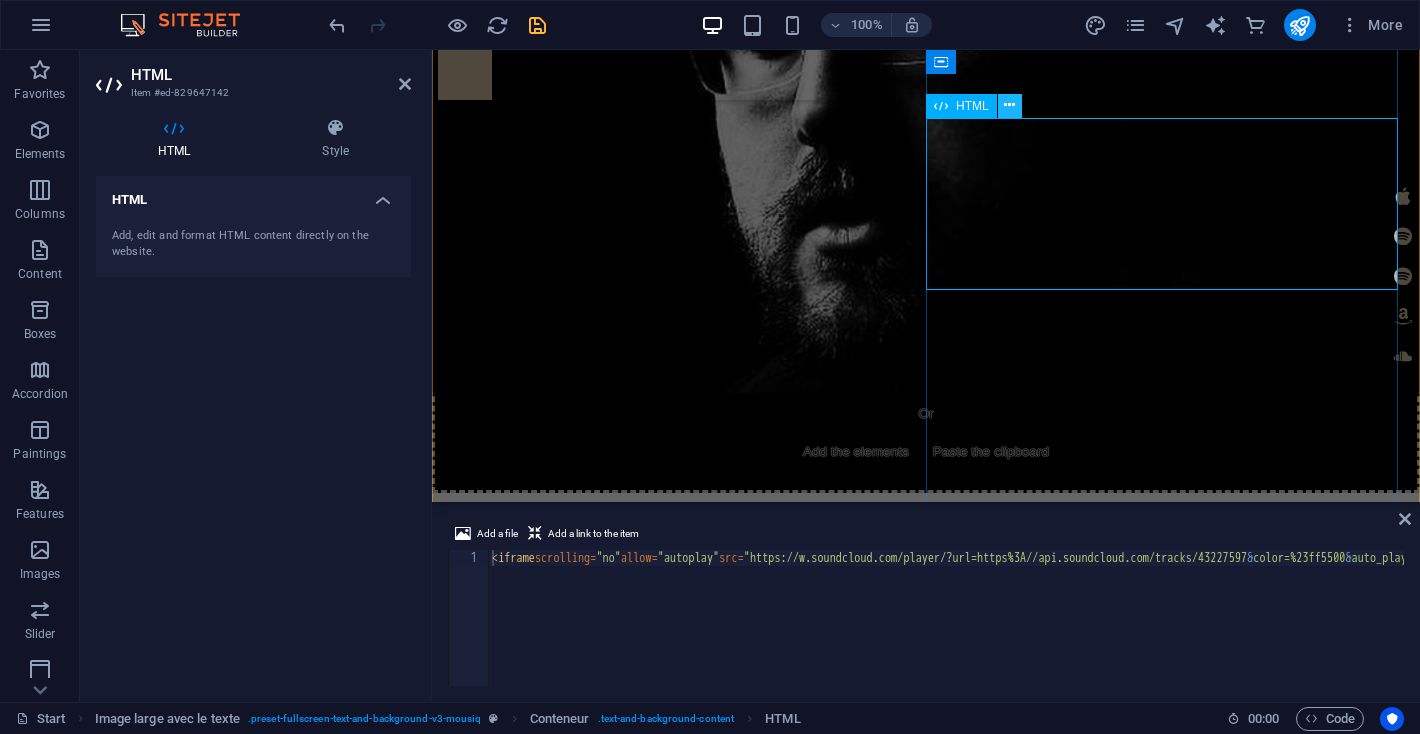 click at bounding box center [1009, 105] 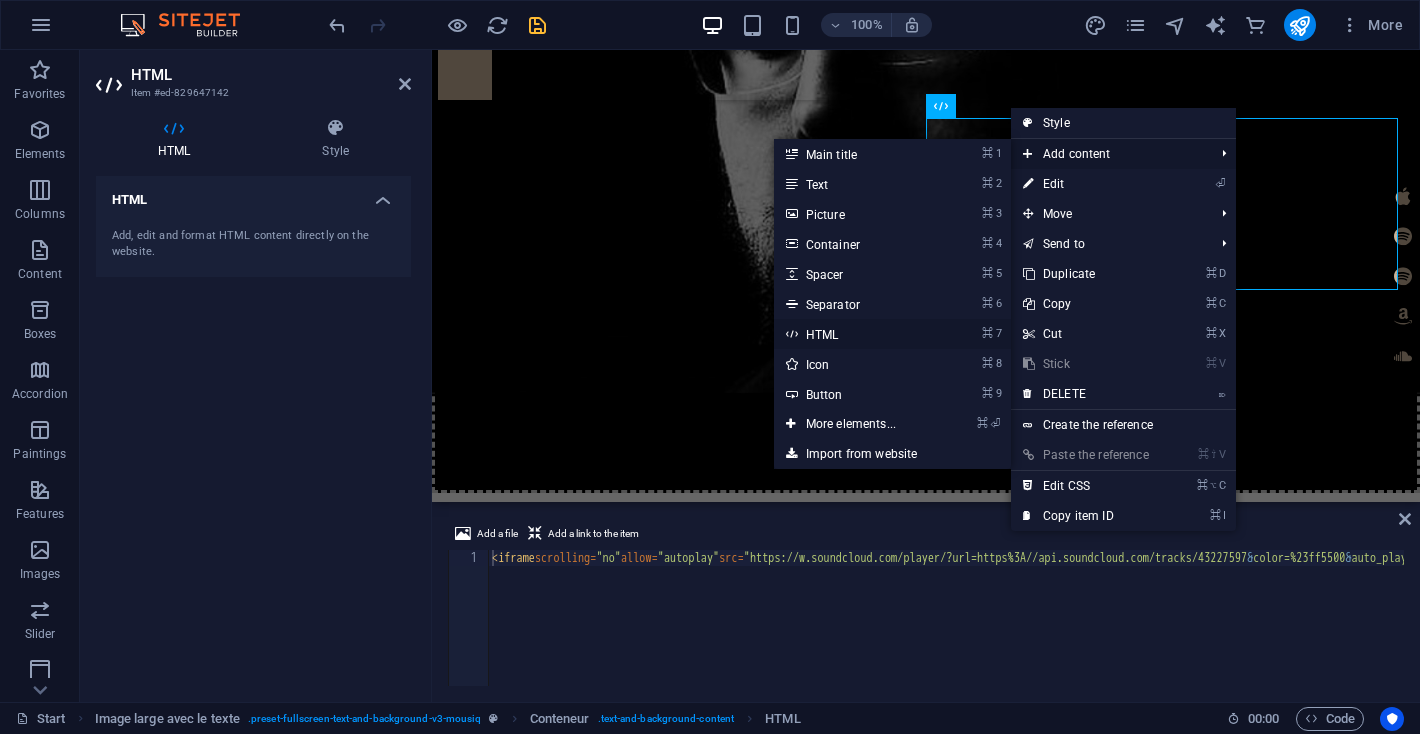 click on "HTML" at bounding box center [822, 335] 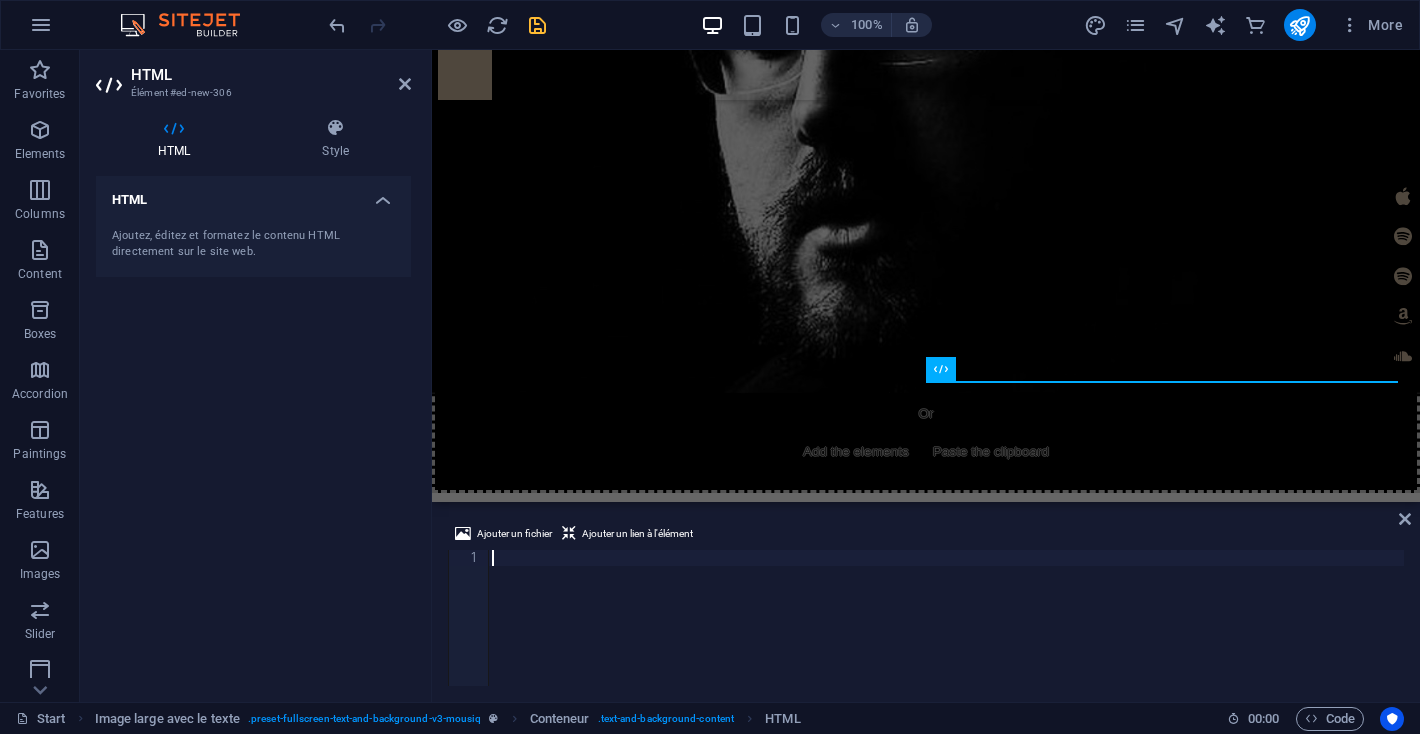 scroll, scrollTop: 1402, scrollLeft: 0, axis: vertical 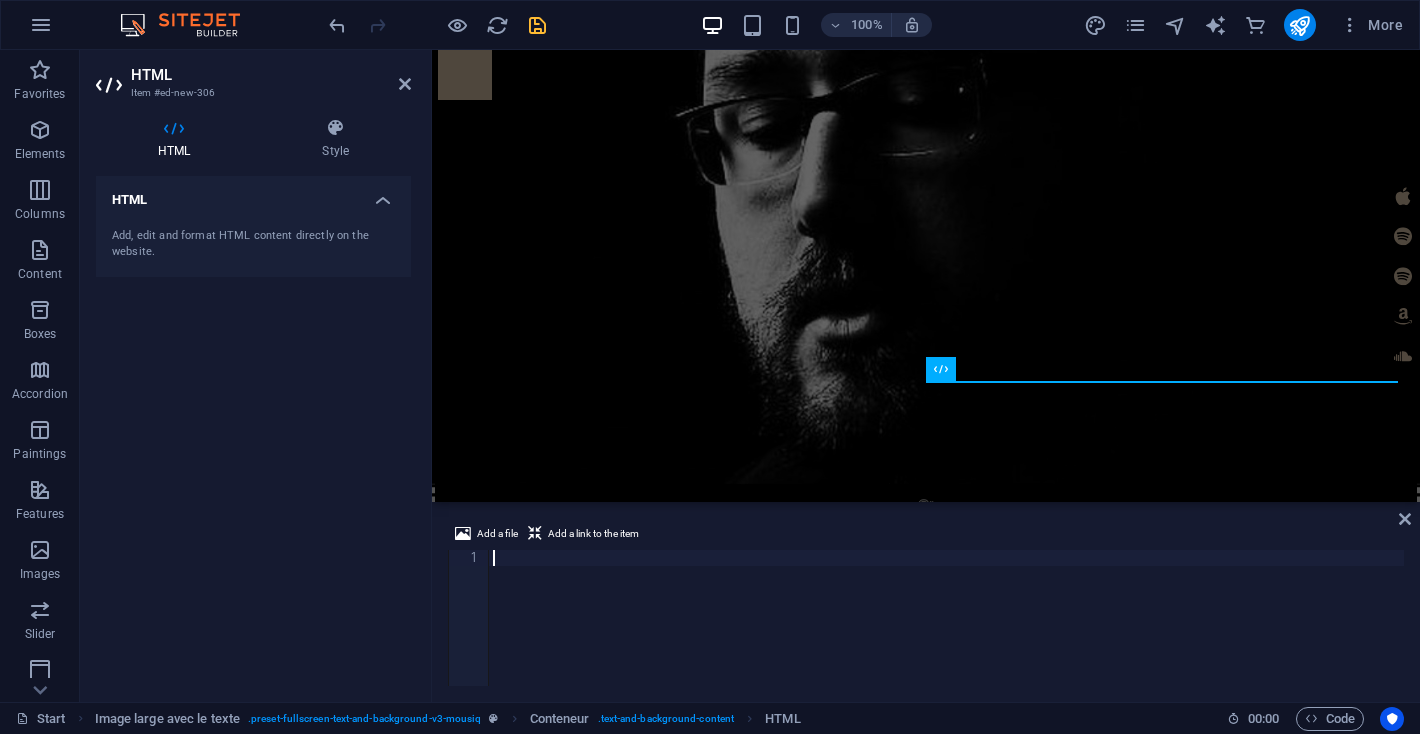 type on "<iframe style="border: 0; width: 350px; height: 442px;" src="https://bandcamp.com/EmbeddedPlayer/track=2234904123/size=large/bgcol=333333/linkcol=e99708/tracklist=false/transparent=true/" seamless><a href="https://jonathanjamesloiselle.bandcamp.com/track/warmness-on-the-soul-avenged-sevenfold-cover">null by Jonathan James Loiselle, Rob Grossi</a></iframe>" 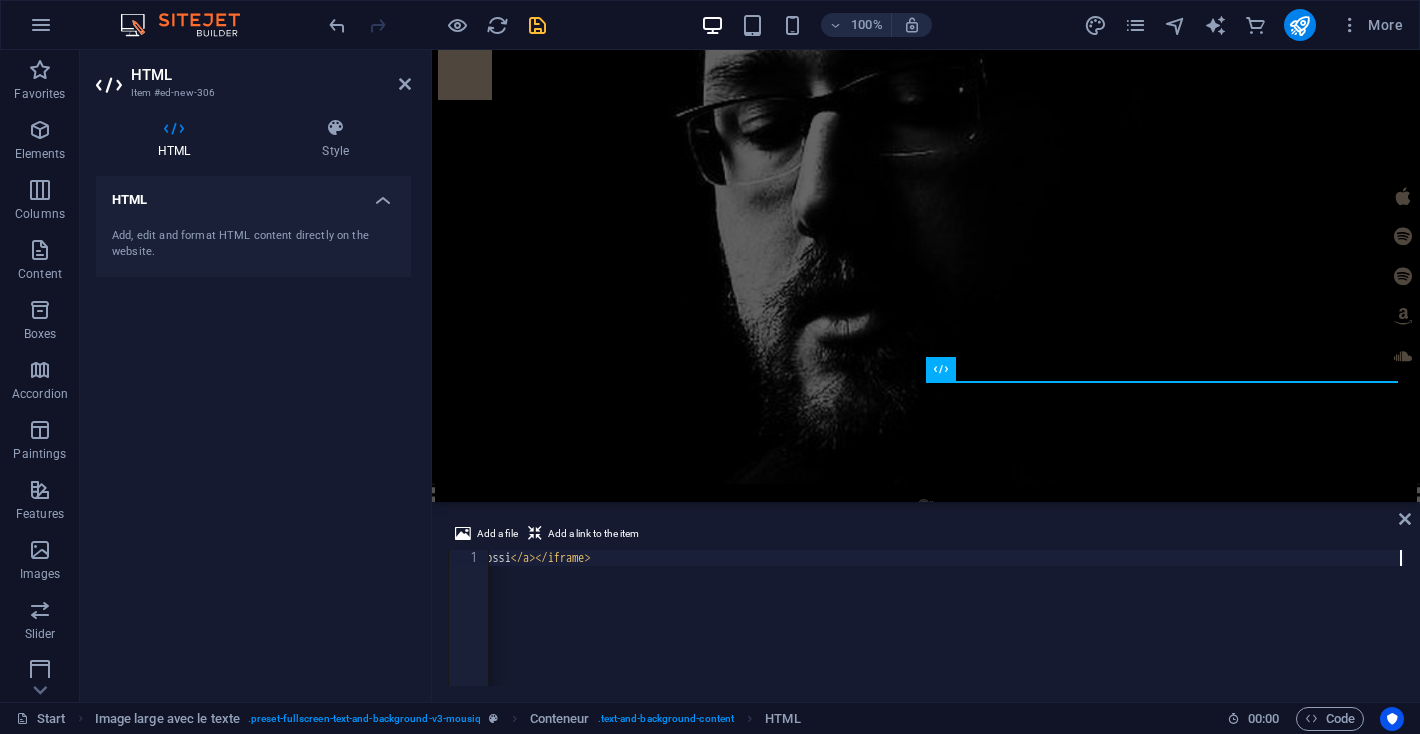 scroll, scrollTop: 0, scrollLeft: 1867, axis: horizontal 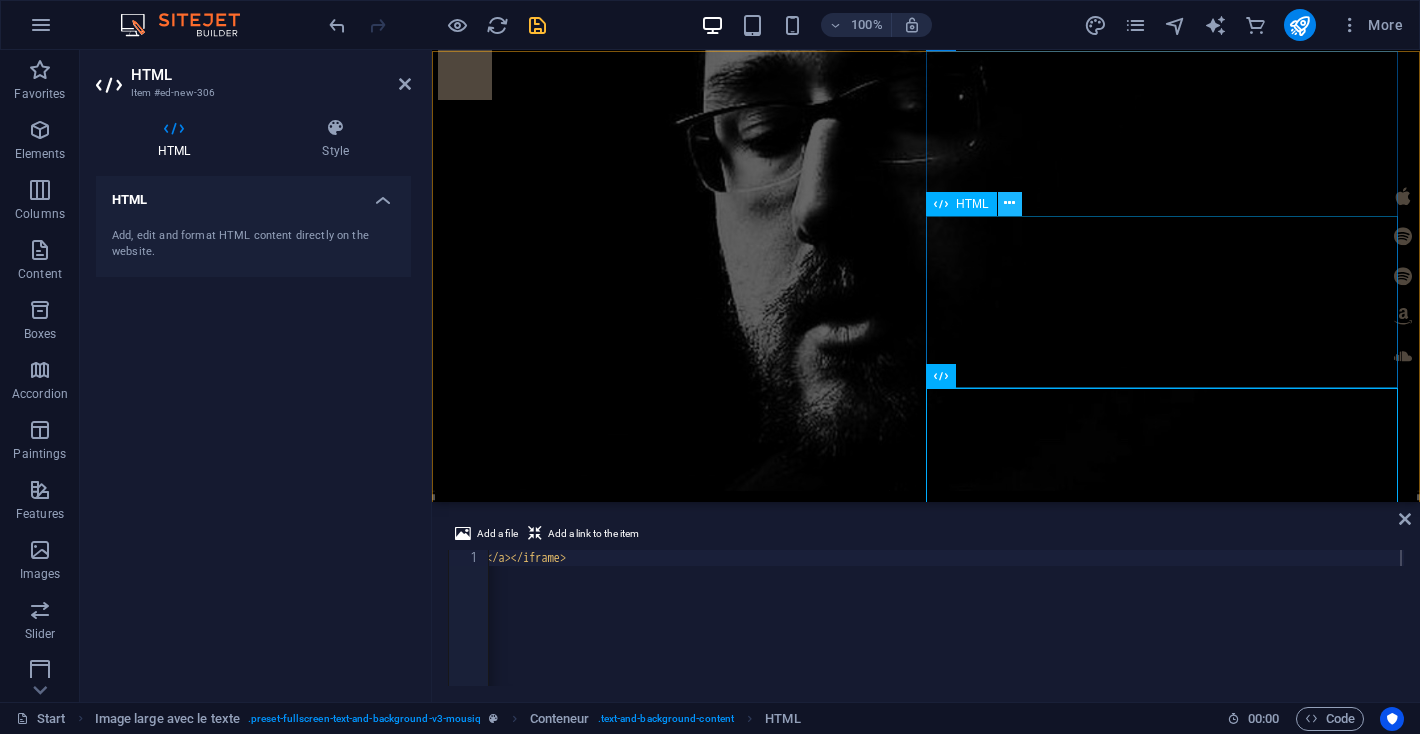 click at bounding box center (1009, 203) 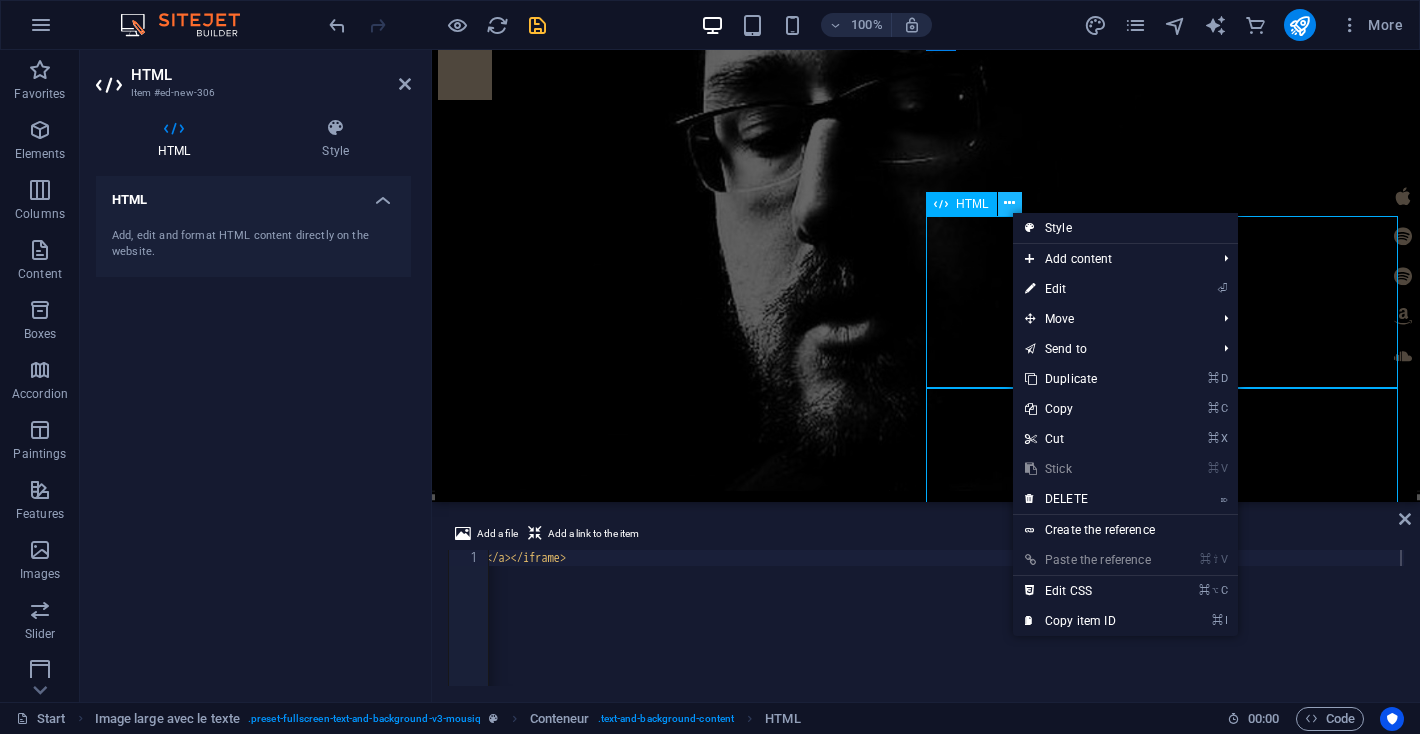 scroll, scrollTop: 1486, scrollLeft: 0, axis: vertical 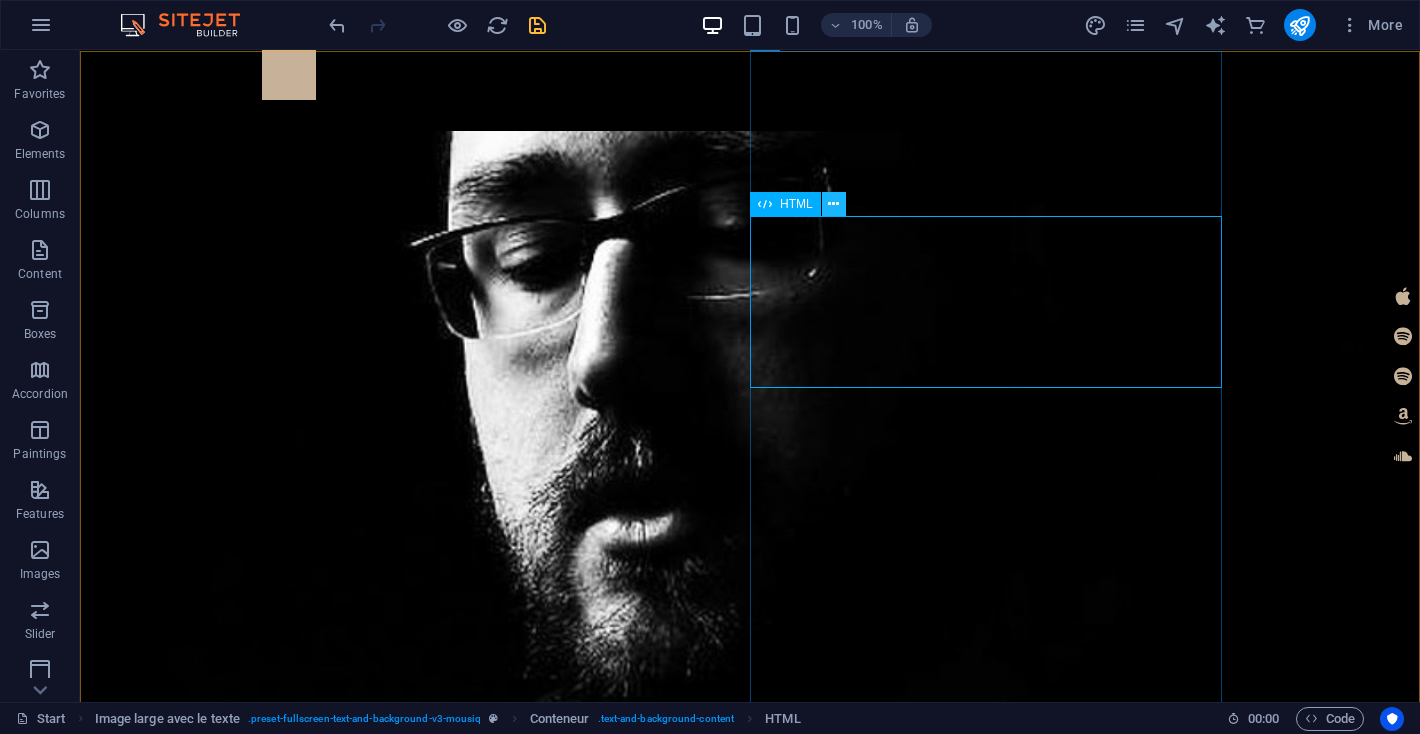 click at bounding box center [833, 204] 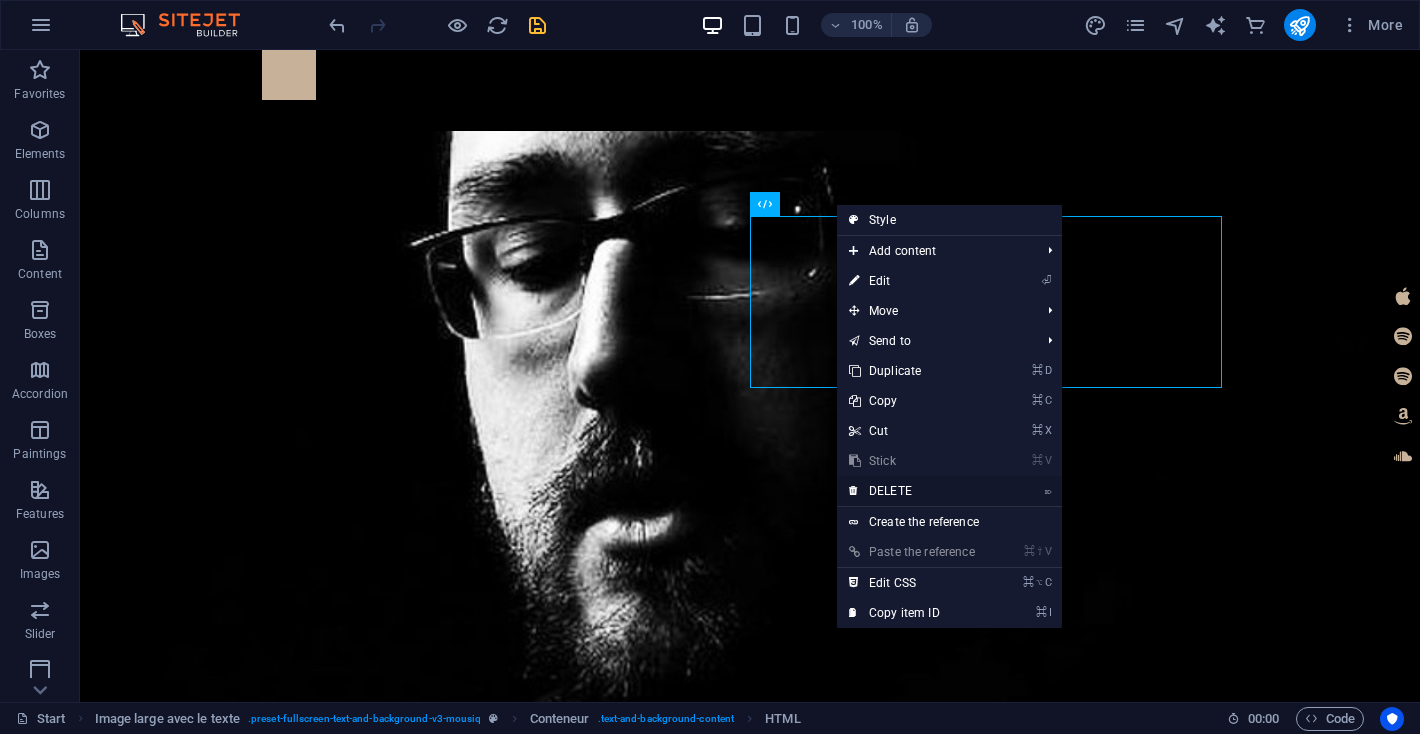 click on "DELETE" at bounding box center [890, 491] 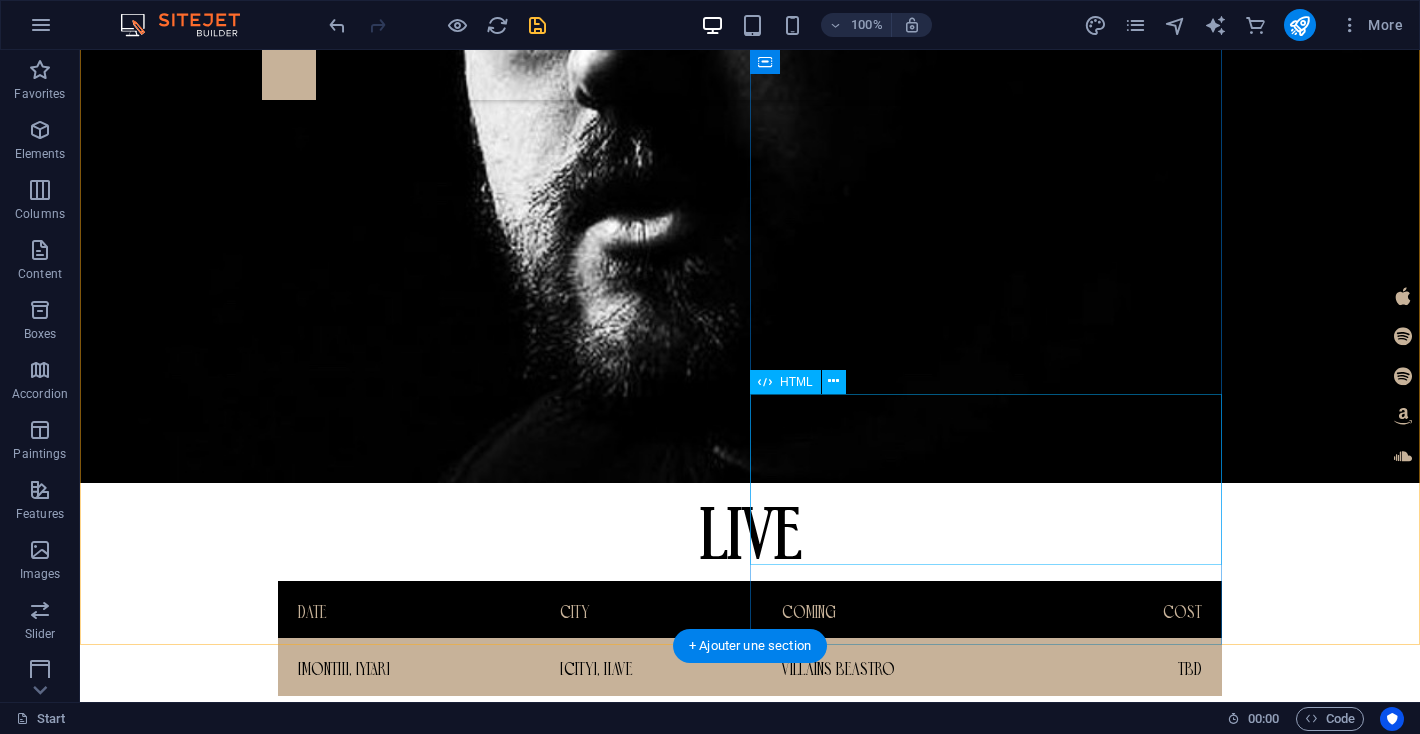 scroll, scrollTop: 1806, scrollLeft: 0, axis: vertical 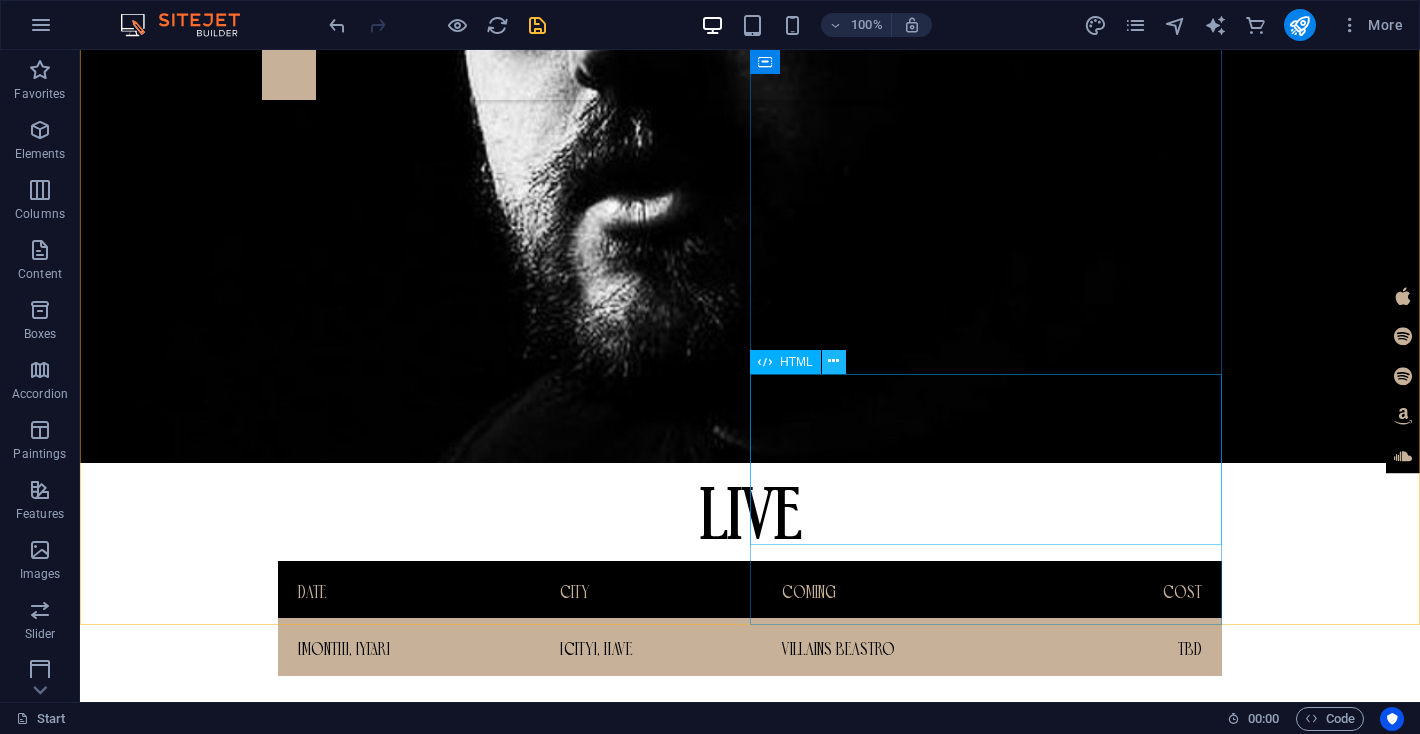 click at bounding box center (833, 361) 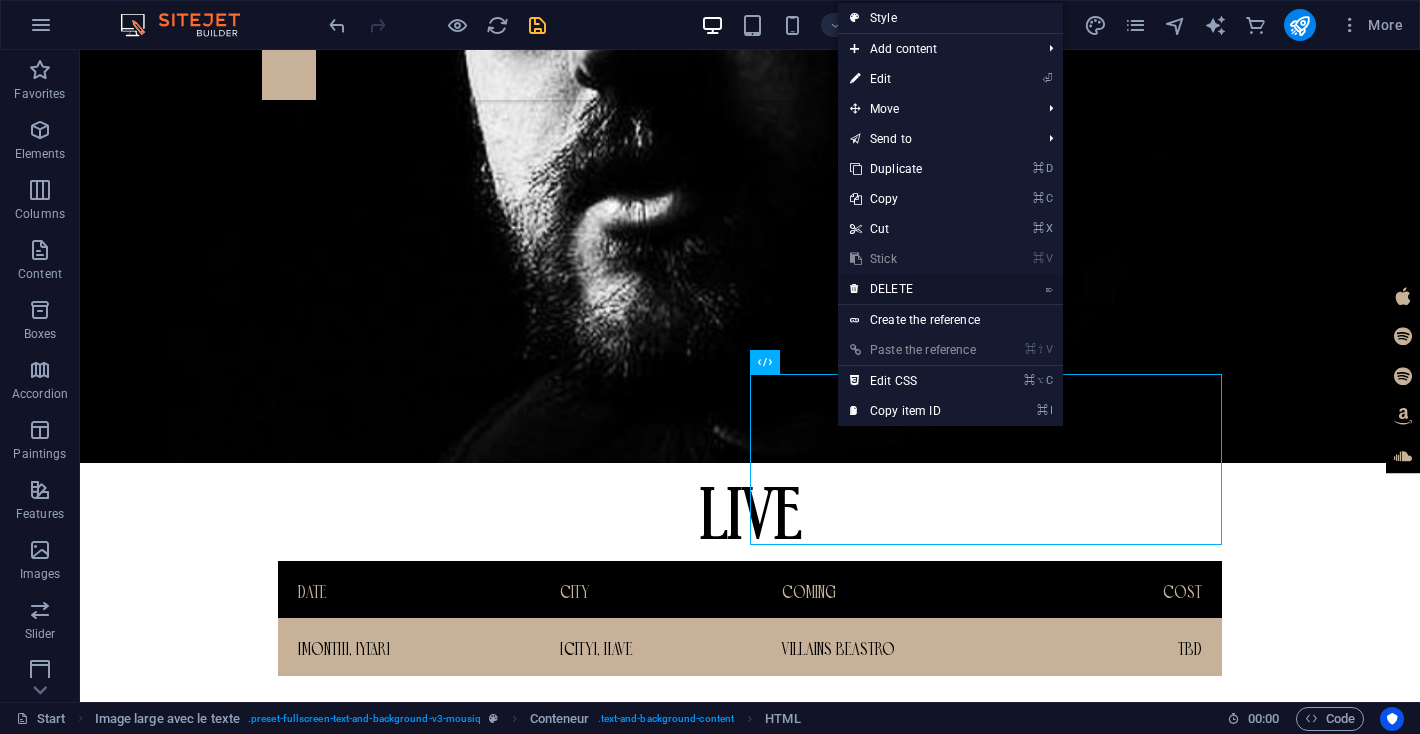 click on "DELETE" at bounding box center [891, 289] 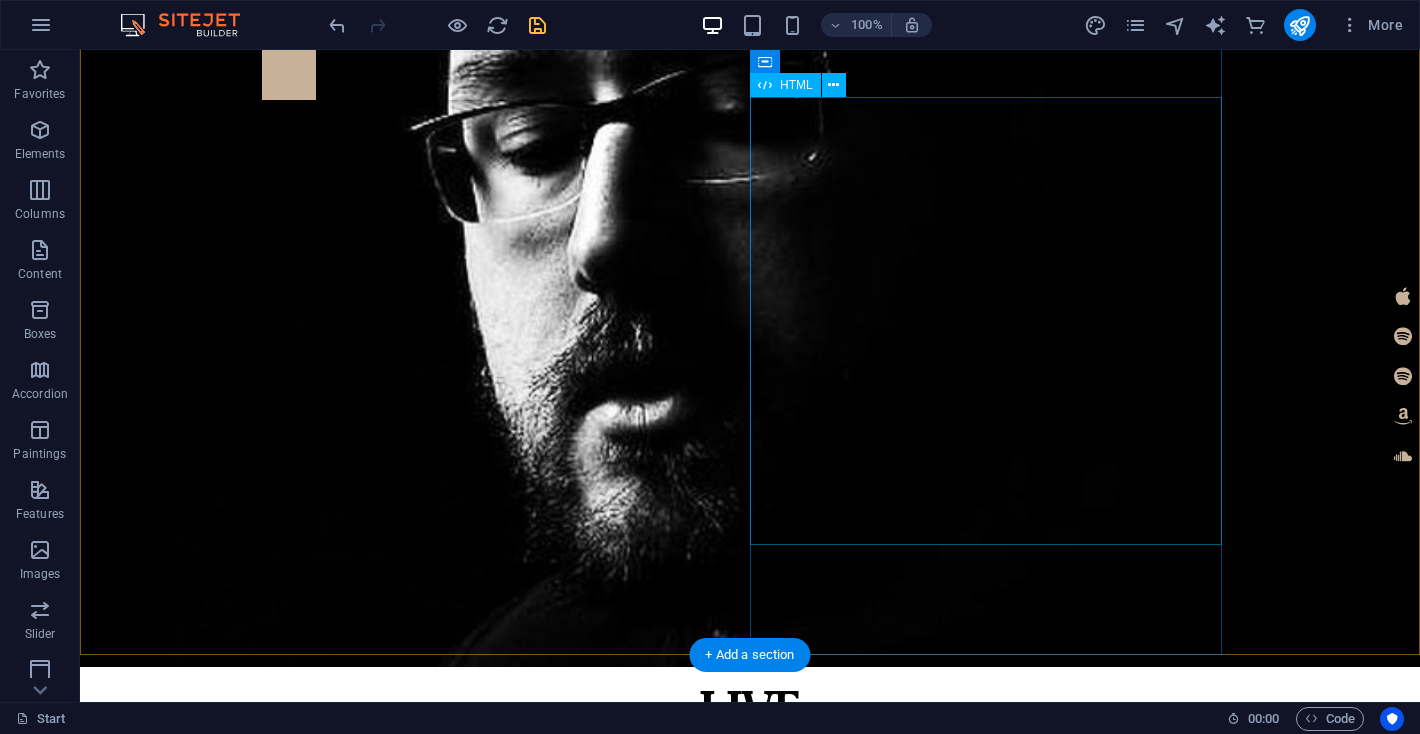 scroll, scrollTop: 1605, scrollLeft: 0, axis: vertical 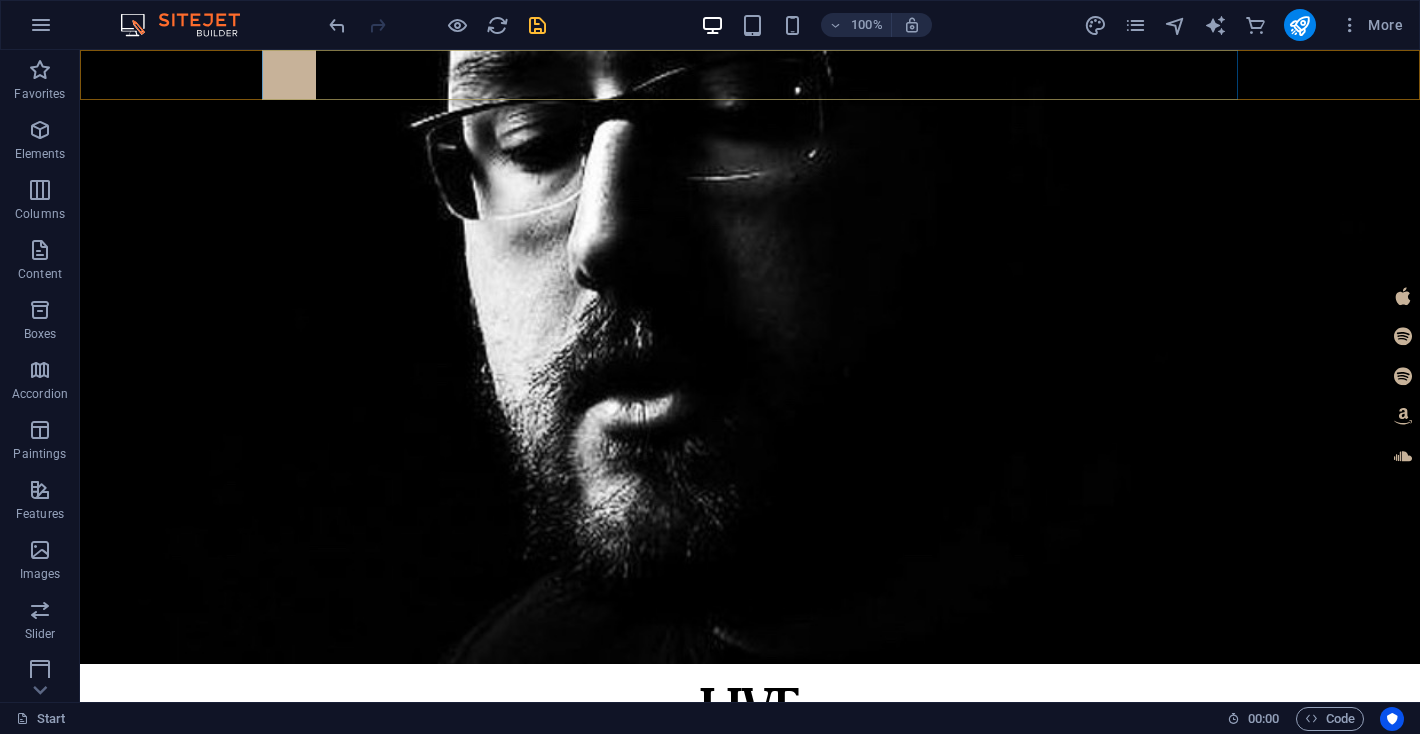 click at bounding box center [750, 75] 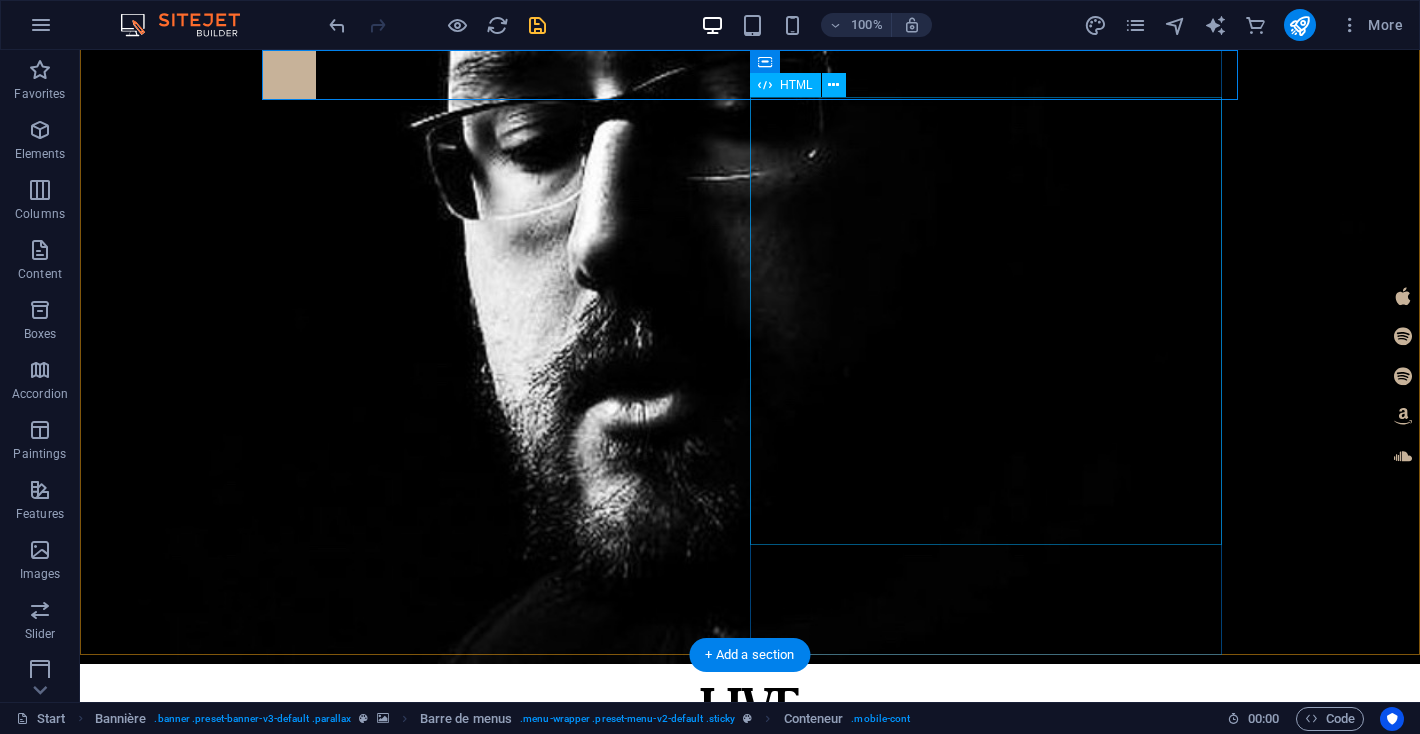 click on "​<a href="https://jonathanjamesloiselle.bandcamp.com/track/warmness-on-the-soul-avenged-sevenfold-cover">null by [FIRST] [LAST], [FIRST] [LAST]</a>​" at bounding box center [651, 2243] 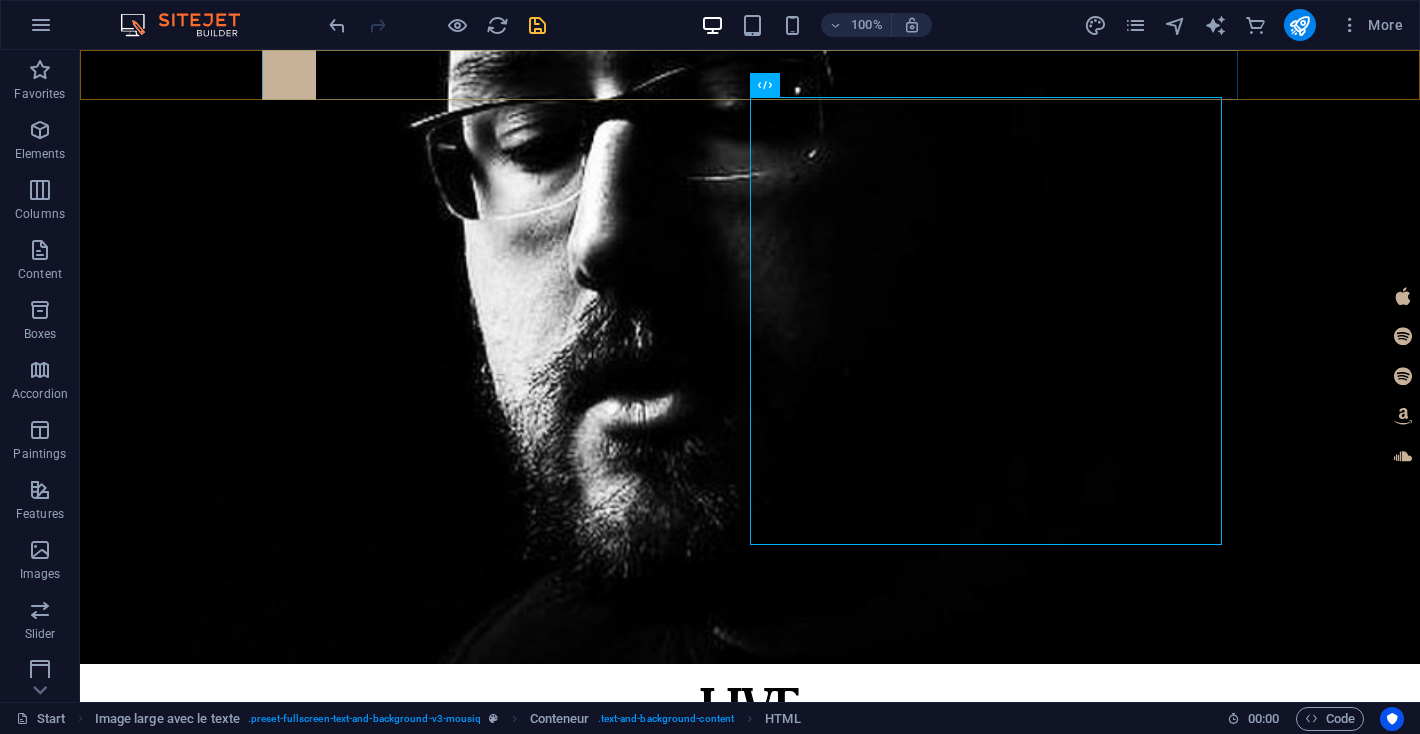 click at bounding box center (750, 75) 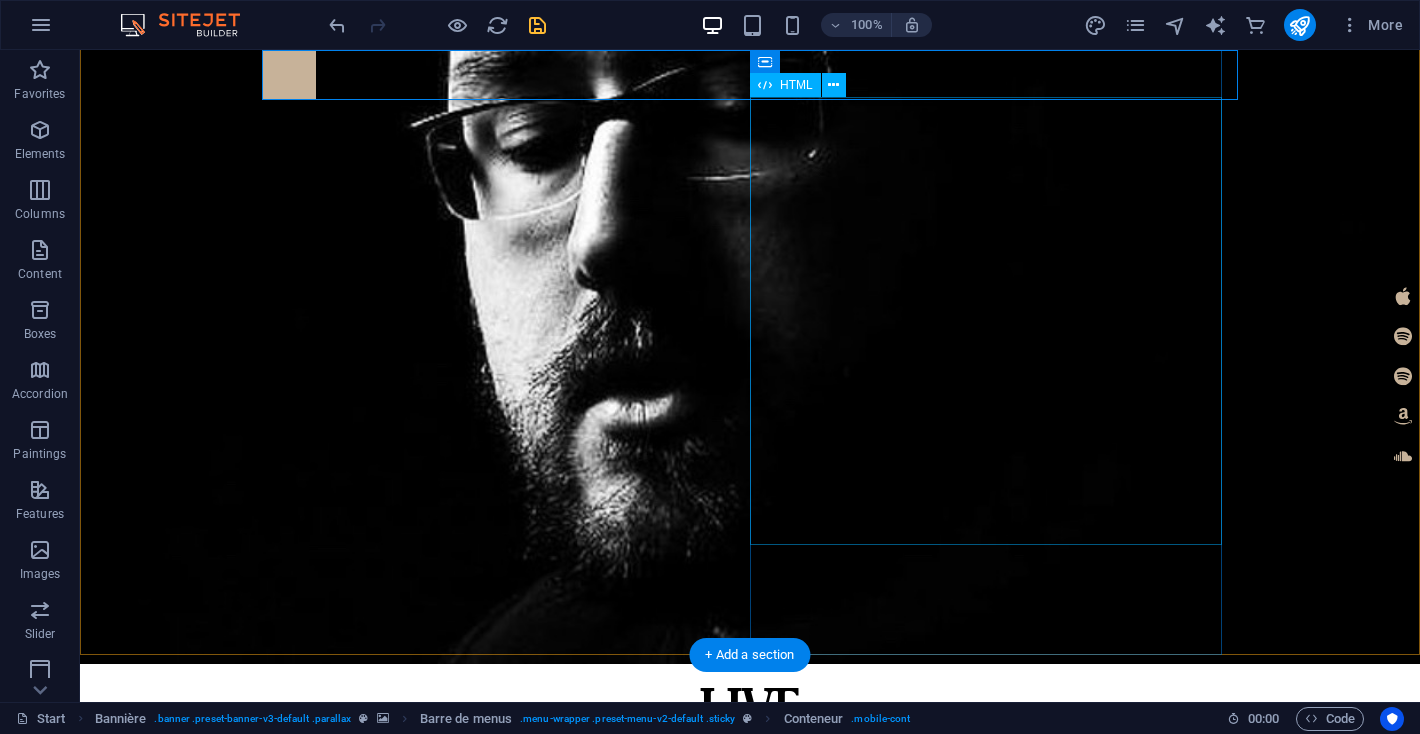 click on "​<a href="https://jonathanjamesloiselle.bandcamp.com/track/warmness-on-the-soul-avenged-sevenfold-cover">null by [FIRST] [LAST], [FIRST] [LAST]</a>​" at bounding box center [651, 2243] 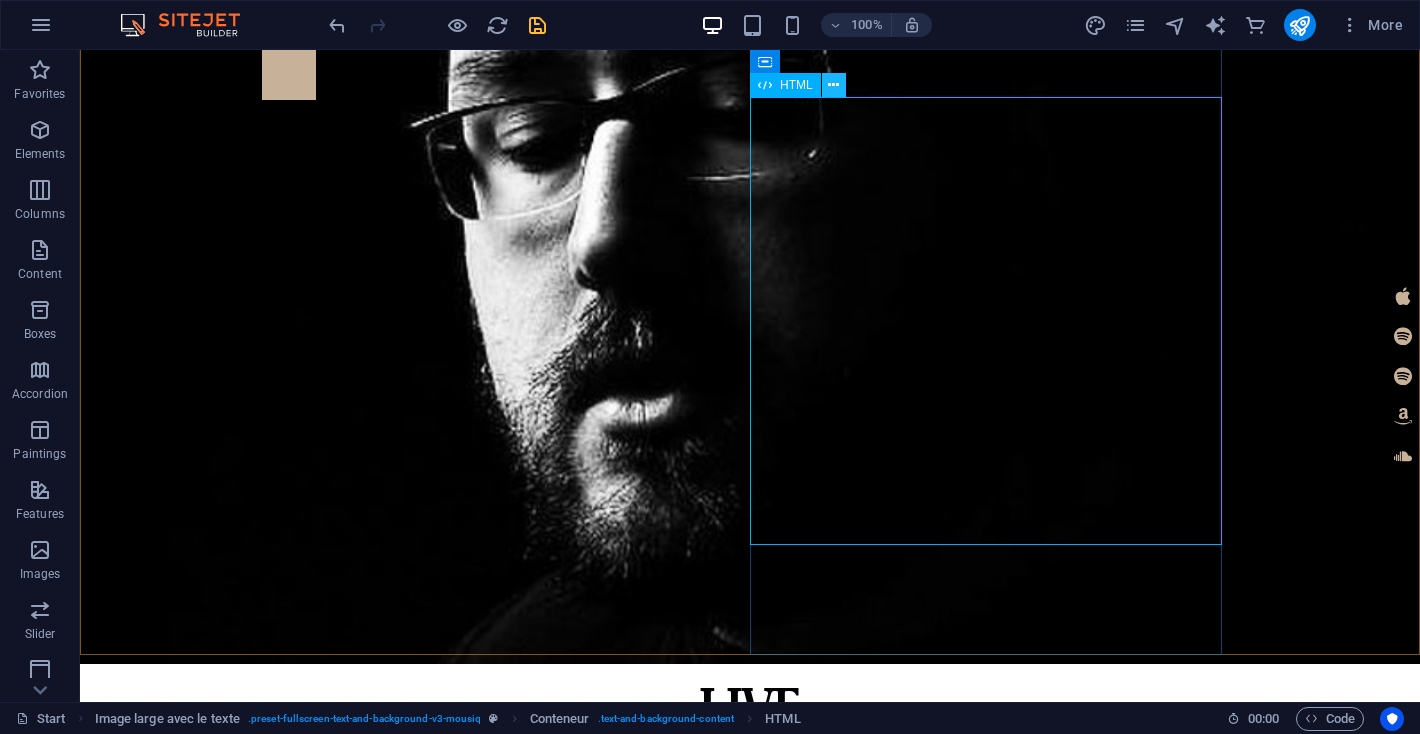 click at bounding box center [833, 85] 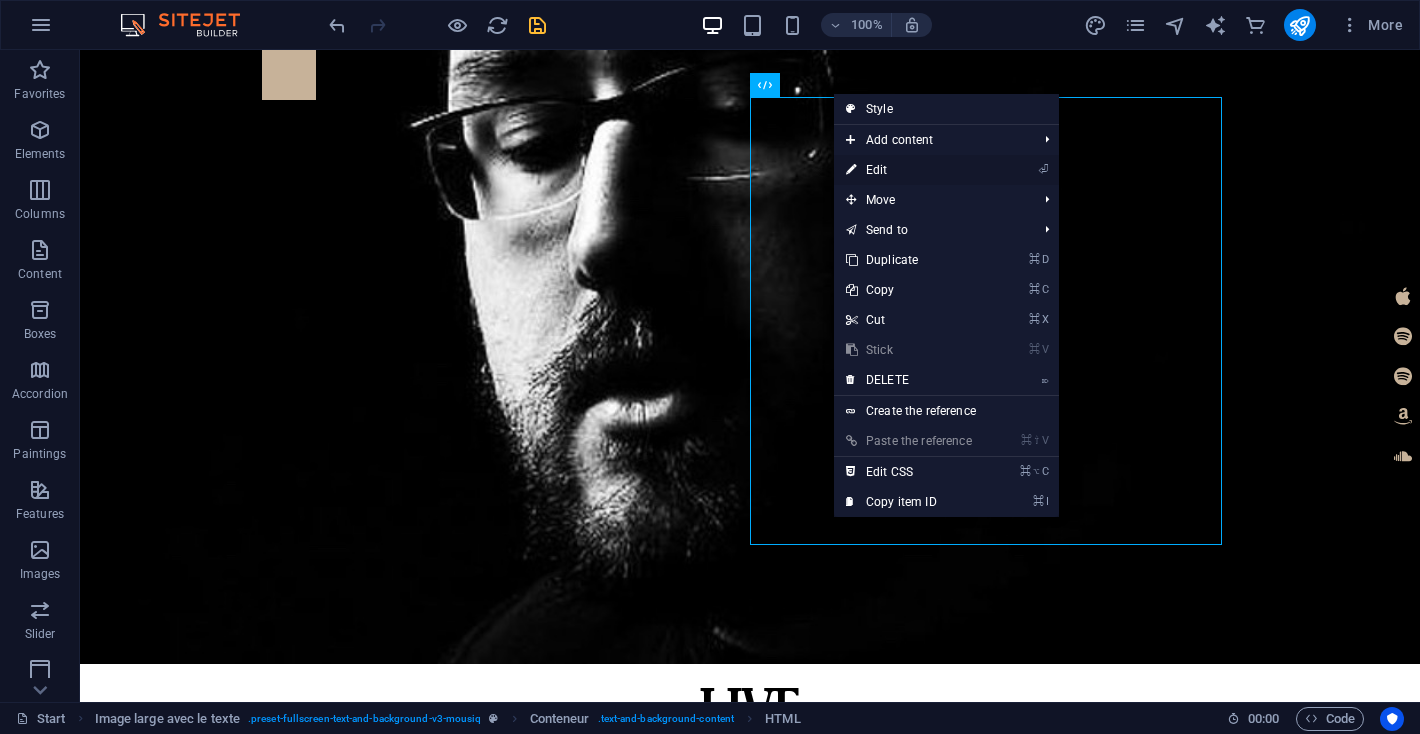 click on "Edit" at bounding box center (877, 170) 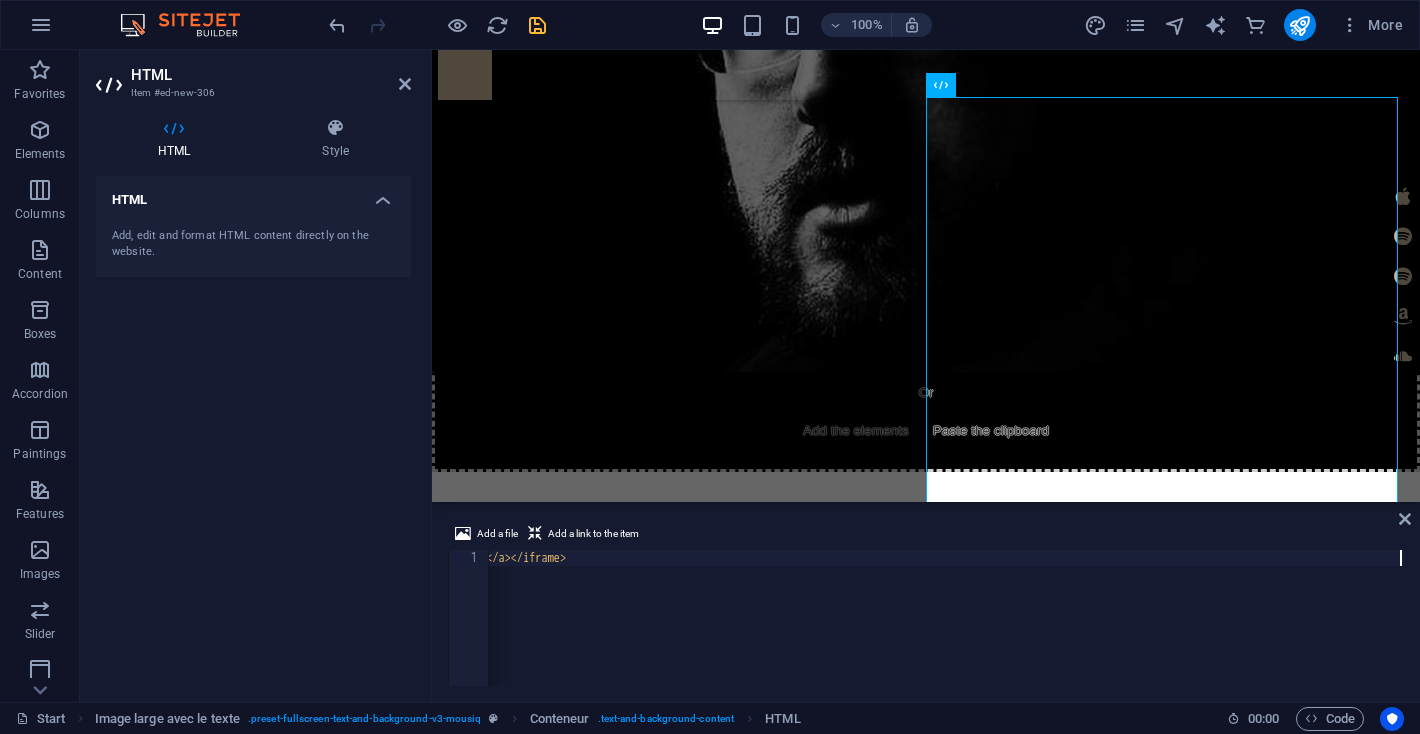 click on "<  iframe  style  =  "border: 0; width: 350px; height: 442px;"  src  =  "https://bandcamp.com/EmbeddedPlayer/track=2234904123/size=large/bgcol=333333/linkcol=e99708/tracklist=false/transparent=true/"  seamless  >  <  a  href  =  "https://jonathanjamesloiselle.bandcamp.com/track/warmness-on-the-soul-avenged-sevenfold-cover"  >  null by Jonathan James Loiselle, Rob Grossi  </  a  >  </  iframe  >" at bounding box center [13, 634] 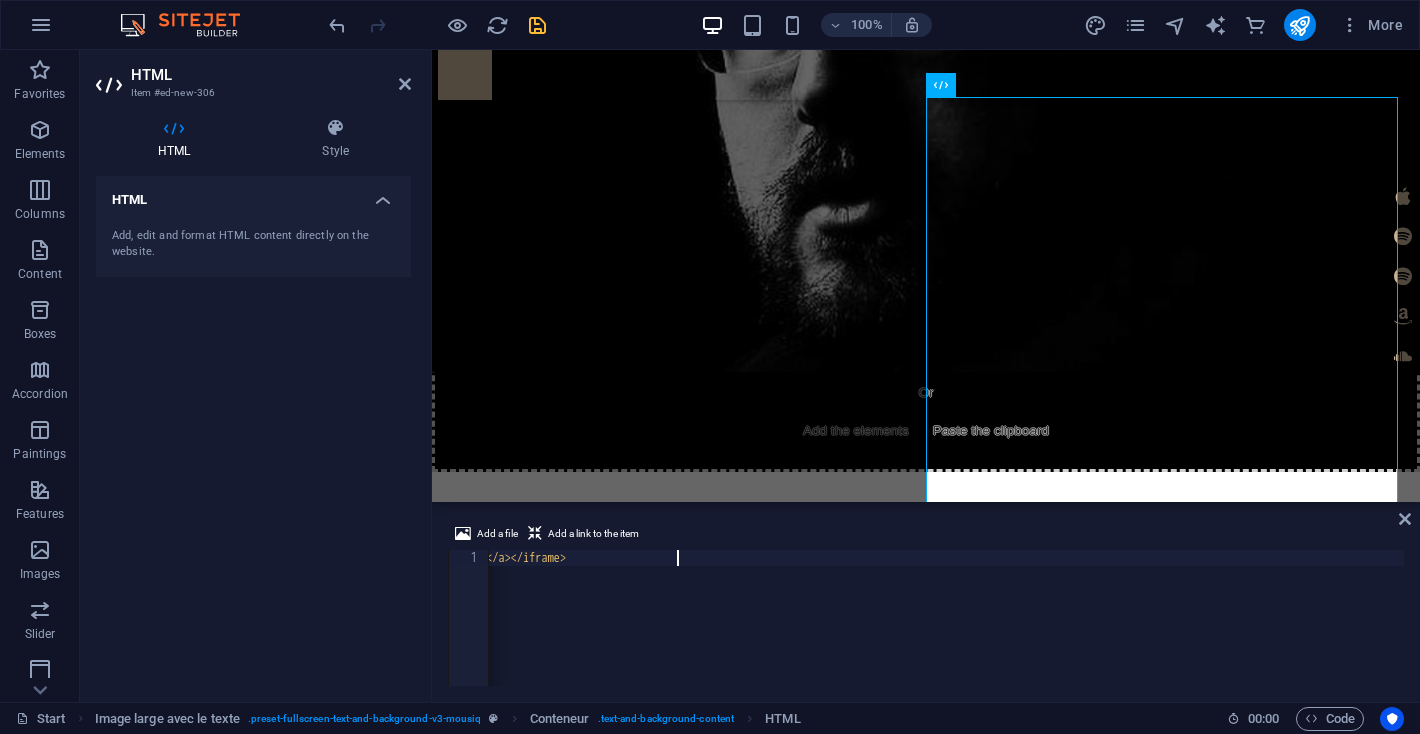 click on "<  iframe  style  =  "border: 0; width: 350px; height: 442px;"  src  =  "https://bandcamp.com/EmbeddedPlayer/track=2234904123/size=large/bgcol=333333/linkcol=e99708/tracklist=false/transparent=true/"  seamless  >  <  a  href  =  "https://jonathanjamesloiselle.bandcamp.com/track/warmness-on-the-soul-avenged-sevenfold-cover"  >  null by Jonathan James Loiselle, Rob Grossi  </  a  >  </  iframe  >" at bounding box center (13, 634) 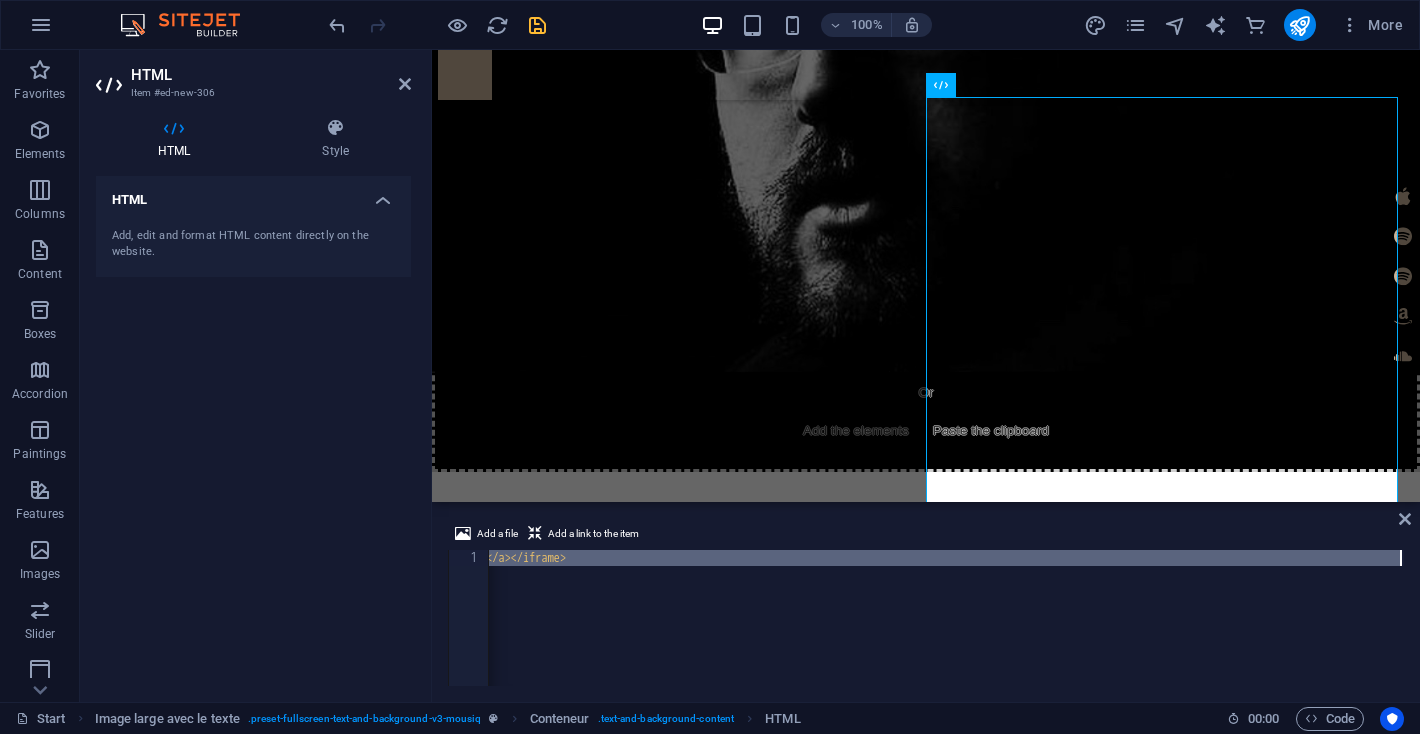 click on "<  iframe  style  =  "border: 0; width: 350px; height: 442px;"  src  =  "https://bandcamp.com/EmbeddedPlayer/track=2234904123/size=large/bgcol=333333/linkcol=e99708/tracklist=false/transparent=true/"  seamless  >  <  a  href  =  "https://jonathanjamesloiselle.bandcamp.com/track/warmness-on-the-soul-avenged-sevenfold-cover"  >  null by Jonathan James Loiselle, Rob Grossi  </  a  >  </  iframe  >" at bounding box center (13, 632) 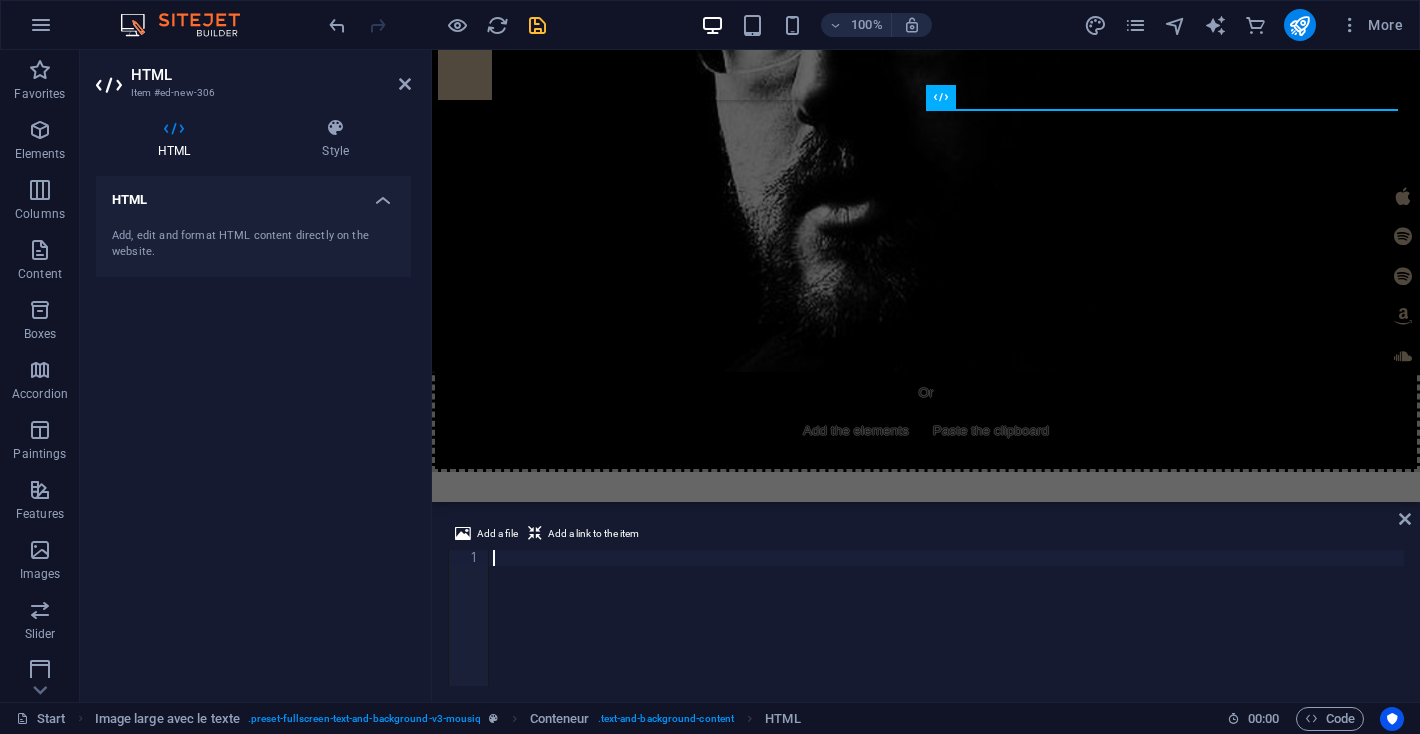 type on "<iframe style="border: 0; width: 100%; height: 120px;" src="https://bandcamp.com/EmbeddedPlayer/track=2234904123/size=large/bgcol=333333/linkcol=e99708/tracklist=false/artwork=small/transparent=true/" seamless><a href="https://jonathanjamesloiselle.bandcamp.com/track/warmness-on-the-soul-avenged-sevenfold-cover">null by Jonathan James Loiselle, Rob Grossi</a></iframe>" 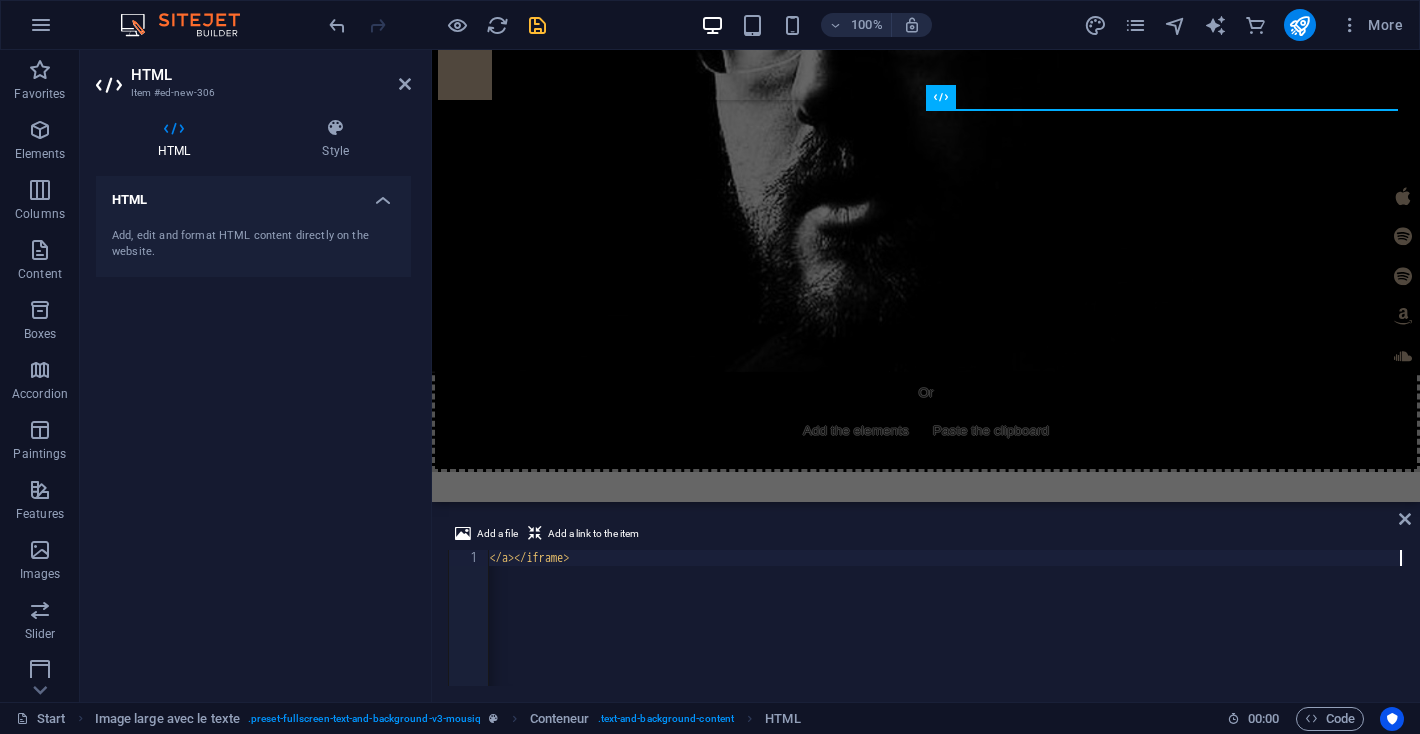 scroll, scrollTop: 0, scrollLeft: 1968, axis: horizontal 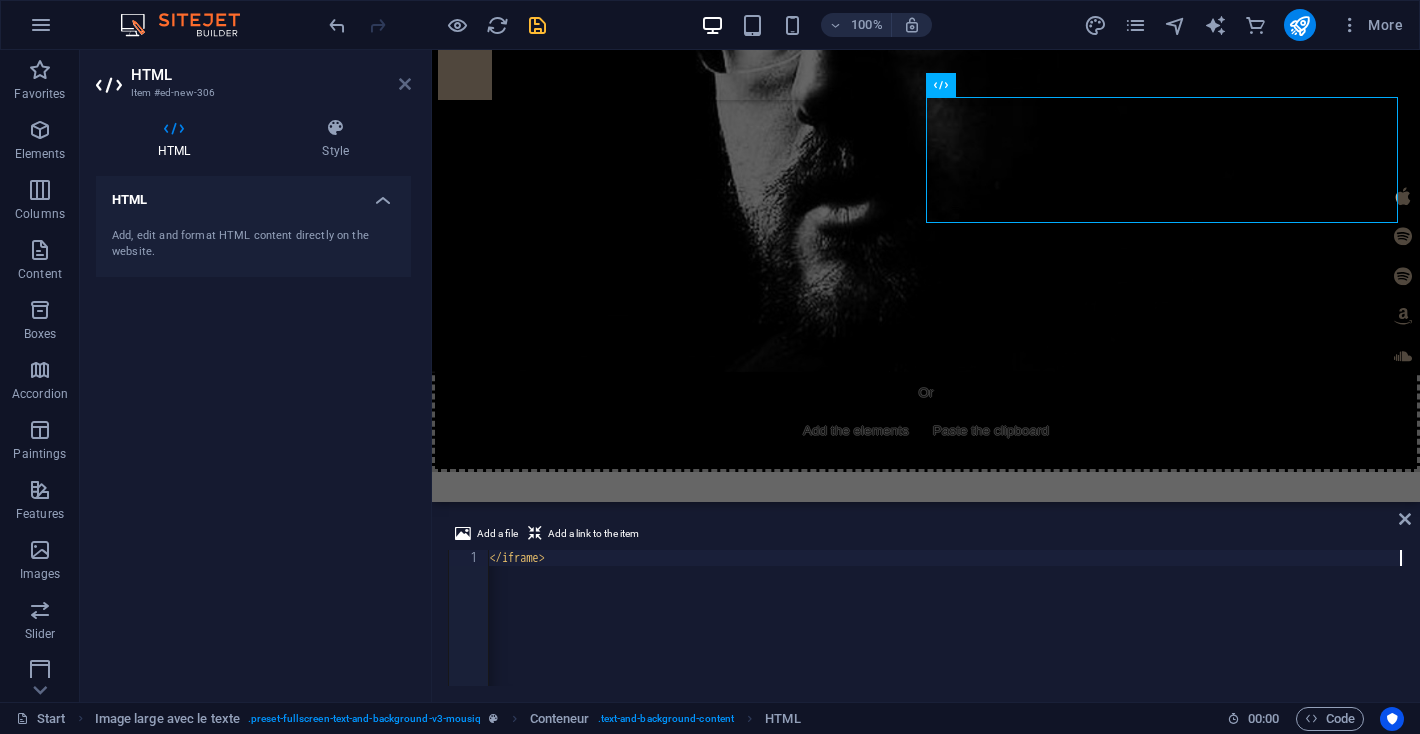 click at bounding box center (405, 84) 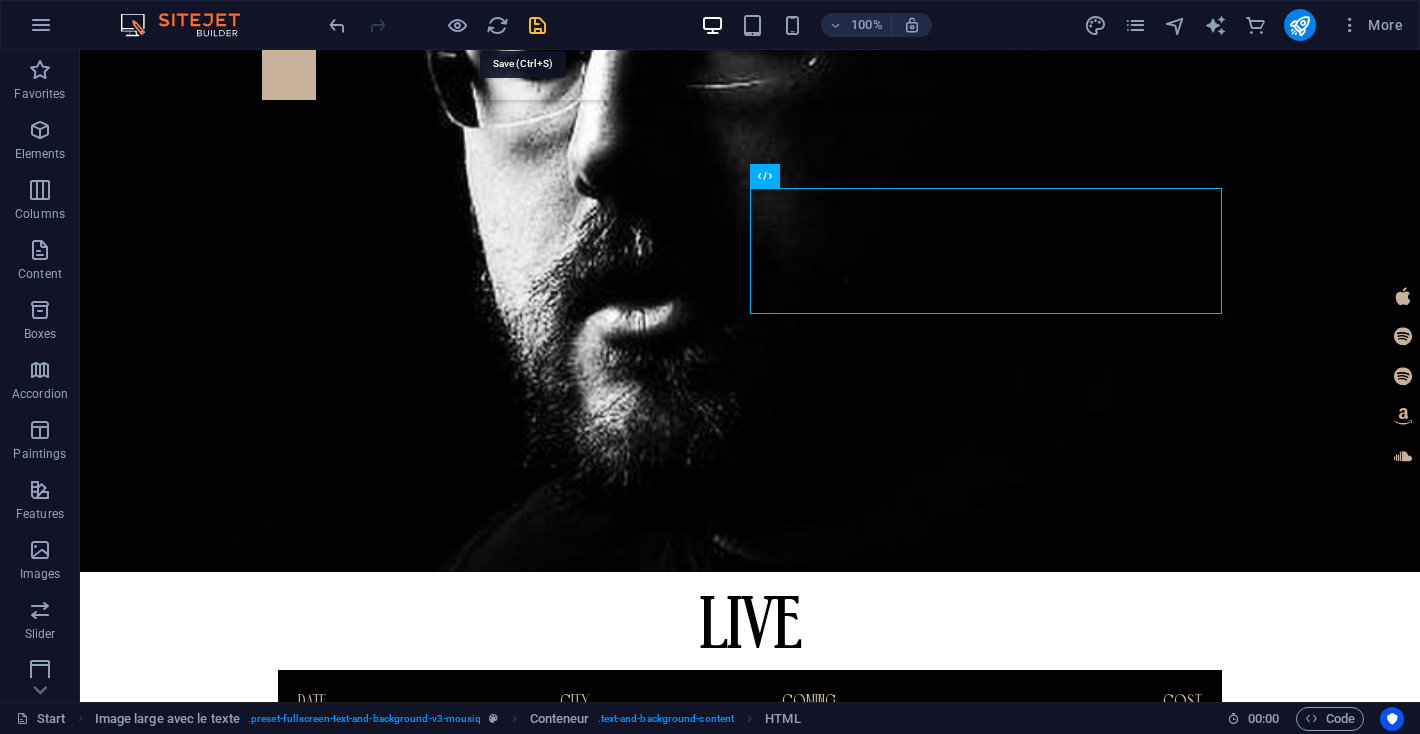 click at bounding box center [537, 25] 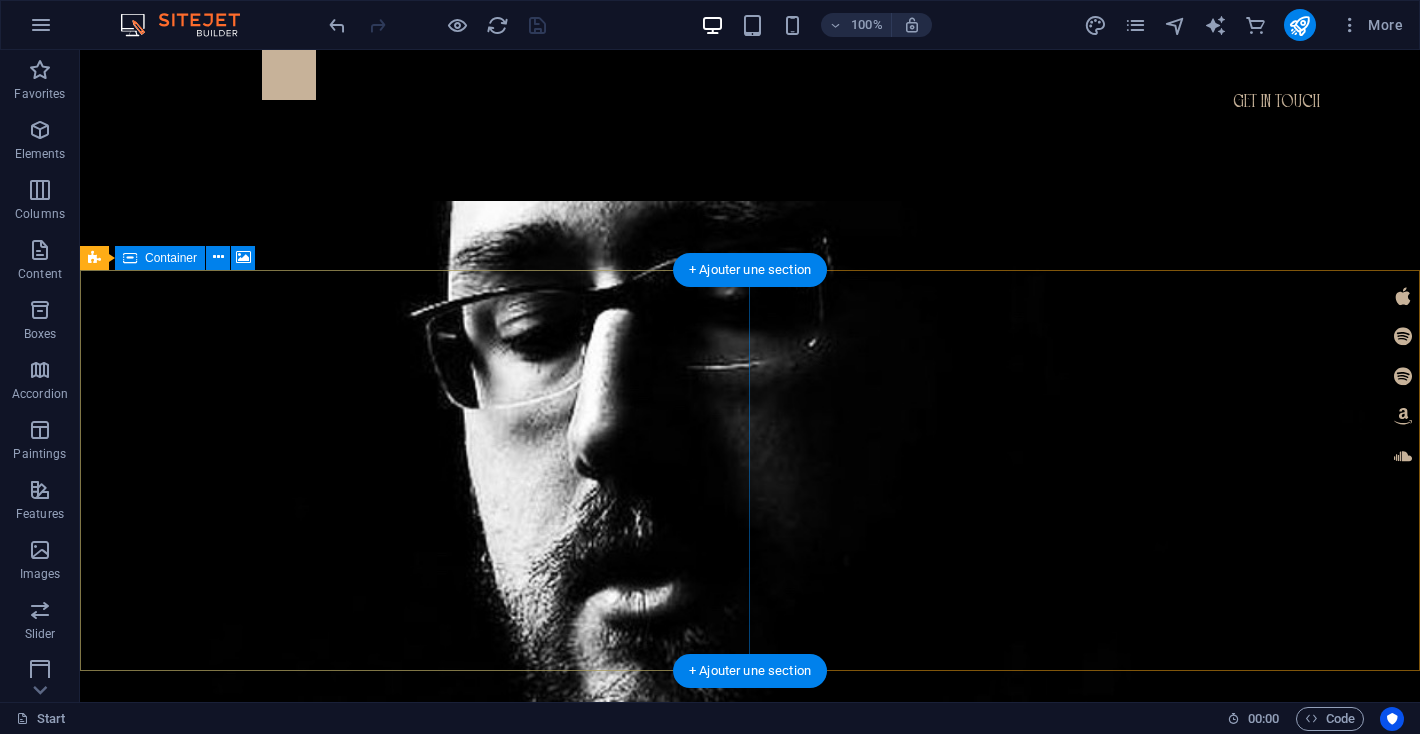 scroll, scrollTop: 1260, scrollLeft: 0, axis: vertical 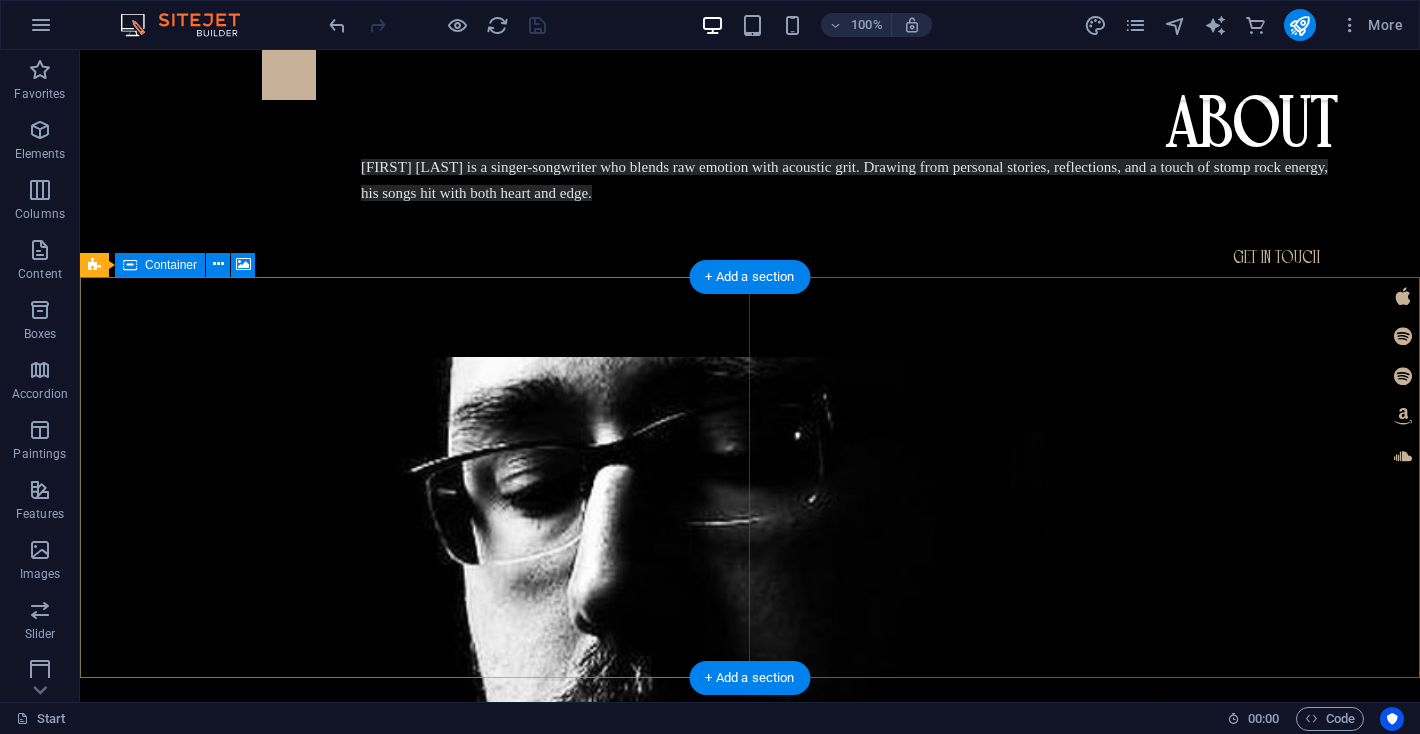 click on "Drop content here Or  Add the elements  Paste the clipboard" at bounding box center (750, 1806) 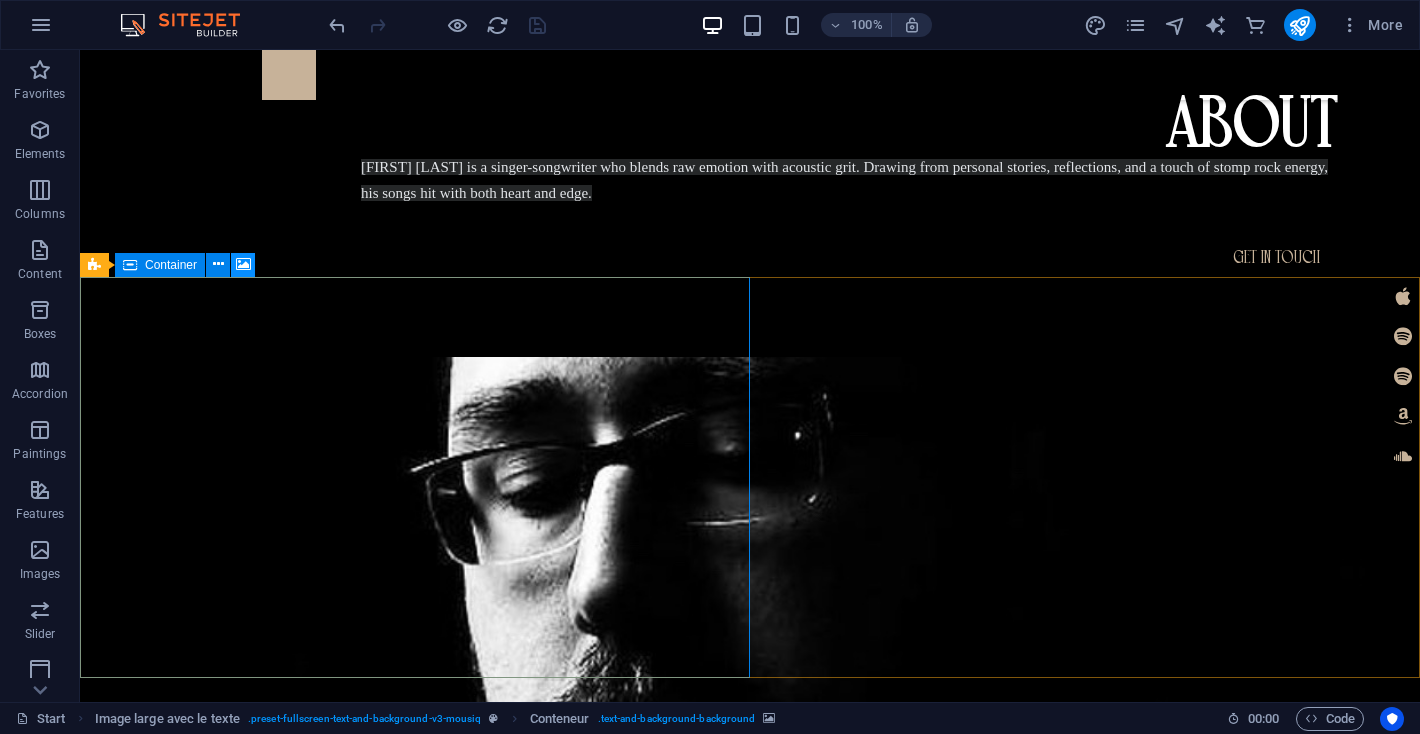 click at bounding box center [243, 264] 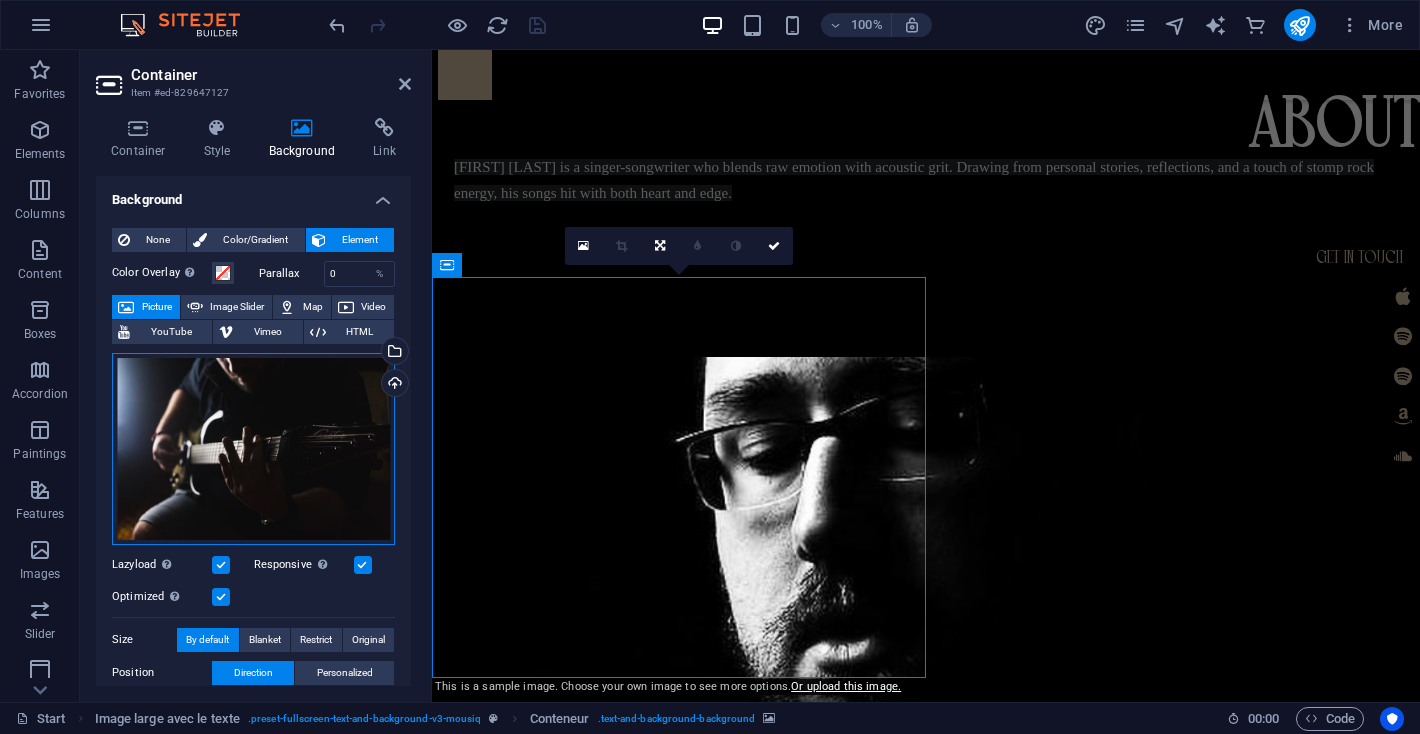 click on "Drag files here, click to choose files, or  select files from Files or from our free stock photos and videos" at bounding box center (253, 449) 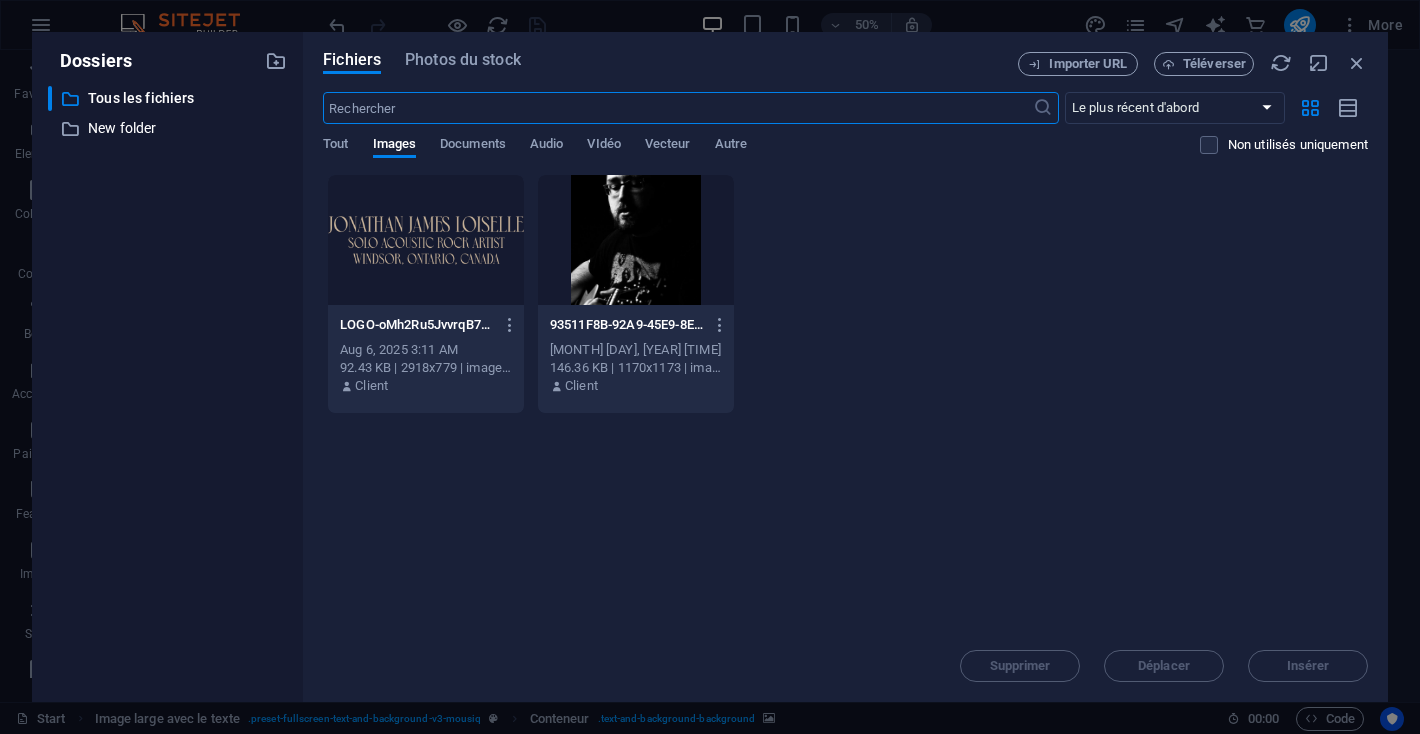 scroll, scrollTop: 1912, scrollLeft: 0, axis: vertical 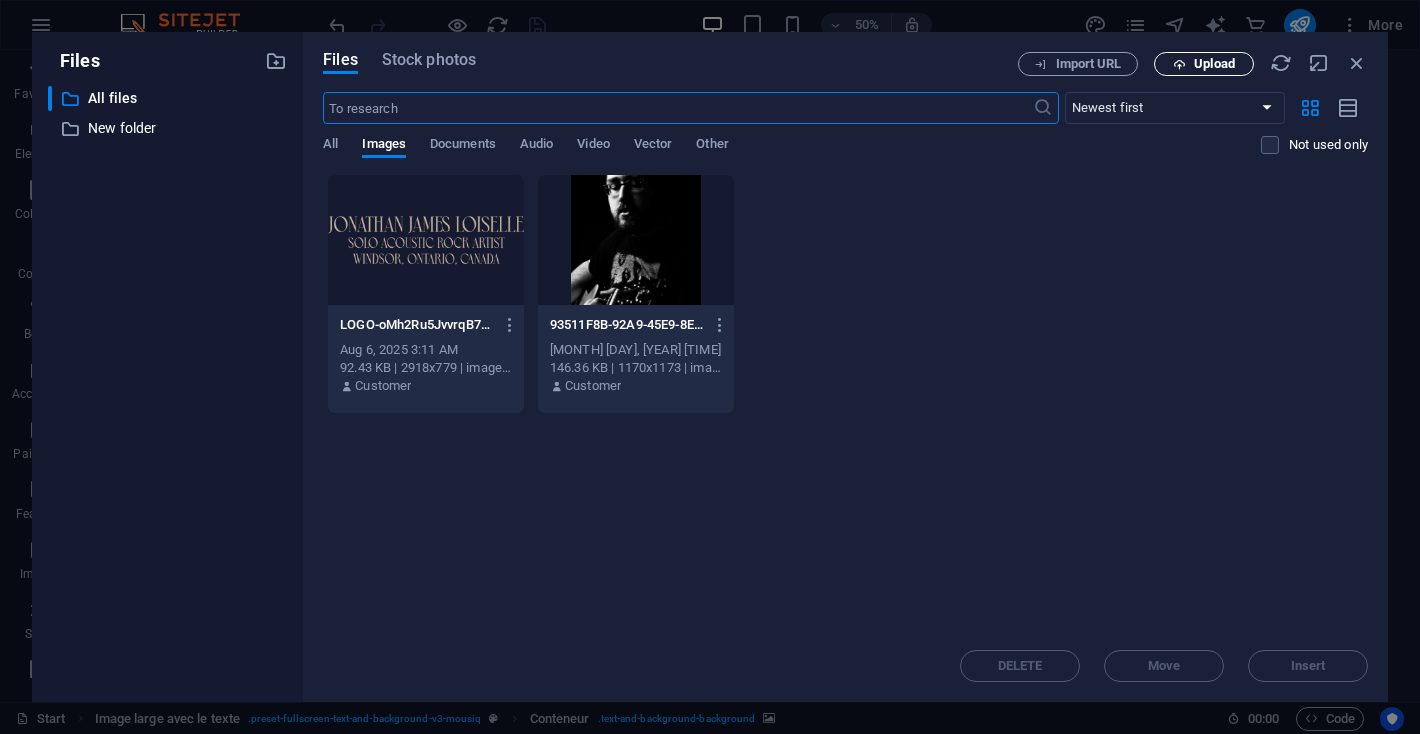 click at bounding box center (1179, 64) 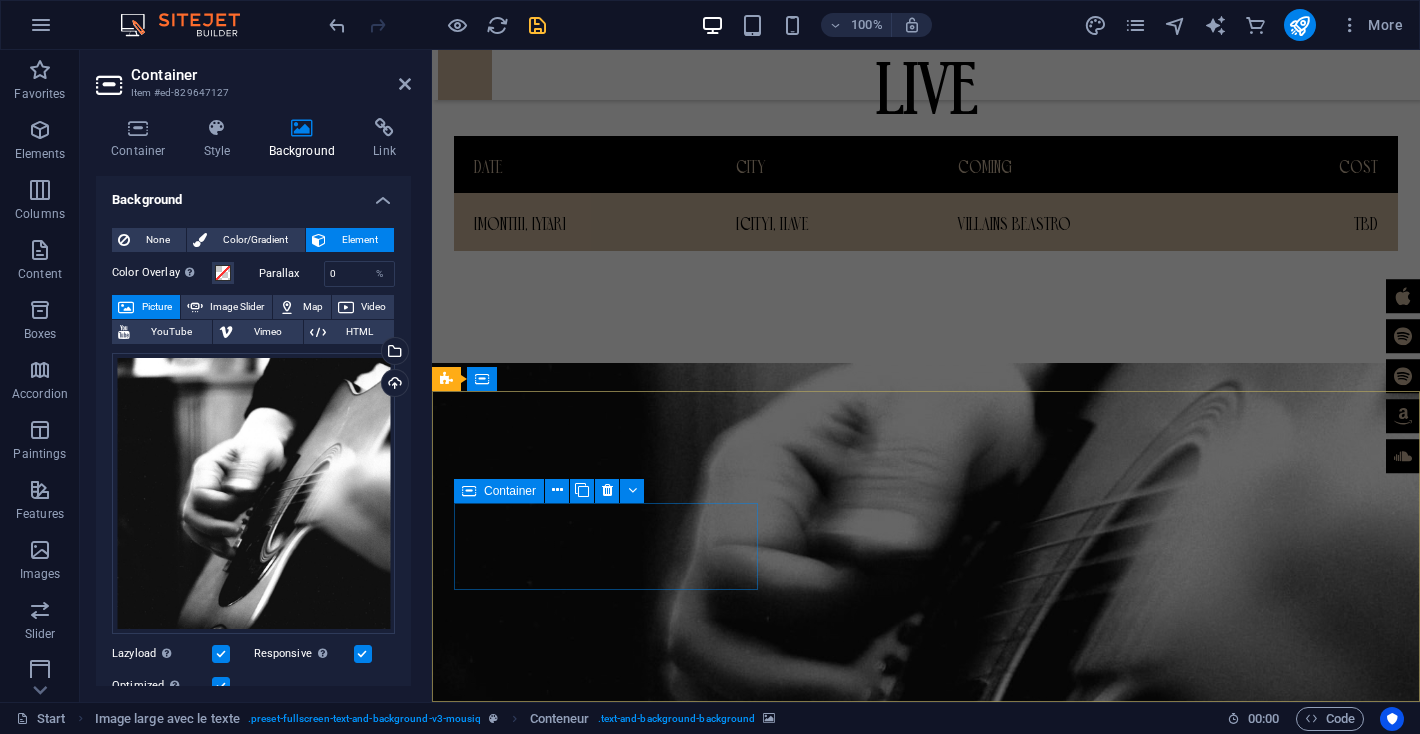 scroll, scrollTop: 2274, scrollLeft: 0, axis: vertical 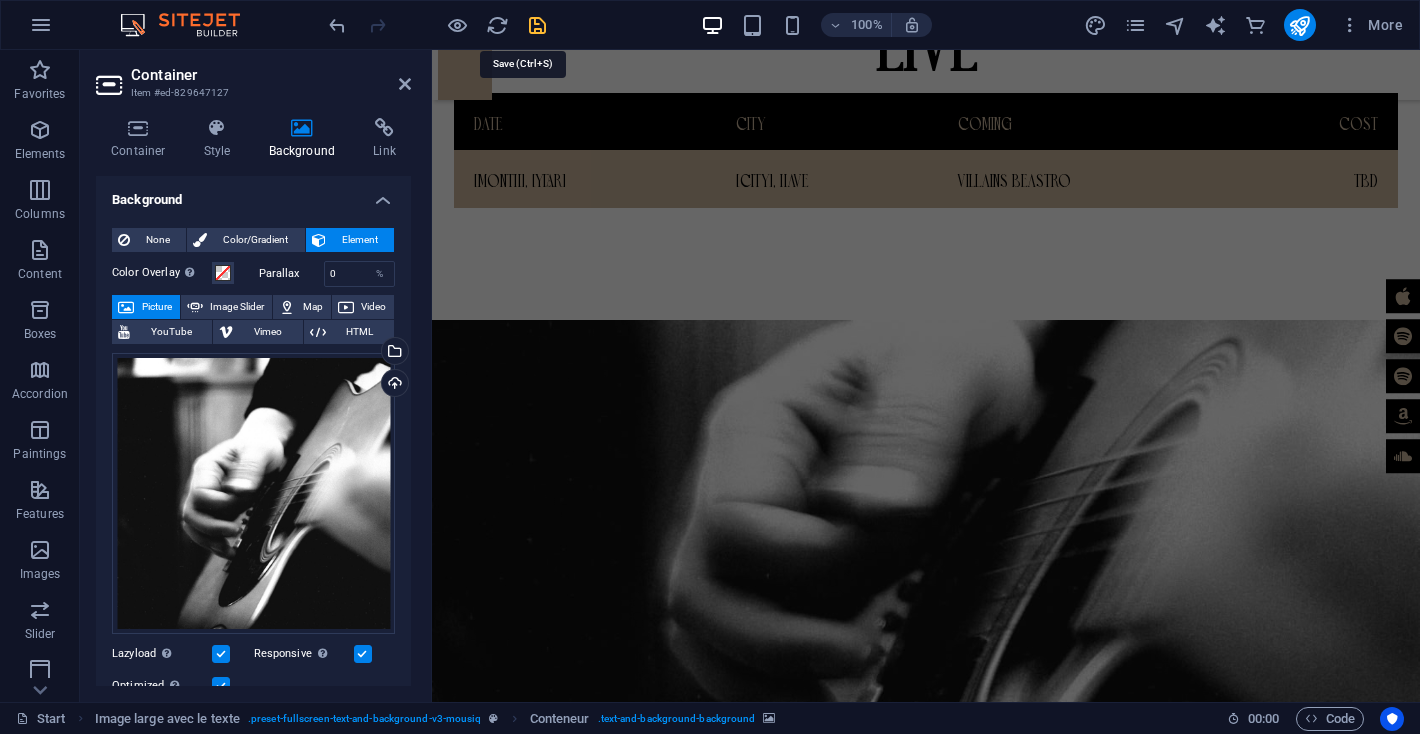 click at bounding box center [537, 25] 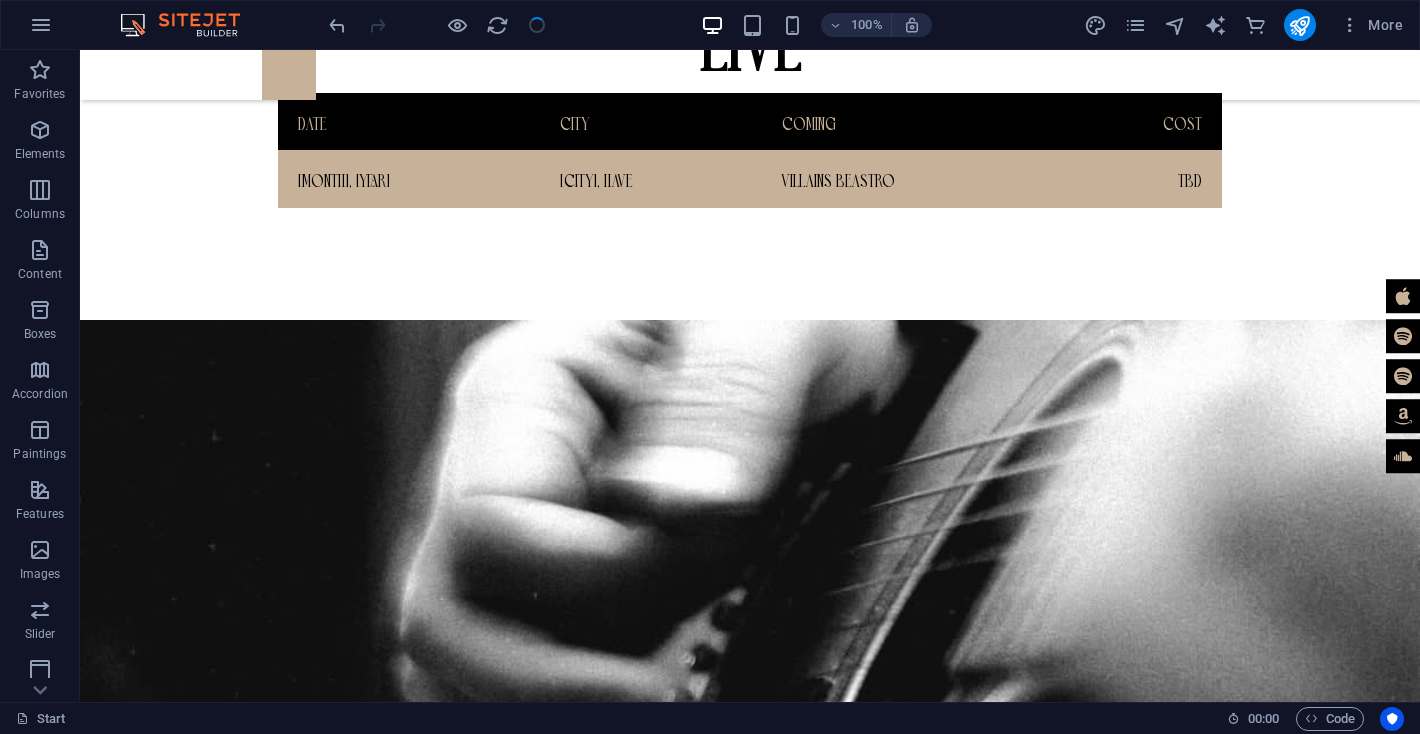 scroll, scrollTop: 1361, scrollLeft: 0, axis: vertical 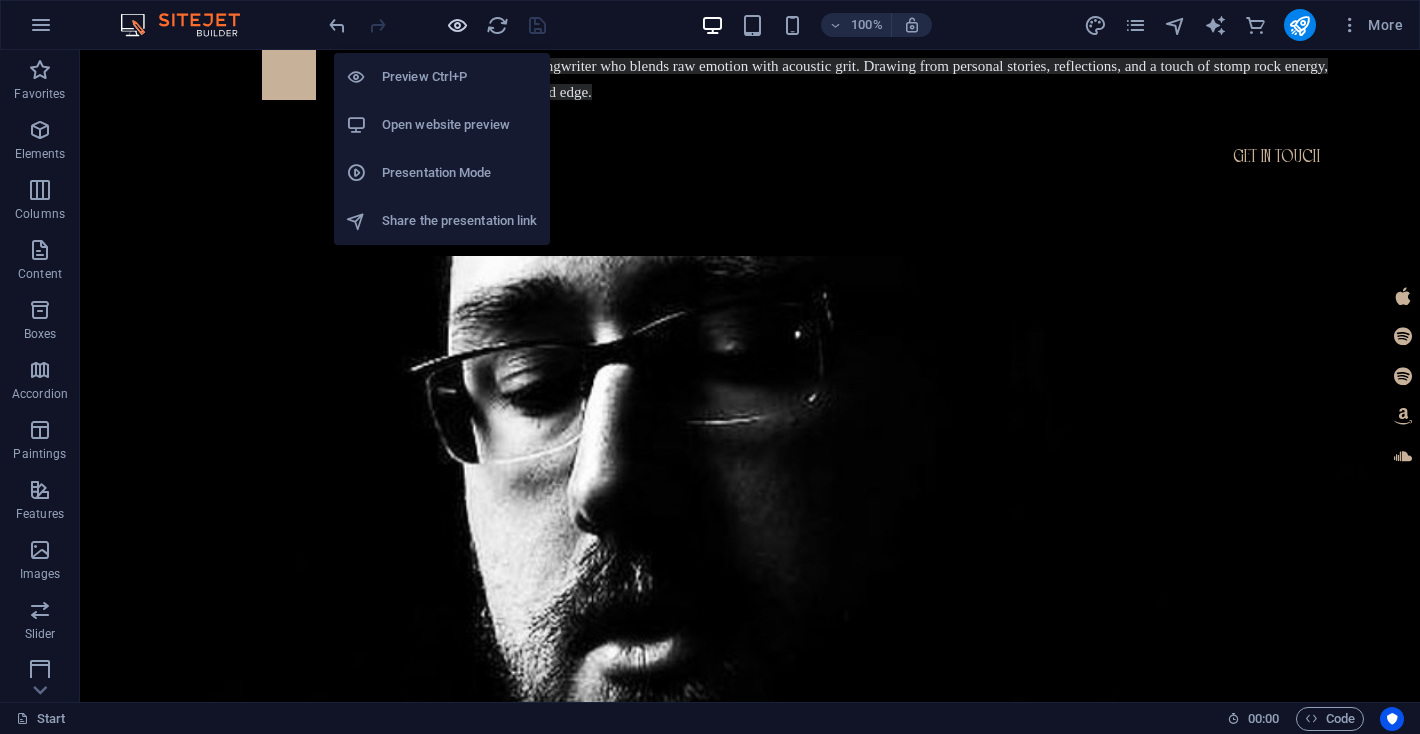 click at bounding box center (457, 25) 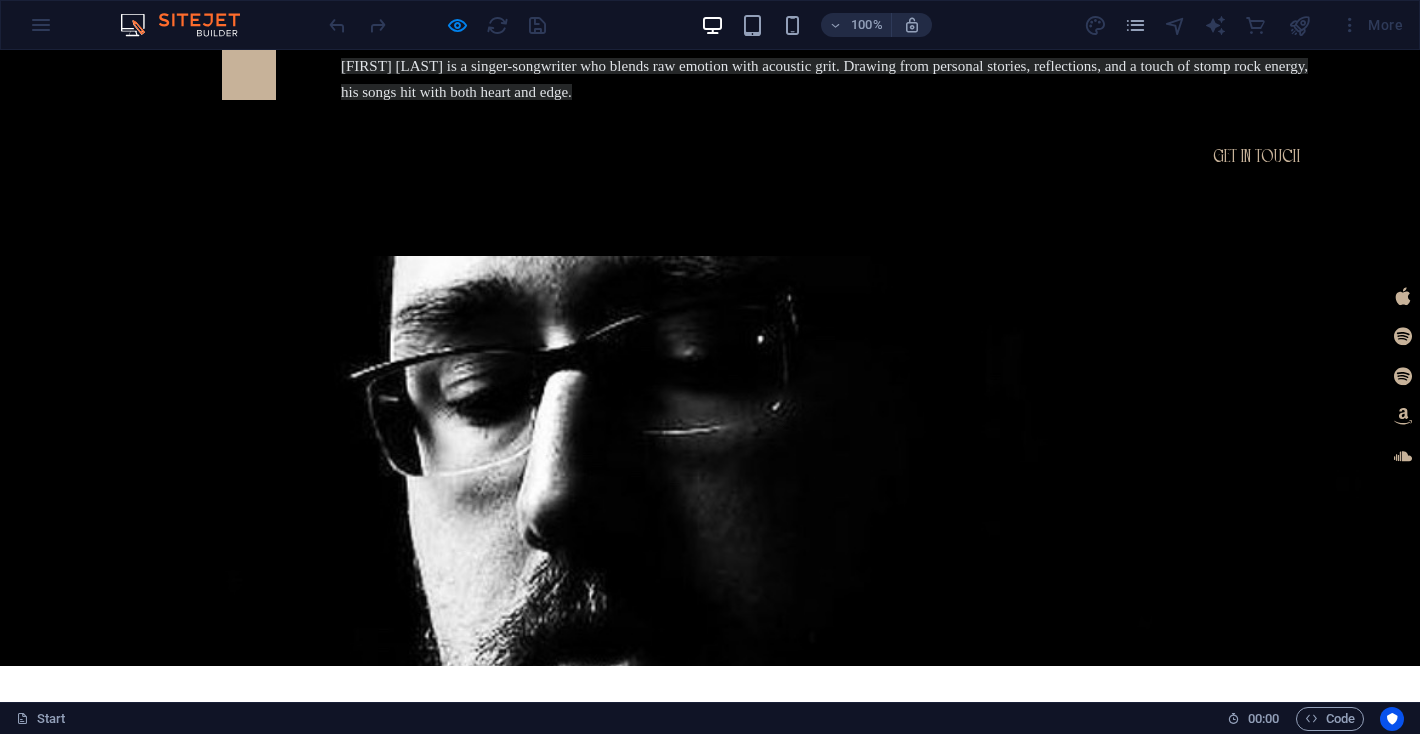 scroll, scrollTop: 0, scrollLeft: 0, axis: both 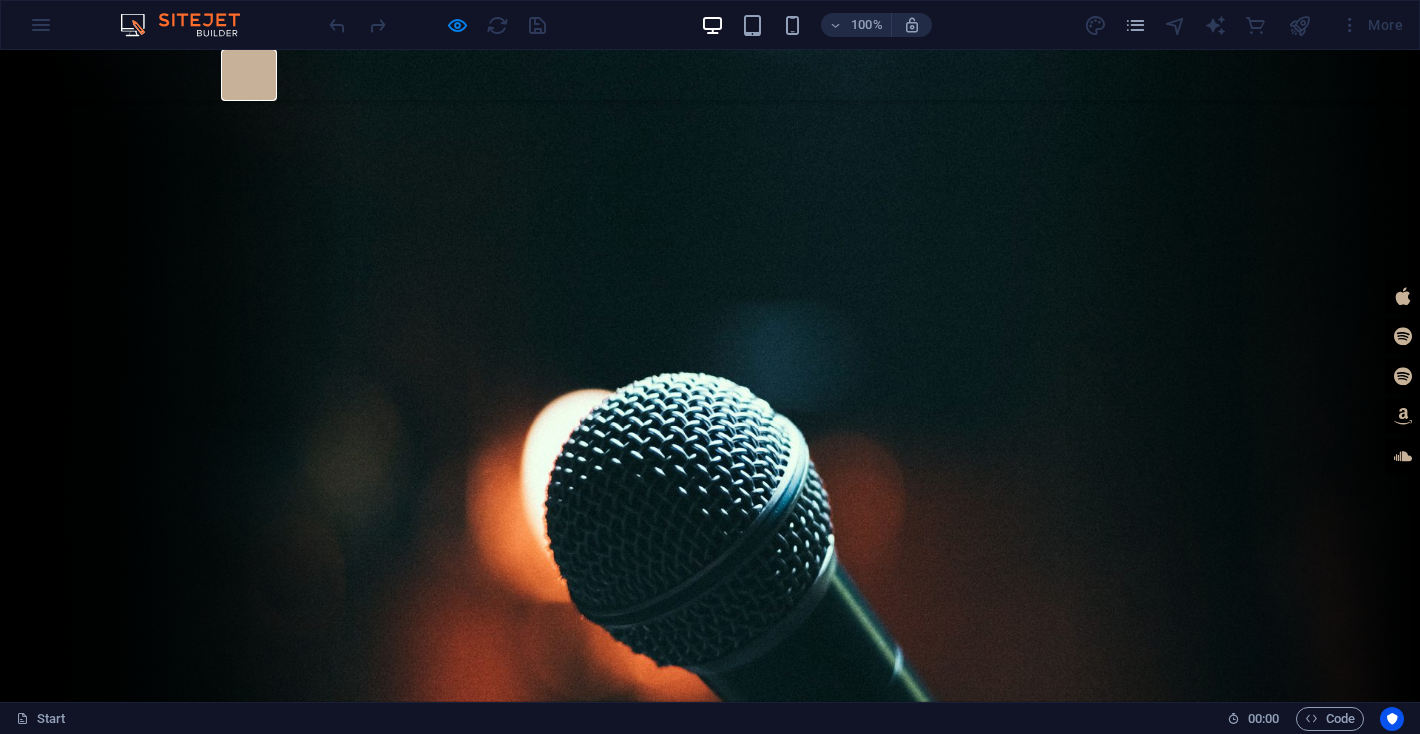 click at bounding box center [249, 67] 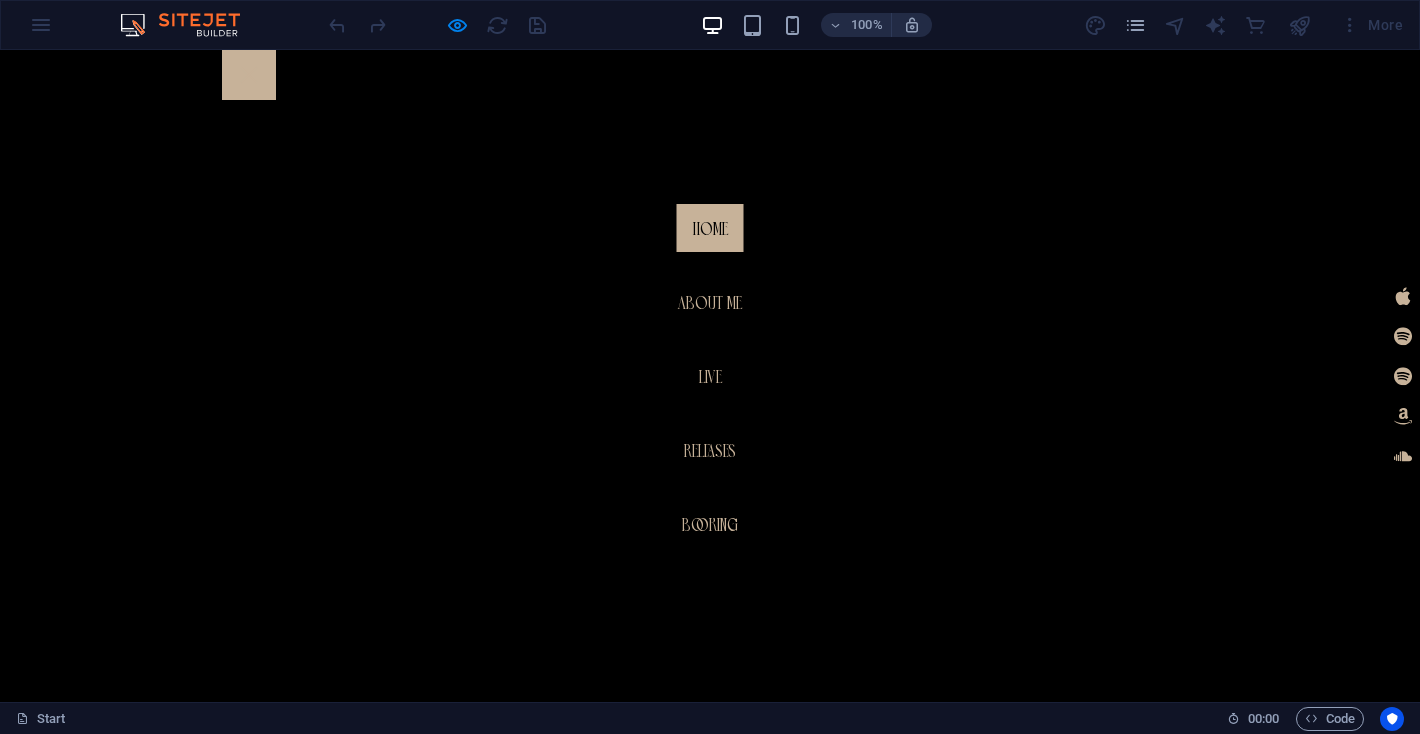 click on "Home" at bounding box center (710, 228) 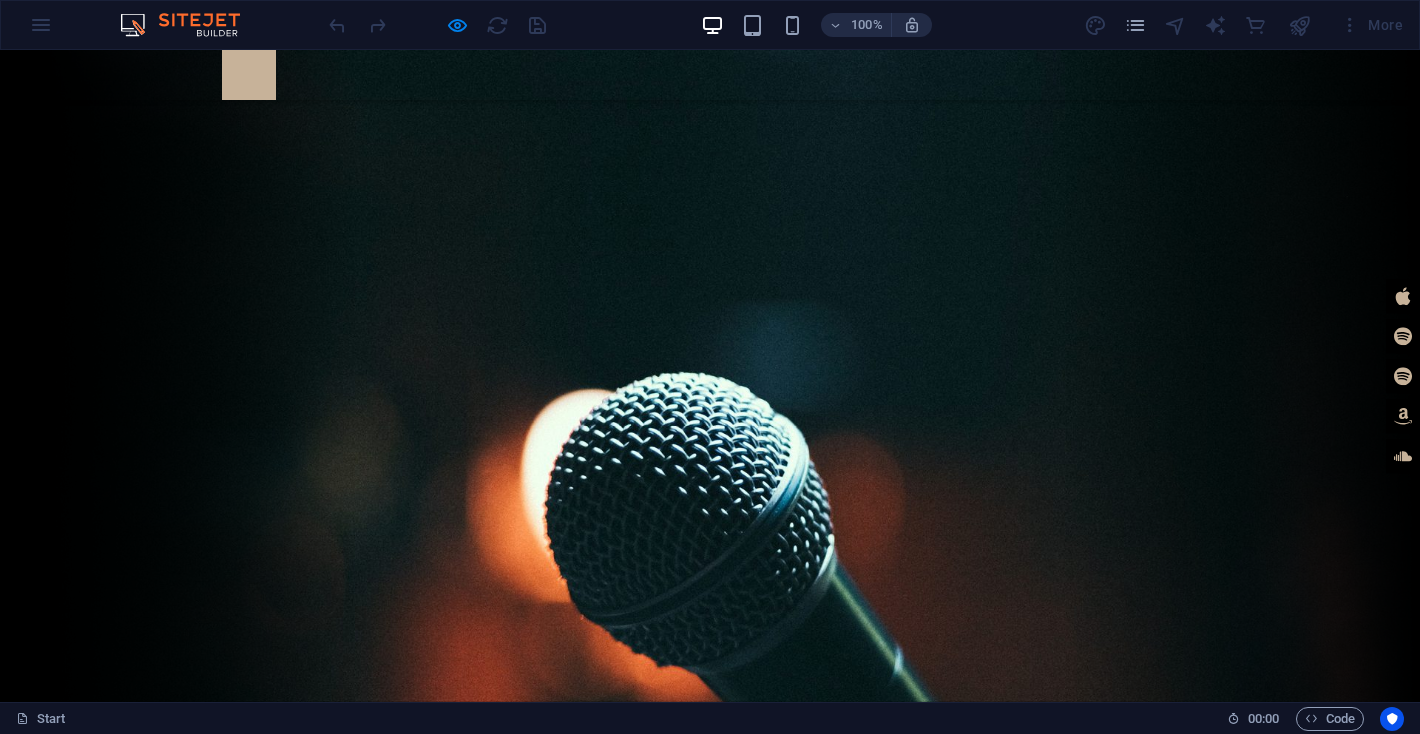 click at bounding box center [249, 75] 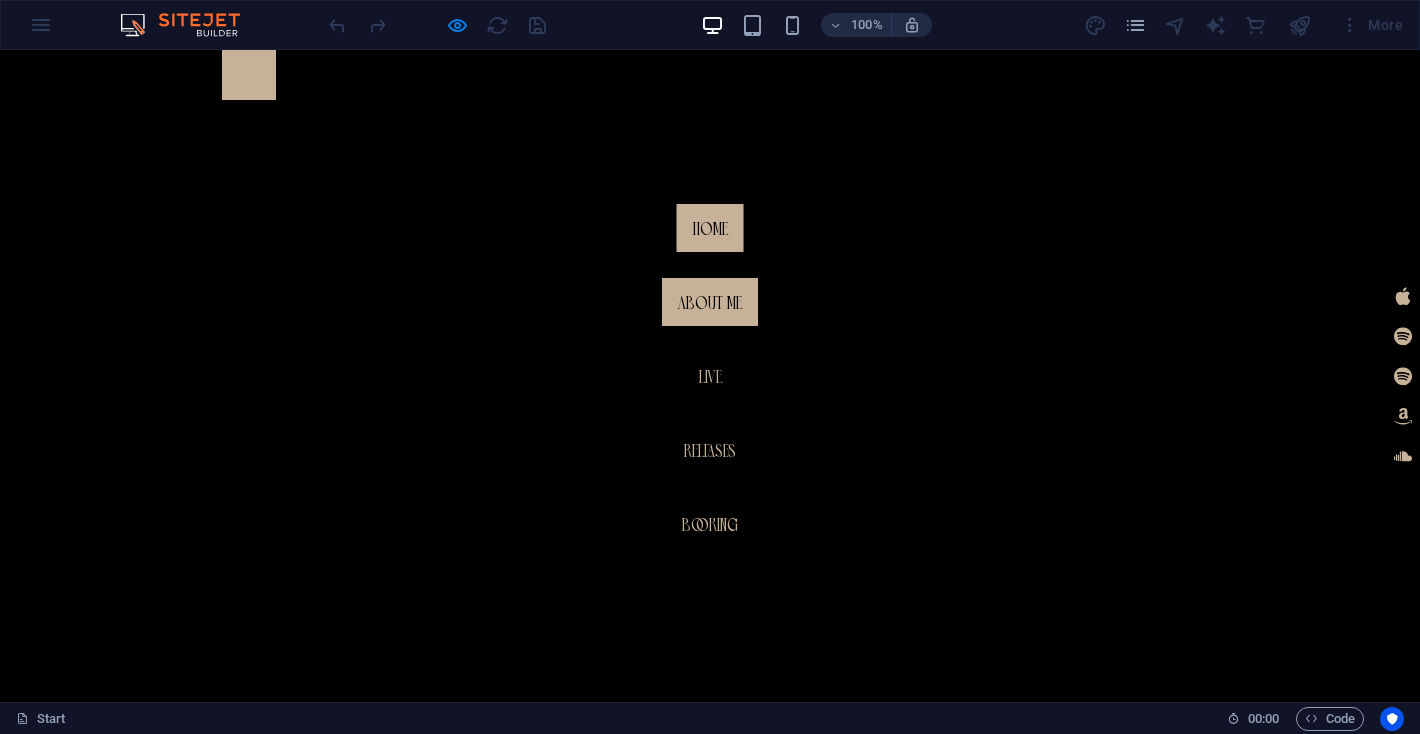 click on "About me" at bounding box center [710, 302] 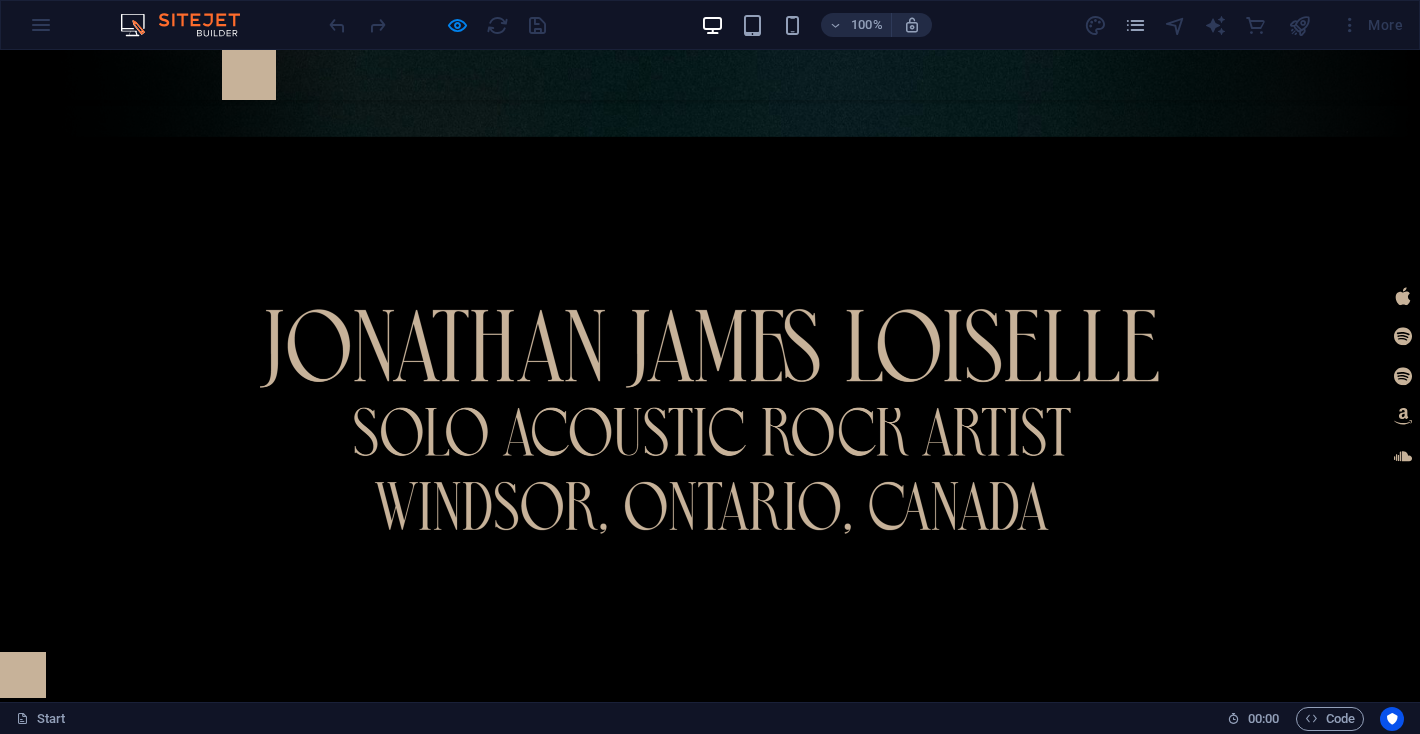 scroll, scrollTop: 602, scrollLeft: 0, axis: vertical 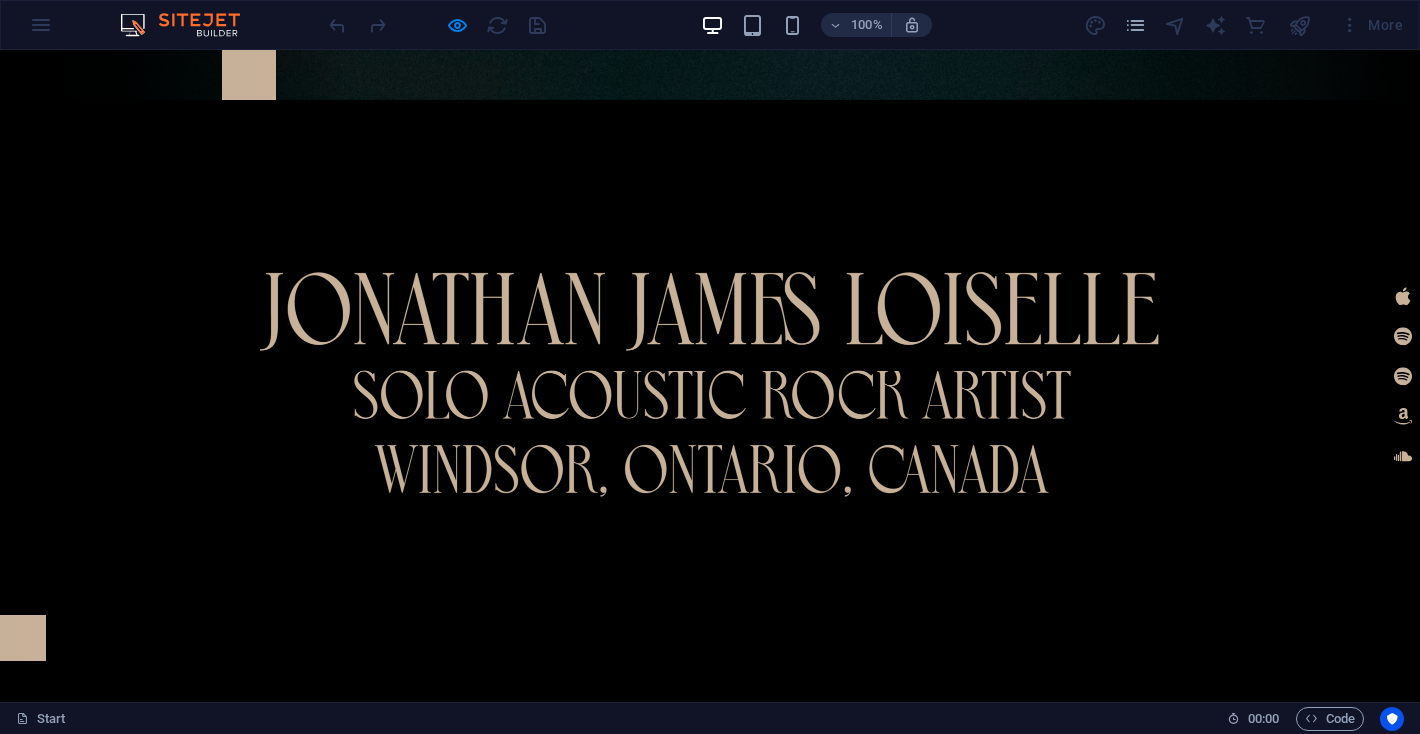 click on "Get in touch" at bounding box center [1256, 914] 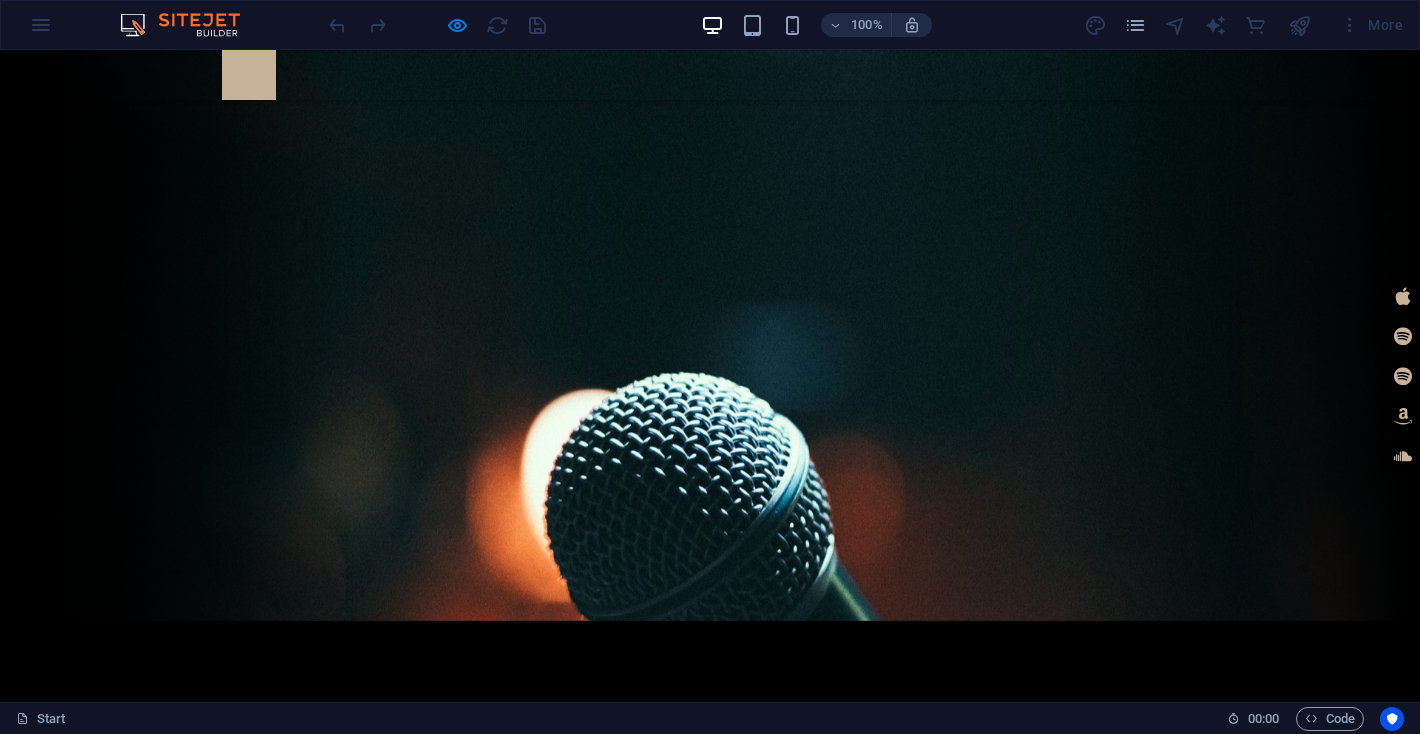scroll, scrollTop: 0, scrollLeft: 0, axis: both 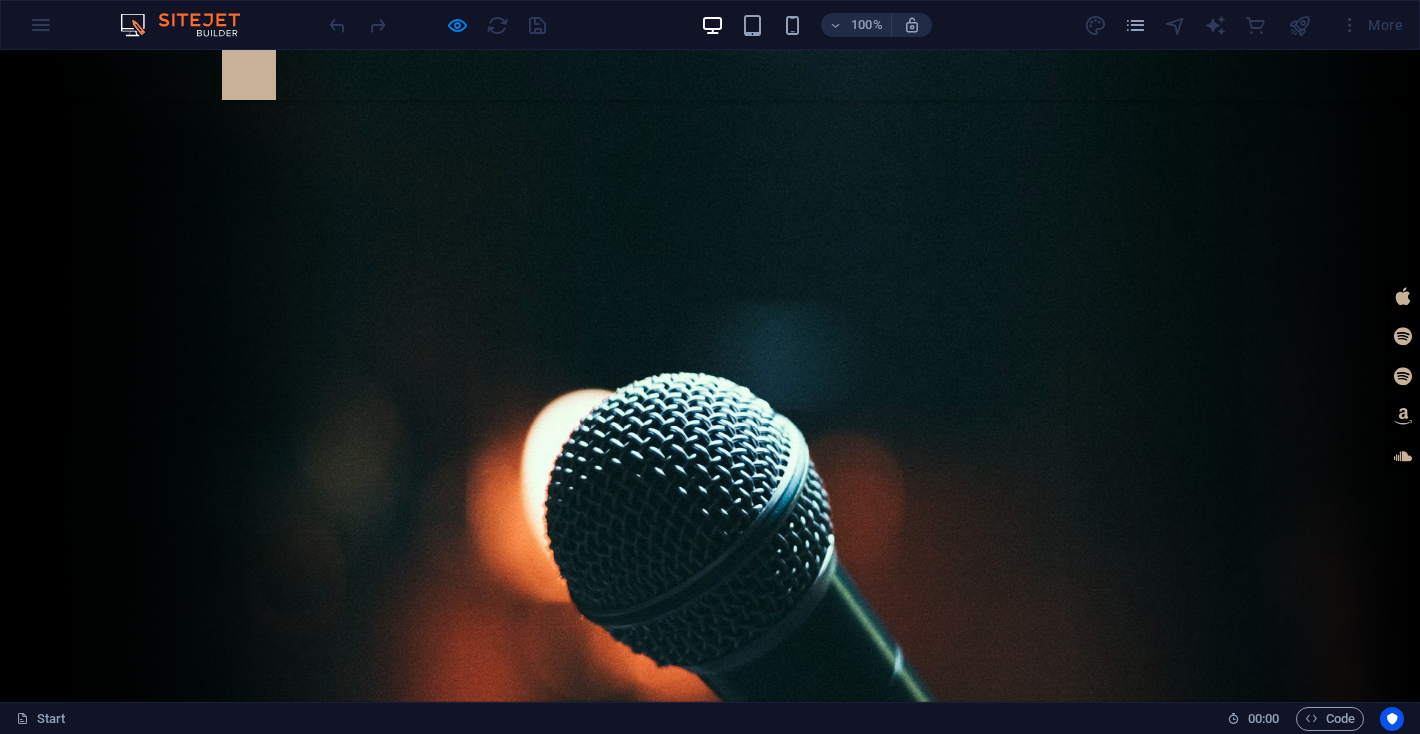 click at bounding box center [249, 75] 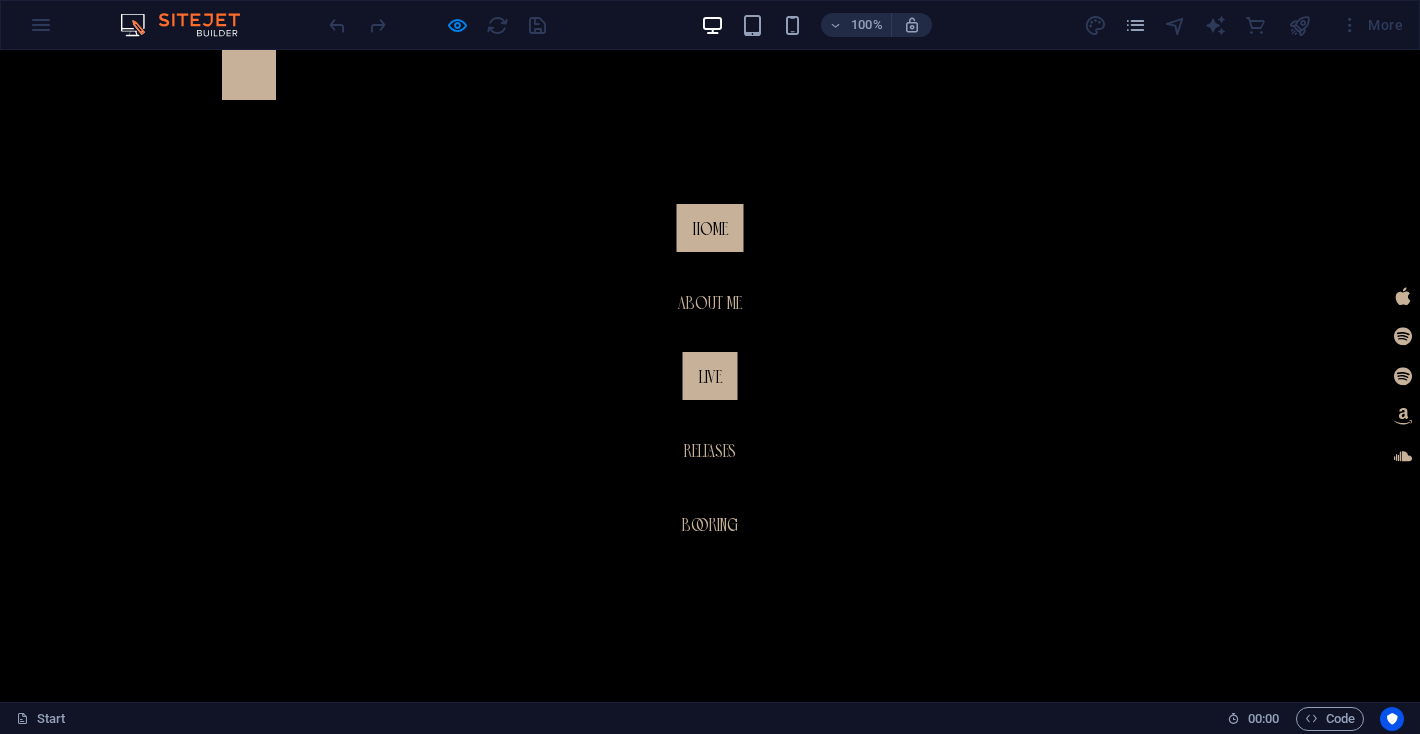 click on "LIVE" at bounding box center (710, 376) 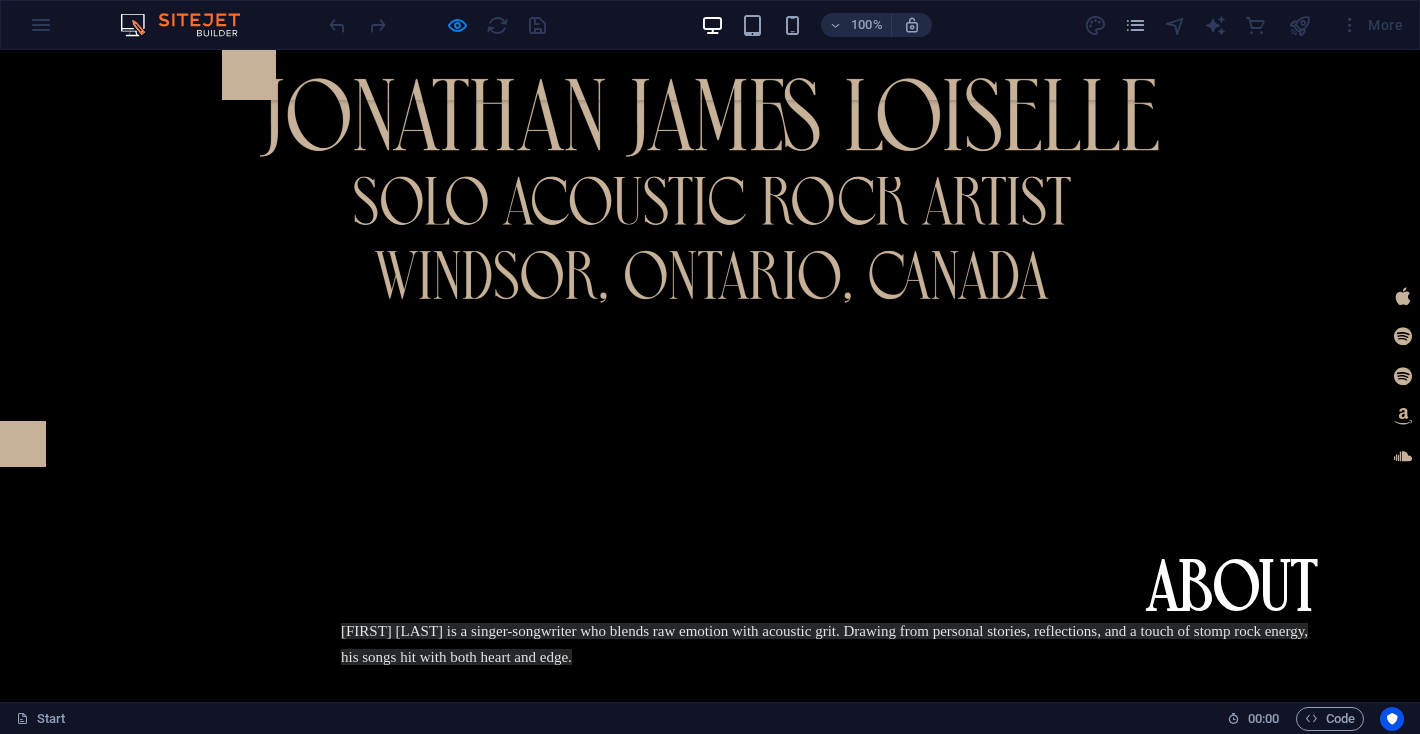 scroll, scrollTop: 1012, scrollLeft: 0, axis: vertical 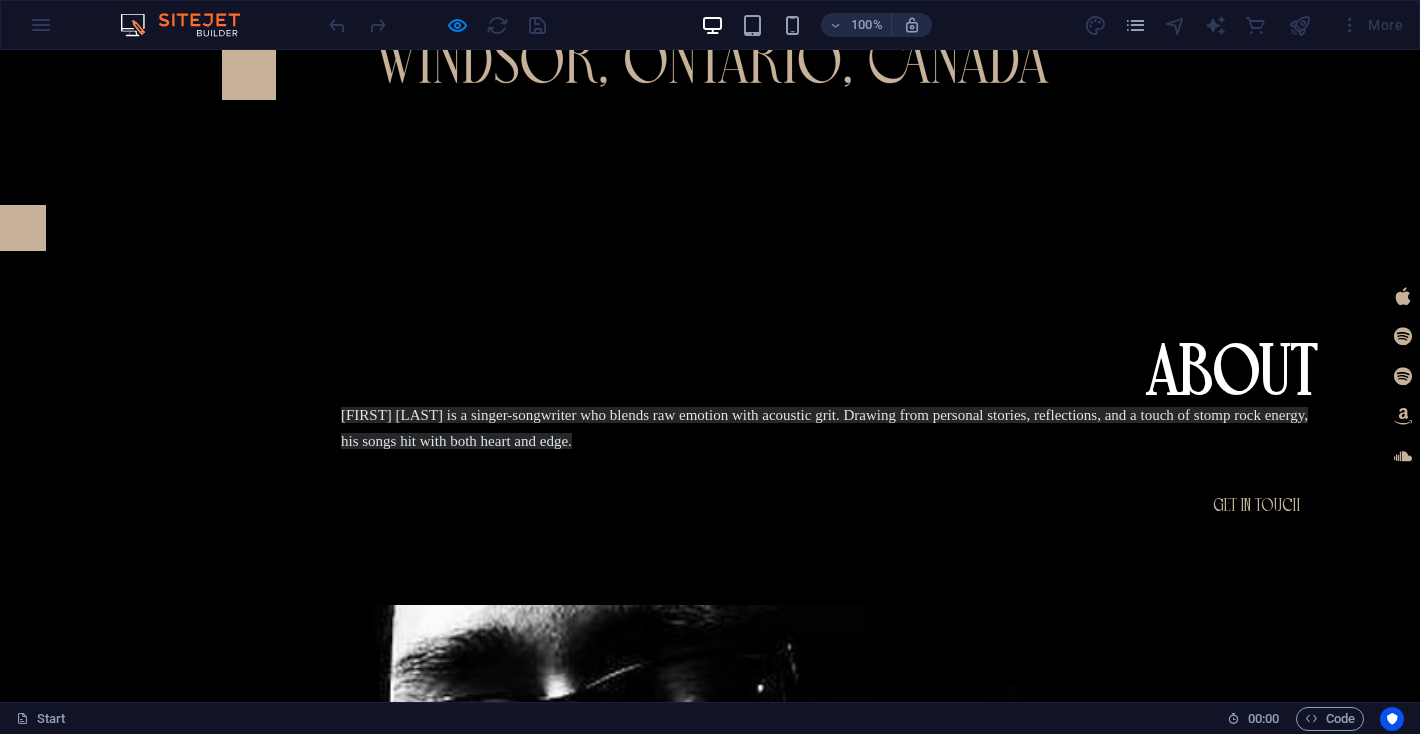 click at bounding box center [249, 75] 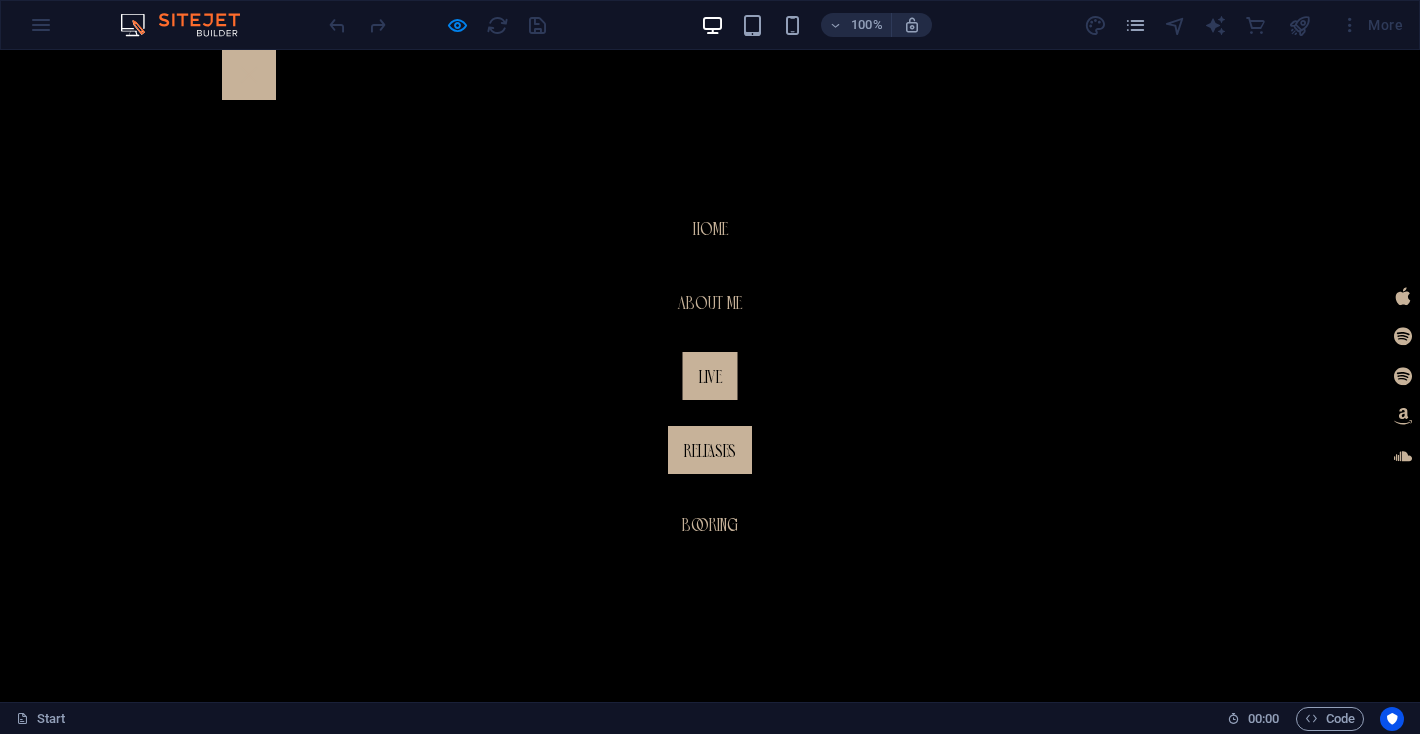 click on "Releases" at bounding box center (710, 450) 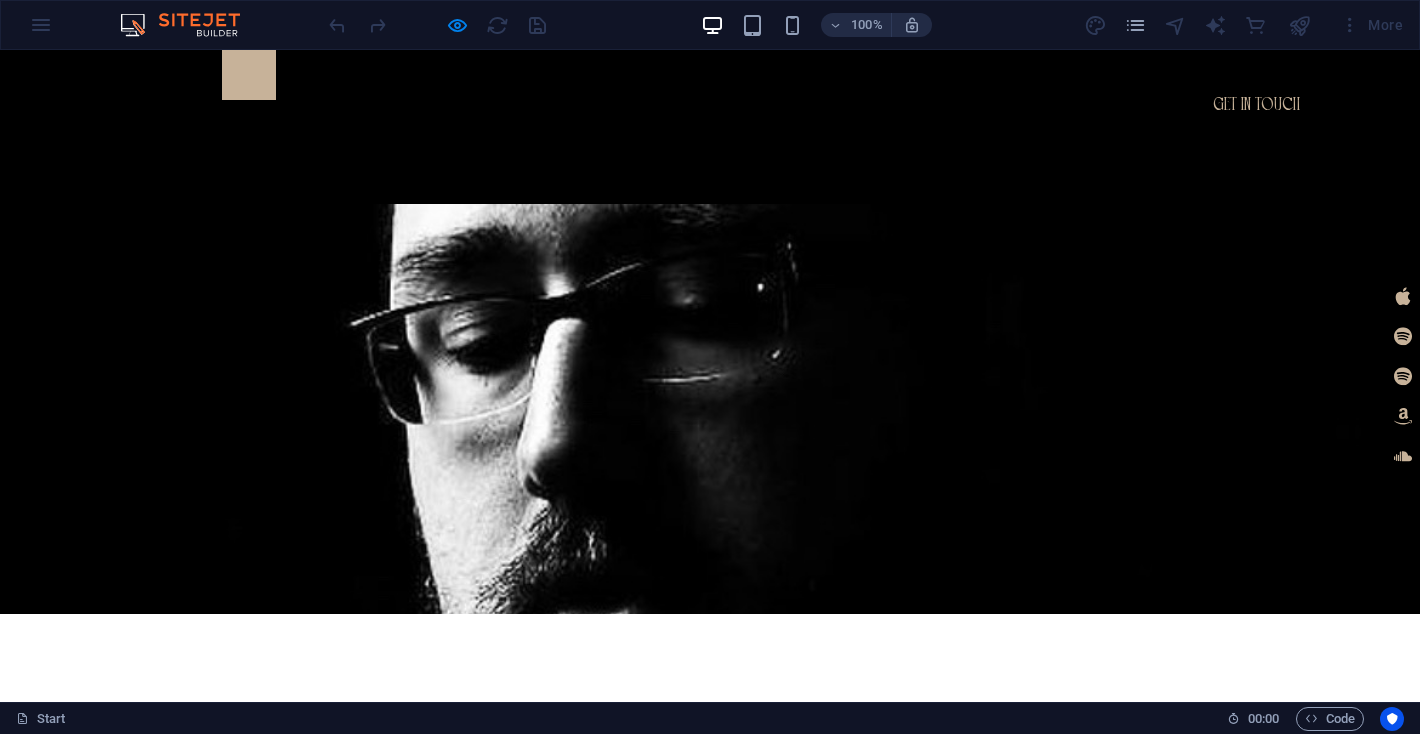 scroll, scrollTop: 1437, scrollLeft: 0, axis: vertical 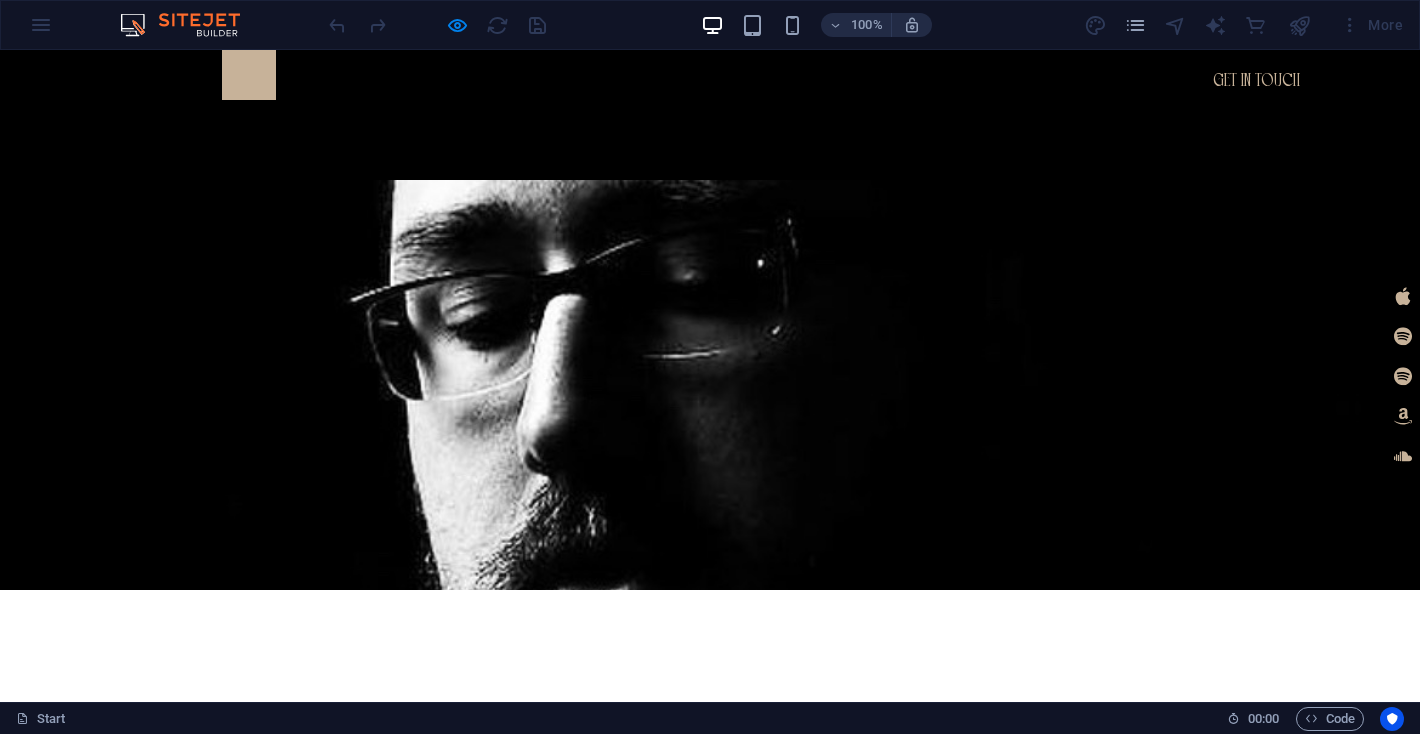 click on "Releases" at bounding box center [209, 1531] 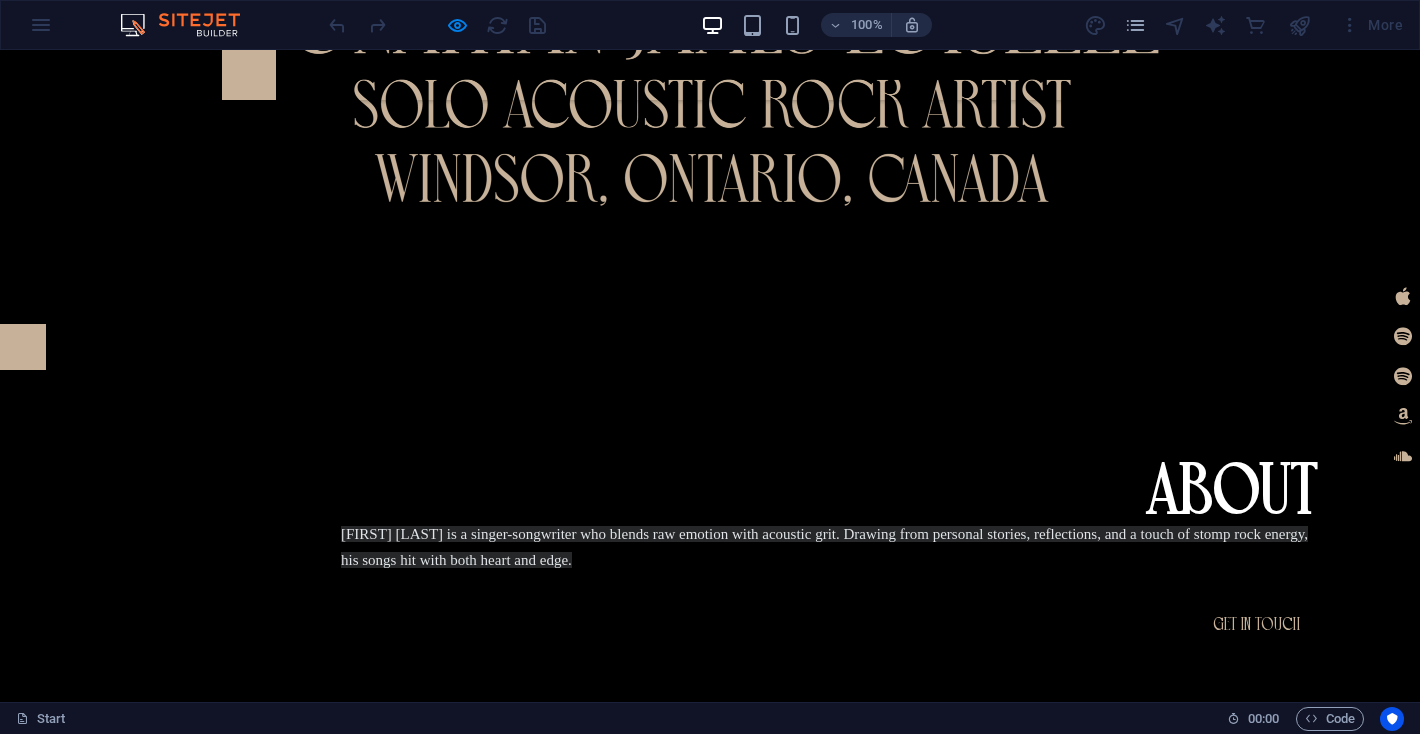 scroll, scrollTop: 978, scrollLeft: 0, axis: vertical 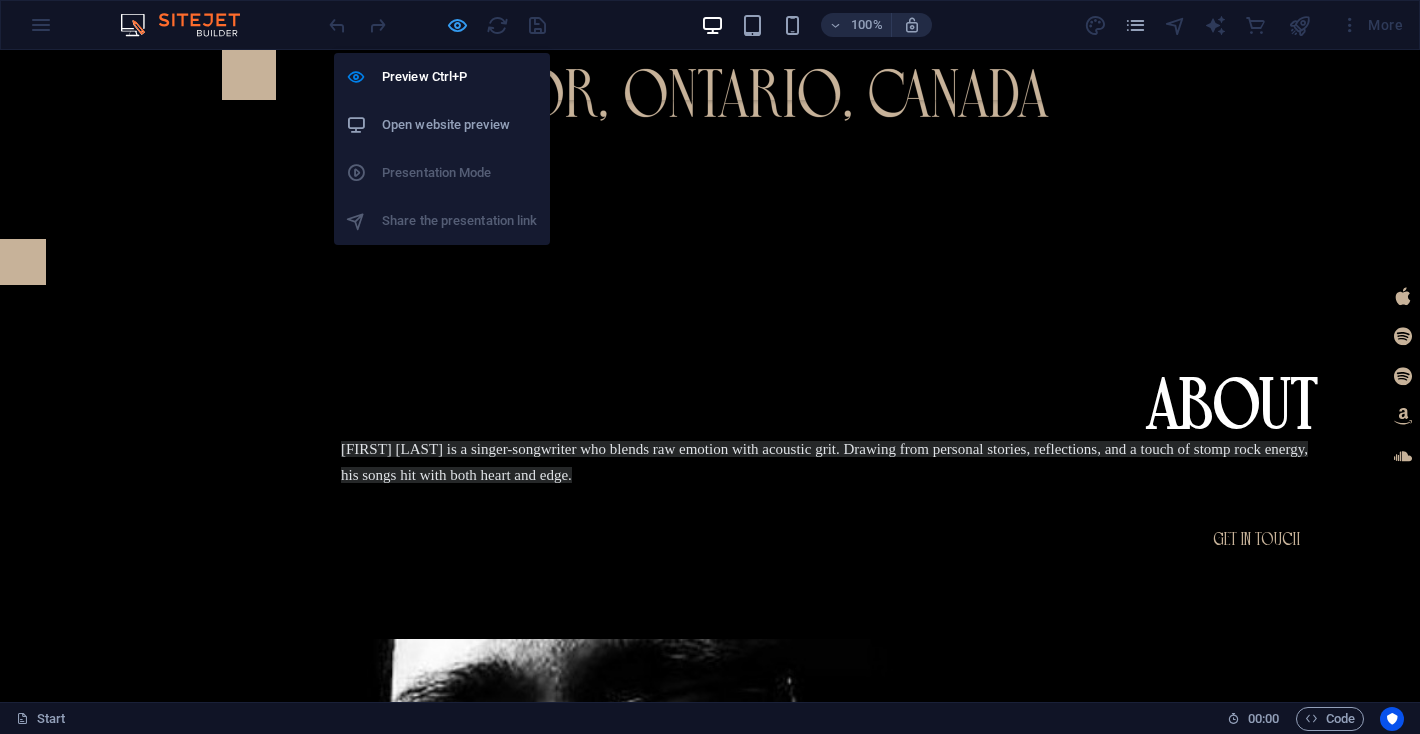 click at bounding box center (457, 25) 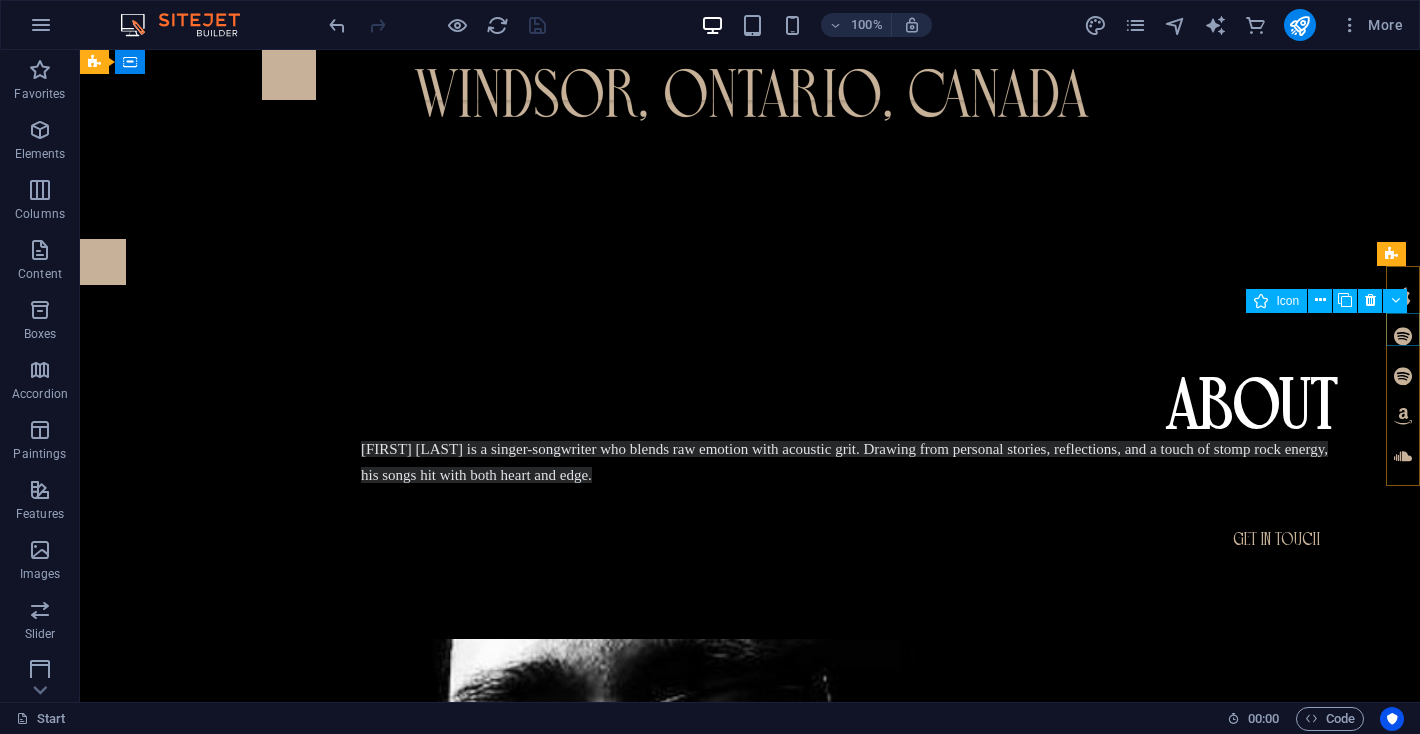 click at bounding box center [1403, 336] 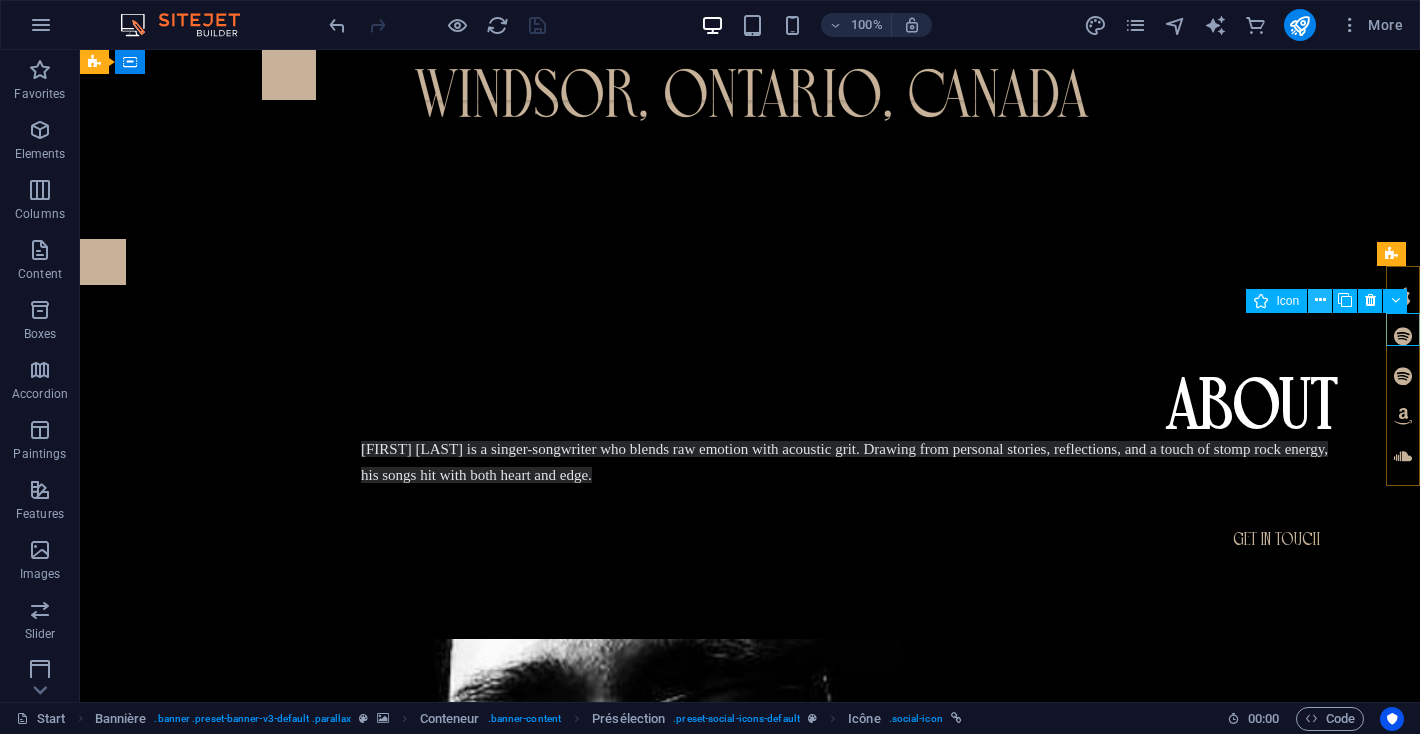 click at bounding box center [1320, 300] 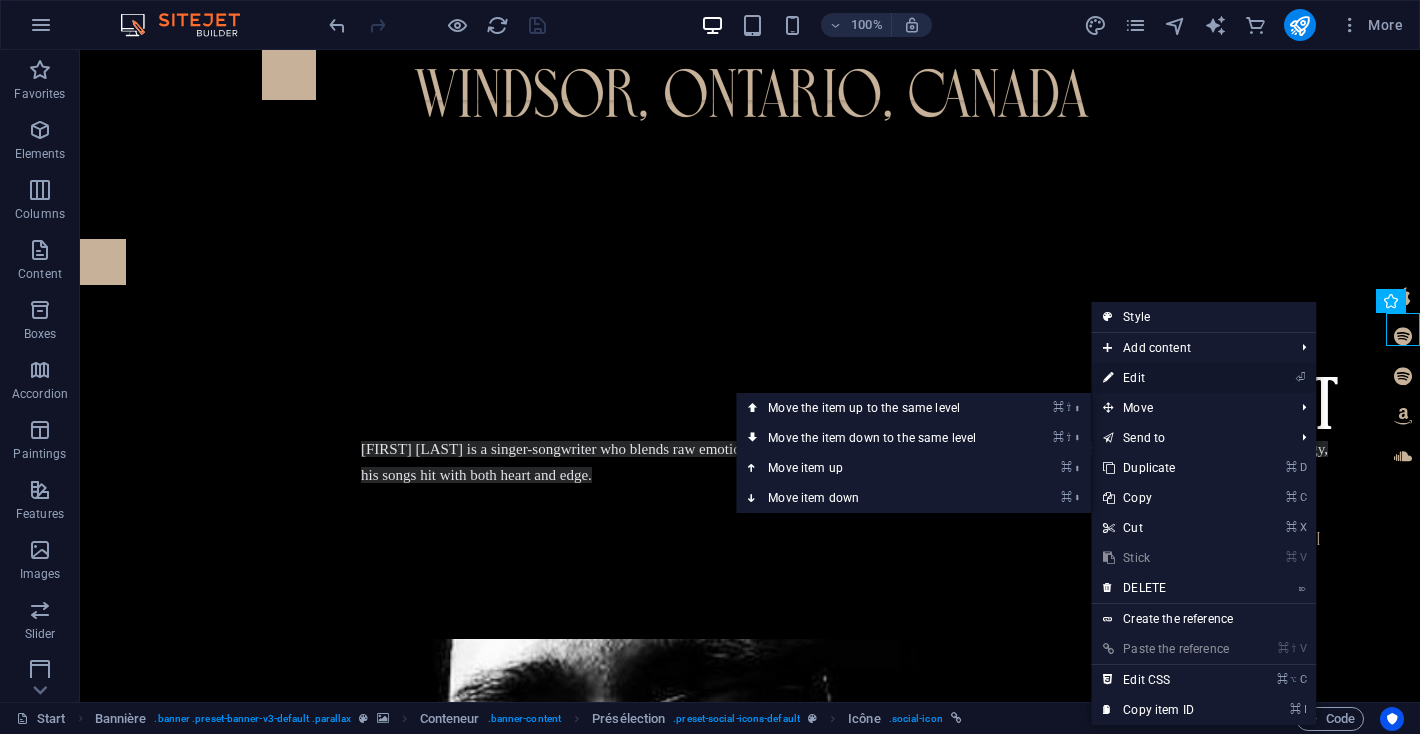 click on "⏎ Edit" at bounding box center [1166, 378] 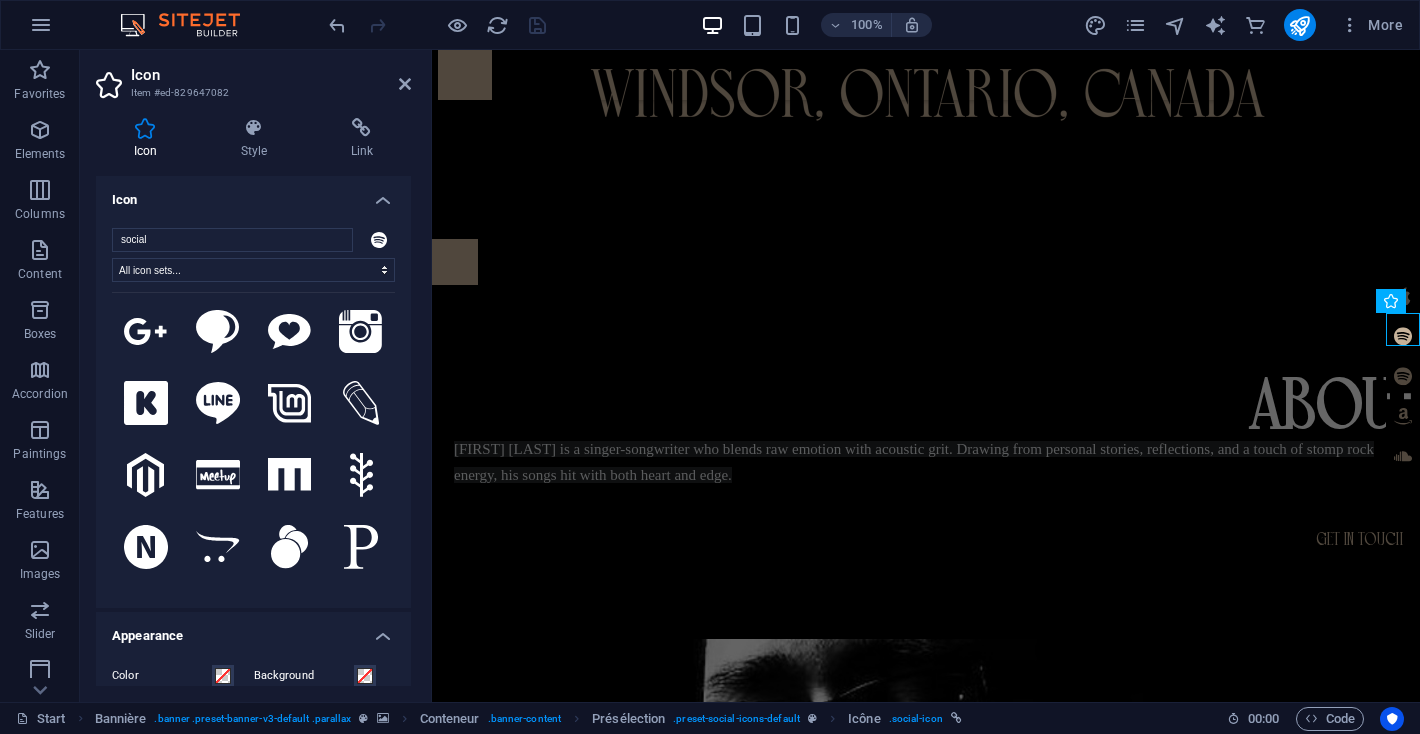scroll, scrollTop: 595, scrollLeft: 0, axis: vertical 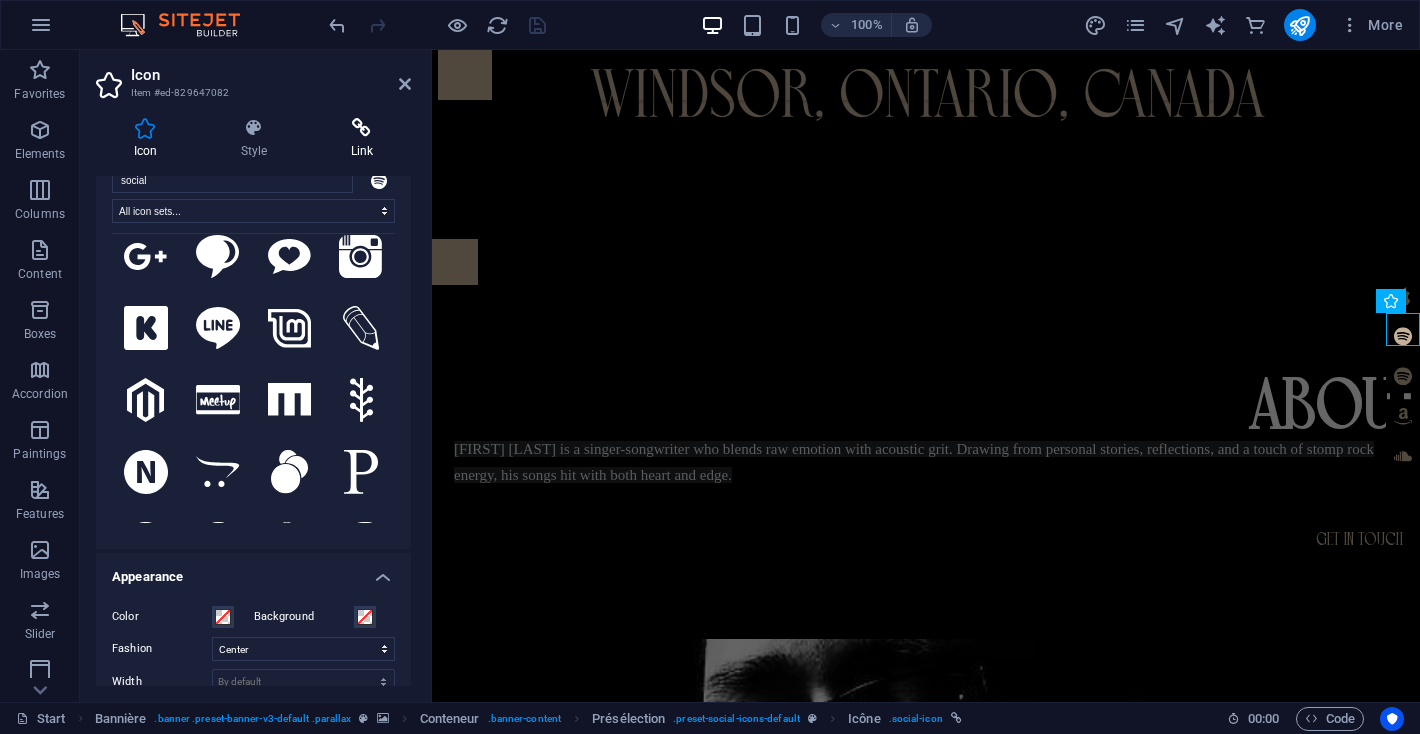 click on "Link" at bounding box center [362, 139] 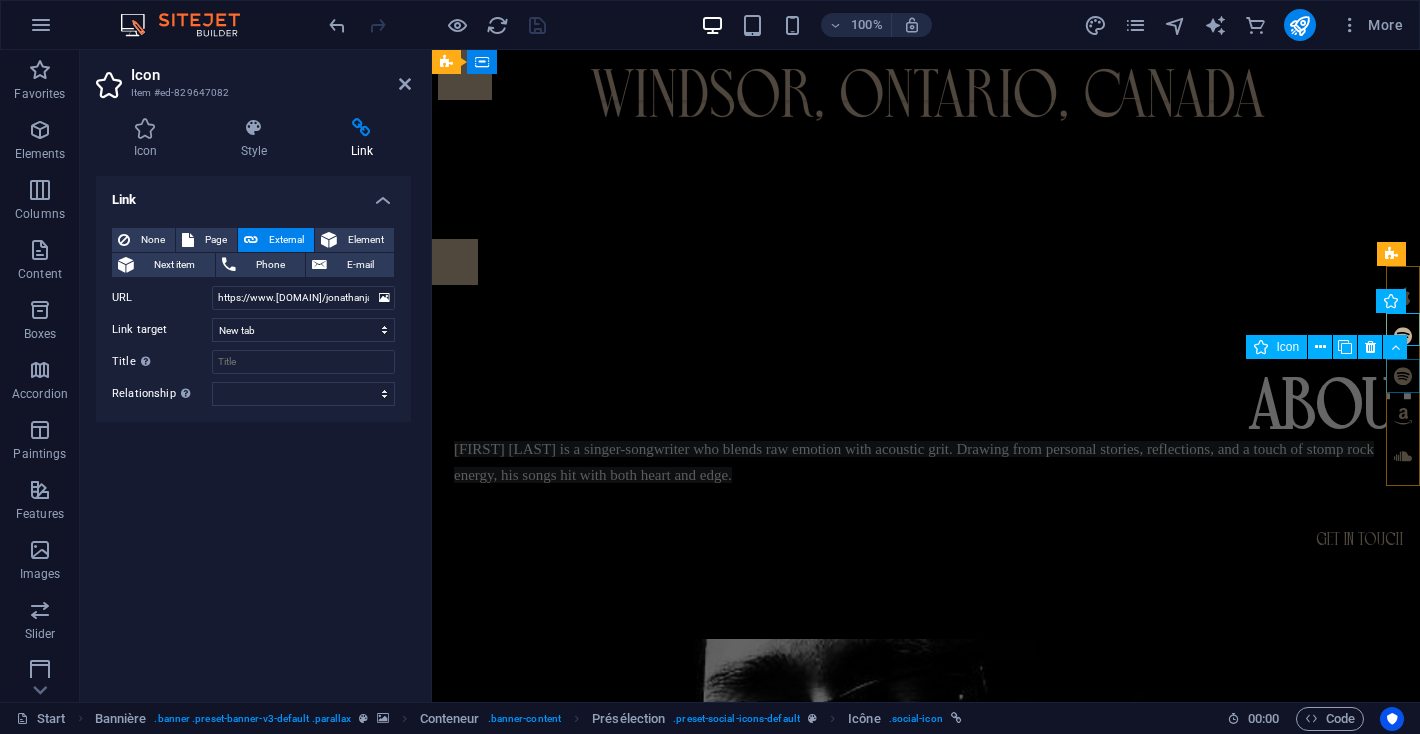 click at bounding box center [1403, 376] 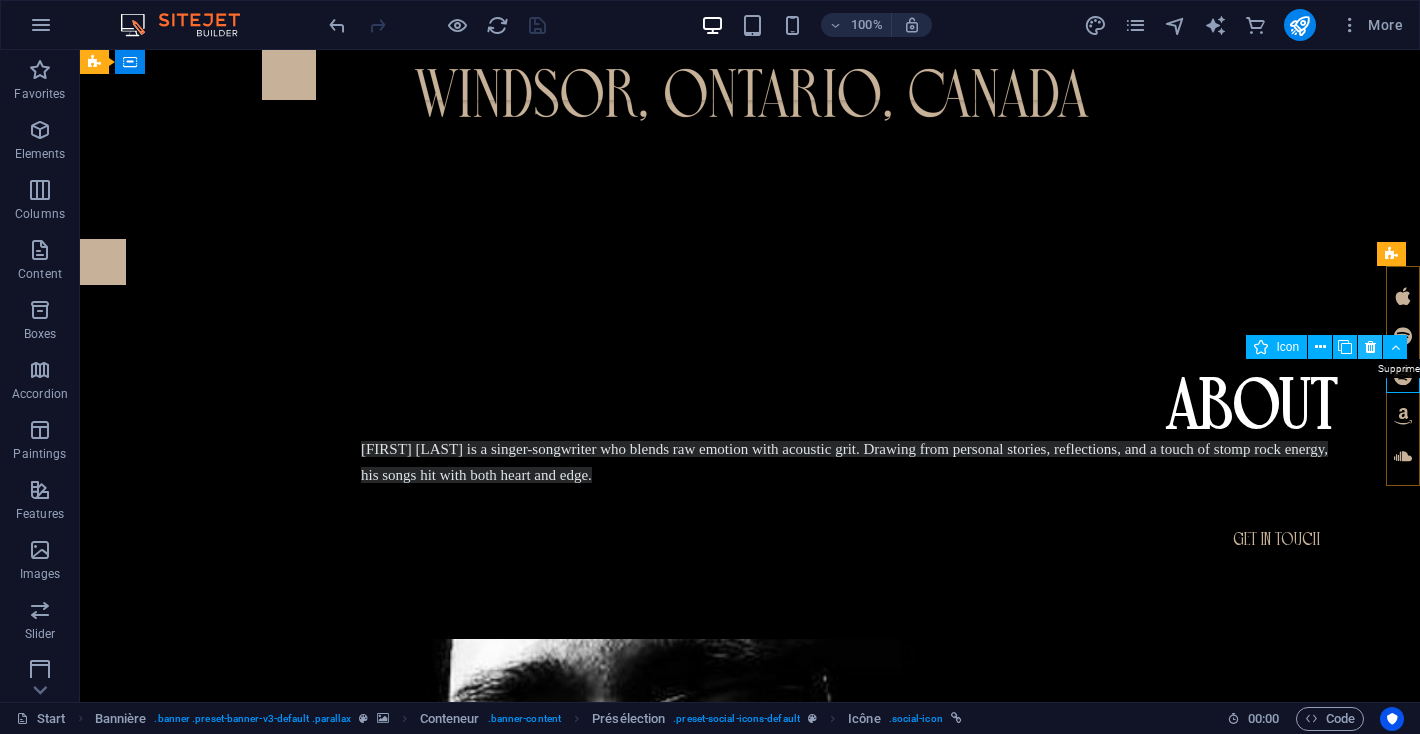 click at bounding box center [1370, 347] 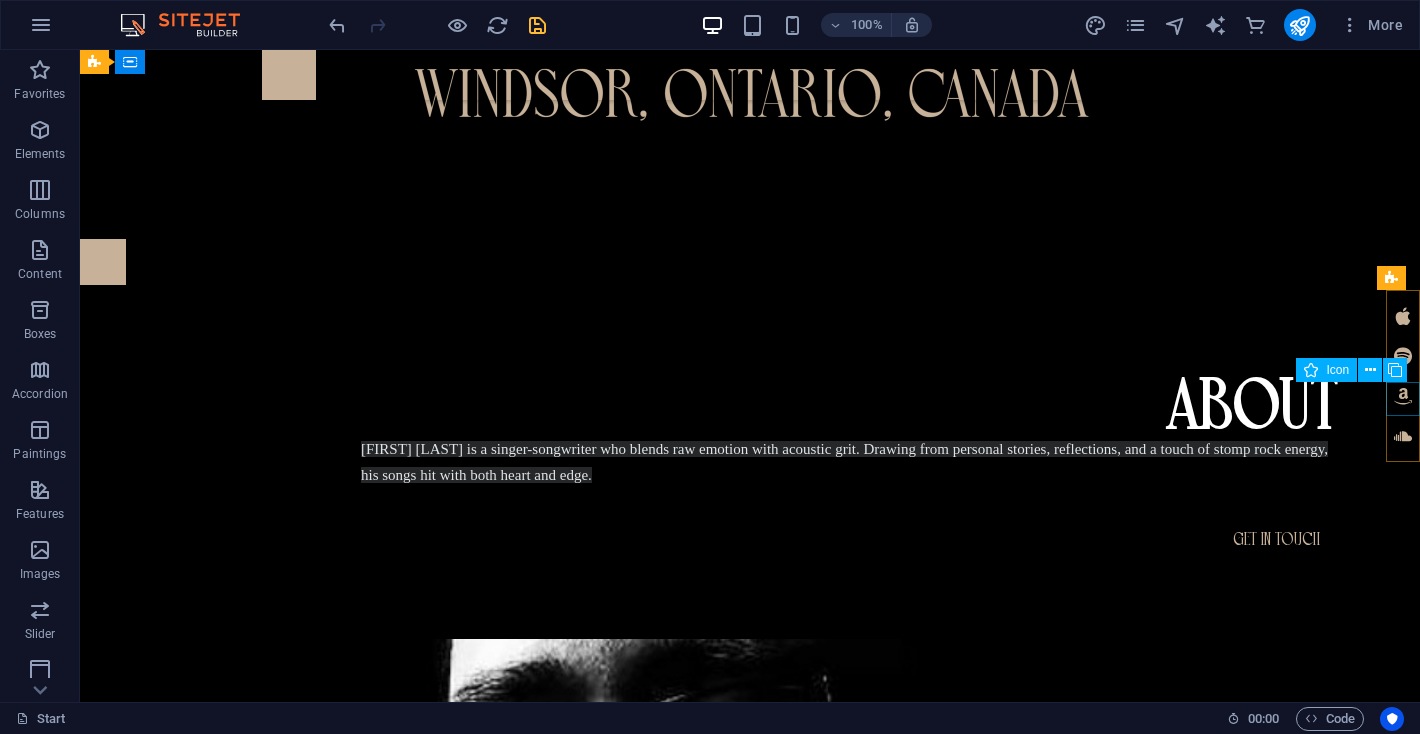 click at bounding box center [1403, 396] 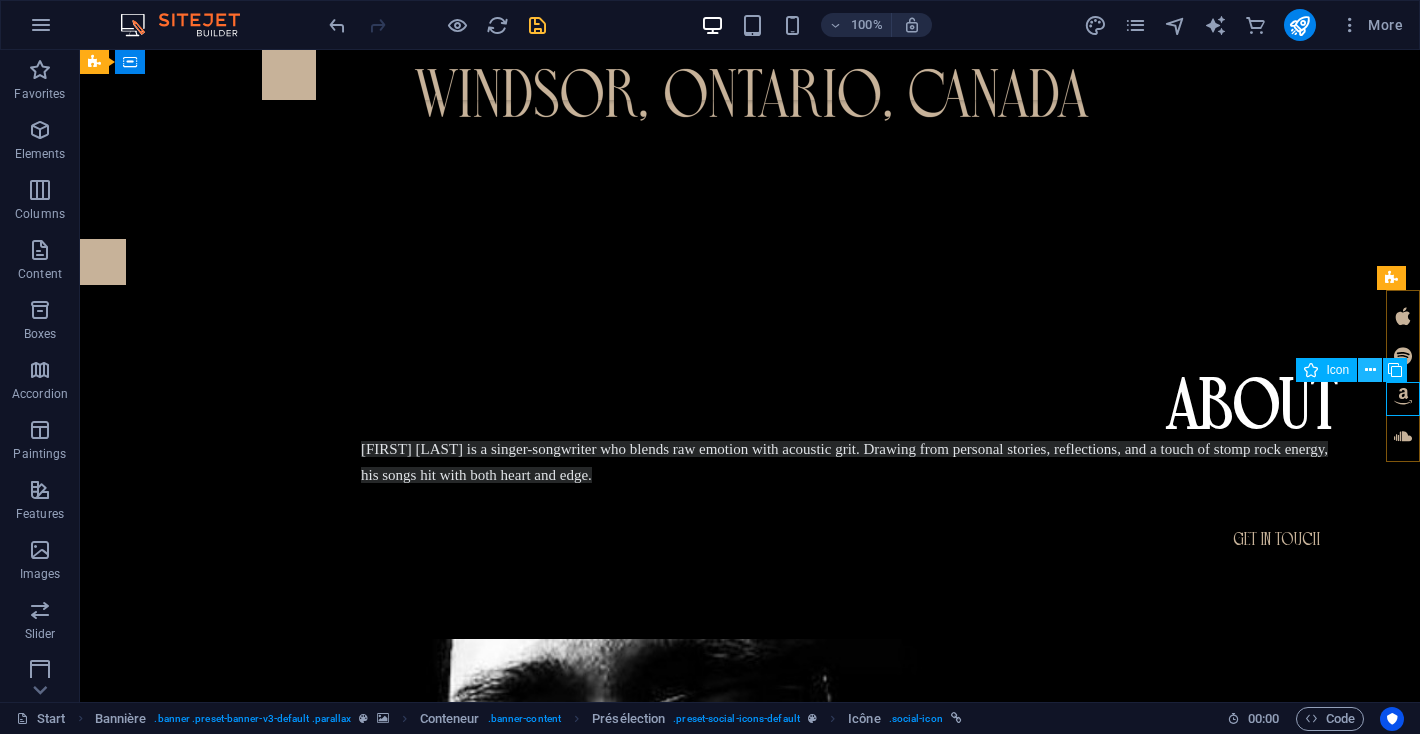 click at bounding box center [1370, 370] 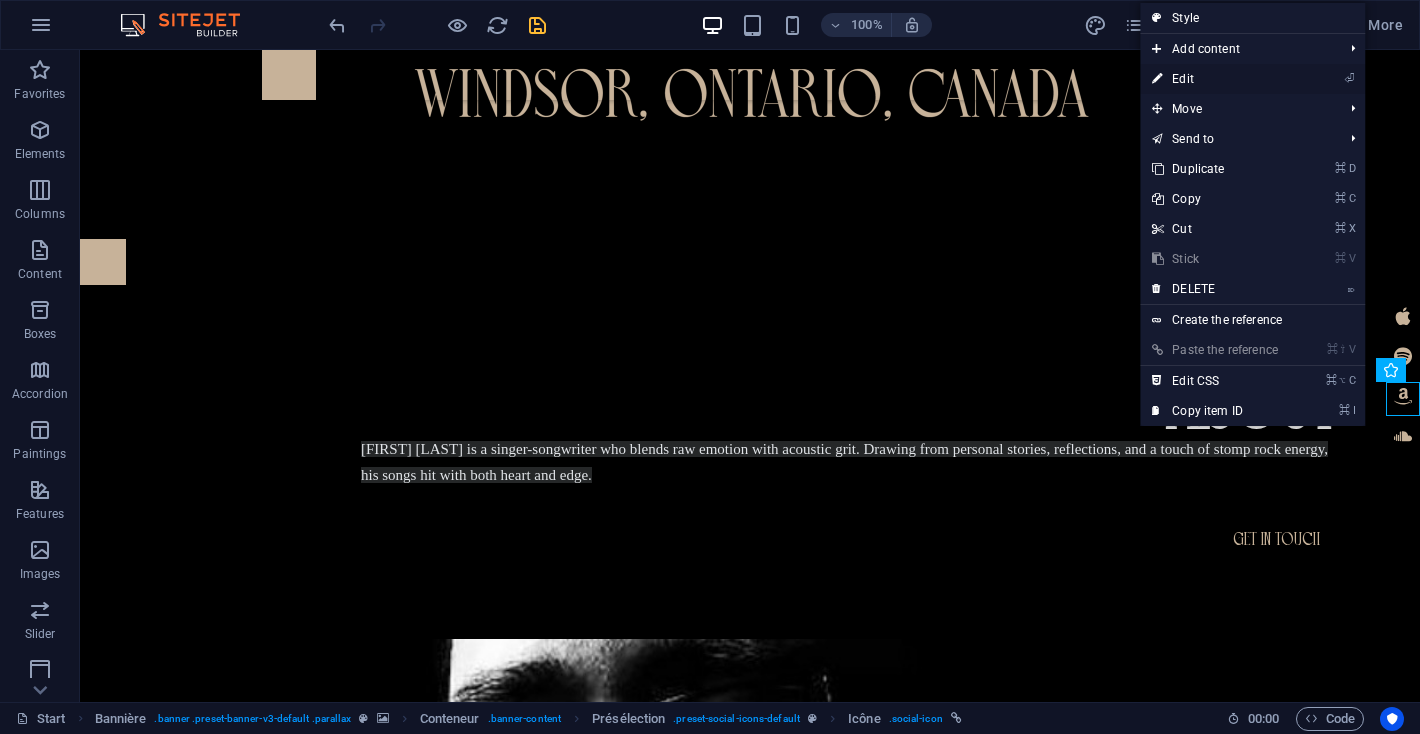 drag, startPoint x: 1211, startPoint y: 79, endPoint x: 367, endPoint y: 72, distance: 844.02905 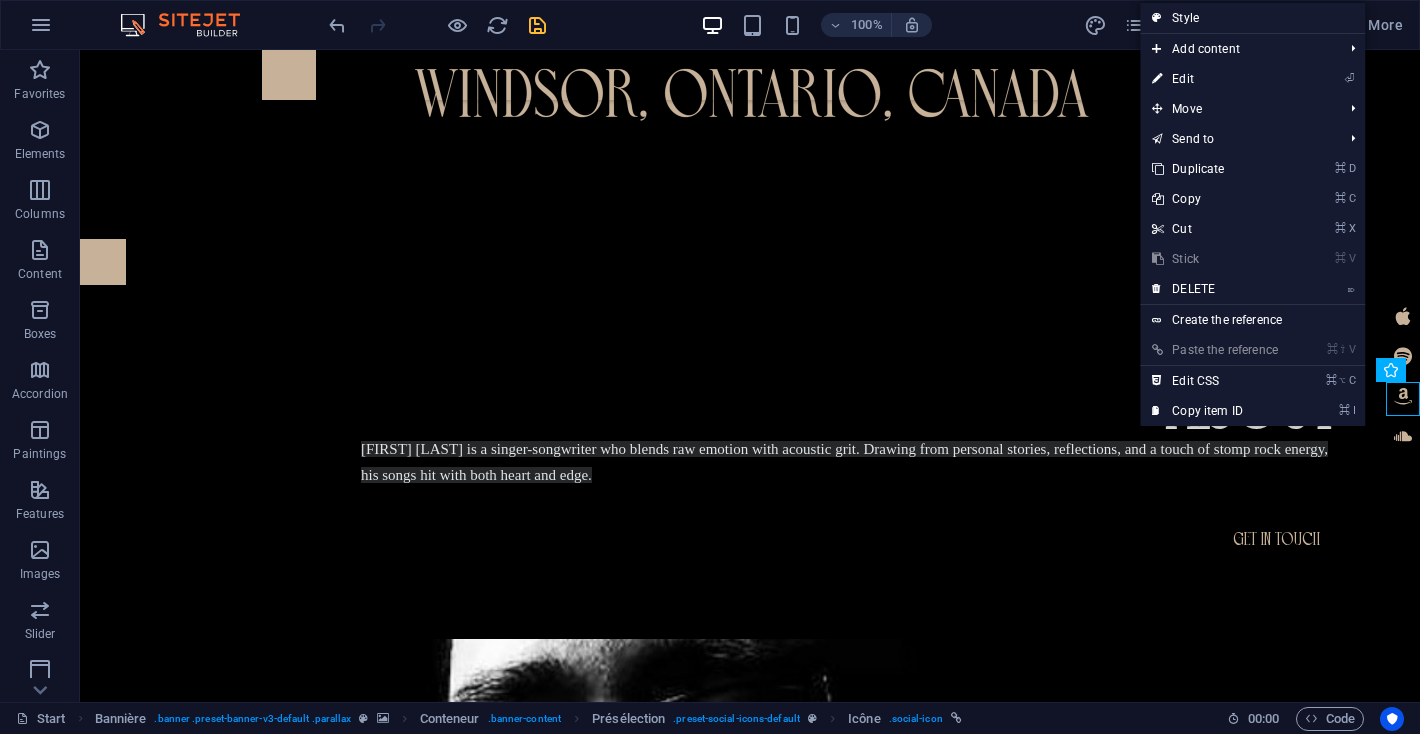 select on "xMidYMid" 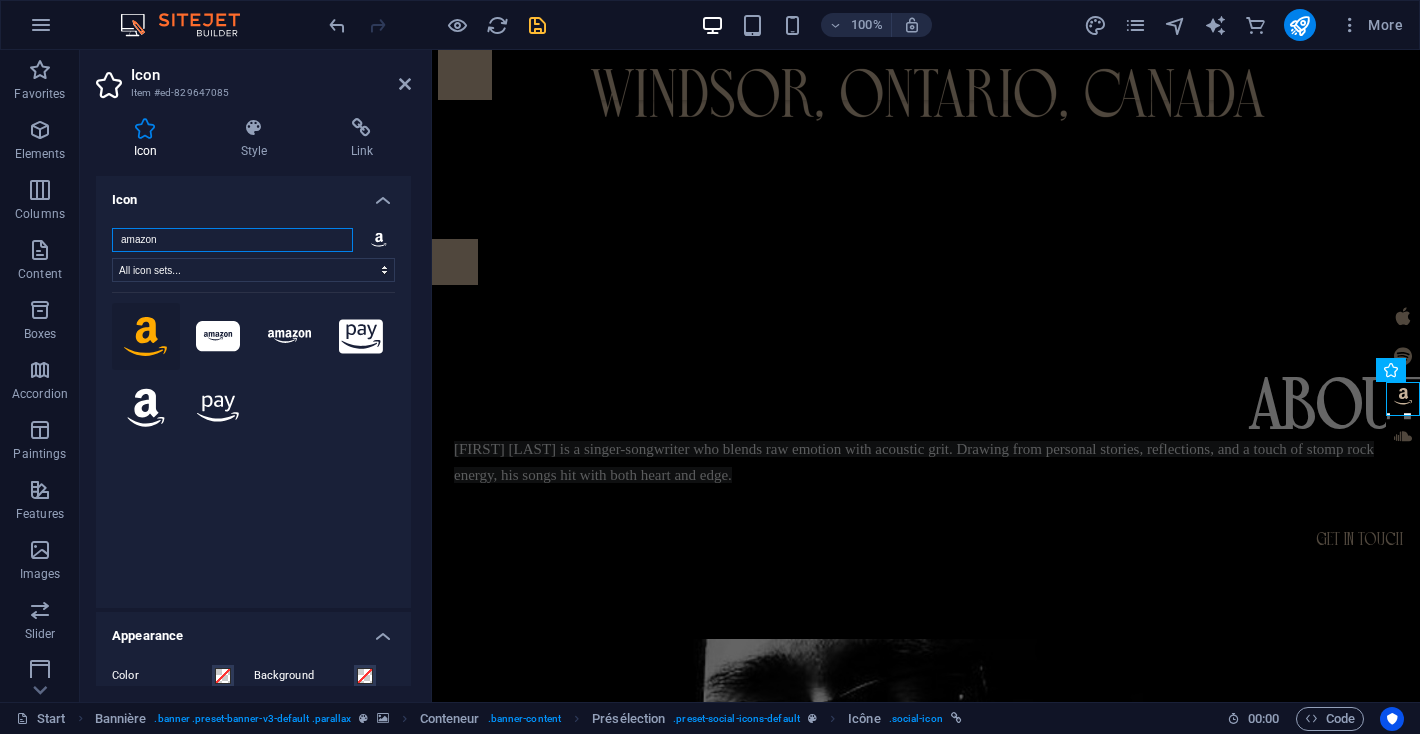 click on "amazon" at bounding box center [232, 240] 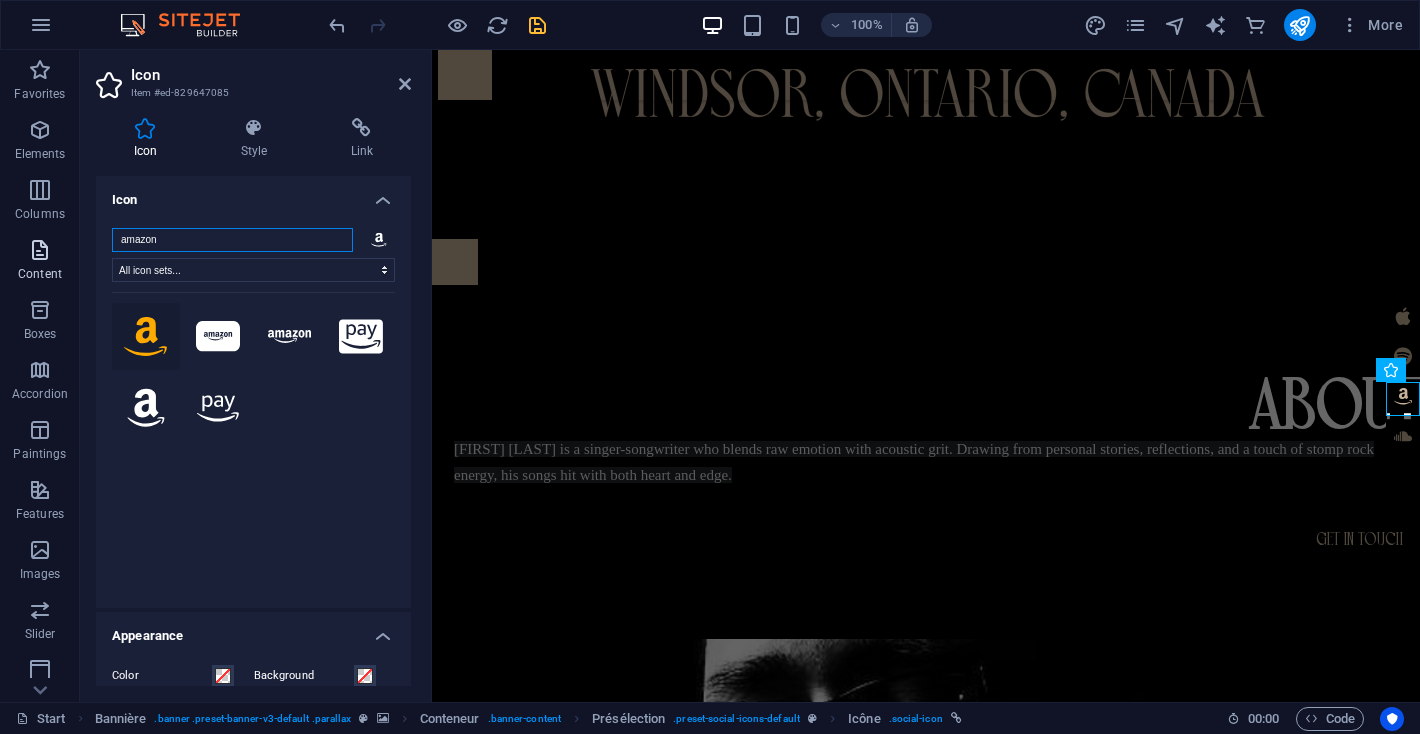 drag, startPoint x: 263, startPoint y: 242, endPoint x: 17, endPoint y: 231, distance: 246.24582 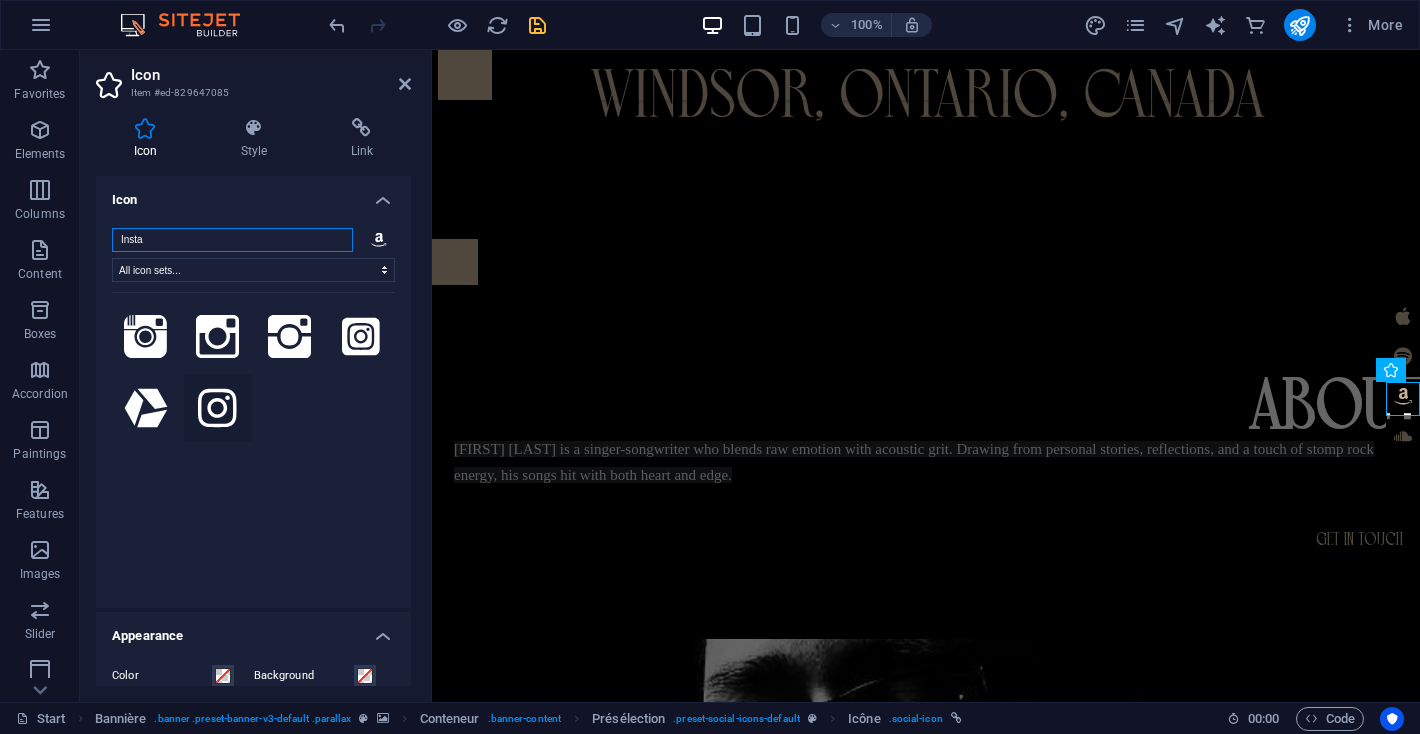type on "Insta" 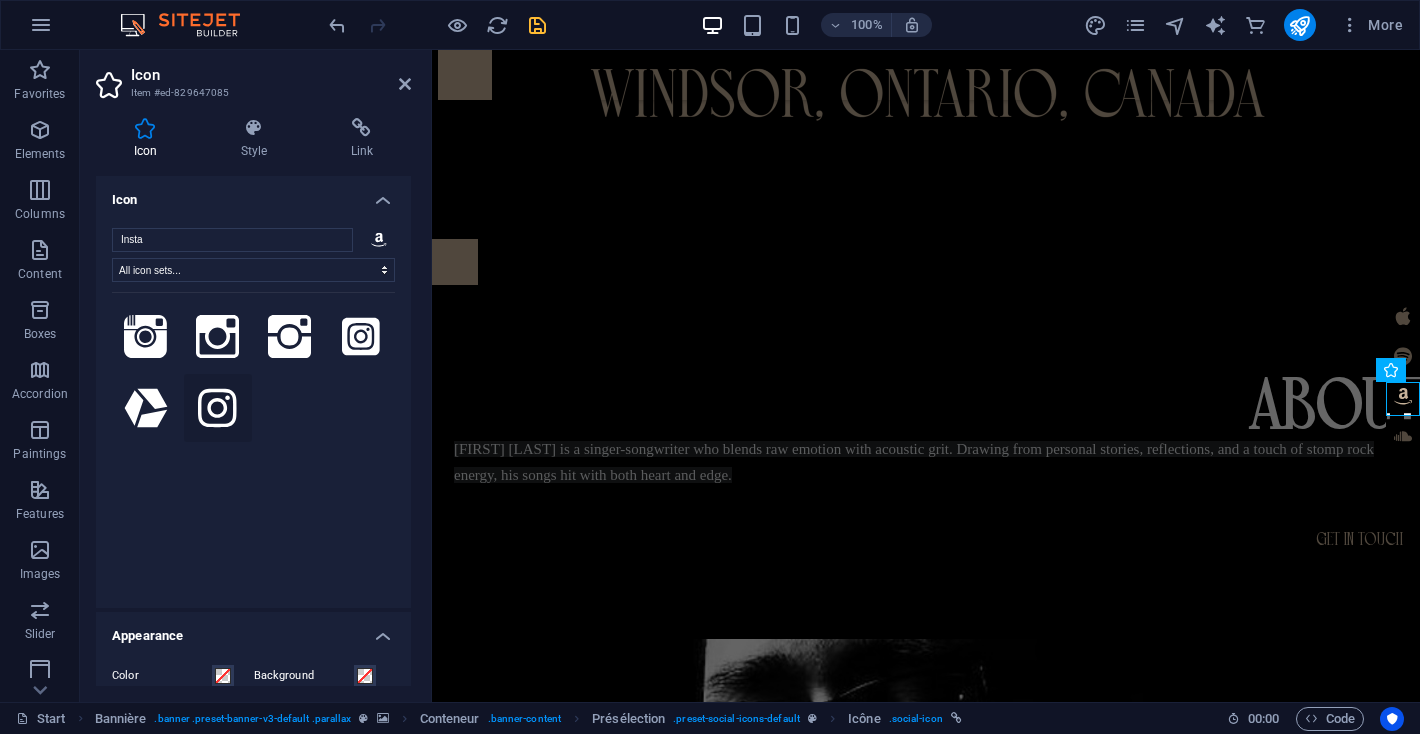 click 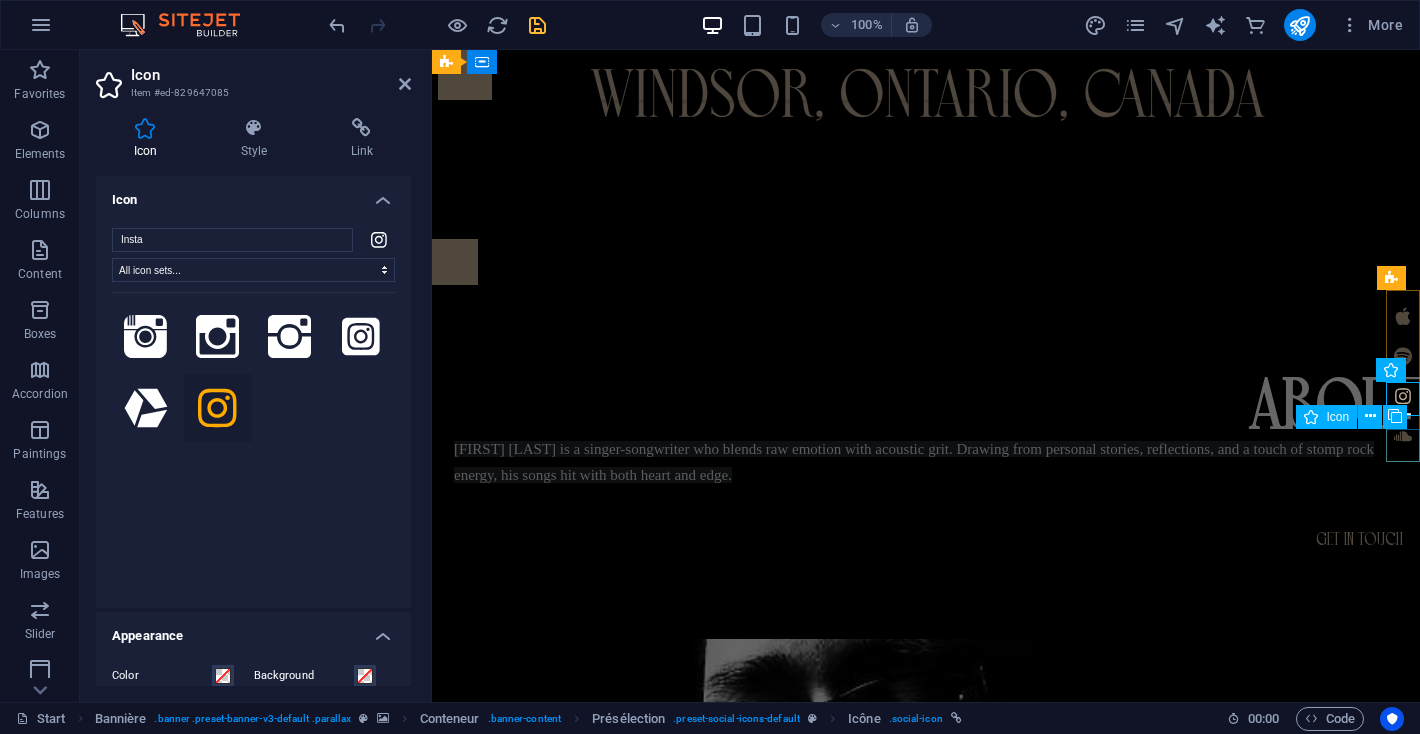 click at bounding box center (1403, 436) 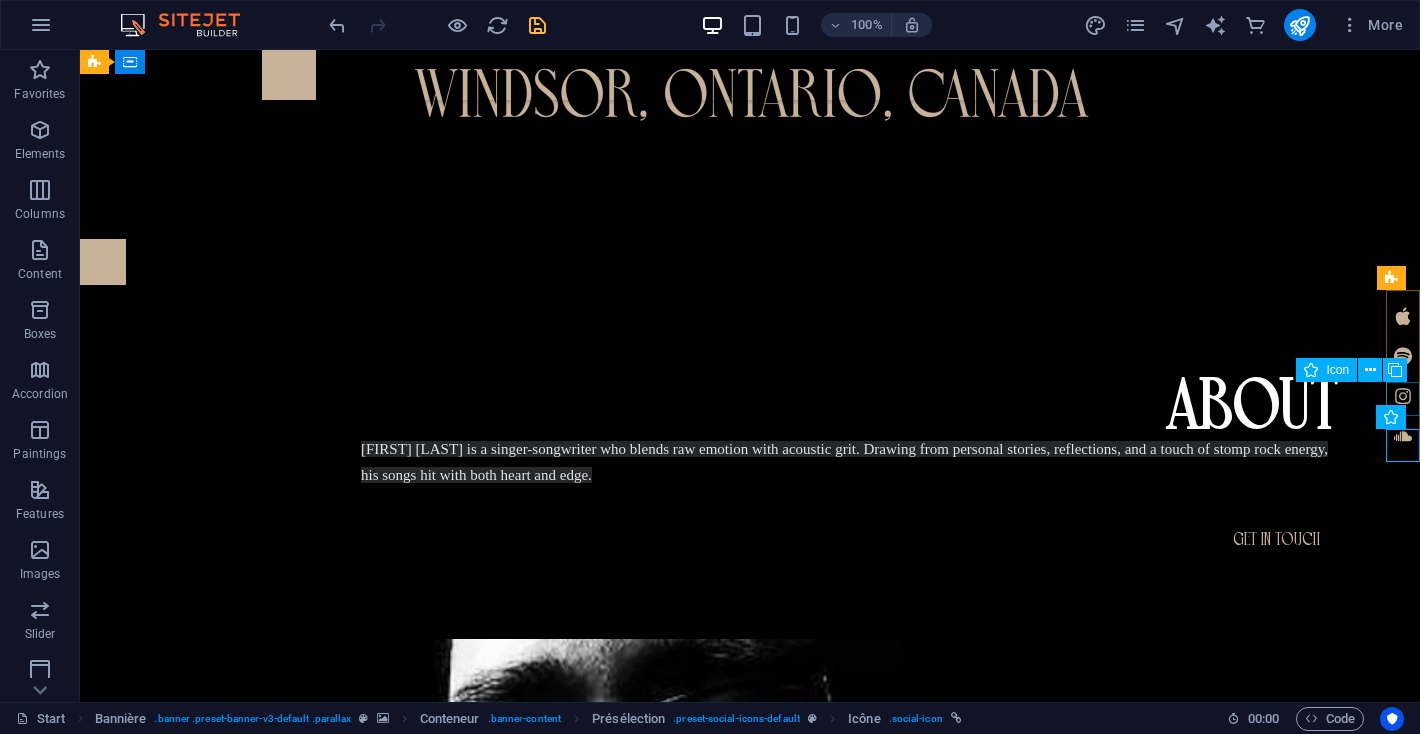 click at bounding box center [1403, 396] 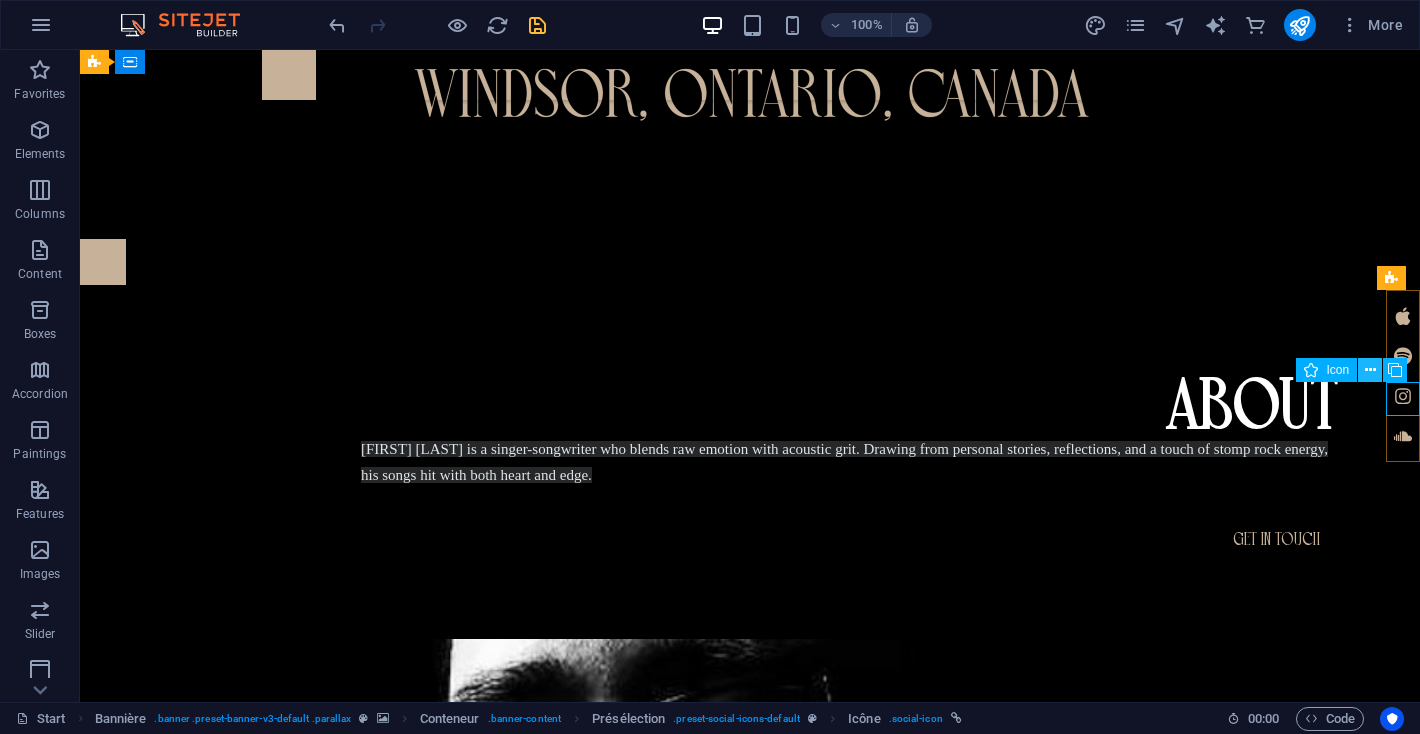 click at bounding box center [1370, 370] 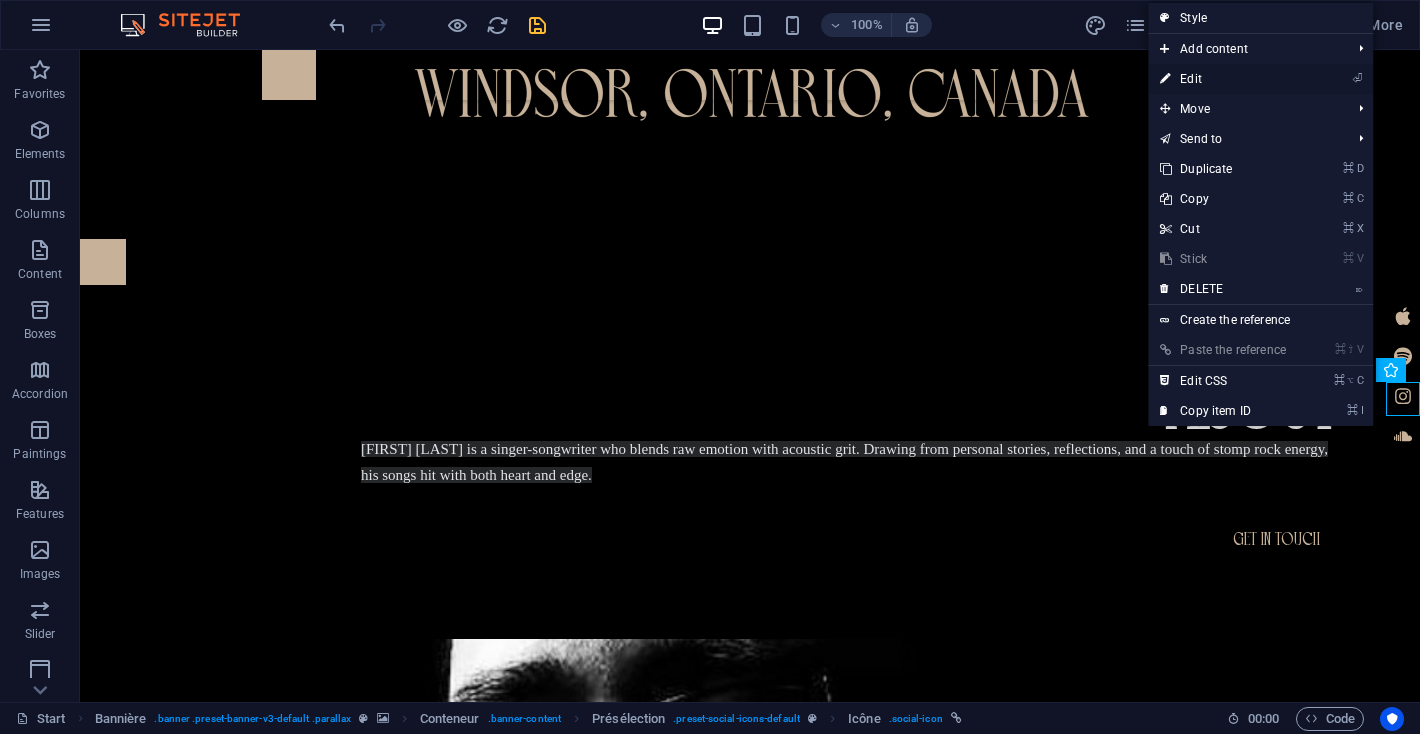 click on "Edit" at bounding box center [1191, 79] 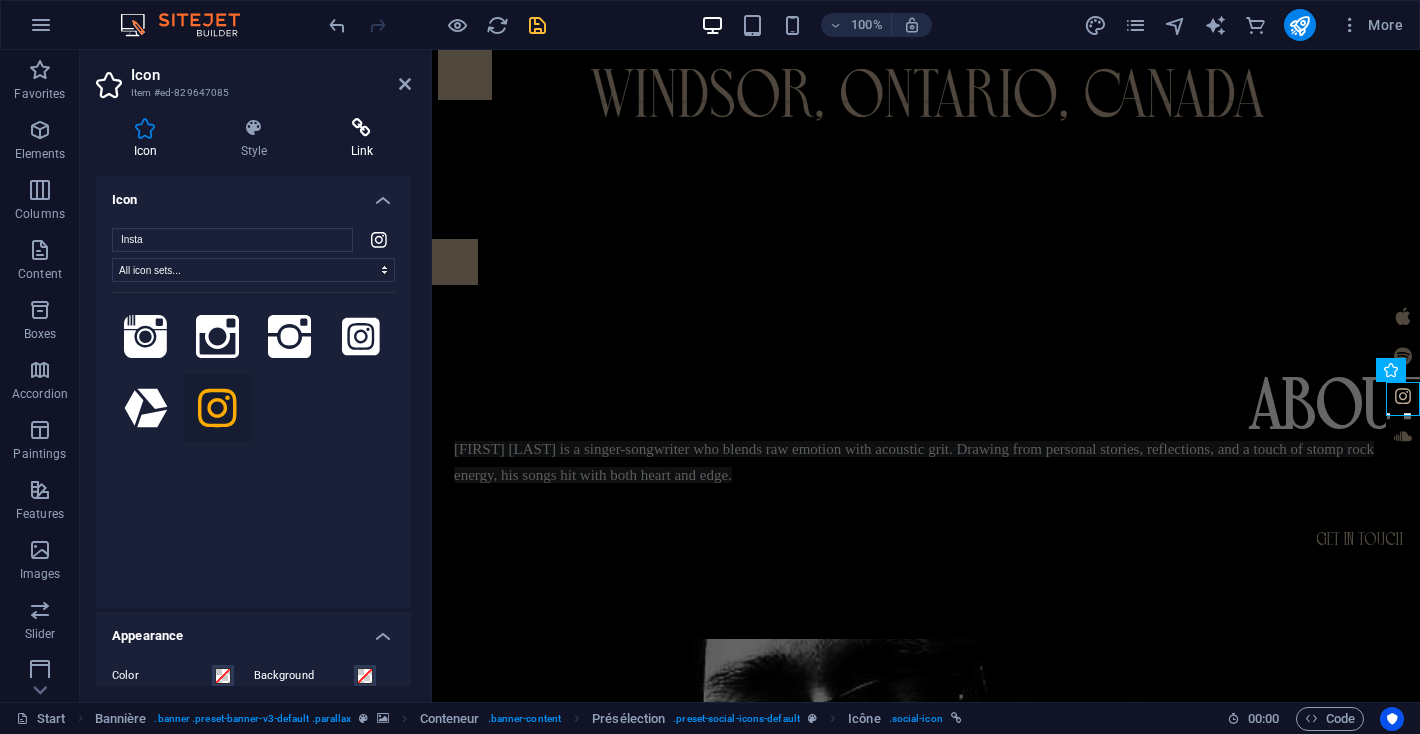 click at bounding box center (362, 128) 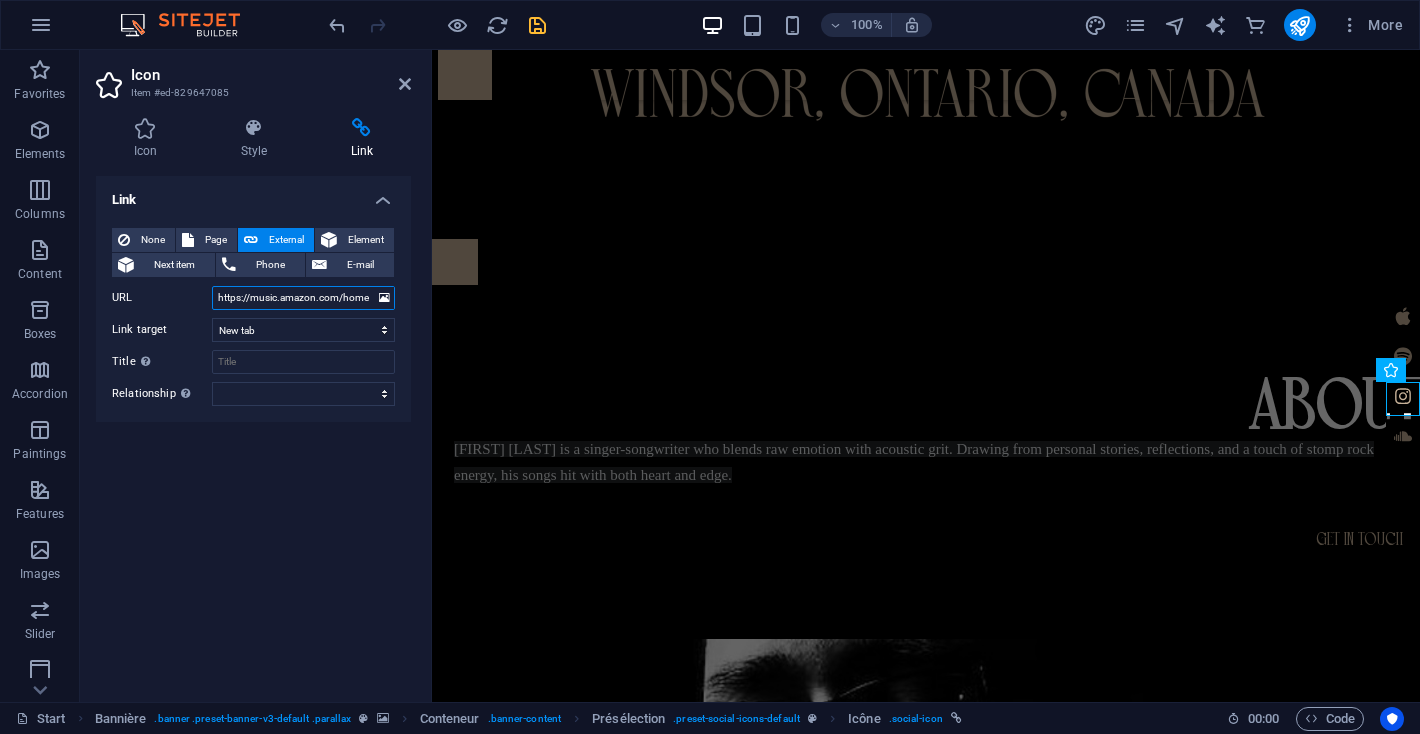 drag, startPoint x: 681, startPoint y: 350, endPoint x: 433, endPoint y: 309, distance: 251.36627 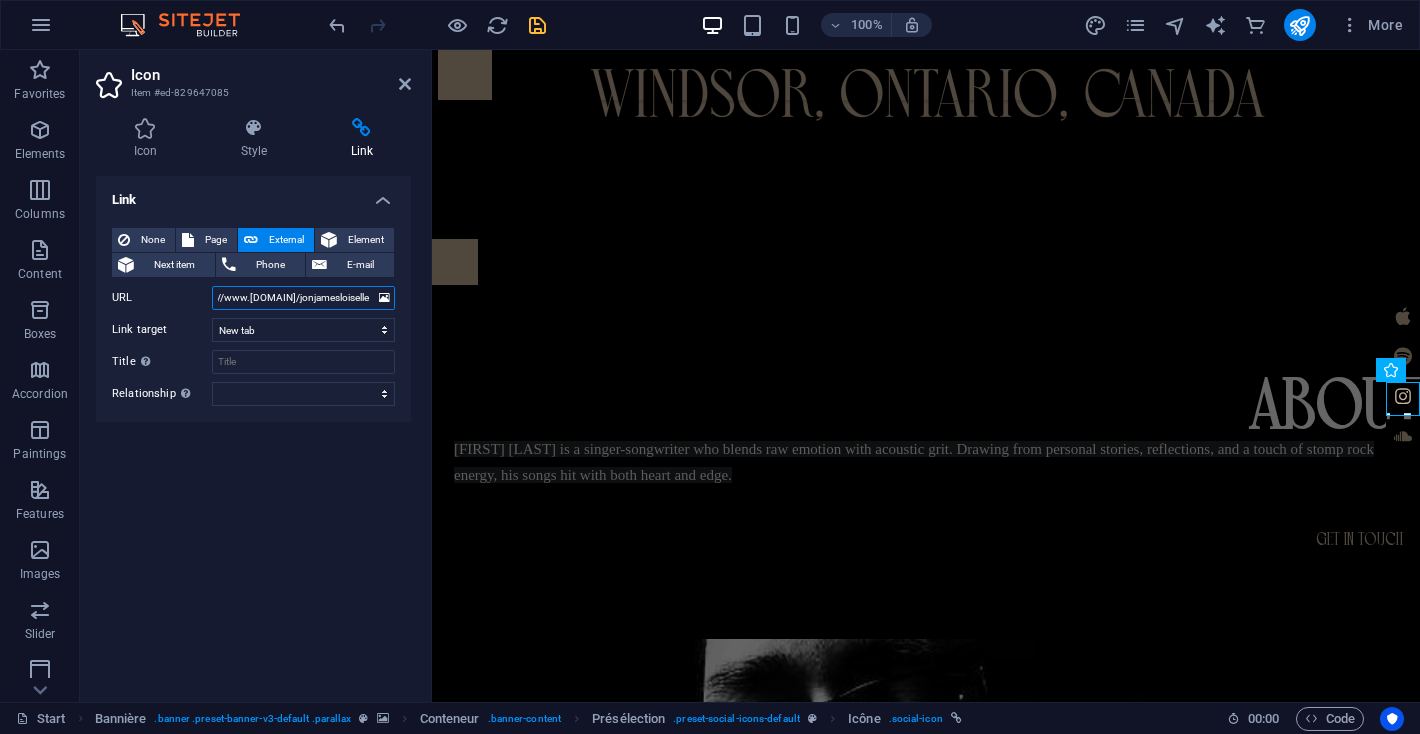 scroll, scrollTop: 0, scrollLeft: 49, axis: horizontal 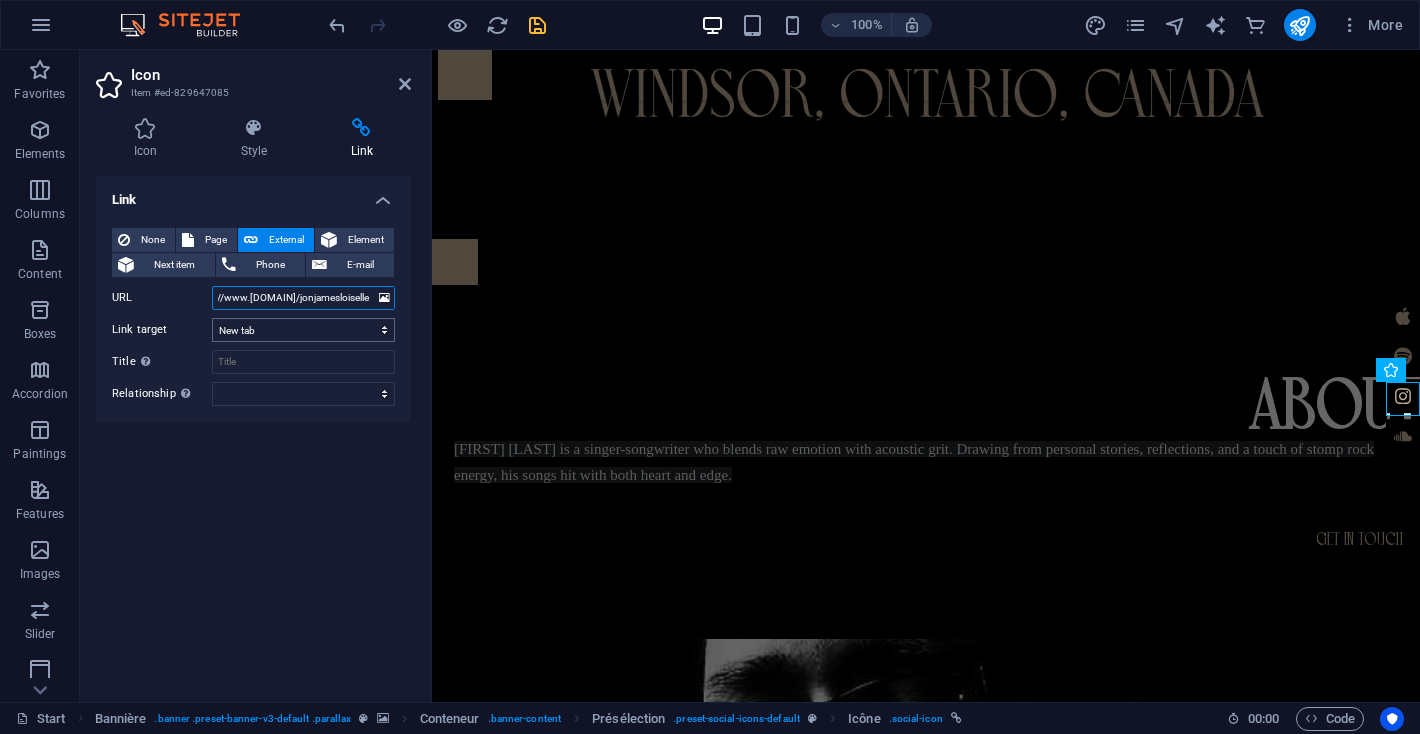 type on "https://www.instagram.com/jonjamesloiselle" 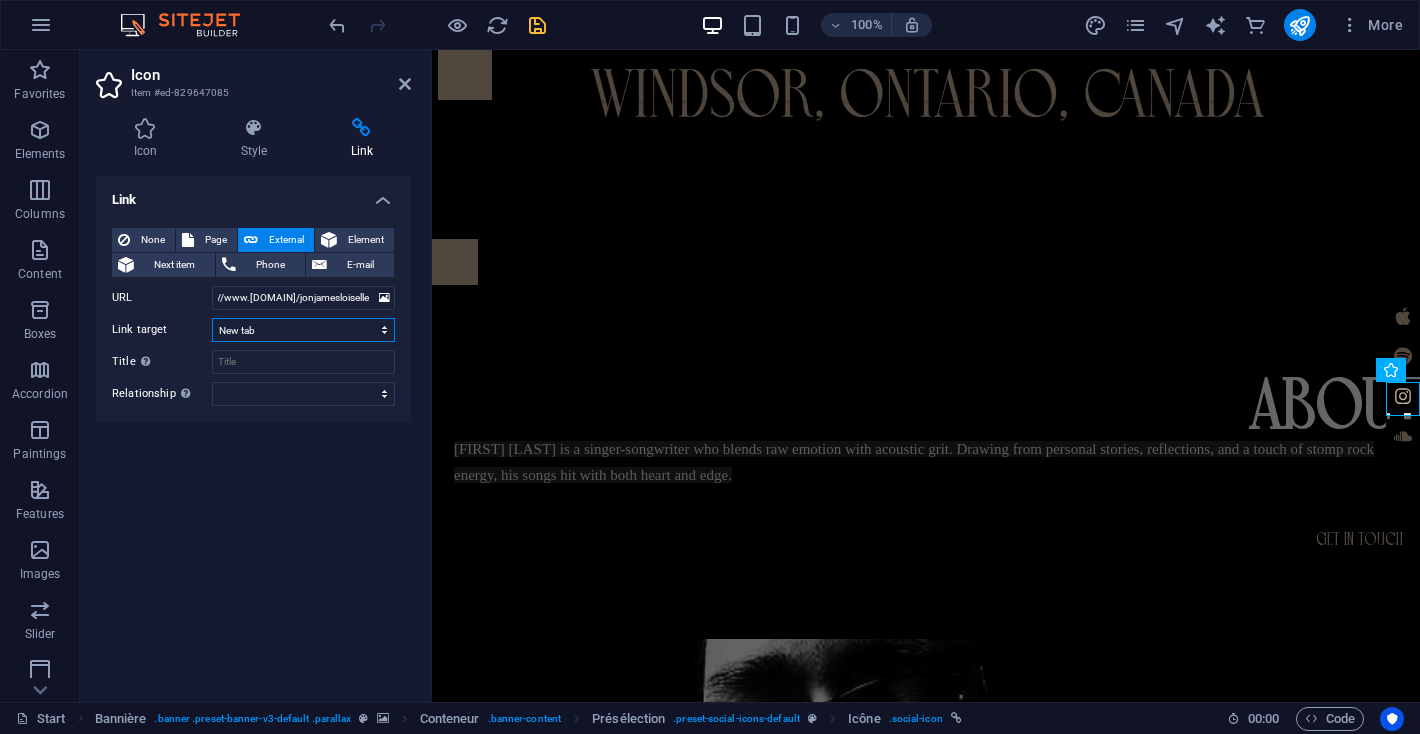click on "New tab Same tab Overlay" at bounding box center [303, 330] 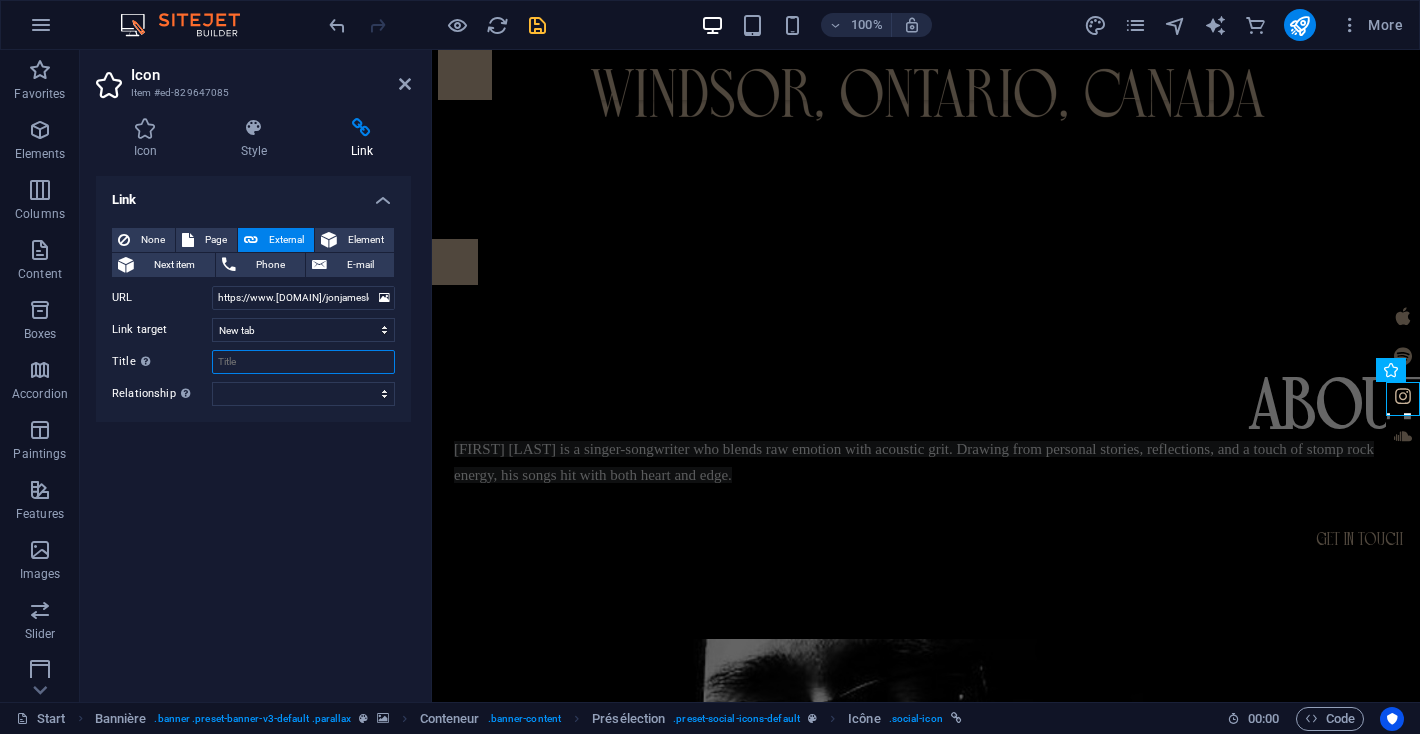 click on "Title Additional description of the link. This should be different from the link text. The title is often displayed as Tooltip Text when the mouse hovers over the element. Leave blank if unsure." at bounding box center [303, 362] 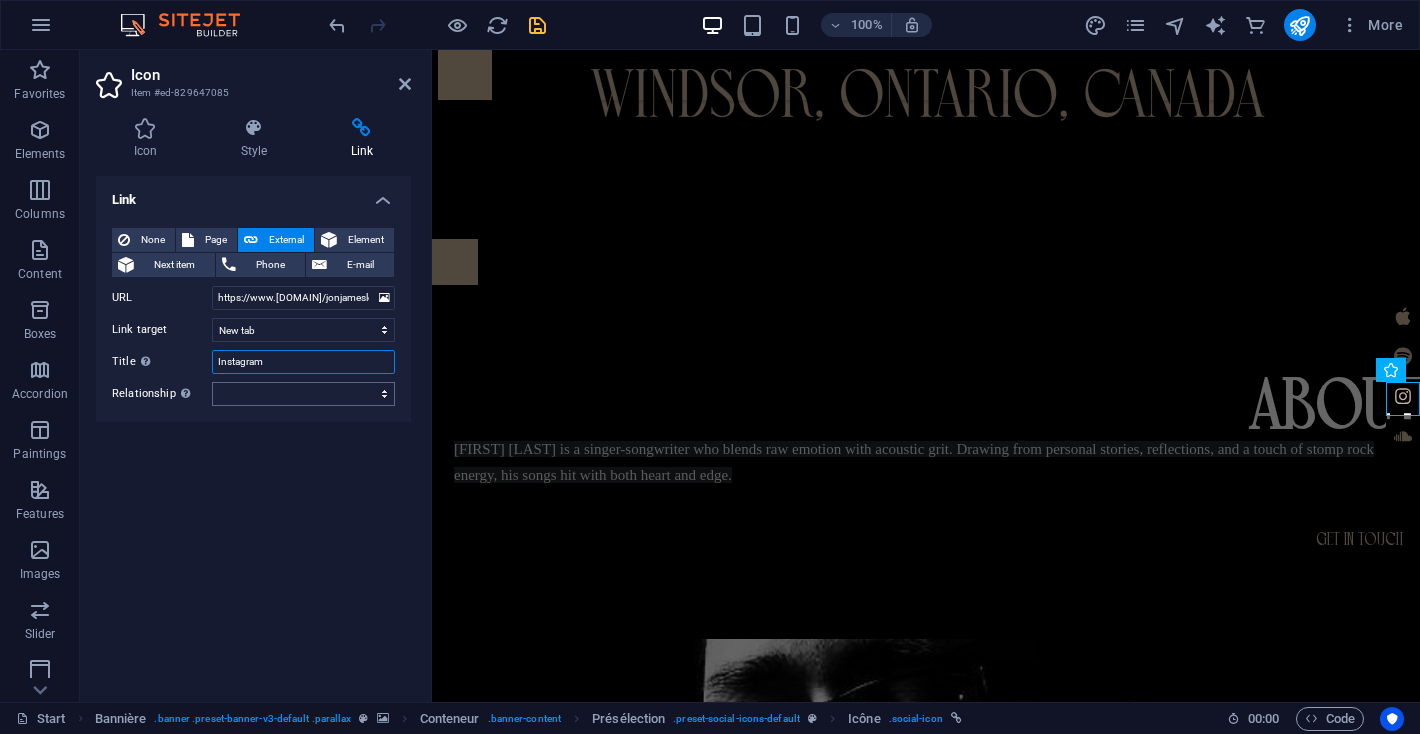 type on "Instagram" 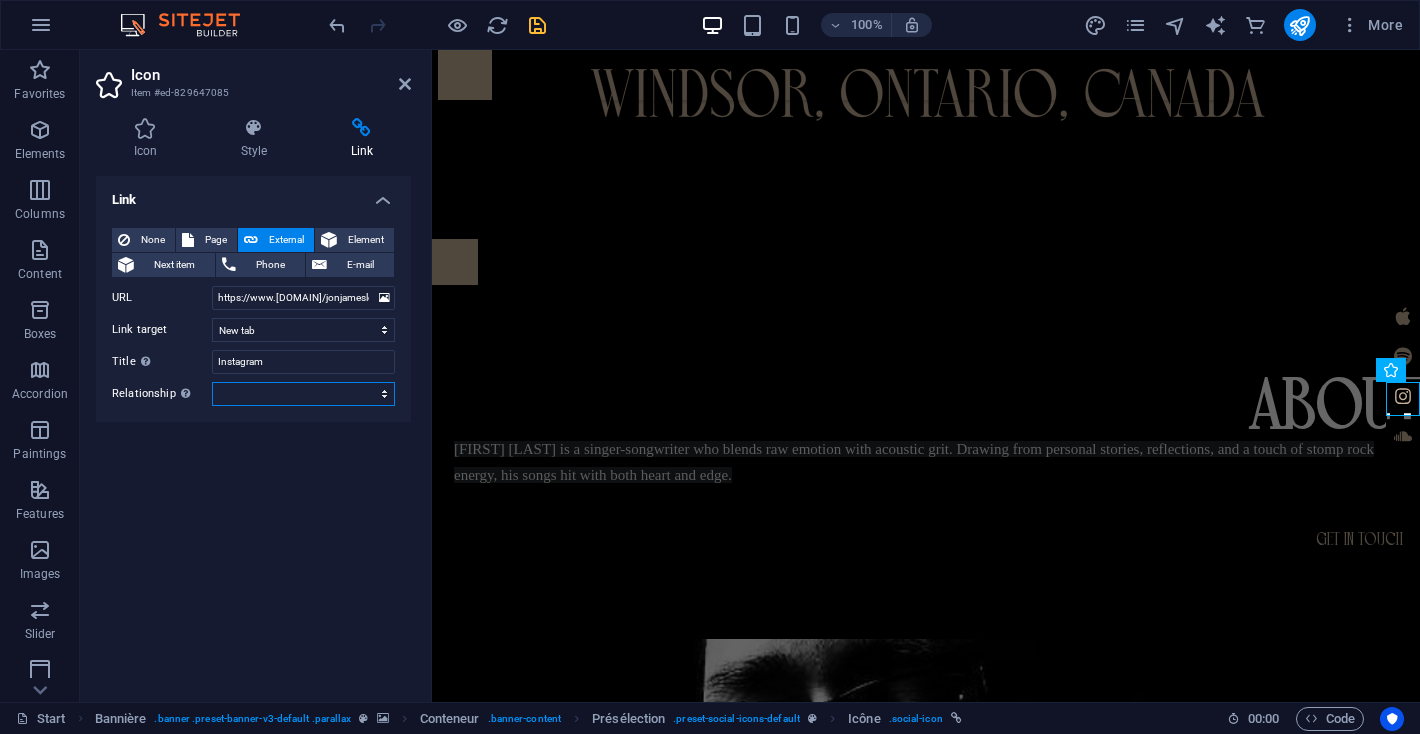 click on "alternate author bookmark external help license next nofollow noreferrer noopener prev search tag" at bounding box center [303, 394] 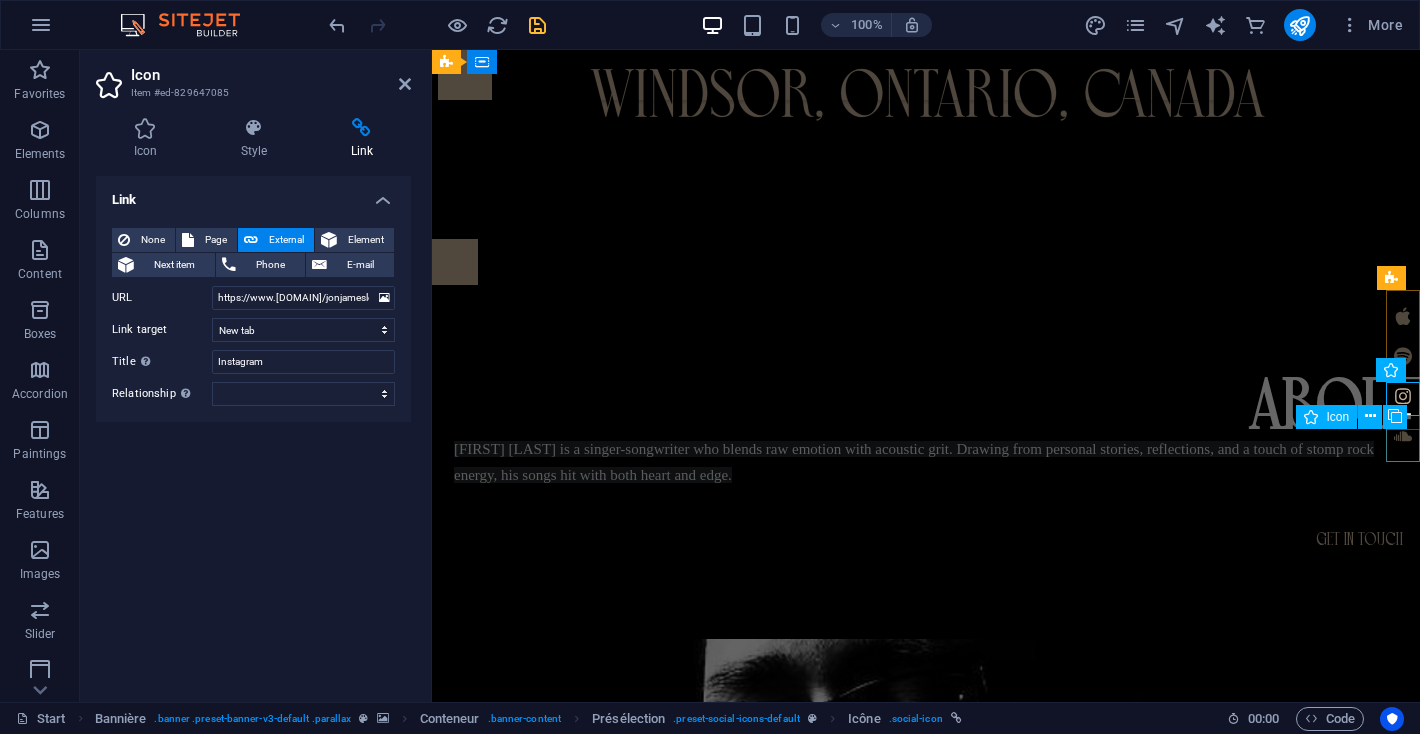 click at bounding box center [1403, 436] 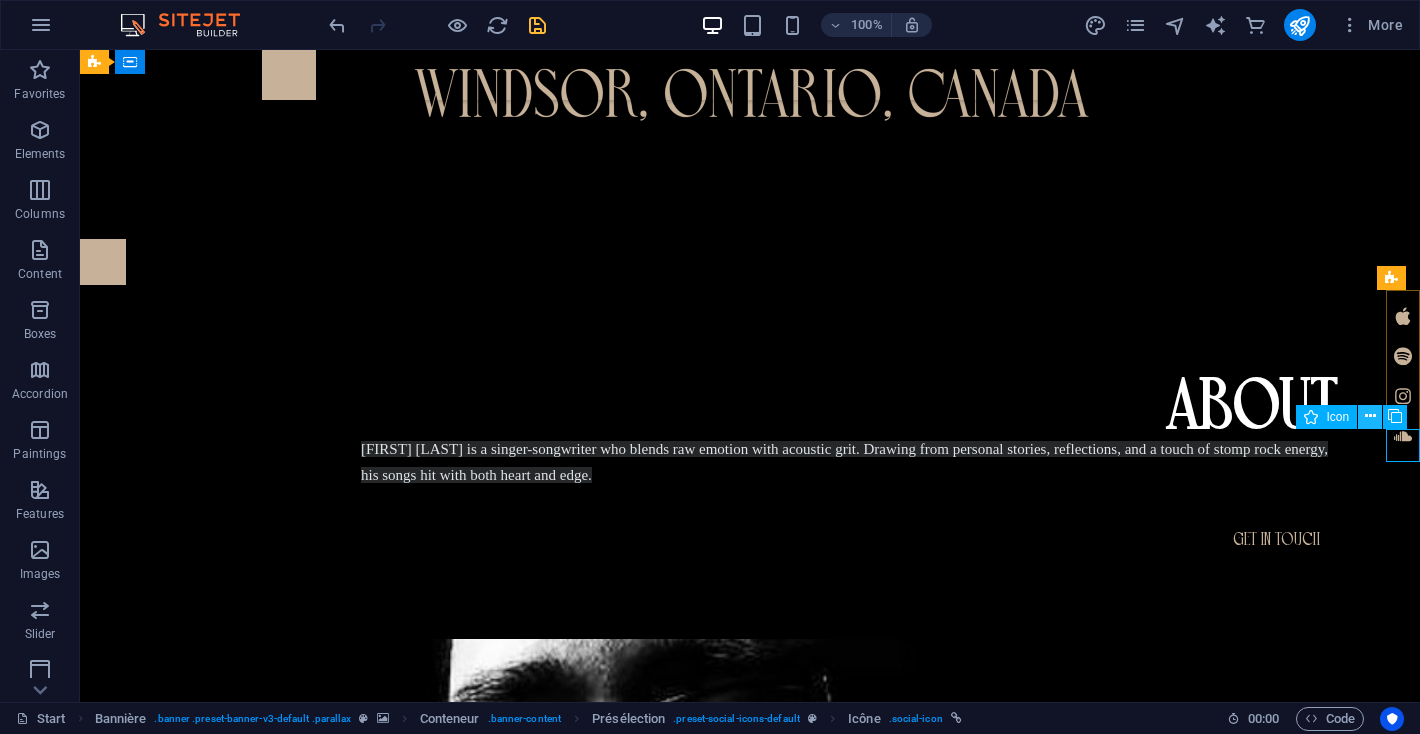 click at bounding box center (1370, 416) 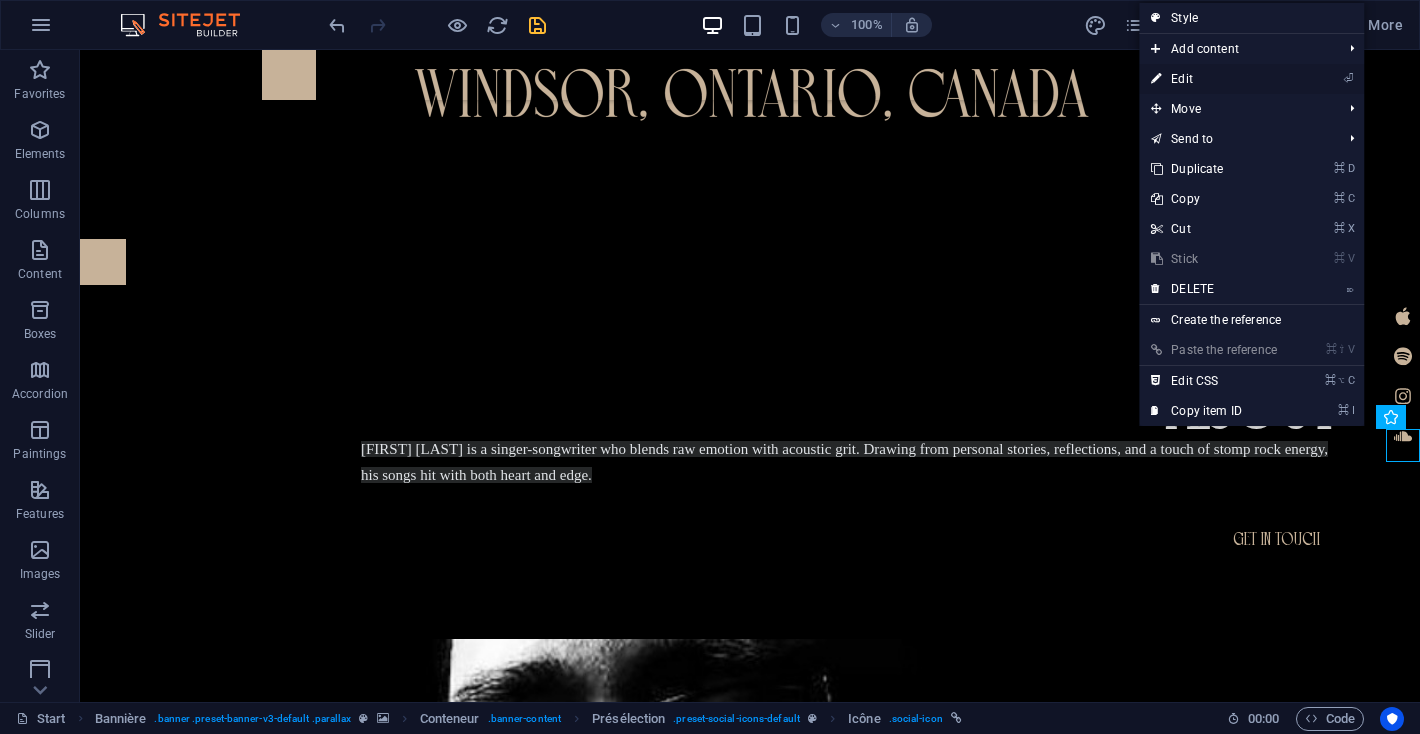 click on "Edit" at bounding box center [1182, 79] 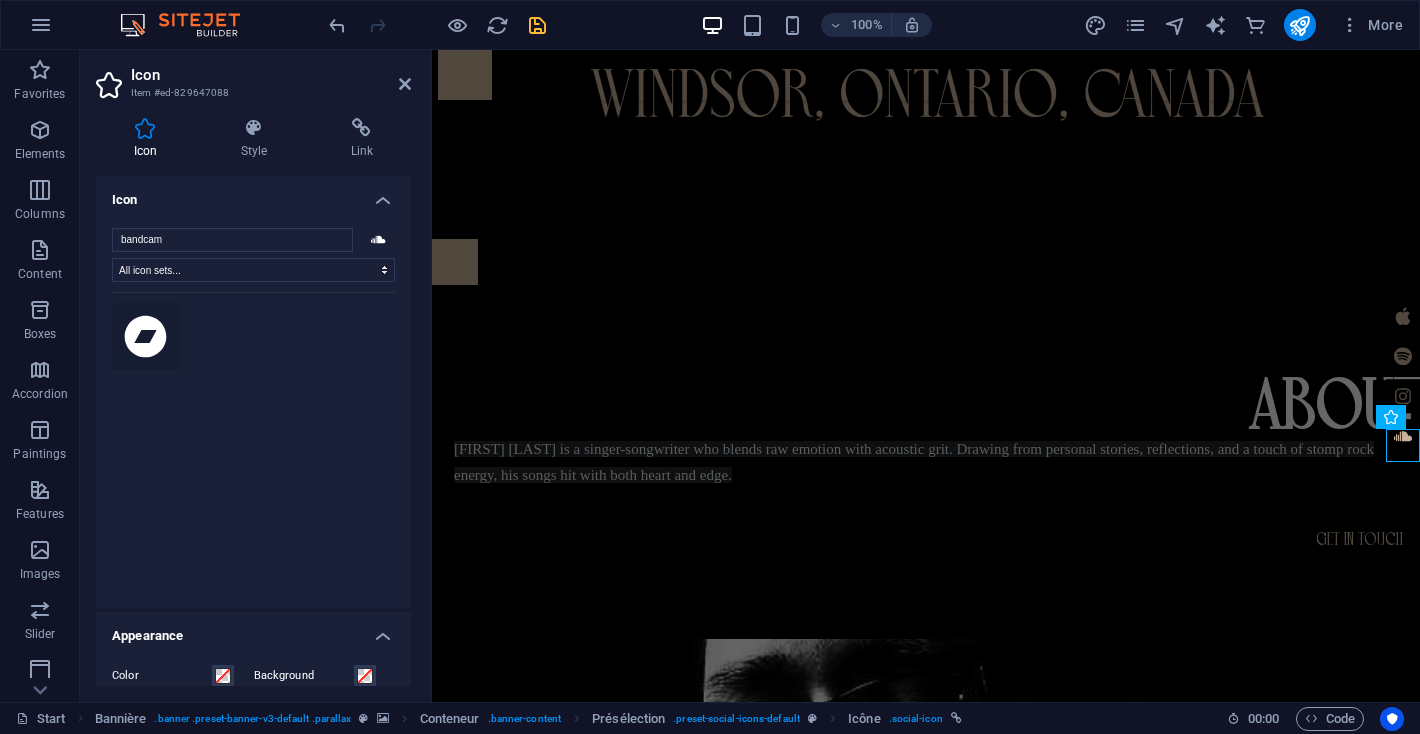 type on "bandcam" 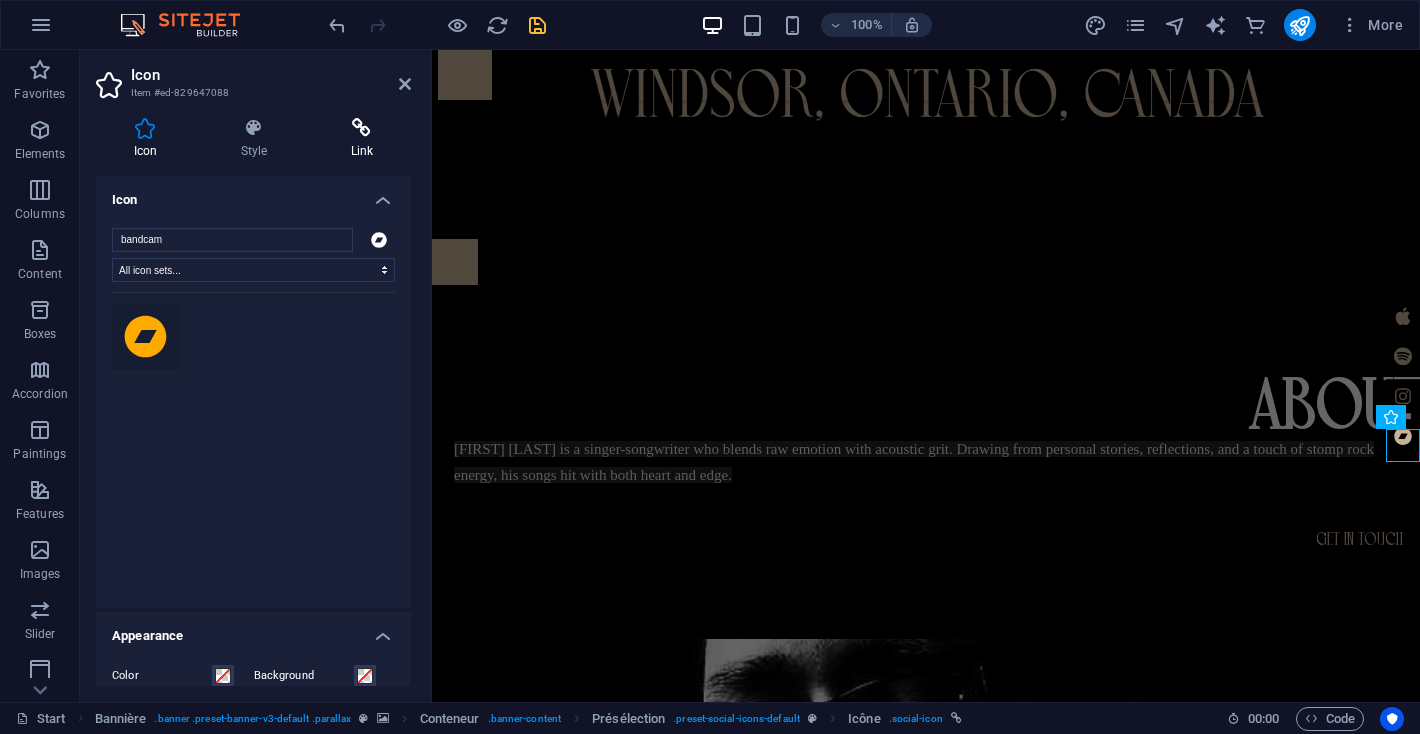 click on "Link" at bounding box center [362, 151] 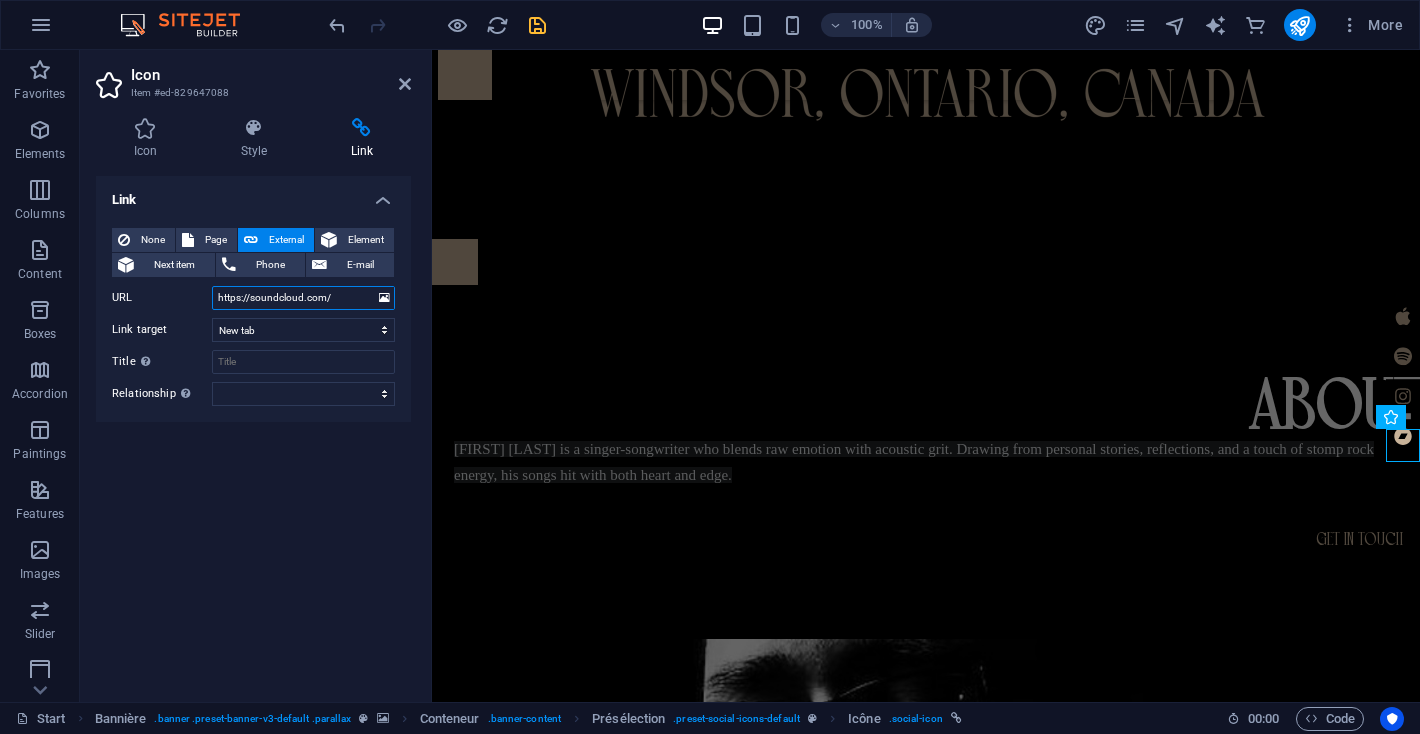 drag, startPoint x: 356, startPoint y: 296, endPoint x: 155, endPoint y: 302, distance: 201.08954 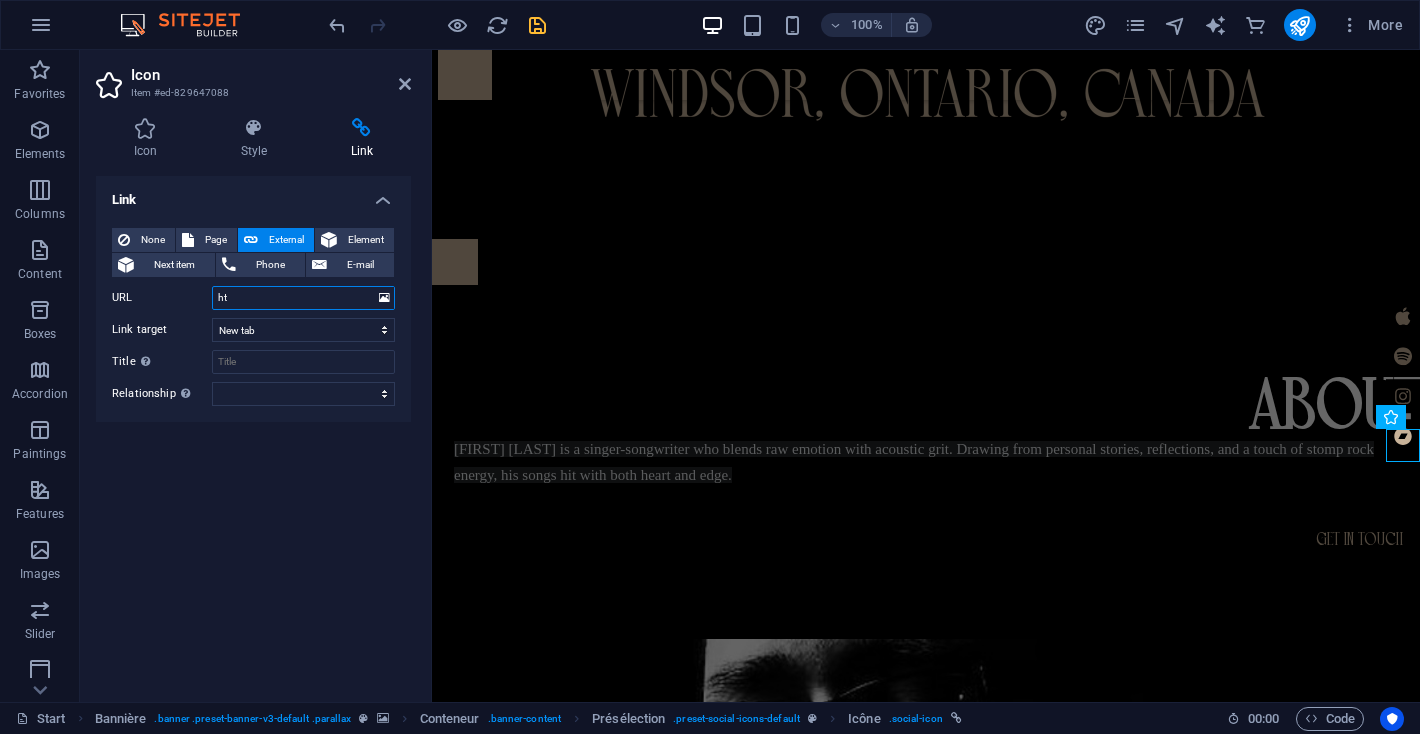 type on "h" 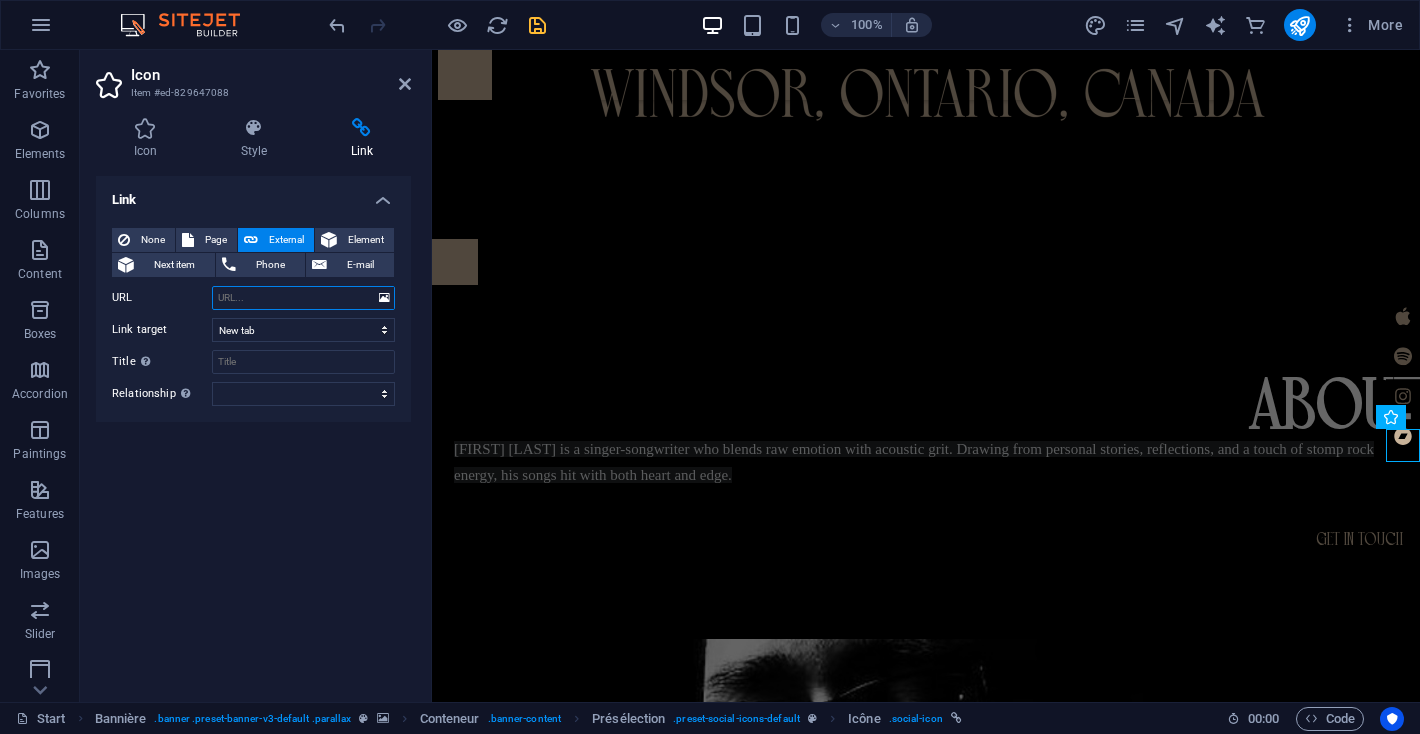 paste on "https://jonathanjamesloiselle.bandcamp.com/track/warmness-on-the-soul-avenged-sevenfold-cover" 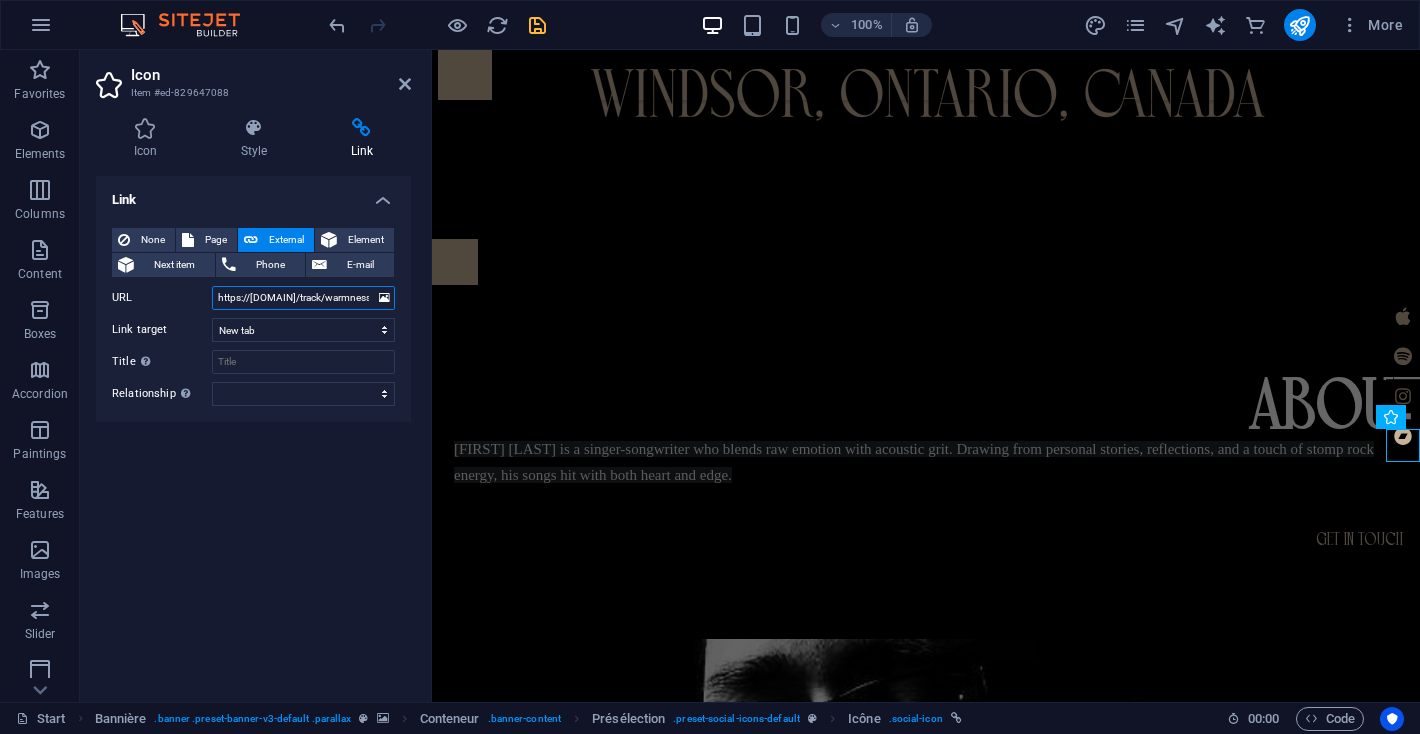scroll, scrollTop: 0, scrollLeft: 293, axis: horizontal 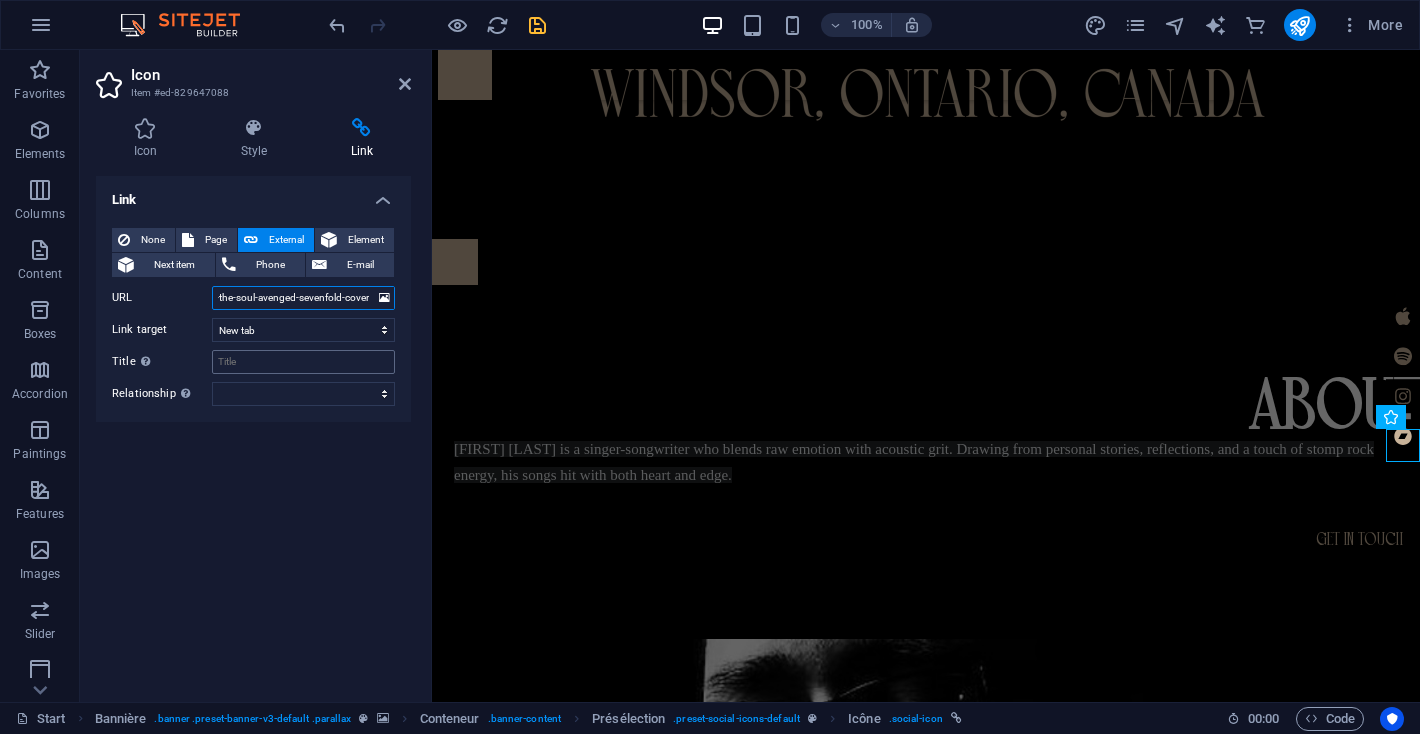 type on "https://jonathanjamesloiselle.bandcamp.com/track/warmness-on-the-soul-avenged-sevenfold-cover" 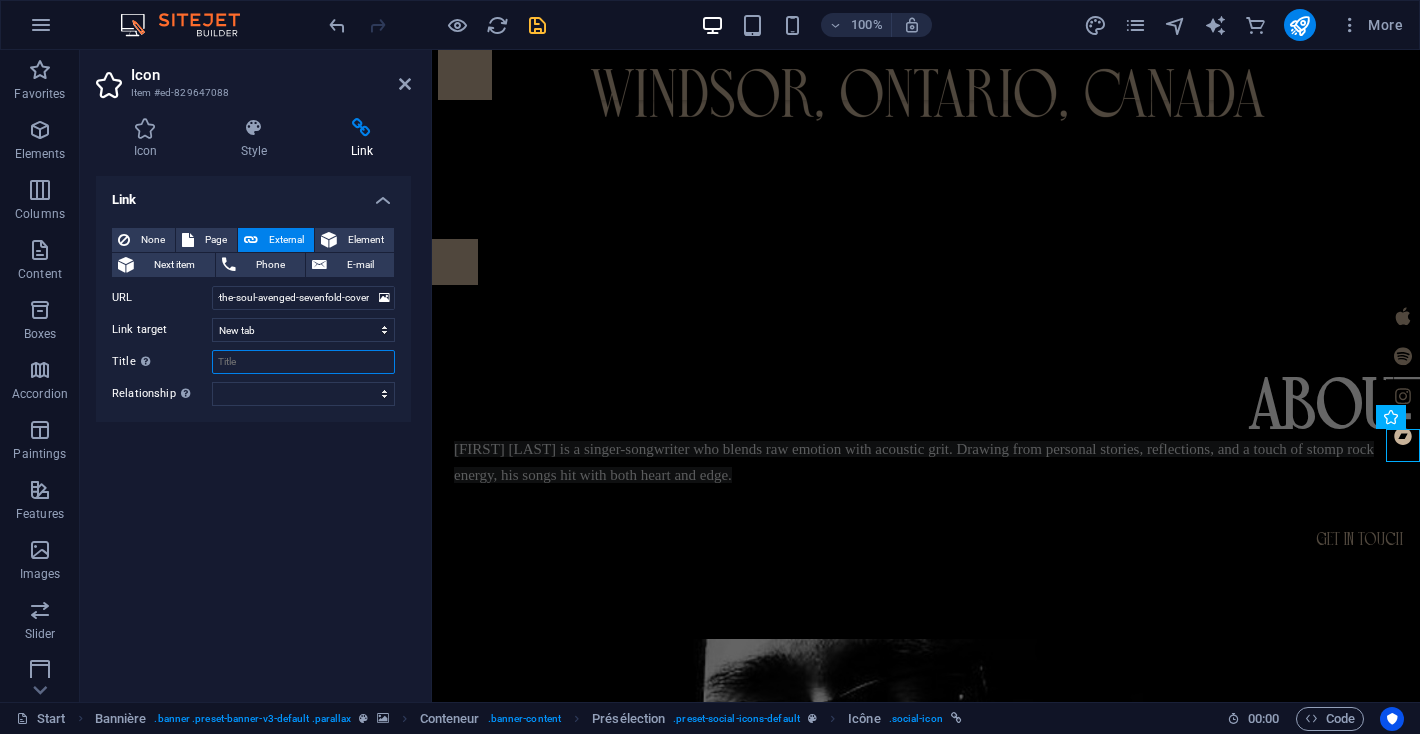 click on "Title Additional description of the link. This should be different from the link text. The title is often displayed as Tooltip Text when the mouse hovers over the element. Leave blank if unsure." at bounding box center (303, 362) 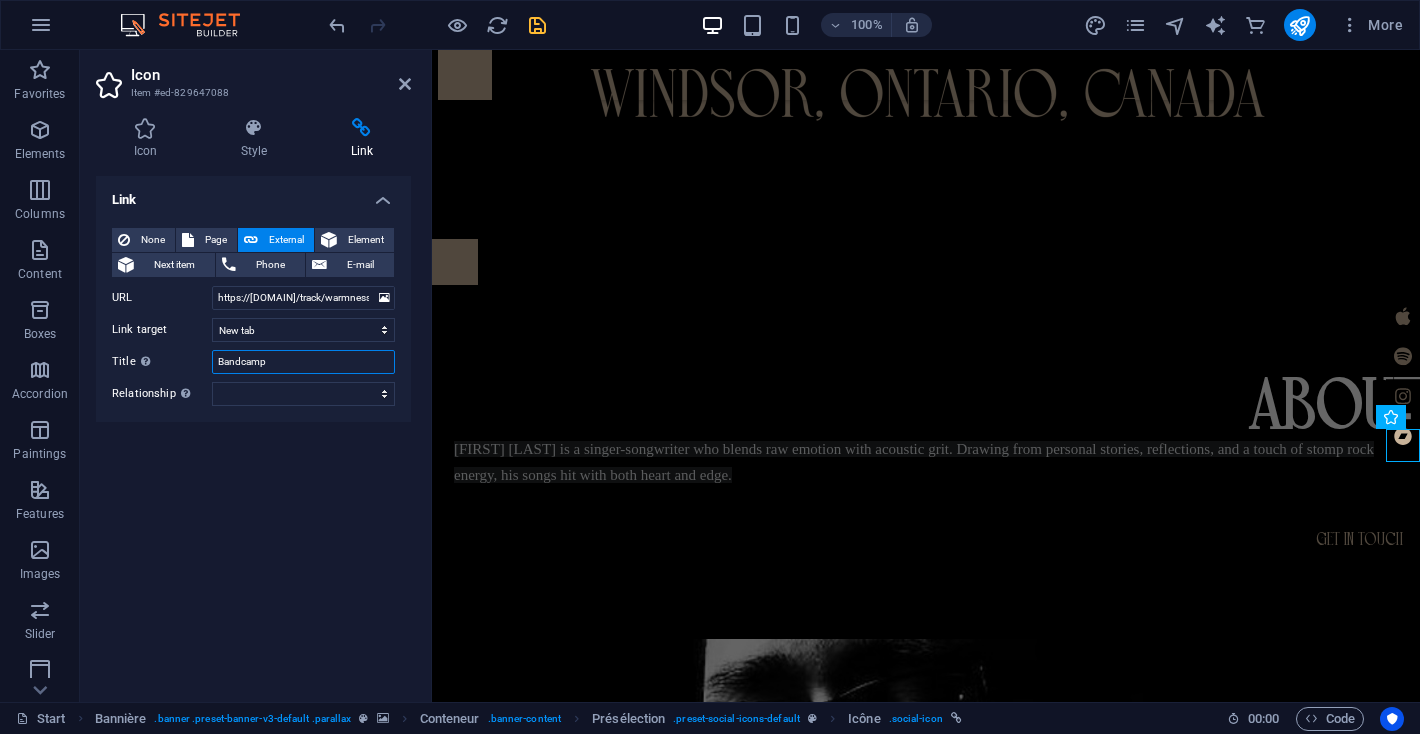 type on "Bandcamp" 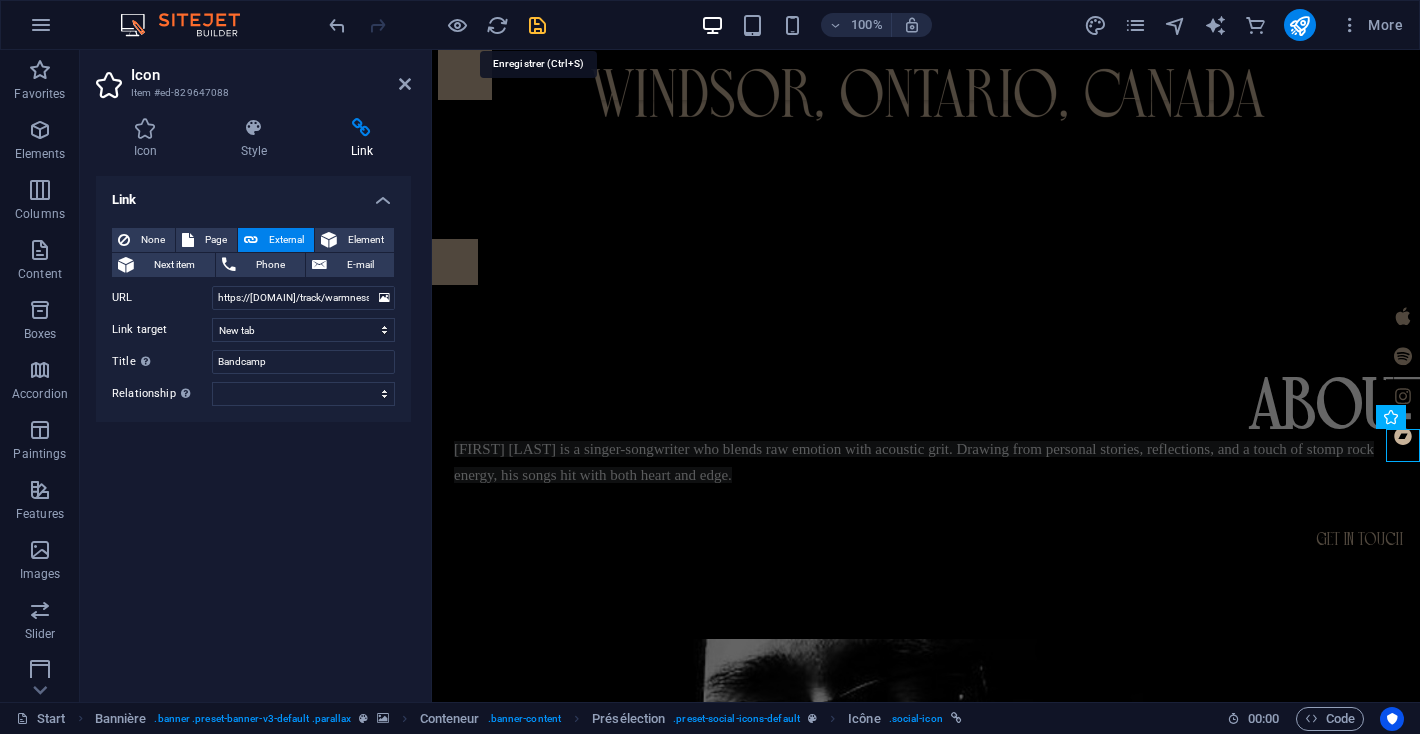 click at bounding box center [537, 25] 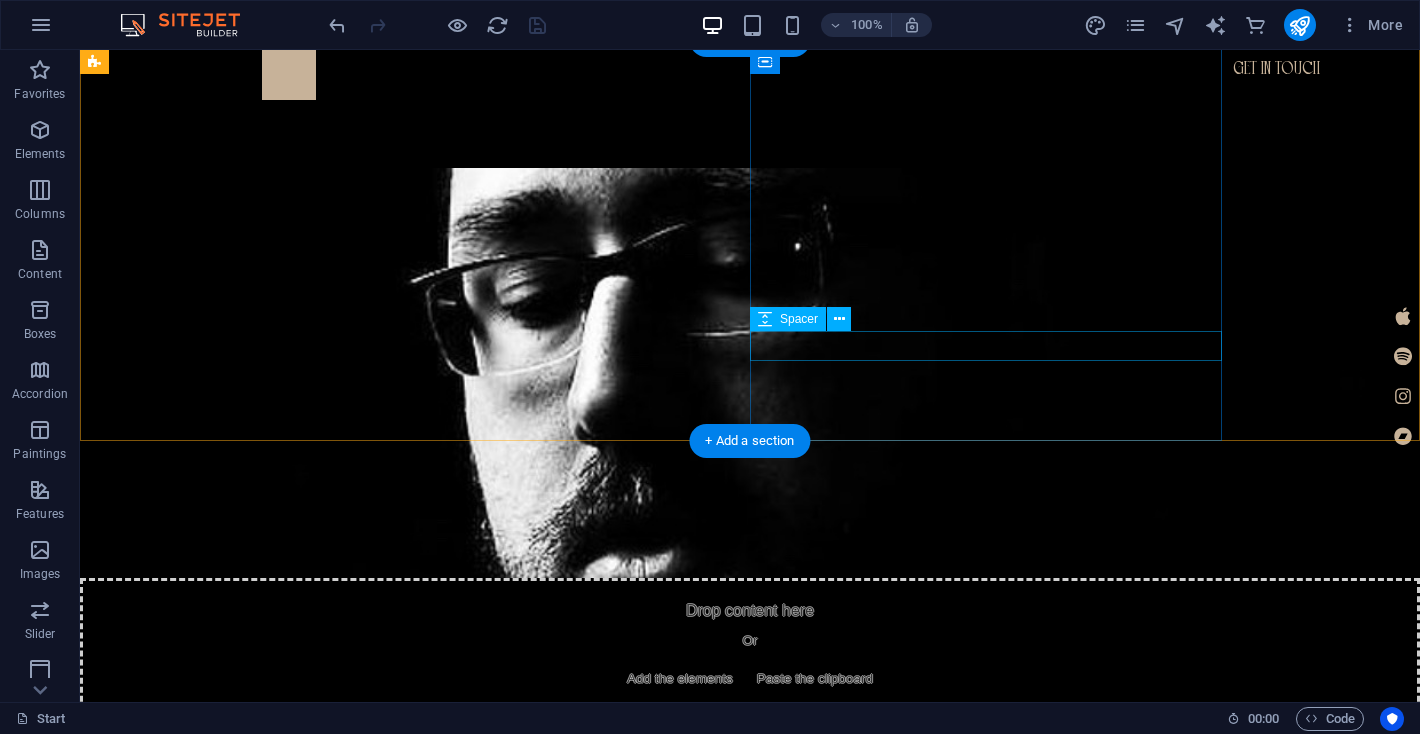 scroll, scrollTop: 2274, scrollLeft: 0, axis: vertical 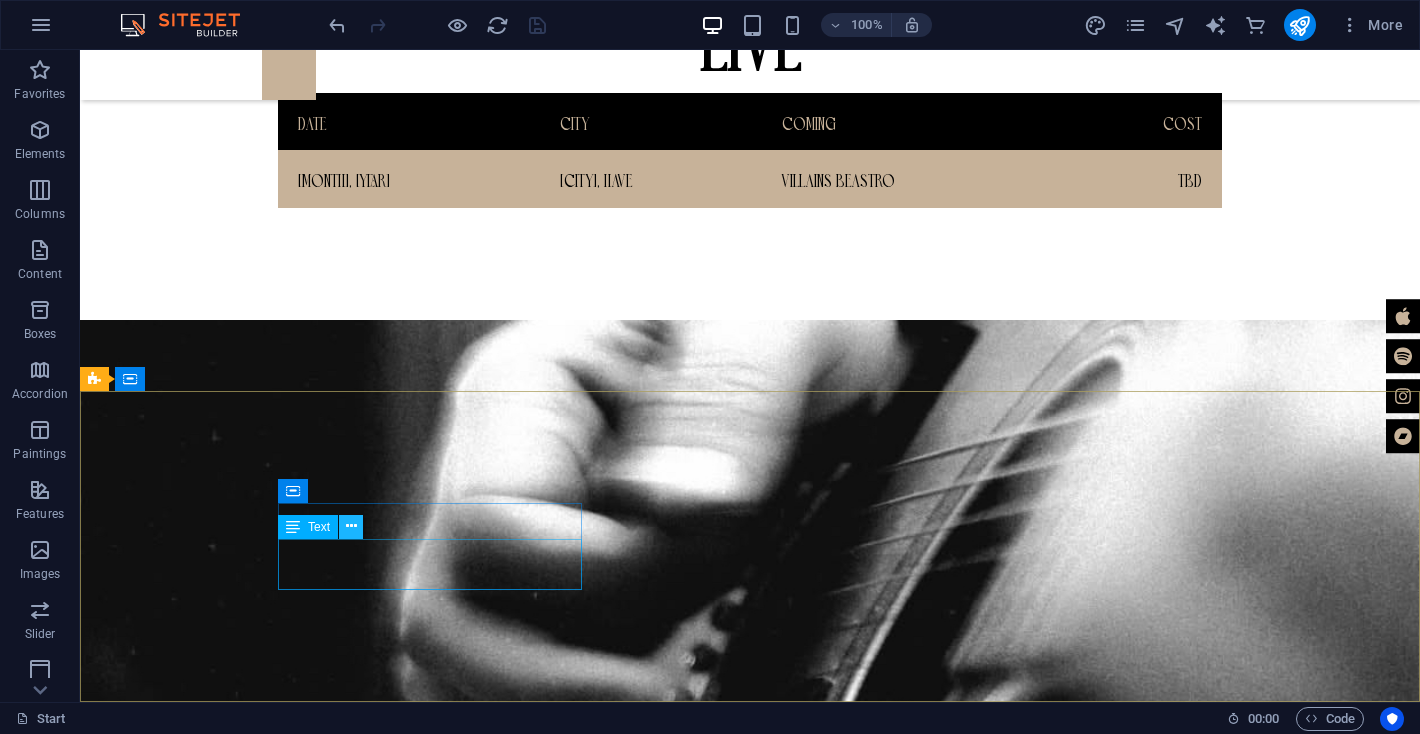 click at bounding box center [351, 526] 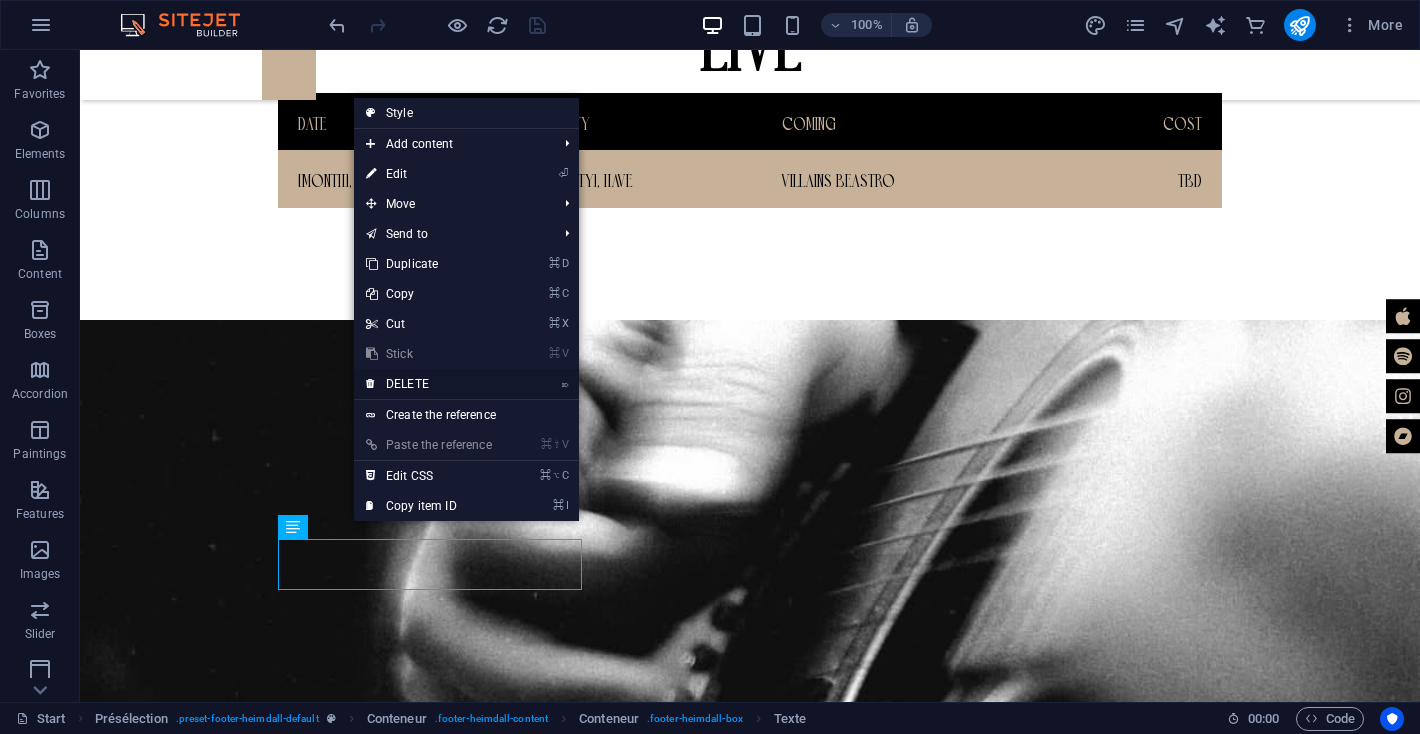 click on "DELETE" at bounding box center [407, 384] 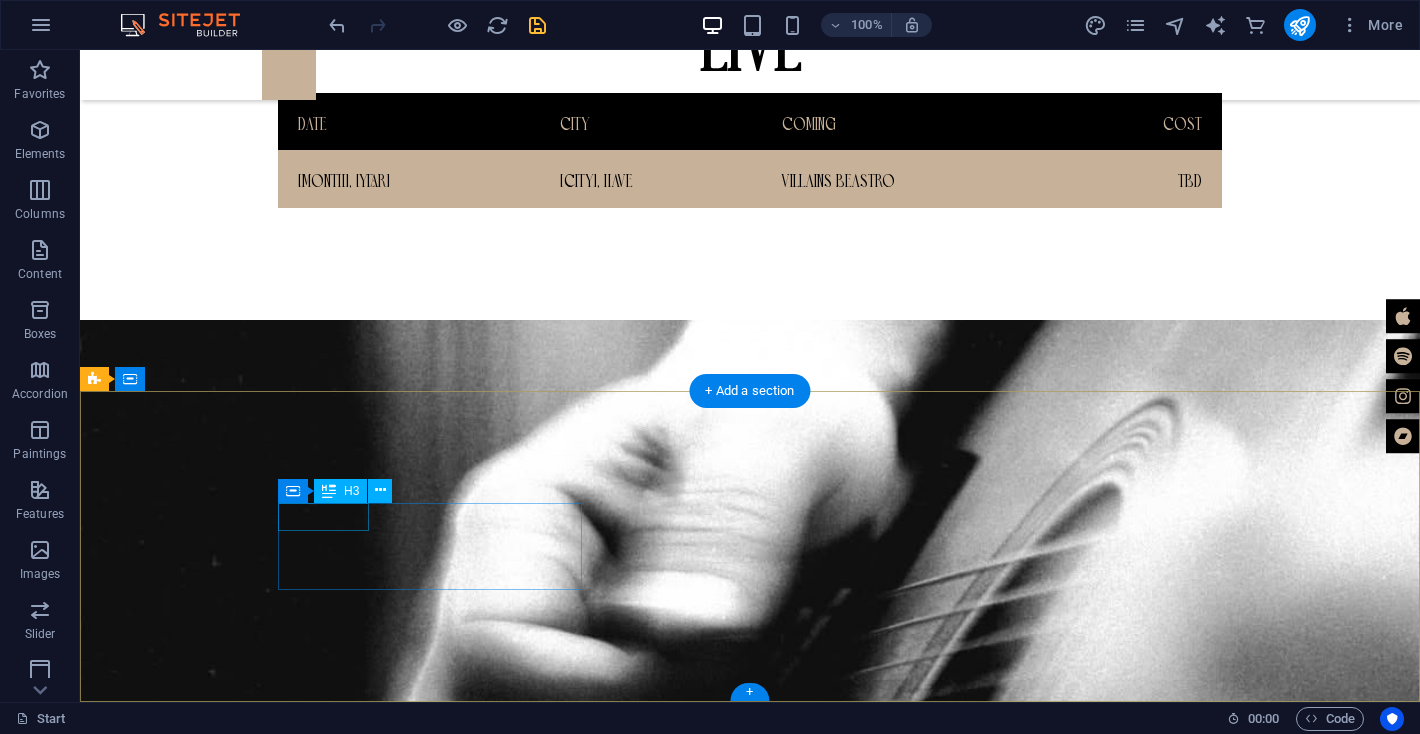 click on "Address" at bounding box center [568, 2918] 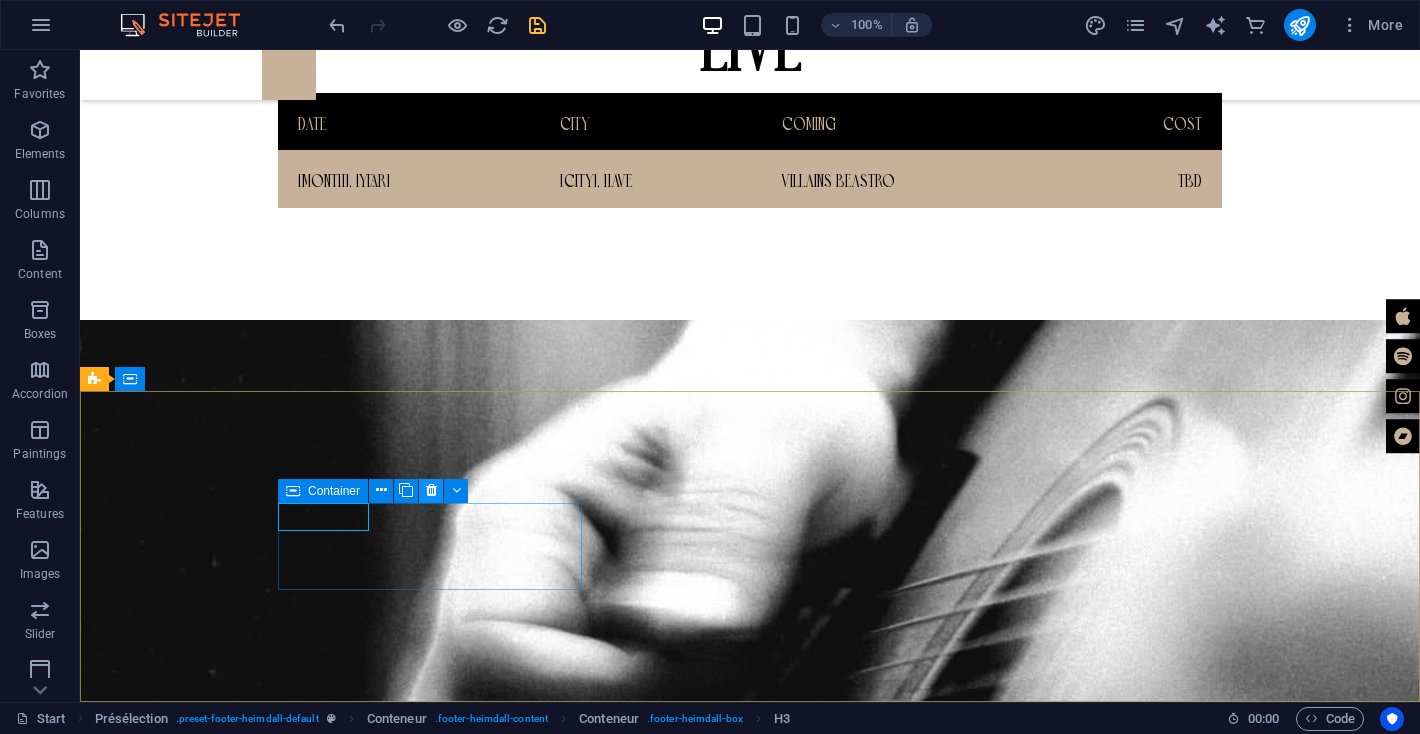 click at bounding box center [431, 490] 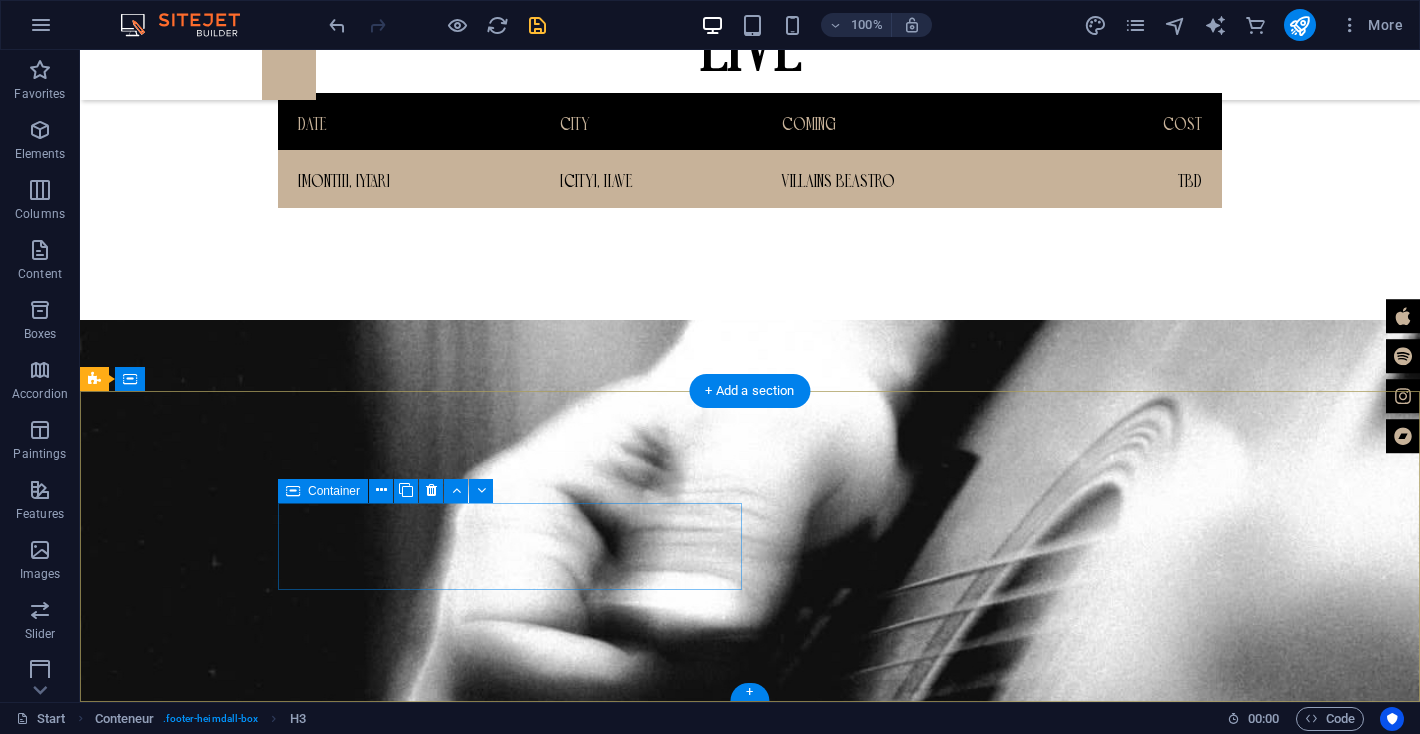 click on "Phone P:  +1-123-456-7890 M:" at bounding box center [568, 2947] 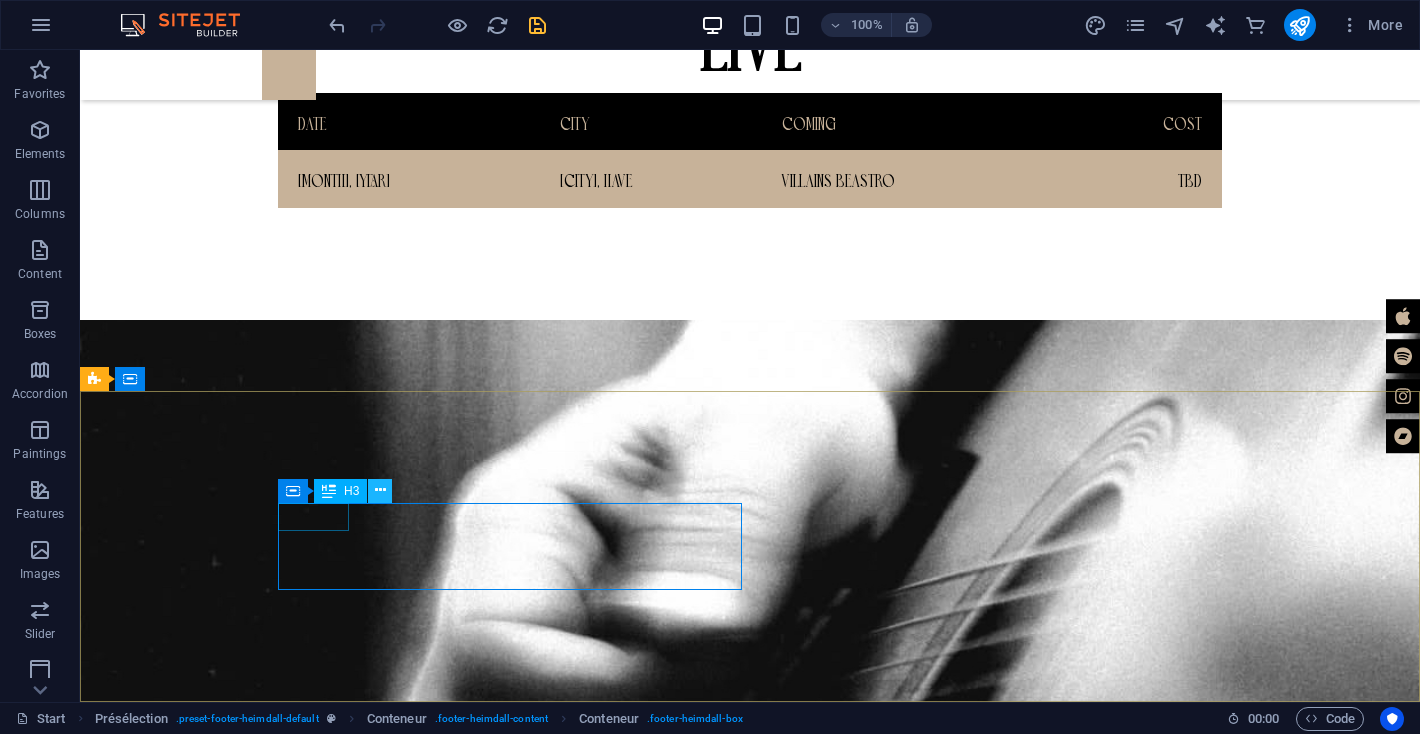 click at bounding box center [380, 490] 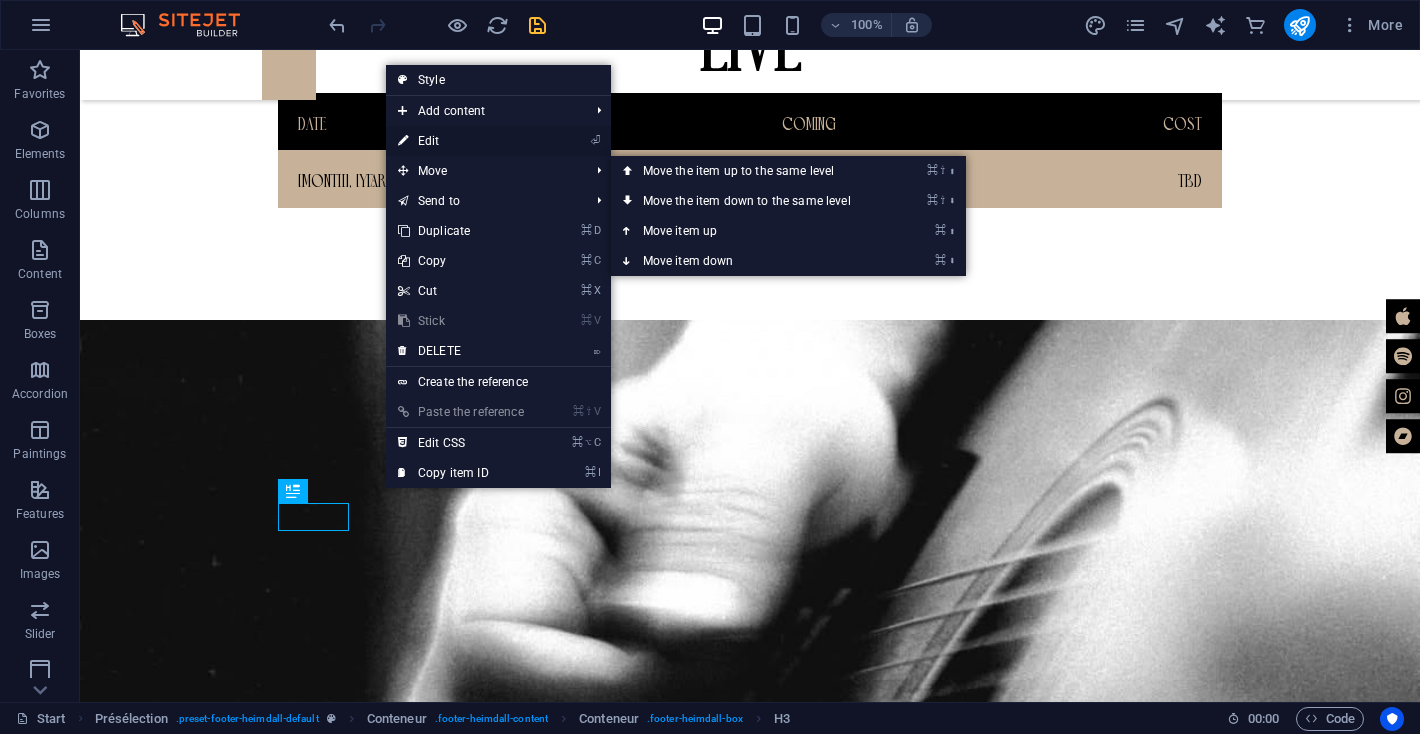 click on "⏎ Edit" at bounding box center (461, 141) 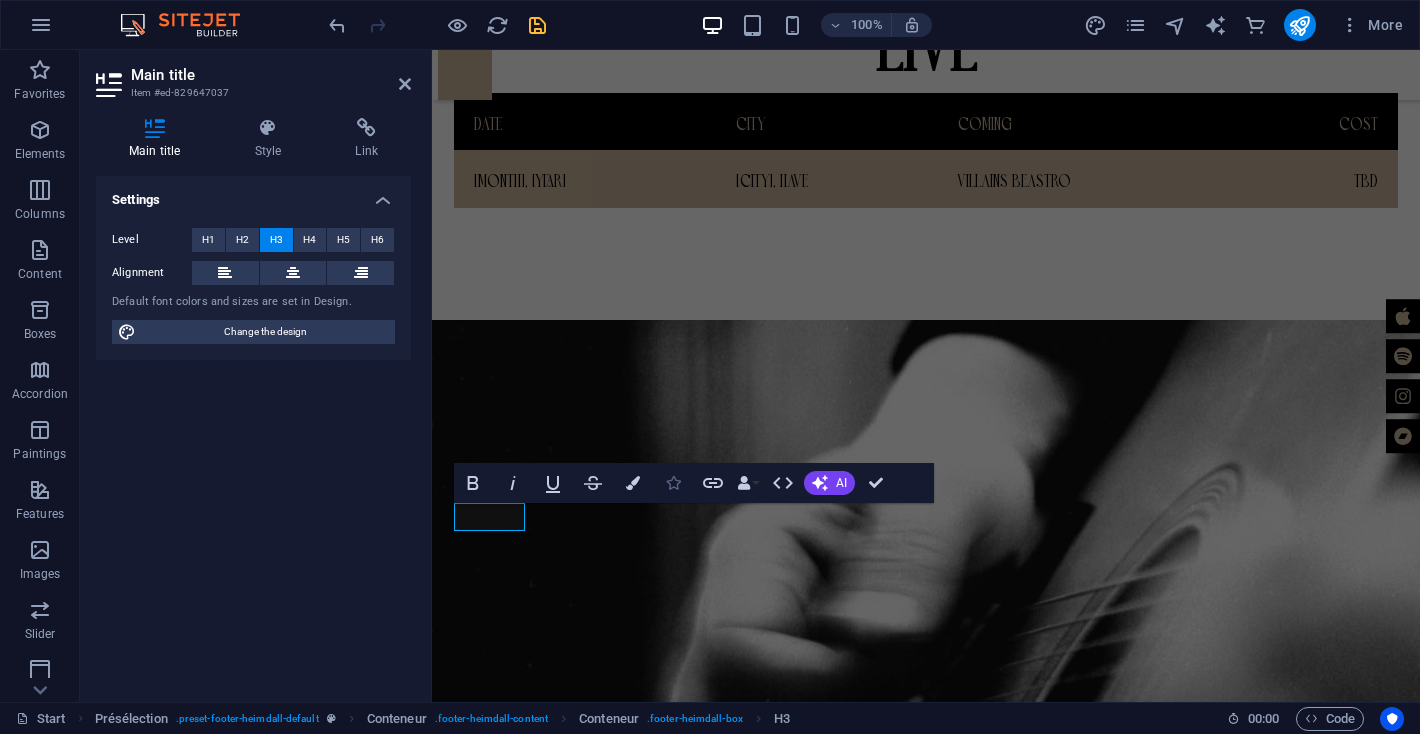 click on "Icons" at bounding box center (673, 483) 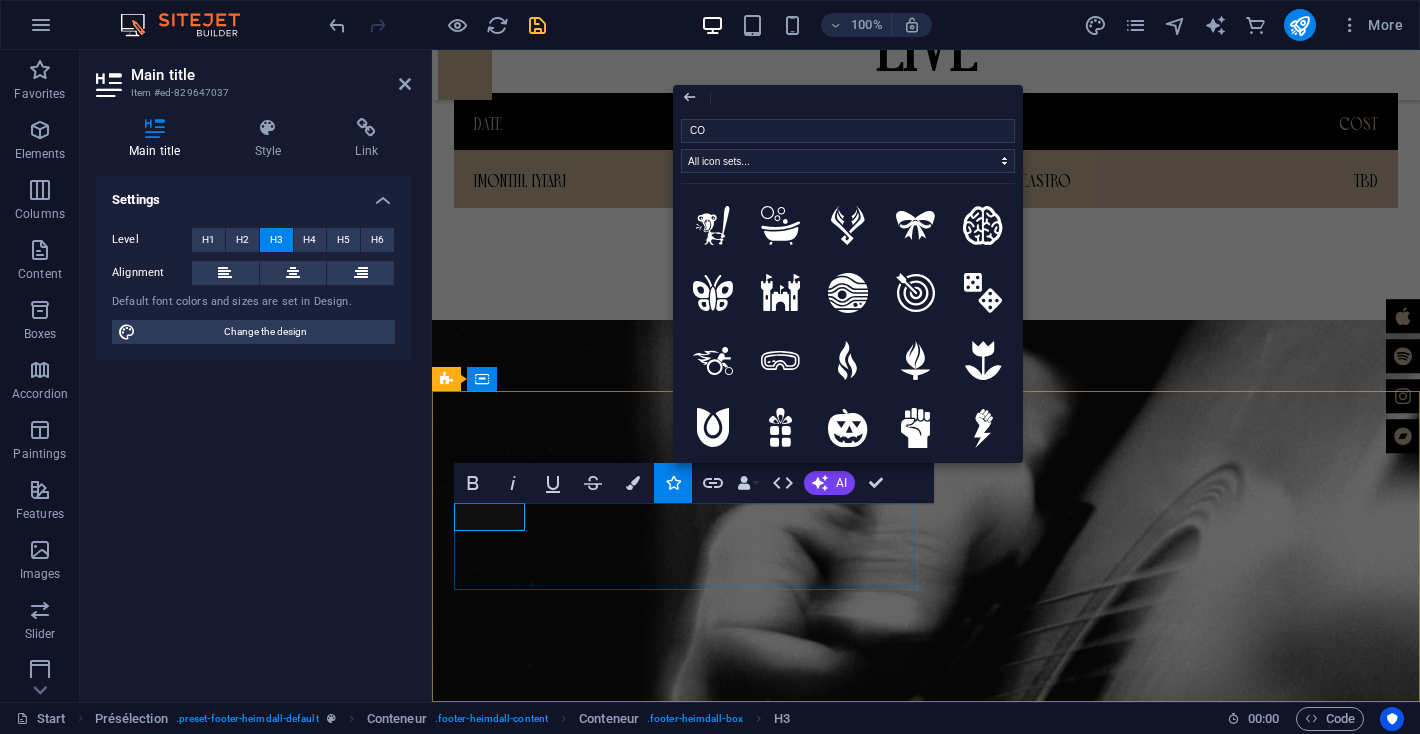 type on "CO" 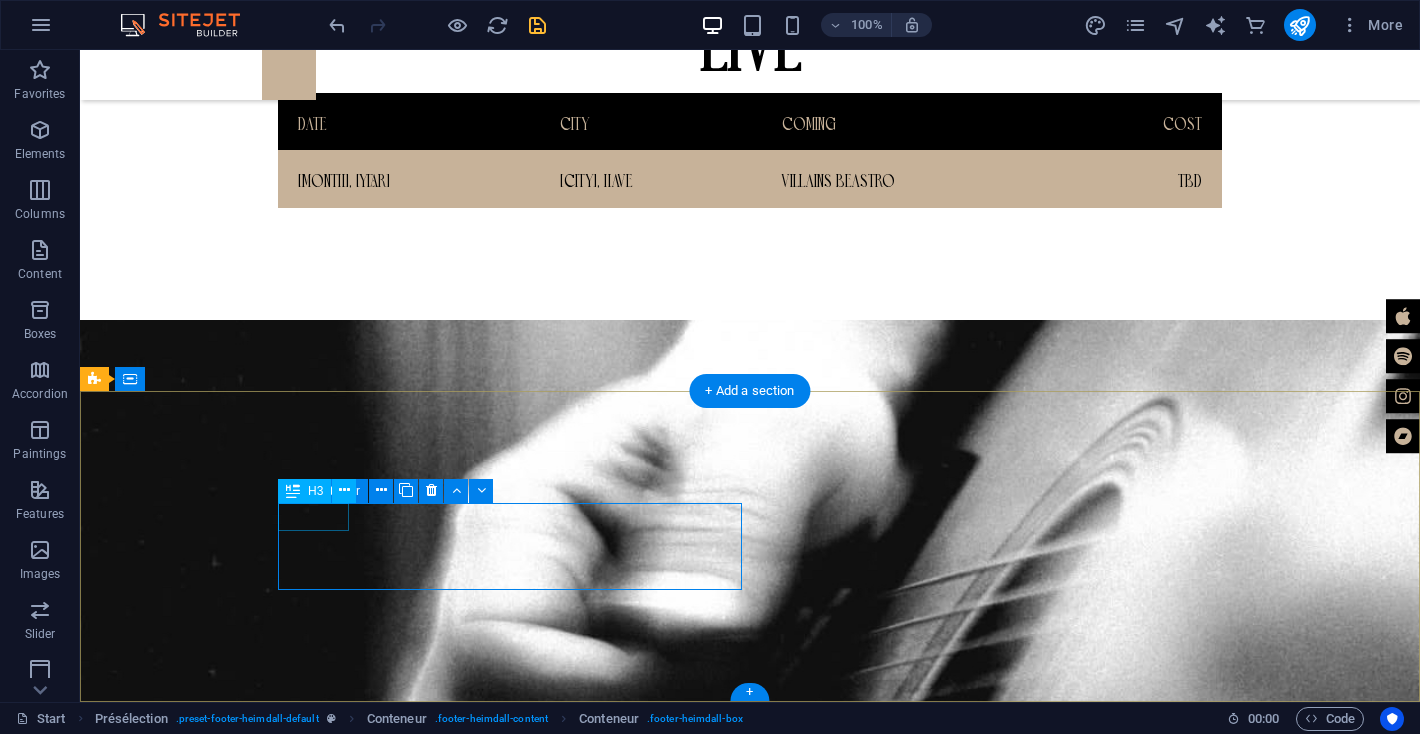 click on "Phone P:  +1-123-456-7890 M:" at bounding box center [568, 2947] 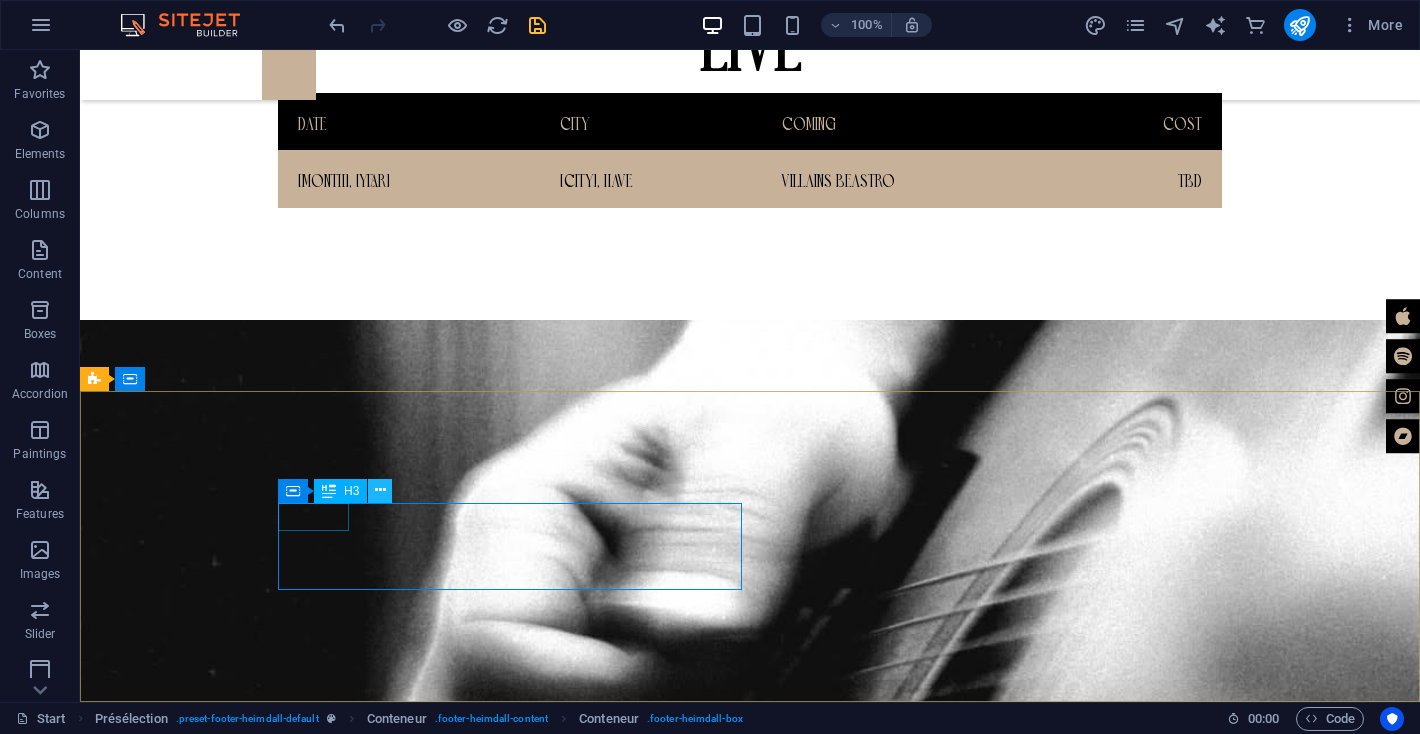 click at bounding box center (380, 490) 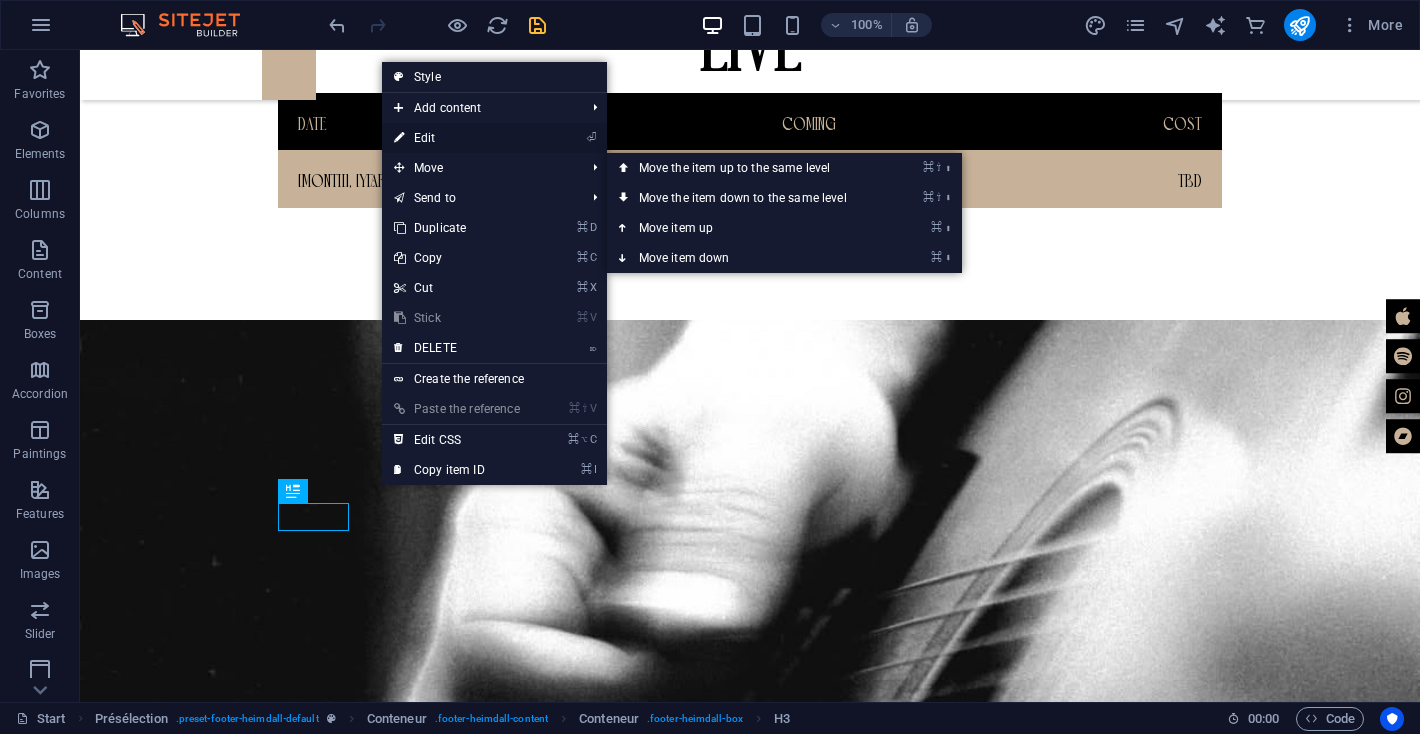 click on "Edit" at bounding box center (425, 138) 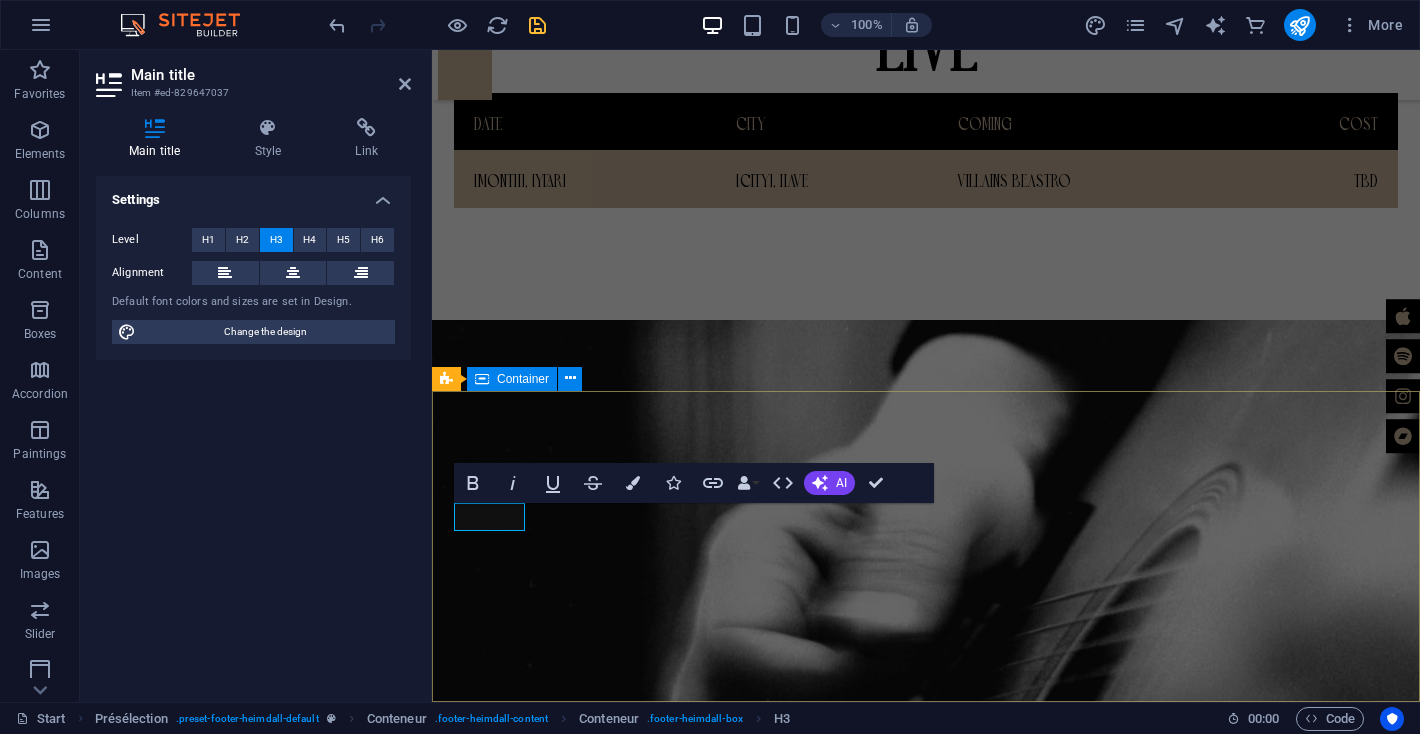 type 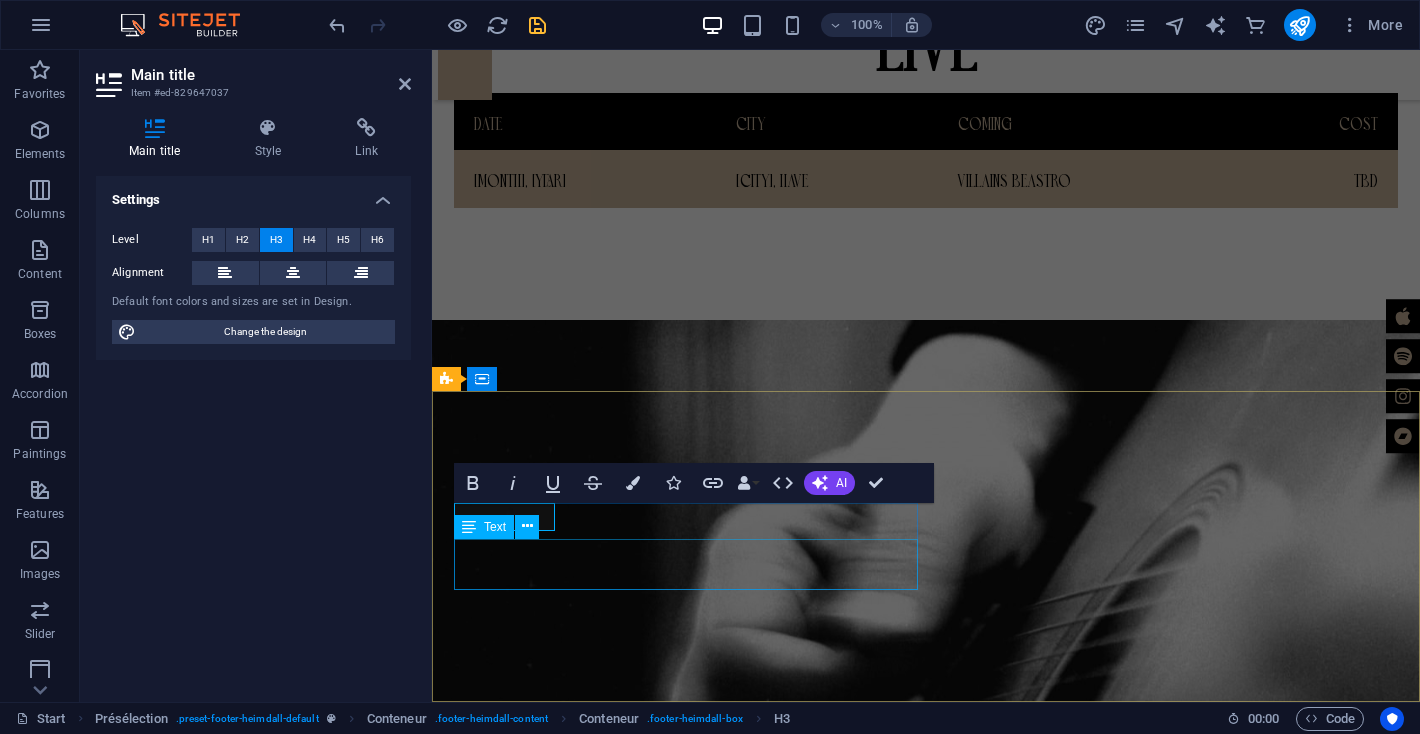 click on "P:  +1-123-456-7890 M:" at bounding box center [920, 2965] 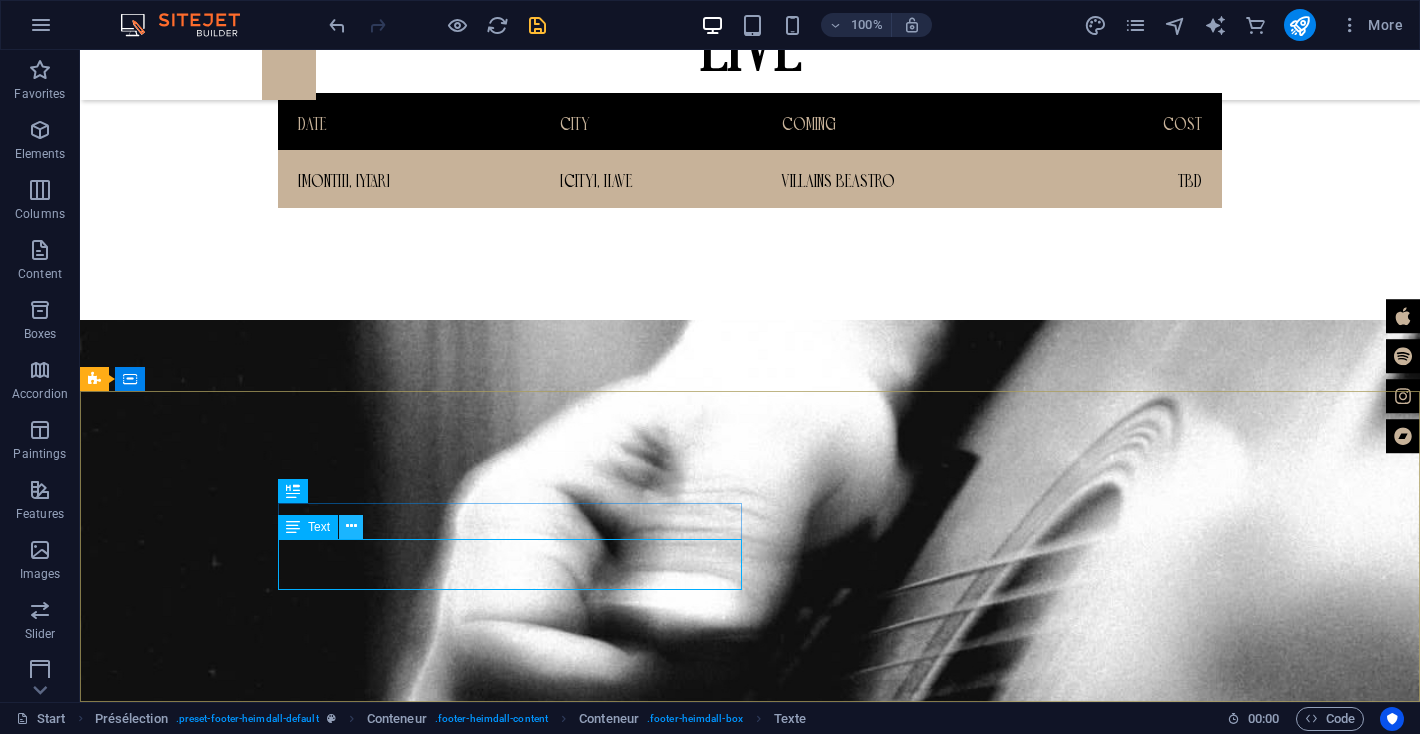 click at bounding box center [351, 526] 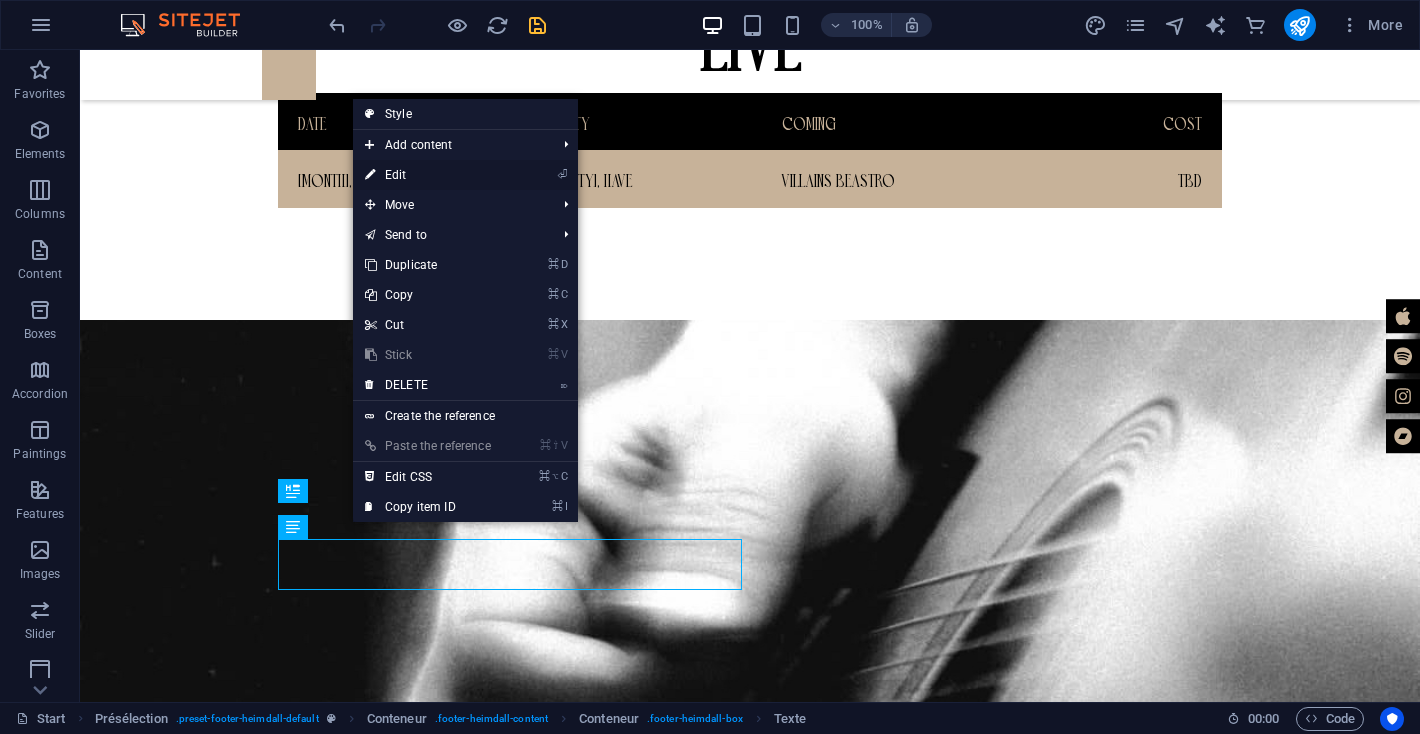 click on "⏎ Edit" at bounding box center [428, 175] 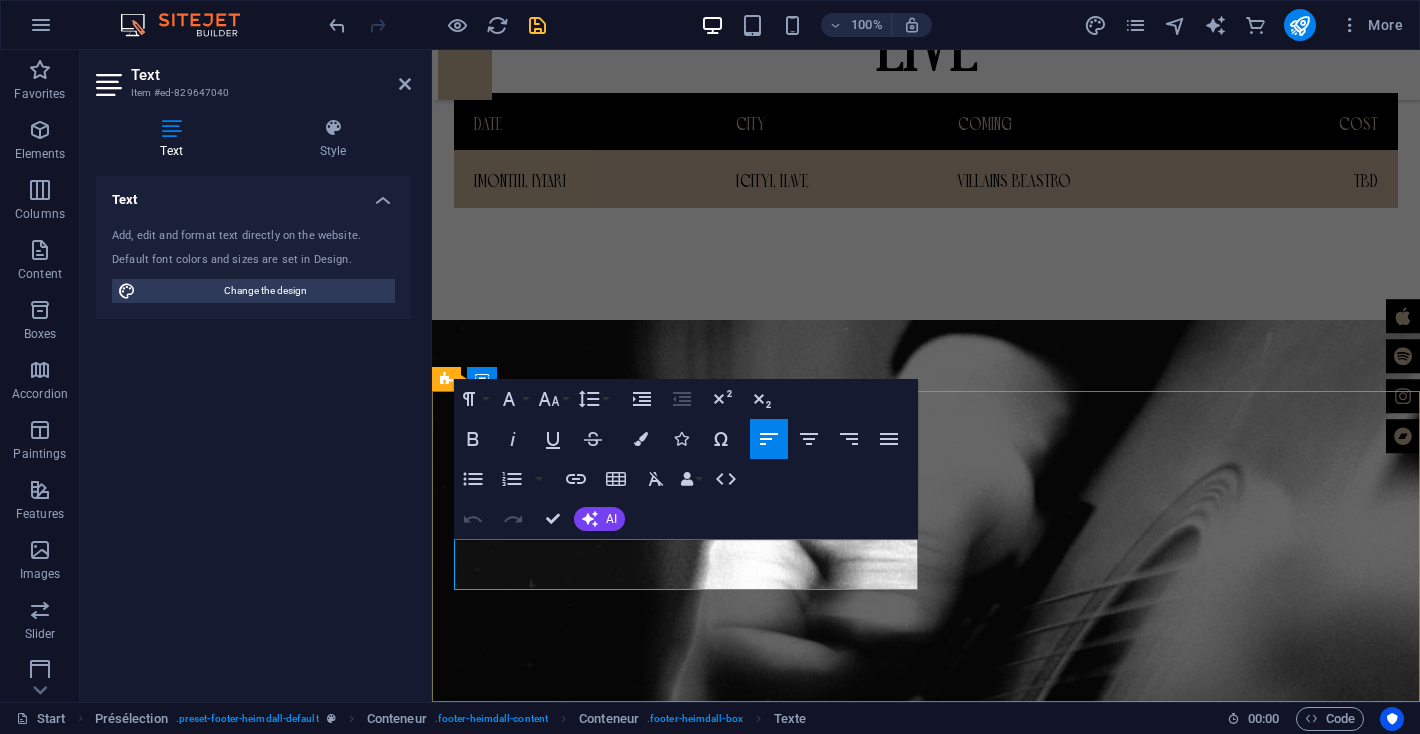 click on "M:" at bounding box center [920, 2979] 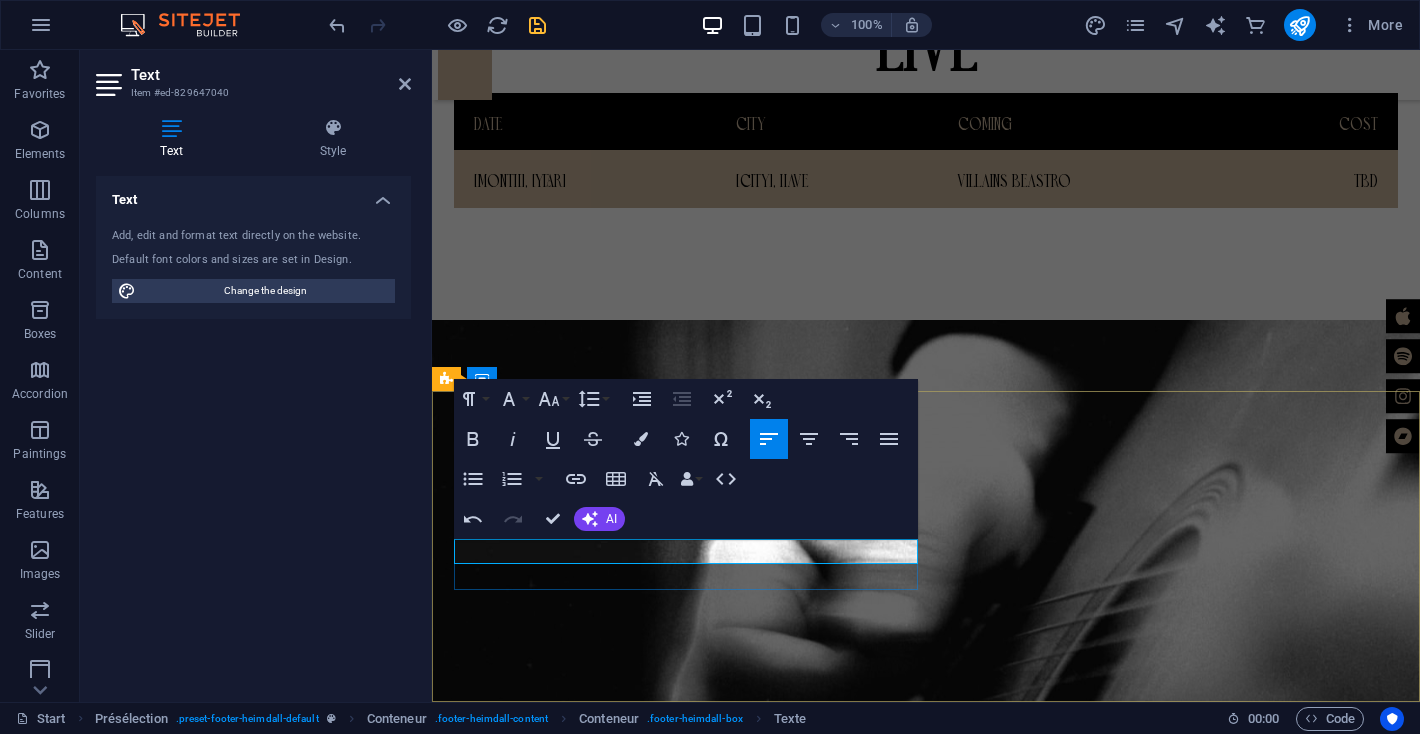 type 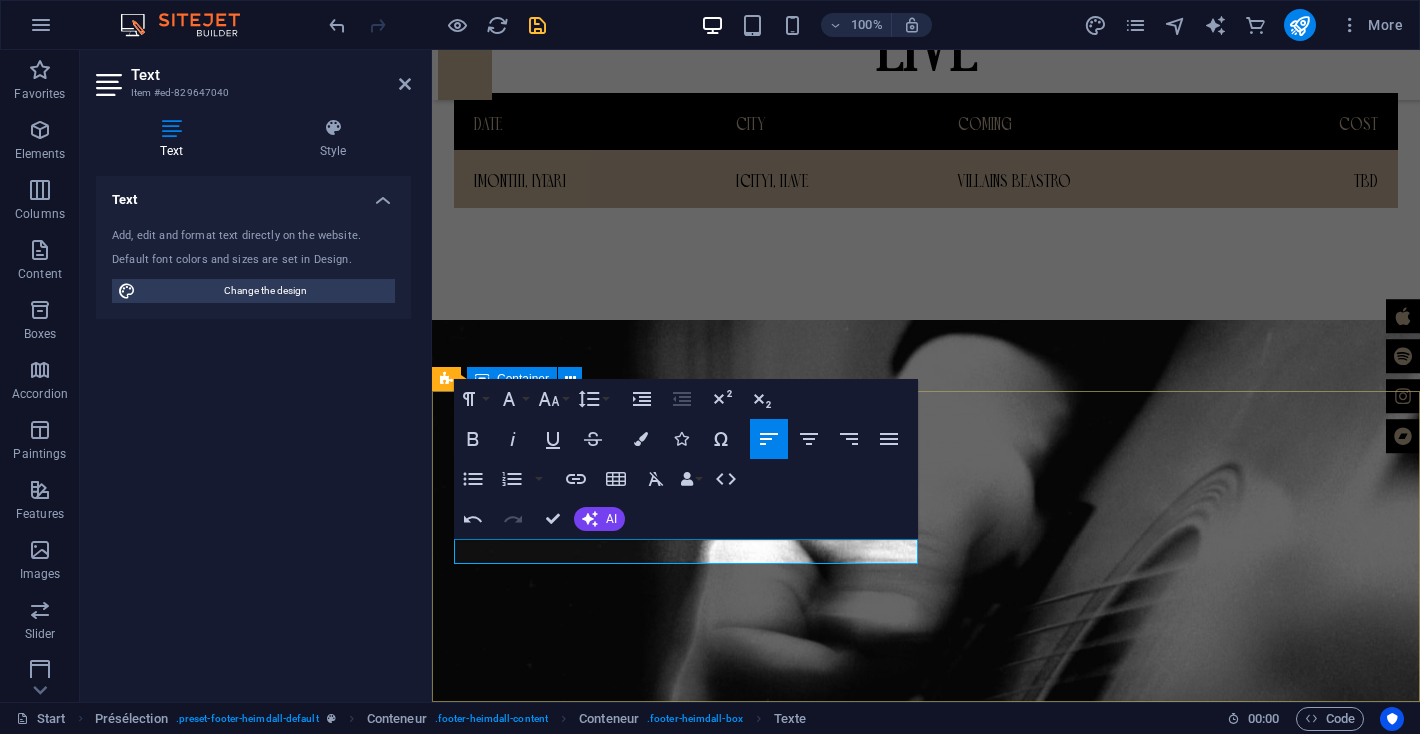 click on "CONTACT LIVE@JJLMUSIC.COM Contact 616738caf9b1bd8978cea66b15c979@cpanel.local Legal Notice  |  Privacy" at bounding box center [926, 2982] 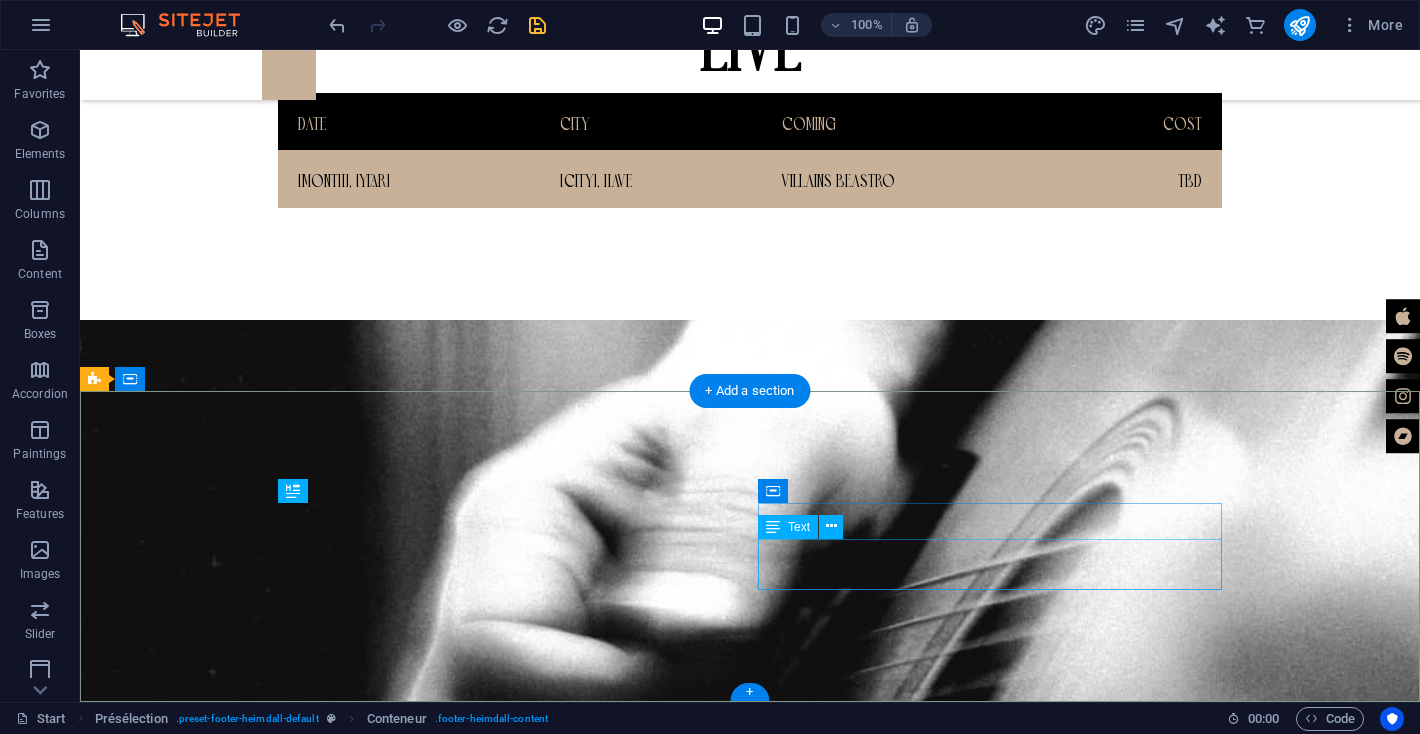 click on "616738caf9b1bd8978cea66b15c979@cpanel.local Legal Notice  |  Privacy" at bounding box center [568, 3035] 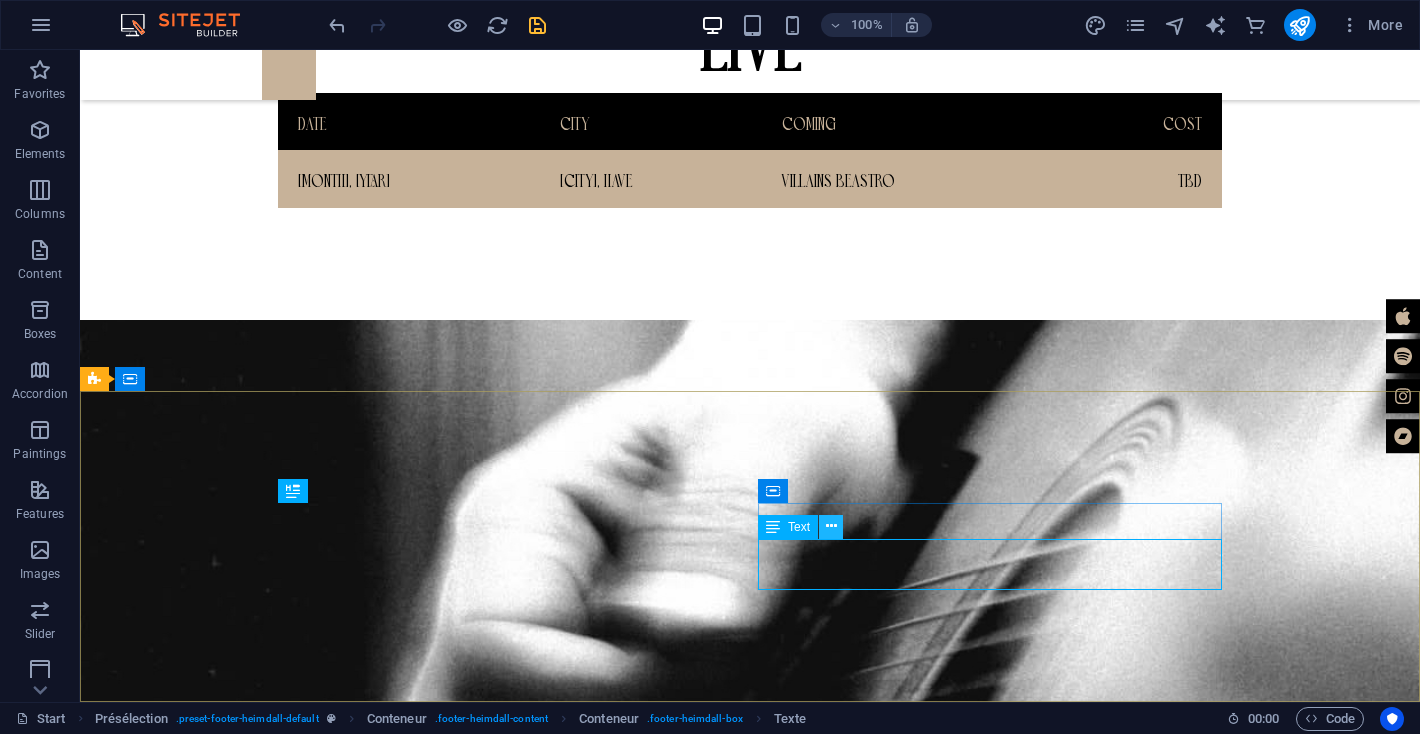click at bounding box center [831, 526] 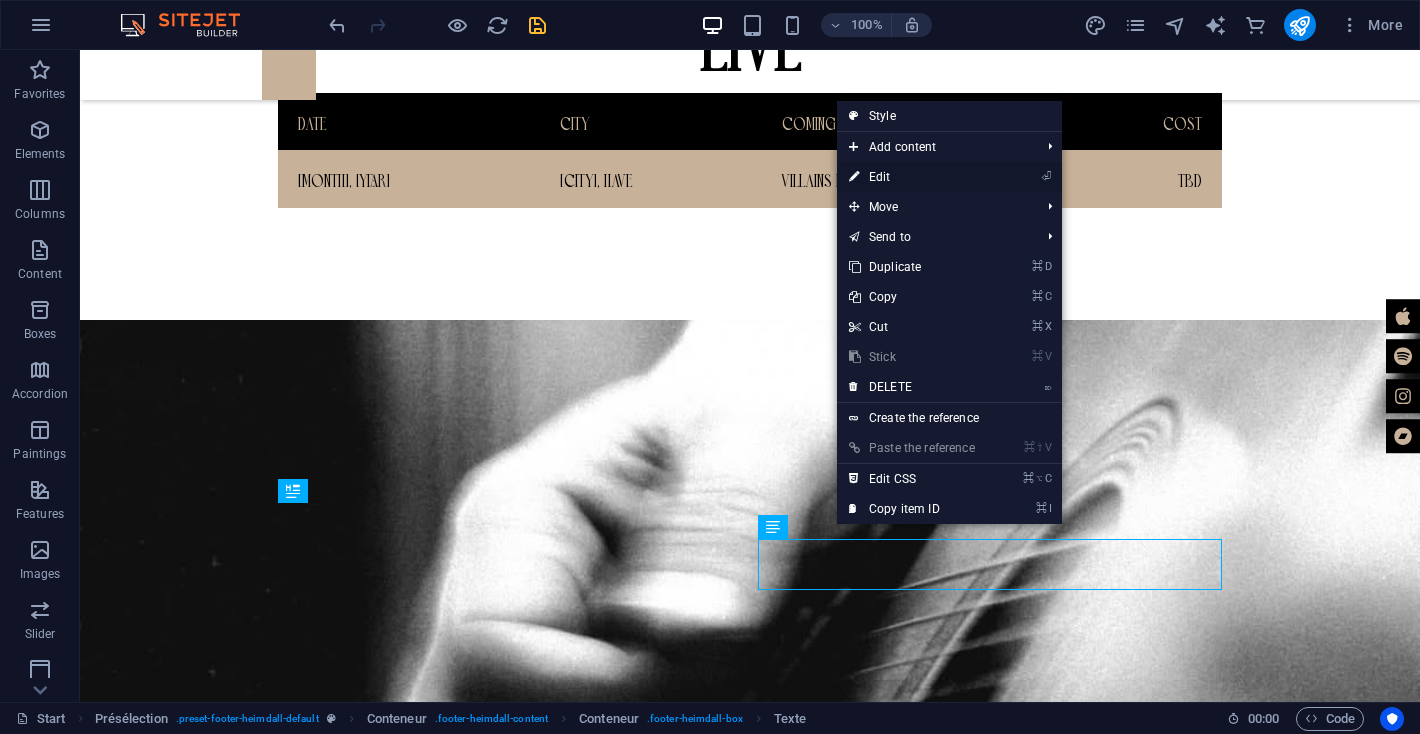 click on "⏎ Edit" at bounding box center [912, 177] 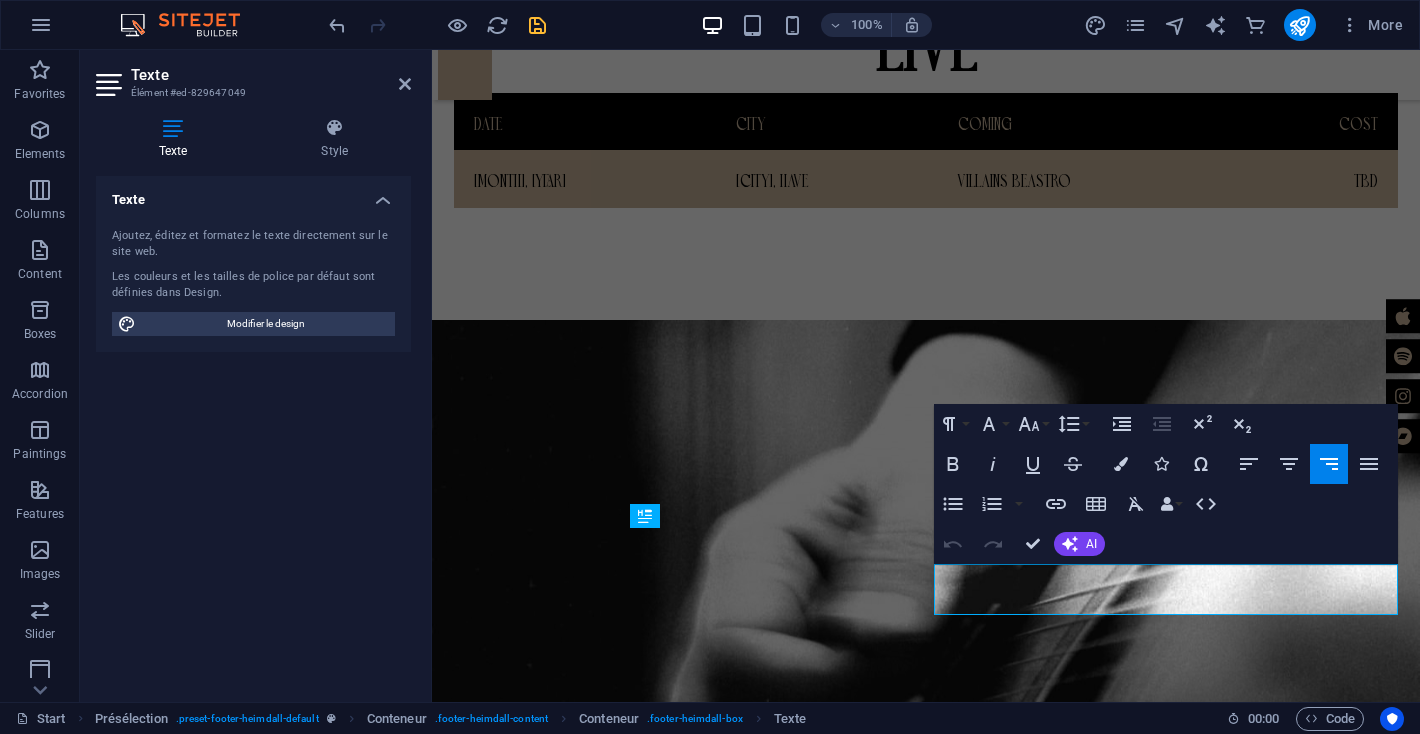 scroll, scrollTop: 2248, scrollLeft: 0, axis: vertical 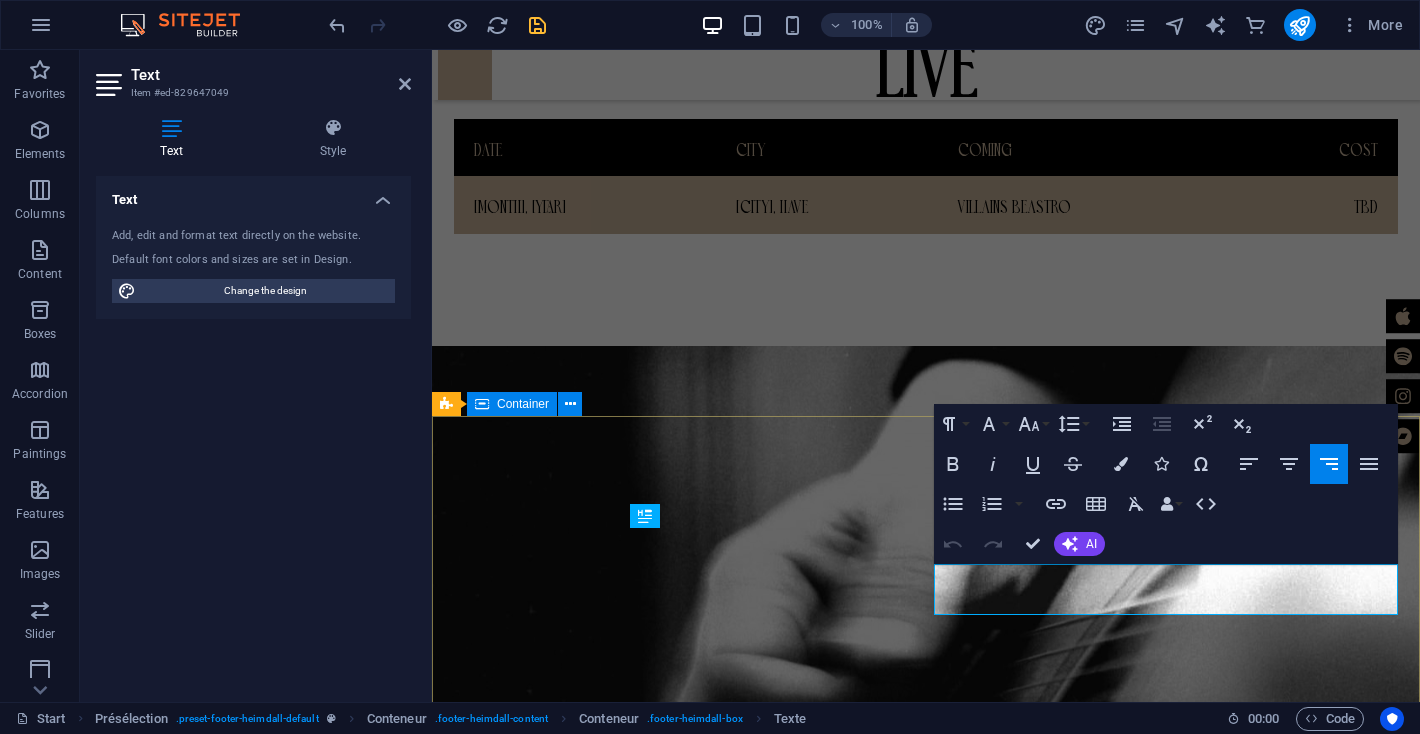 click on "CONTACT LIVE@JJLMUSIC.COM Contact 616738caf9b1bd8978cea66b15c979@cpanel.local Legal Notice  |  Privacy" at bounding box center (926, 3008) 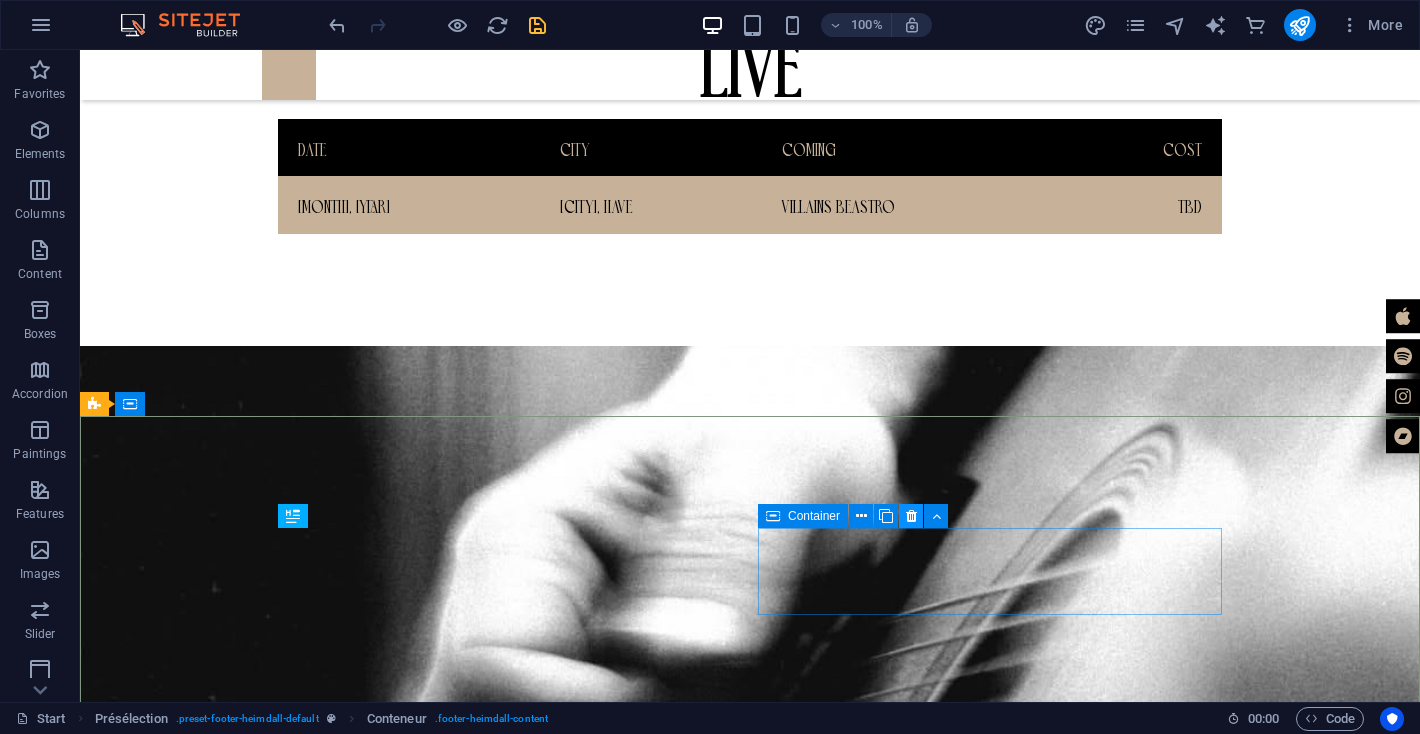 click at bounding box center (911, 516) 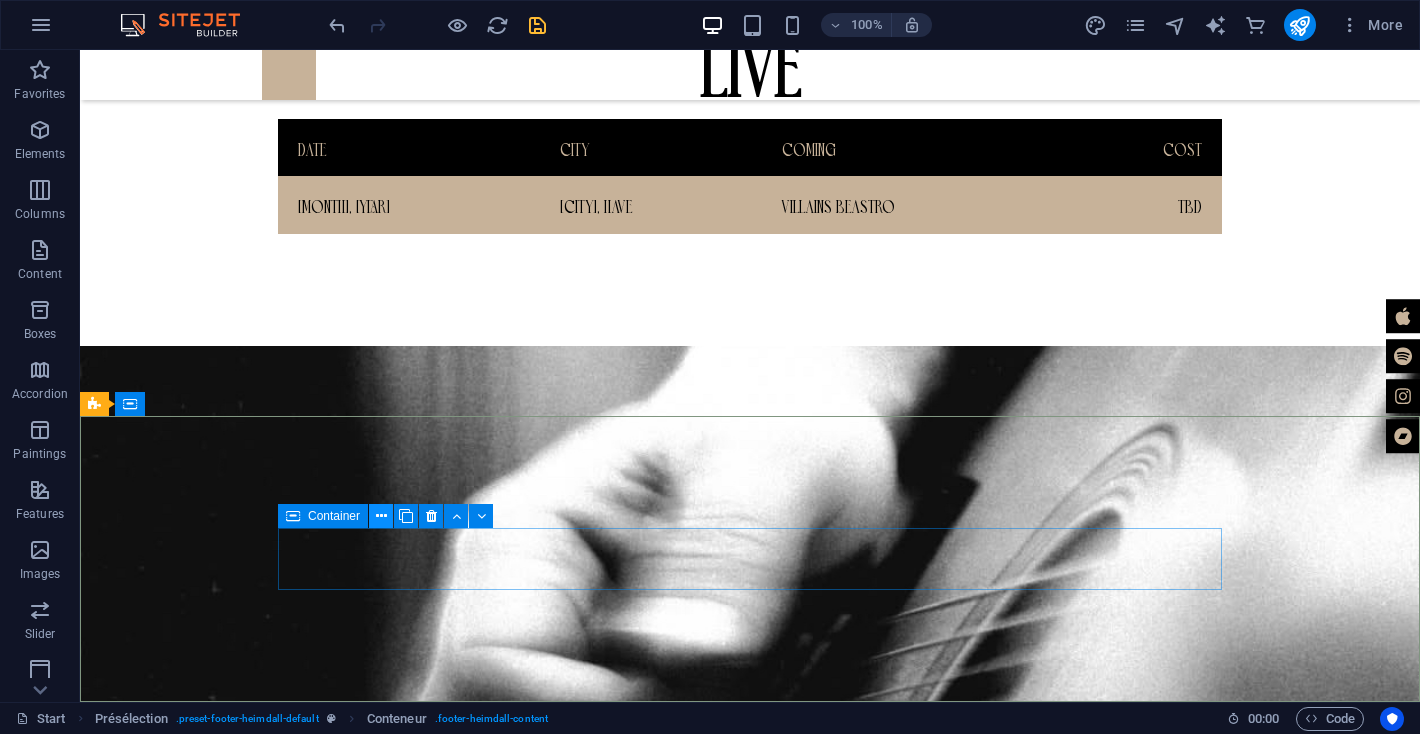 click at bounding box center (381, 516) 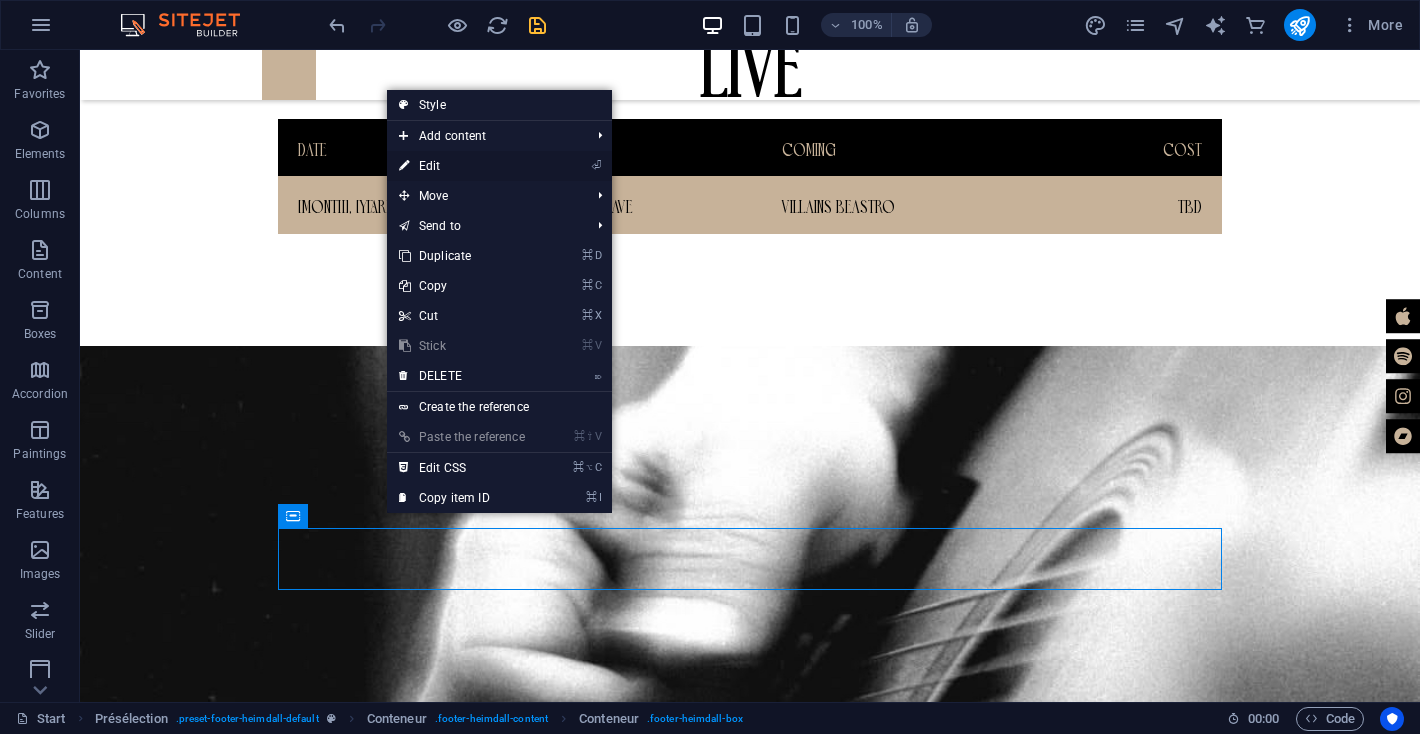 click on "⏎ Edit" at bounding box center (462, 166) 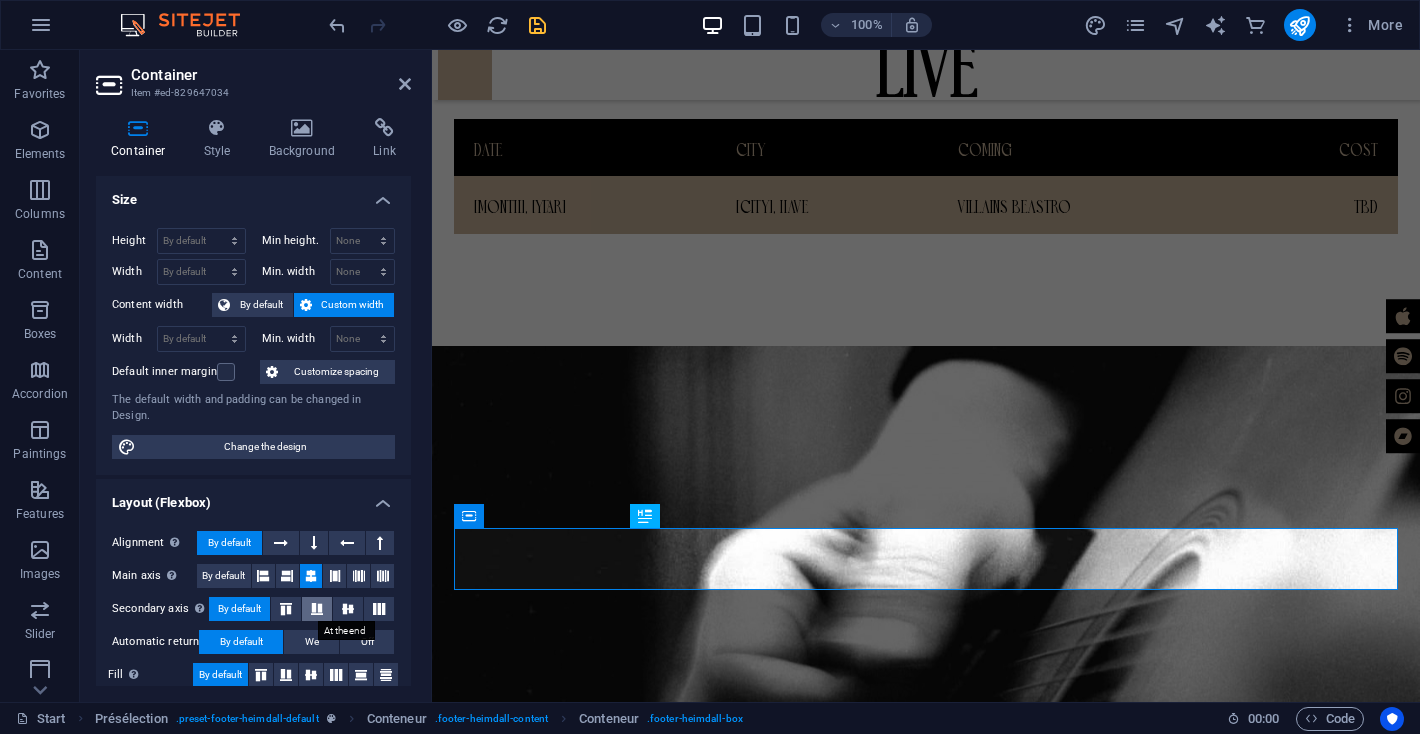 click at bounding box center (317, 609) 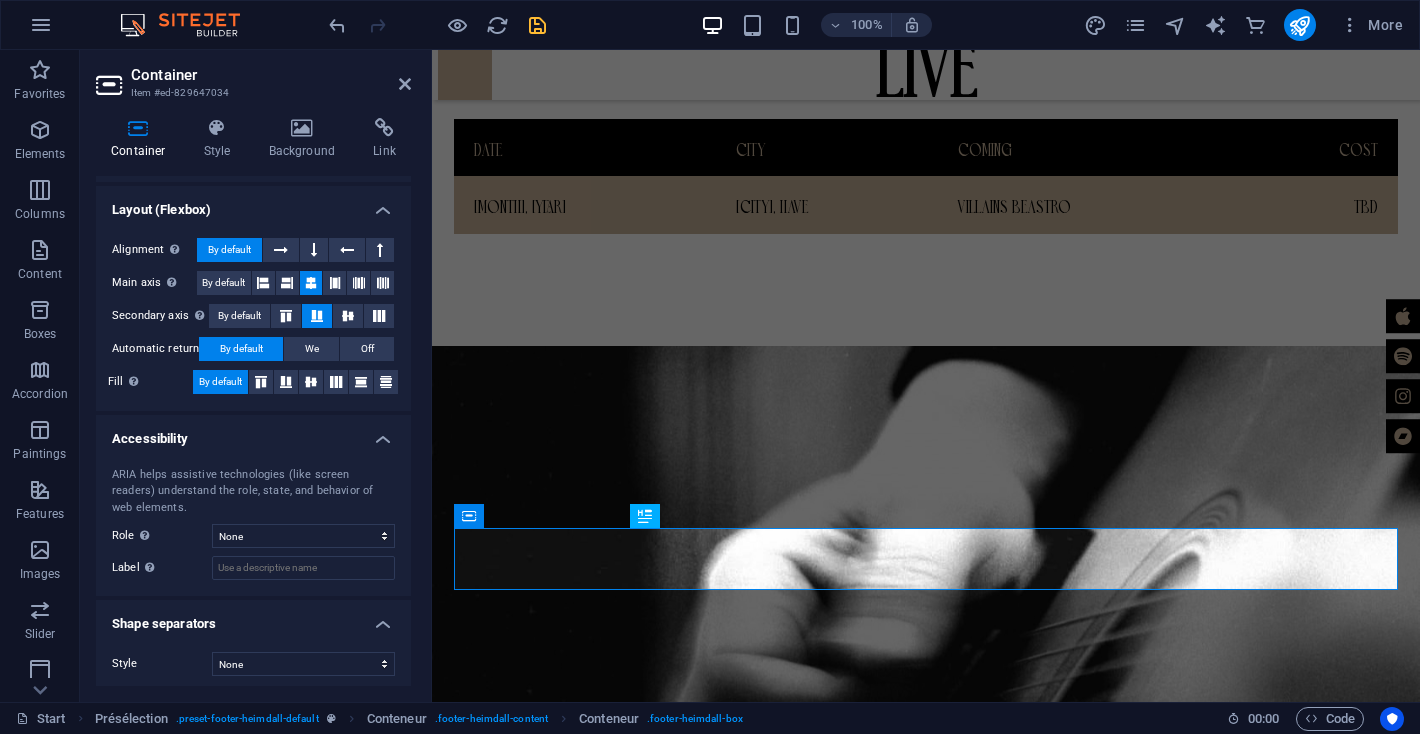 scroll, scrollTop: 299, scrollLeft: 0, axis: vertical 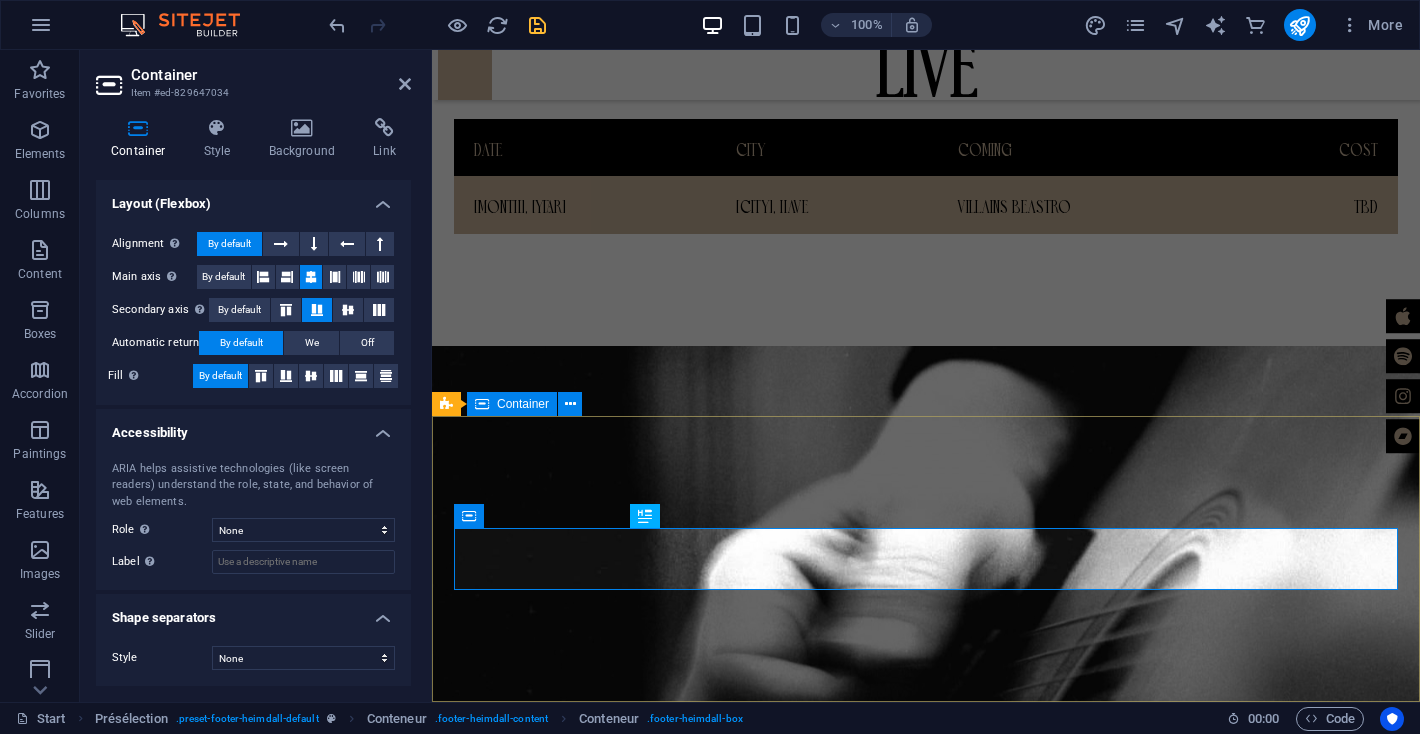 click on "CONTACT LIVE@JJLMUSIC.COM" at bounding box center [926, 2961] 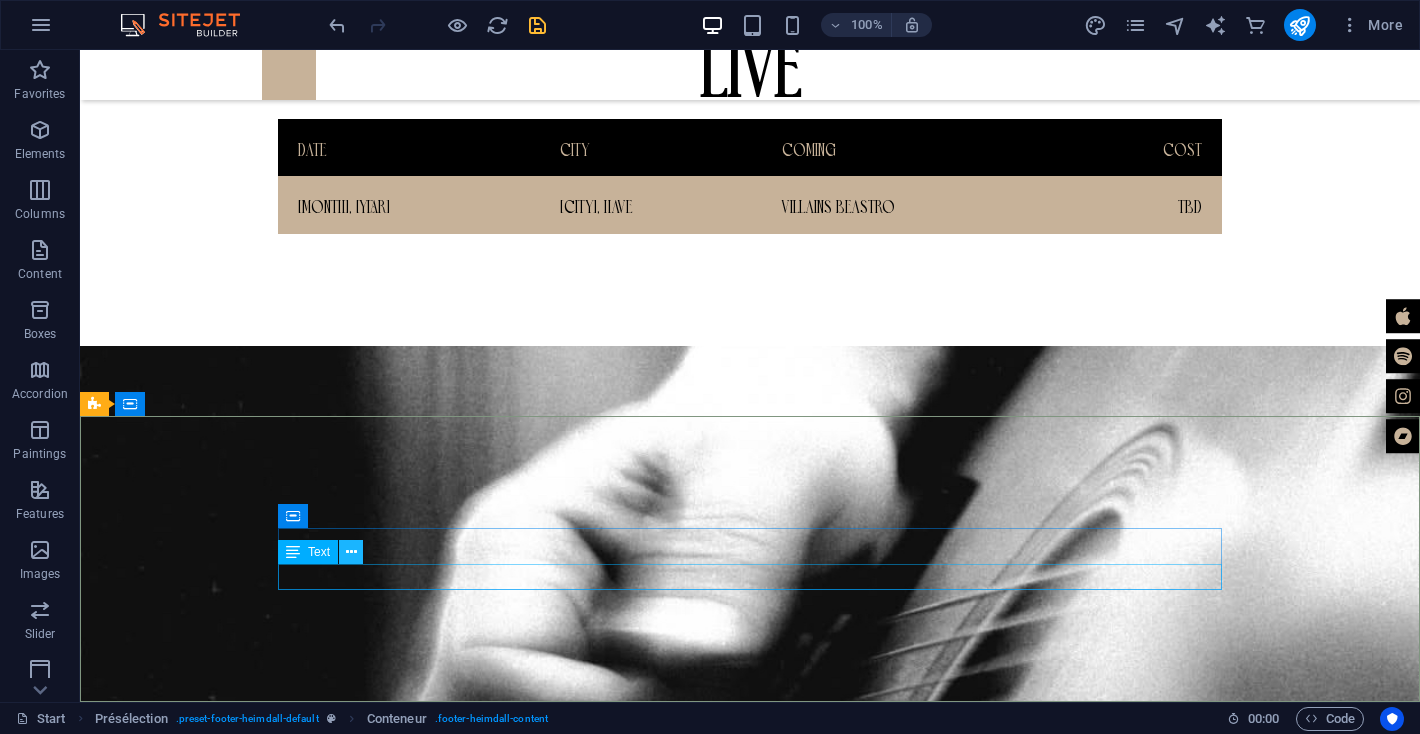 click at bounding box center (351, 552) 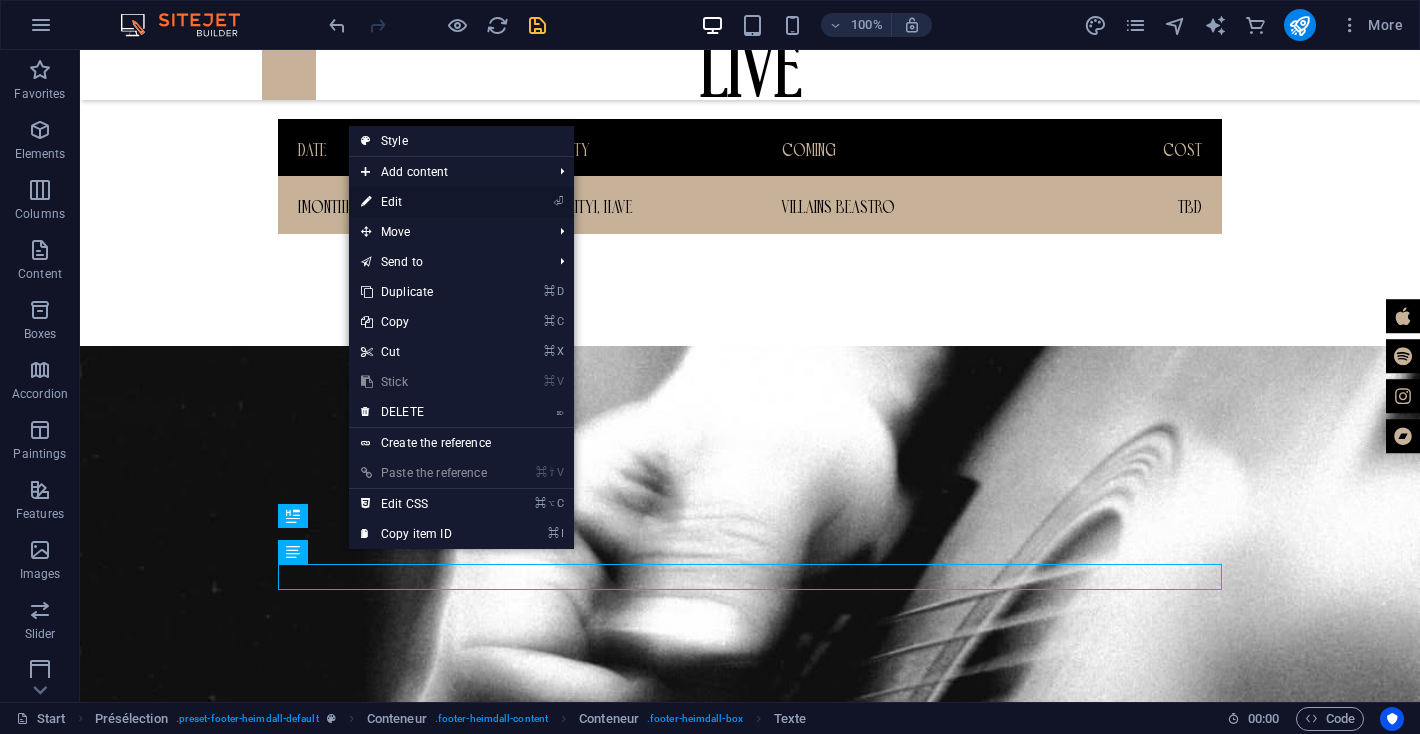 click on "Edit" at bounding box center [392, 202] 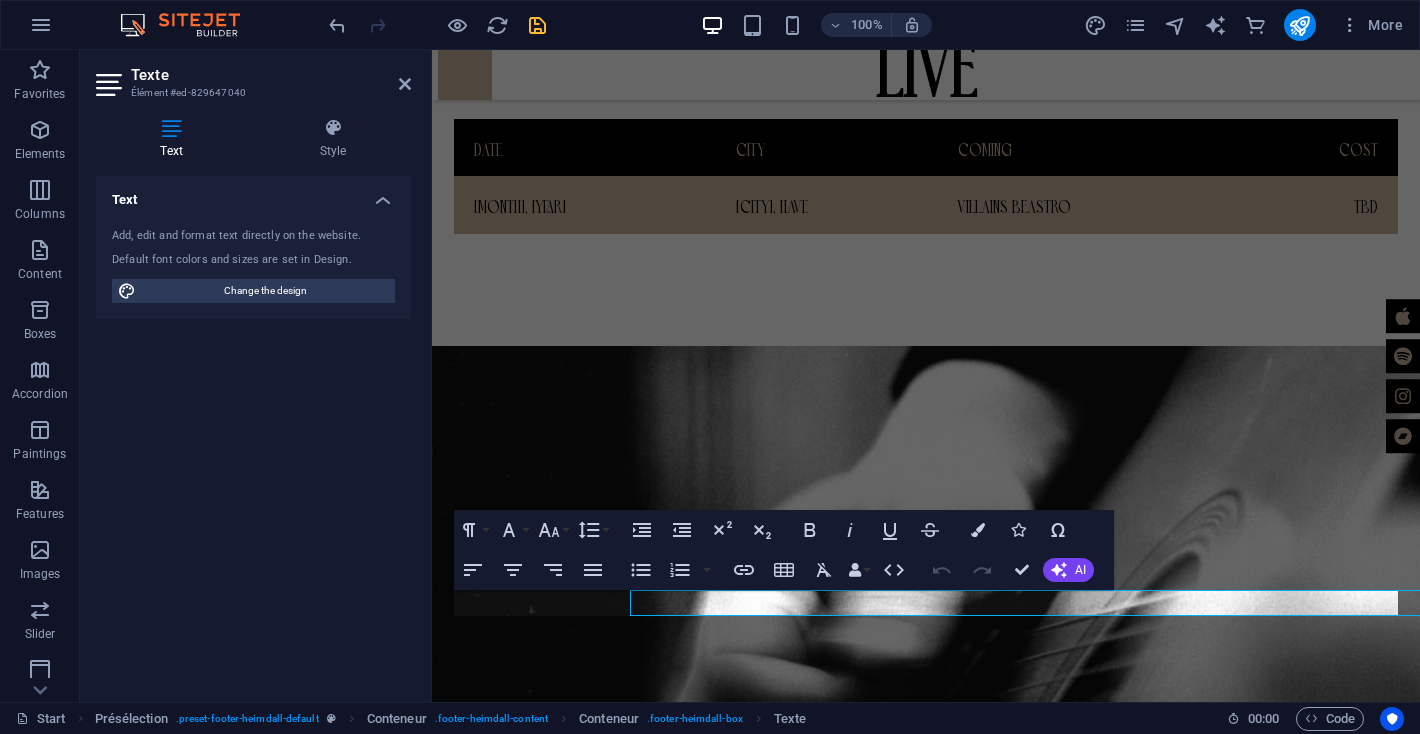 scroll, scrollTop: 2222, scrollLeft: 0, axis: vertical 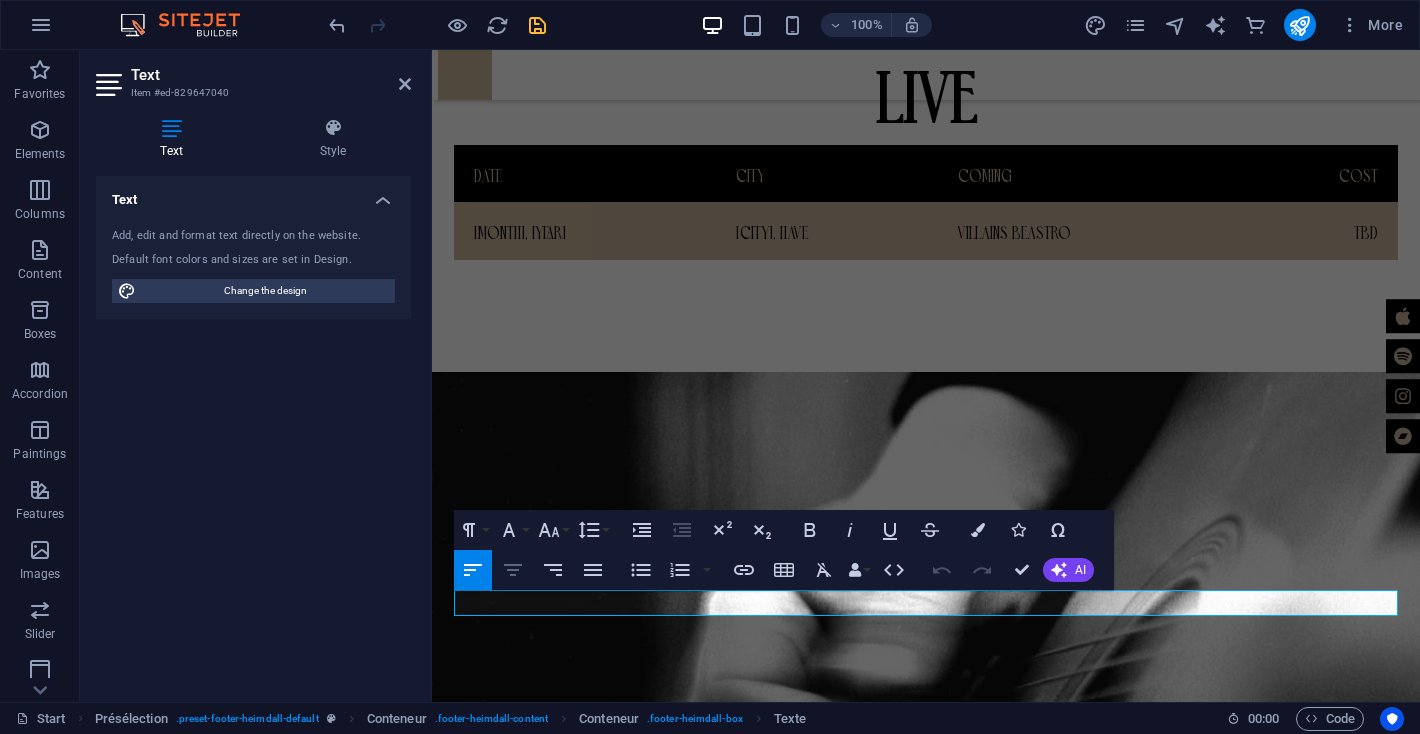 click on "Align Center" at bounding box center [513, 570] 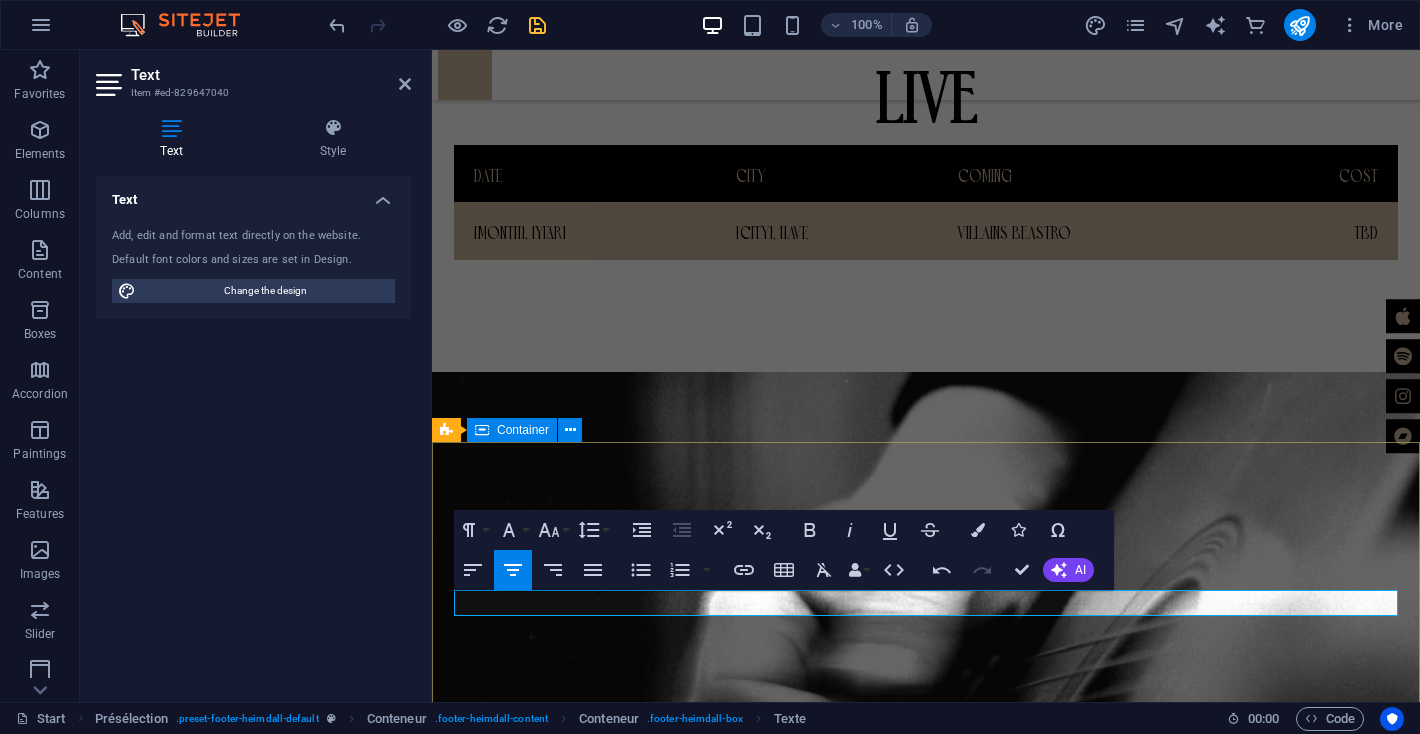 click on "CONTACT LIVE@JJLMUSIC.COM" at bounding box center [926, 2987] 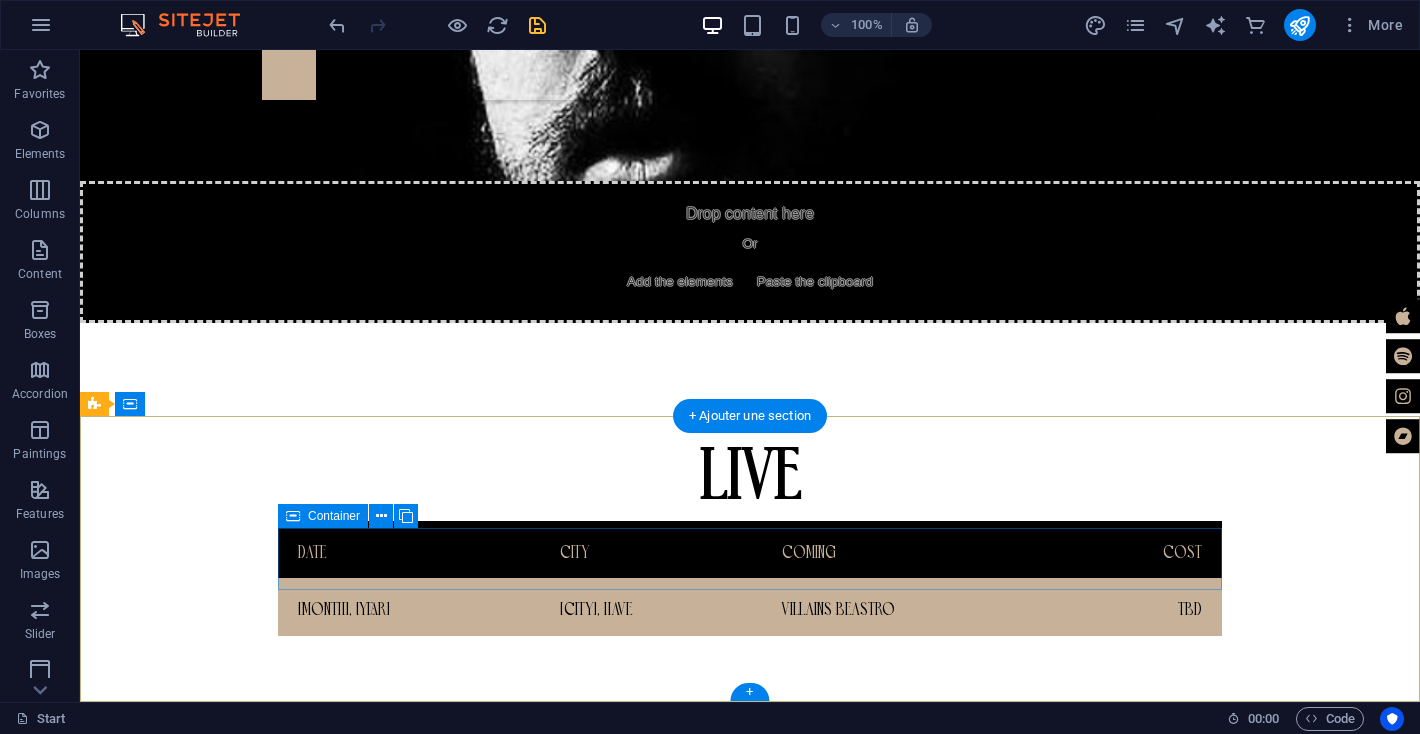 scroll, scrollTop: 2248, scrollLeft: 0, axis: vertical 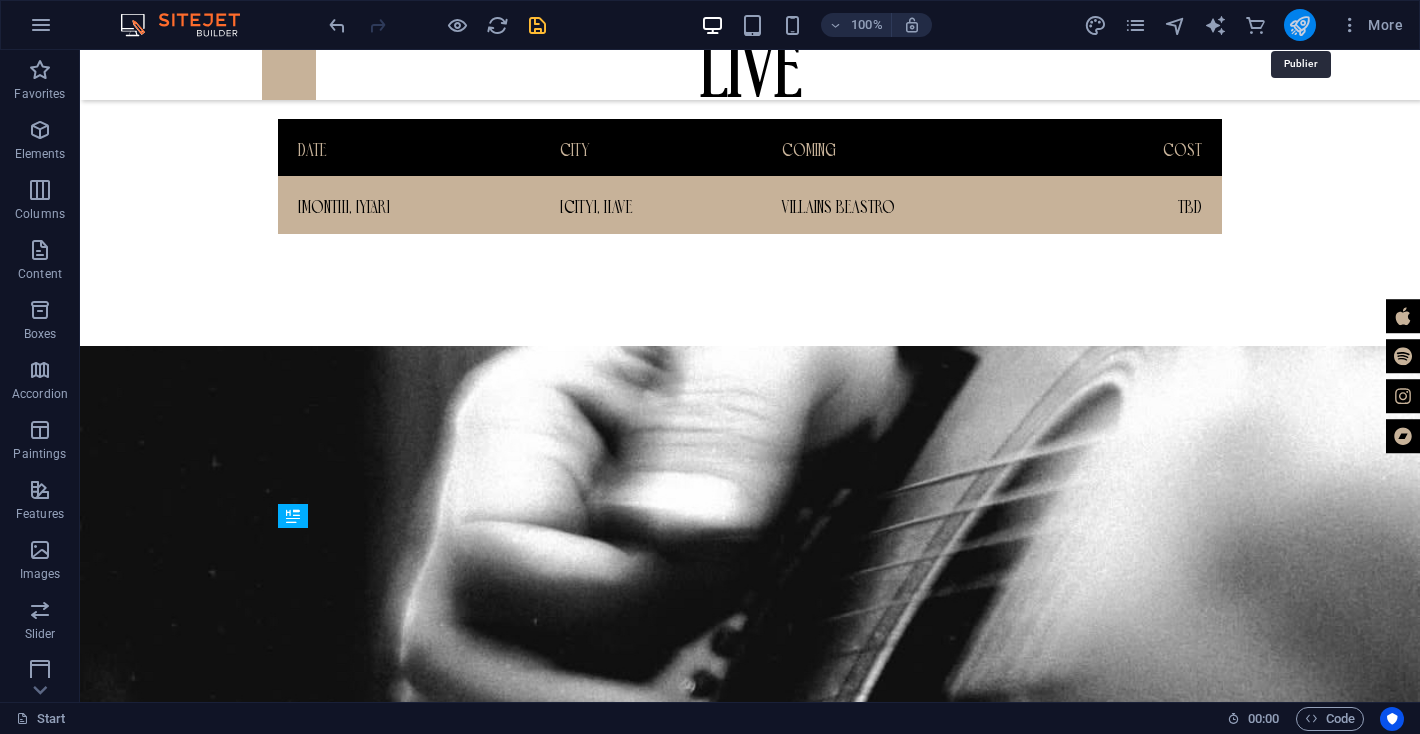 click at bounding box center [1299, 25] 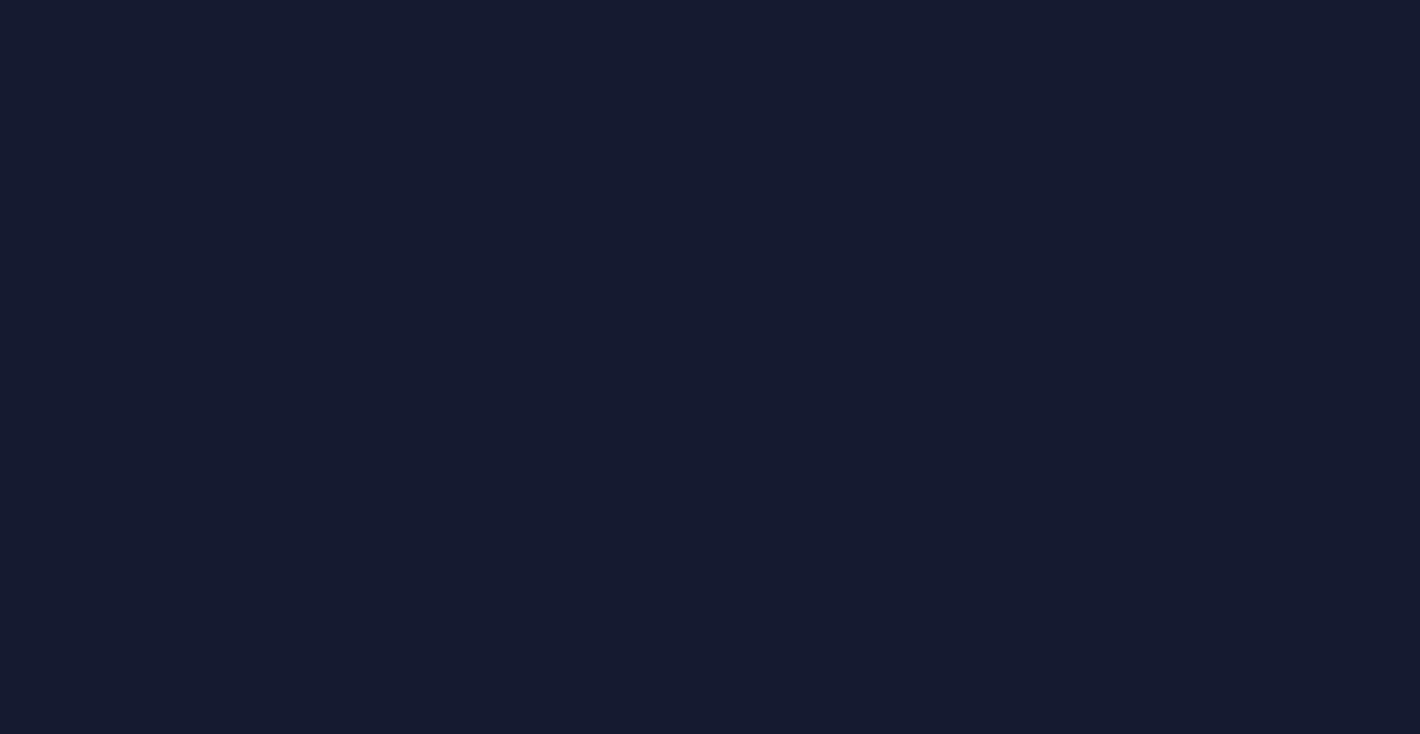 scroll, scrollTop: 0, scrollLeft: 0, axis: both 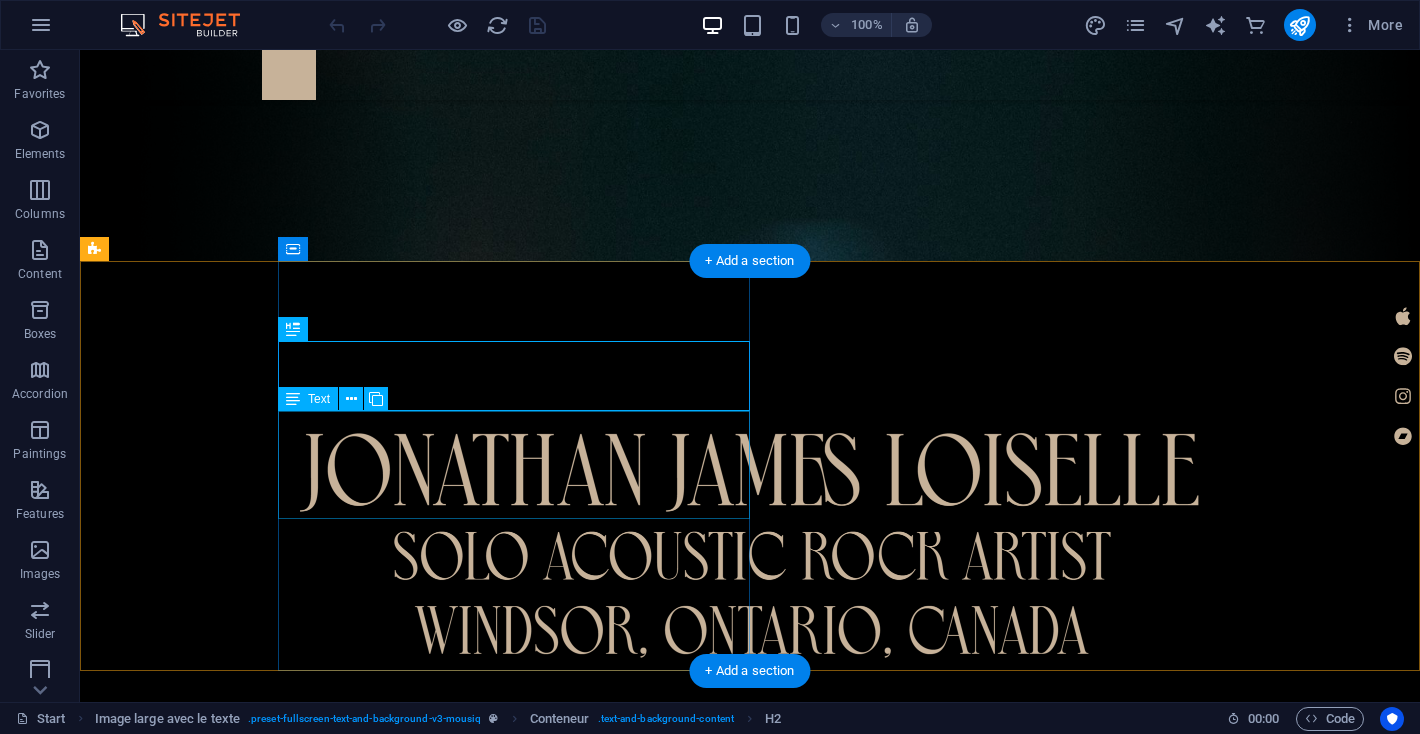 click on "[FIRST] [LAST] is a singer-songwriter who blends raw emotion with acoustic grit. Drawing from personal stories, reflections, and a touch of stomp rock energy, his songs hit with both heart and edge." at bounding box center (849, 998) 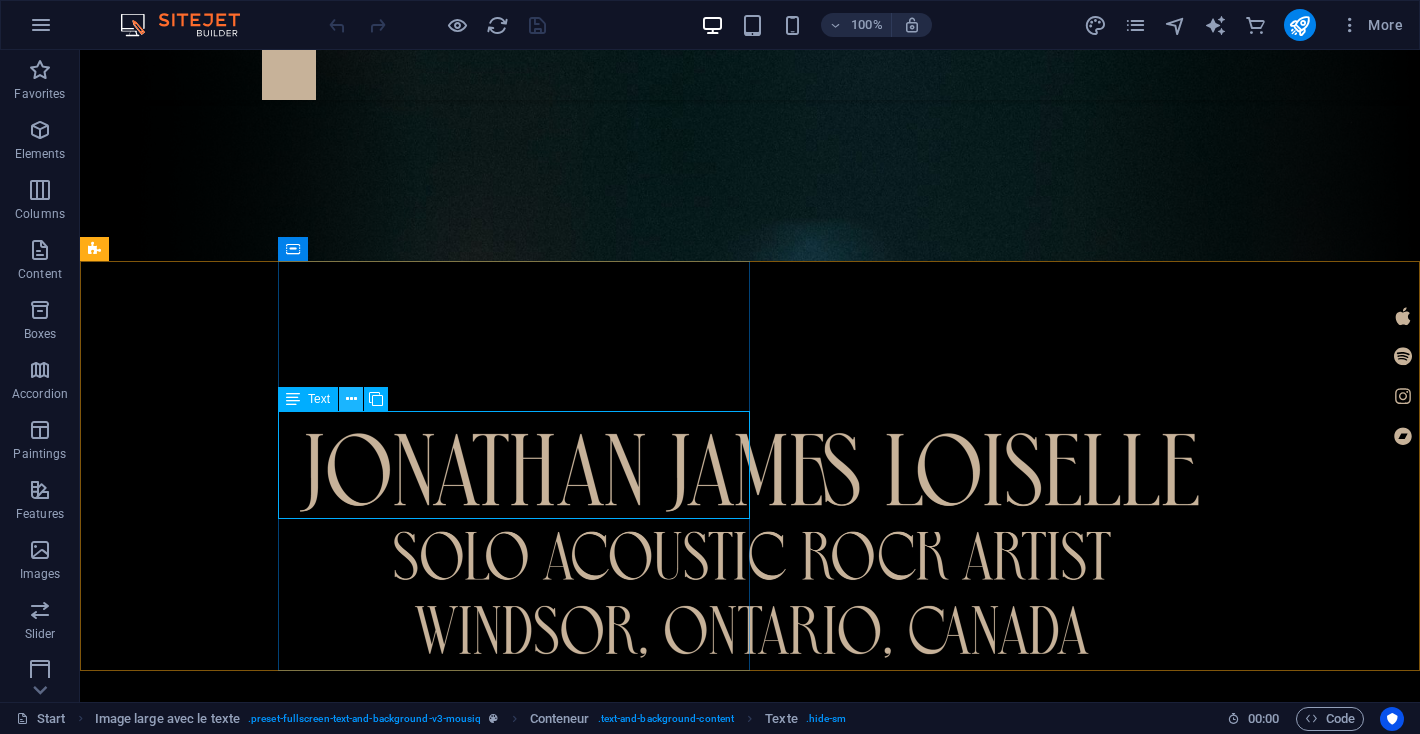 click at bounding box center [351, 399] 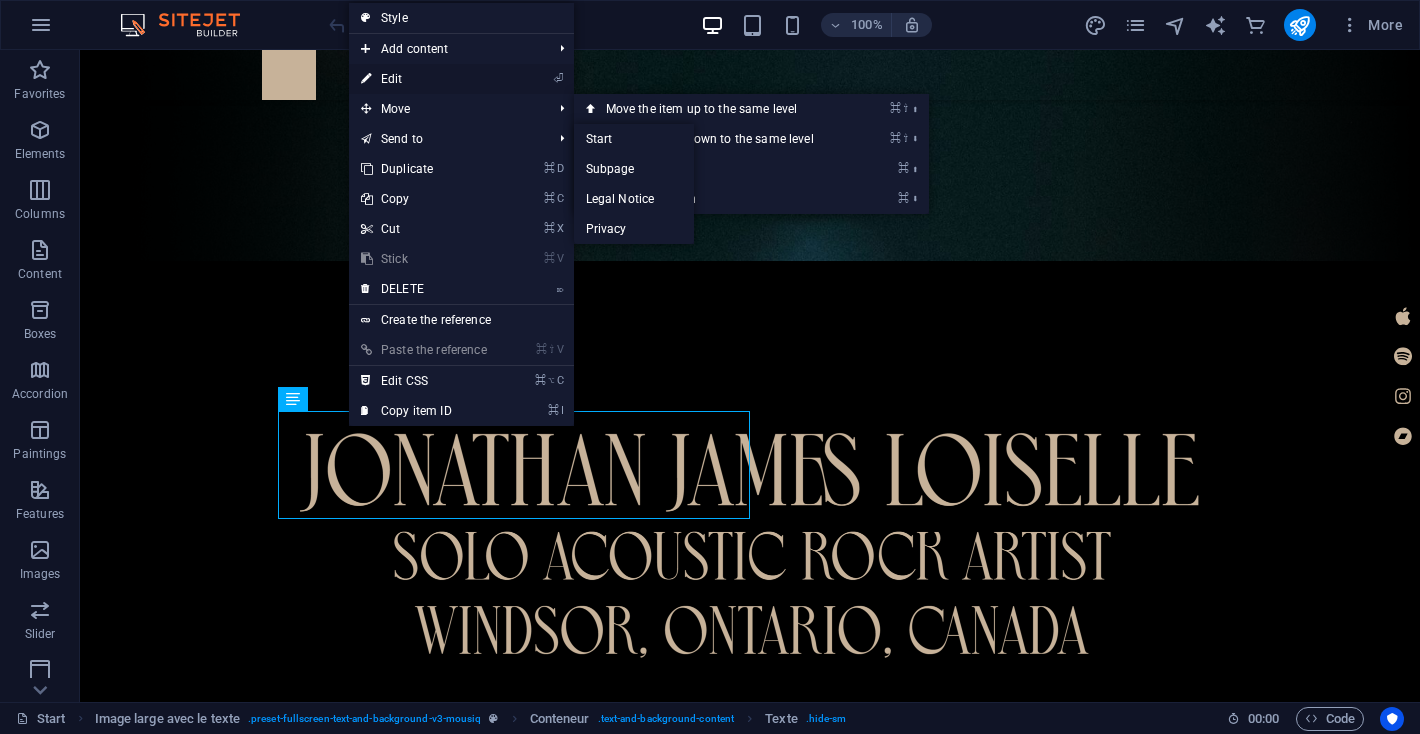 click on "⏎ Edit" at bounding box center (424, 79) 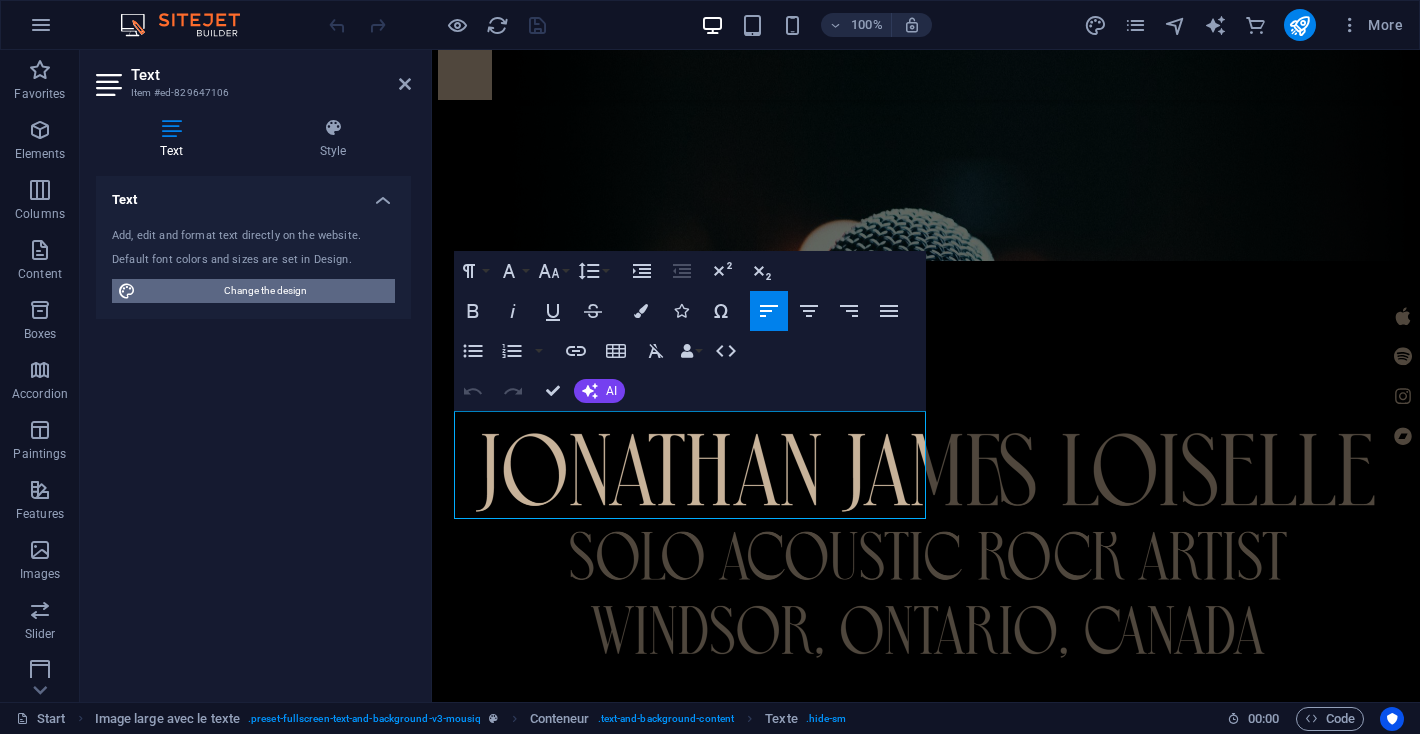click on "Change the design" at bounding box center [265, 290] 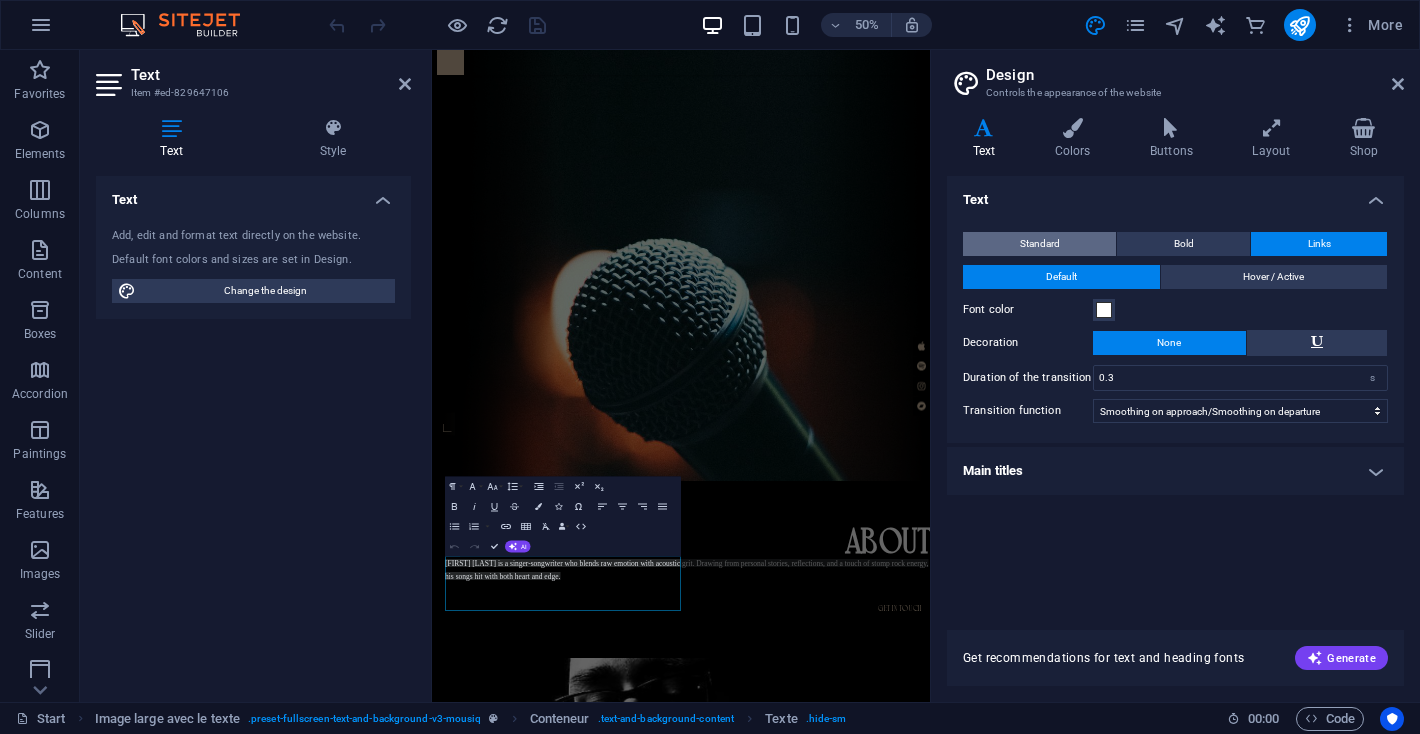click on "Standard" at bounding box center [1040, 243] 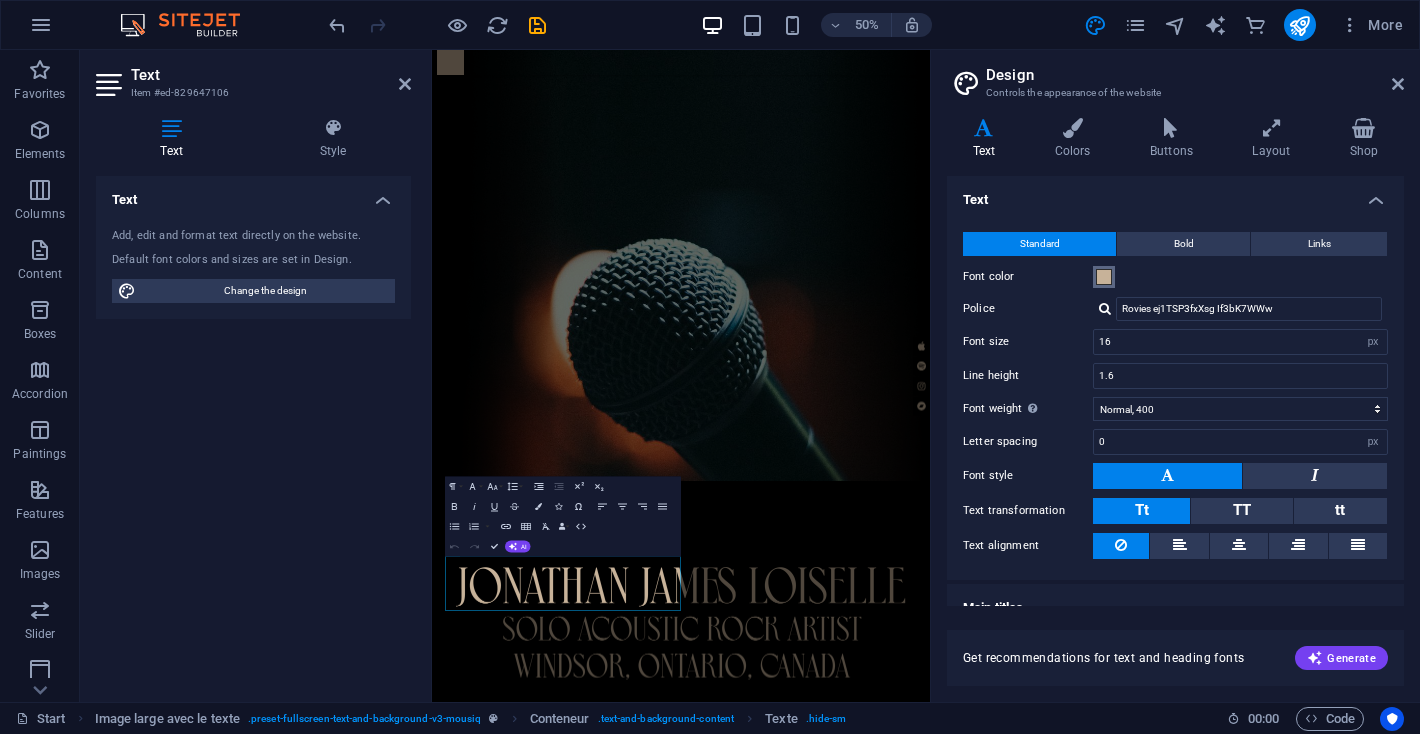 click at bounding box center (1104, 277) 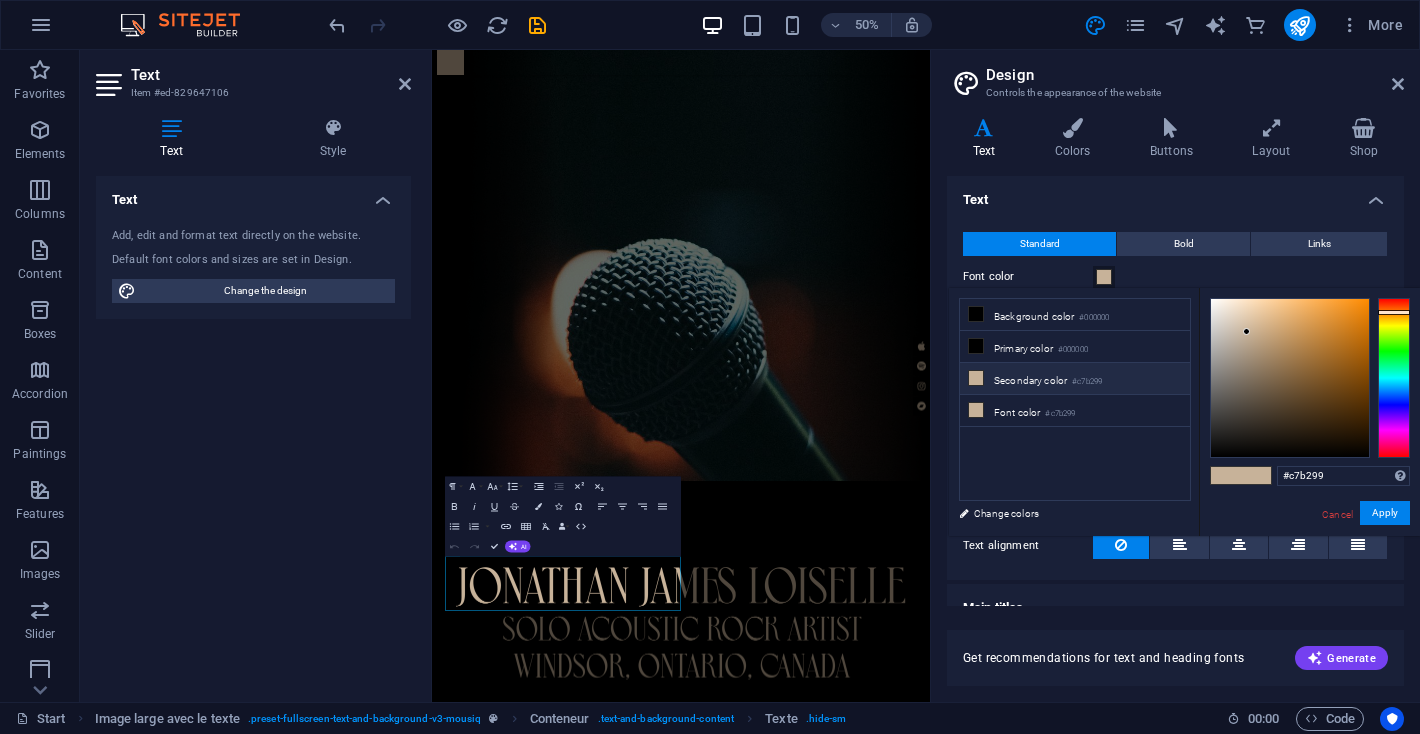 click at bounding box center (1104, 277) 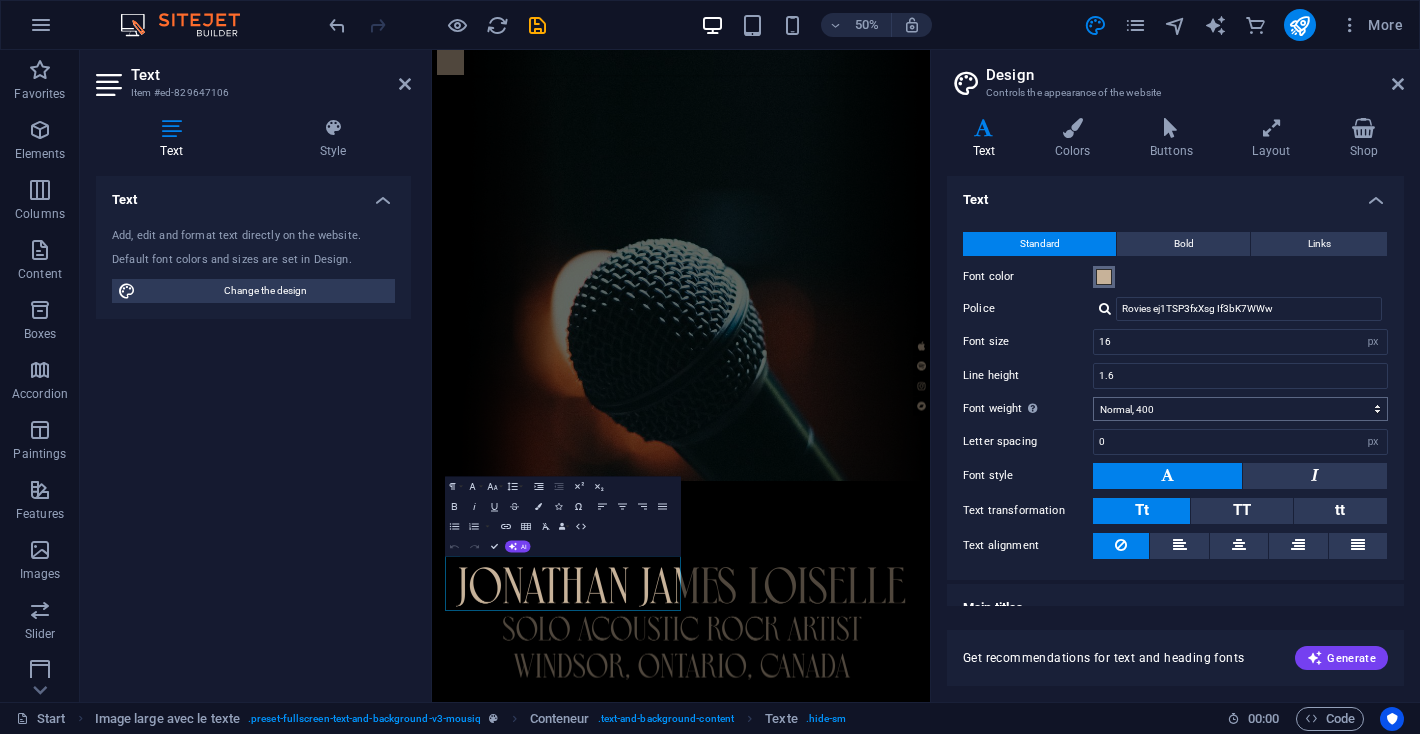scroll, scrollTop: 24, scrollLeft: 0, axis: vertical 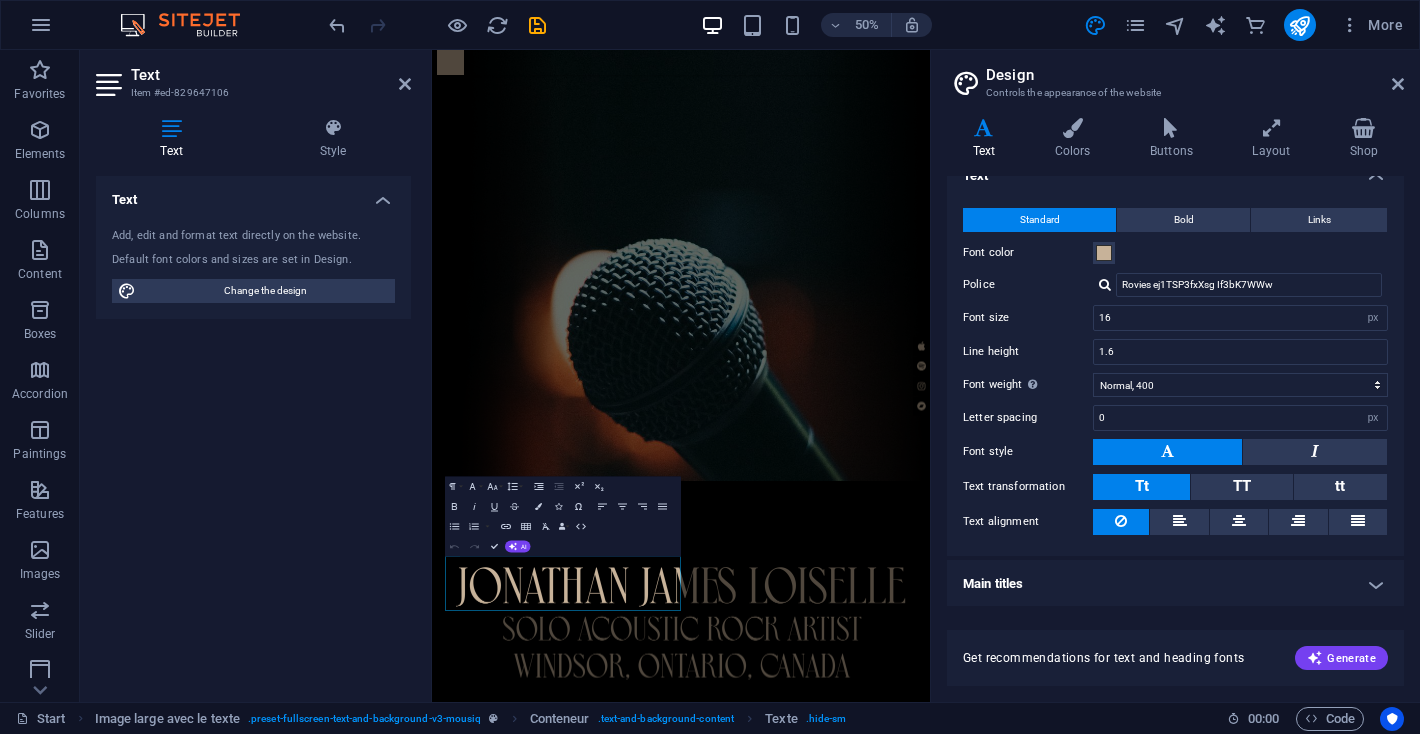 click on "Main titles" at bounding box center (993, 583) 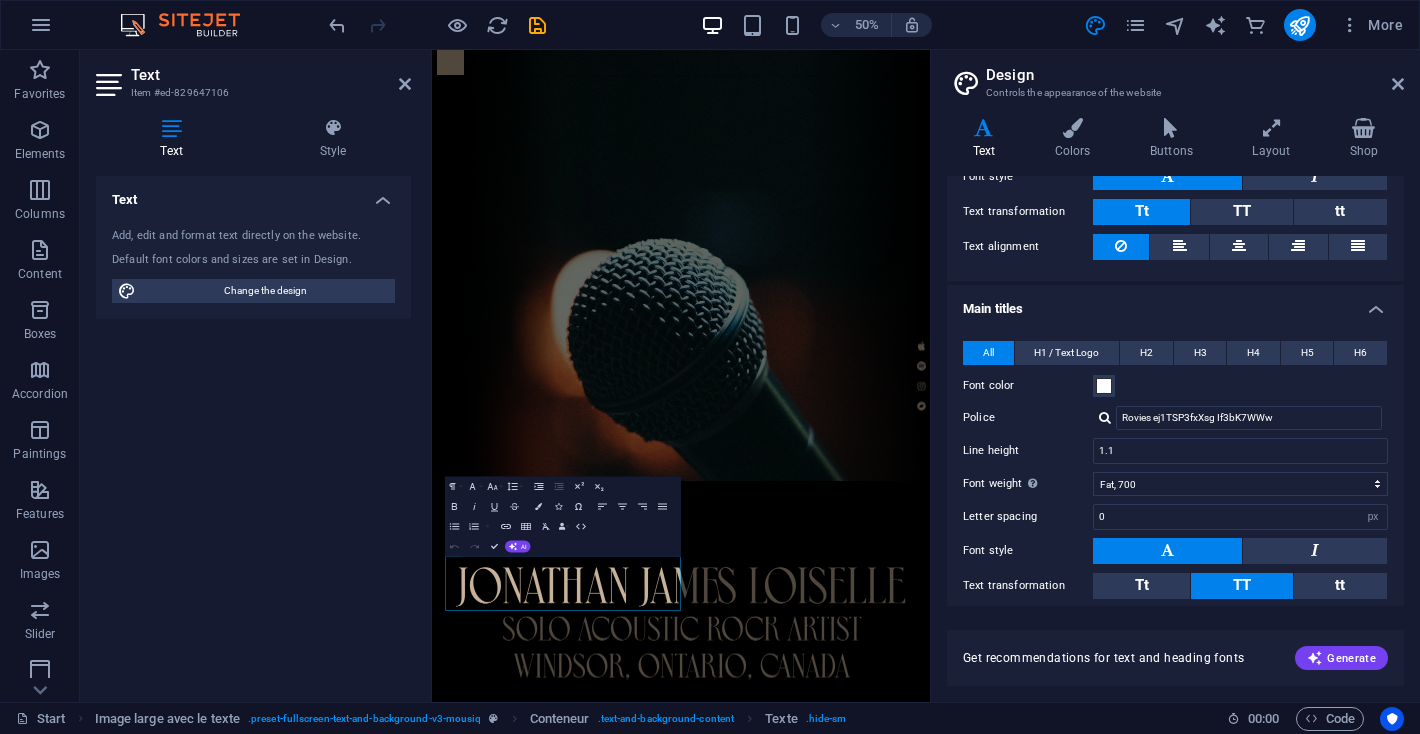 scroll, scrollTop: 303, scrollLeft: 0, axis: vertical 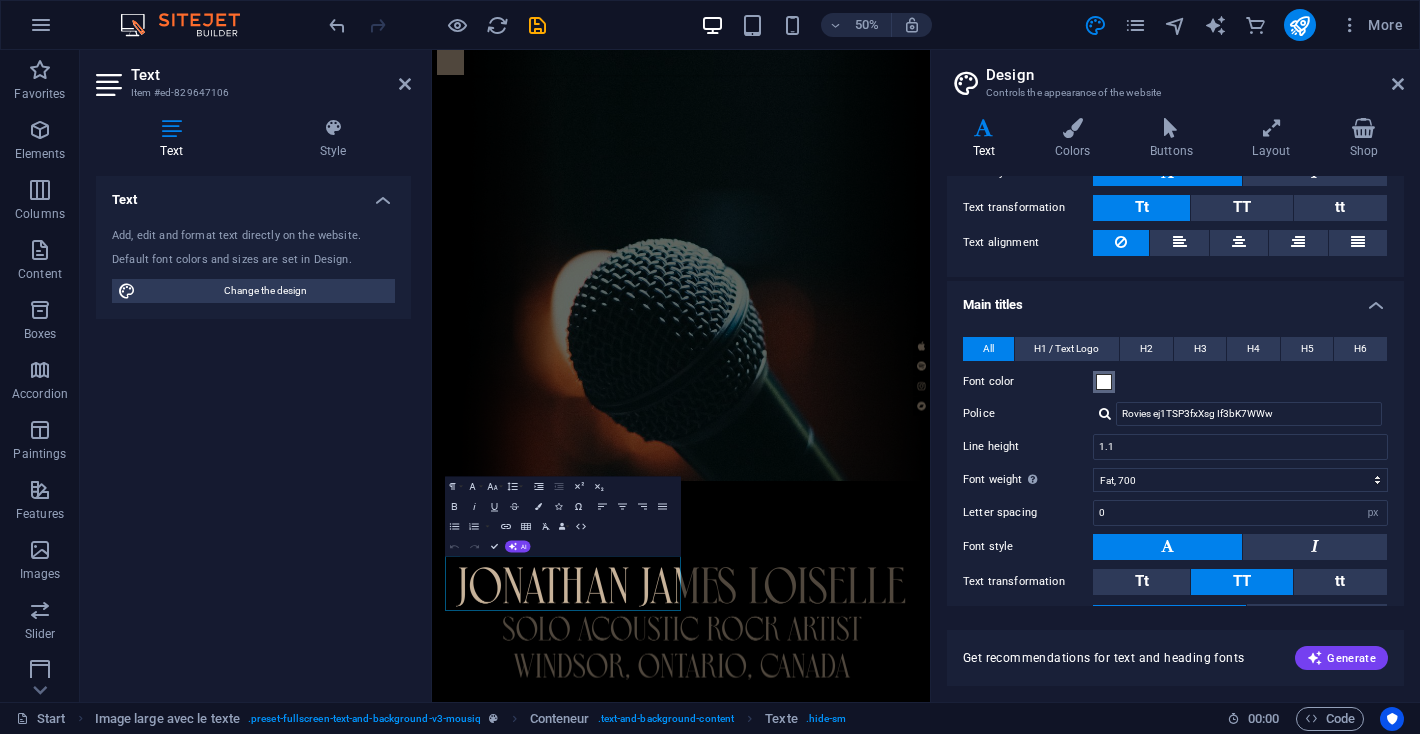 click at bounding box center [1104, 382] 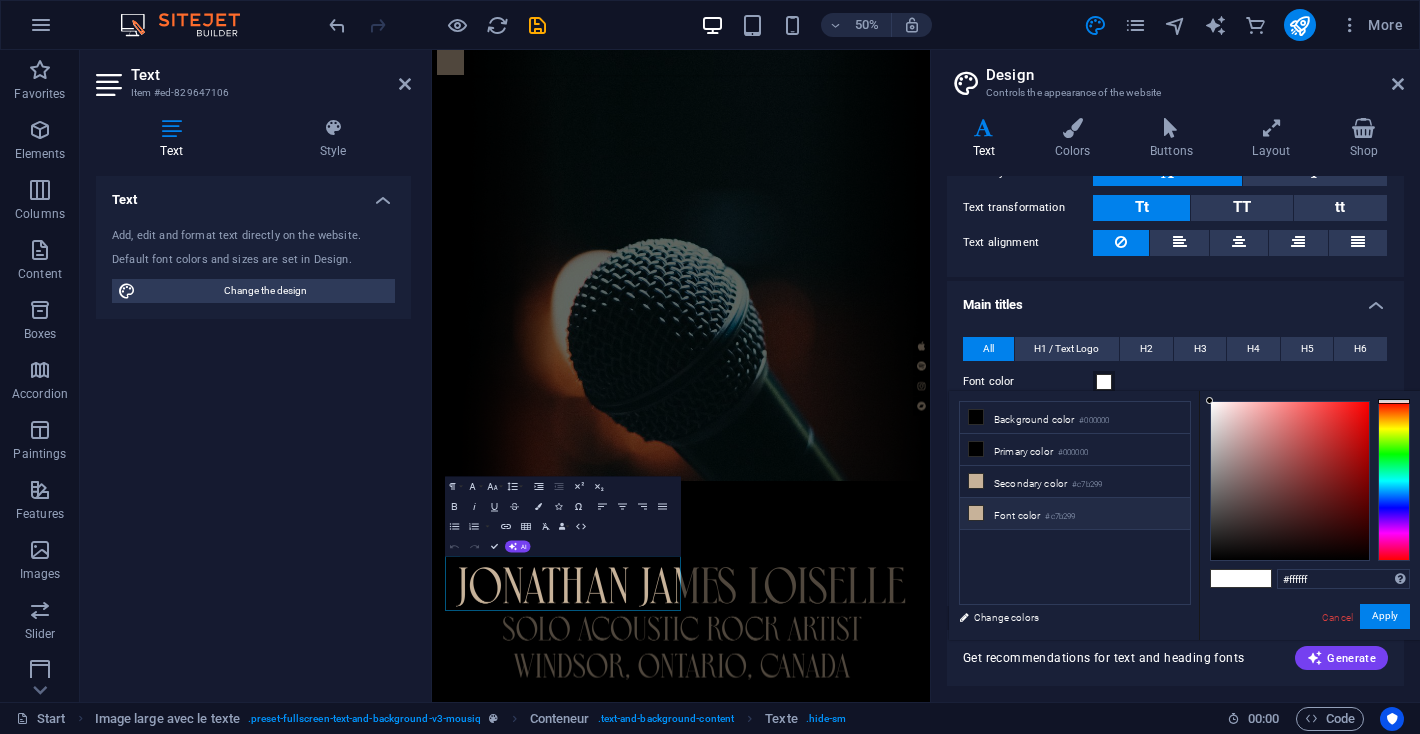click on "Font color" at bounding box center (1017, 515) 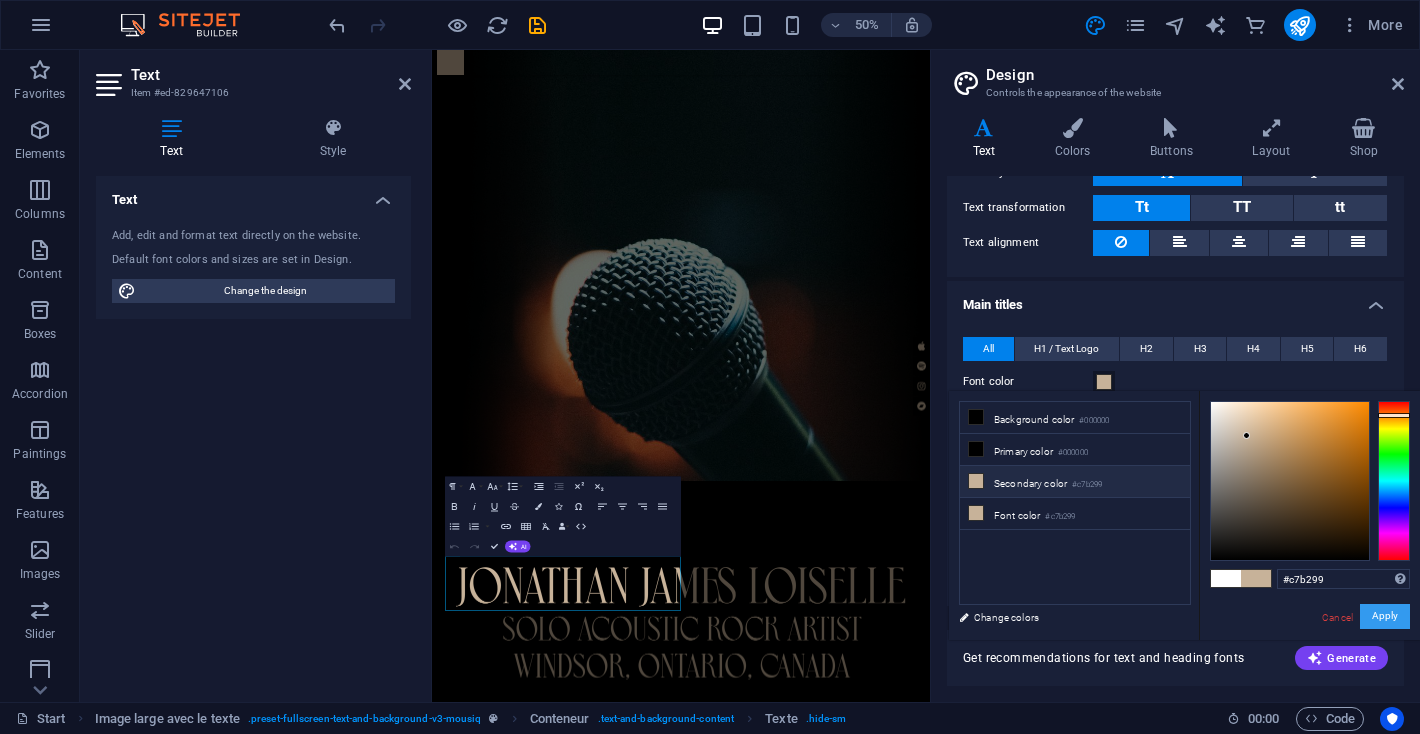 click on "Apply" at bounding box center (1385, 616) 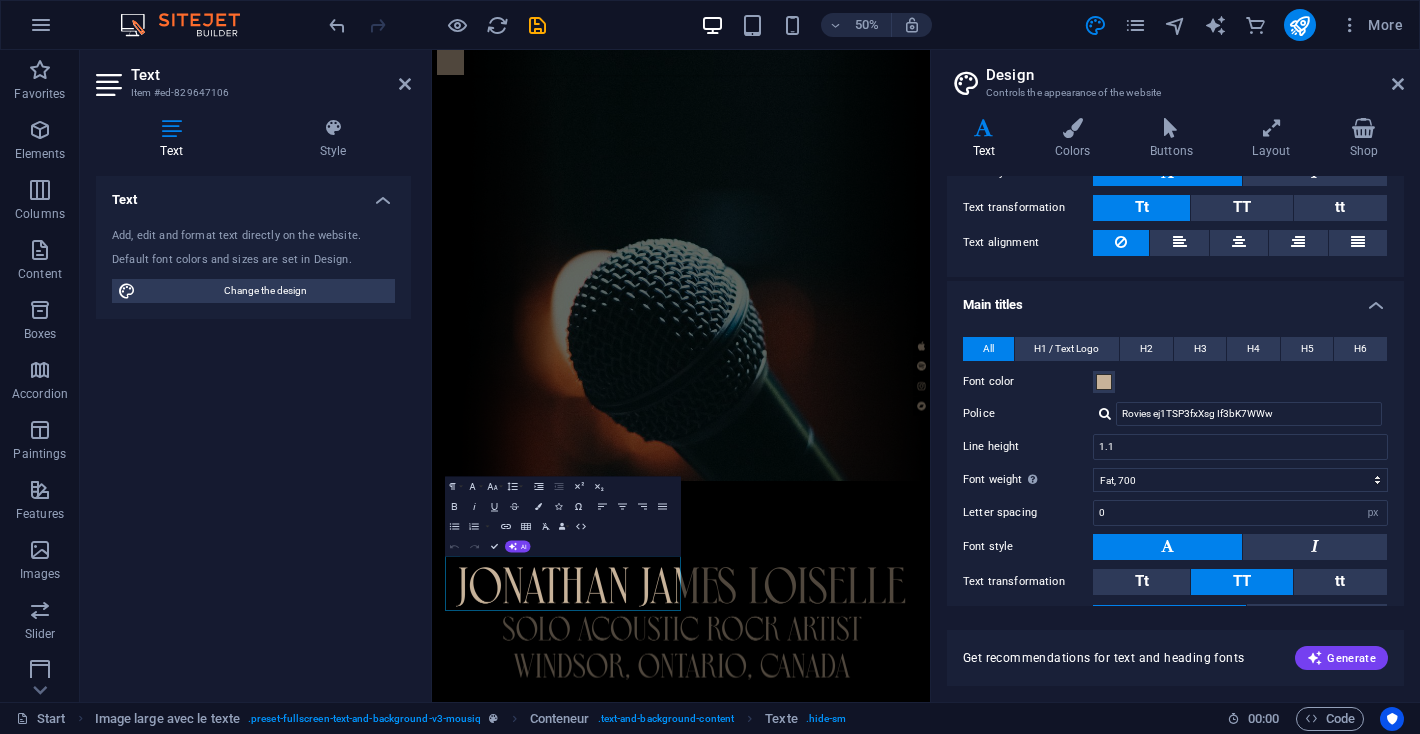 scroll, scrollTop: 413, scrollLeft: 0, axis: vertical 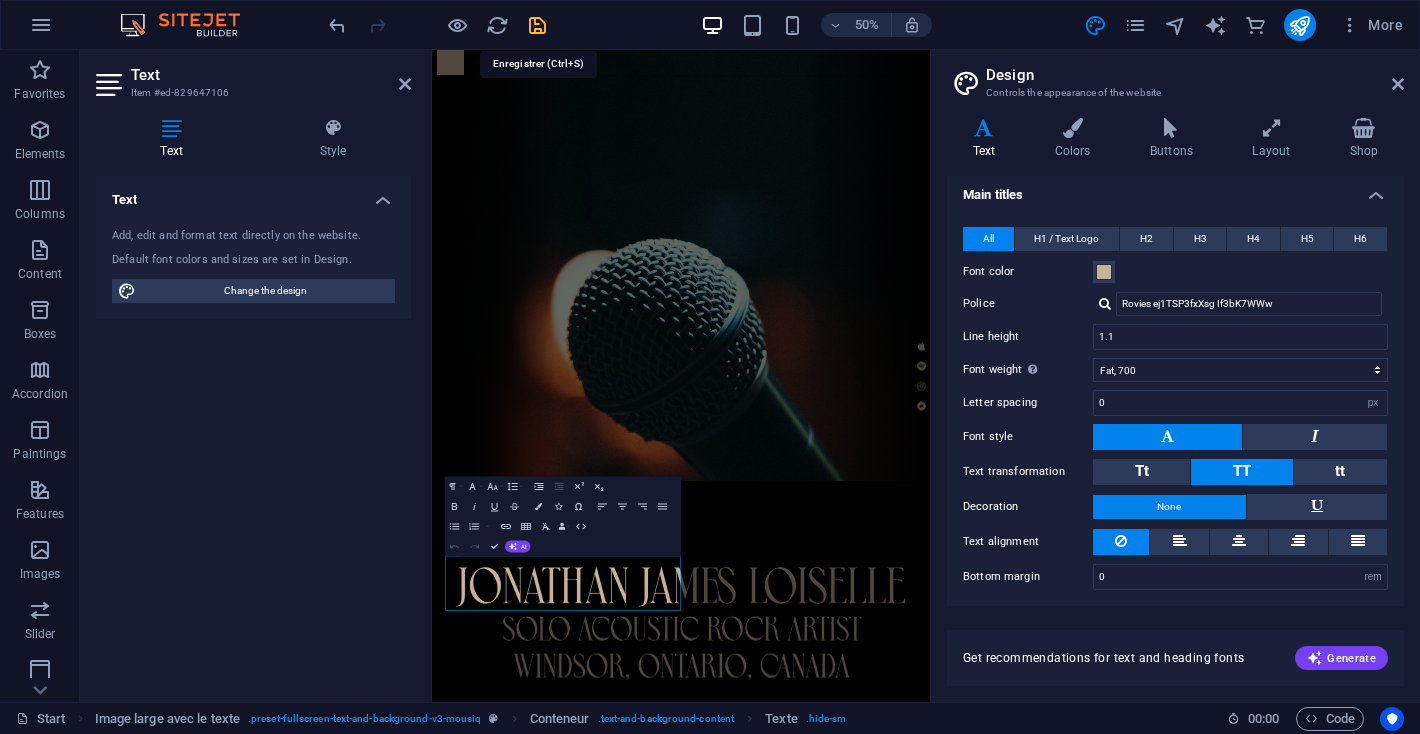 click at bounding box center (537, 25) 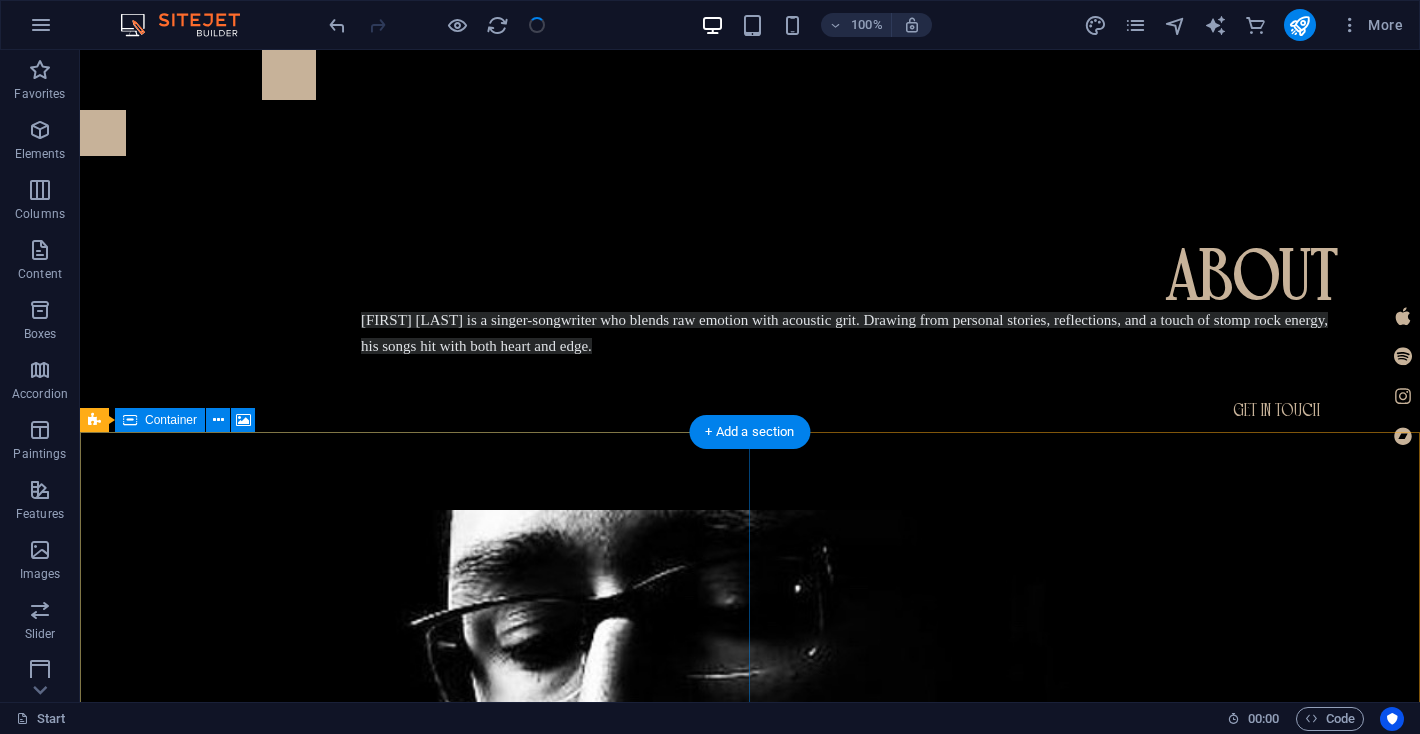 scroll, scrollTop: 1105, scrollLeft: 0, axis: vertical 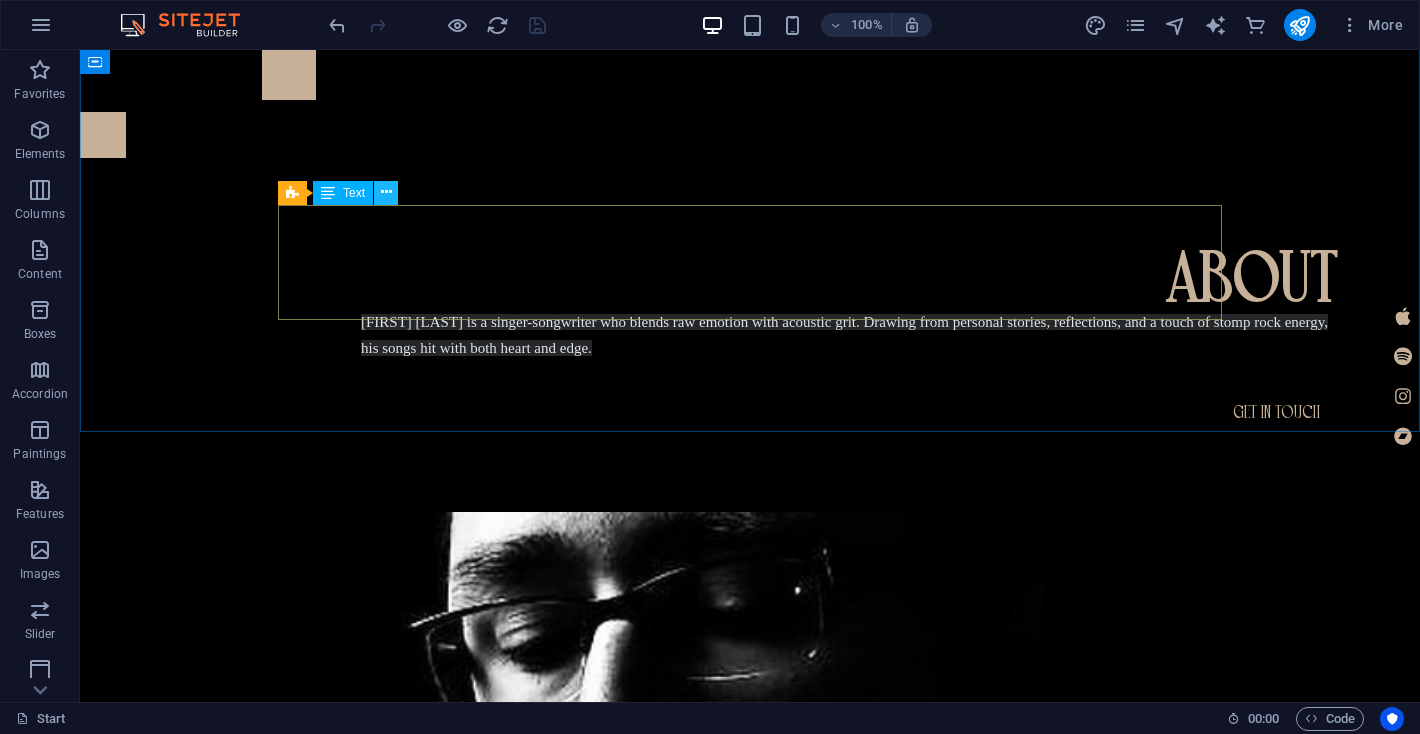 click at bounding box center (386, 192) 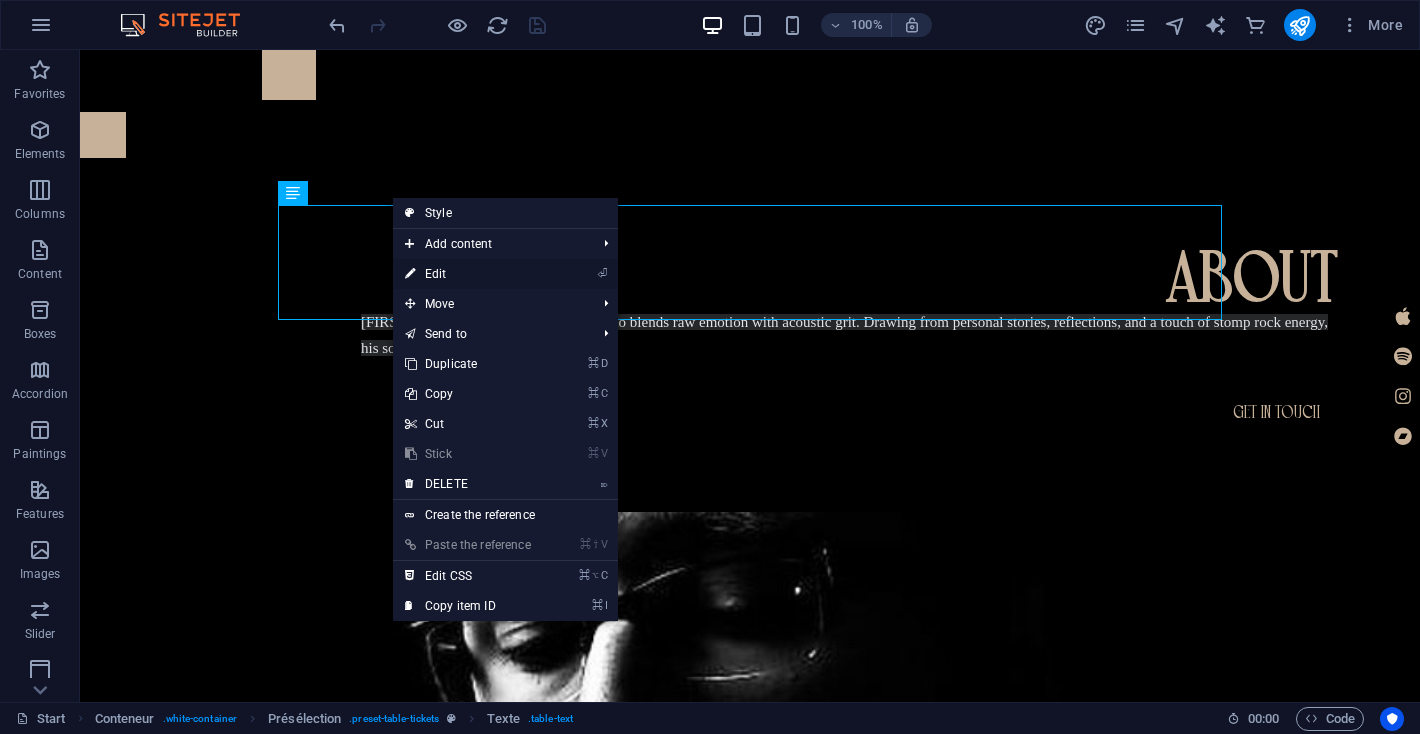 click on "Edit" at bounding box center (436, 274) 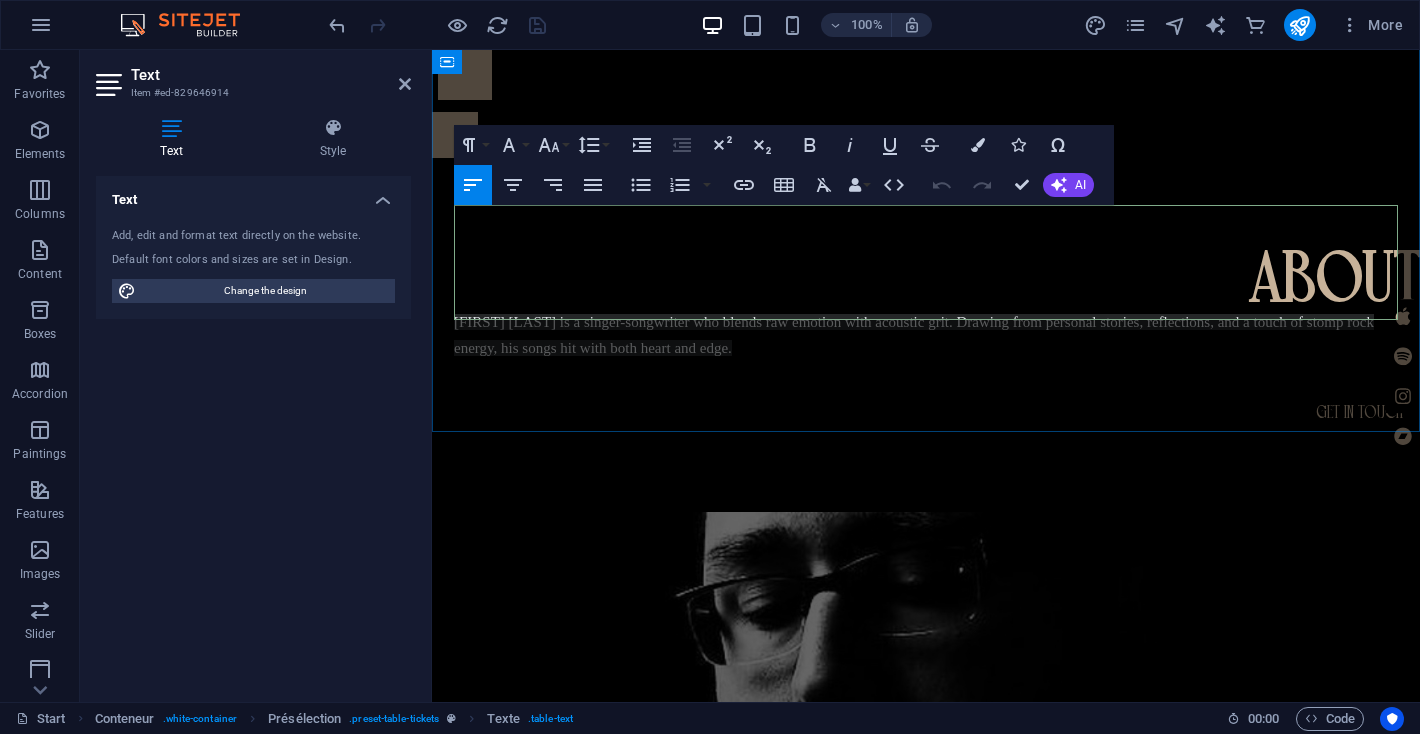 click on "Windsor, have" at bounding box center (827, 1349) 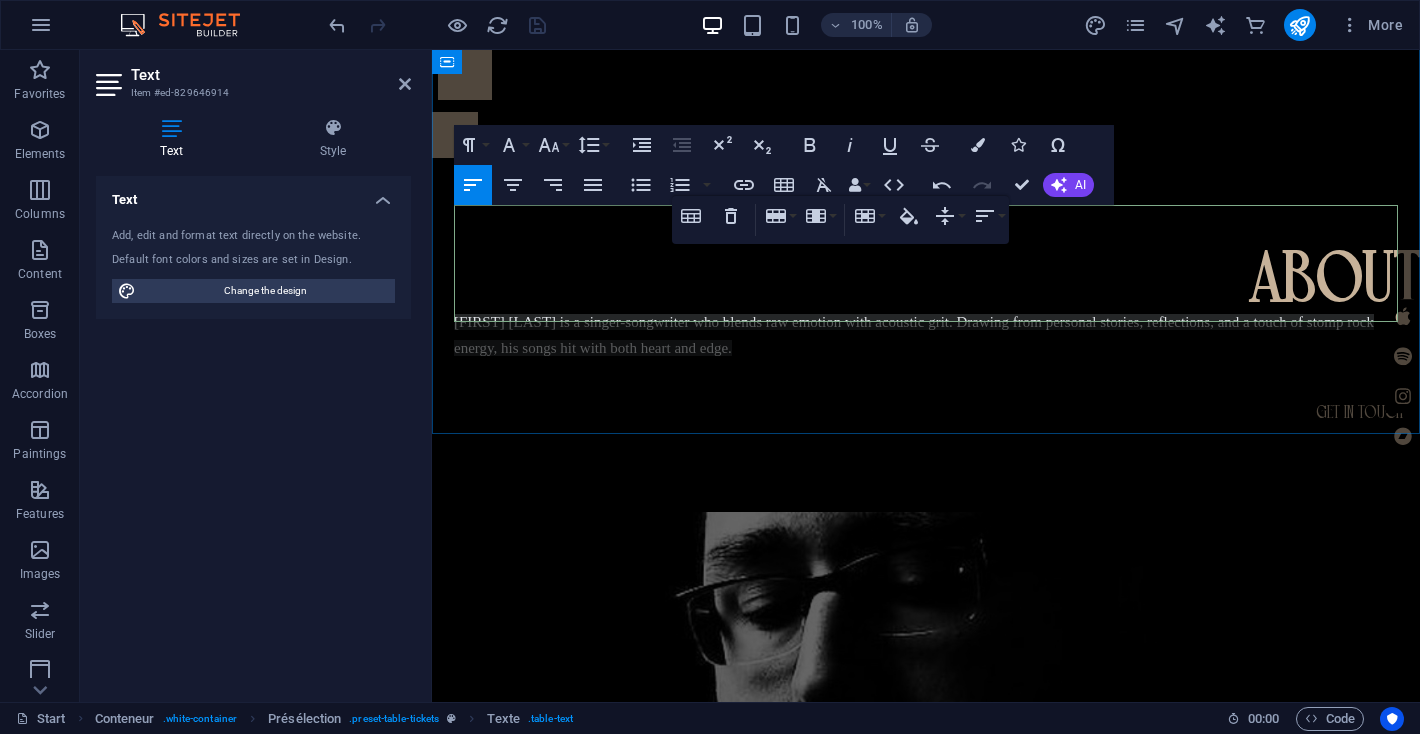 type 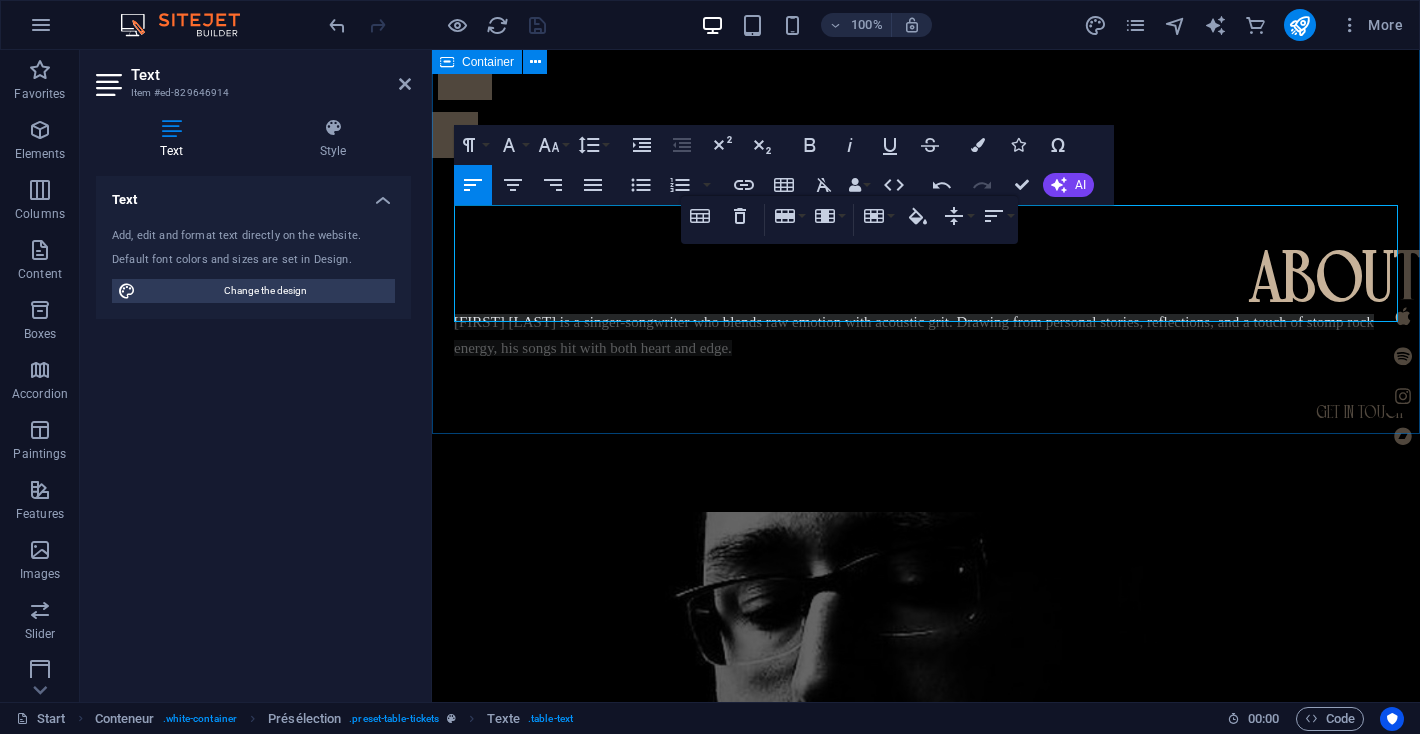 click on "live date city coming cost December, 2025 Windsor, ONTARIO villains beastro tbd" at bounding box center [926, 1277] 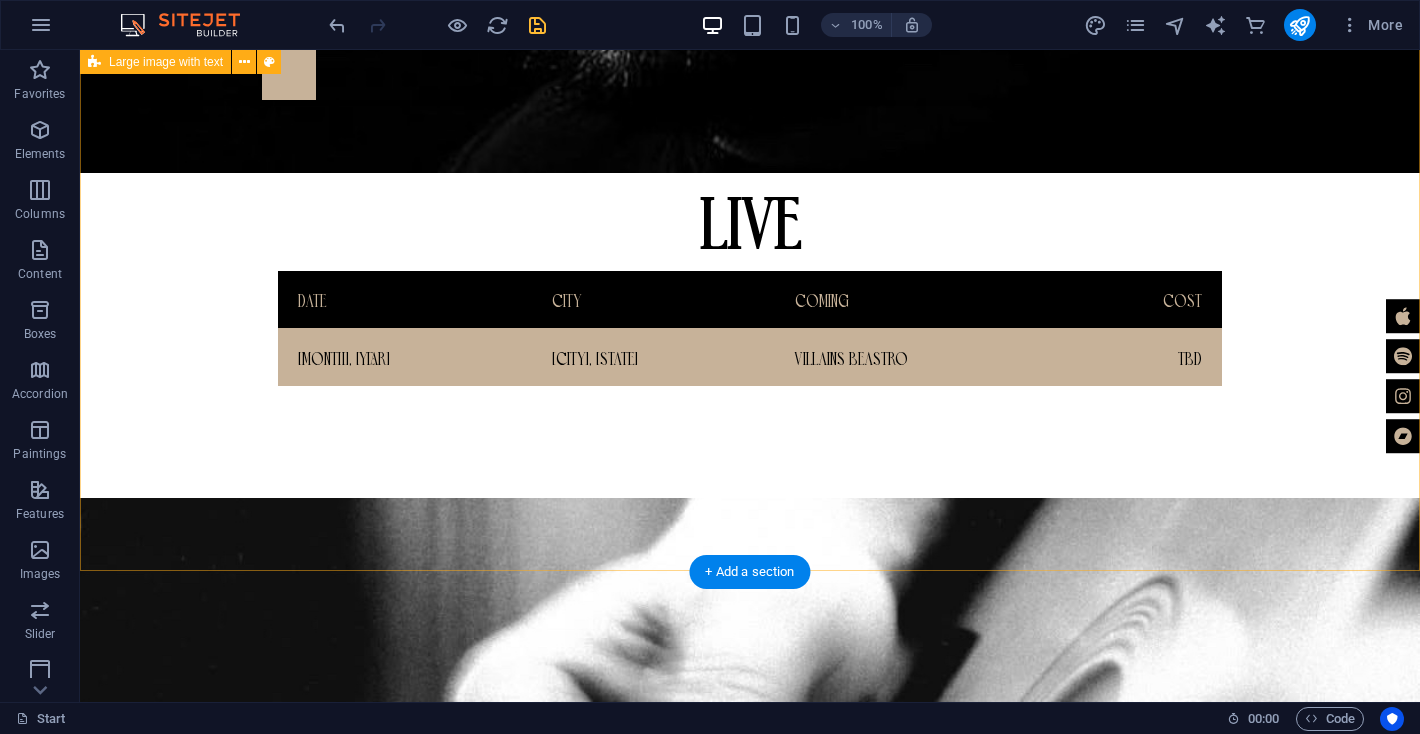 scroll, scrollTop: 2248, scrollLeft: 0, axis: vertical 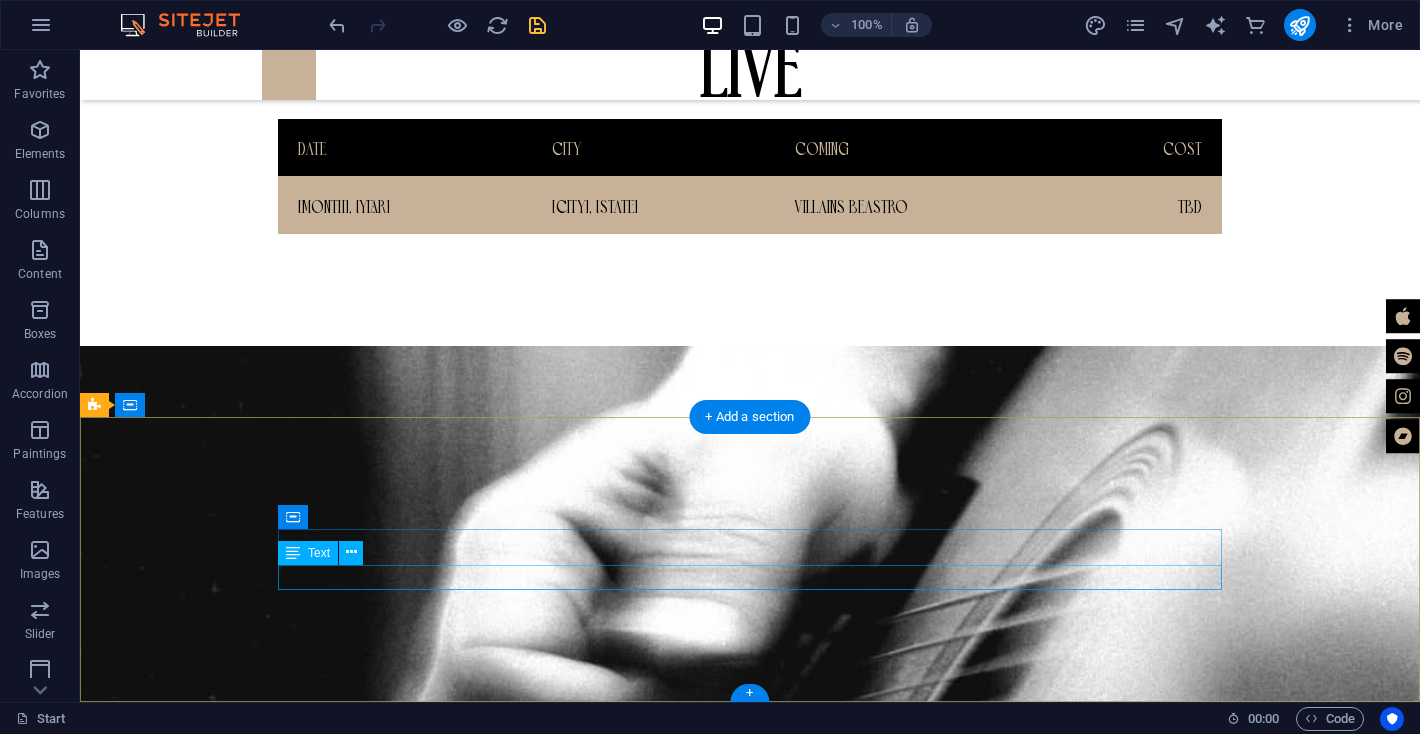 click on "+1-123-456-7890" at bounding box center (605, 2978) 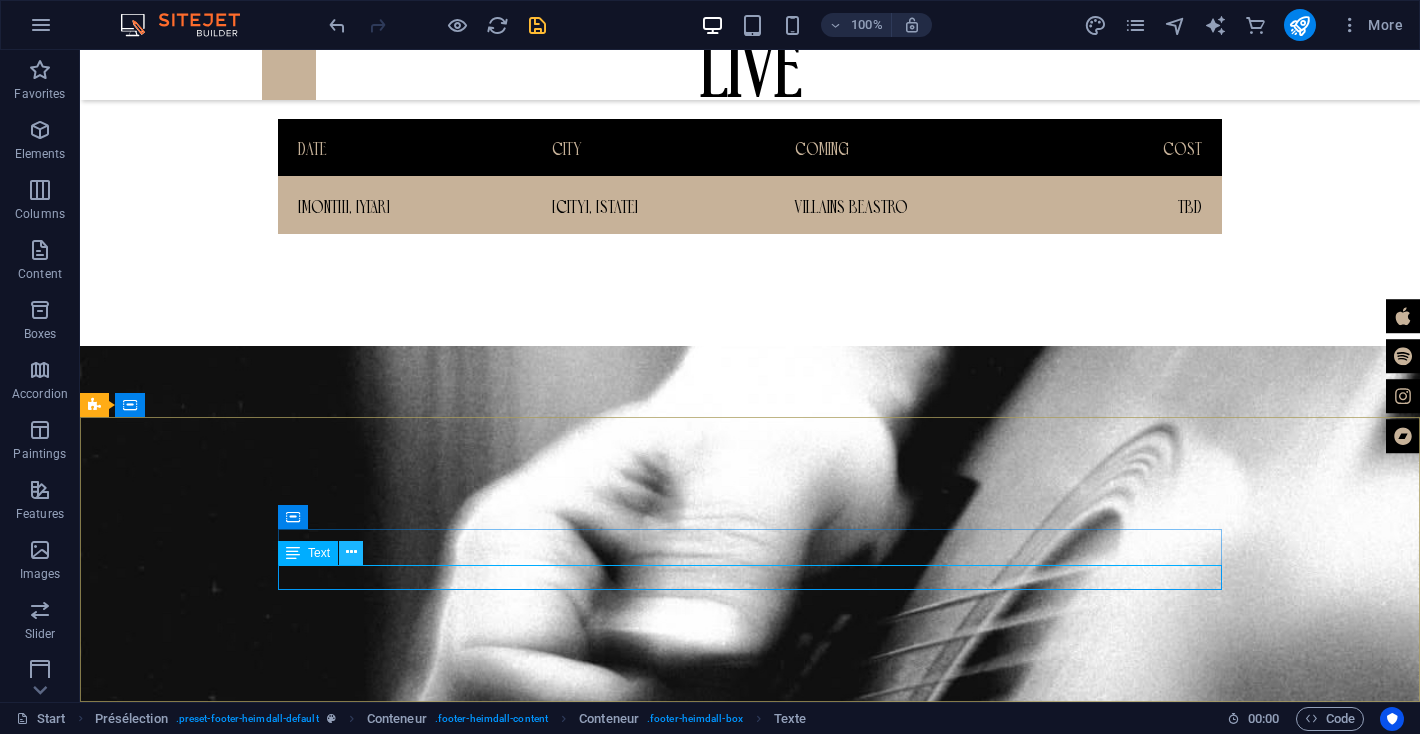 click at bounding box center (351, 552) 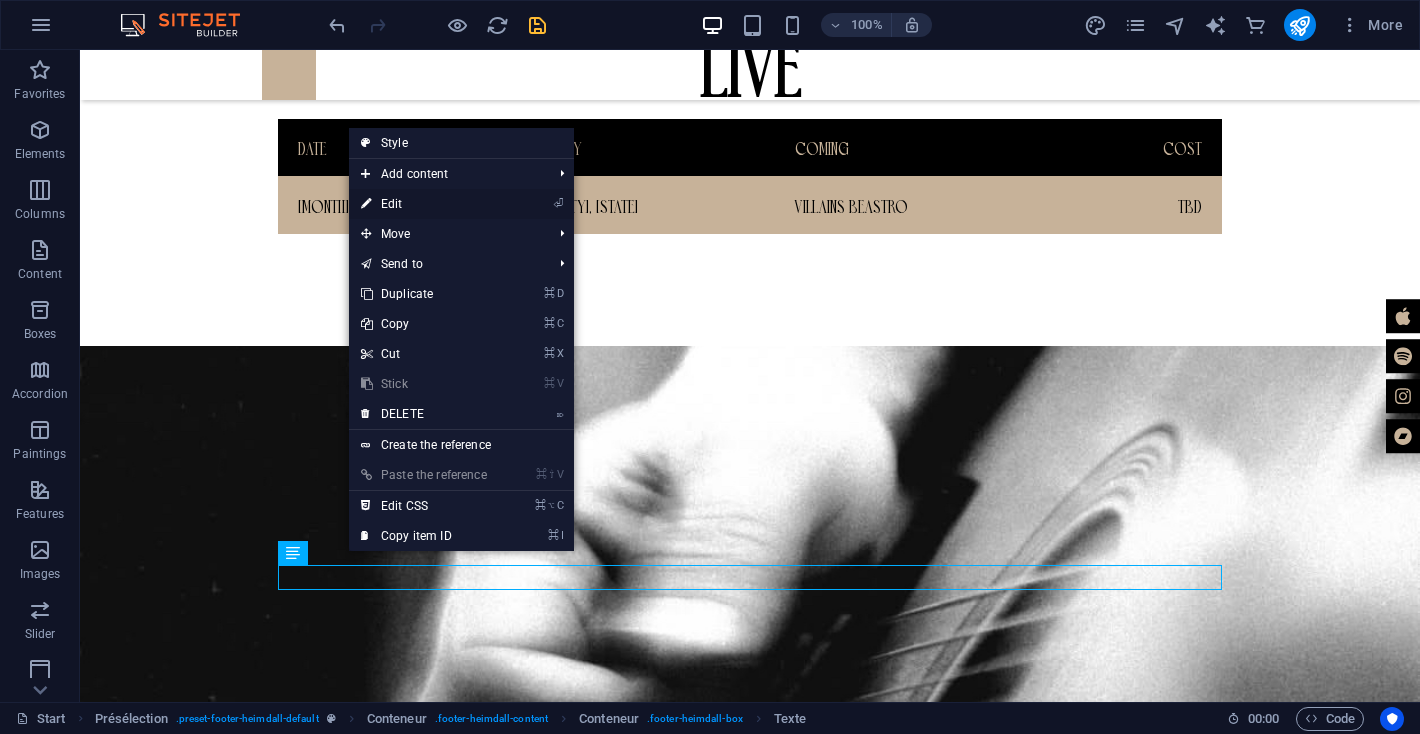 click on "⏎ Edit" at bounding box center [424, 204] 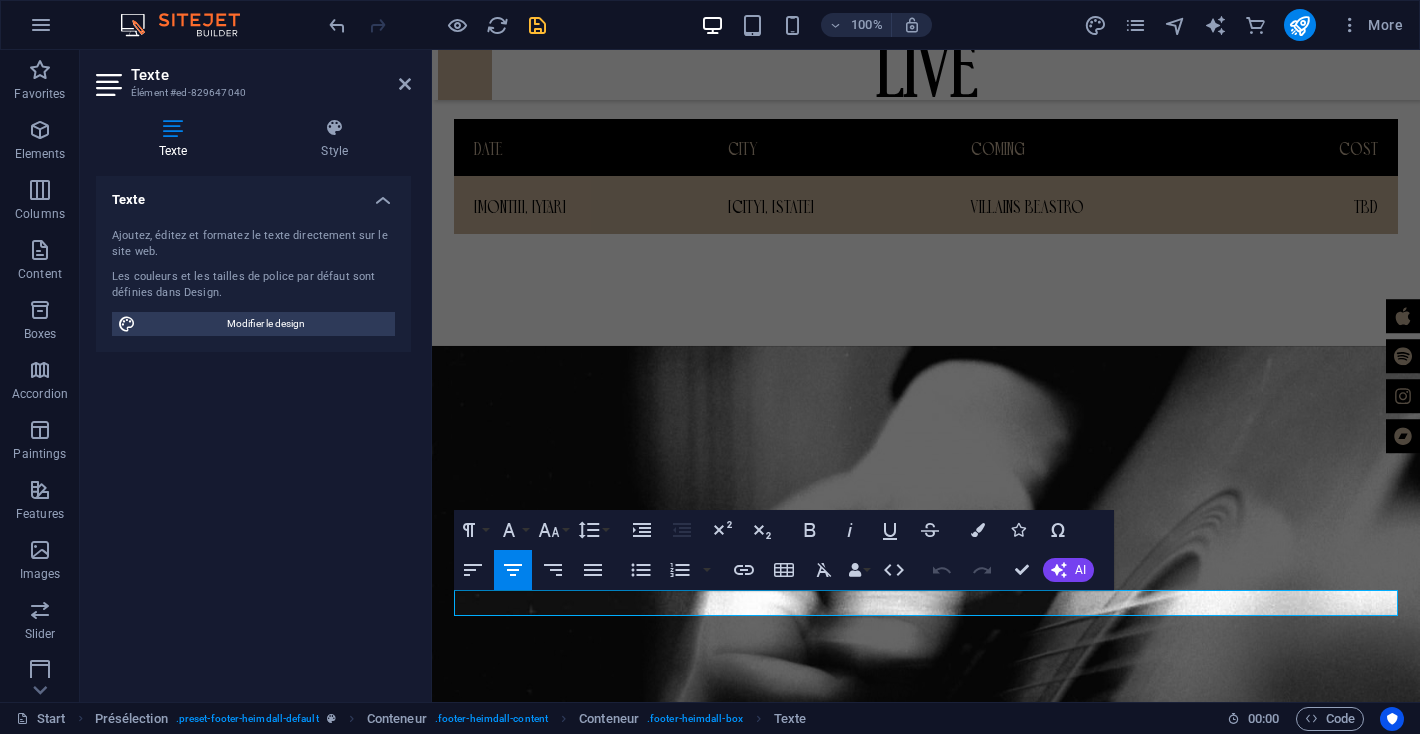 scroll, scrollTop: 2222, scrollLeft: 0, axis: vertical 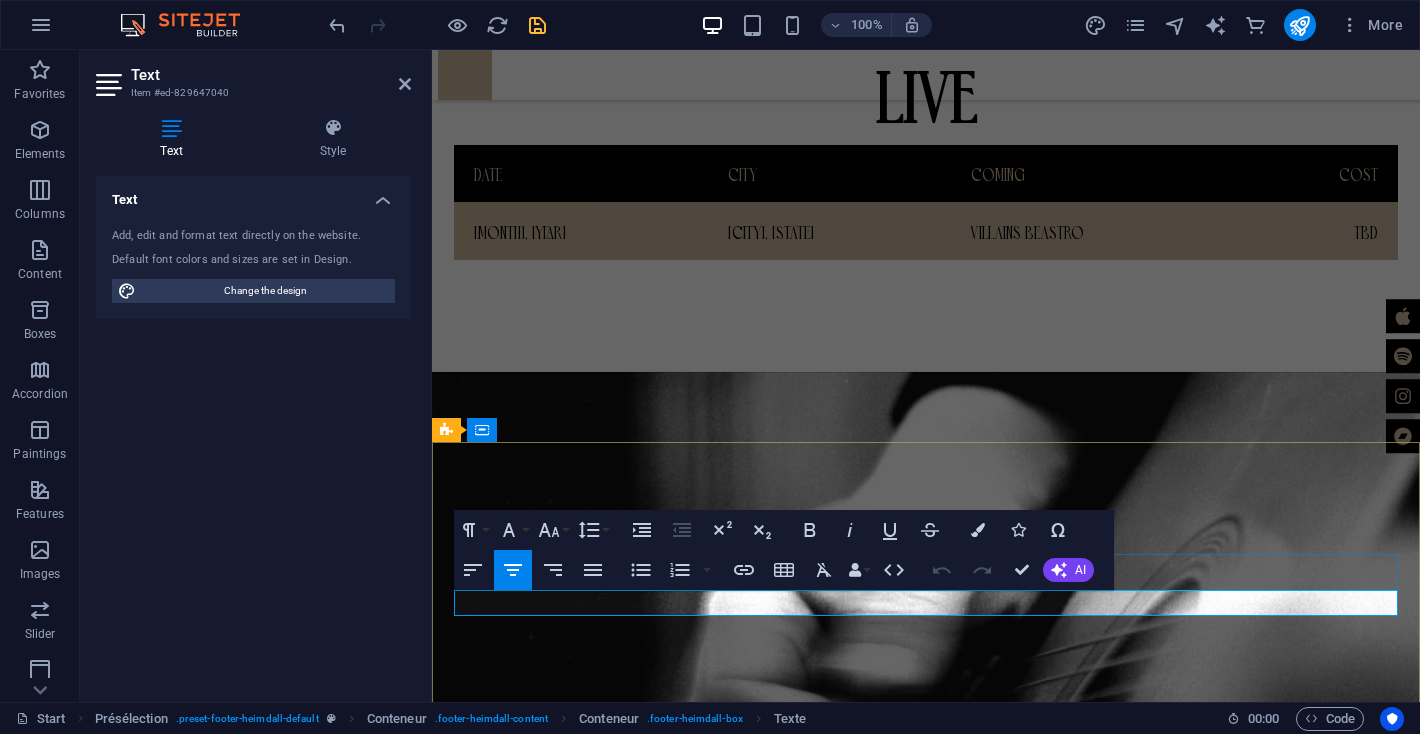 click on "LIVE@JJLMUSIC.COM  +1-123-456-7890" at bounding box center (920, 3005) 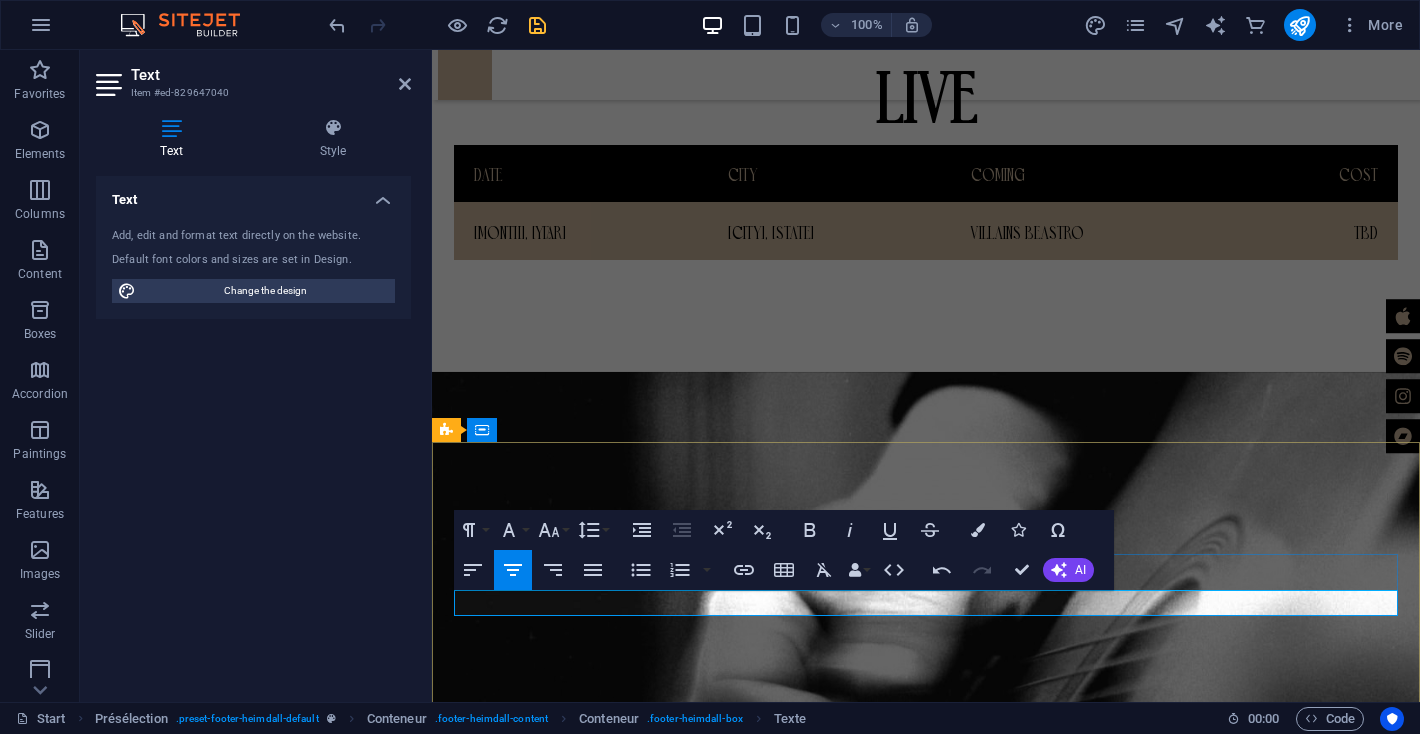 click on "+1-123-456-7890" at bounding box center [957, 3004] 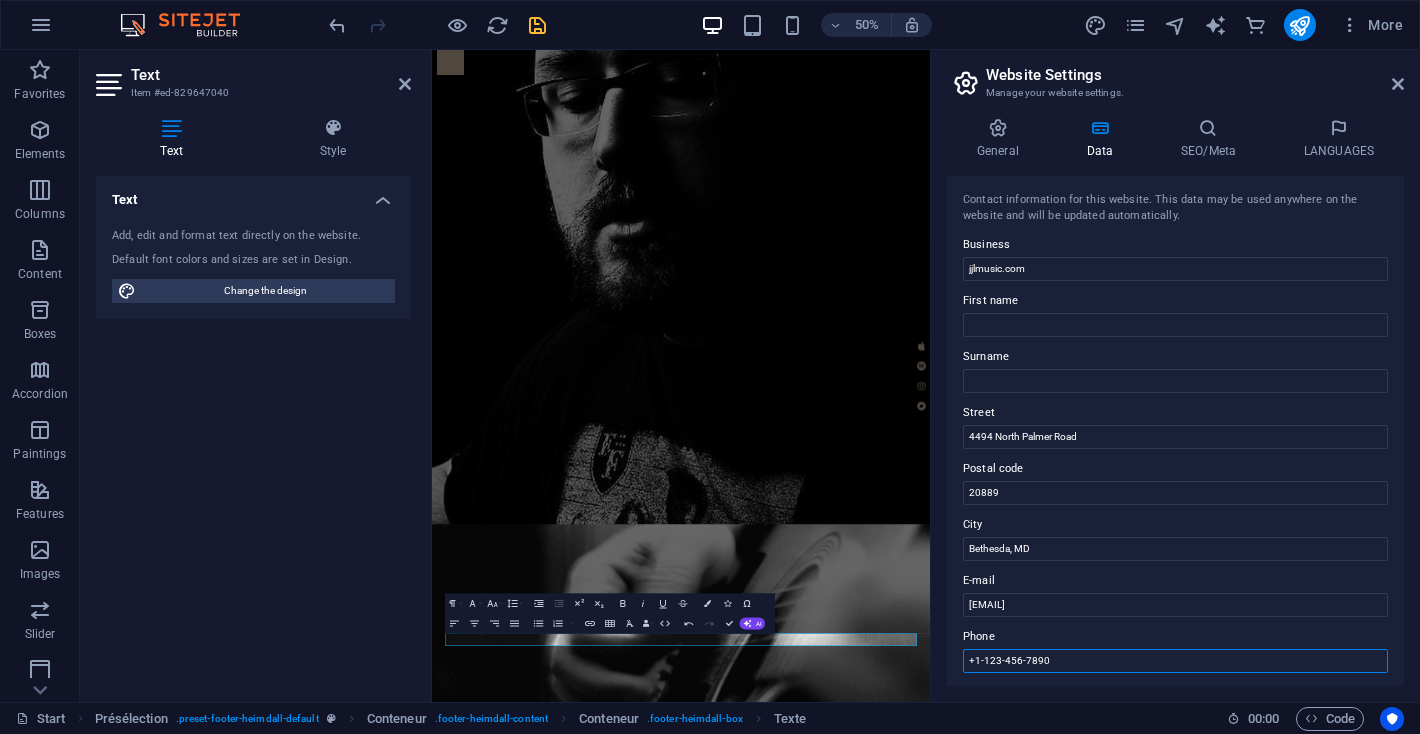 drag, startPoint x: 1496, startPoint y: 710, endPoint x: 1405, endPoint y: 1271, distance: 568.33264 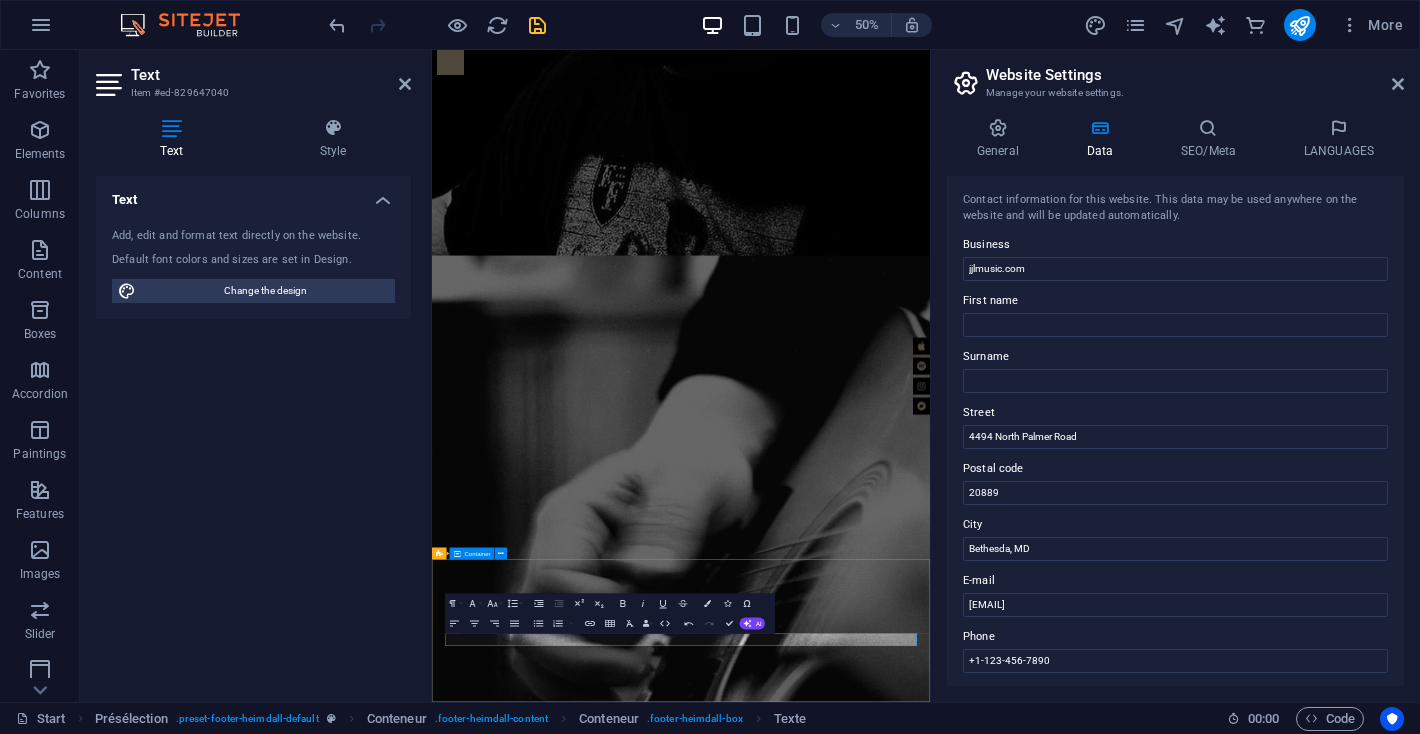 scroll, scrollTop: 2214, scrollLeft: 0, axis: vertical 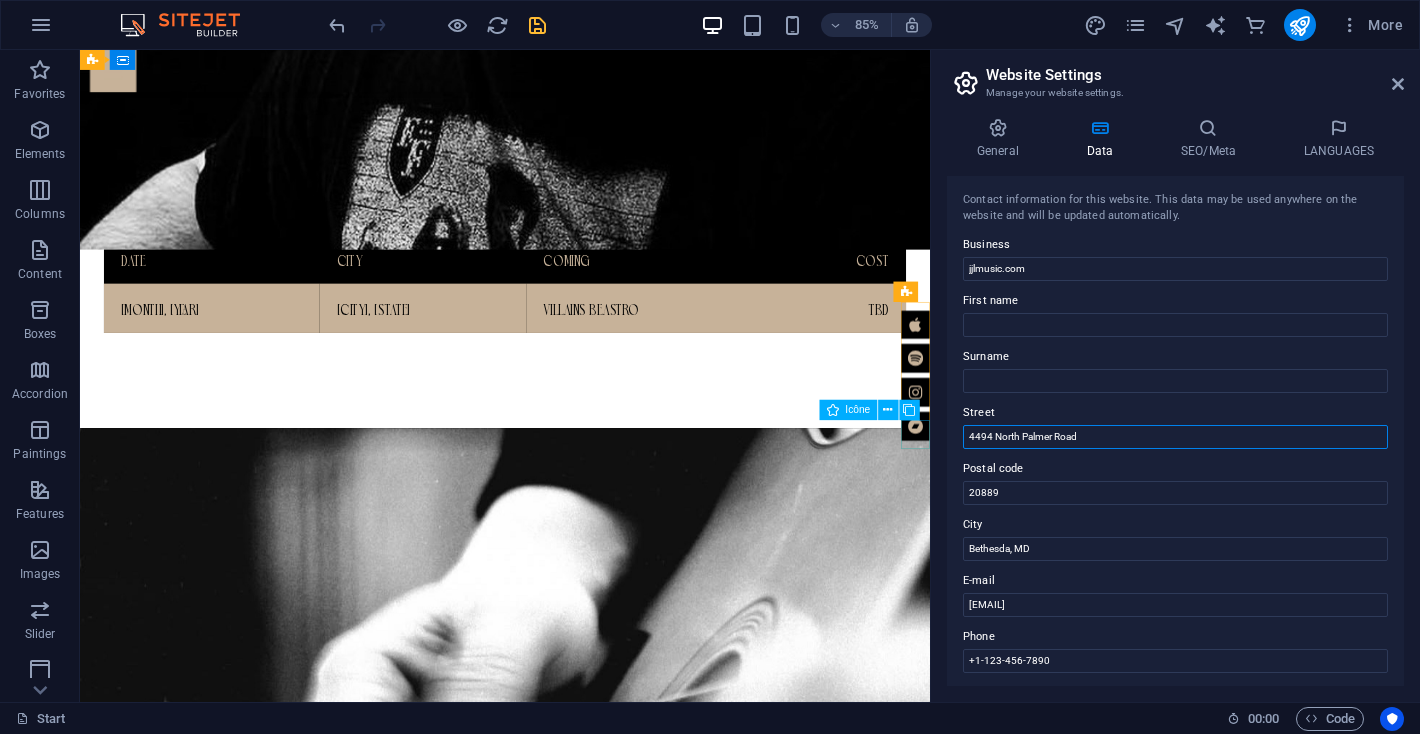 drag, startPoint x: 1183, startPoint y: 486, endPoint x: 1050, endPoint y: 504, distance: 134.21252 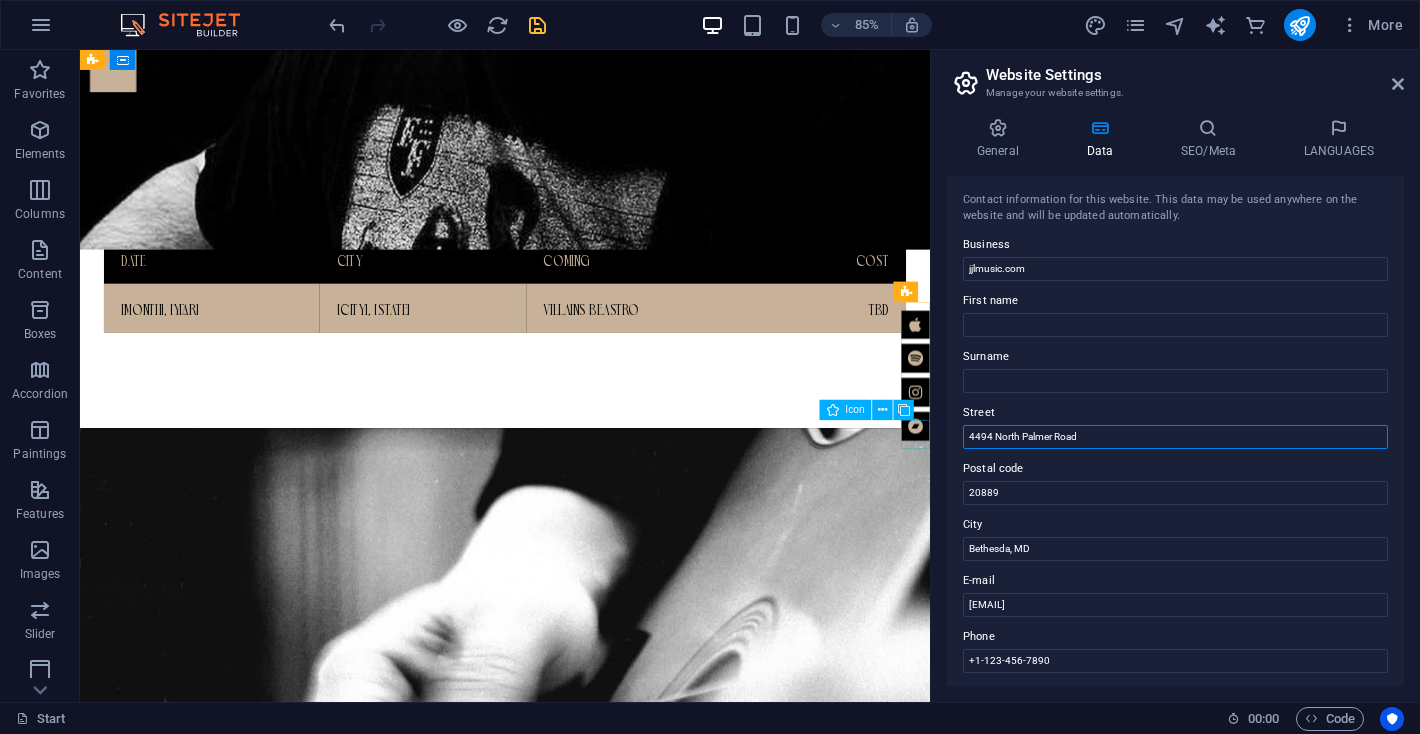 type on "4" 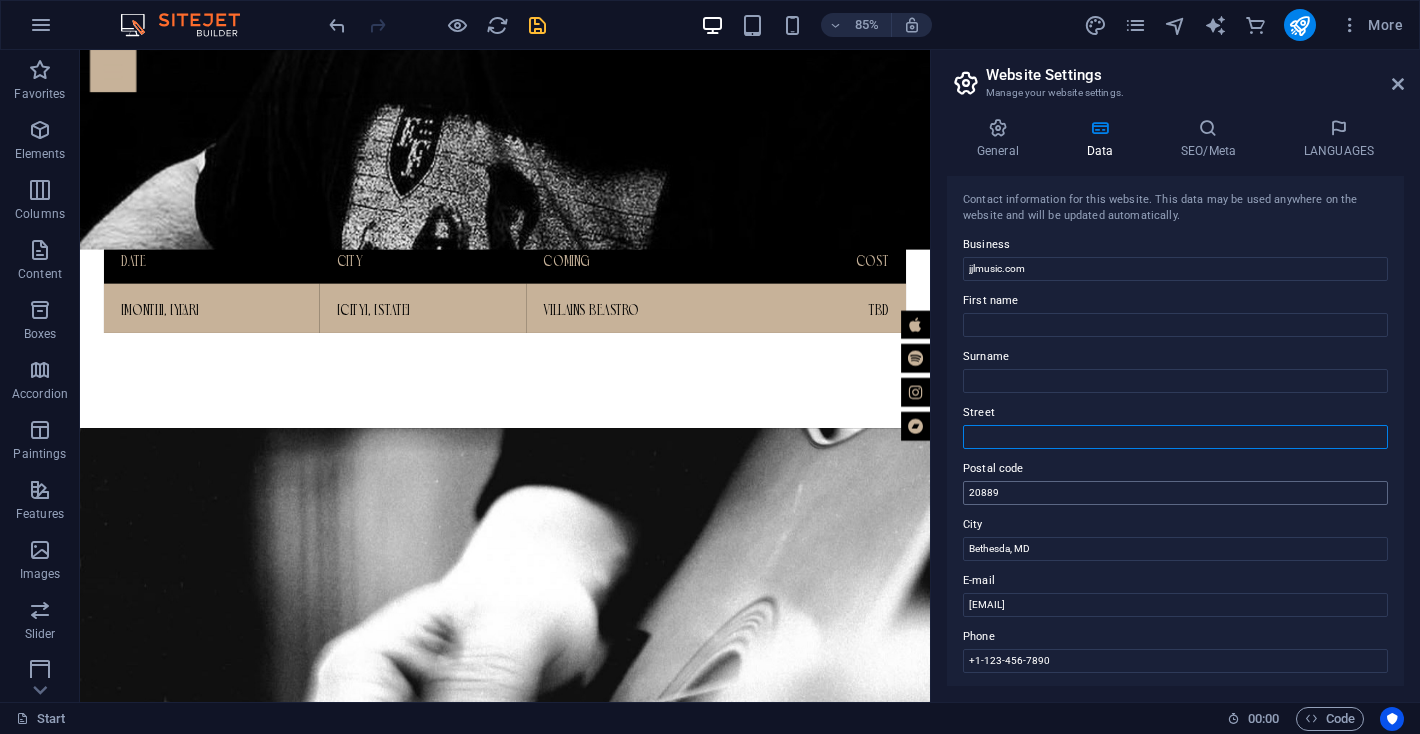 type 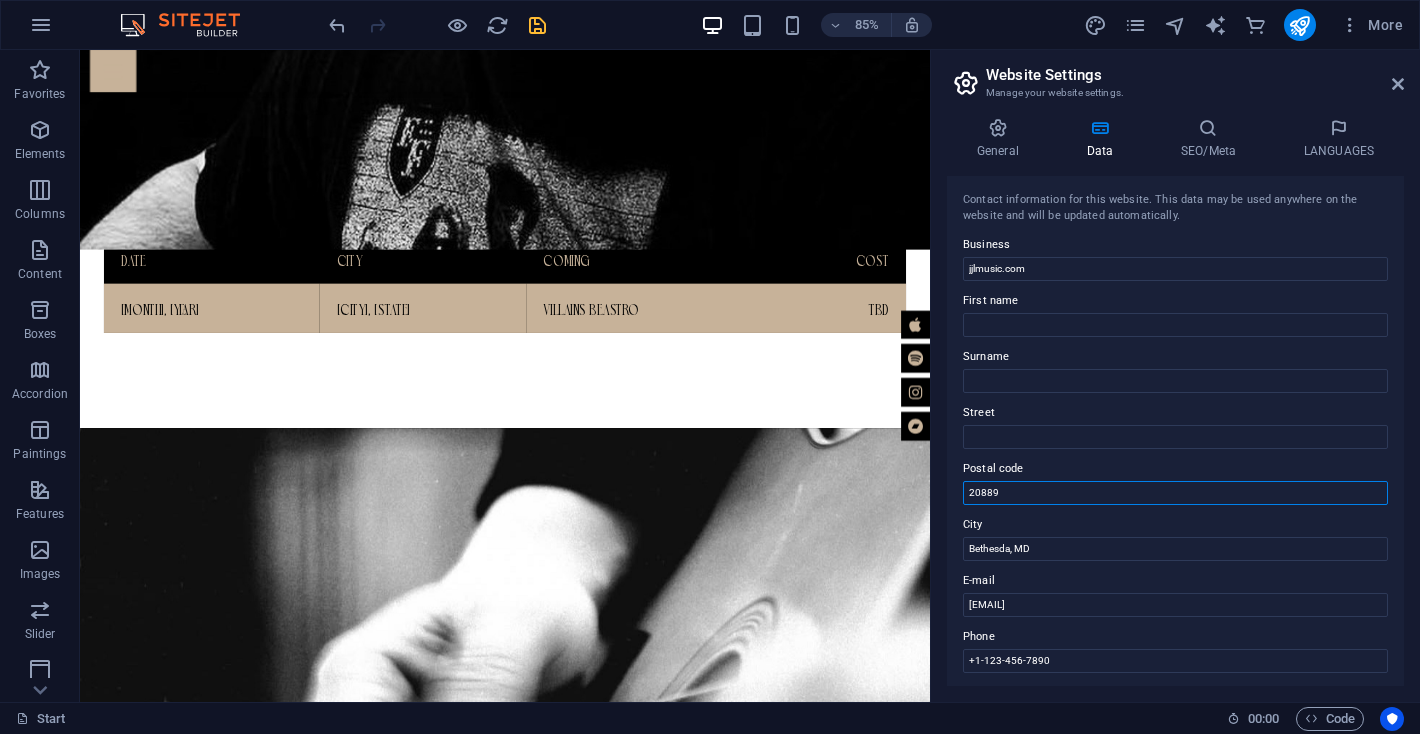 drag, startPoint x: 1100, startPoint y: 544, endPoint x: 1004, endPoint y: 573, distance: 100.28459 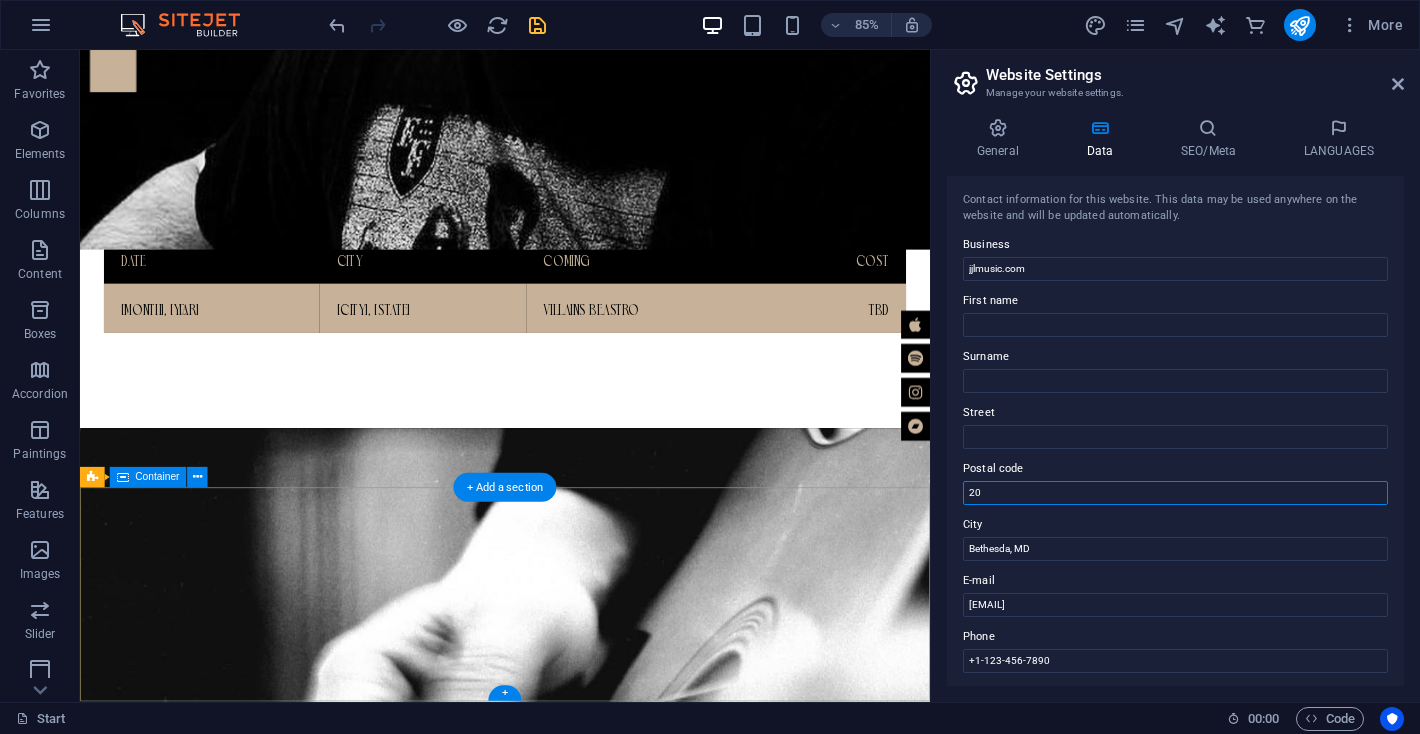 type on "2" 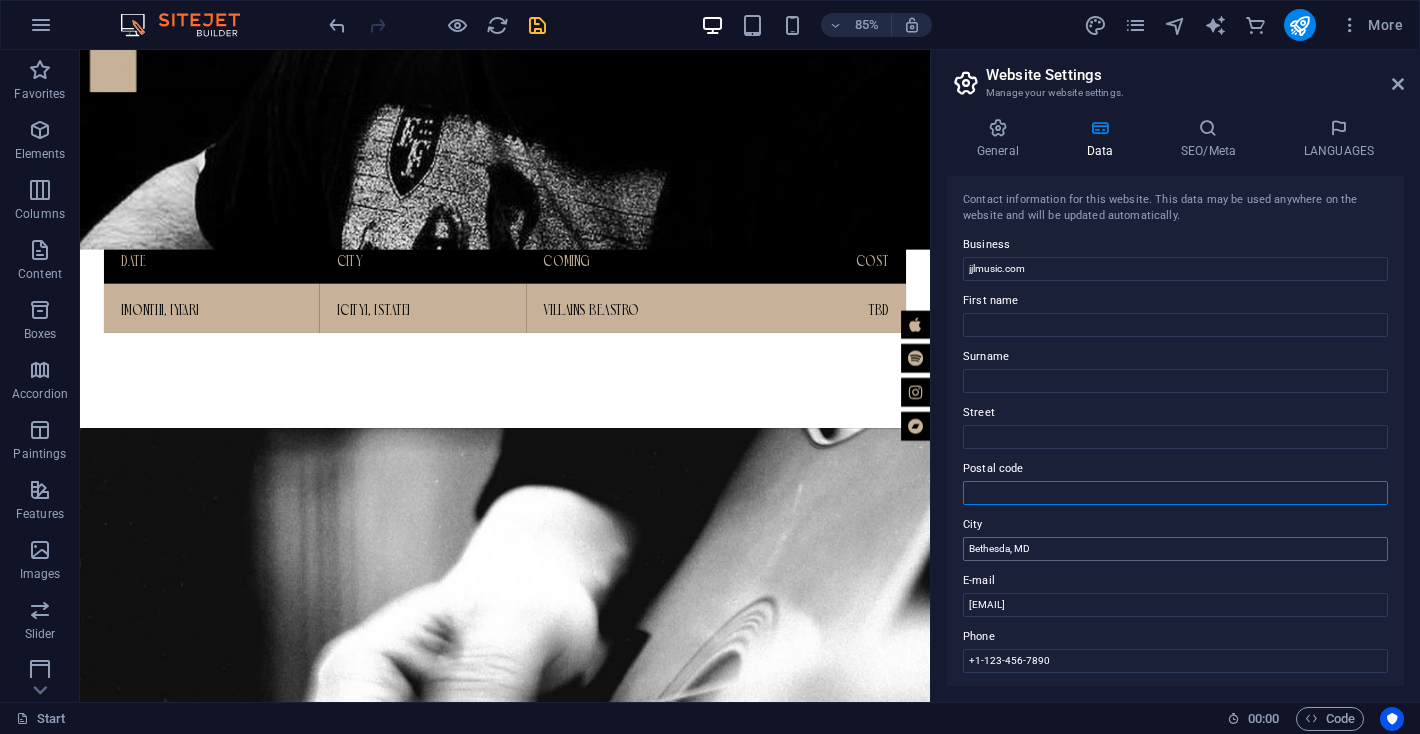 type 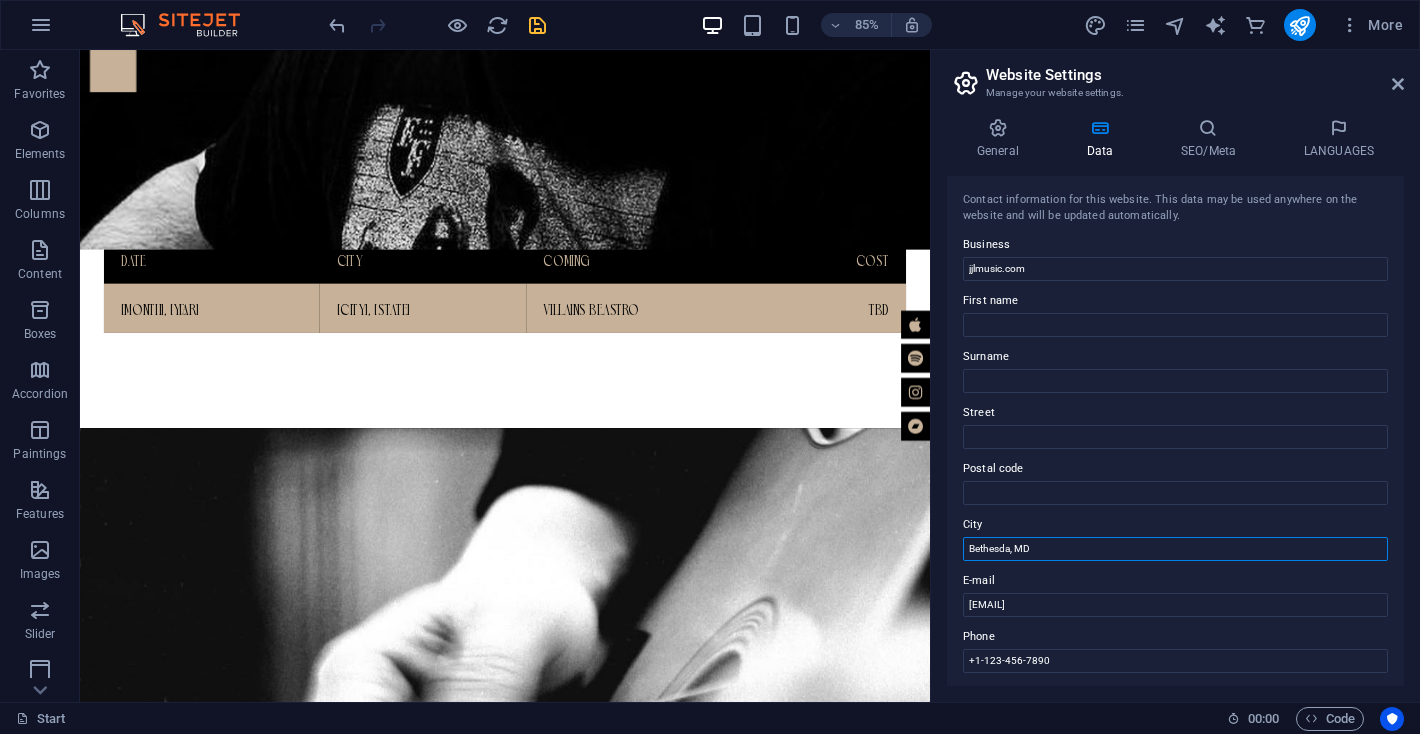 drag, startPoint x: 1132, startPoint y: 602, endPoint x: 1073, endPoint y: 644, distance: 72.42237 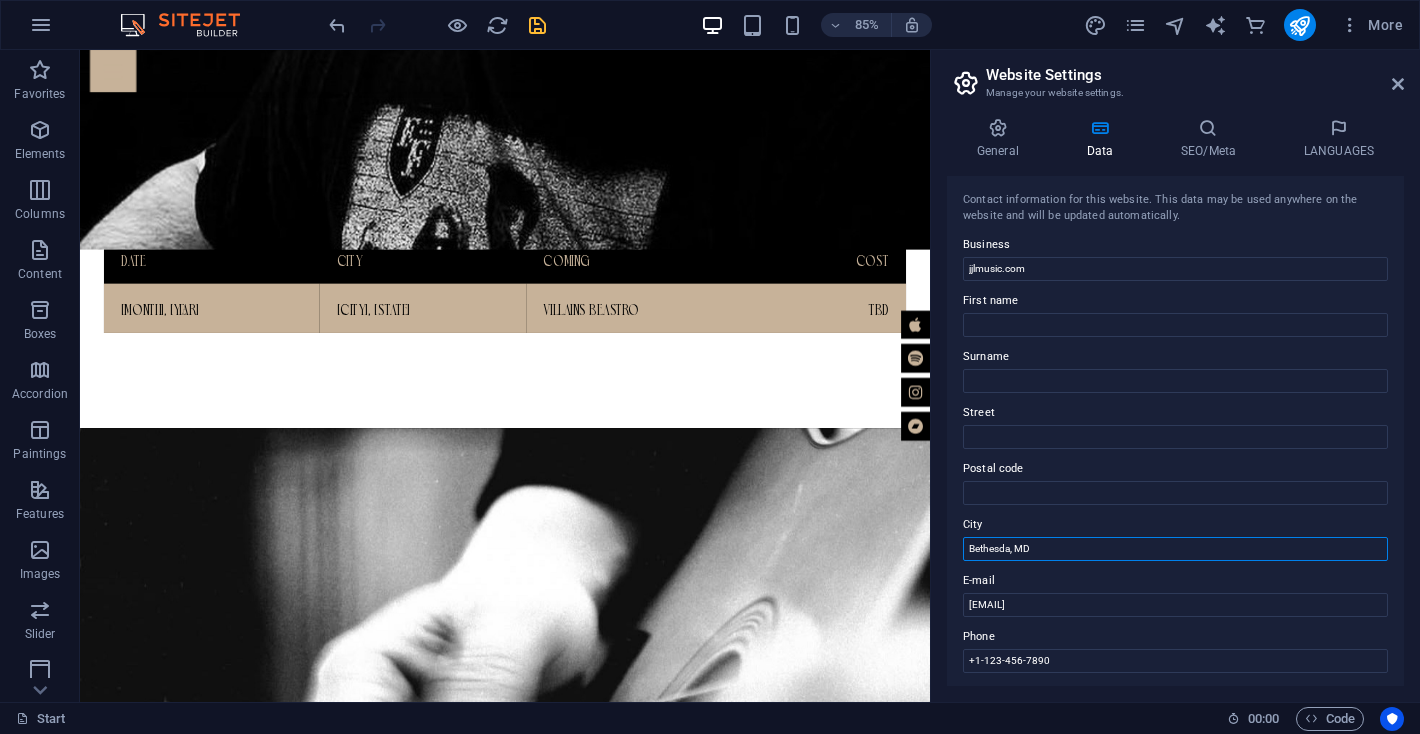 drag, startPoint x: 1058, startPoint y: 548, endPoint x: 965, endPoint y: 551, distance: 93.04838 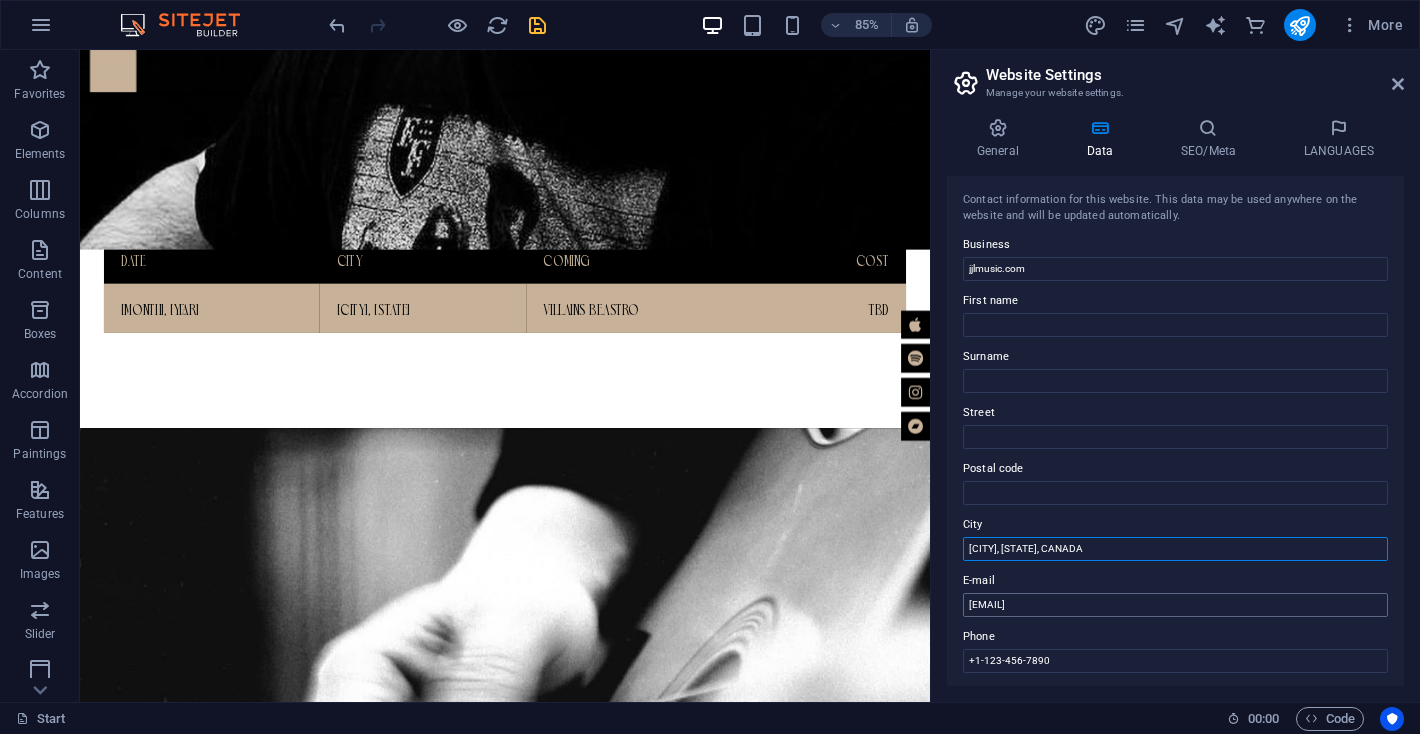 type on "WINDSOR, ONTARIO, CANADA" 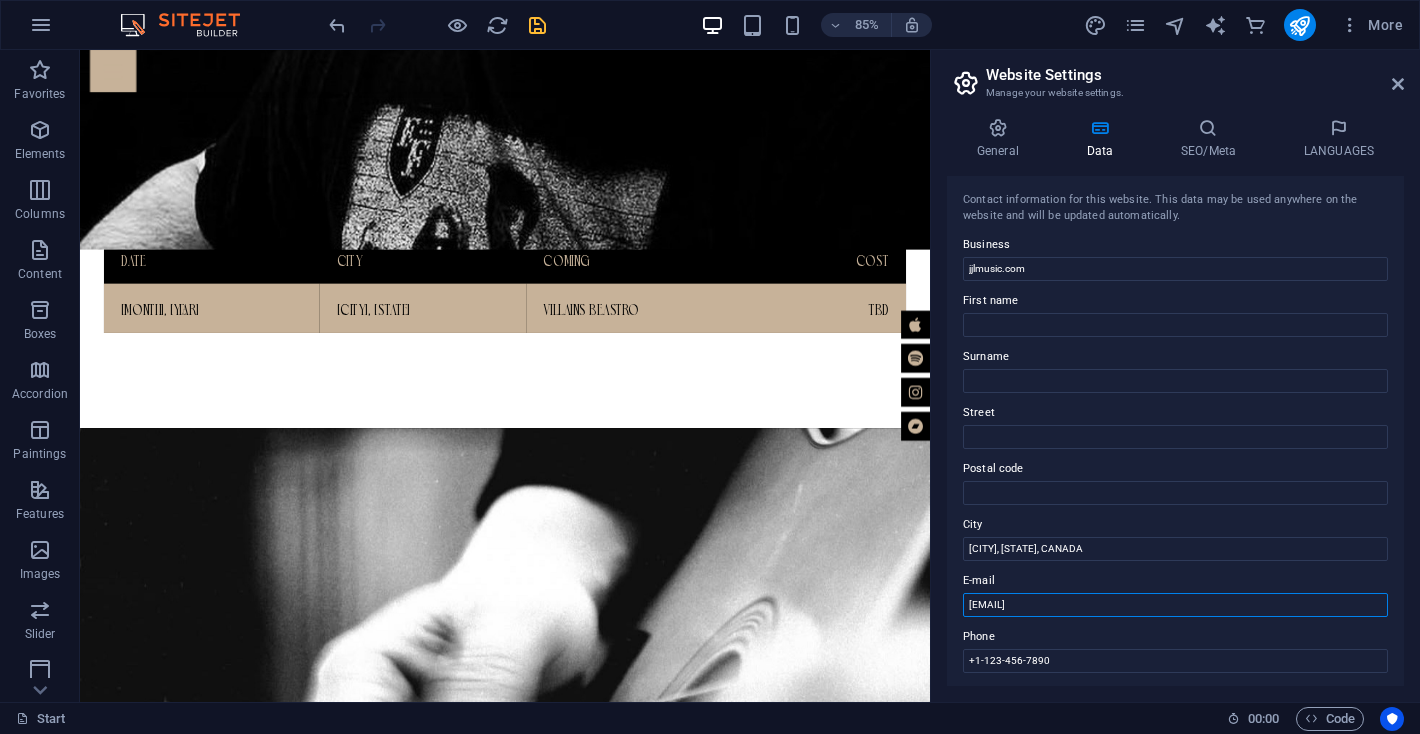 click on "616738caf9b1bd8978cea66b15c979@cpanel.local" at bounding box center [1175, 605] 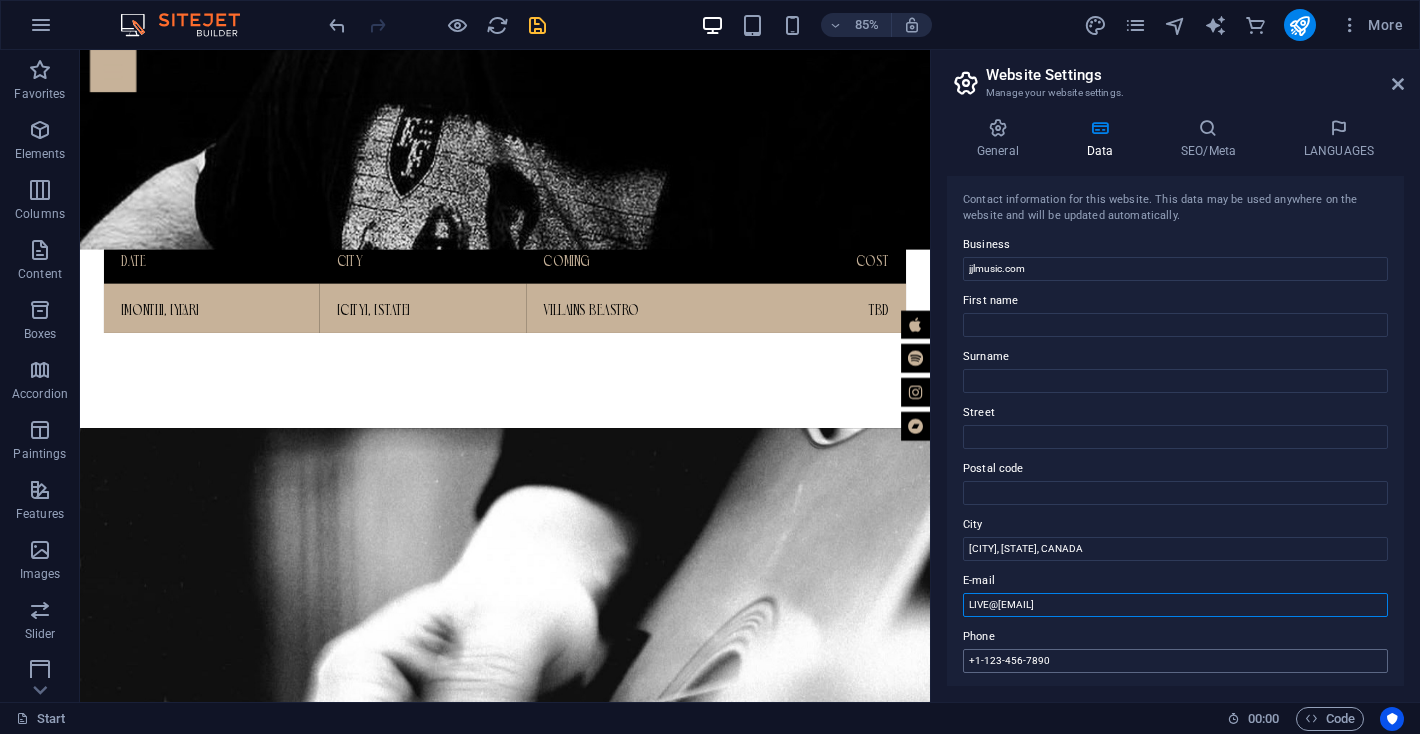 type on "LIVE@[EMAIL_DOMAIN]" 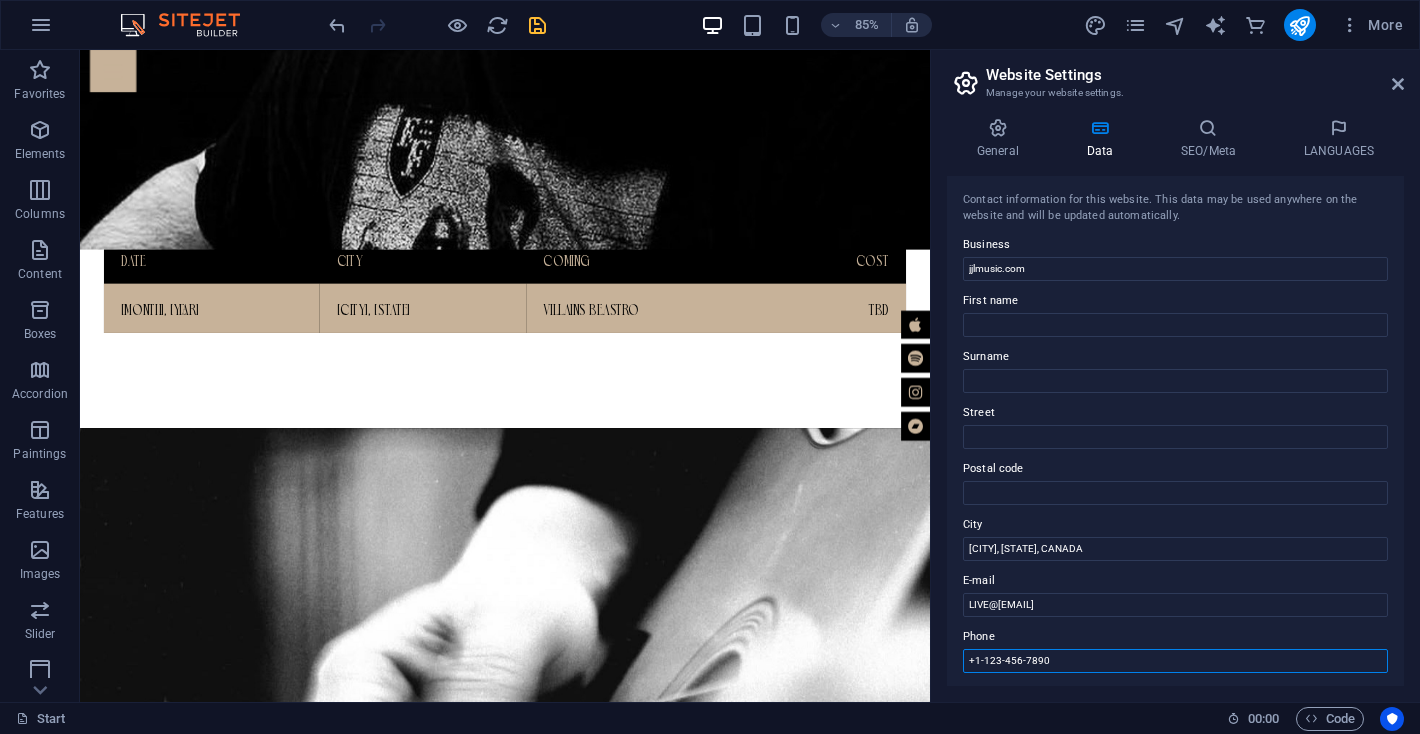 drag, startPoint x: 1068, startPoint y: 663, endPoint x: 953, endPoint y: 664, distance: 115.00435 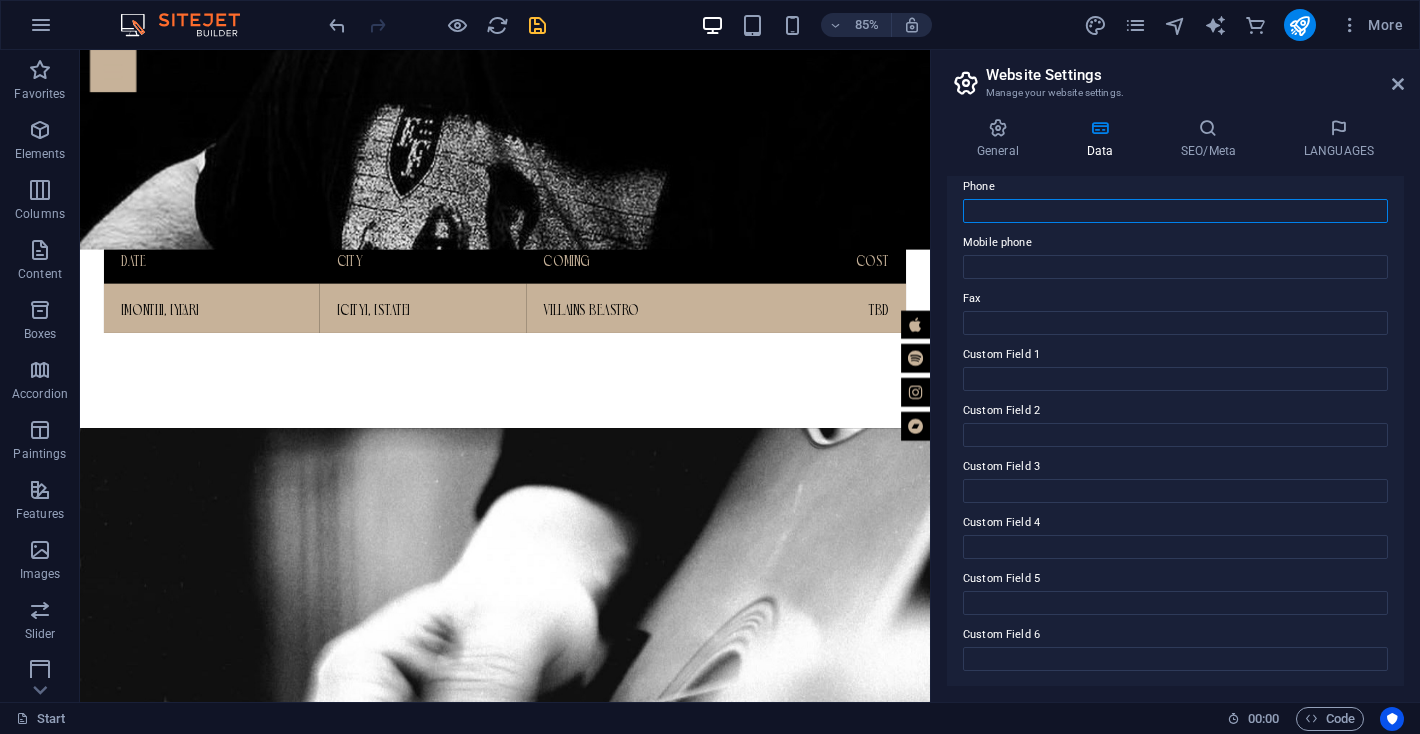scroll, scrollTop: 0, scrollLeft: 0, axis: both 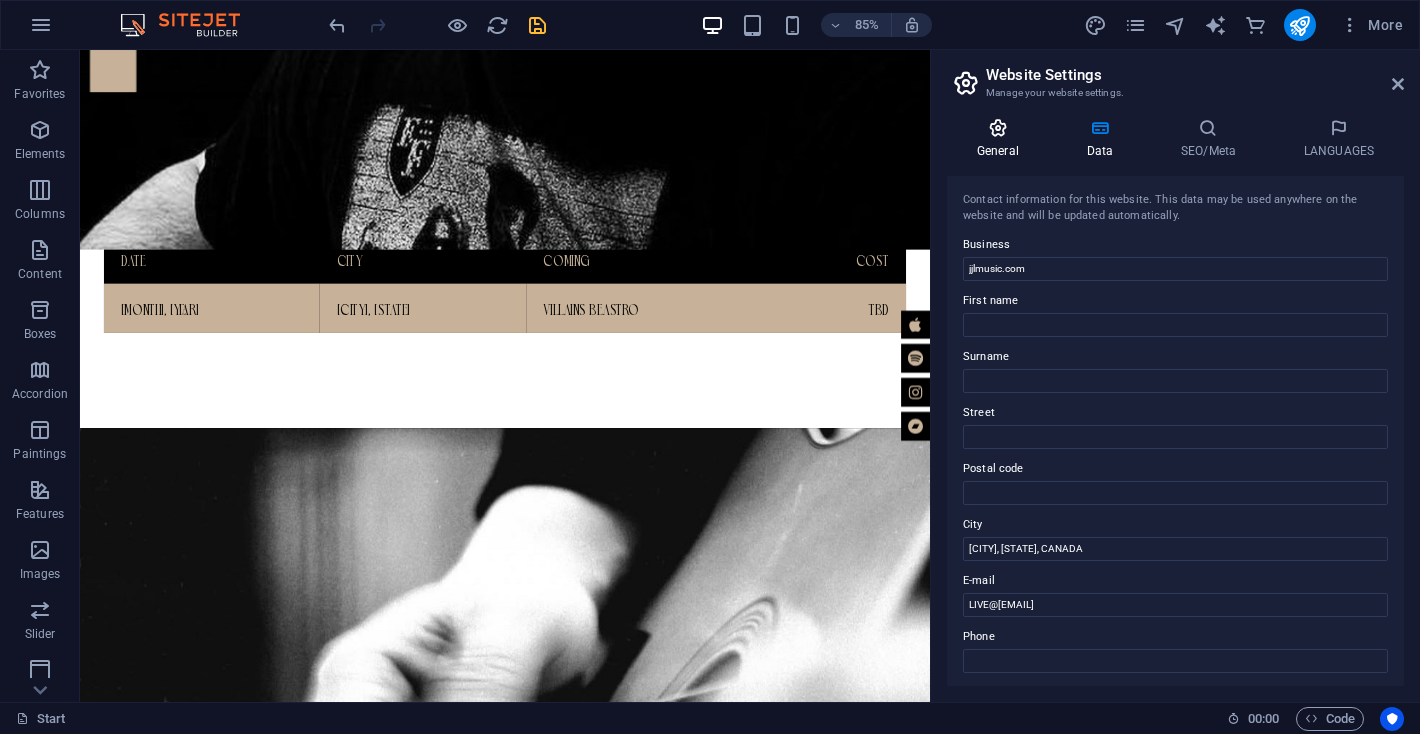 click on "General" at bounding box center (1002, 139) 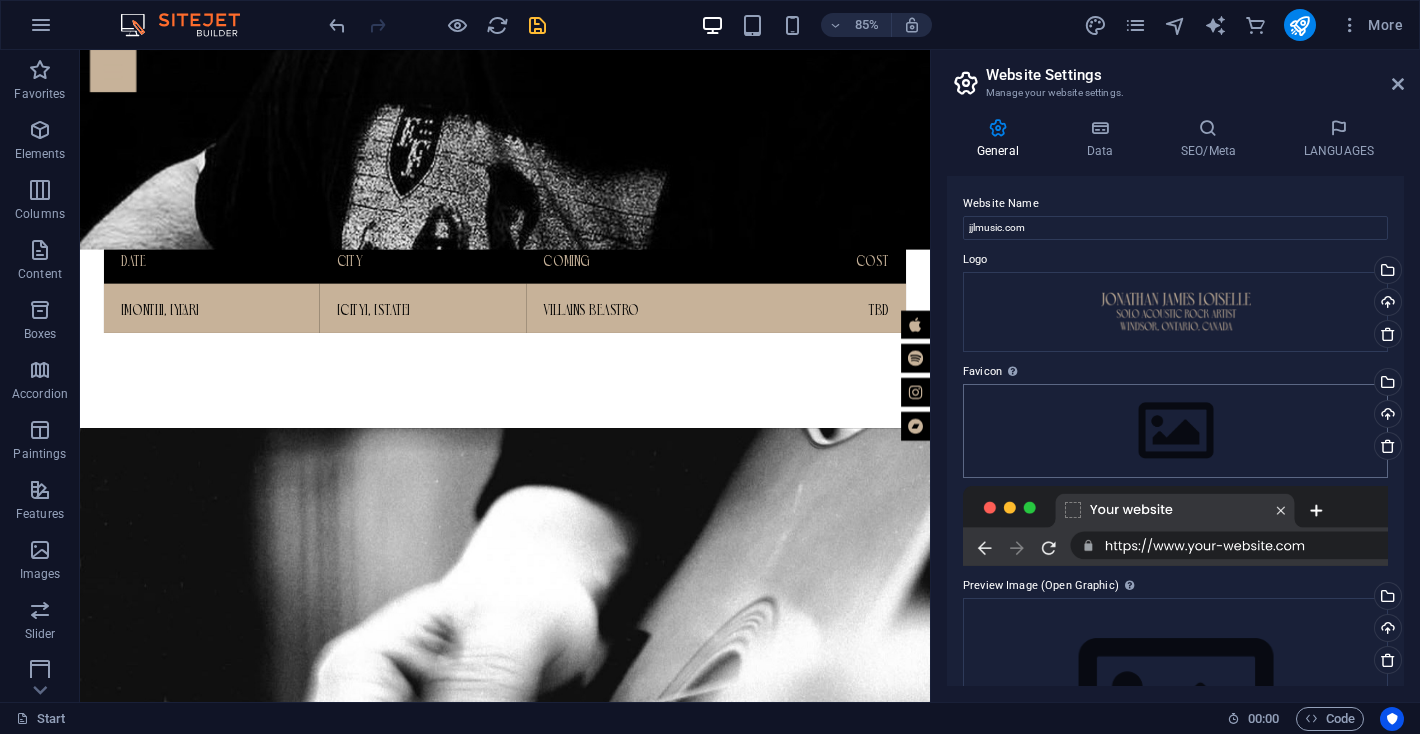 scroll, scrollTop: 157, scrollLeft: 0, axis: vertical 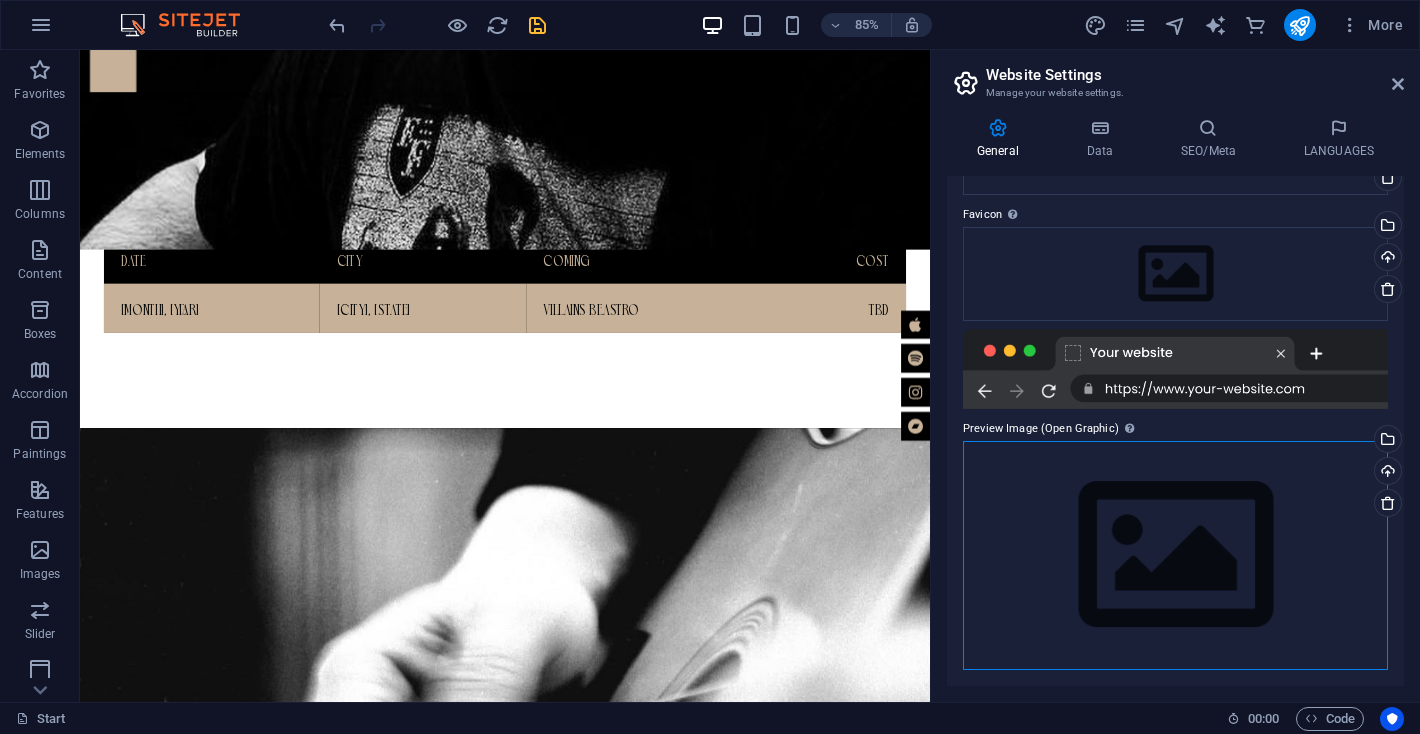 click on "Drag files here, click to choose files, or  select files from Files or from our free stock photos and videos" at bounding box center [1175, 555] 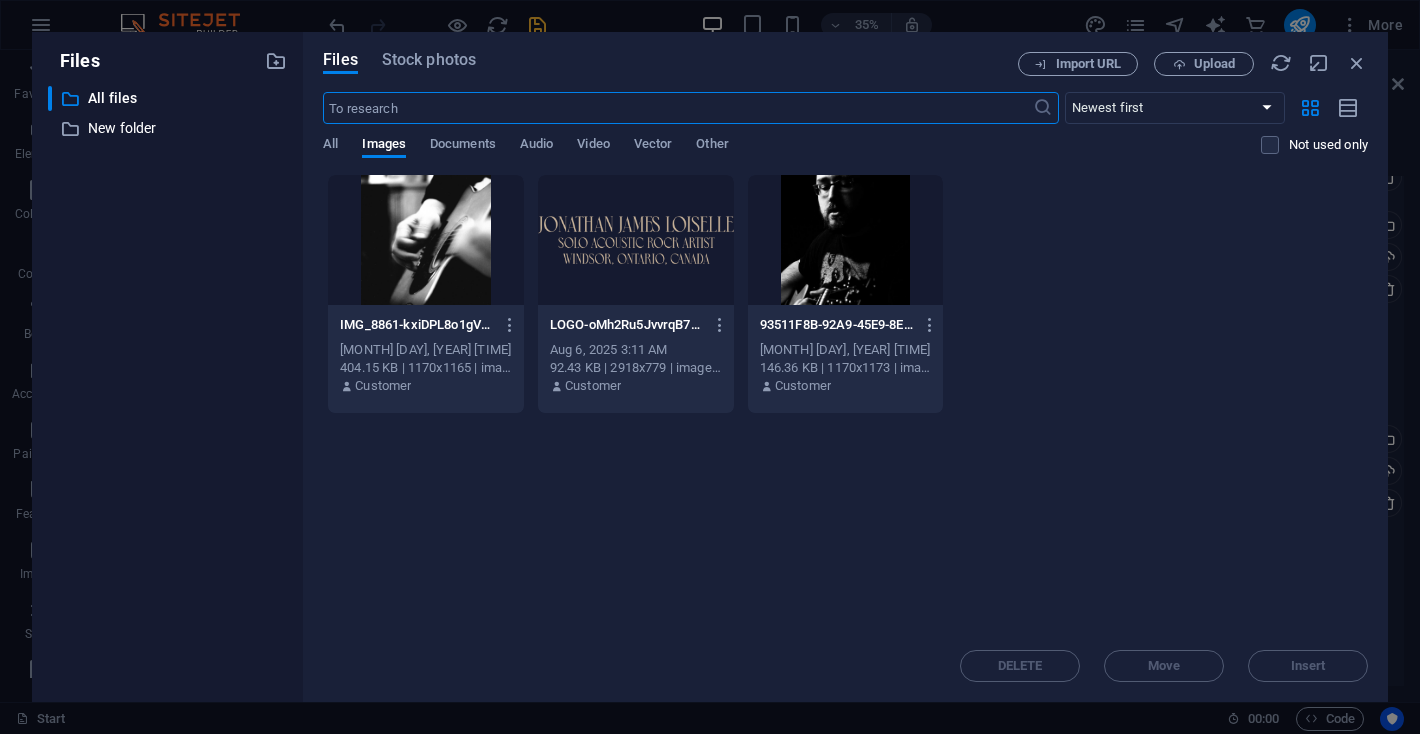 click at bounding box center [846, 240] 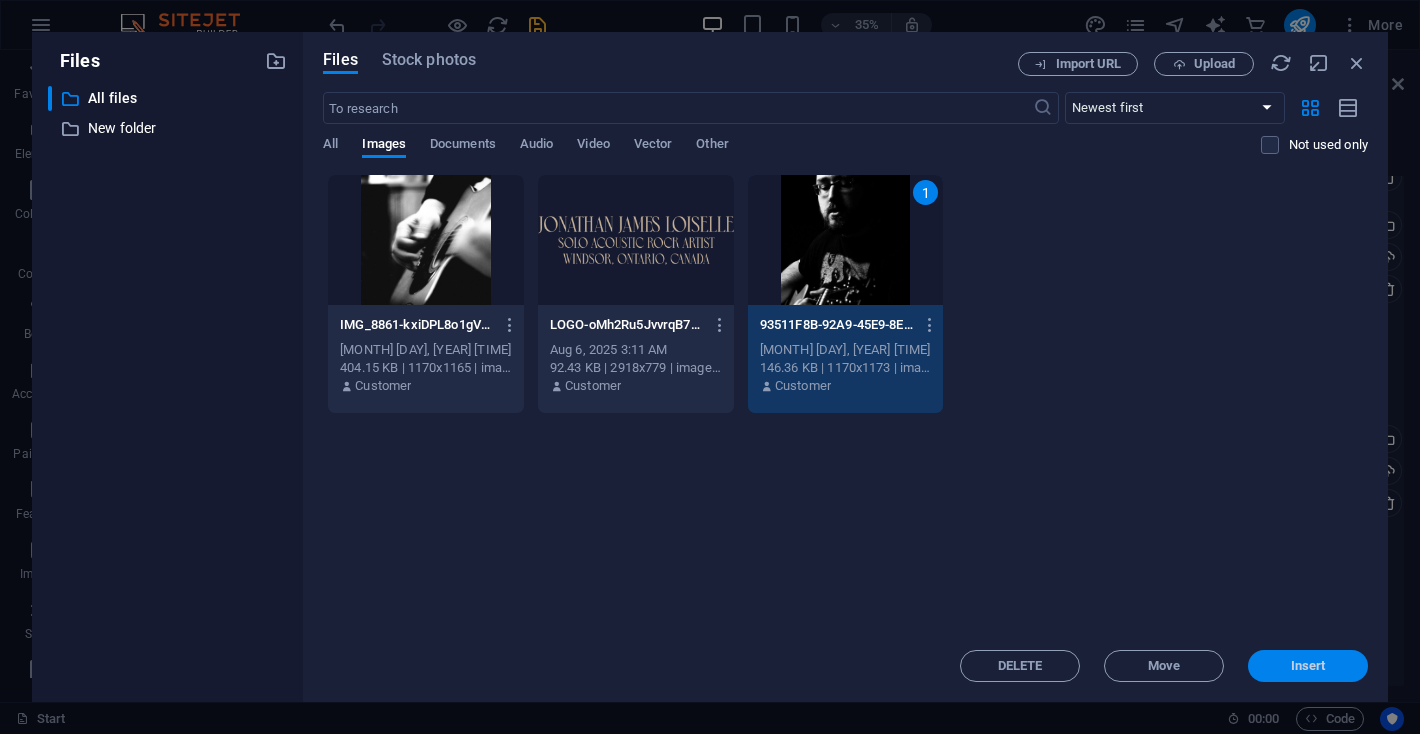 click on "Insert" at bounding box center (1308, 665) 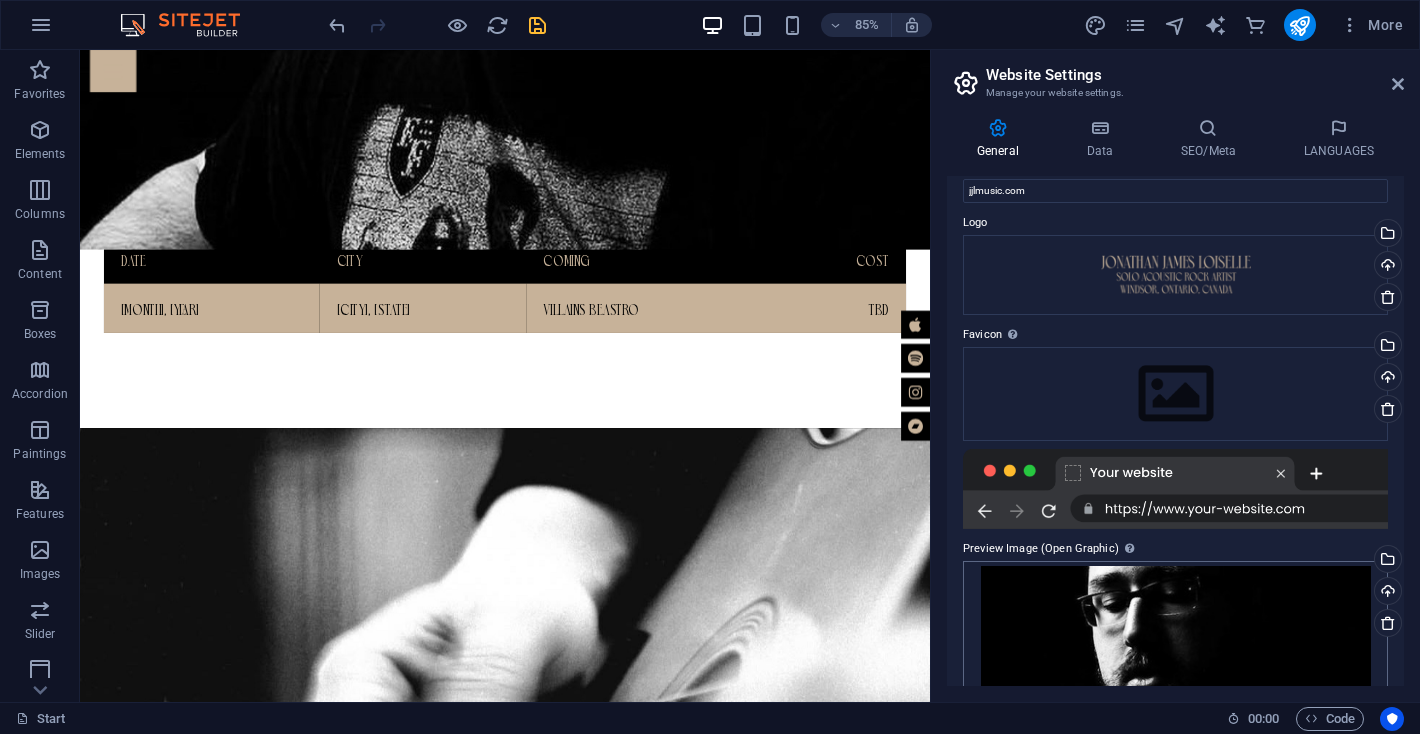scroll, scrollTop: 0, scrollLeft: 0, axis: both 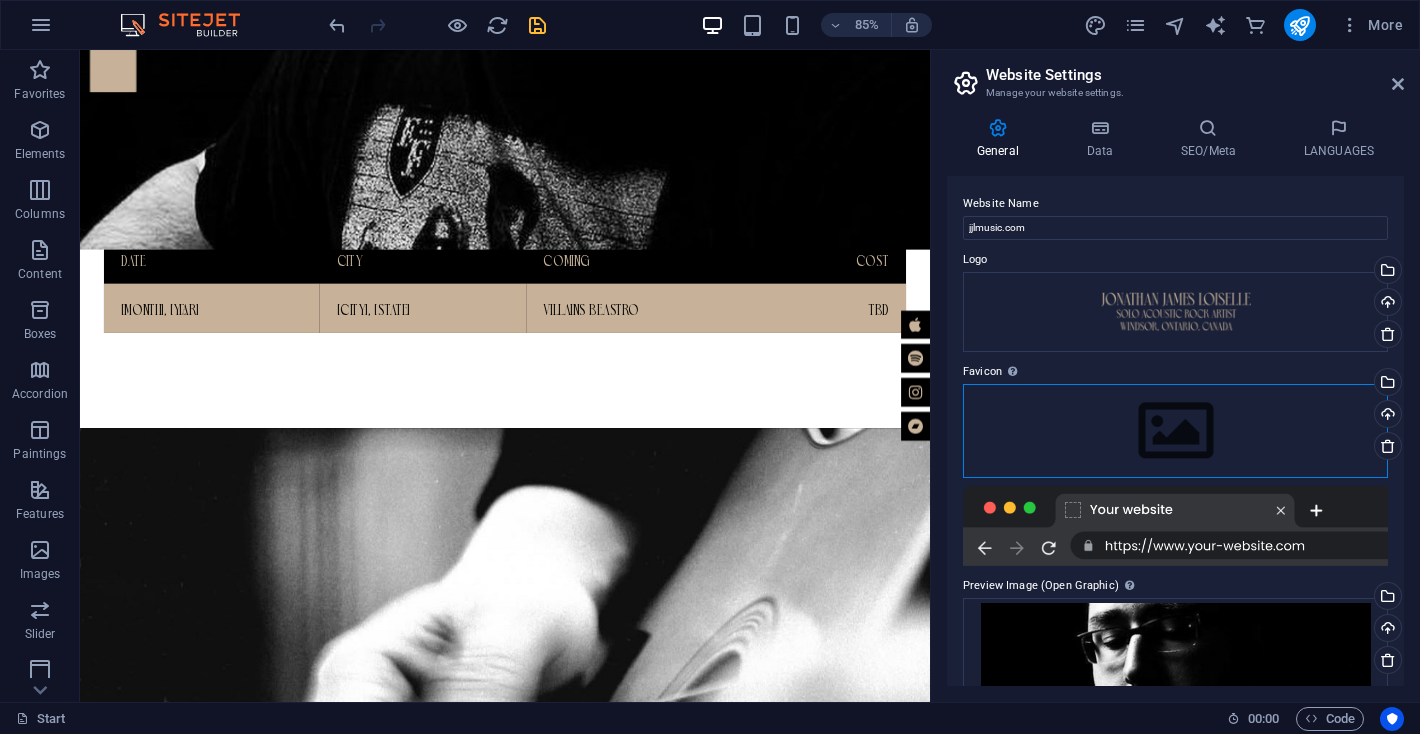 click on "Drag files here, click to choose files, or  select files from Files or from our free stock photos and videos" at bounding box center [1175, 431] 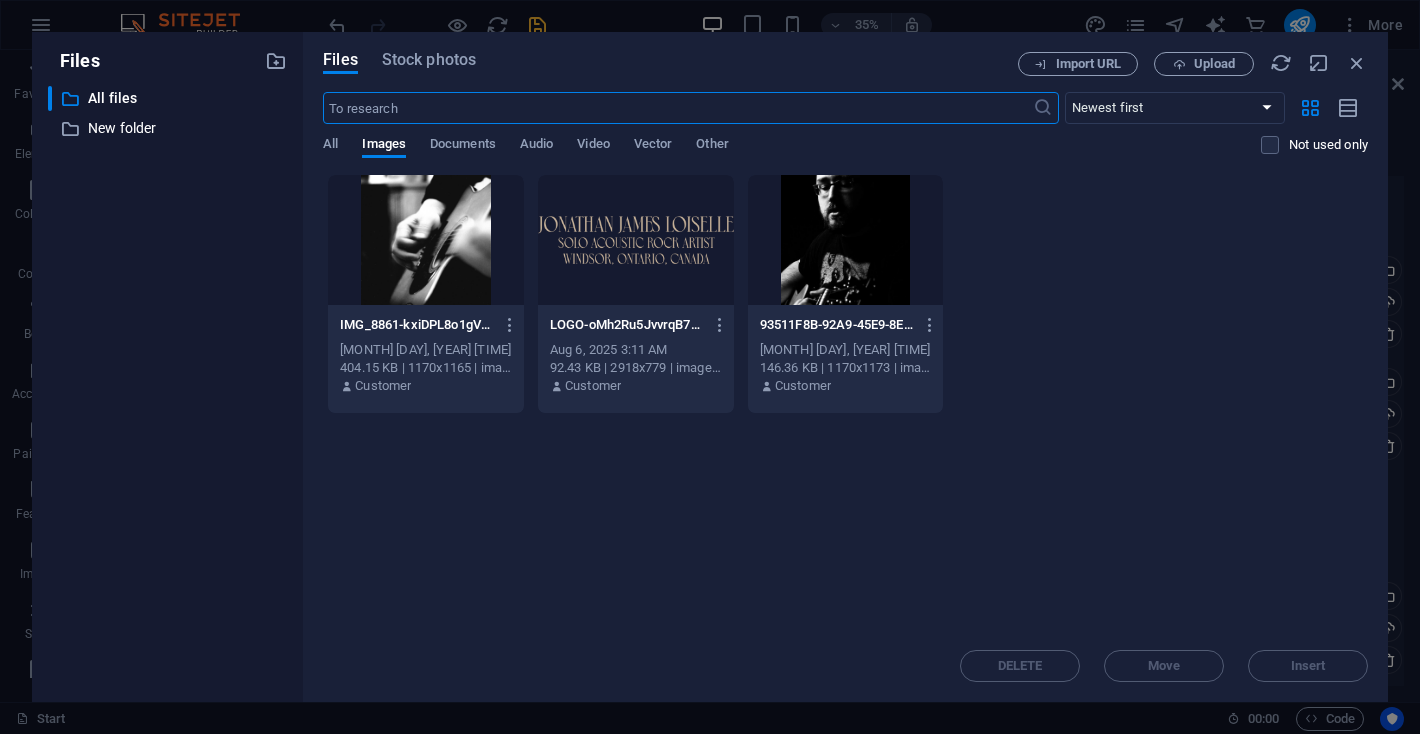 click at bounding box center [426, 240] 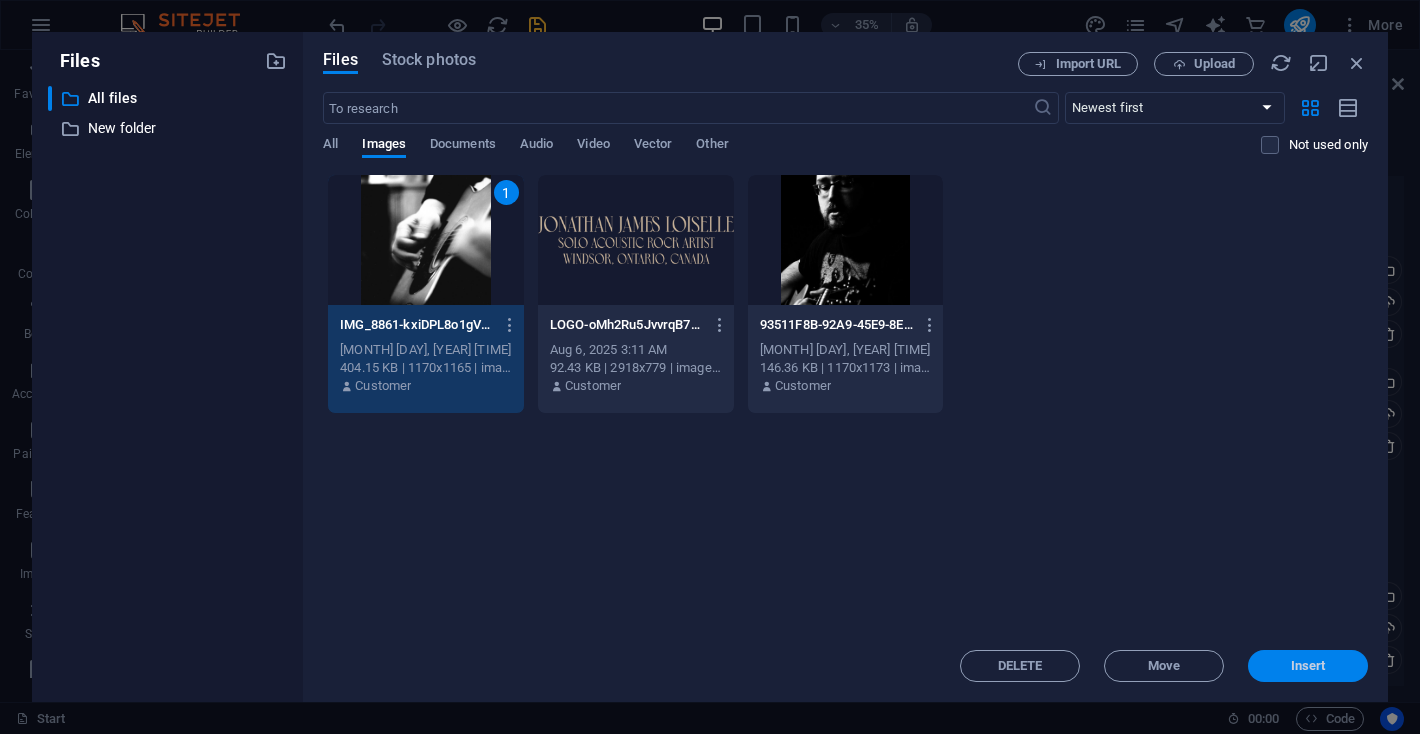 click on "Insert" at bounding box center [1308, 665] 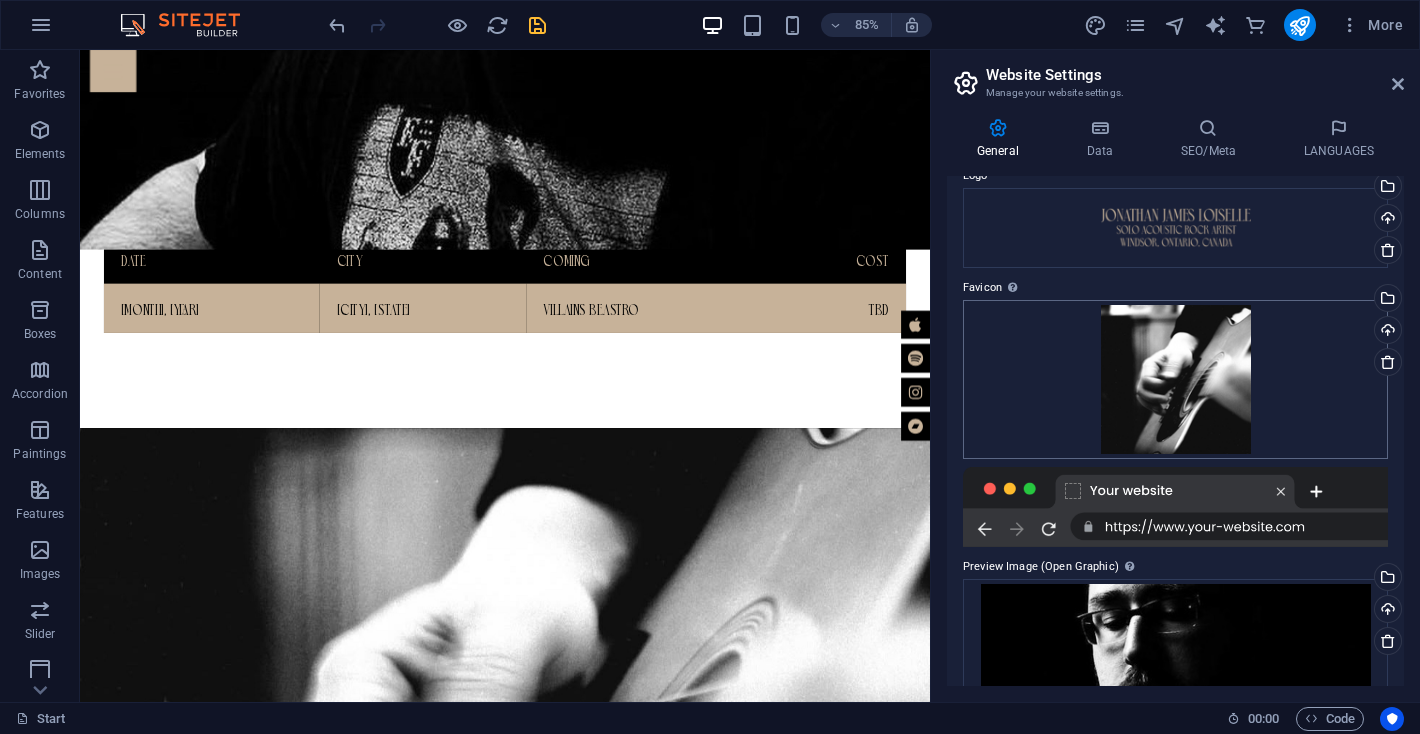 scroll, scrollTop: 0, scrollLeft: 0, axis: both 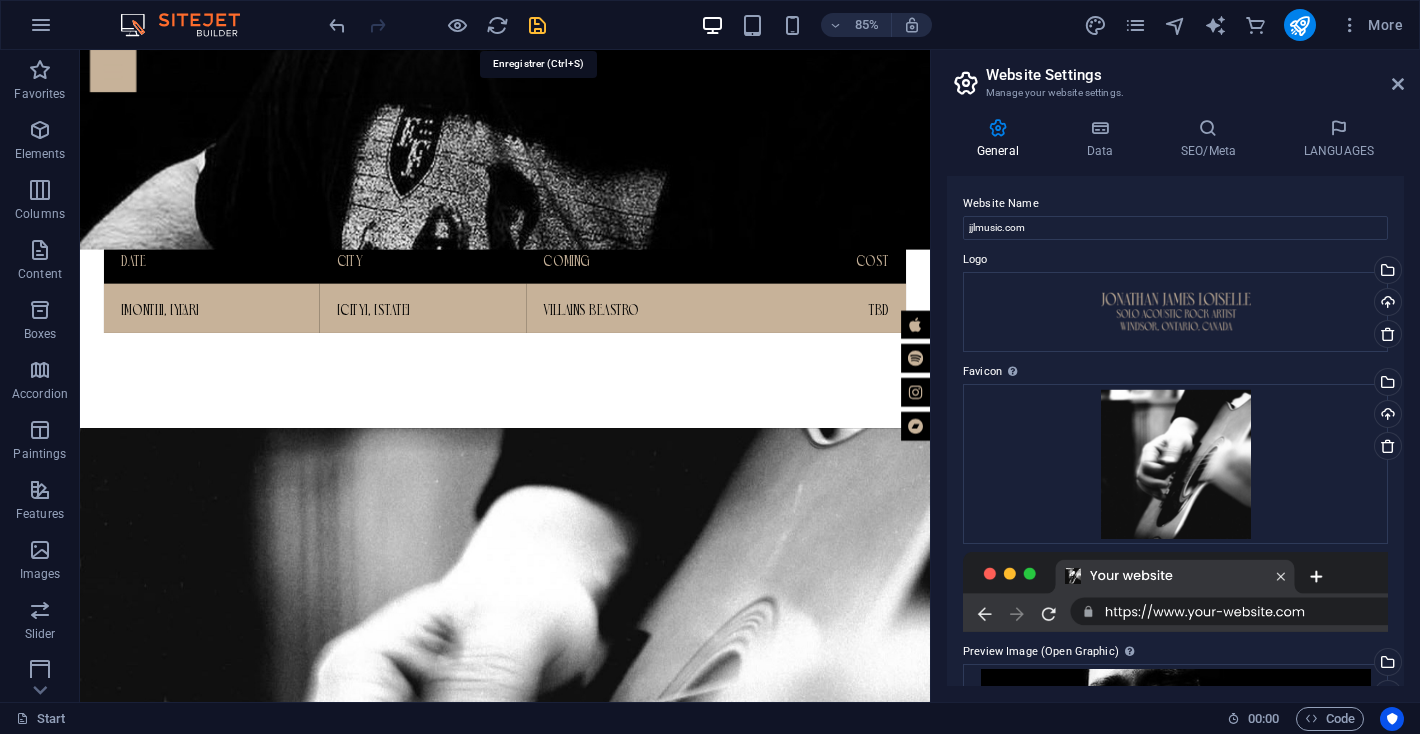 click at bounding box center [537, 25] 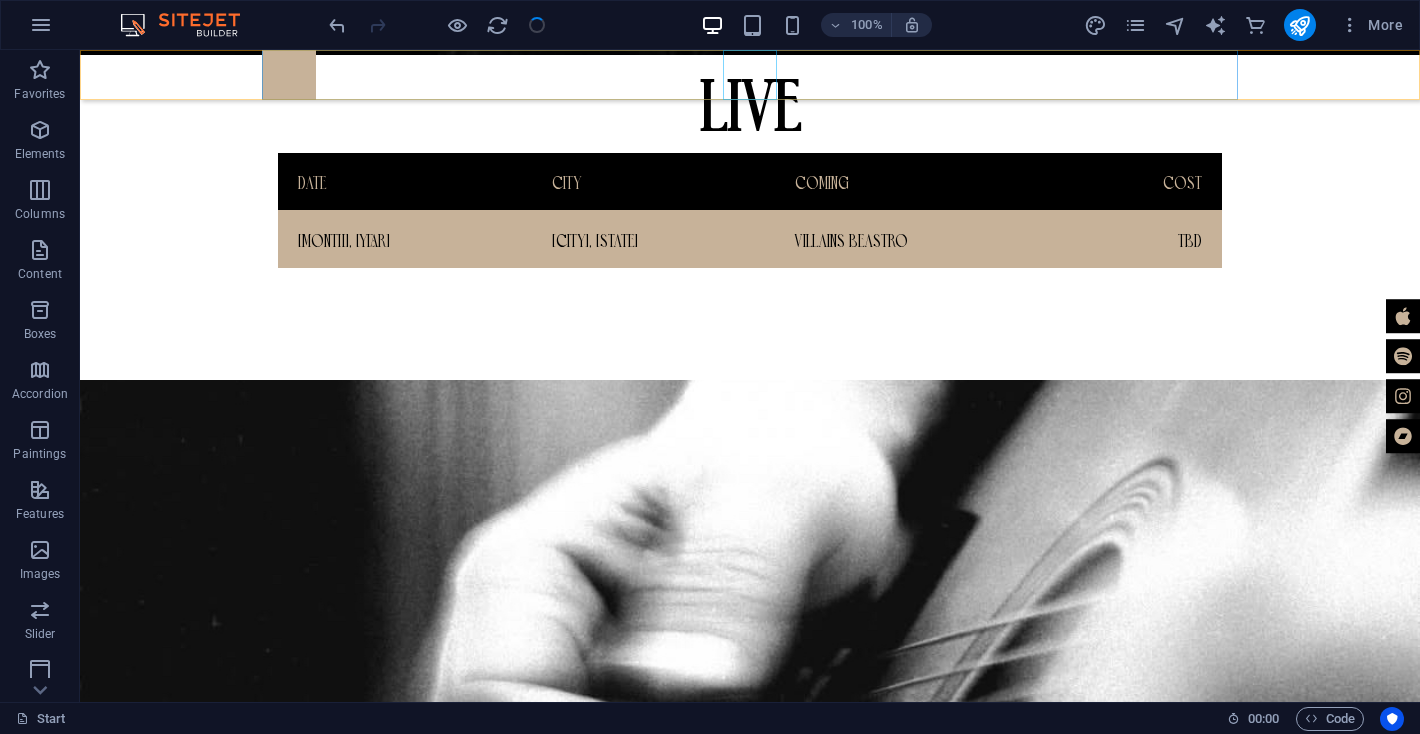 click at bounding box center (750, 75) 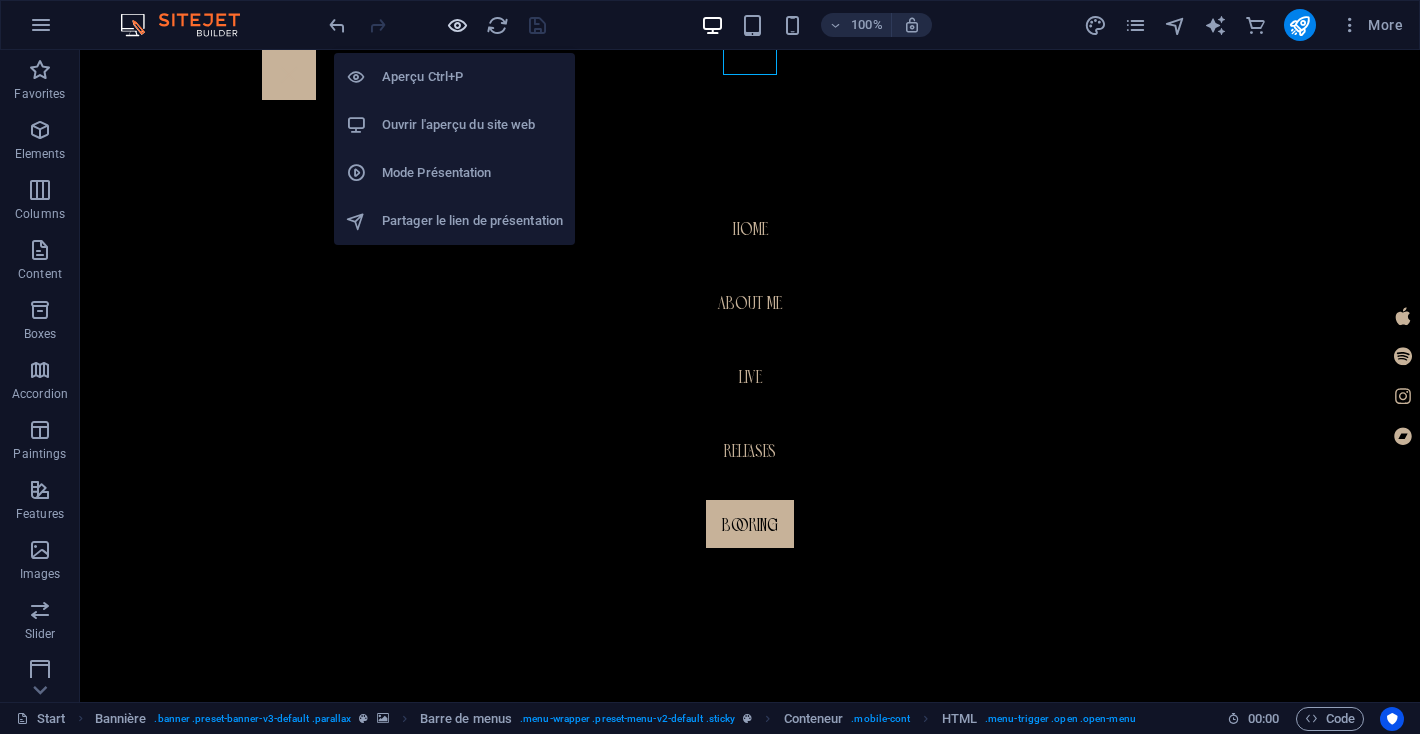 click at bounding box center (457, 25) 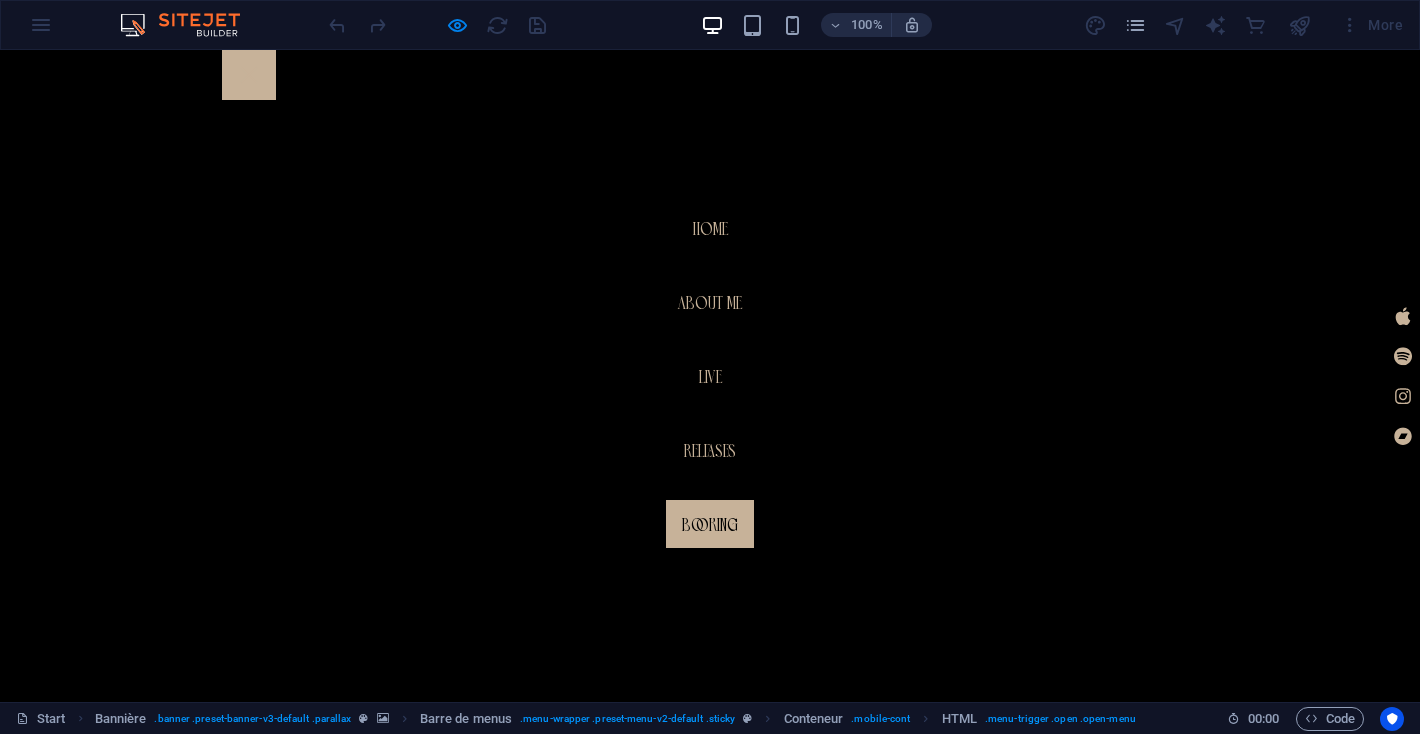 click at bounding box center [249, 75] 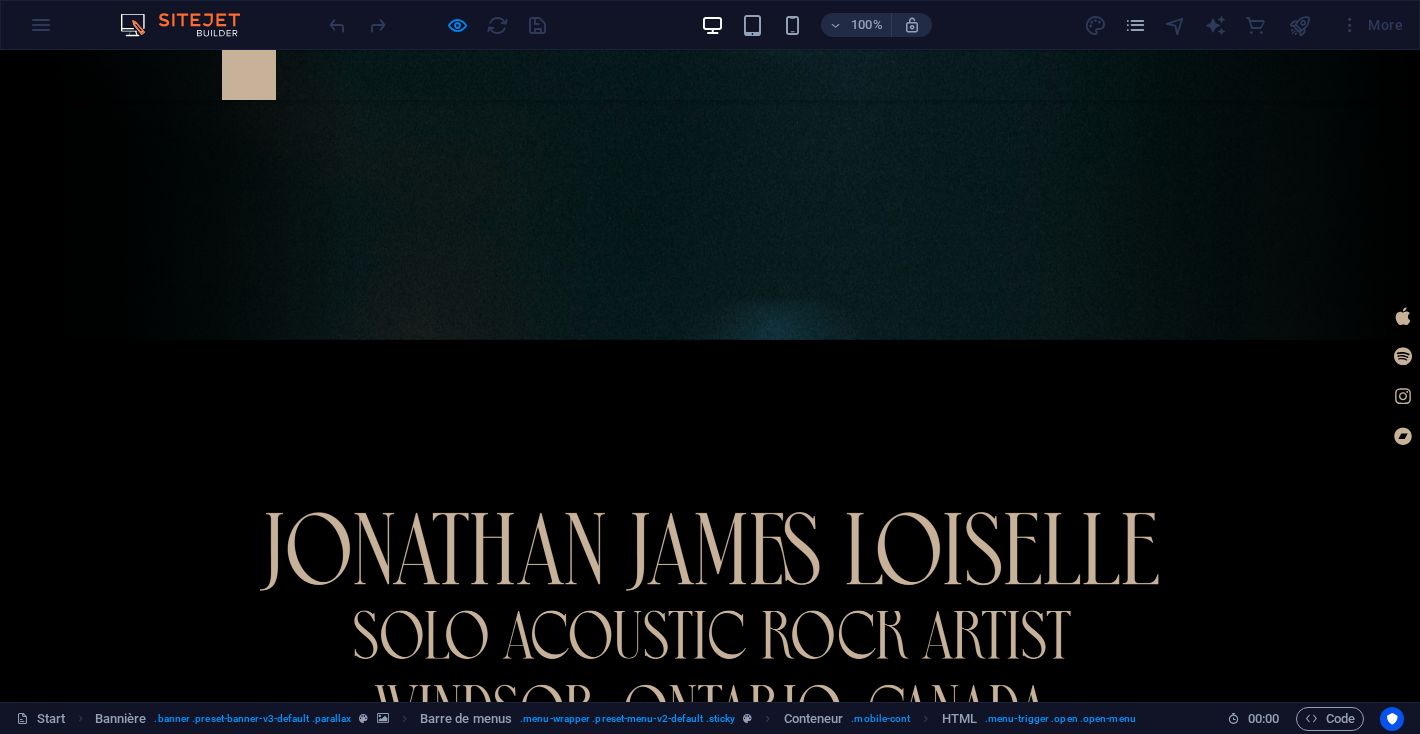 scroll, scrollTop: 0, scrollLeft: 0, axis: both 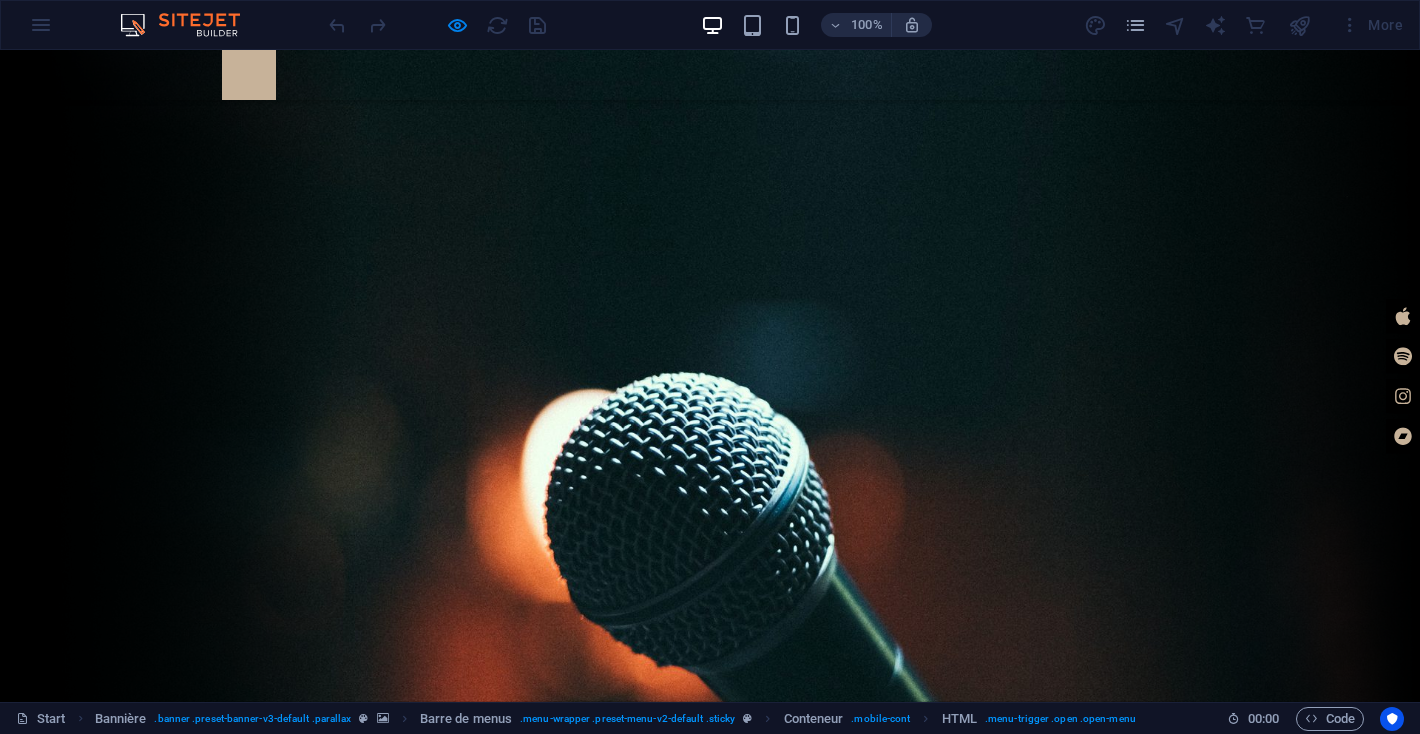 click at bounding box center [249, 75] 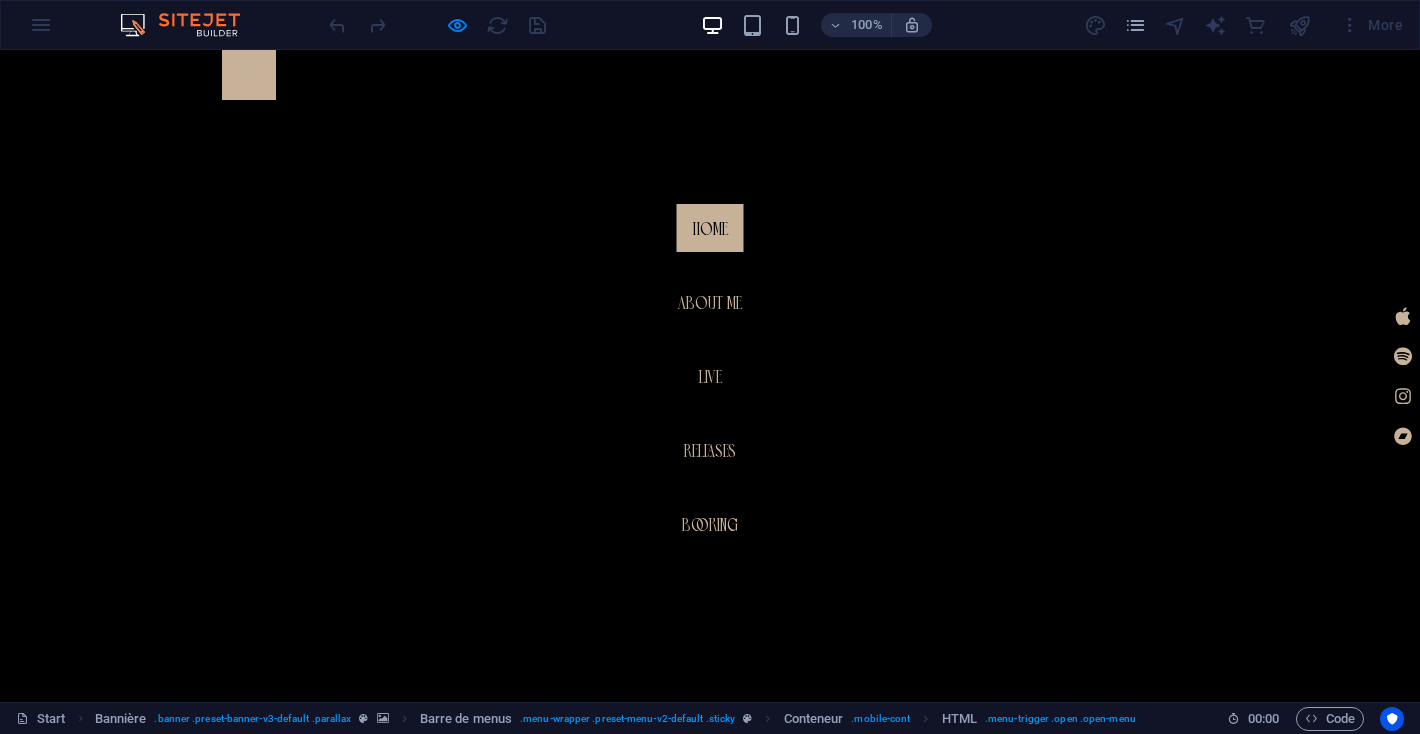 click on "Home" at bounding box center (710, 228) 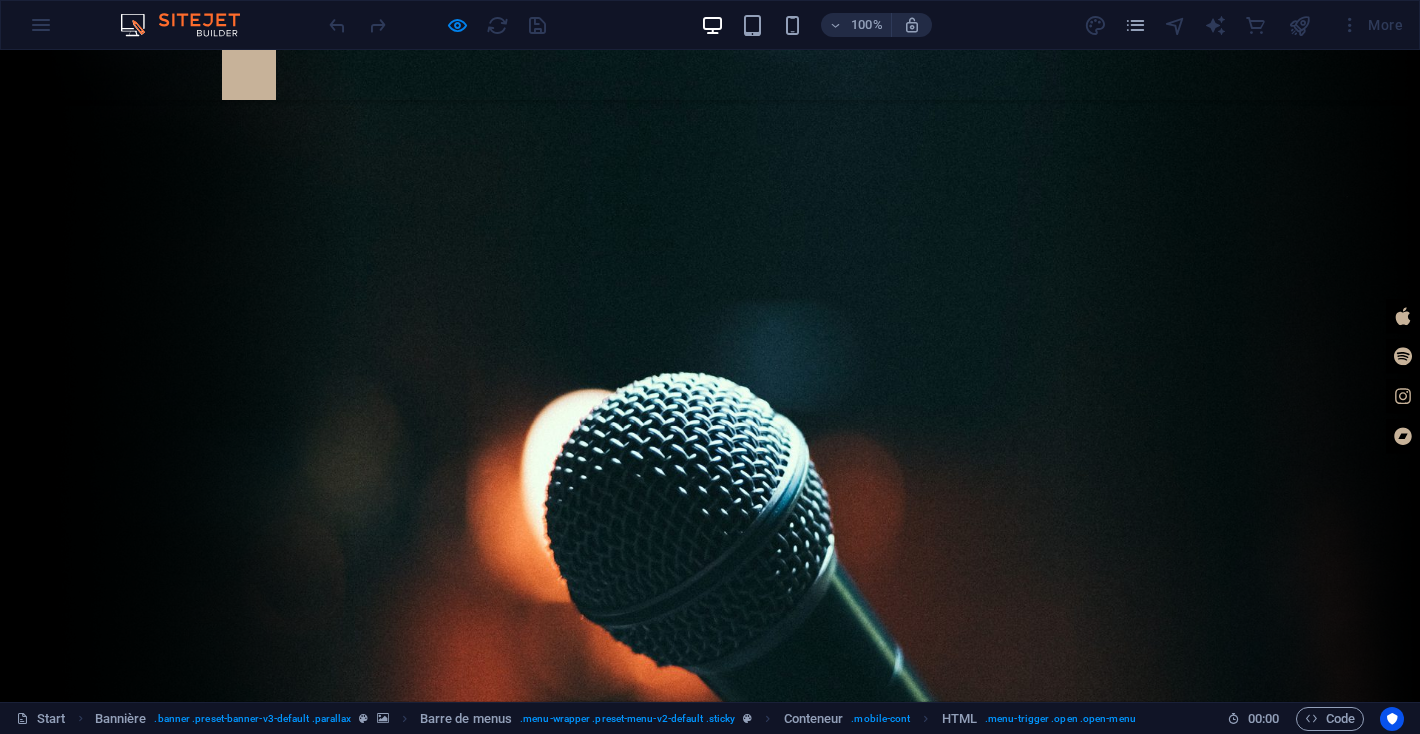 click at bounding box center [249, 75] 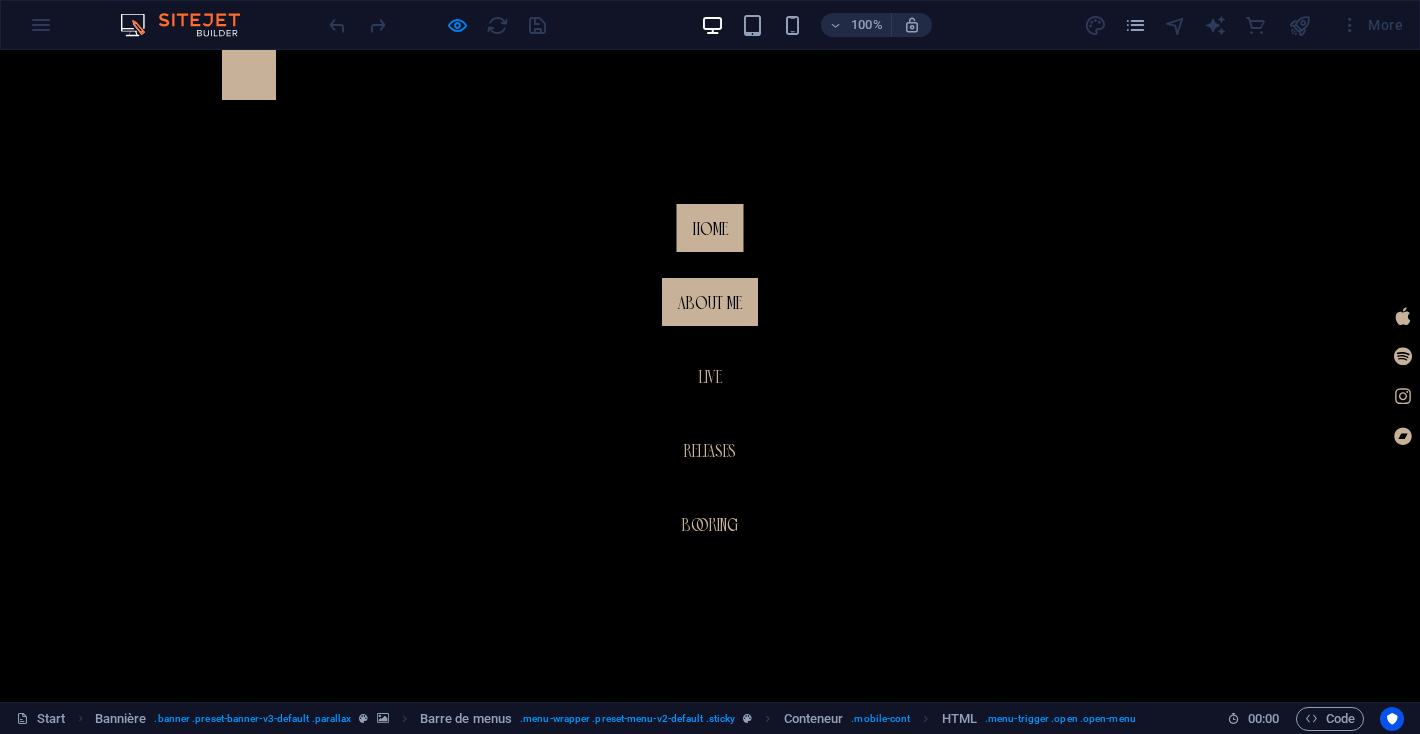 click on "About me" at bounding box center (710, 302) 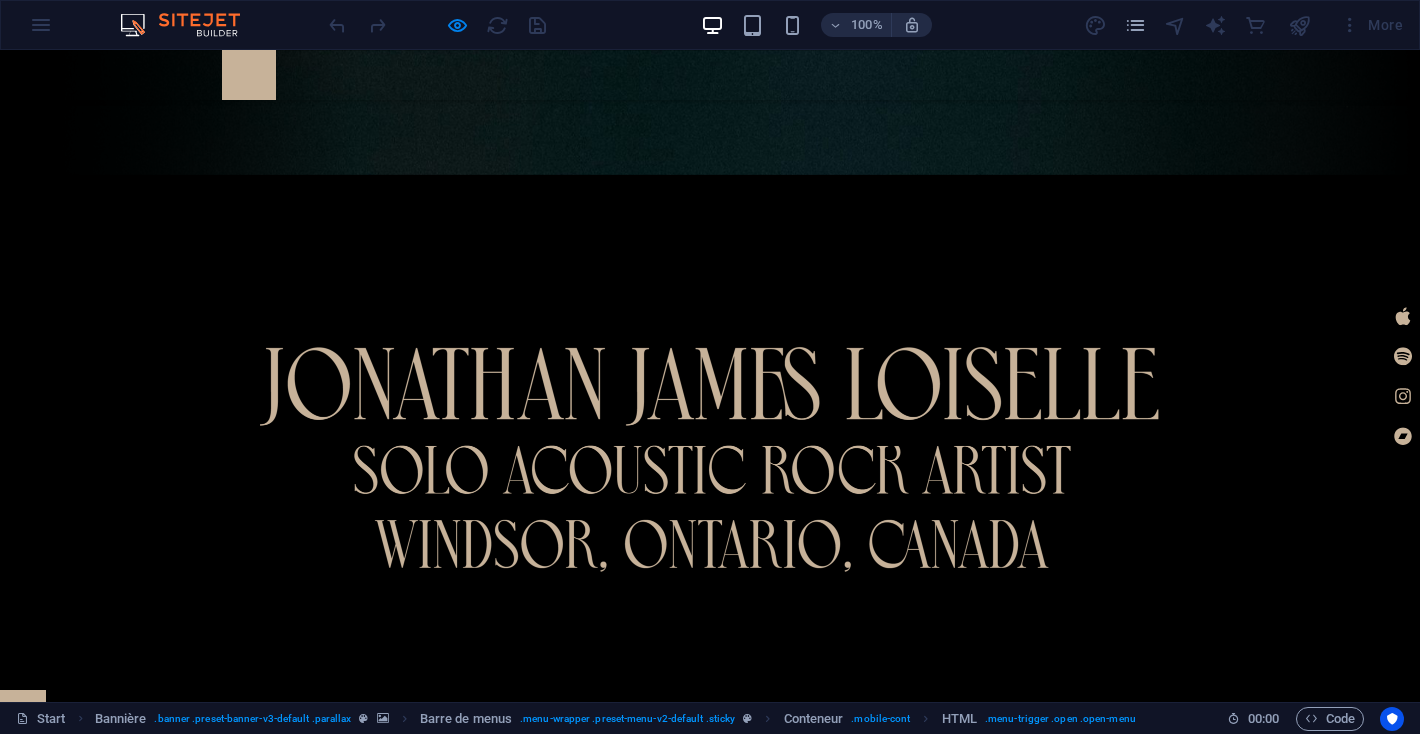 scroll, scrollTop: 602, scrollLeft: 0, axis: vertical 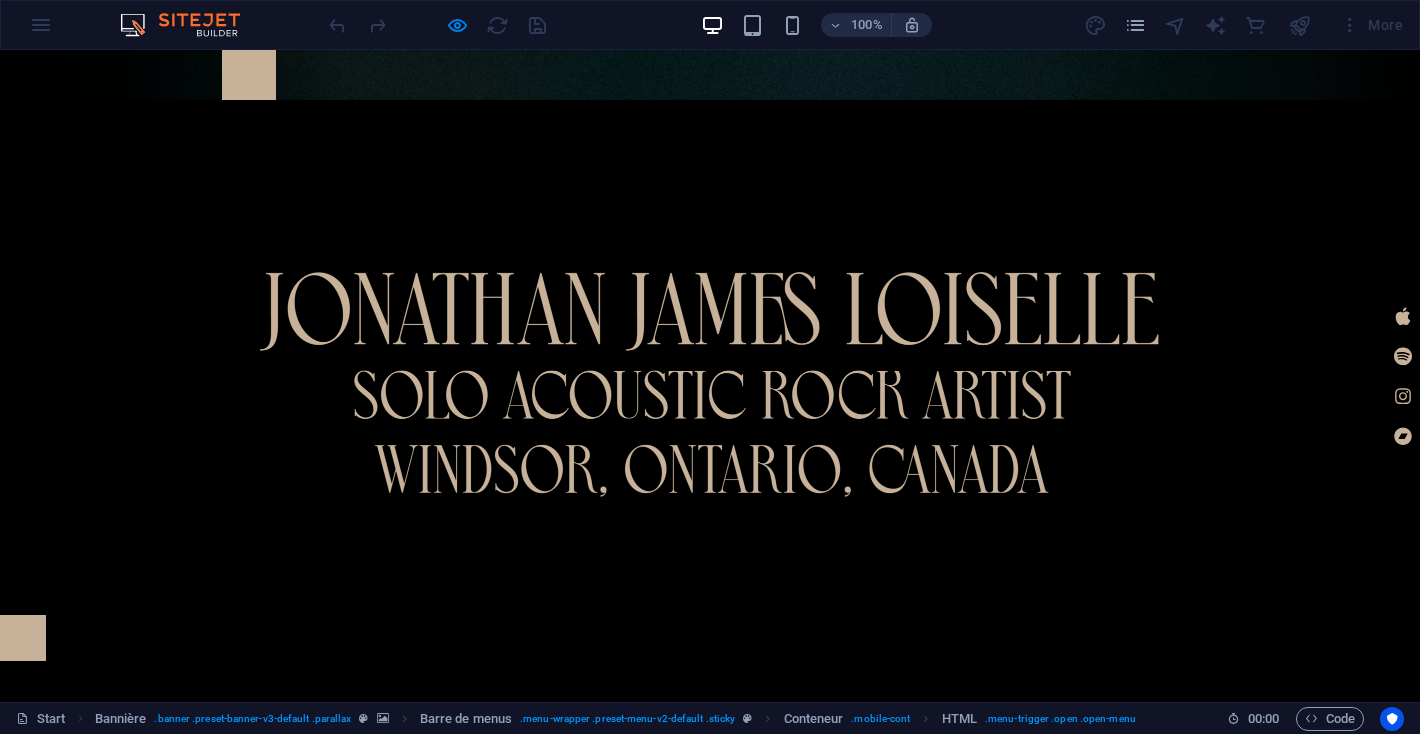 click on "Get in touch" at bounding box center [1256, 914] 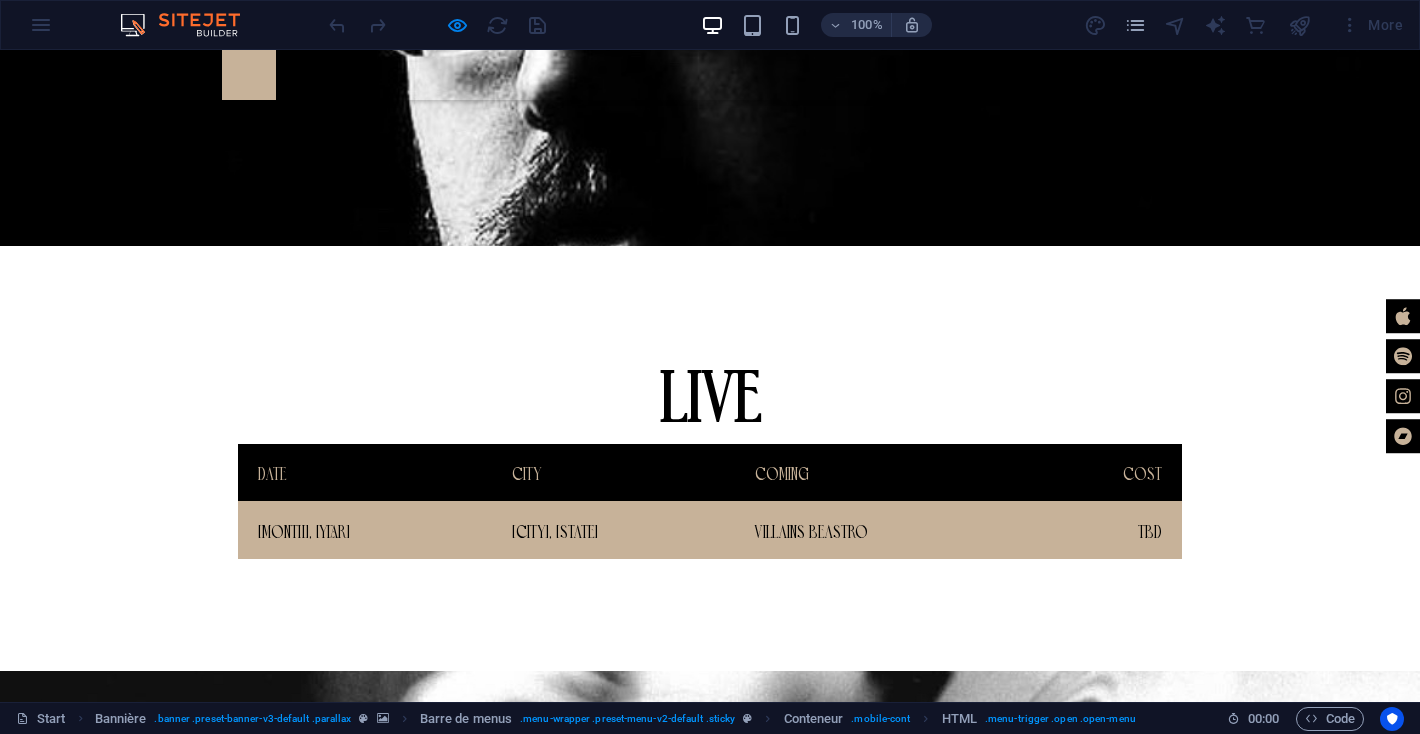 scroll, scrollTop: 1838, scrollLeft: 0, axis: vertical 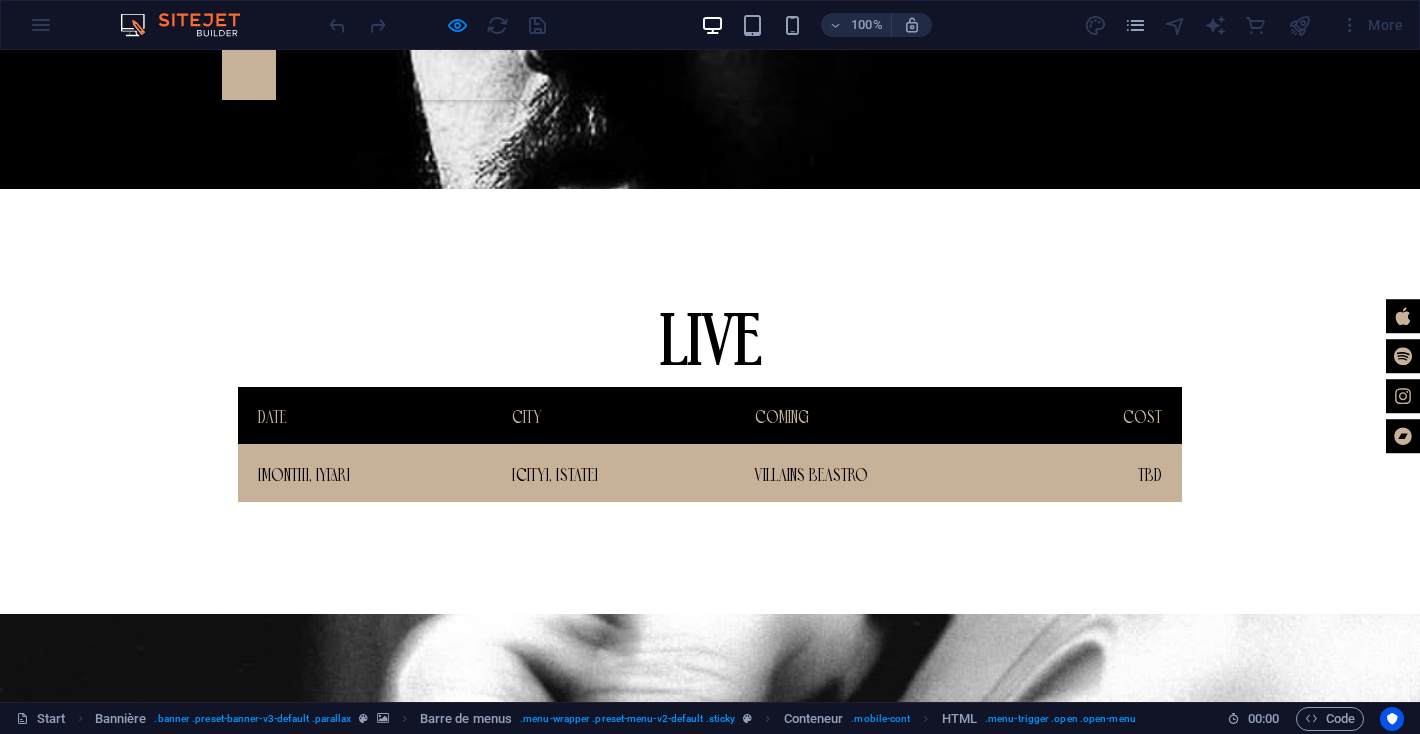click at bounding box center [249, 75] 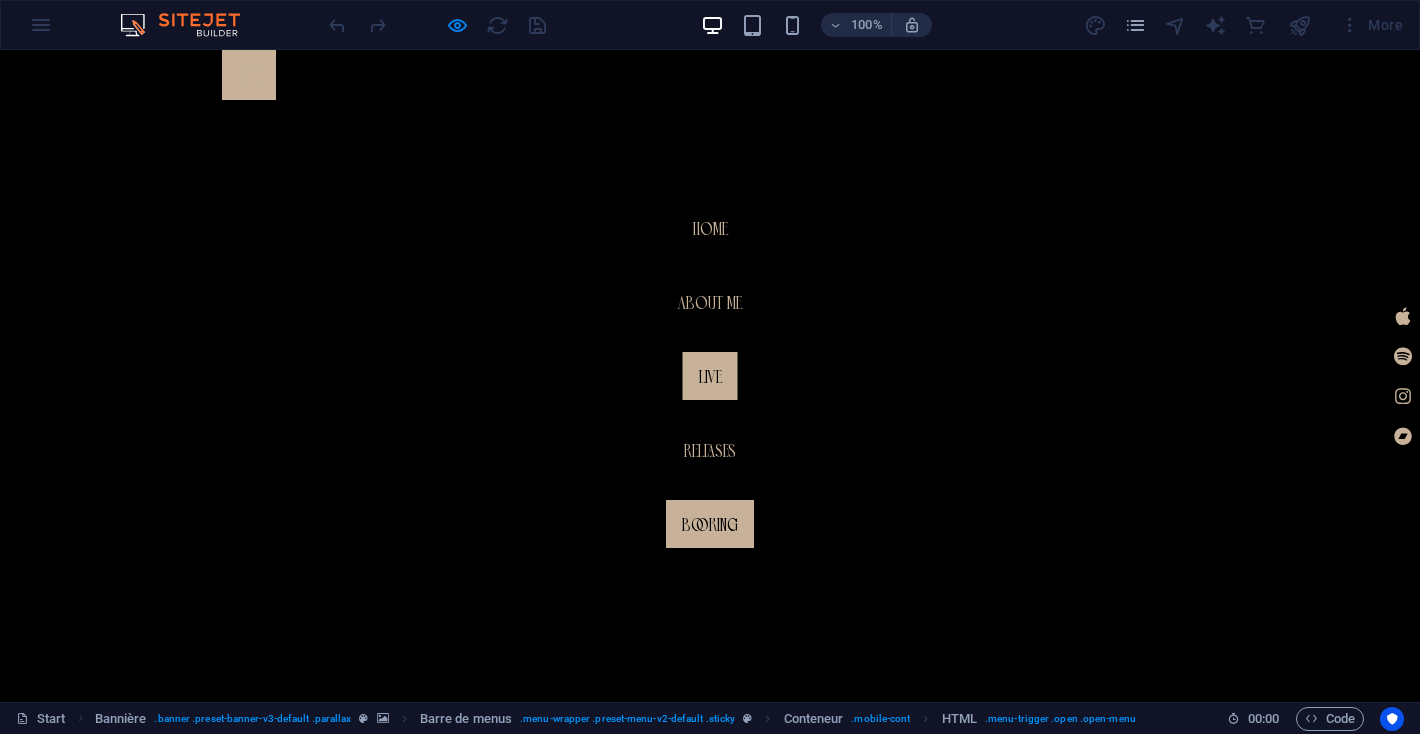 click on "LIVE" at bounding box center (710, 376) 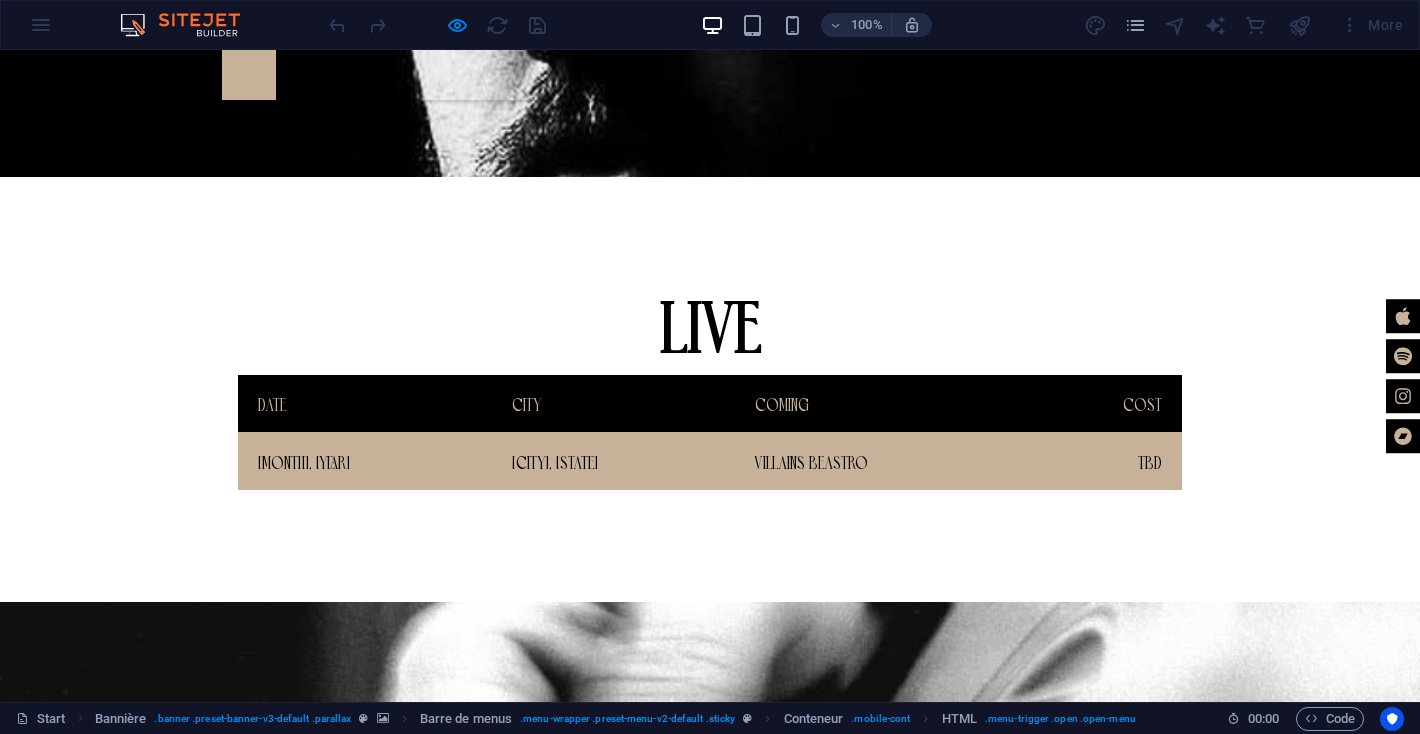 scroll, scrollTop: 2214, scrollLeft: 0, axis: vertical 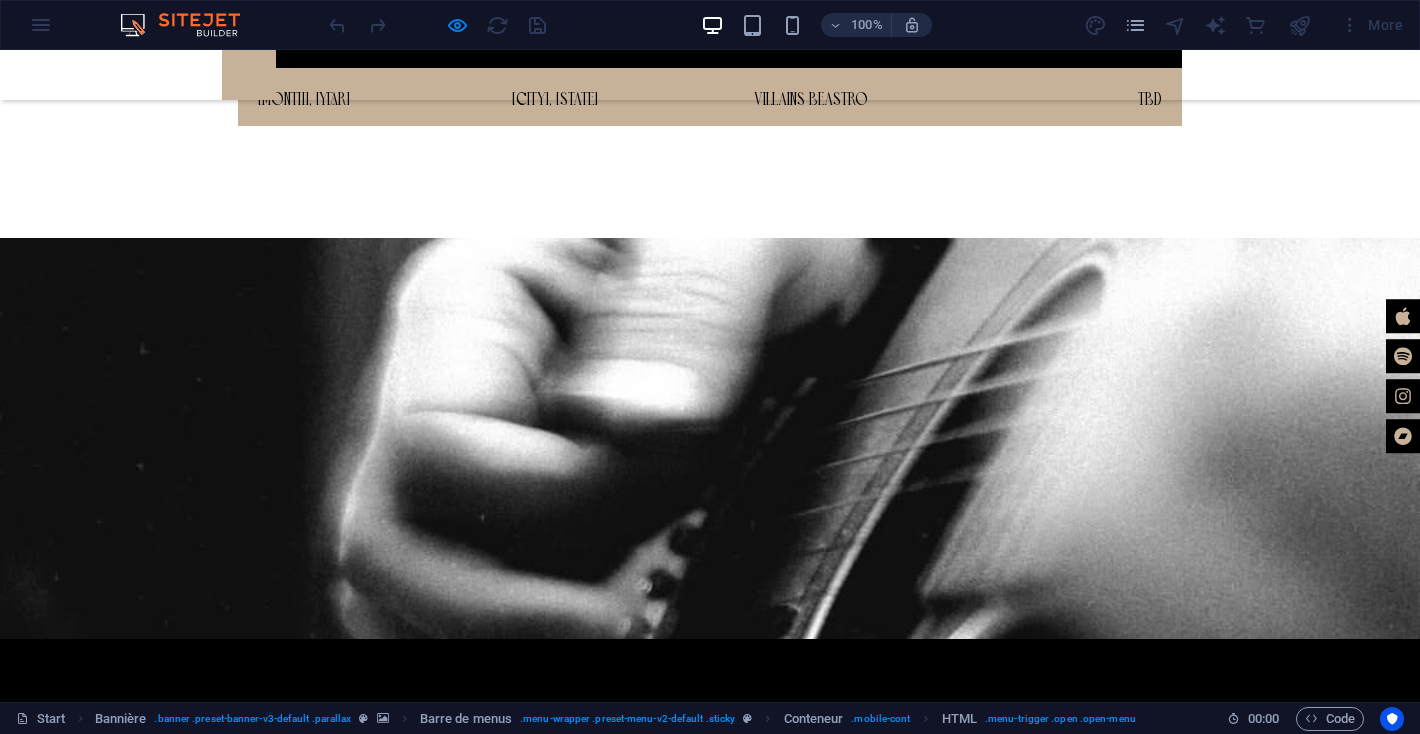 click on "CONTACT" at bounding box center (710, 2552) 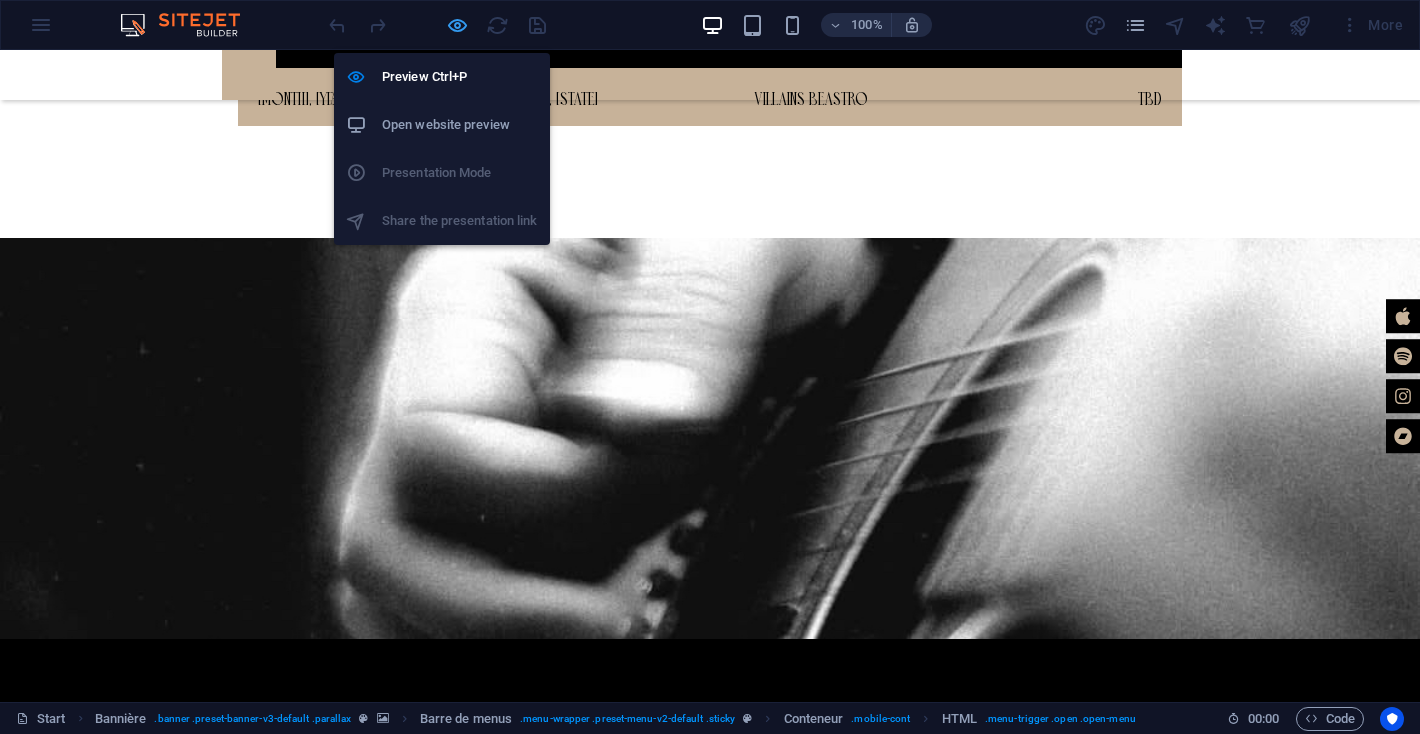 click at bounding box center [457, 25] 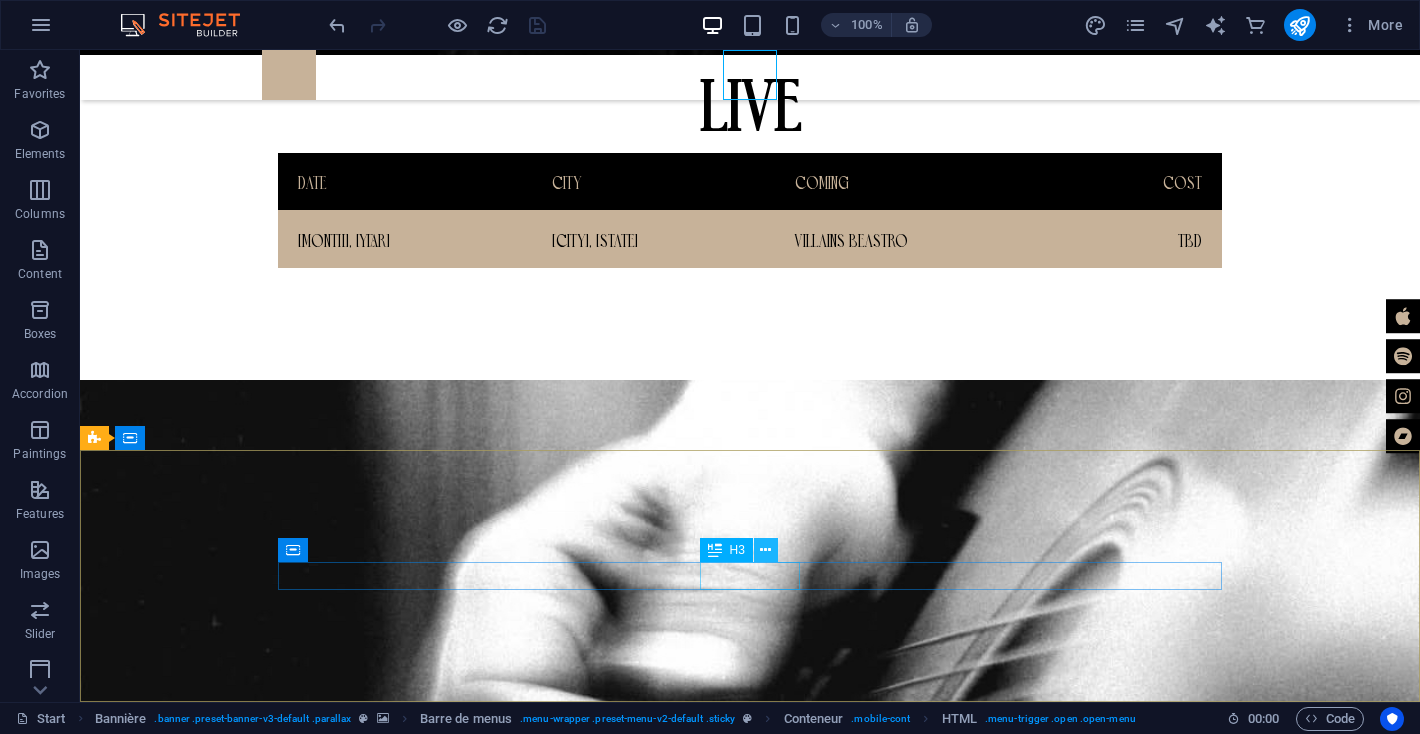 click at bounding box center [765, 550] 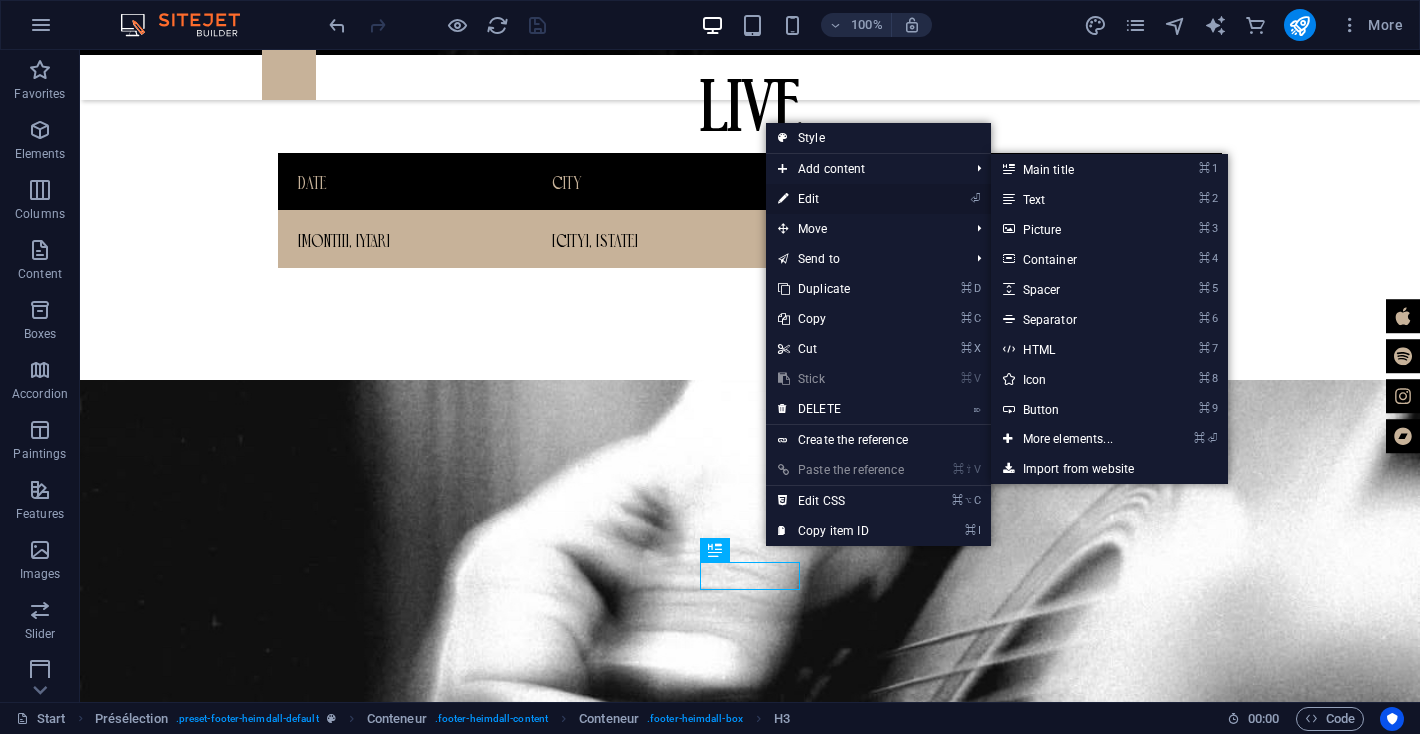 click on "Edit" at bounding box center [809, 199] 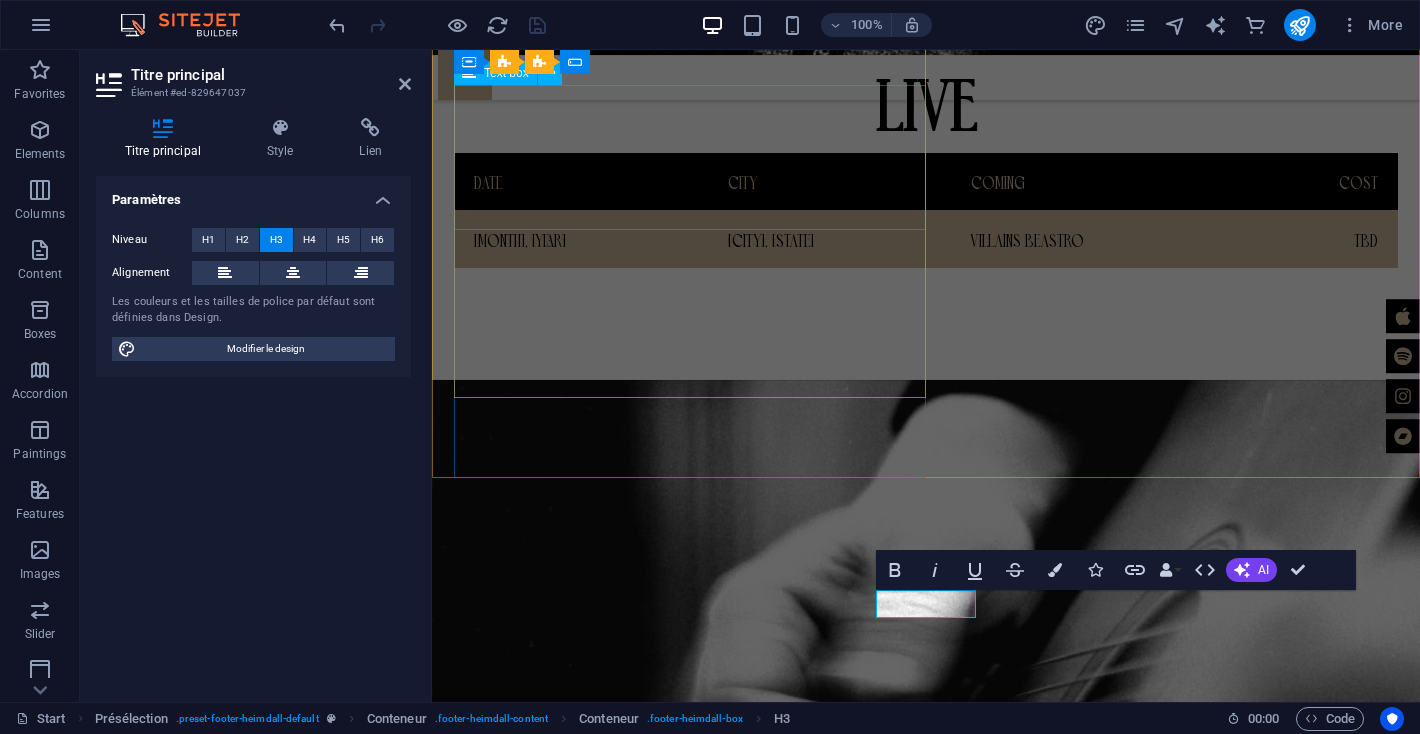 scroll, scrollTop: 2186, scrollLeft: 0, axis: vertical 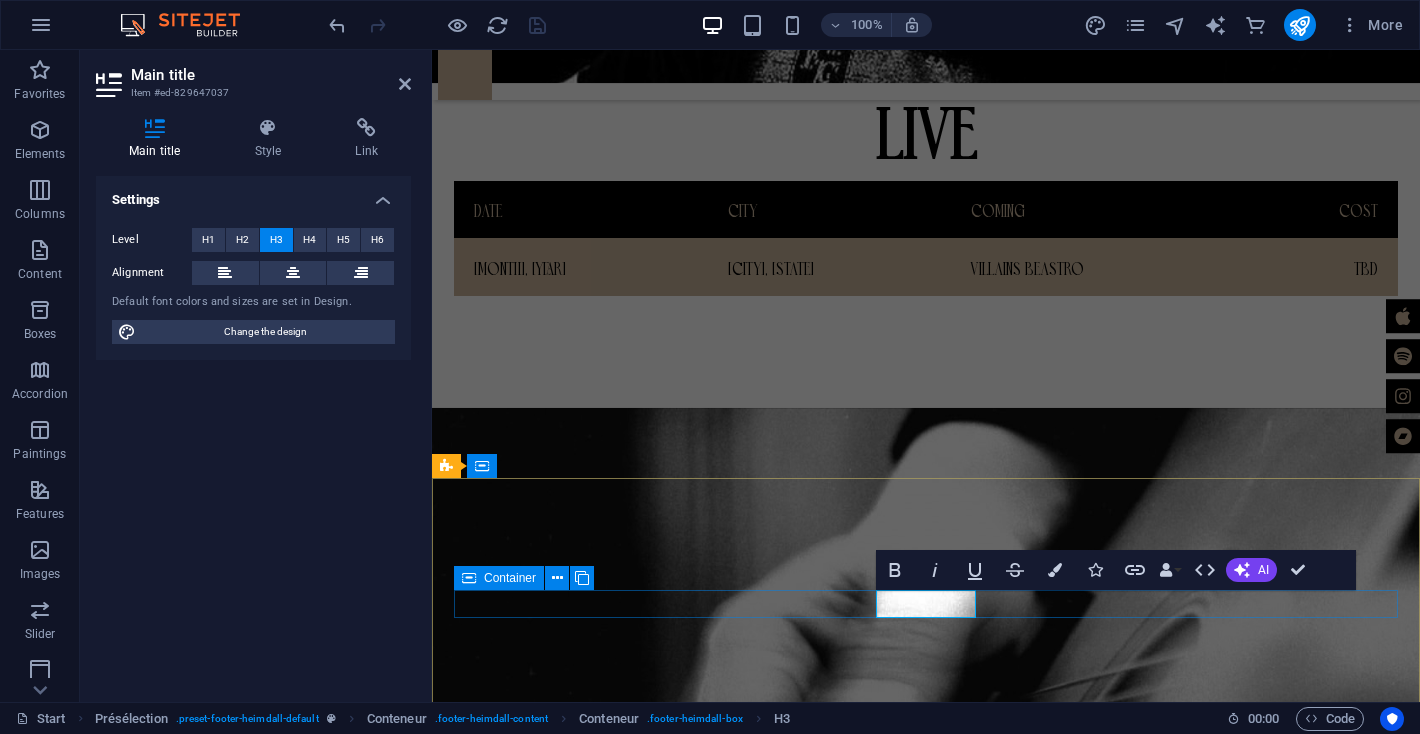 click on "CONTACT" at bounding box center (920, 3006) 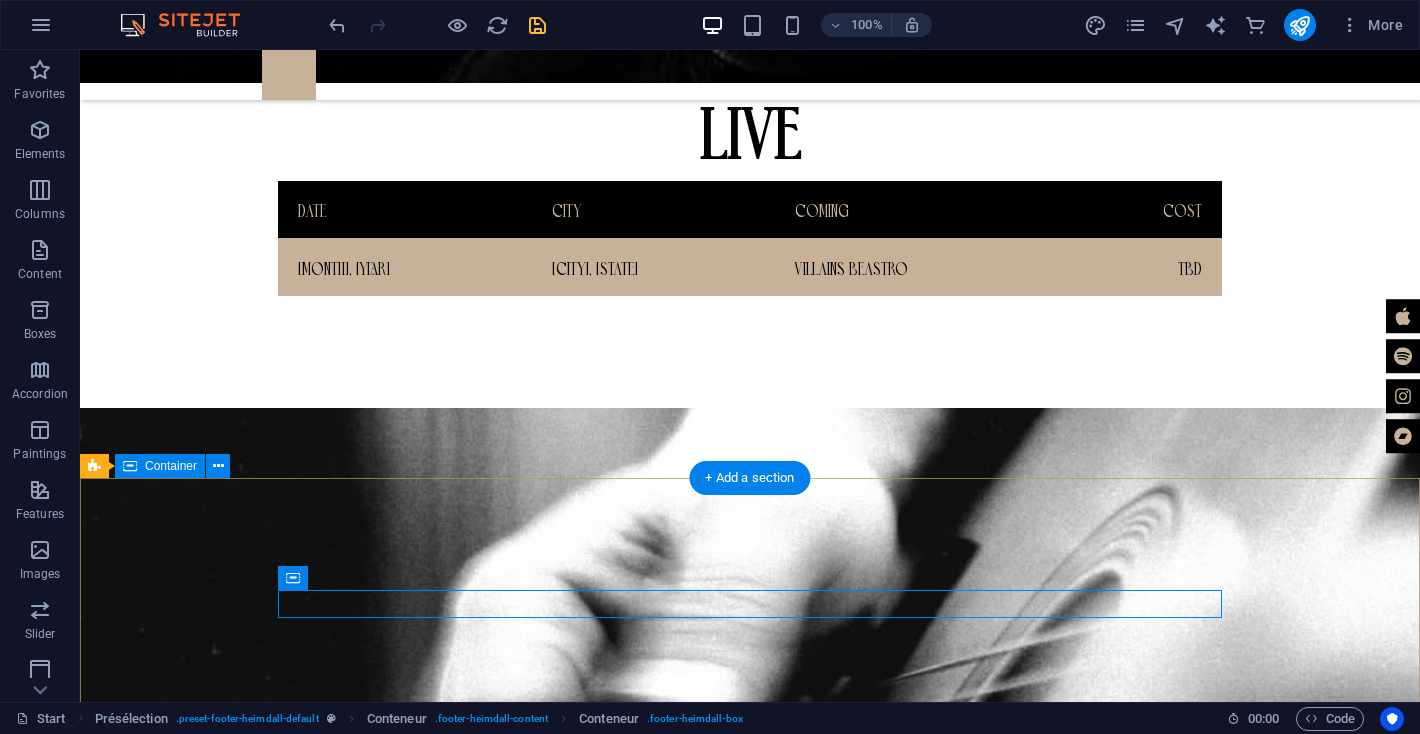 scroll, scrollTop: 2214, scrollLeft: 0, axis: vertical 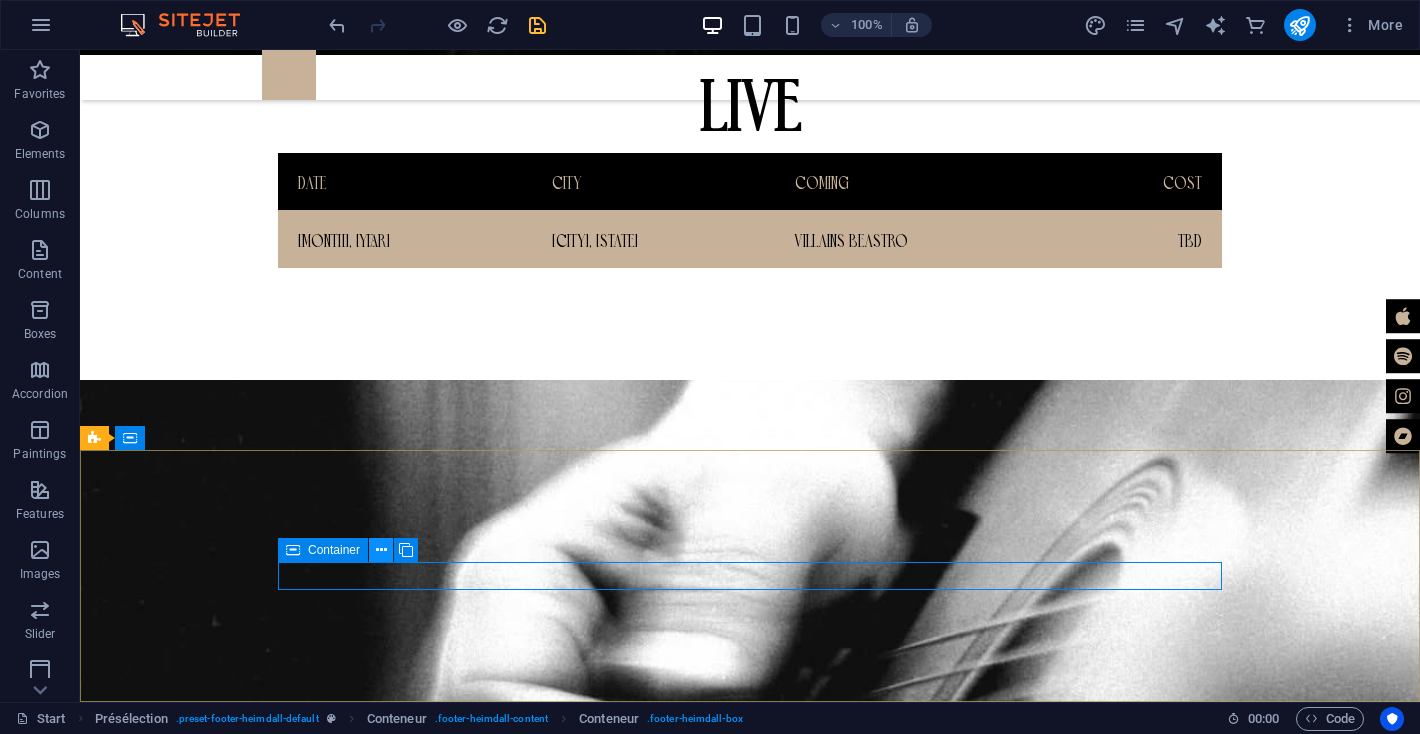 click at bounding box center [381, 550] 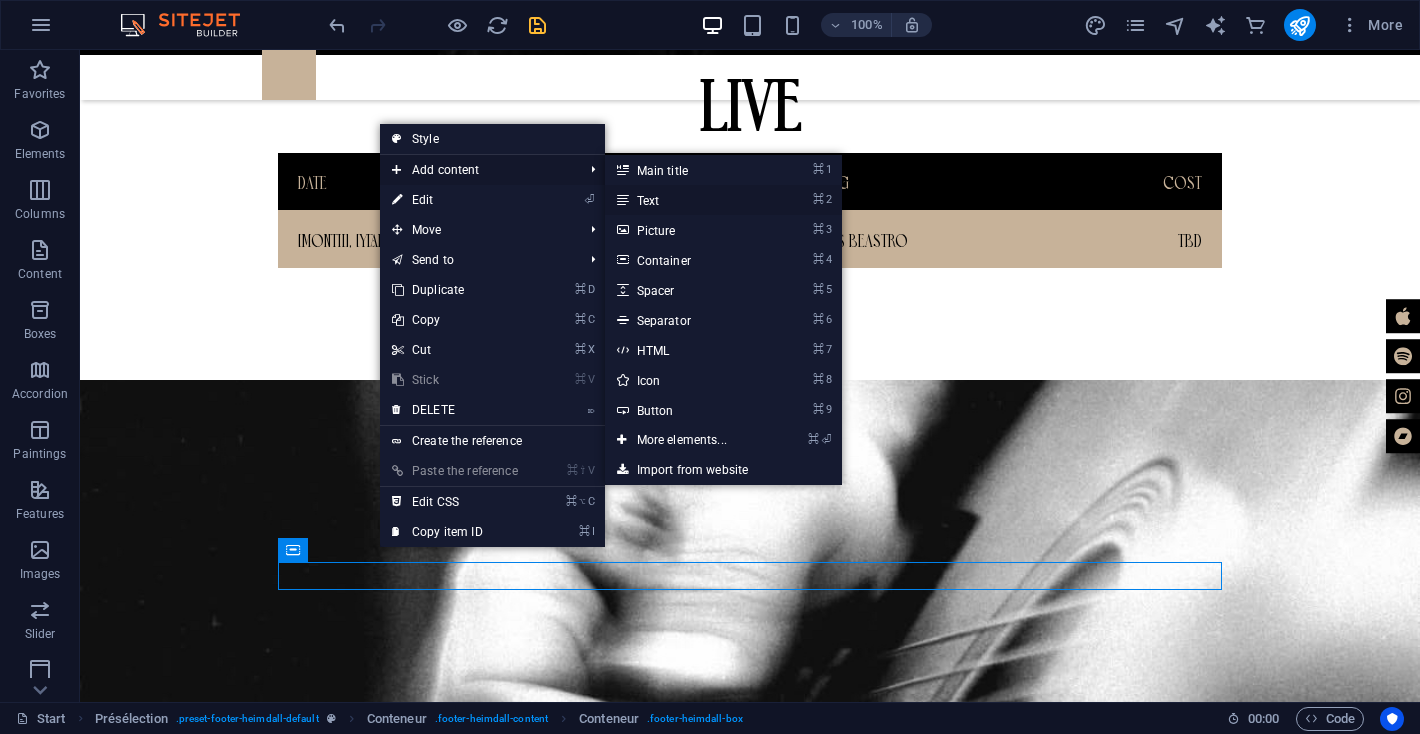 click on "⌘  2 Text" at bounding box center [686, 200] 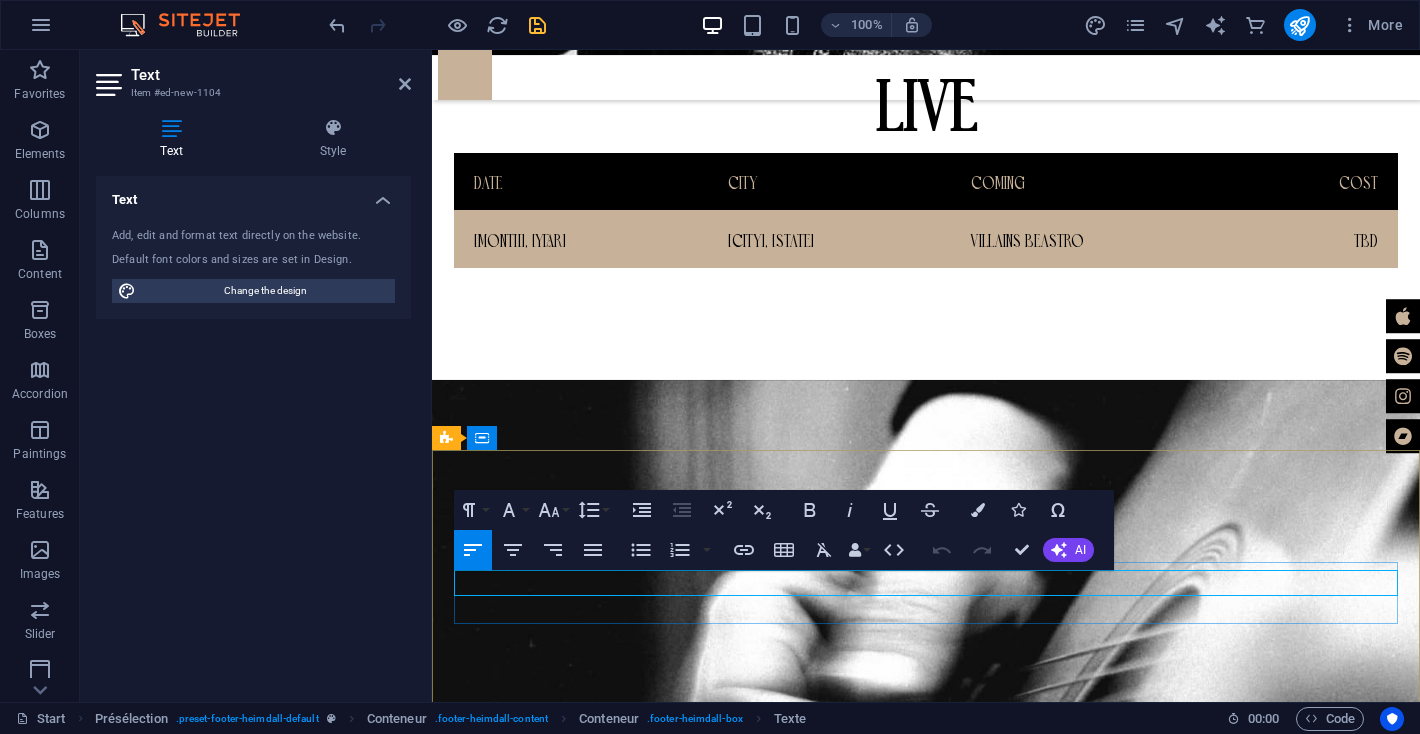 type 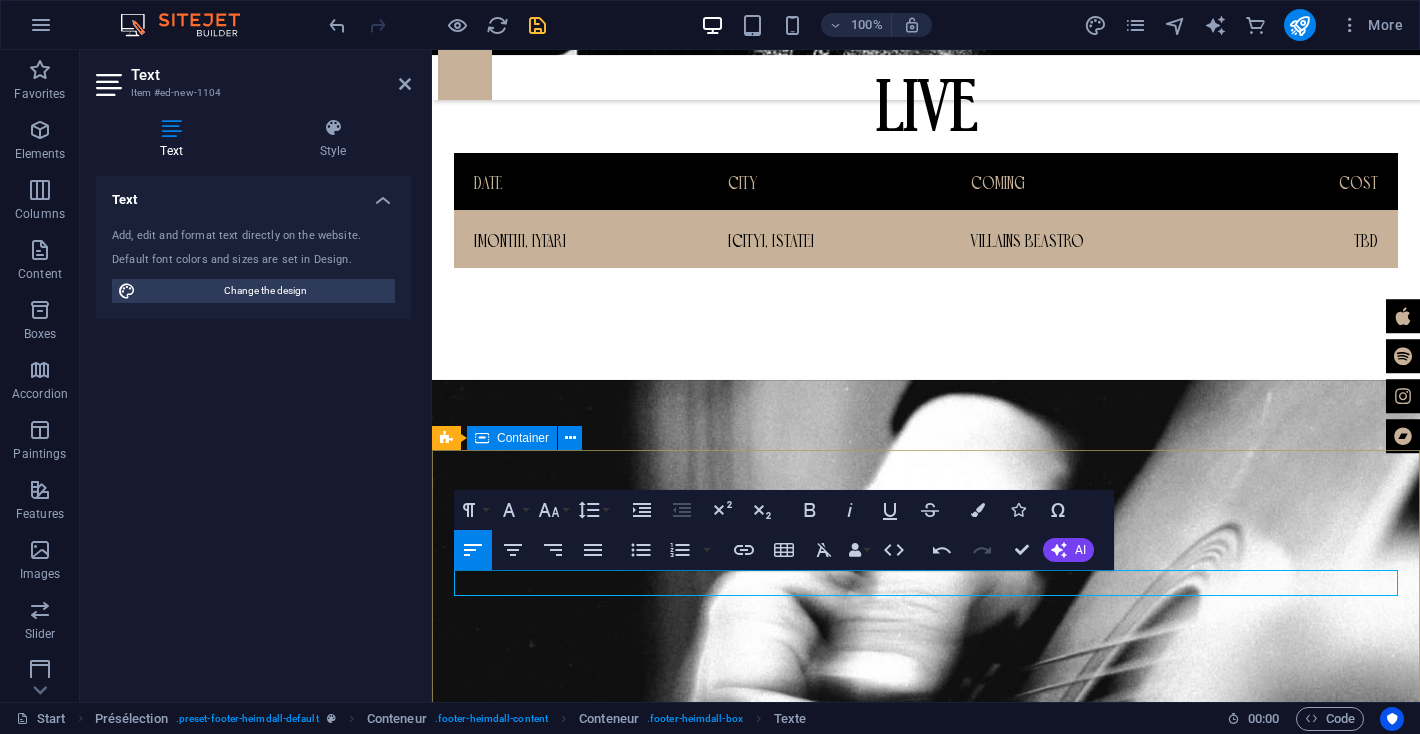 click on "LIVE@JJLMUSIC.COM CONTACT" at bounding box center [926, 2995] 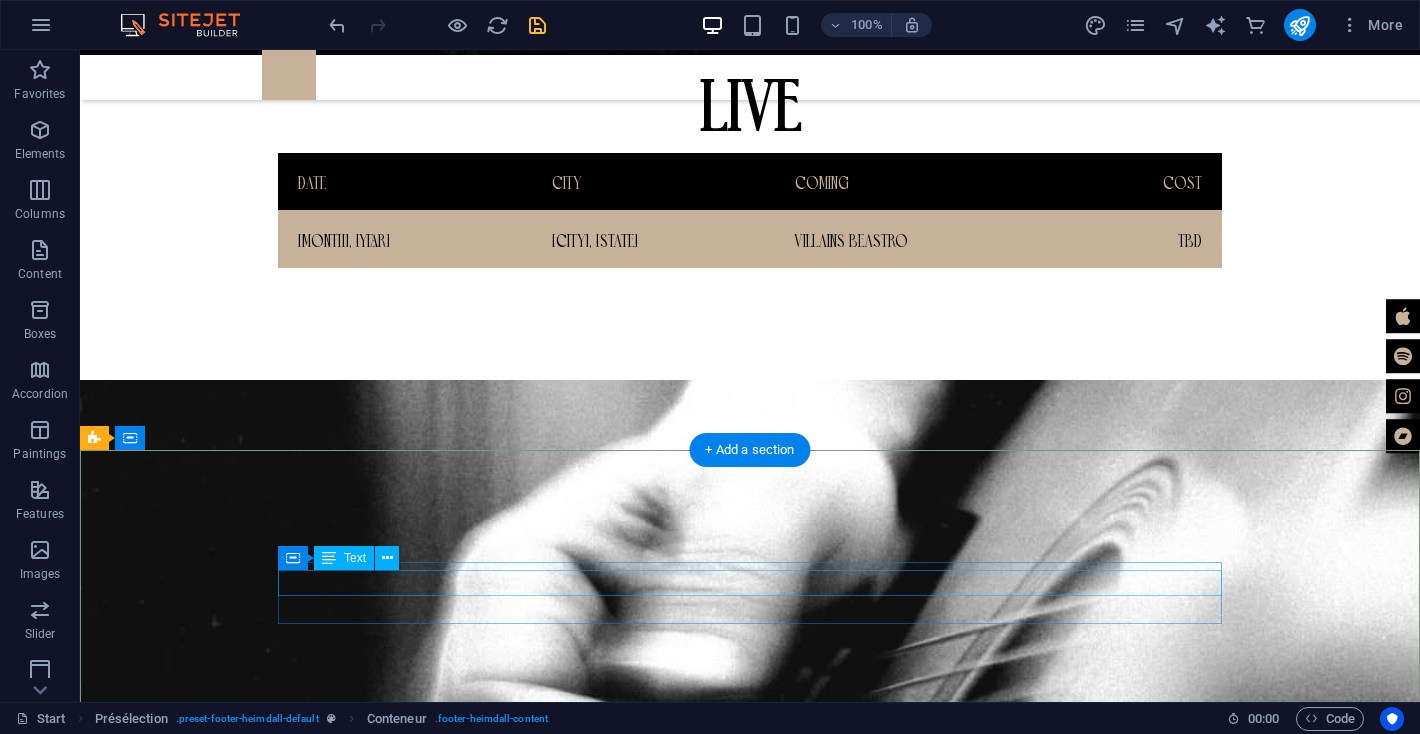 click on "[EMAIL]" at bounding box center (568, 2985) 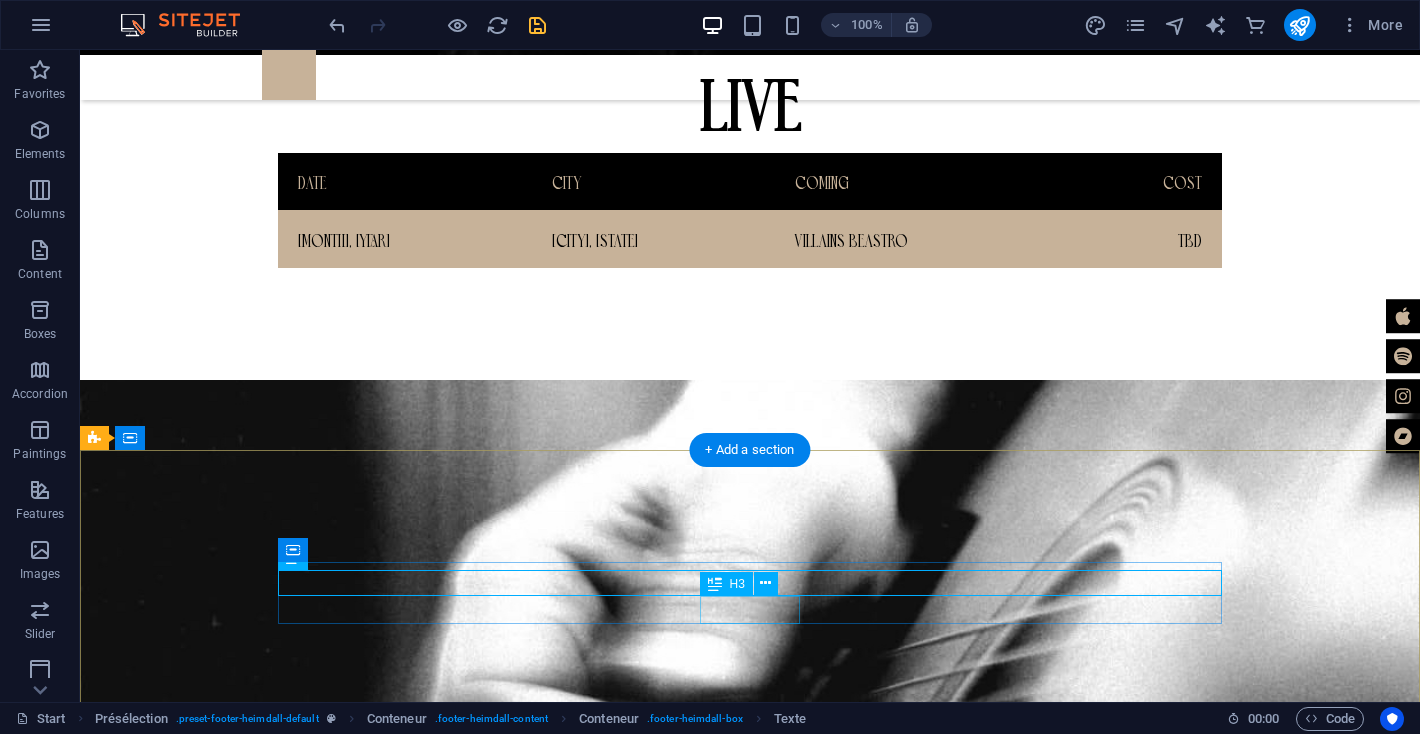 click on "CONTACT" at bounding box center [568, 3012] 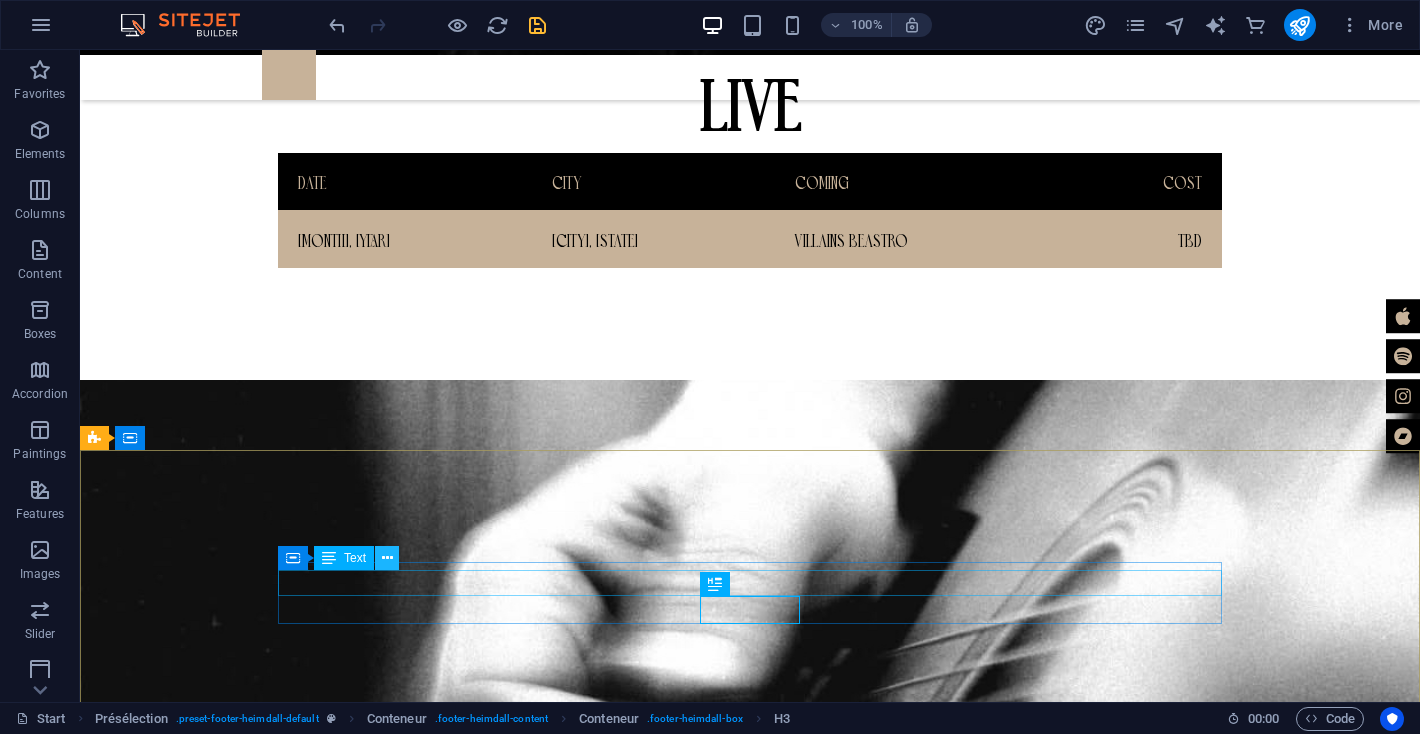 click at bounding box center (387, 558) 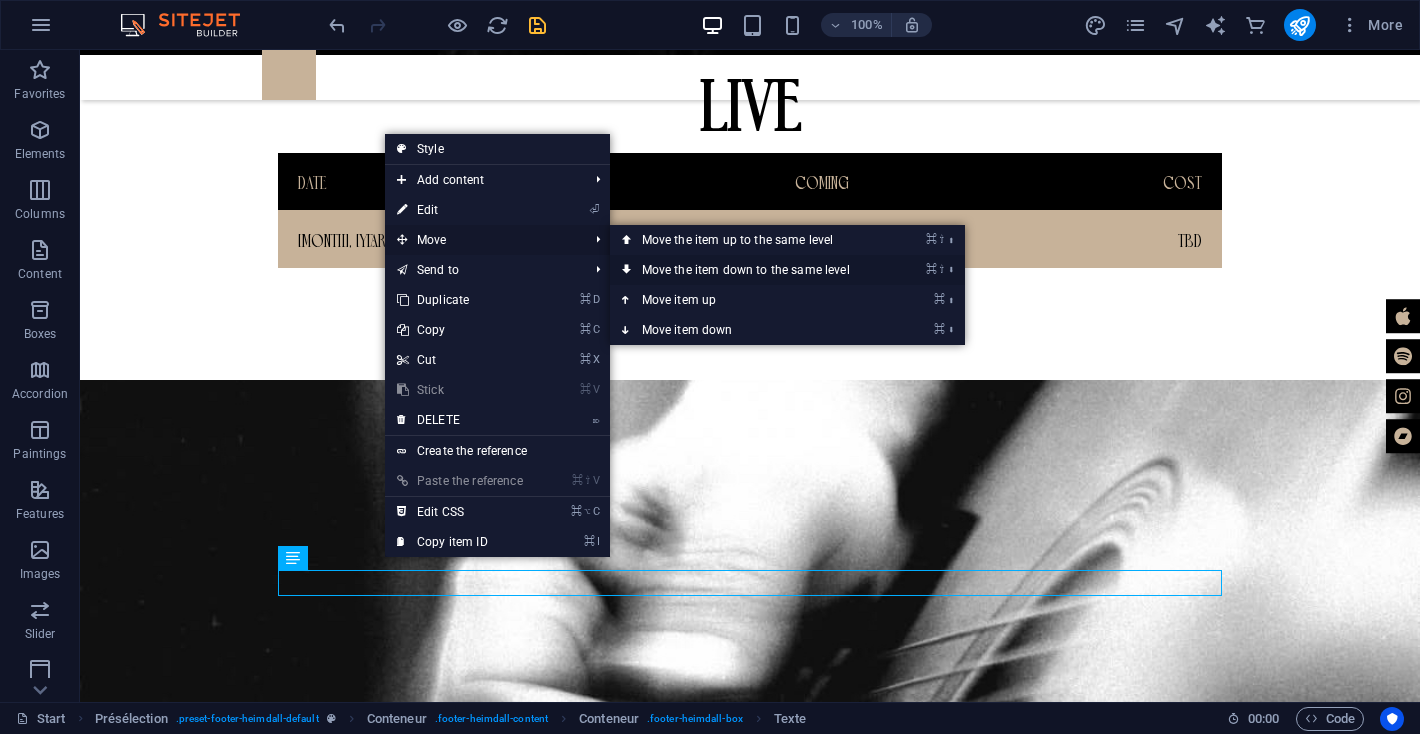 click on "Move the item down to the same level" at bounding box center [746, 270] 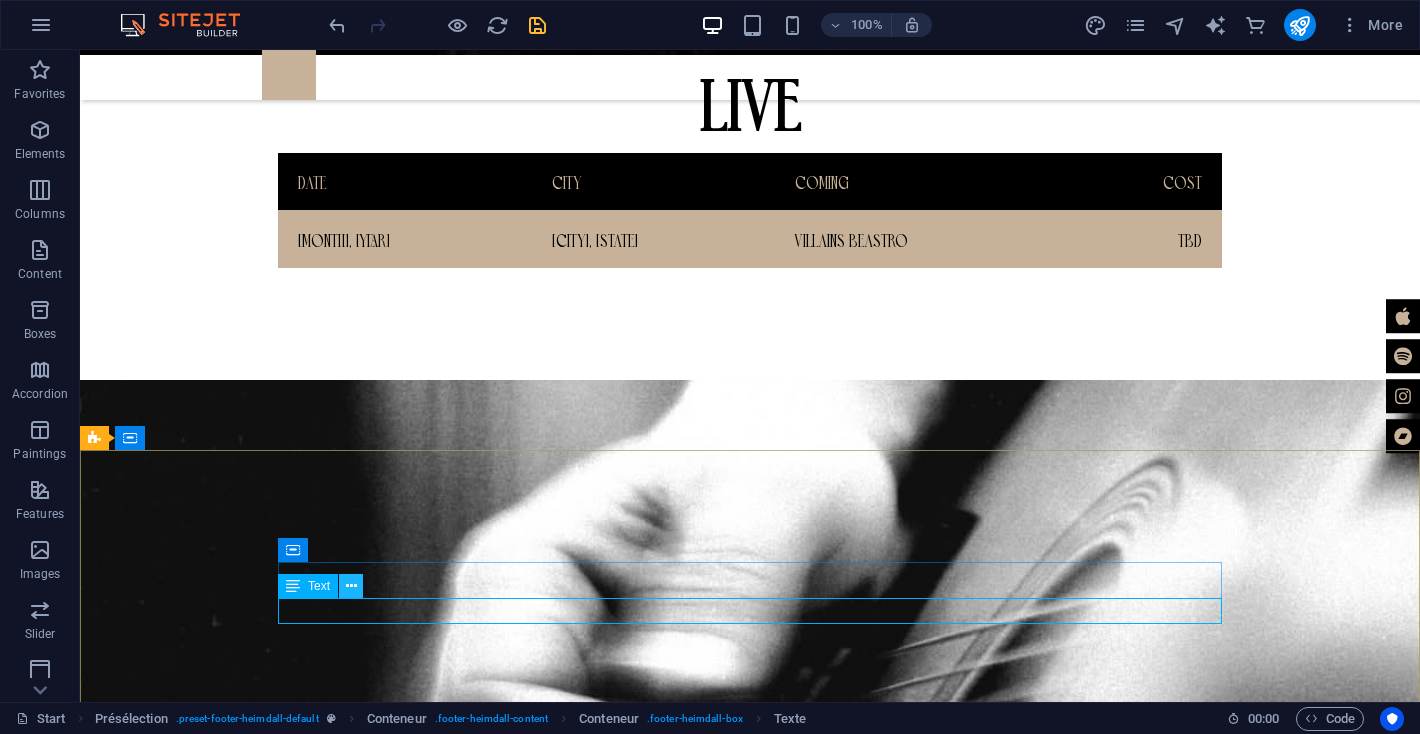 click at bounding box center (351, 586) 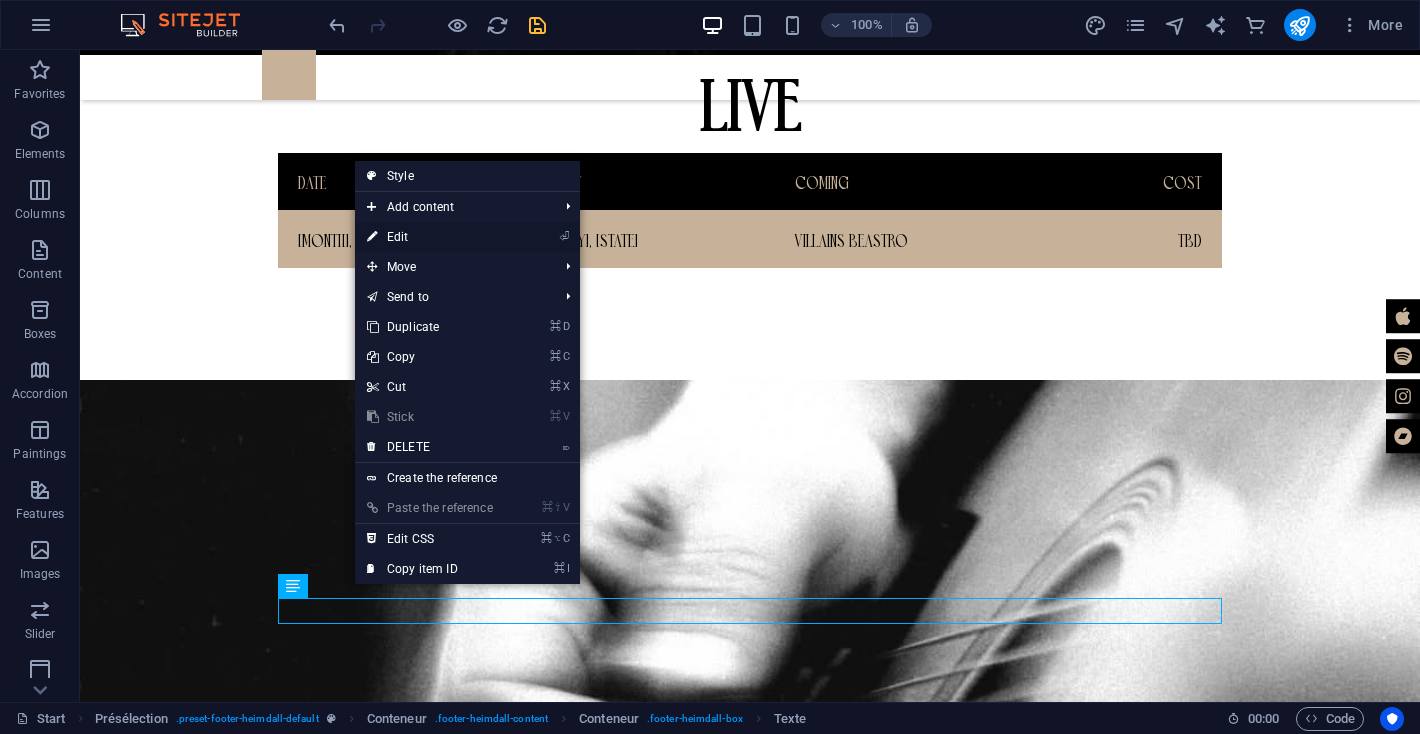 click on "⏎ Edit" at bounding box center [430, 237] 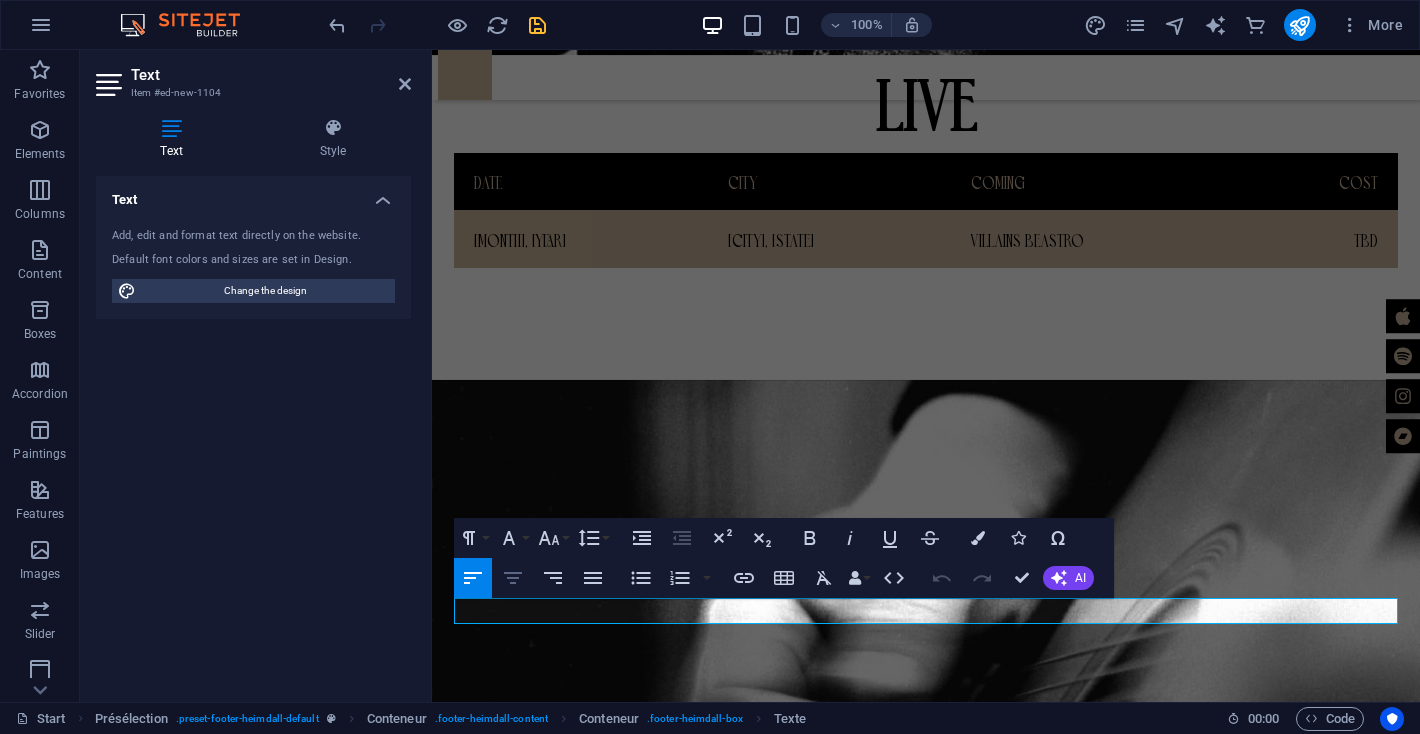 click 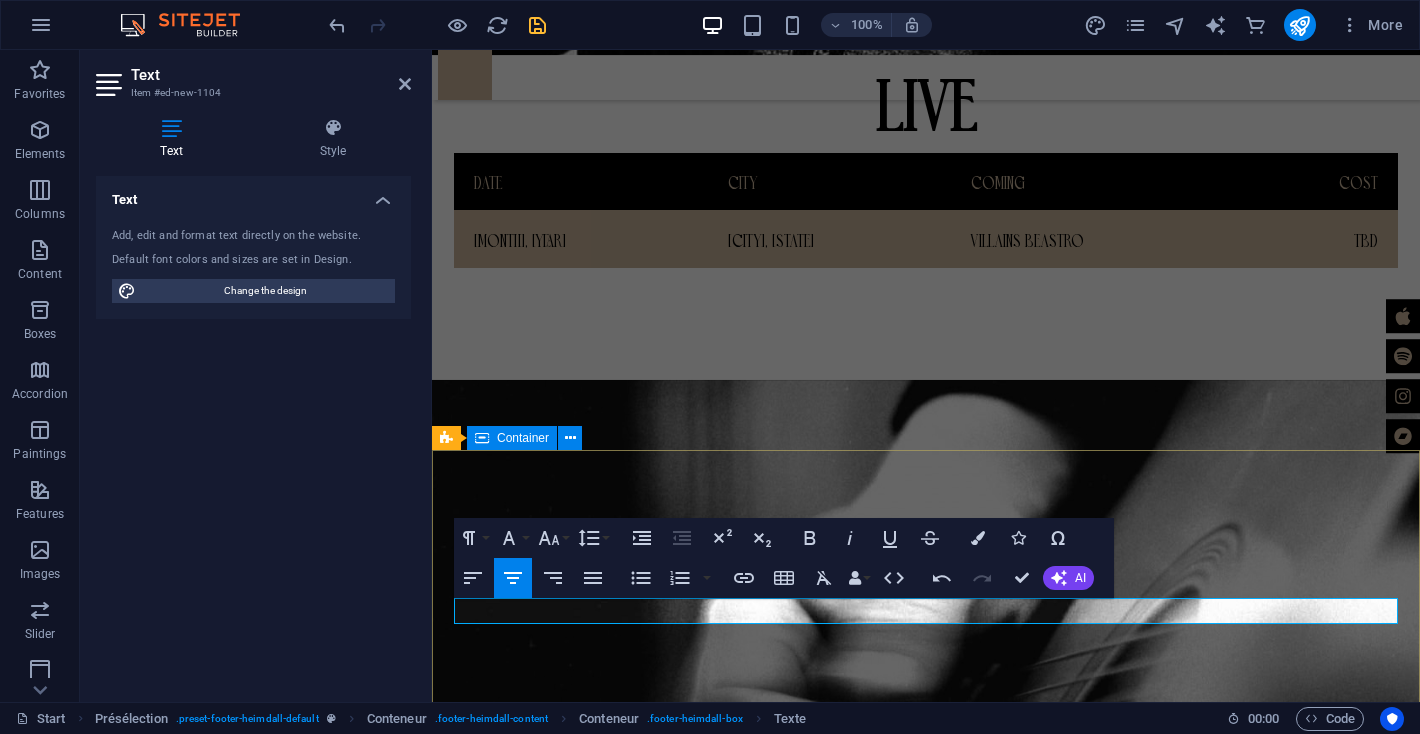 click on "CONTACT LIVE@JJLMUSIC.COM" at bounding box center [926, 2995] 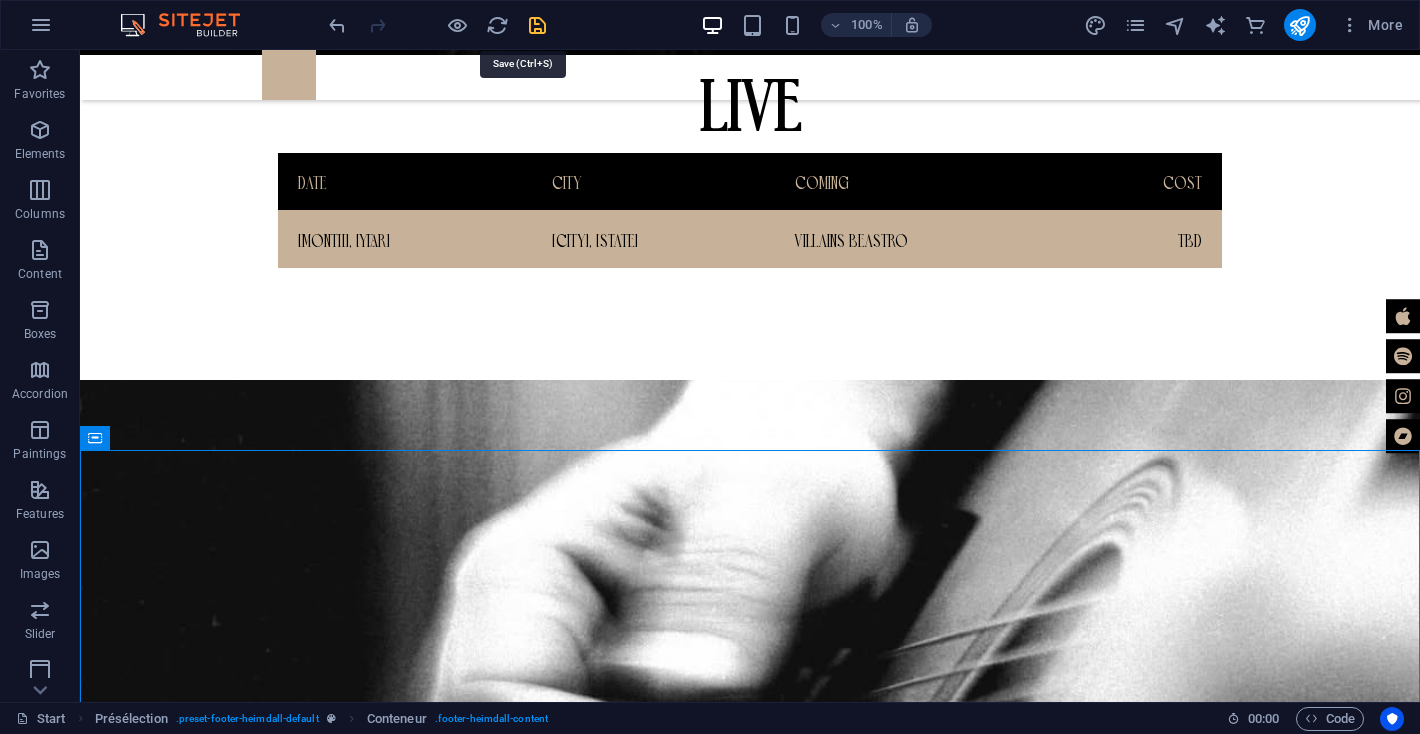 click at bounding box center (537, 25) 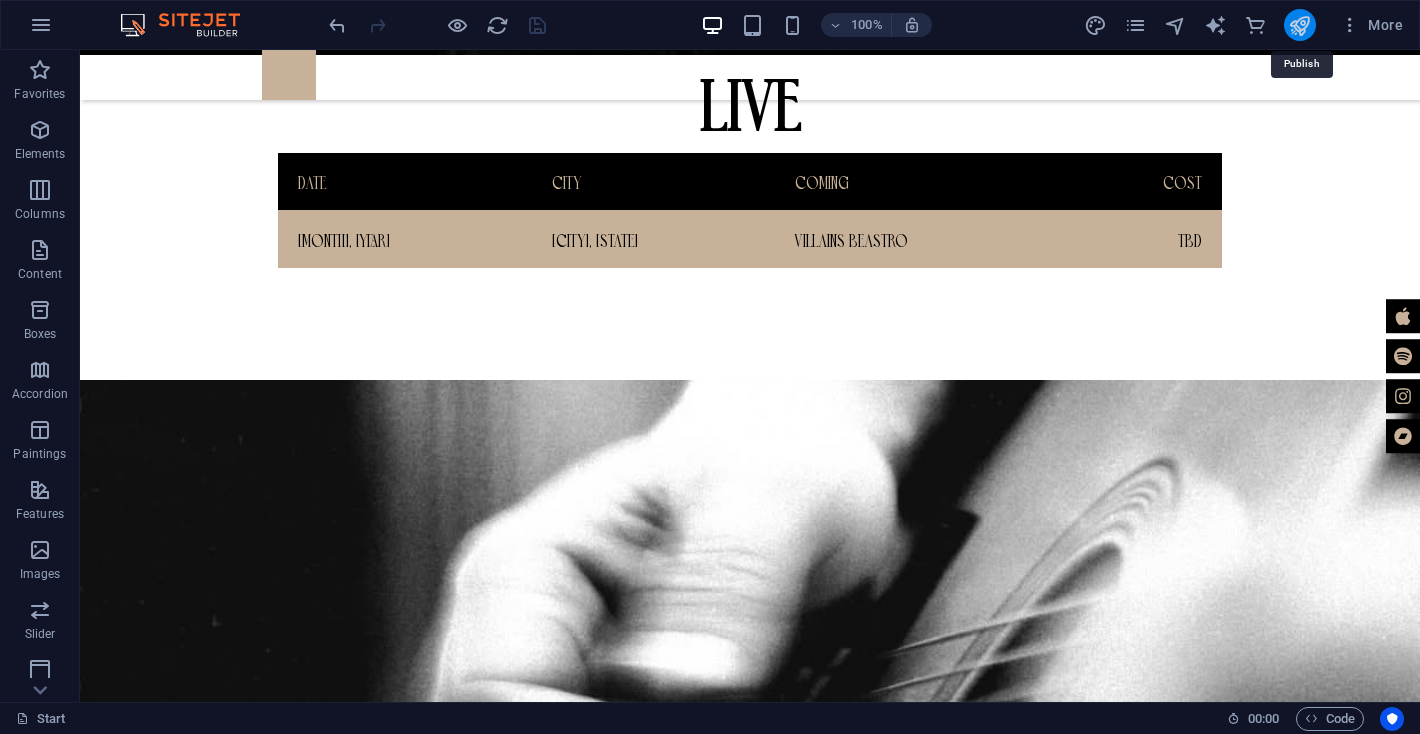 click at bounding box center (1299, 25) 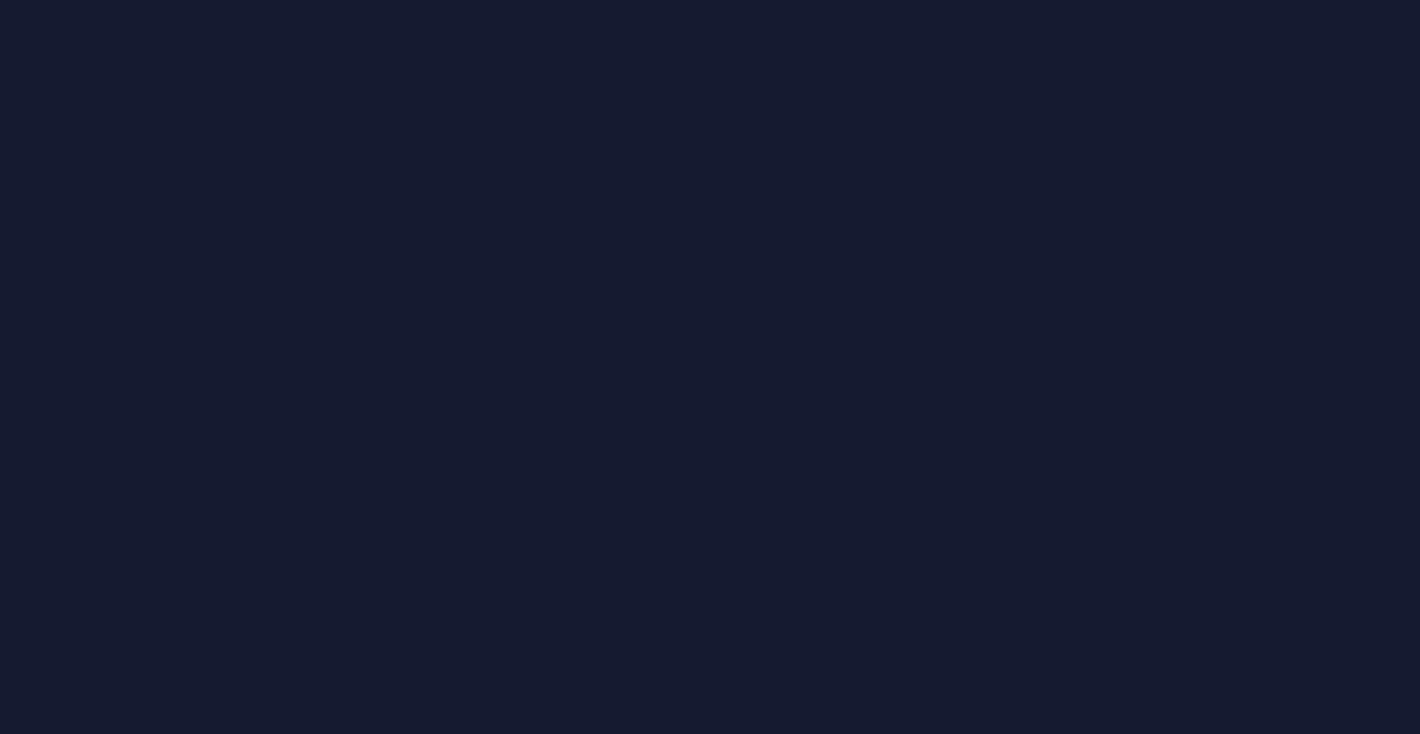 scroll, scrollTop: 0, scrollLeft: 0, axis: both 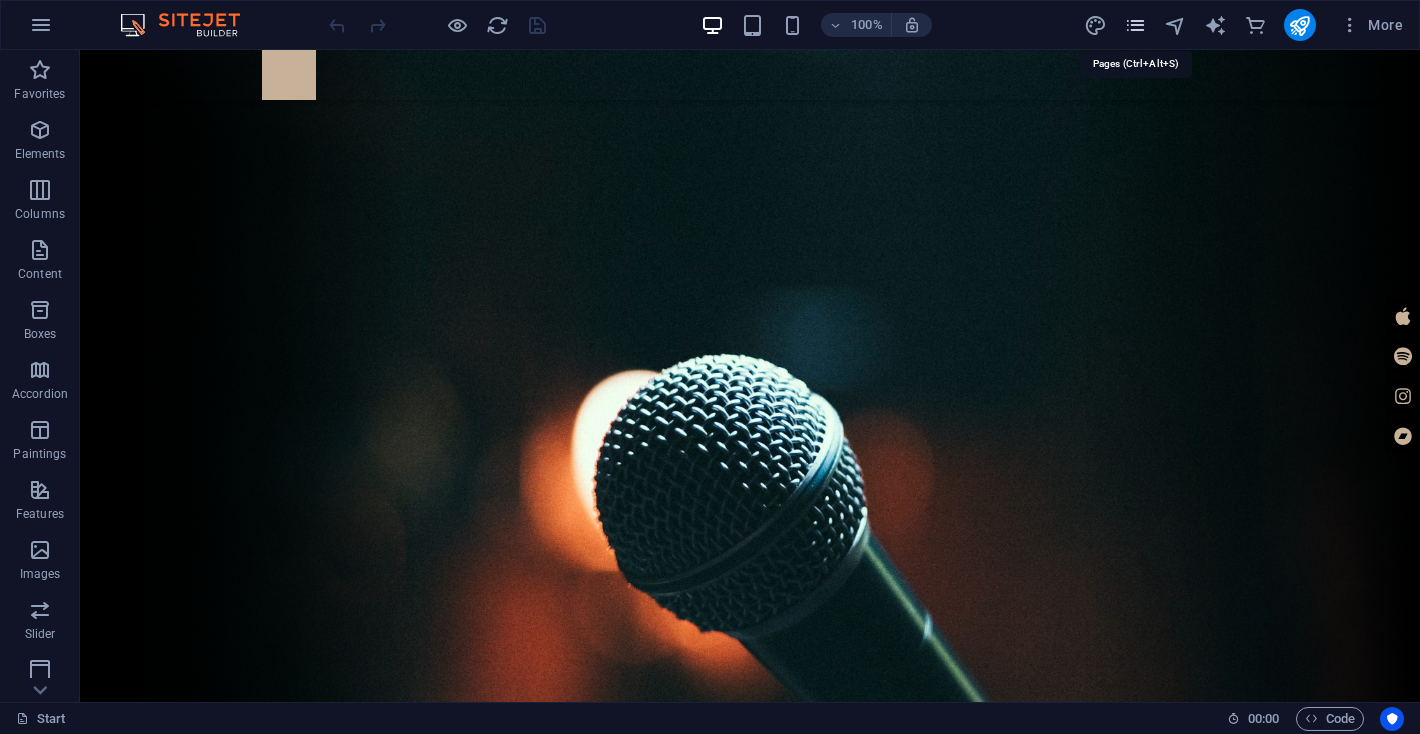 click at bounding box center (1135, 25) 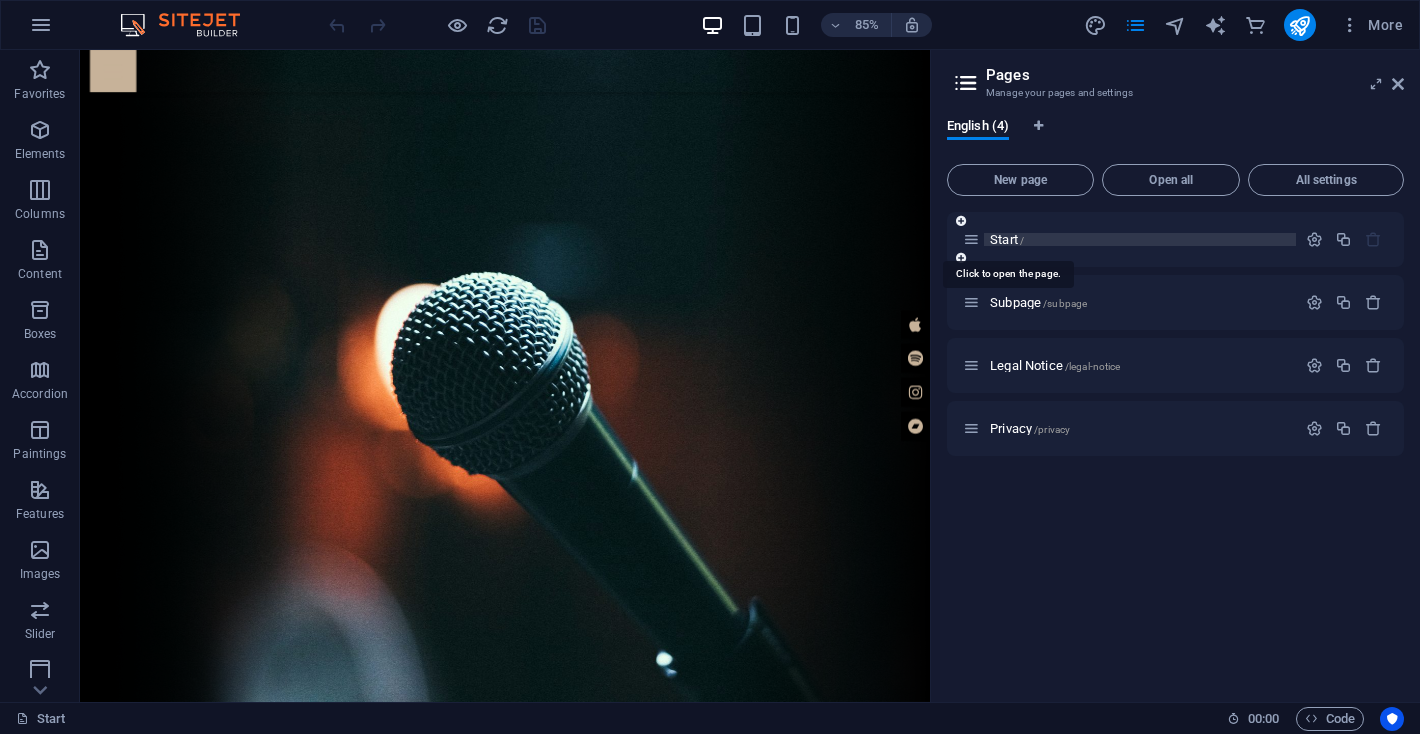 click on "Start" at bounding box center (1004, 239) 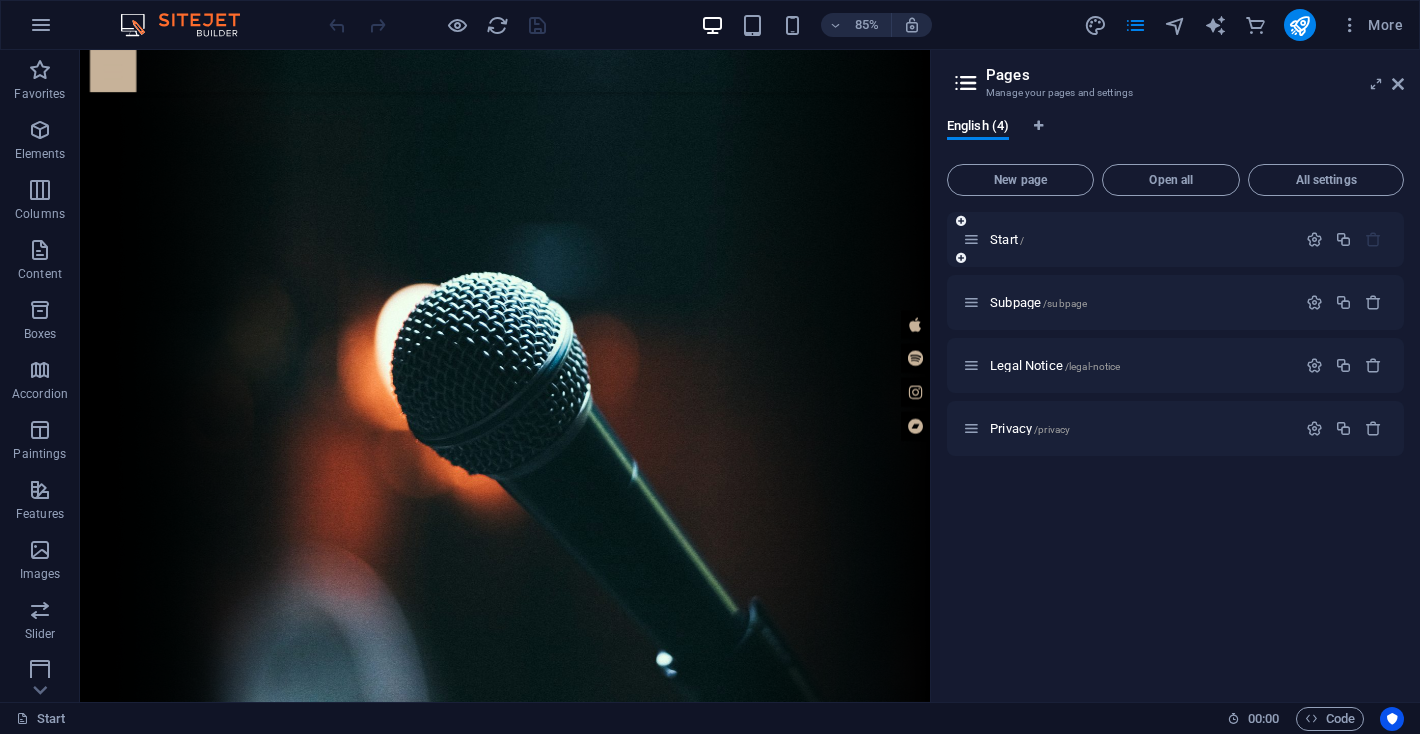click at bounding box center [971, 239] 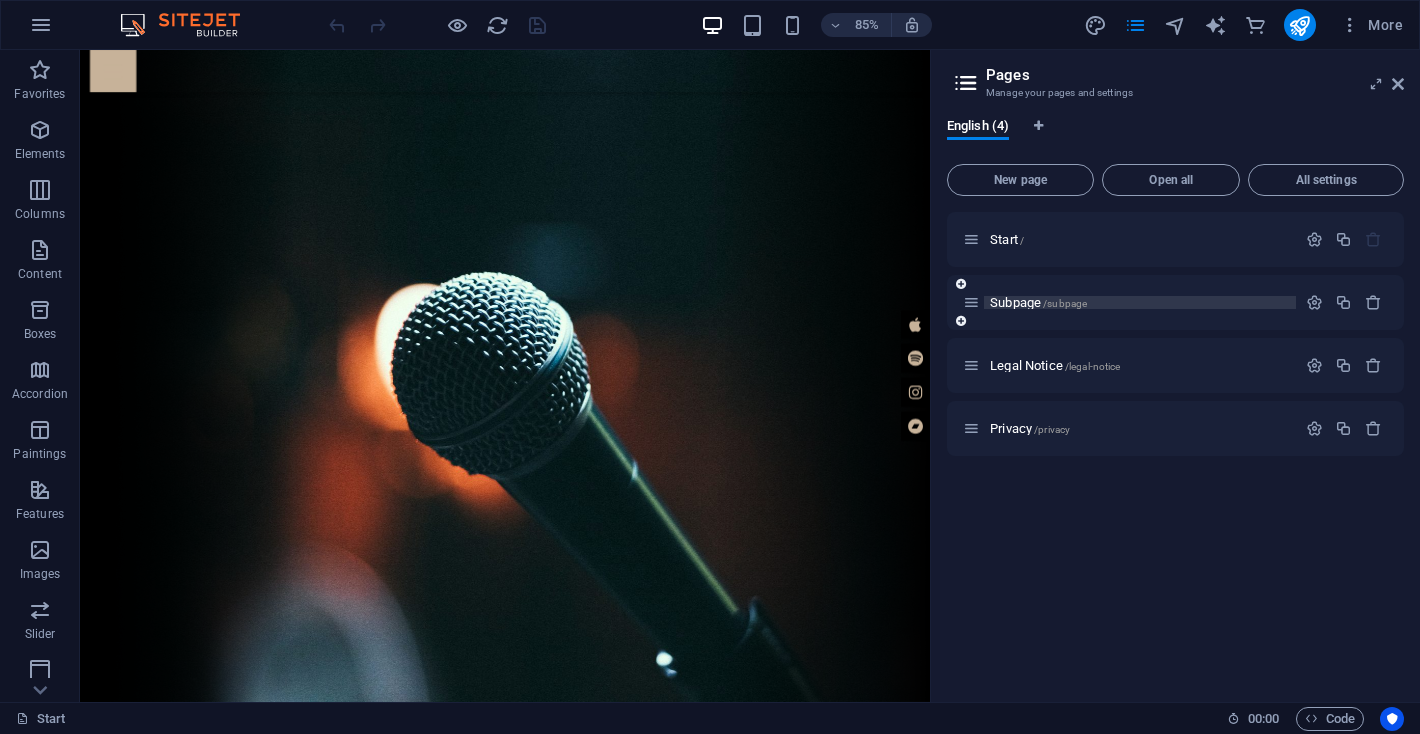 click on "Subpage" at bounding box center (1015, 302) 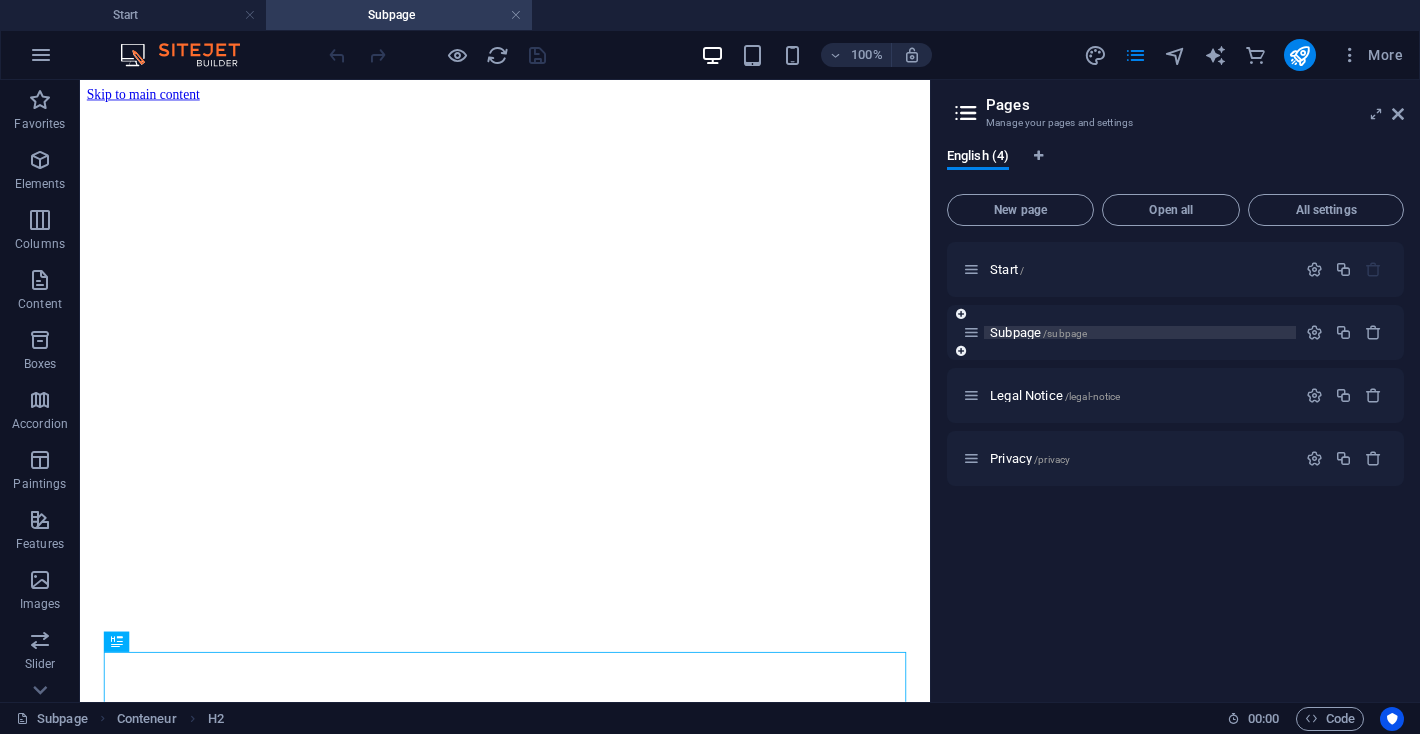 scroll, scrollTop: 0, scrollLeft: 0, axis: both 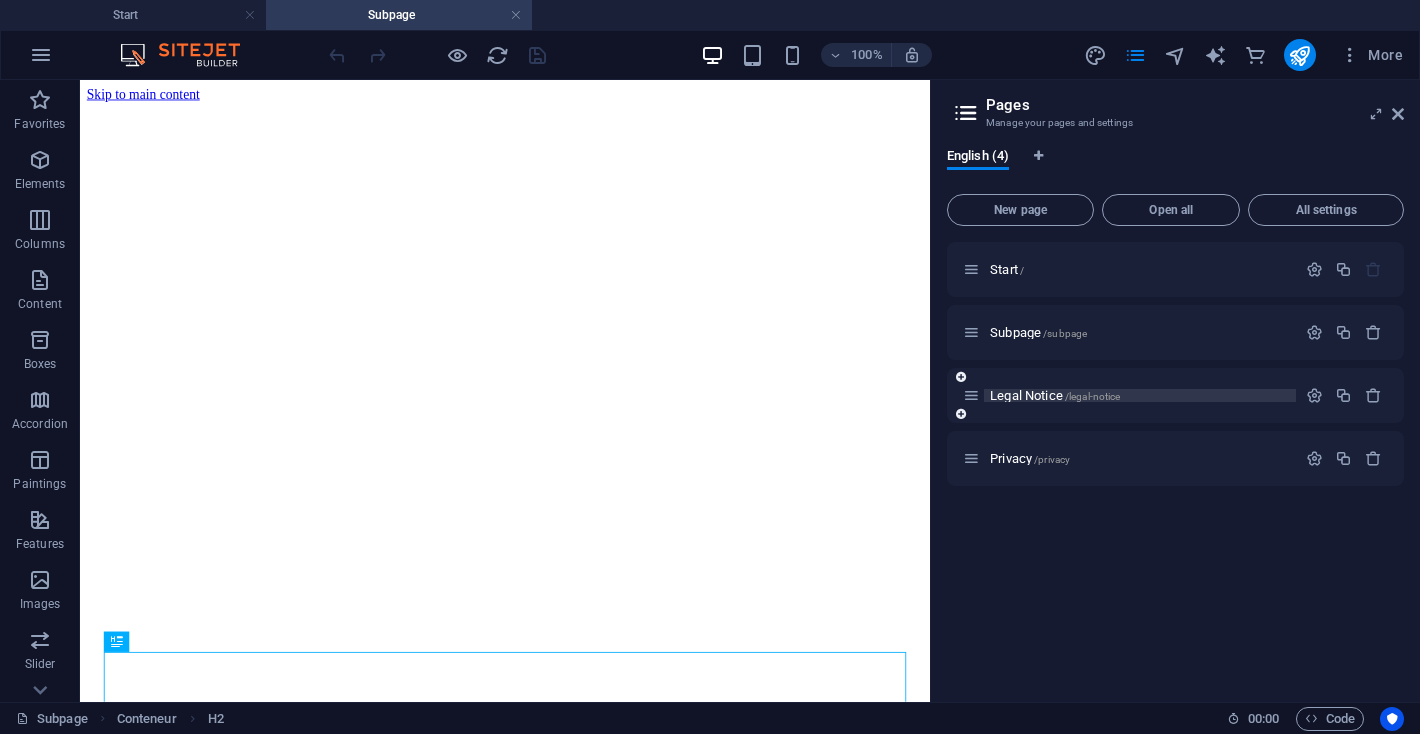 click on "Legal Notice" at bounding box center [1026, 395] 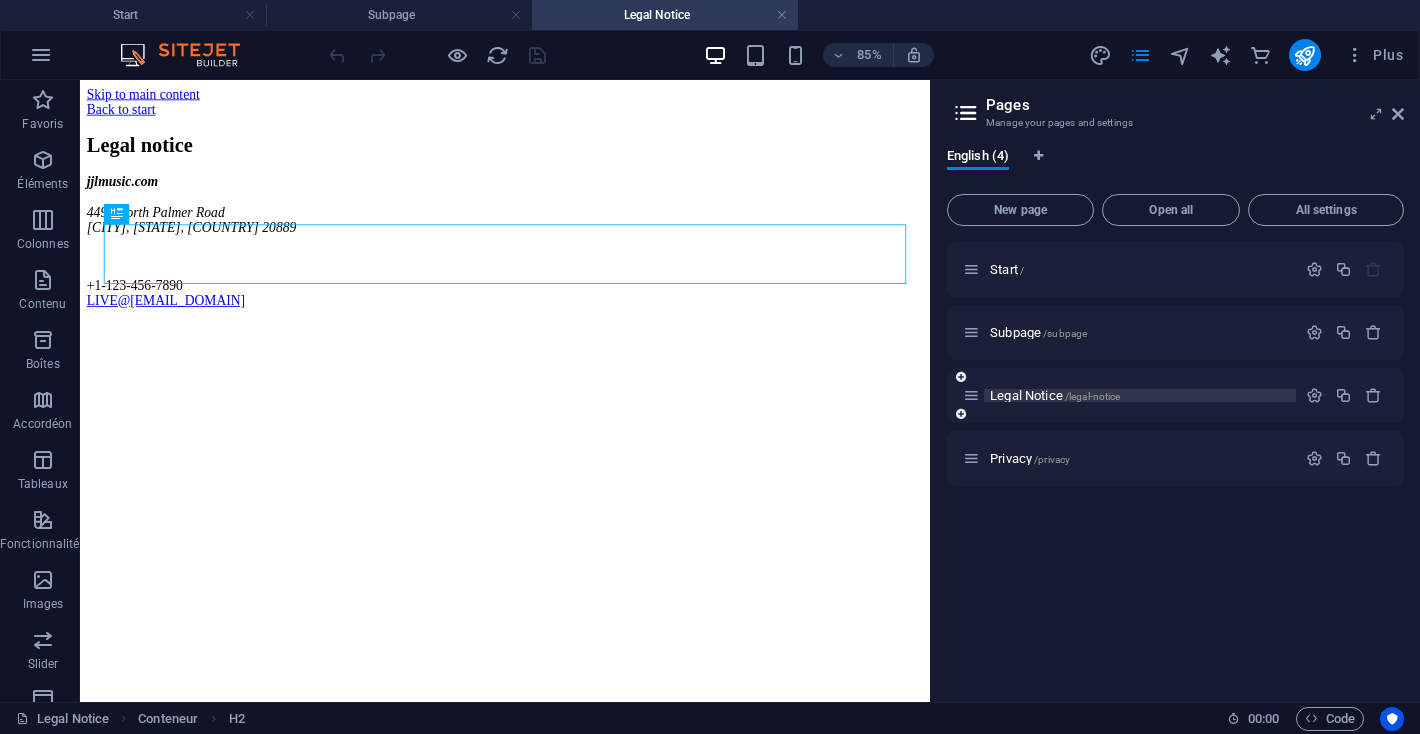 scroll, scrollTop: 0, scrollLeft: 0, axis: both 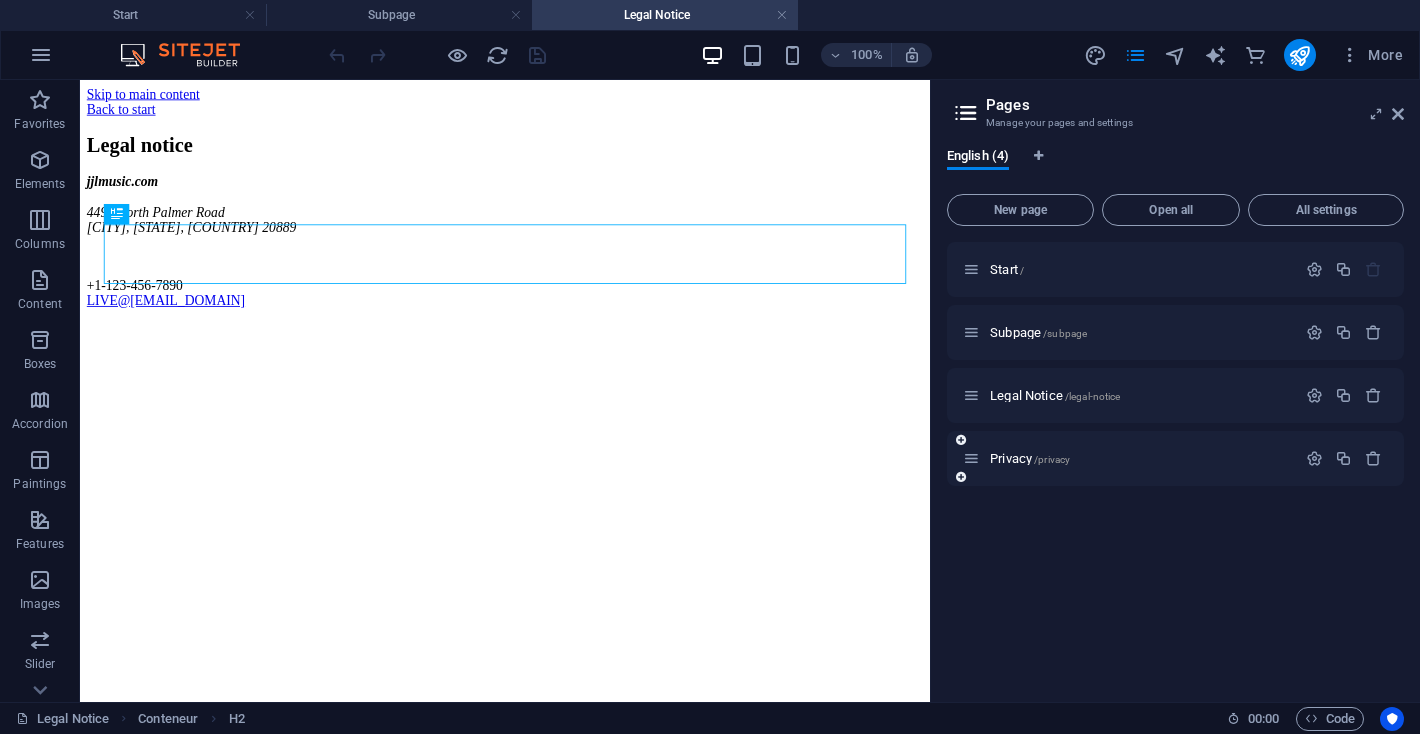 click on "Privacy  /privacy" at bounding box center (1129, 458) 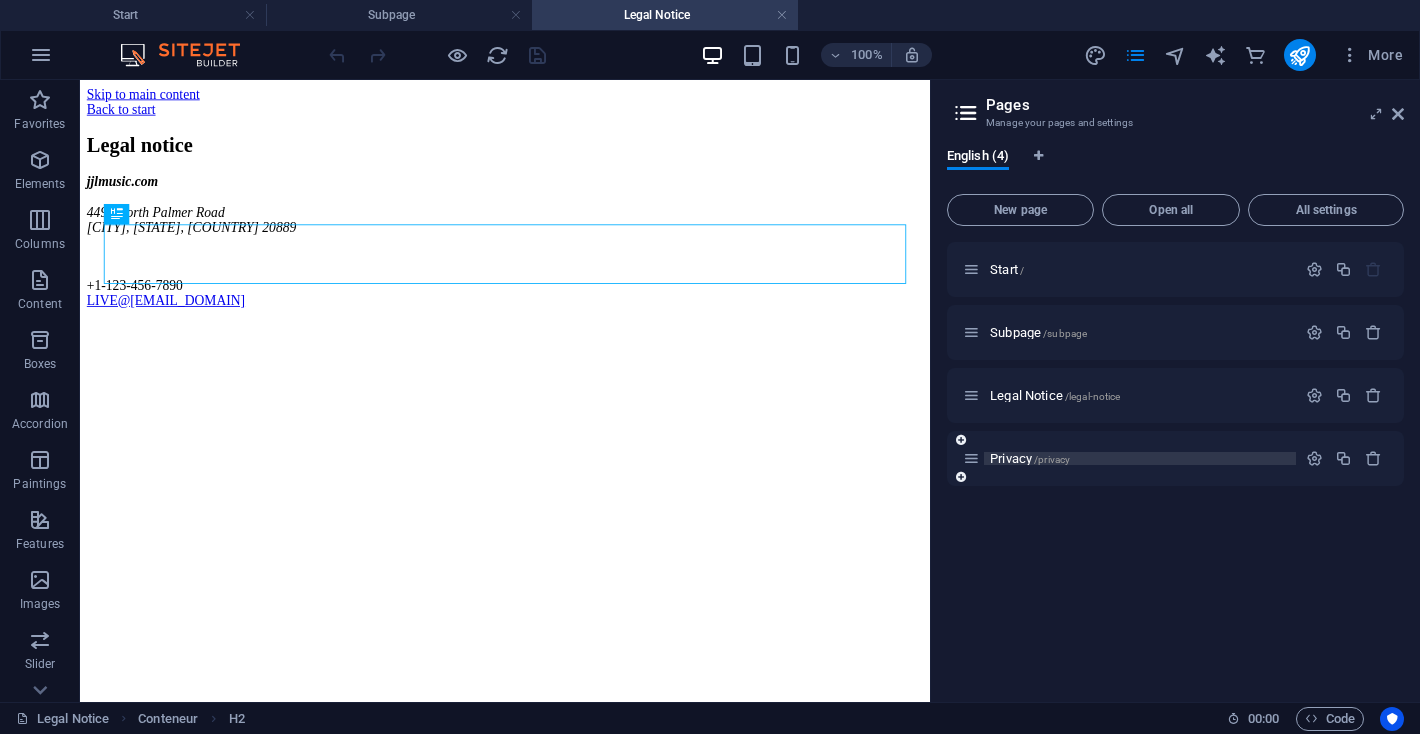 click on "Privacy" at bounding box center (1011, 458) 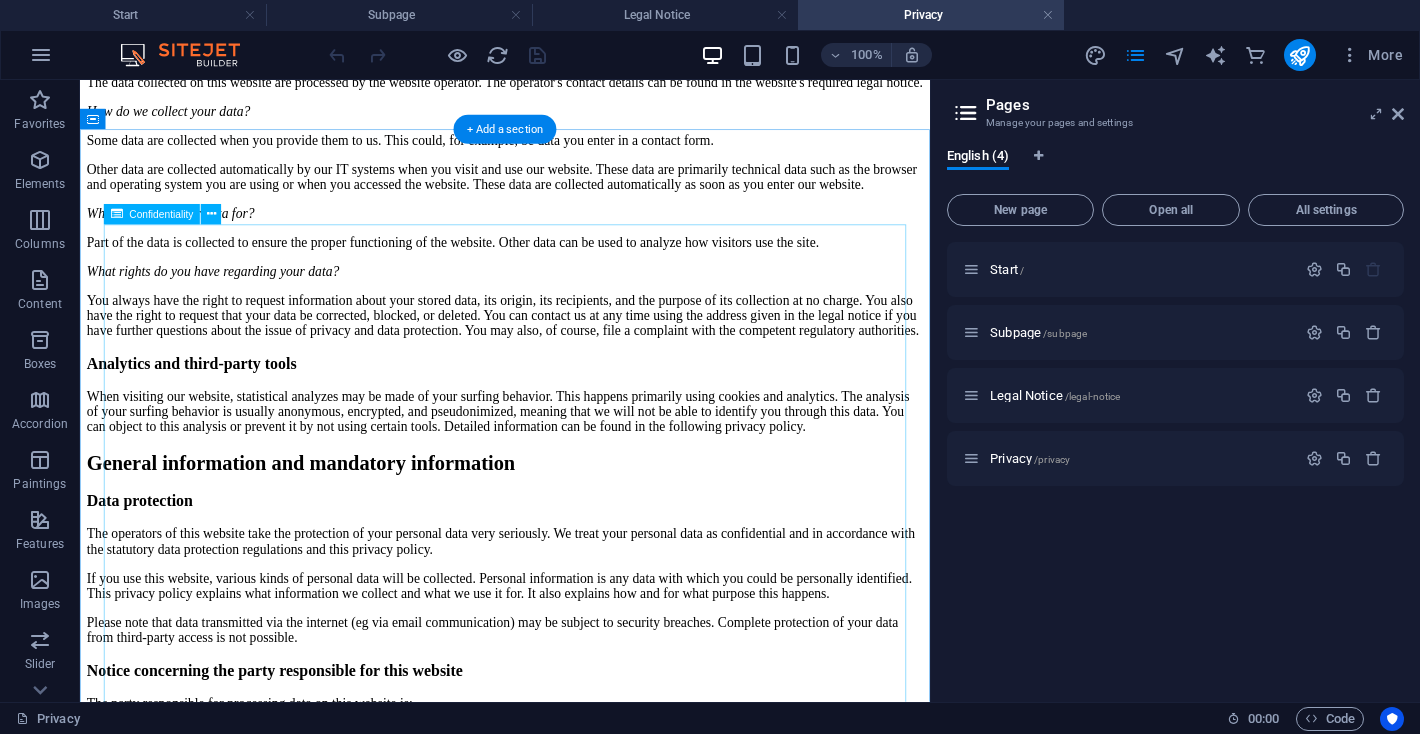 scroll, scrollTop: 0, scrollLeft: 0, axis: both 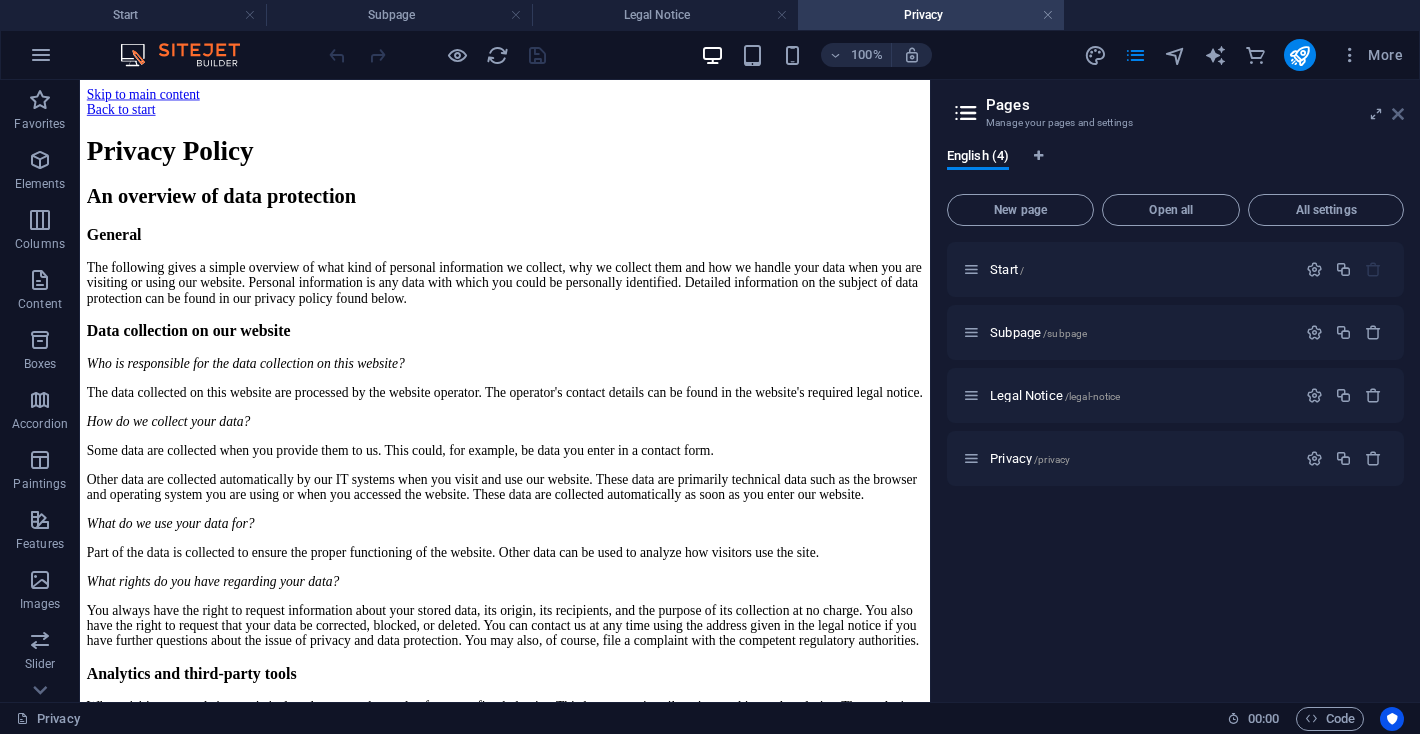 click at bounding box center [1398, 114] 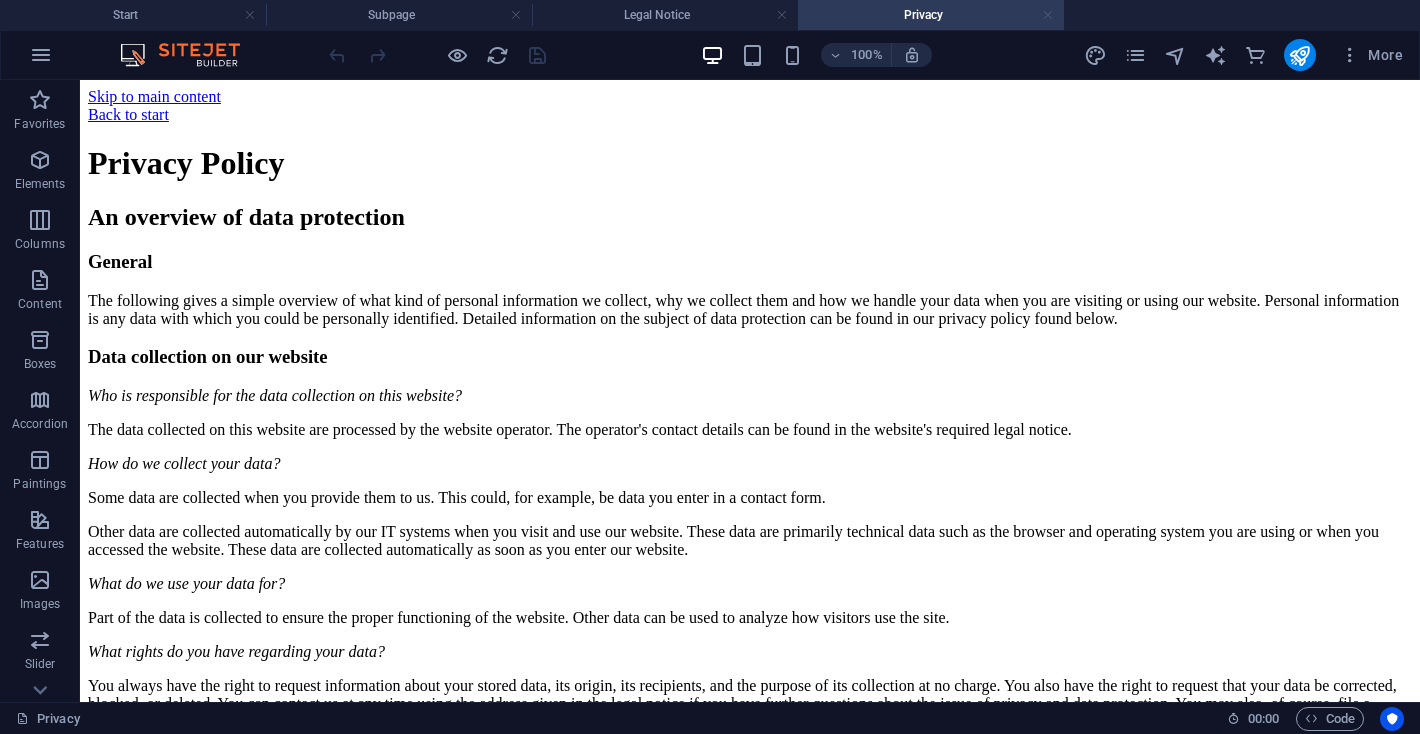 click at bounding box center [1048, 15] 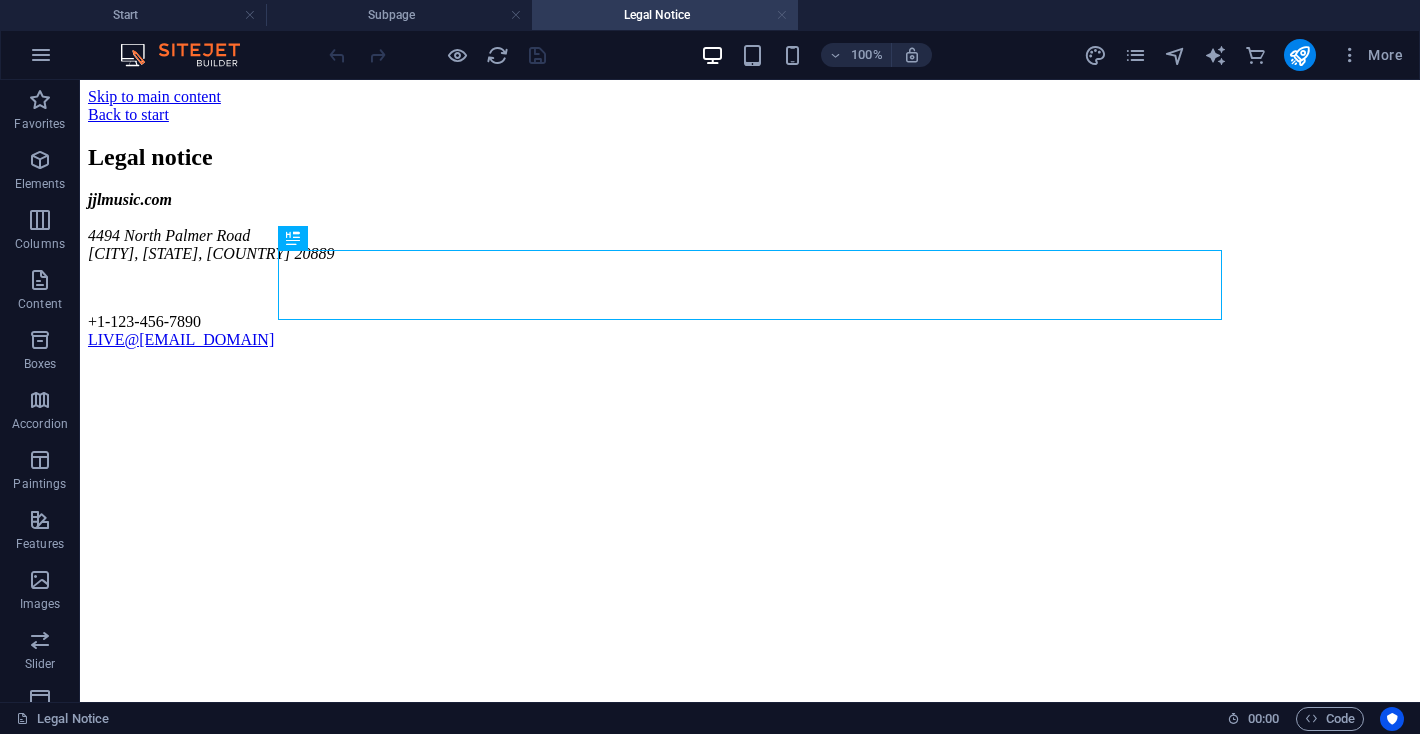 click at bounding box center [782, 15] 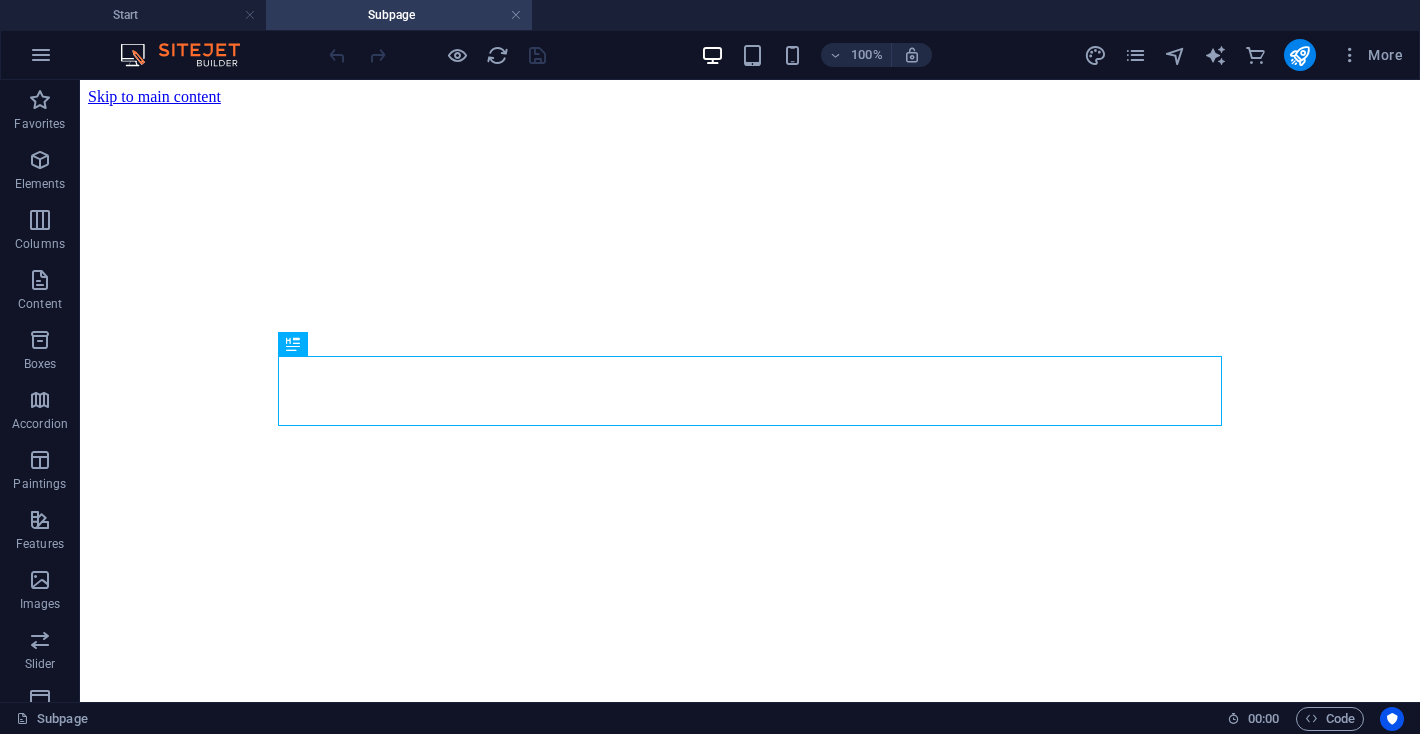 scroll, scrollTop: 397, scrollLeft: 0, axis: vertical 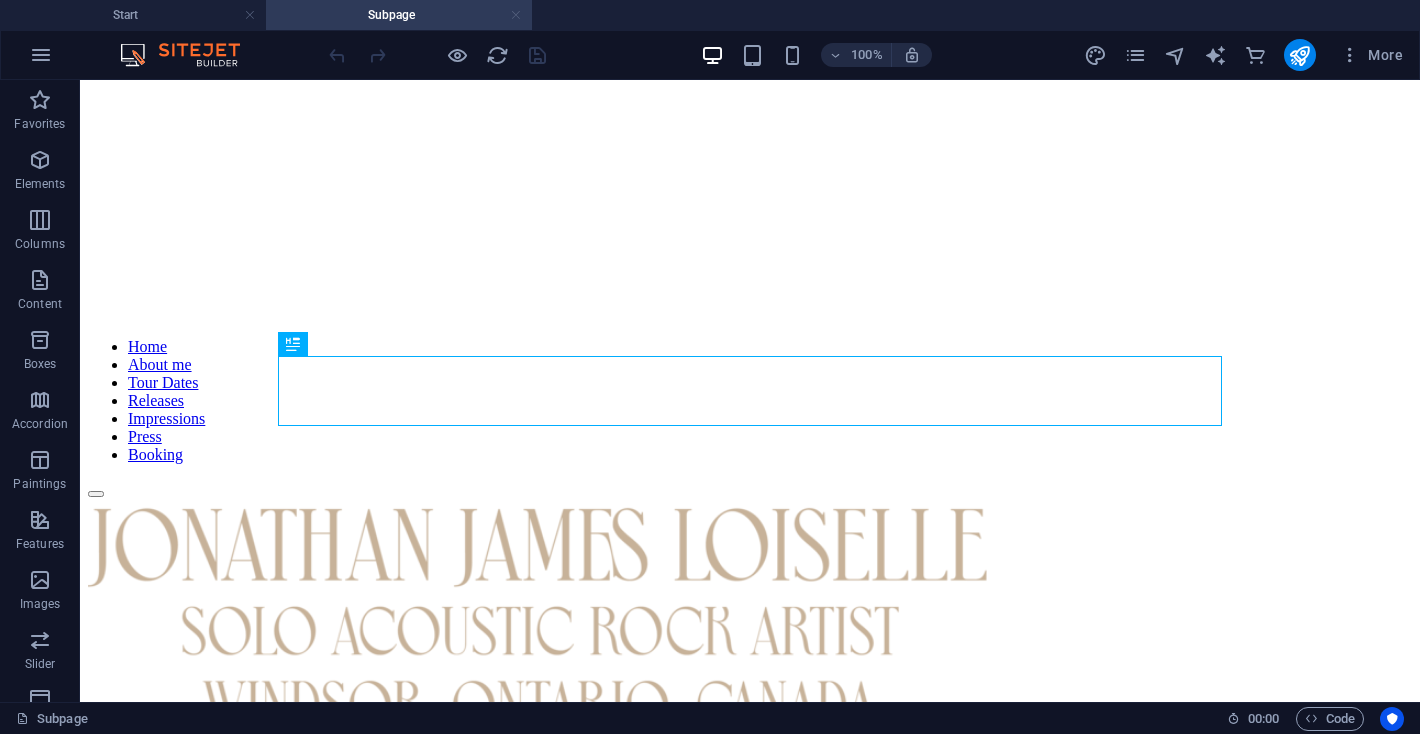 click at bounding box center [516, 15] 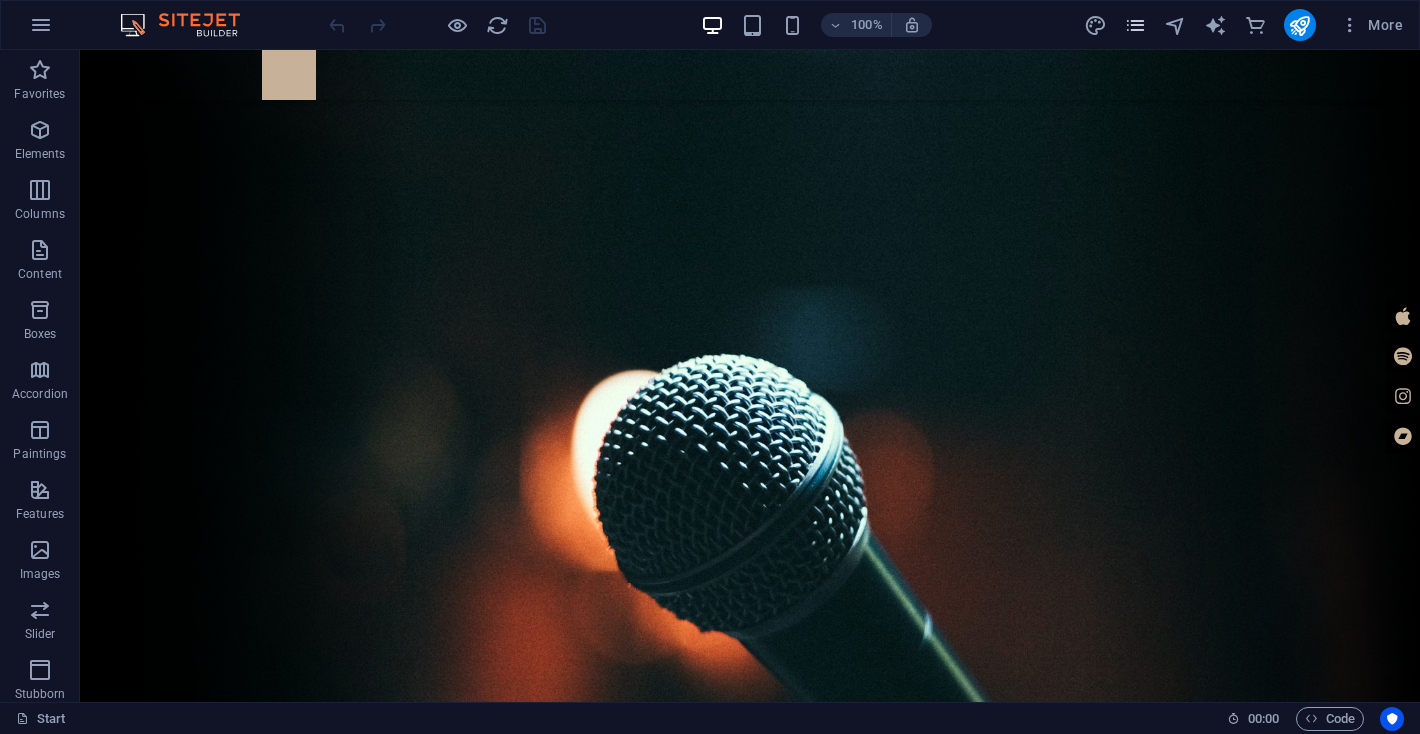 click at bounding box center (1135, 25) 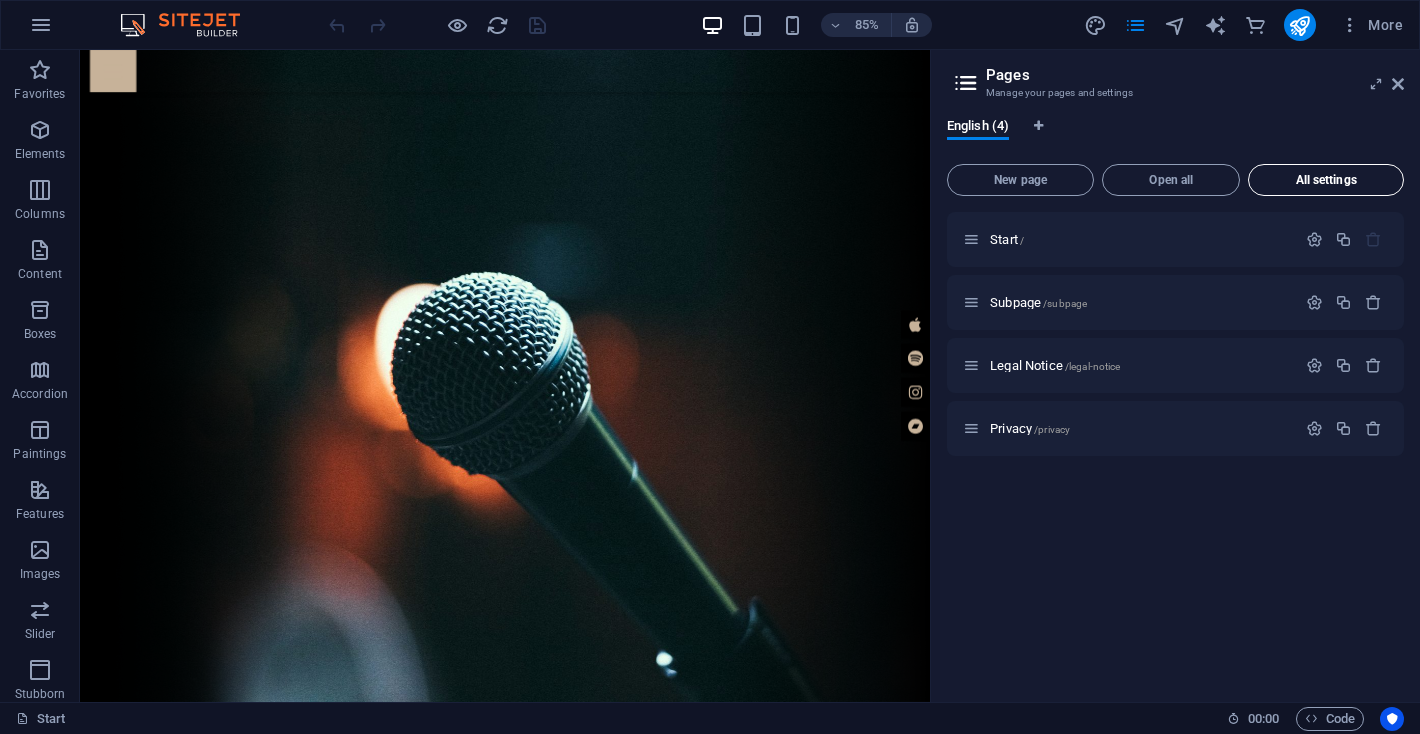 click on "All settings" at bounding box center (1326, 180) 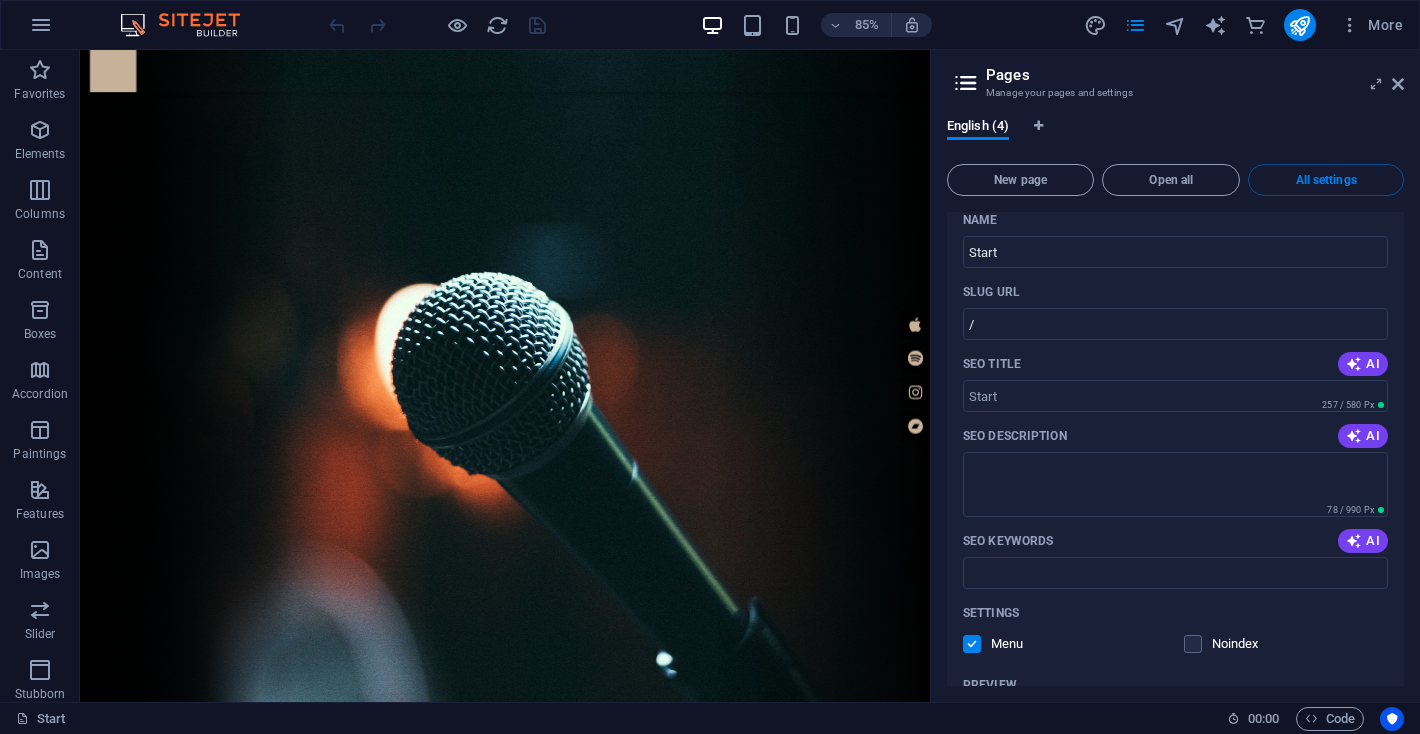 scroll, scrollTop: 0, scrollLeft: 0, axis: both 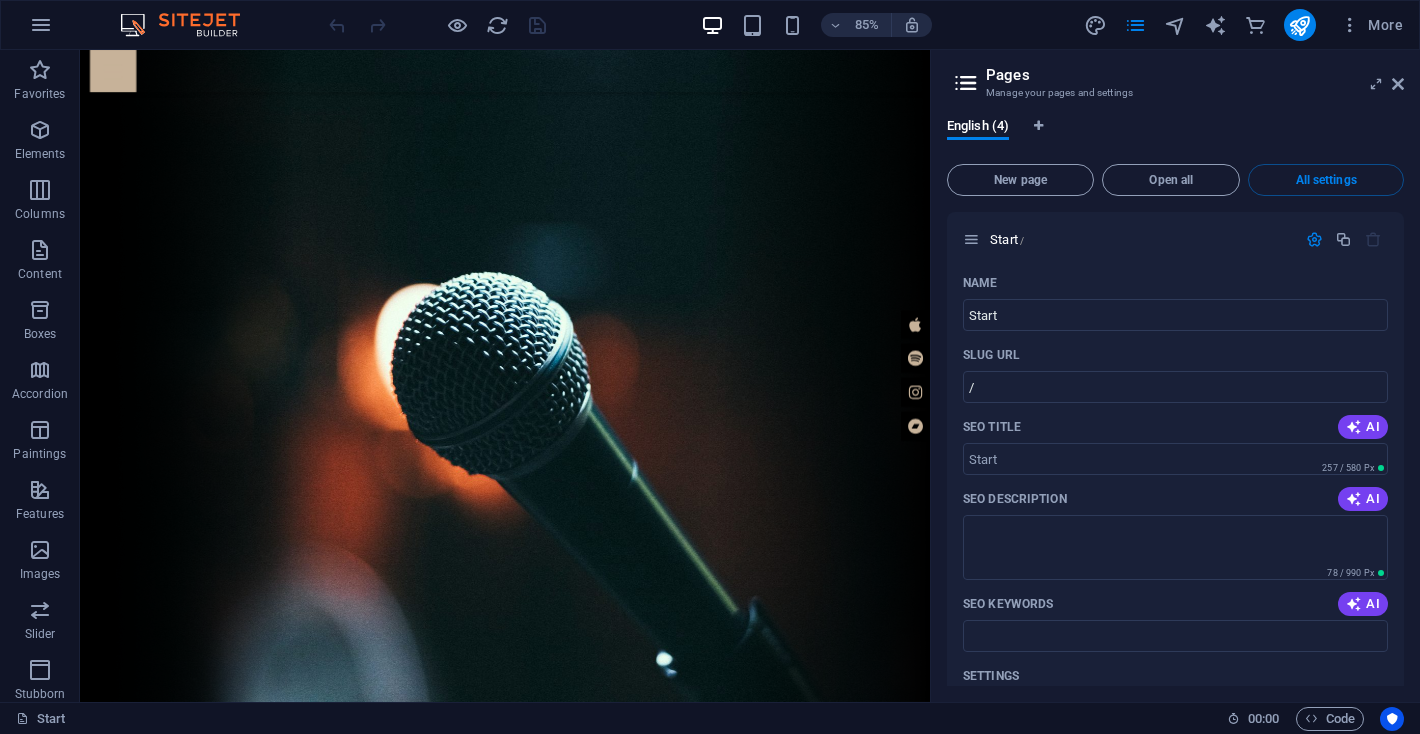 click at bounding box center (966, 83) 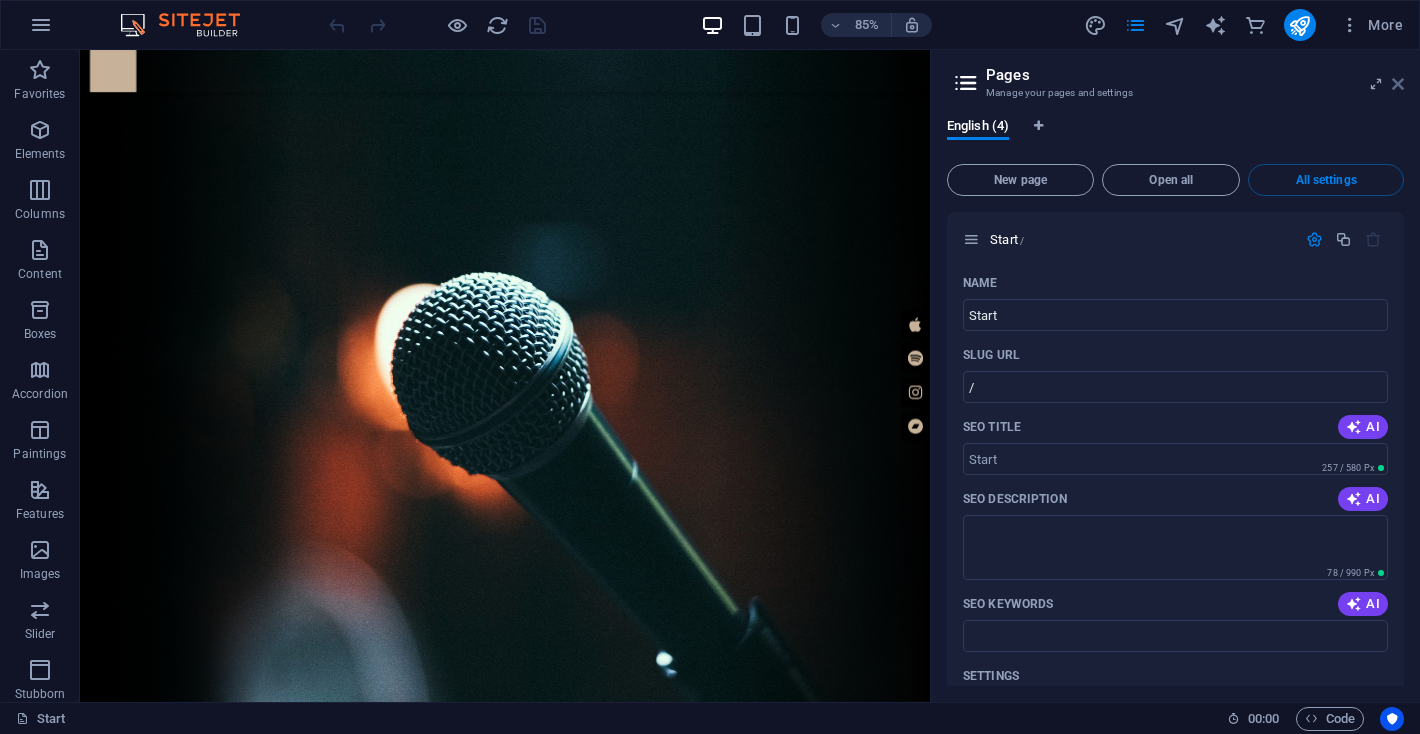 click at bounding box center [1398, 84] 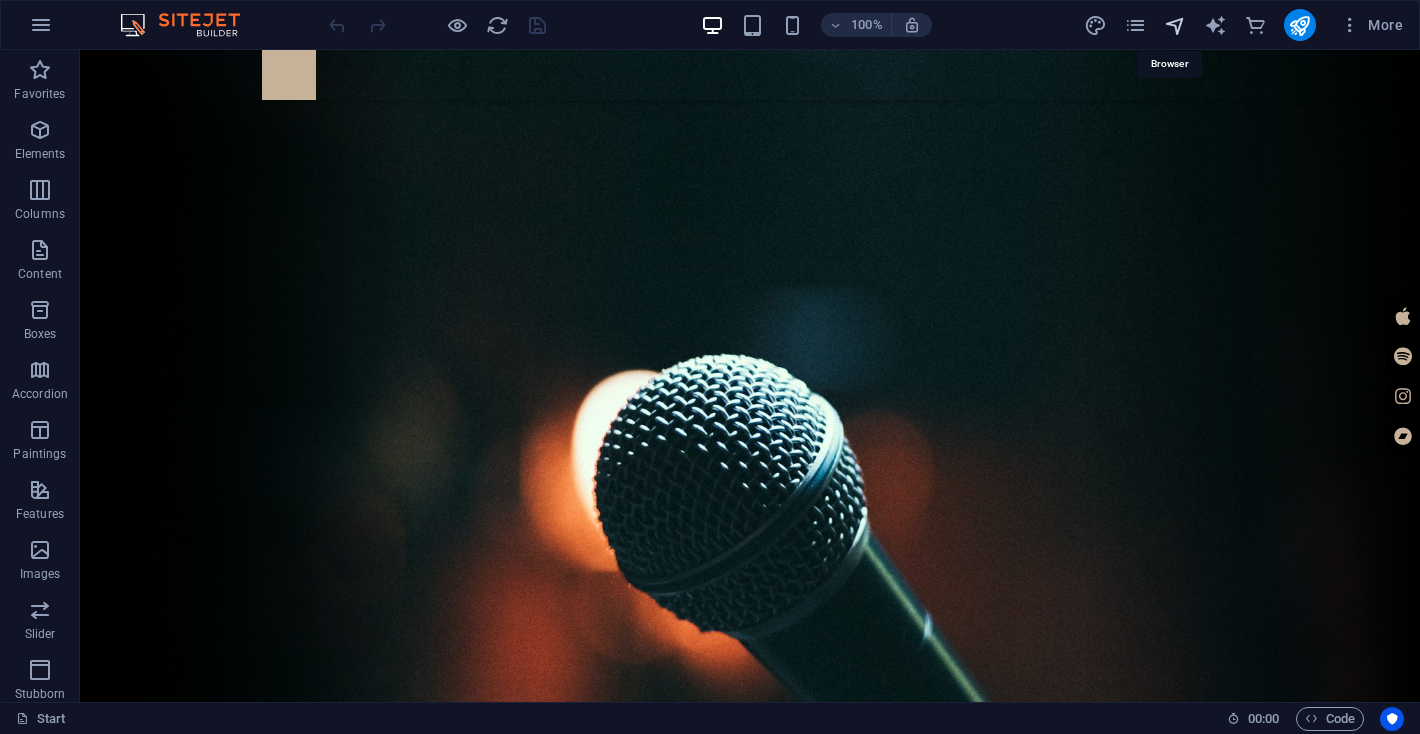 click at bounding box center (1175, 25) 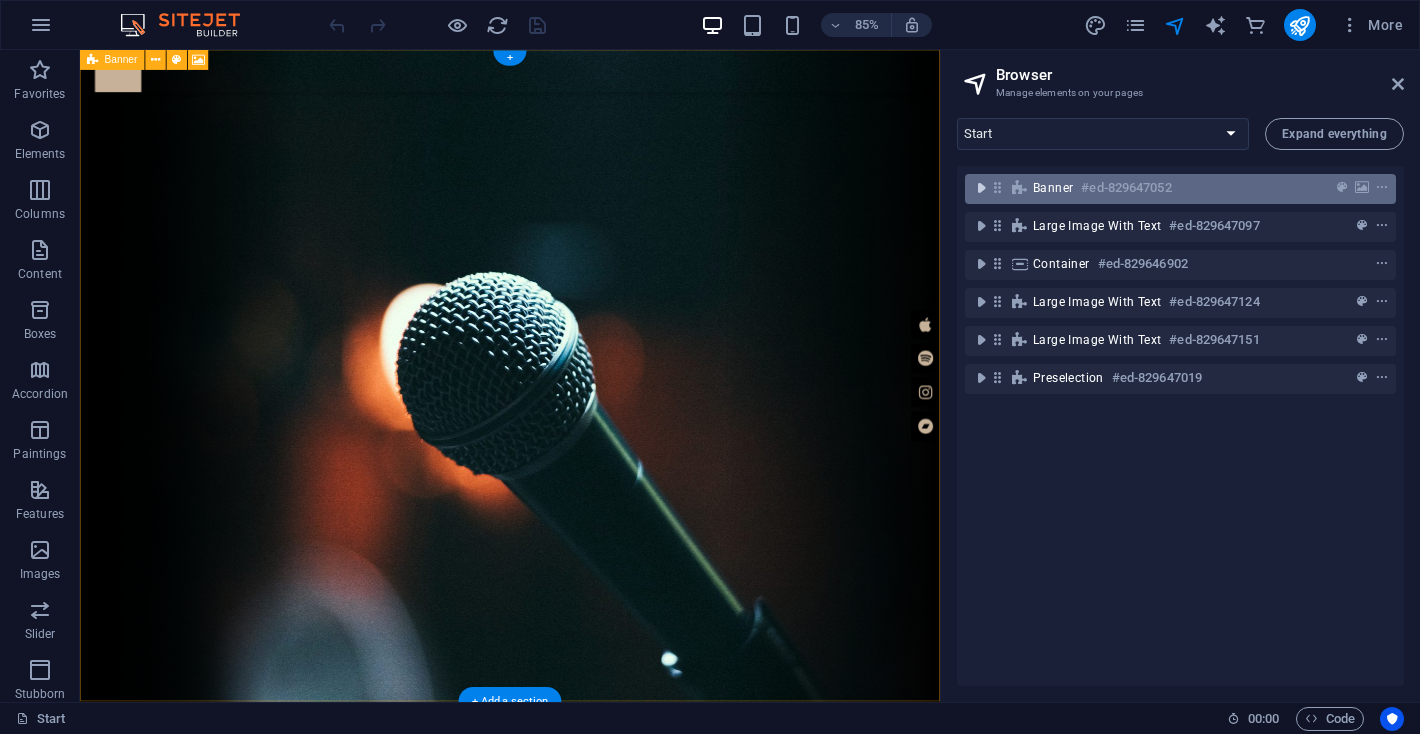 click at bounding box center (981, 188) 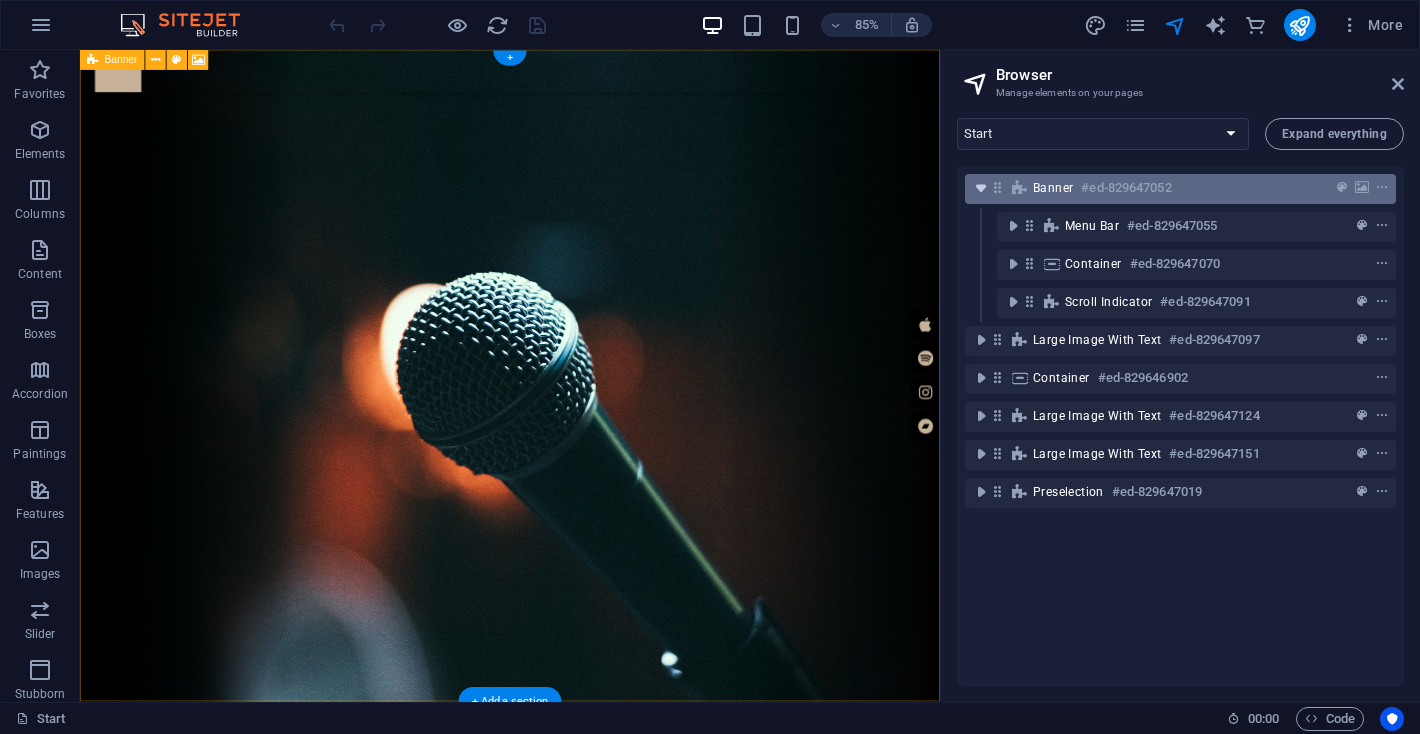 click at bounding box center (981, 188) 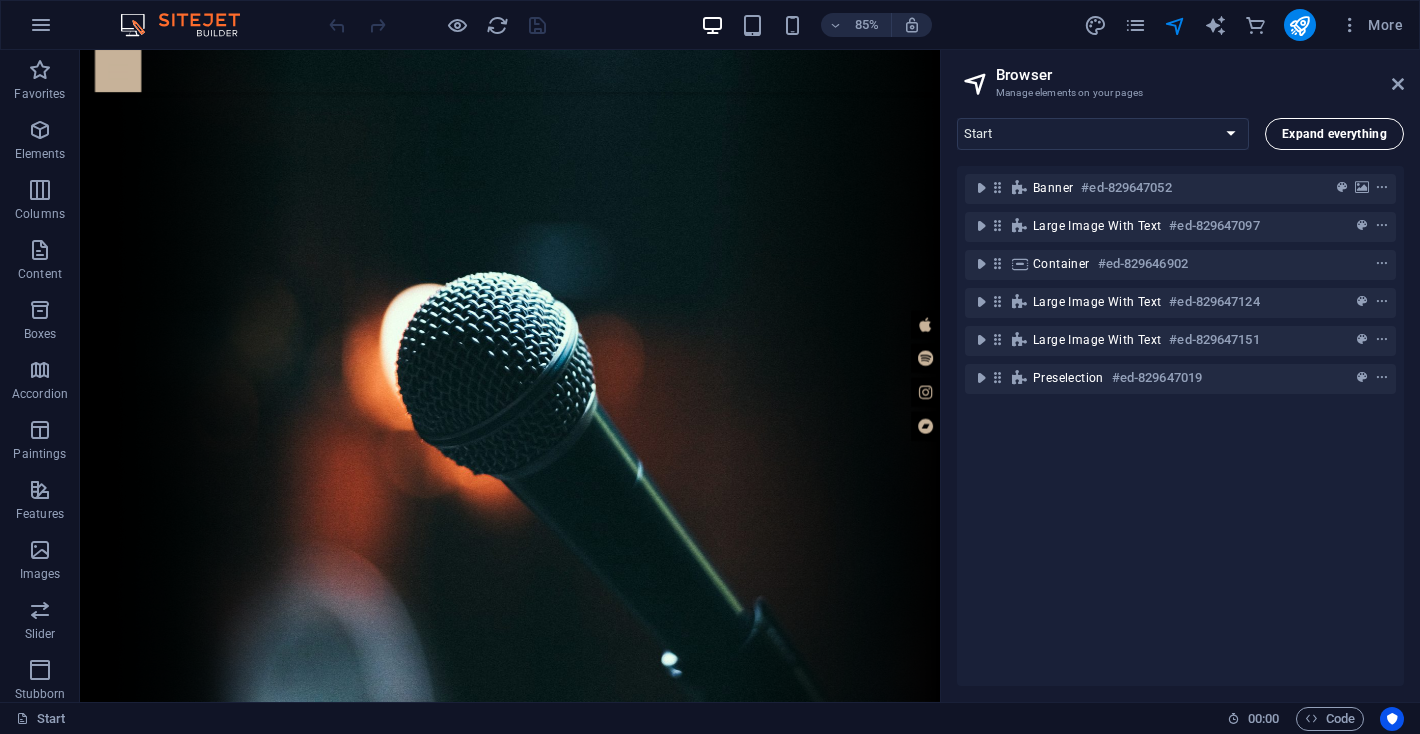click on "Expand everything" at bounding box center [1334, 134] 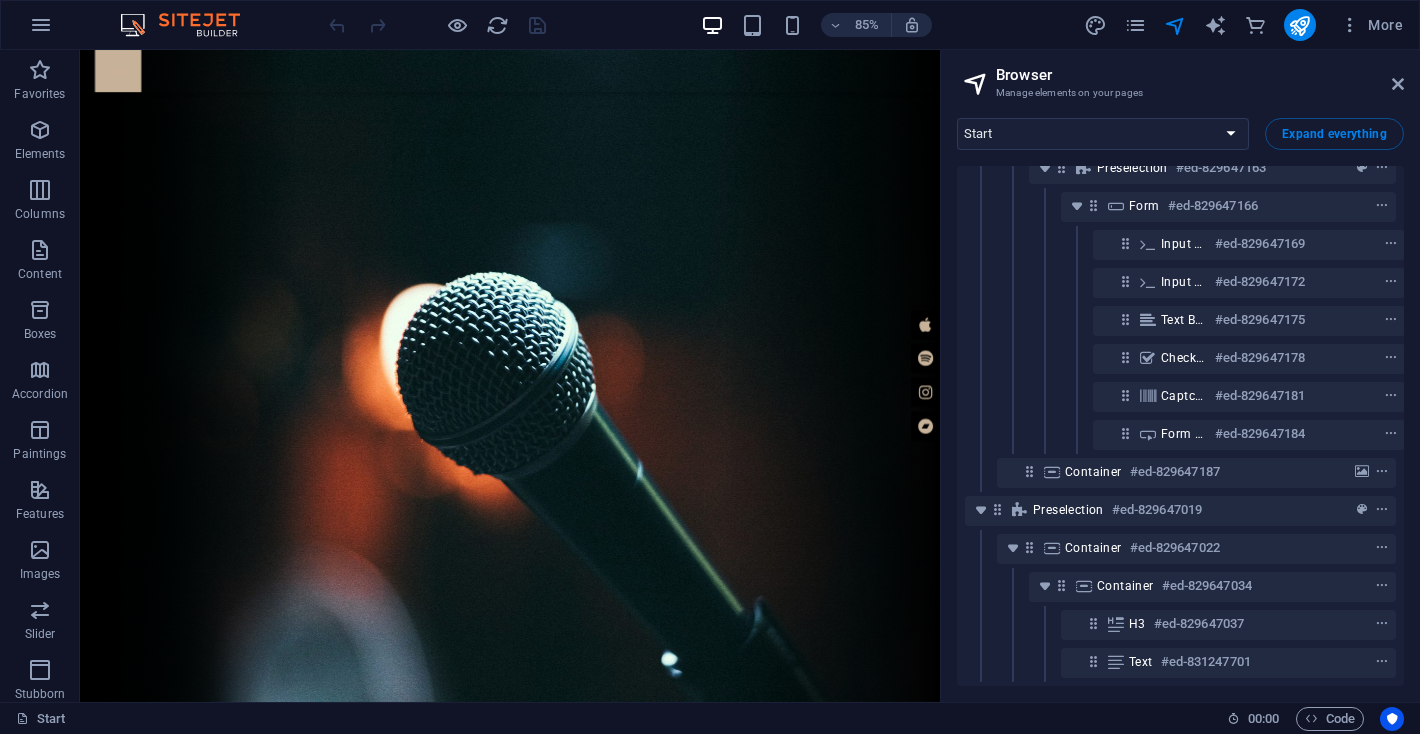 scroll, scrollTop: 0, scrollLeft: 0, axis: both 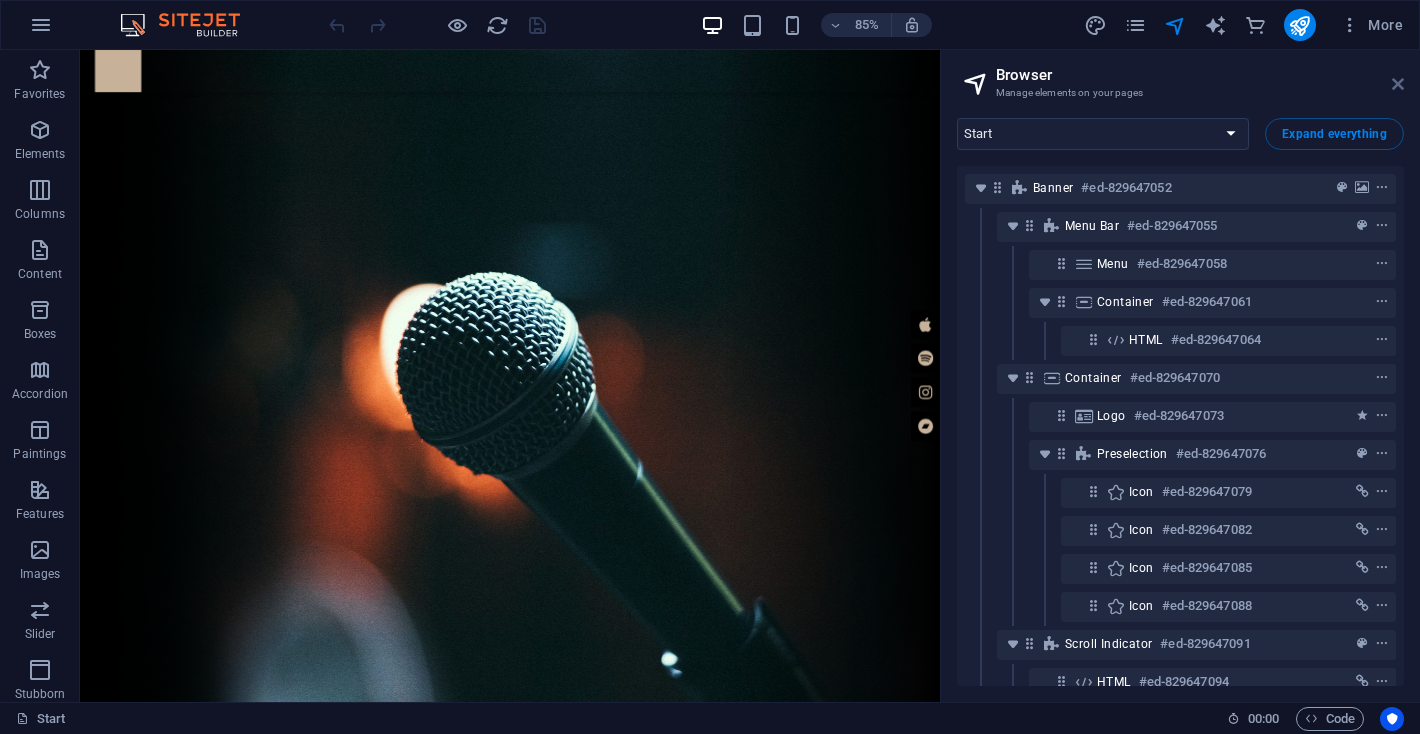 click at bounding box center (1398, 84) 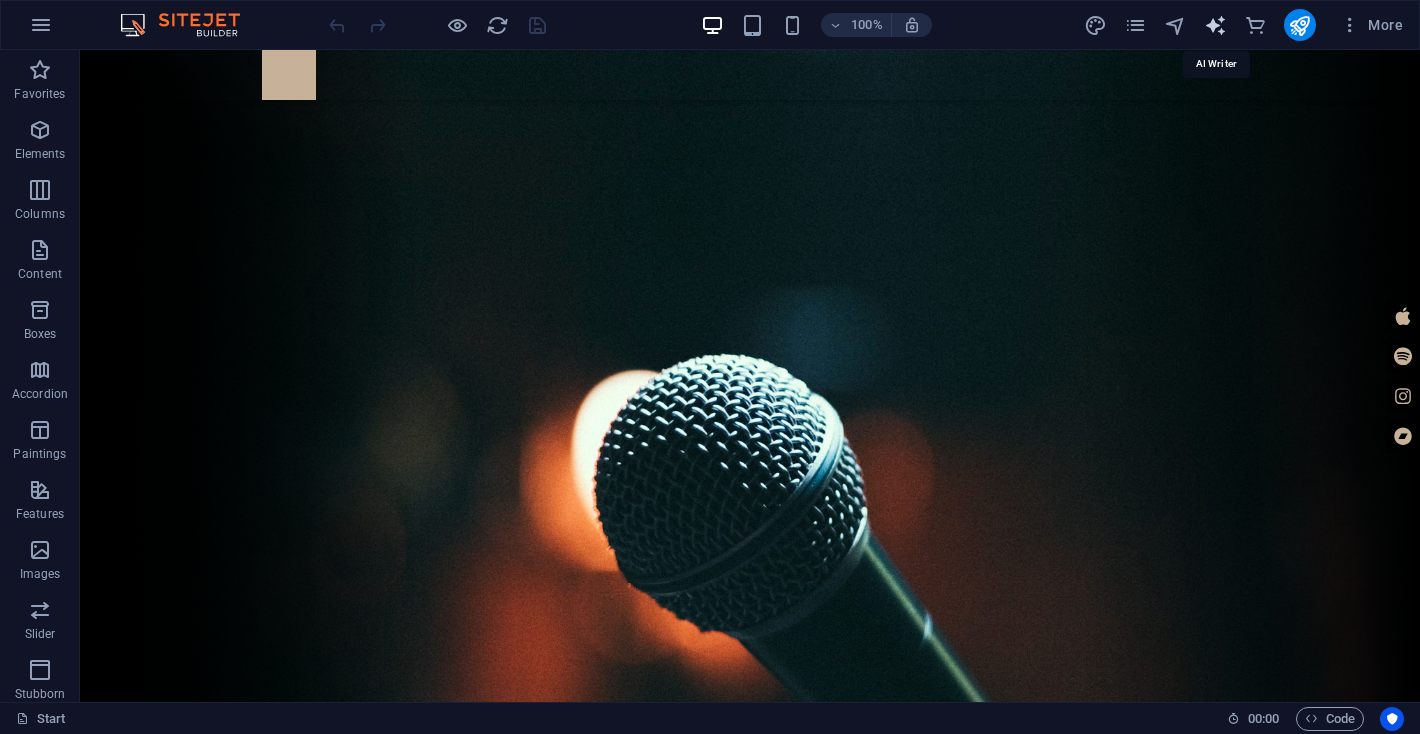 click at bounding box center [1215, 25] 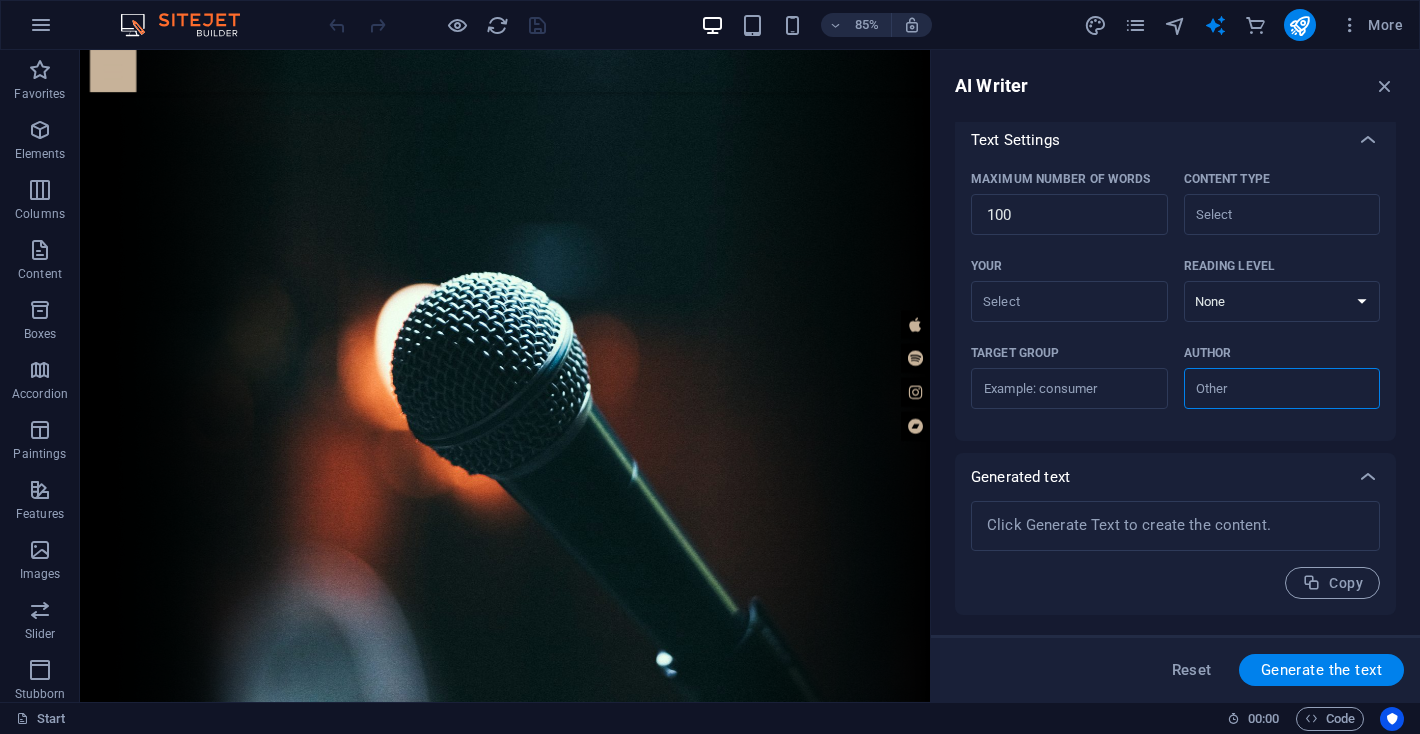 scroll, scrollTop: 0, scrollLeft: 0, axis: both 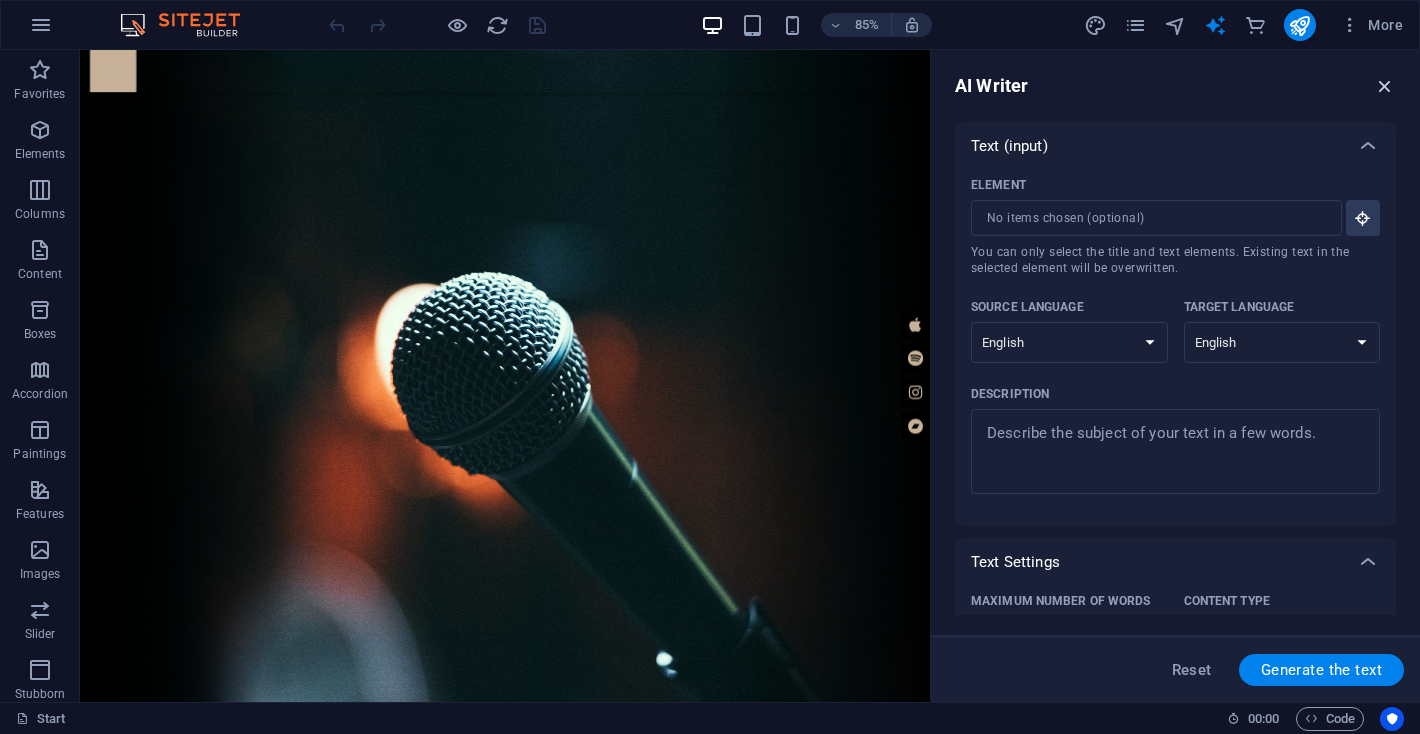 click at bounding box center [1385, 86] 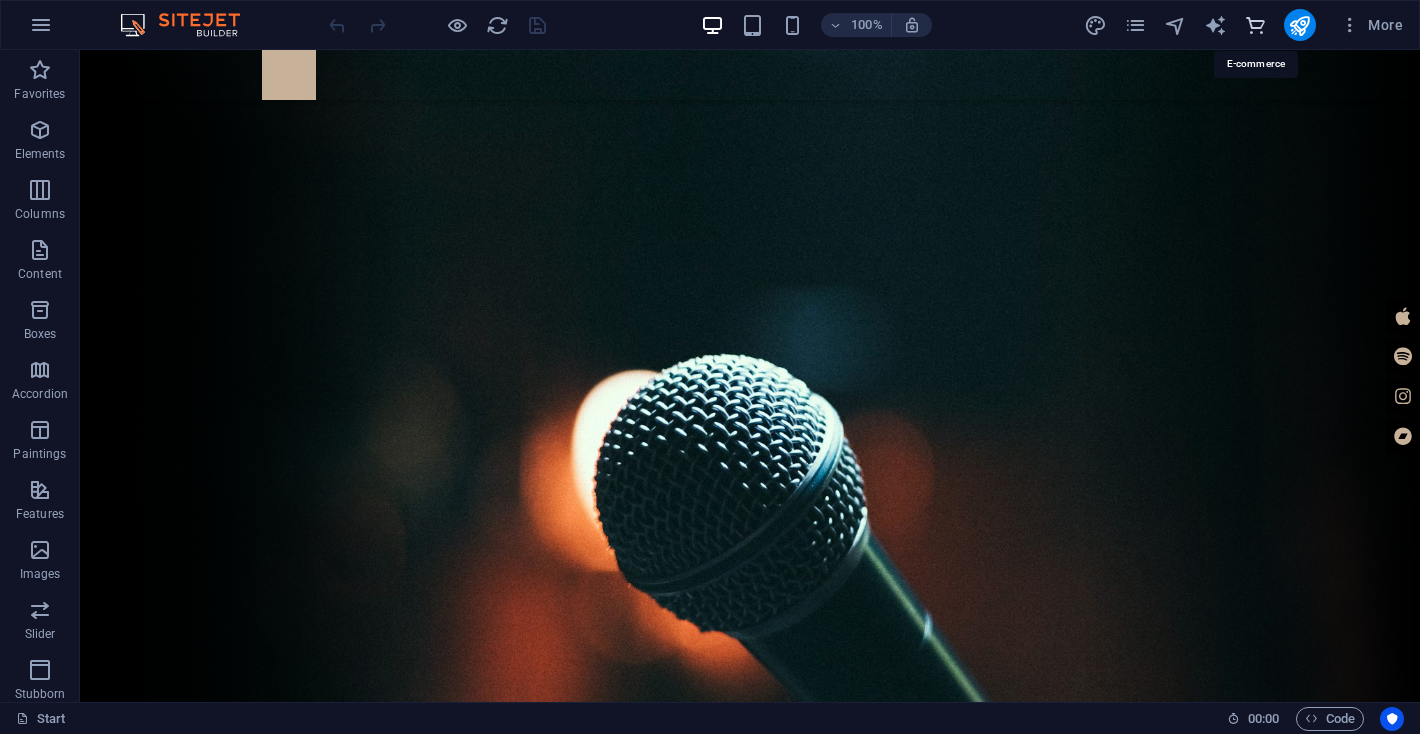 click at bounding box center [1255, 25] 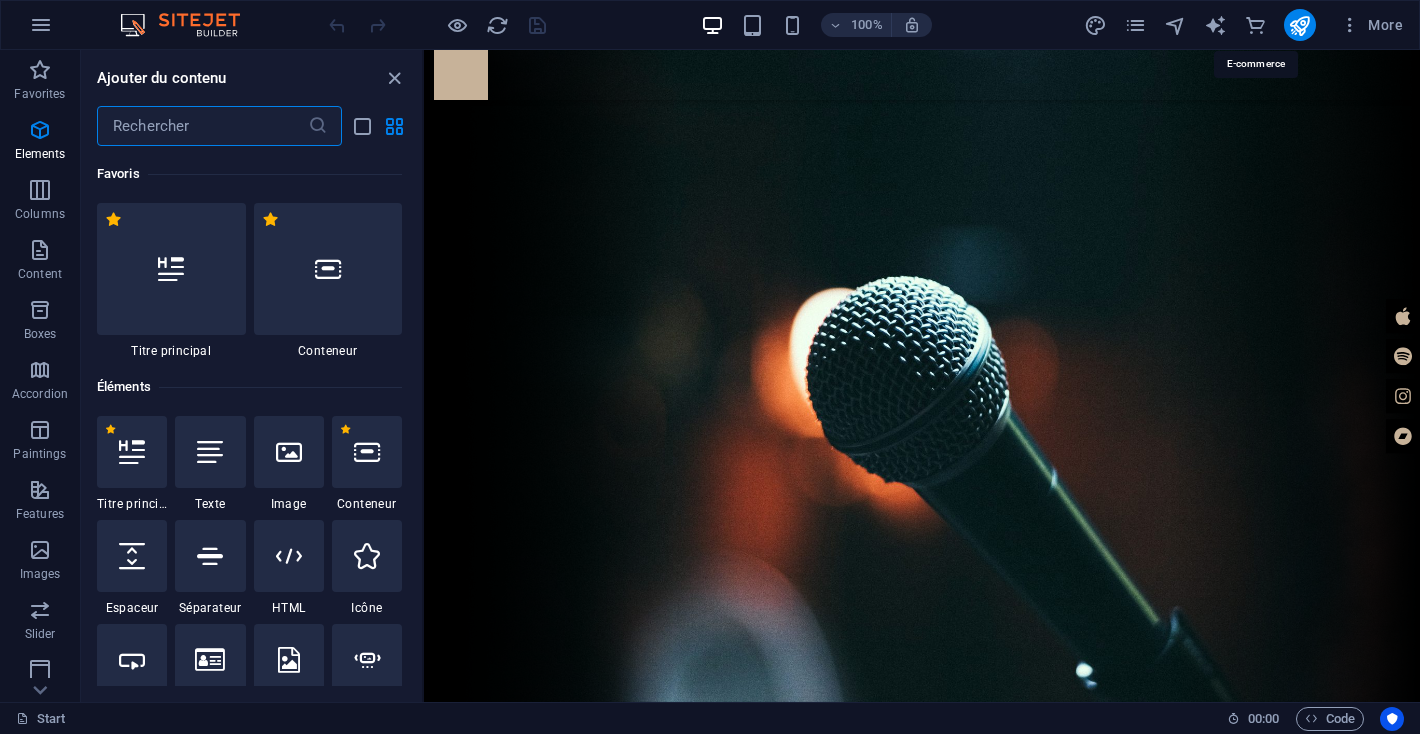scroll, scrollTop: 19271, scrollLeft: 0, axis: vertical 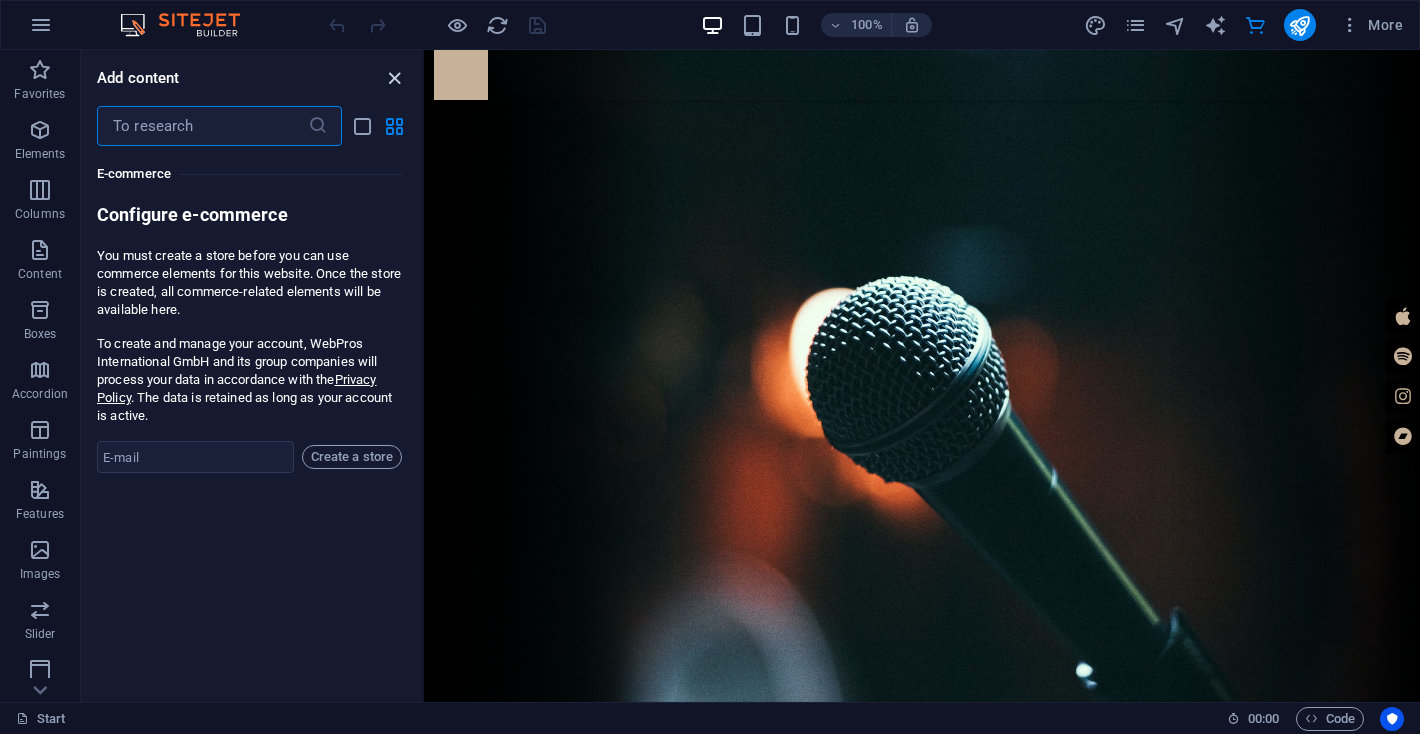 click at bounding box center [394, 78] 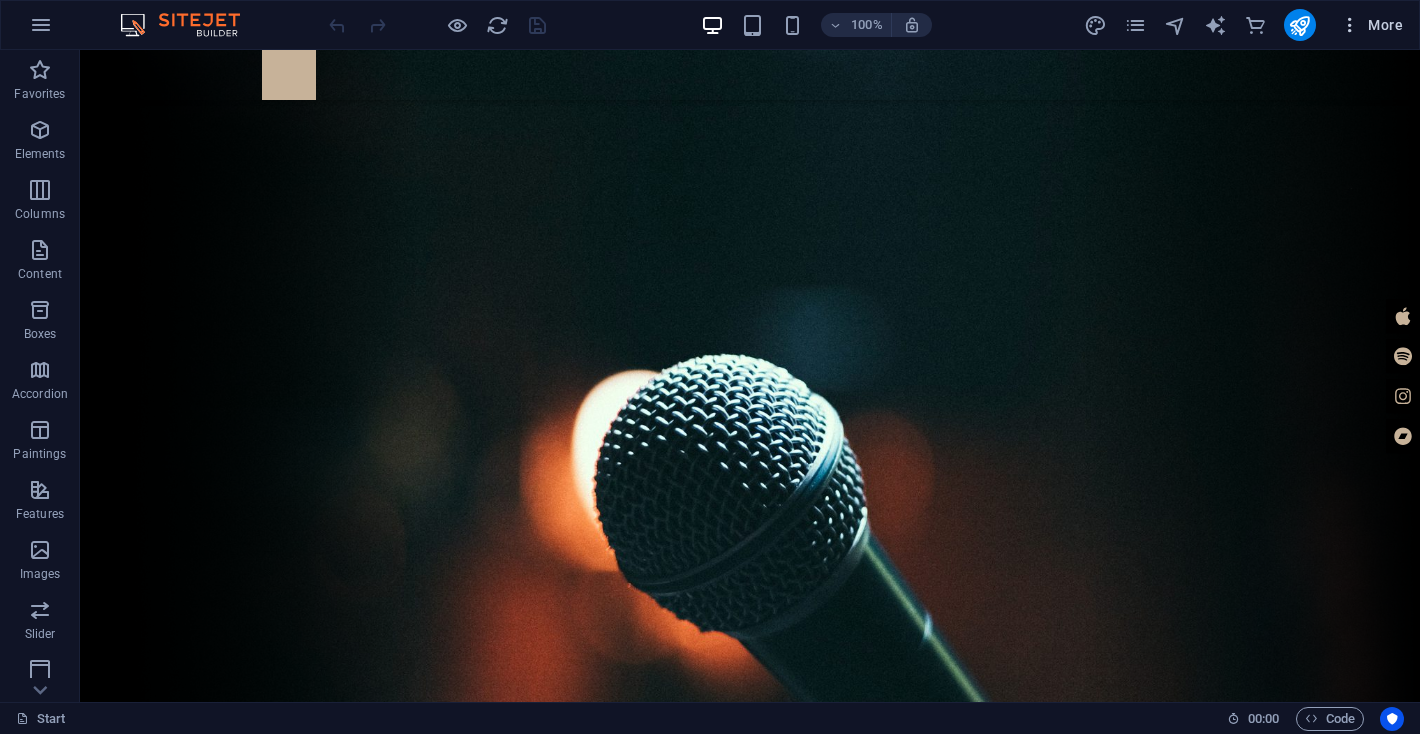 click on "More" at bounding box center [1385, 25] 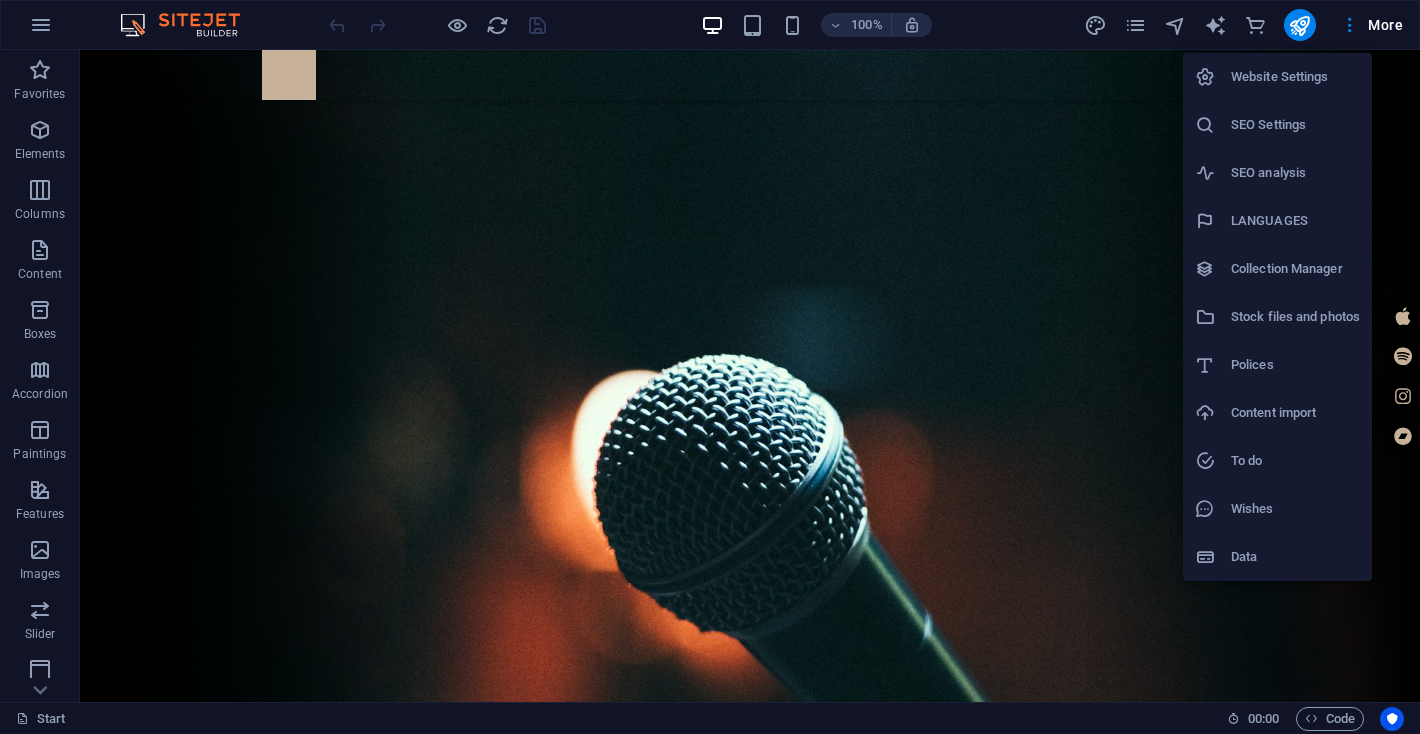 click on "Website Settings" at bounding box center [1280, 76] 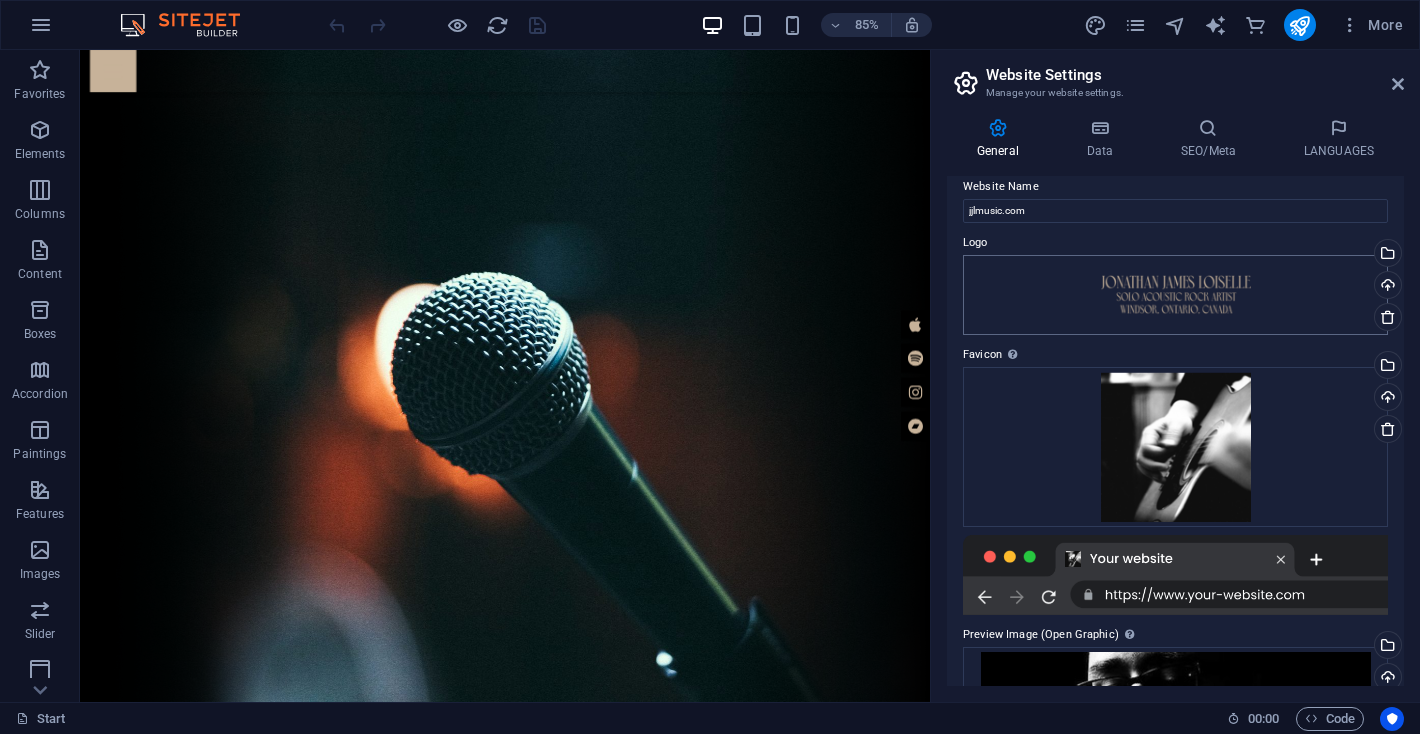 scroll, scrollTop: 0, scrollLeft: 0, axis: both 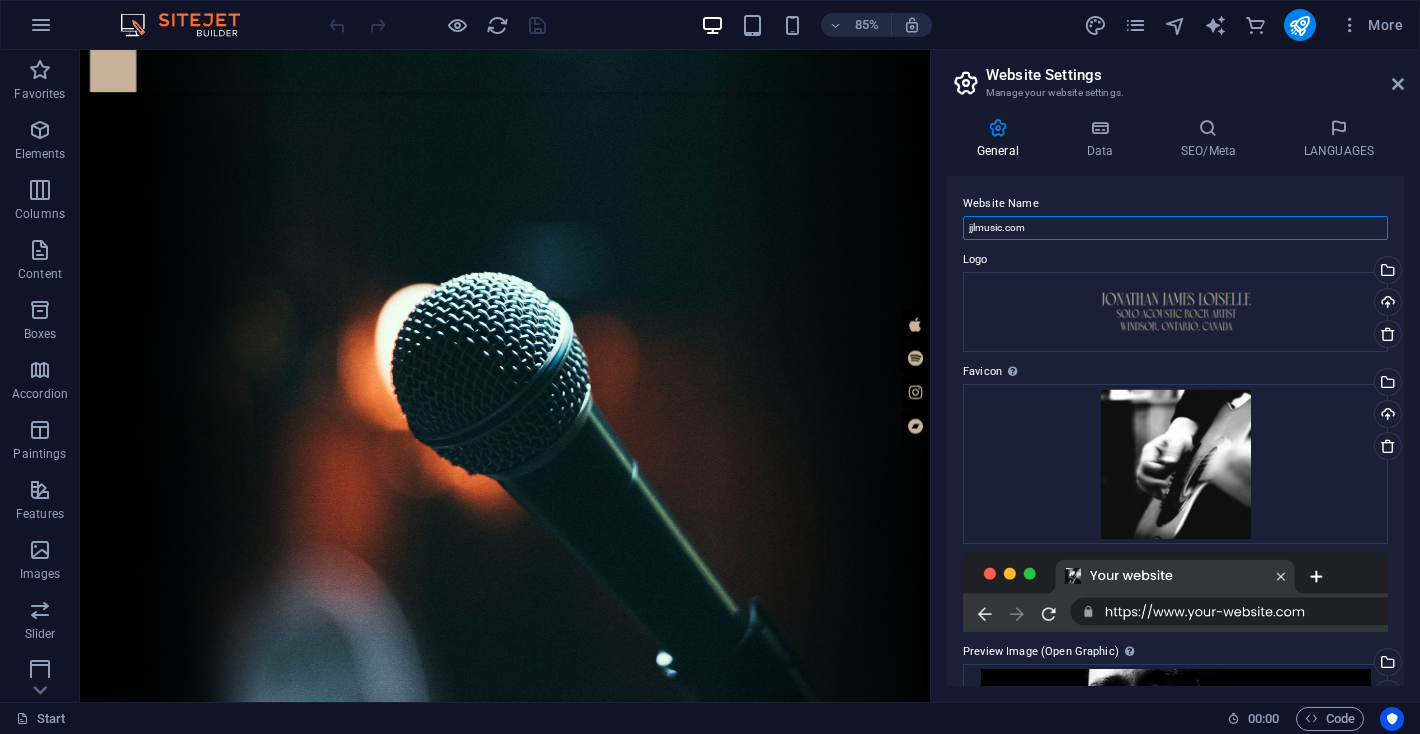 drag, startPoint x: 1049, startPoint y: 230, endPoint x: 931, endPoint y: 221, distance: 118.34272 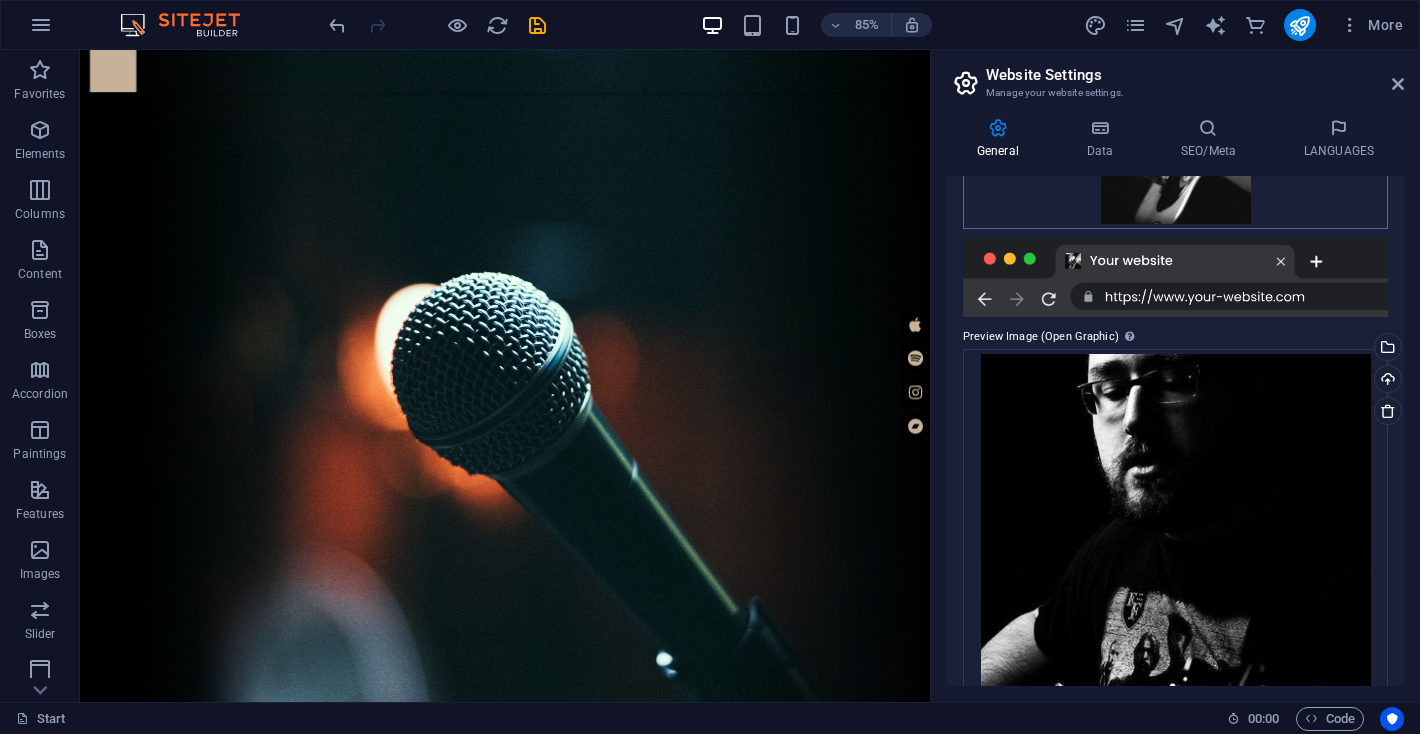 scroll, scrollTop: 317, scrollLeft: 0, axis: vertical 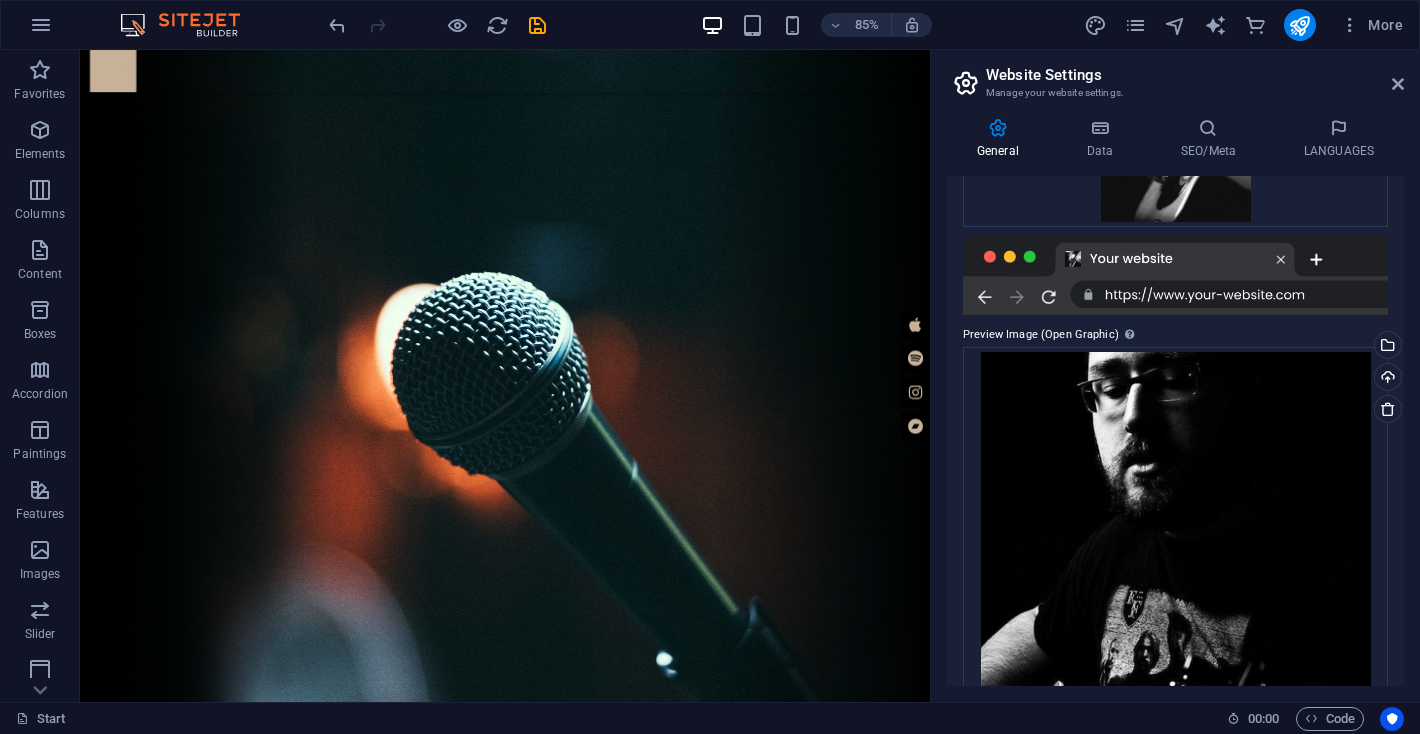 type on "JONATHAN JAMES LOISELLE" 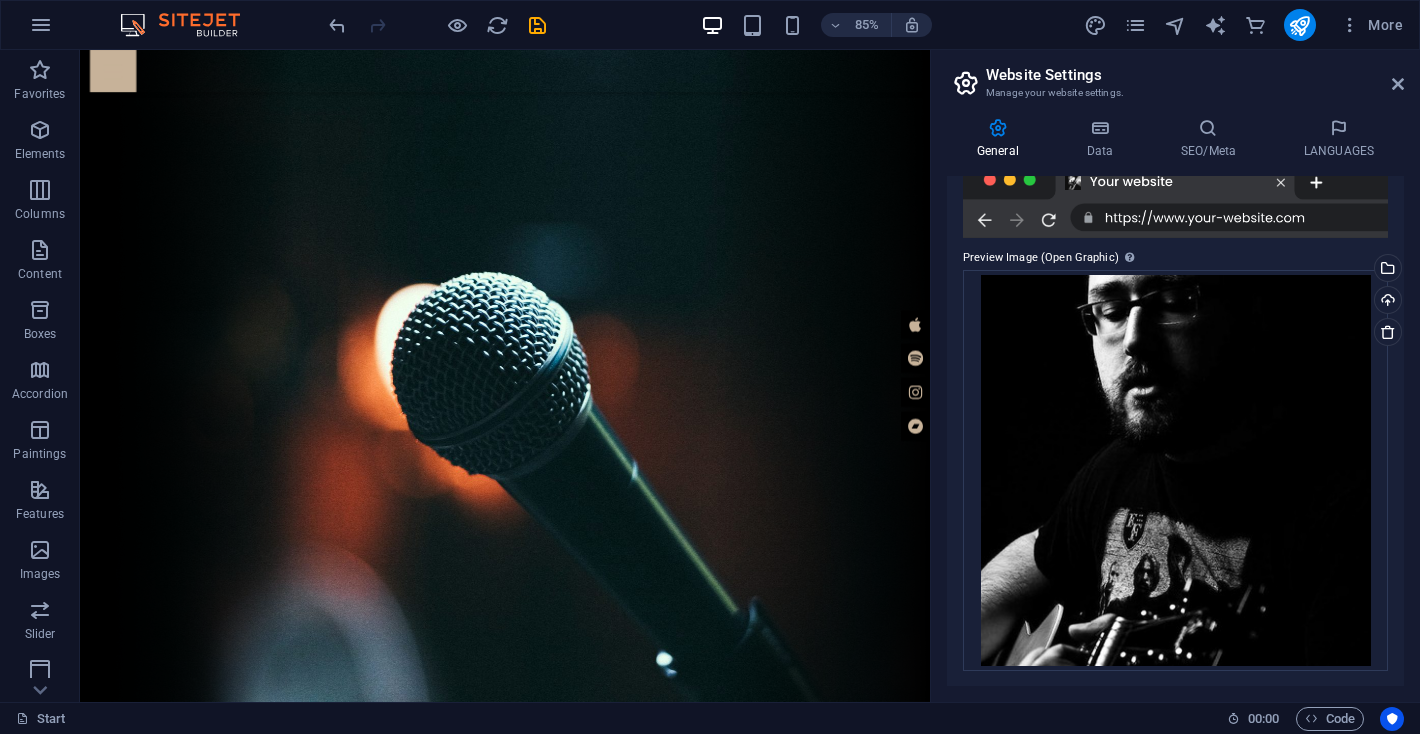 scroll, scrollTop: 0, scrollLeft: 0, axis: both 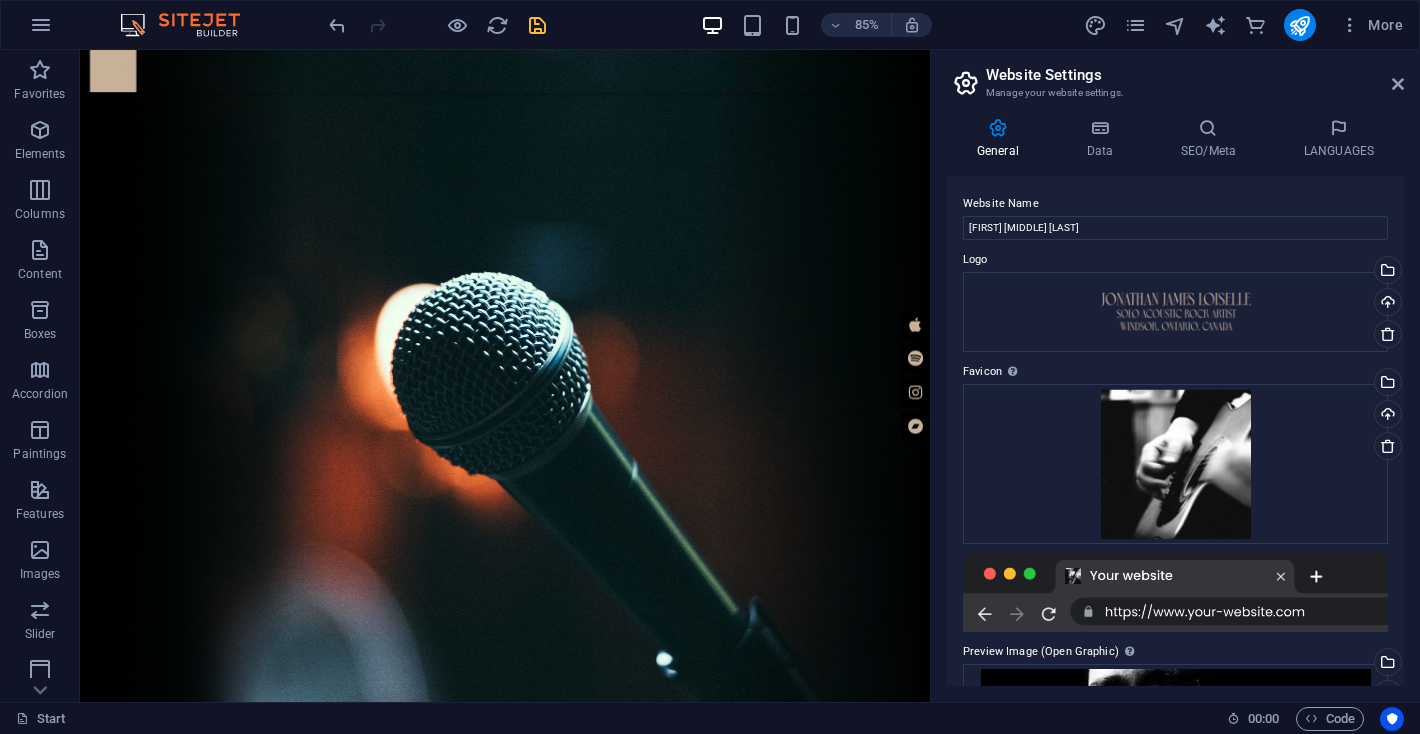click at bounding box center (537, 25) 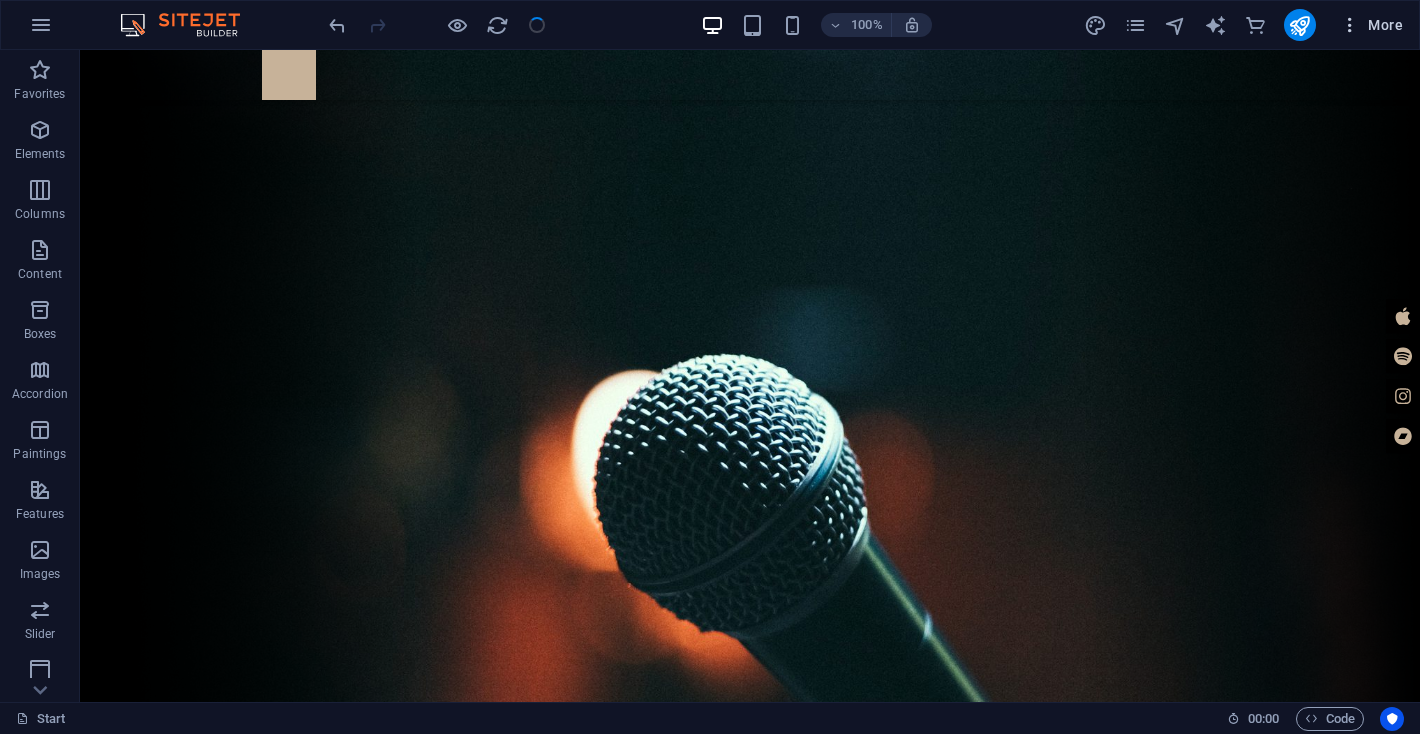 click on "More" at bounding box center (1385, 25) 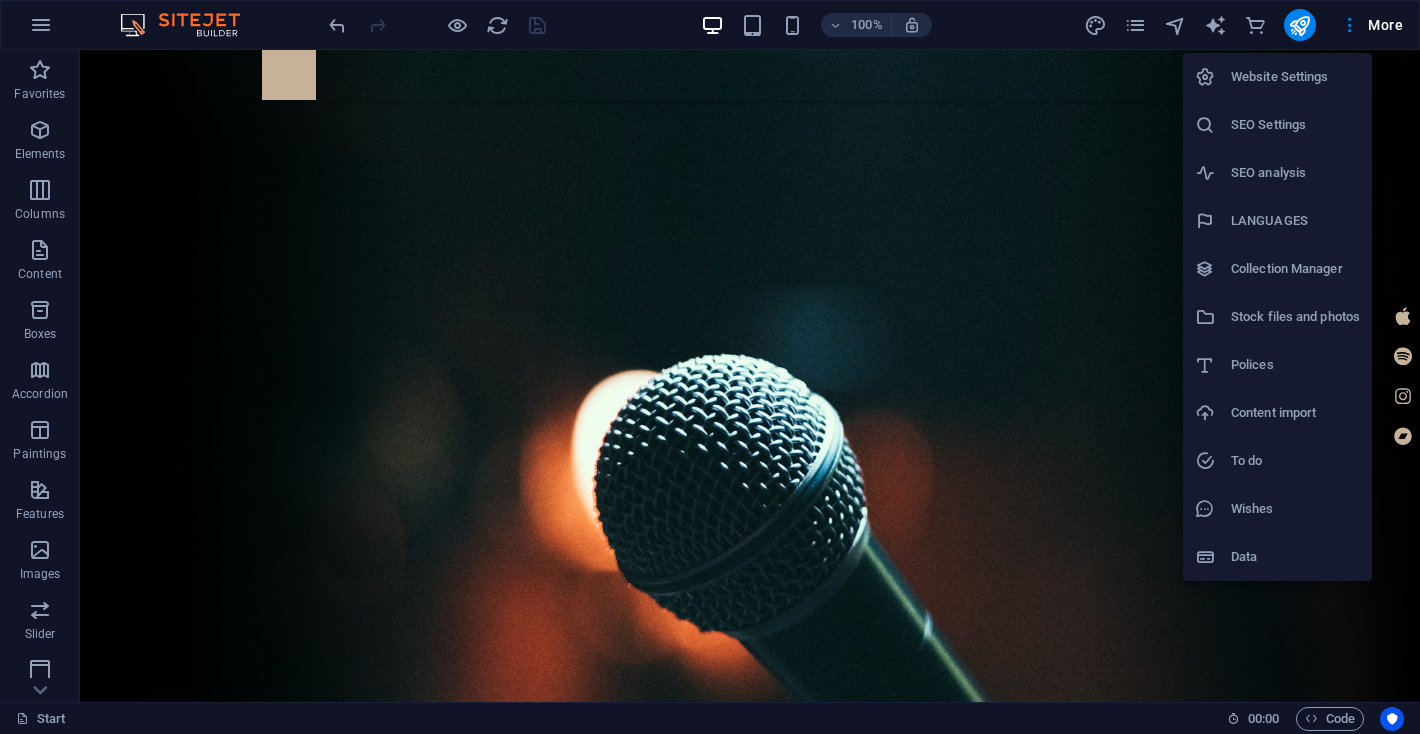 click on "Website Settings" at bounding box center [1280, 76] 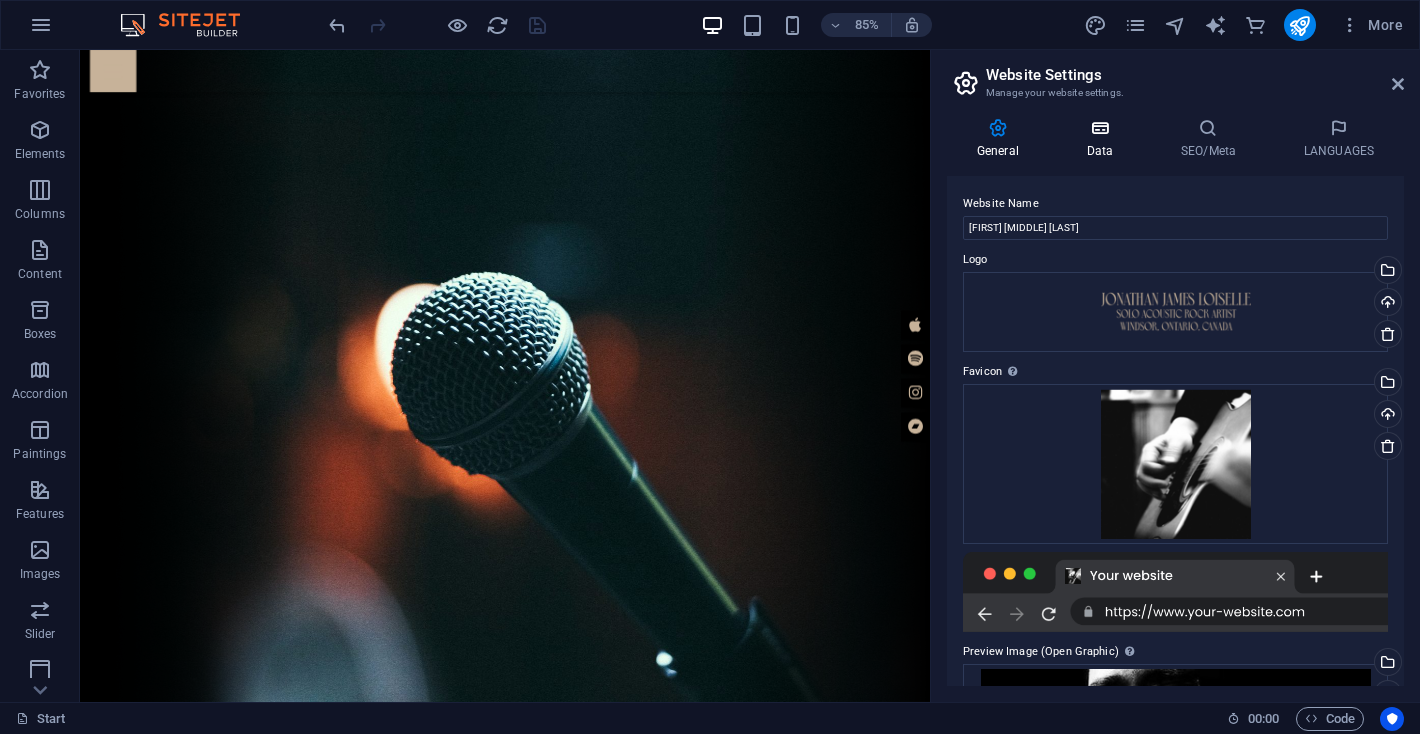click on "Data" at bounding box center [1100, 151] 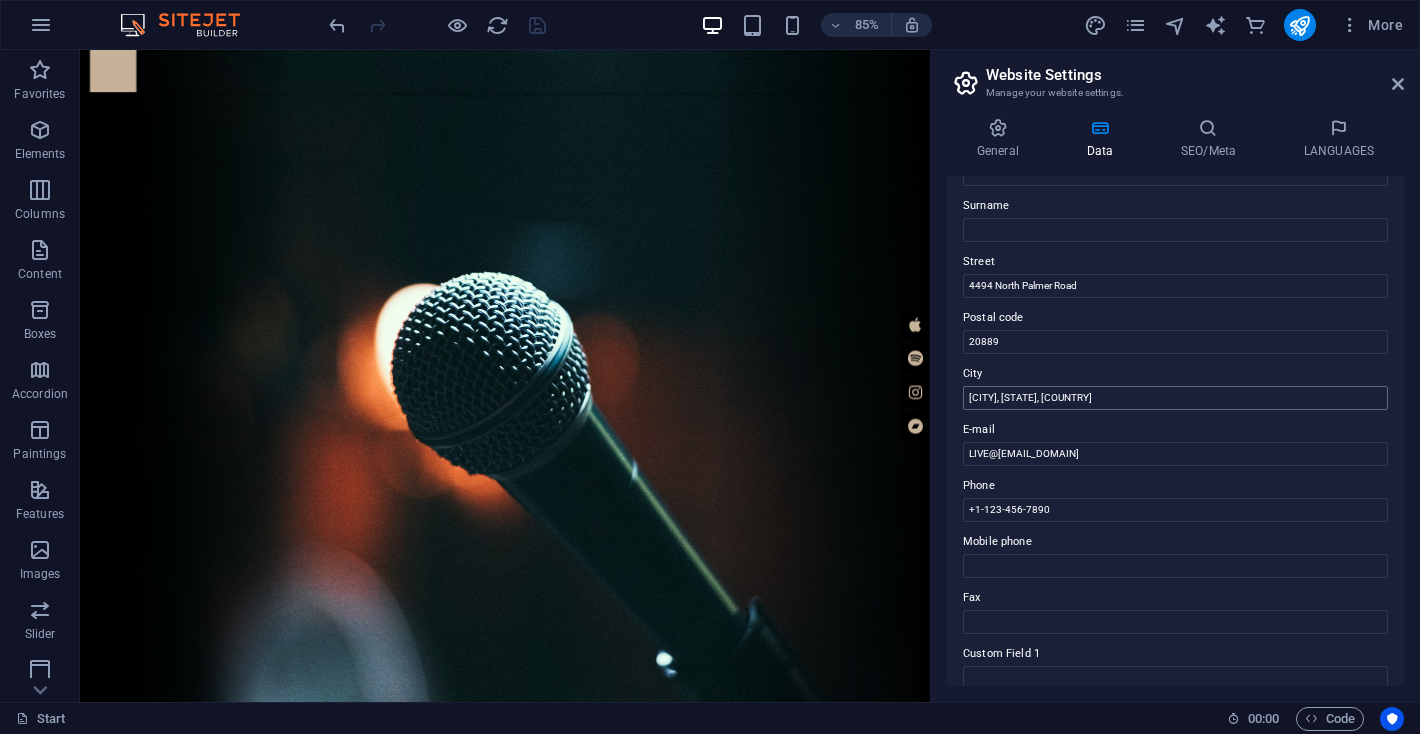 scroll, scrollTop: 152, scrollLeft: 0, axis: vertical 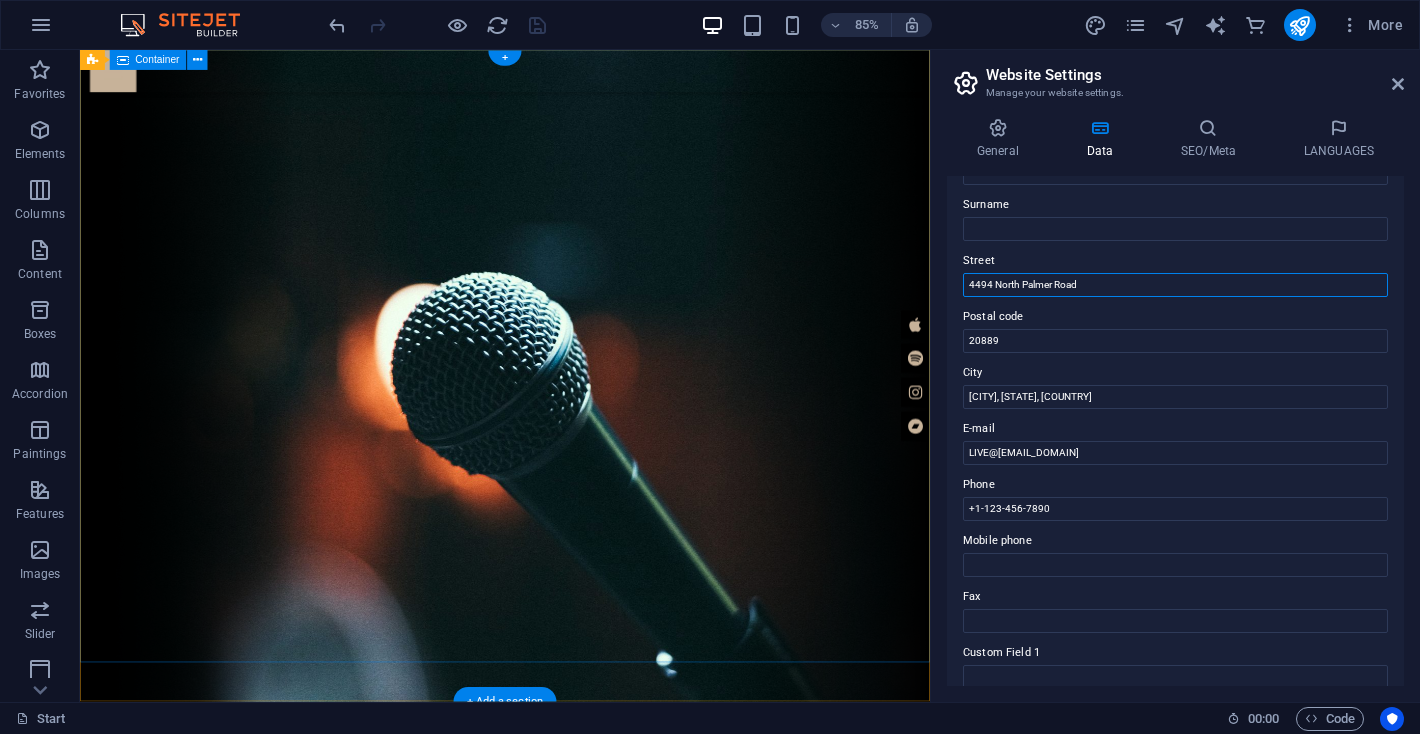 drag, startPoint x: 1184, startPoint y: 337, endPoint x: 1078, endPoint y: 326, distance: 106.56923 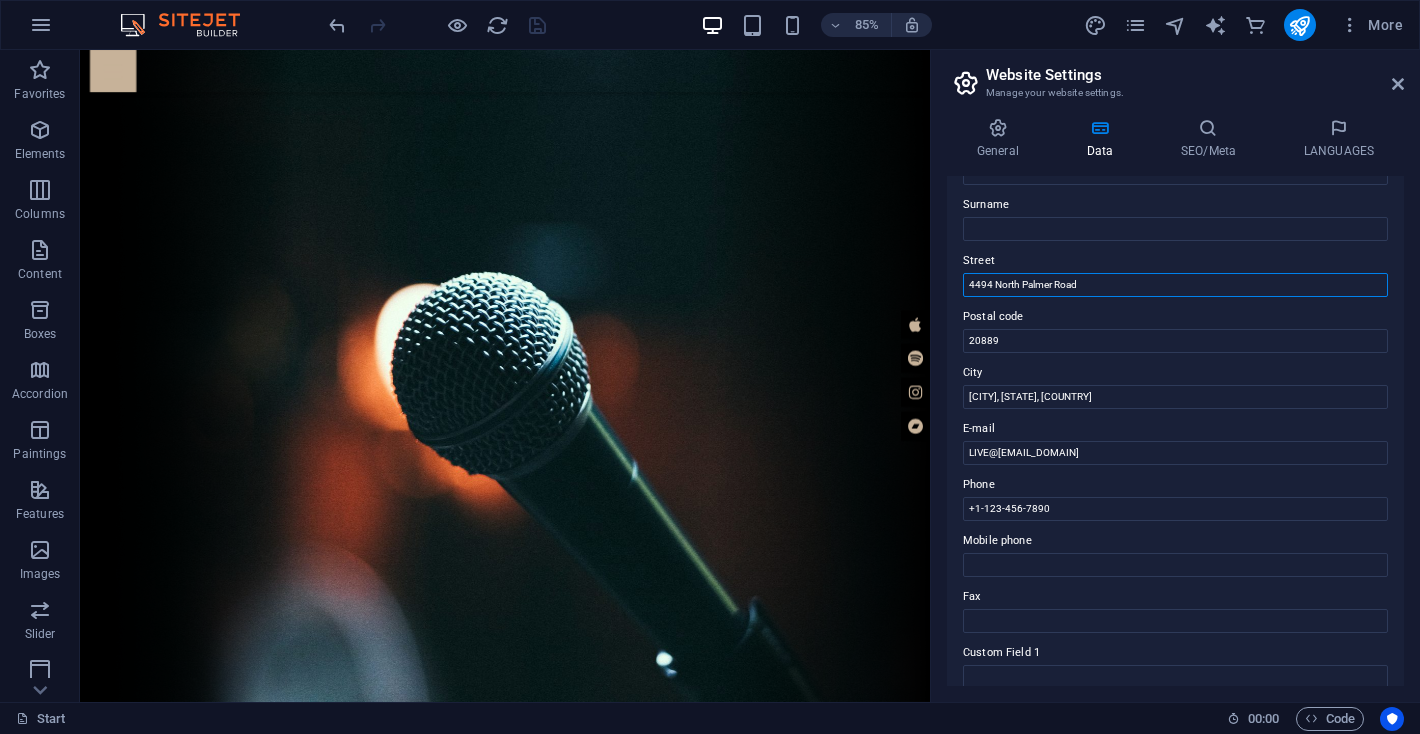 drag, startPoint x: 1098, startPoint y: 287, endPoint x: 964, endPoint y: 285, distance: 134.01492 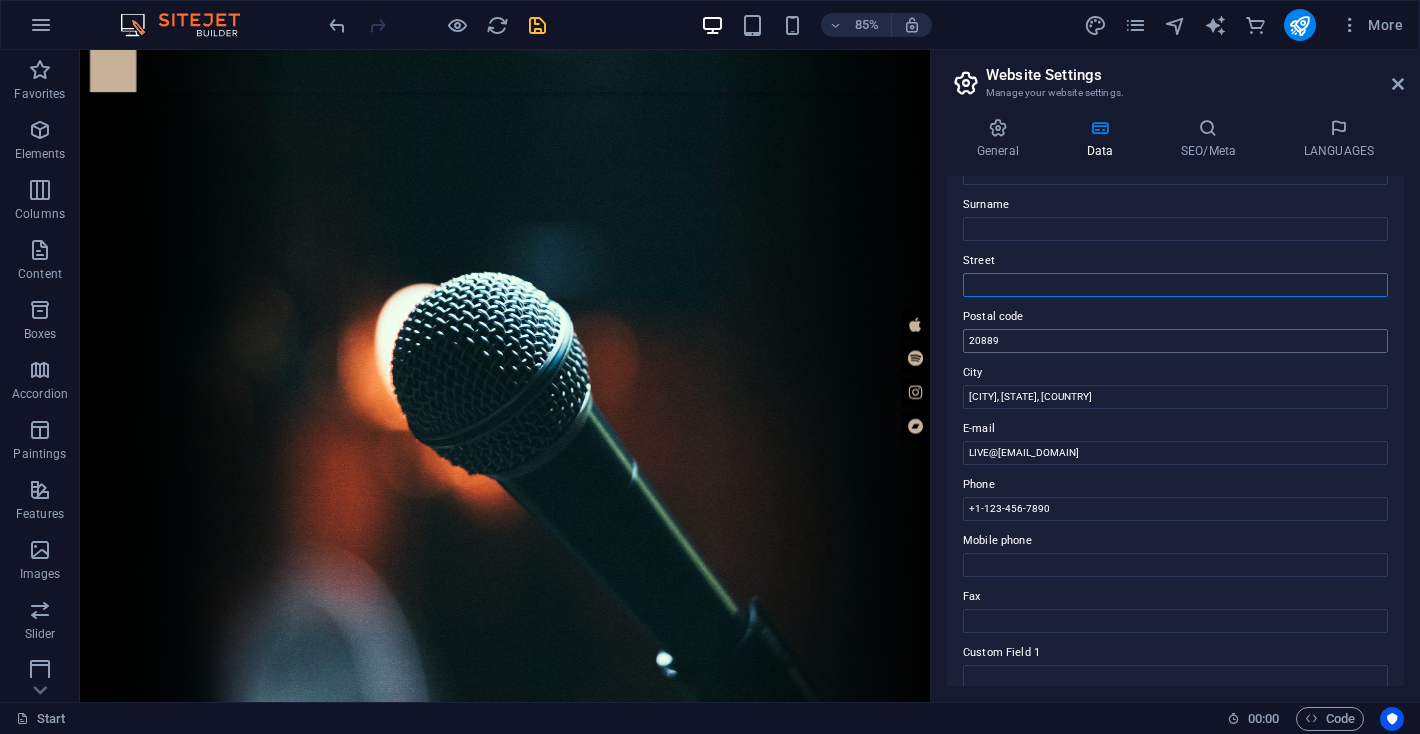 type 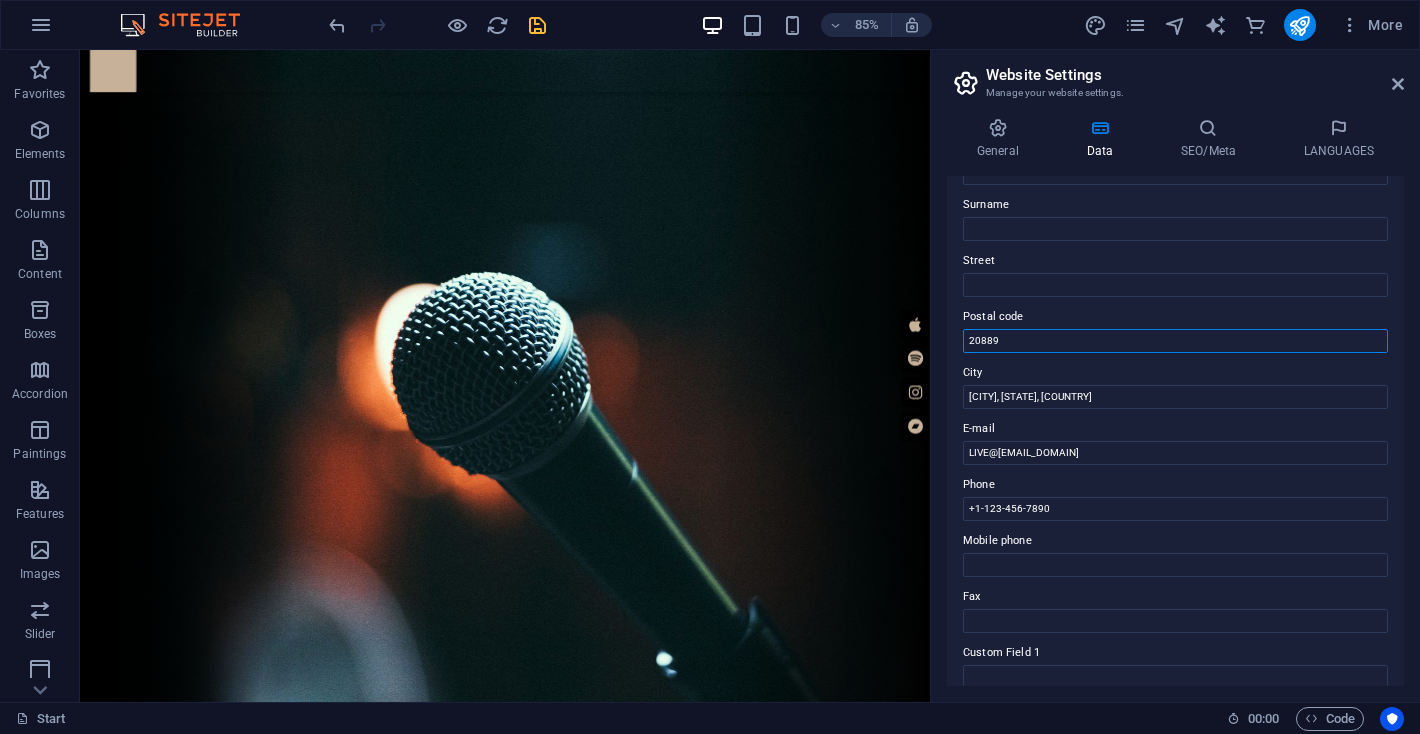 drag, startPoint x: 1011, startPoint y: 340, endPoint x: 965, endPoint y: 340, distance: 46 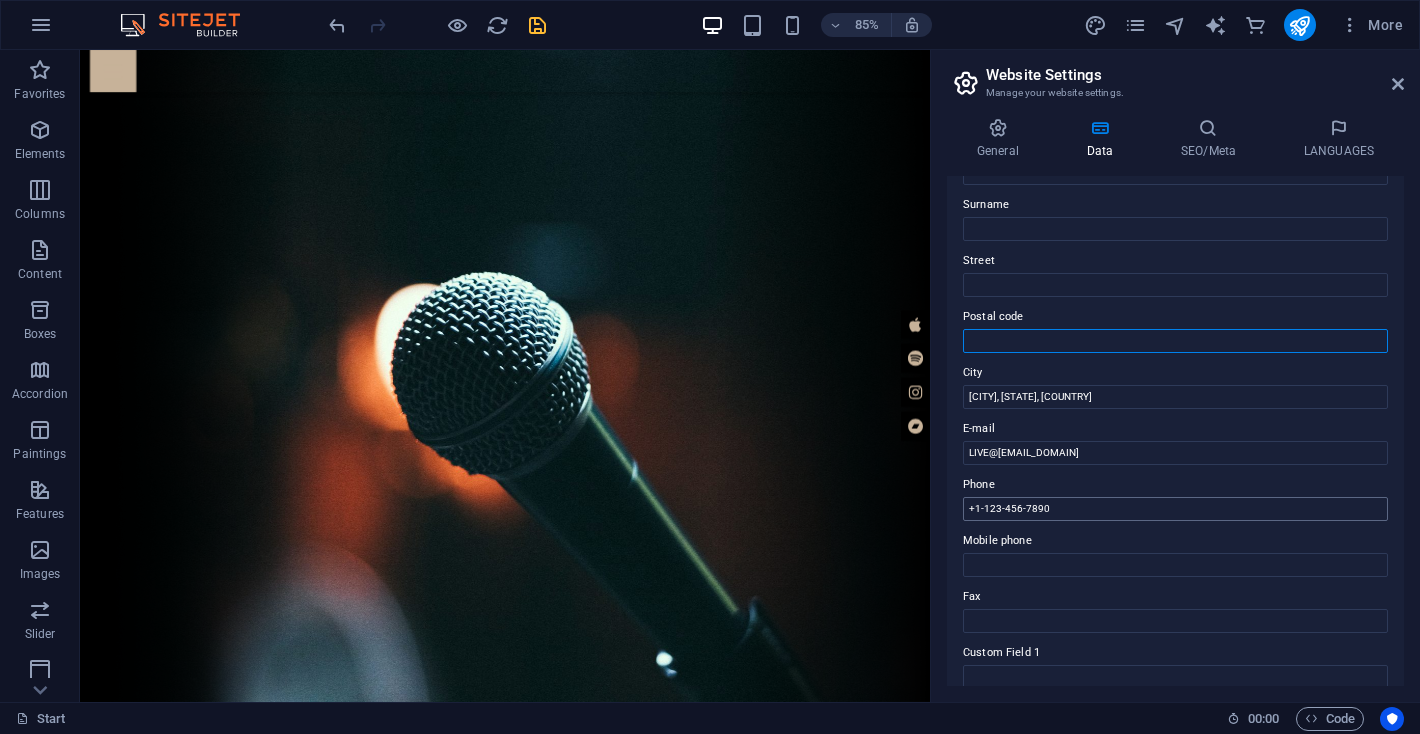 type 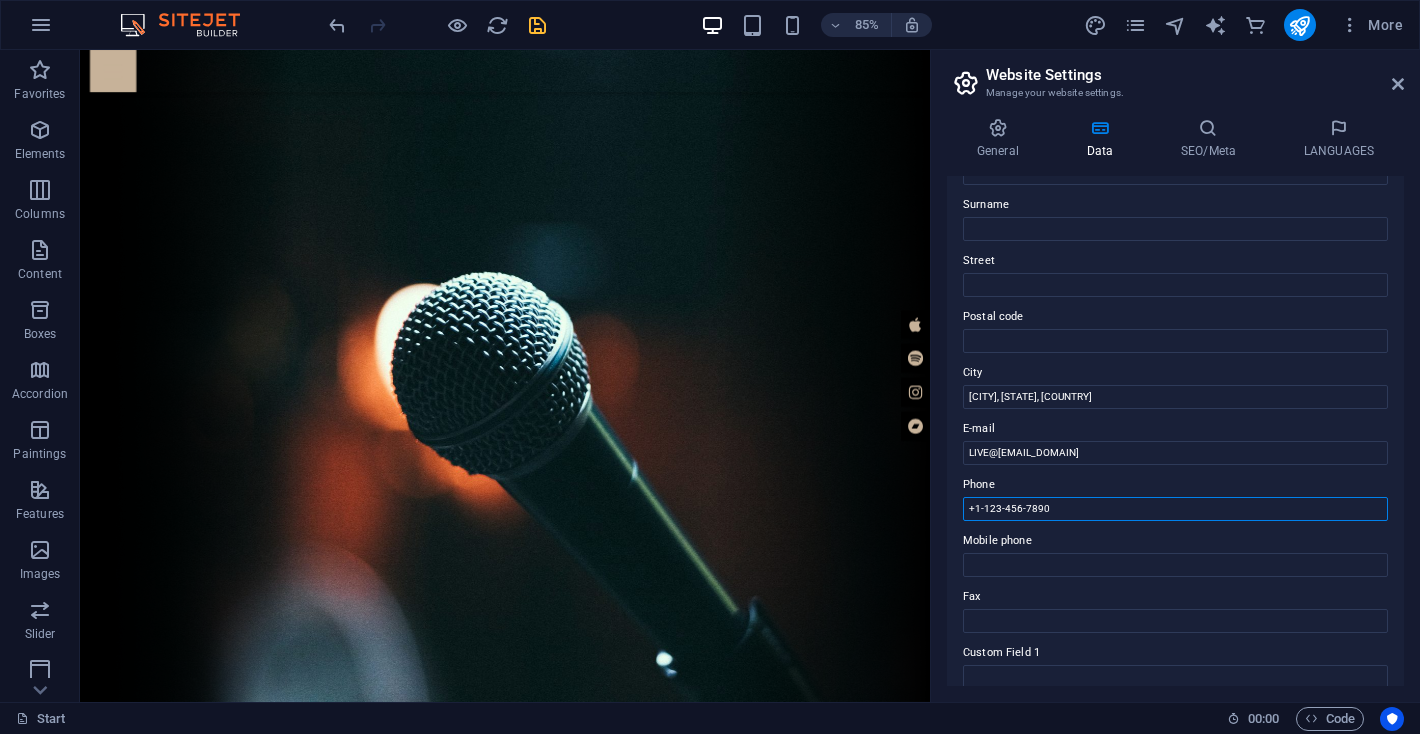 drag, startPoint x: 1058, startPoint y: 511, endPoint x: 963, endPoint y: 515, distance: 95.084175 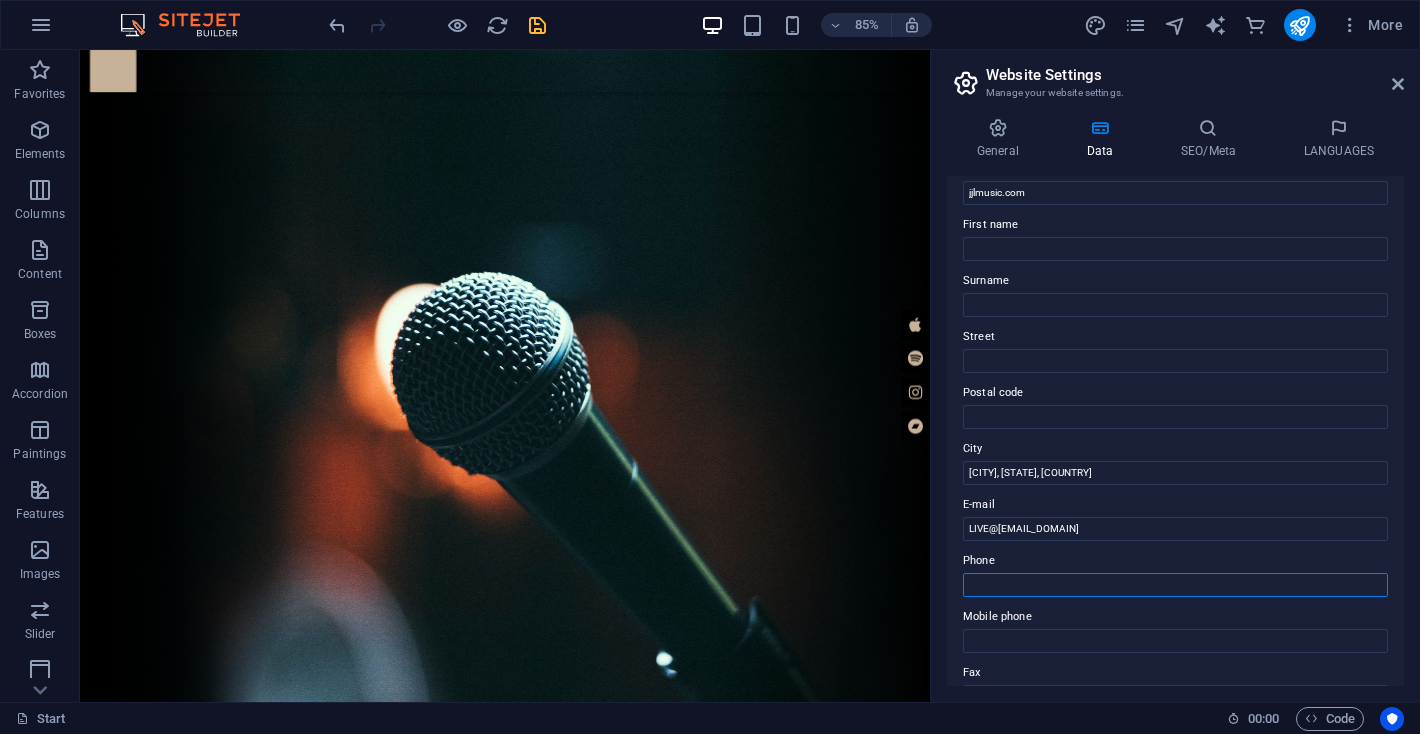 scroll, scrollTop: 0, scrollLeft: 0, axis: both 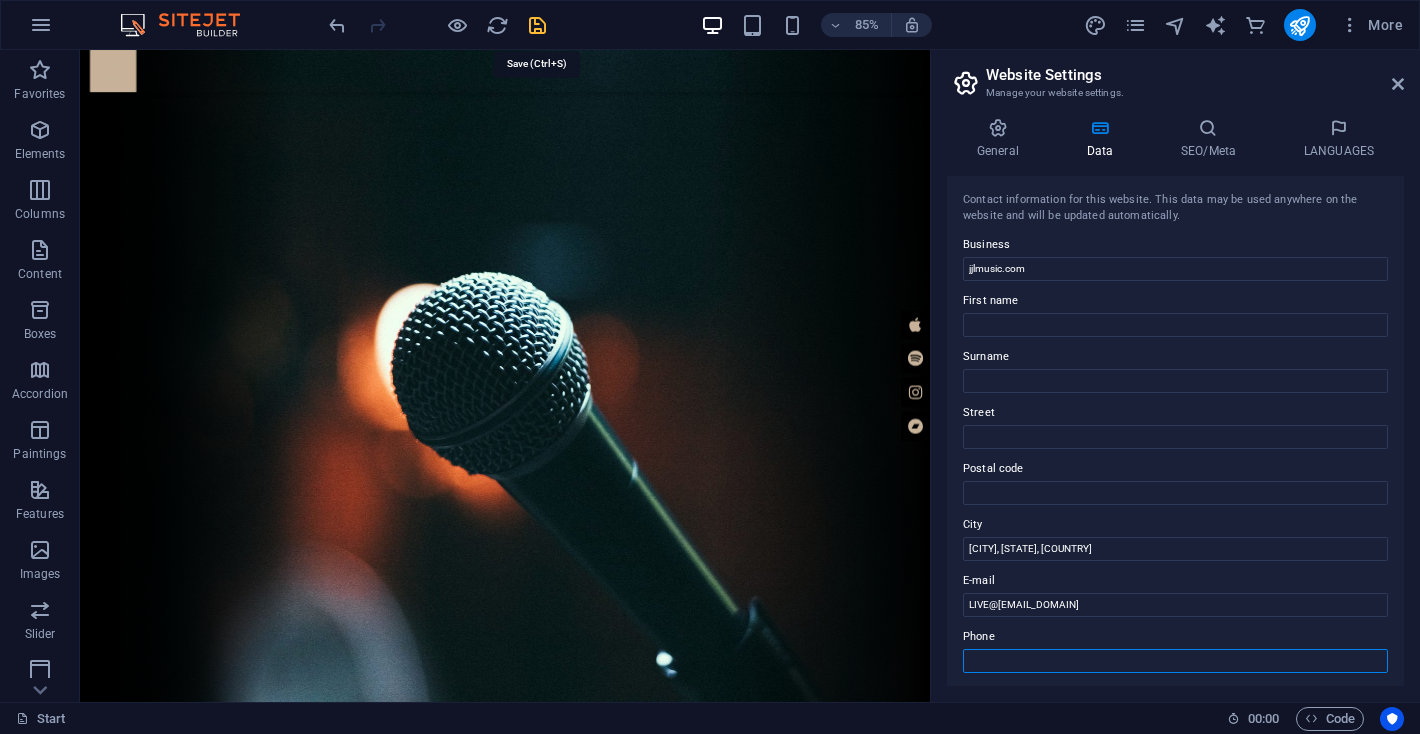 type 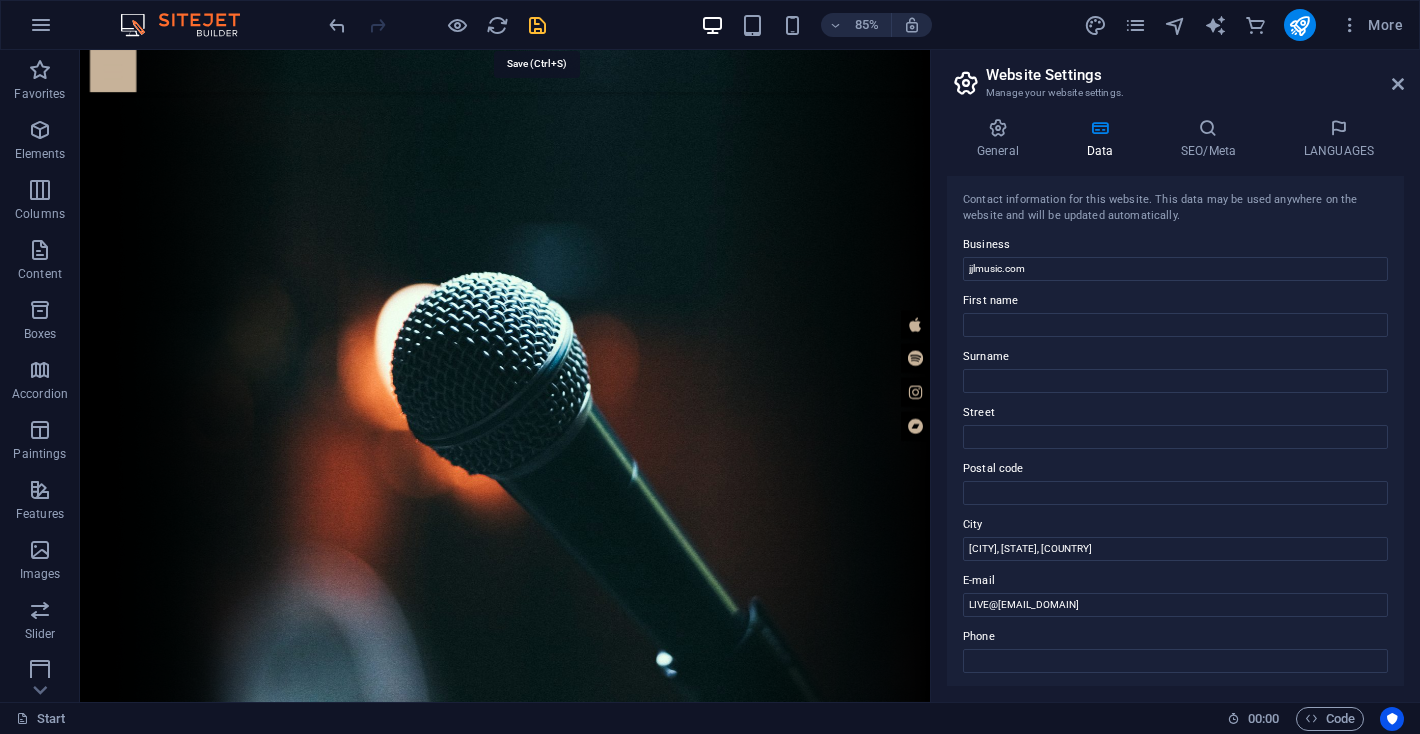 click at bounding box center (537, 25) 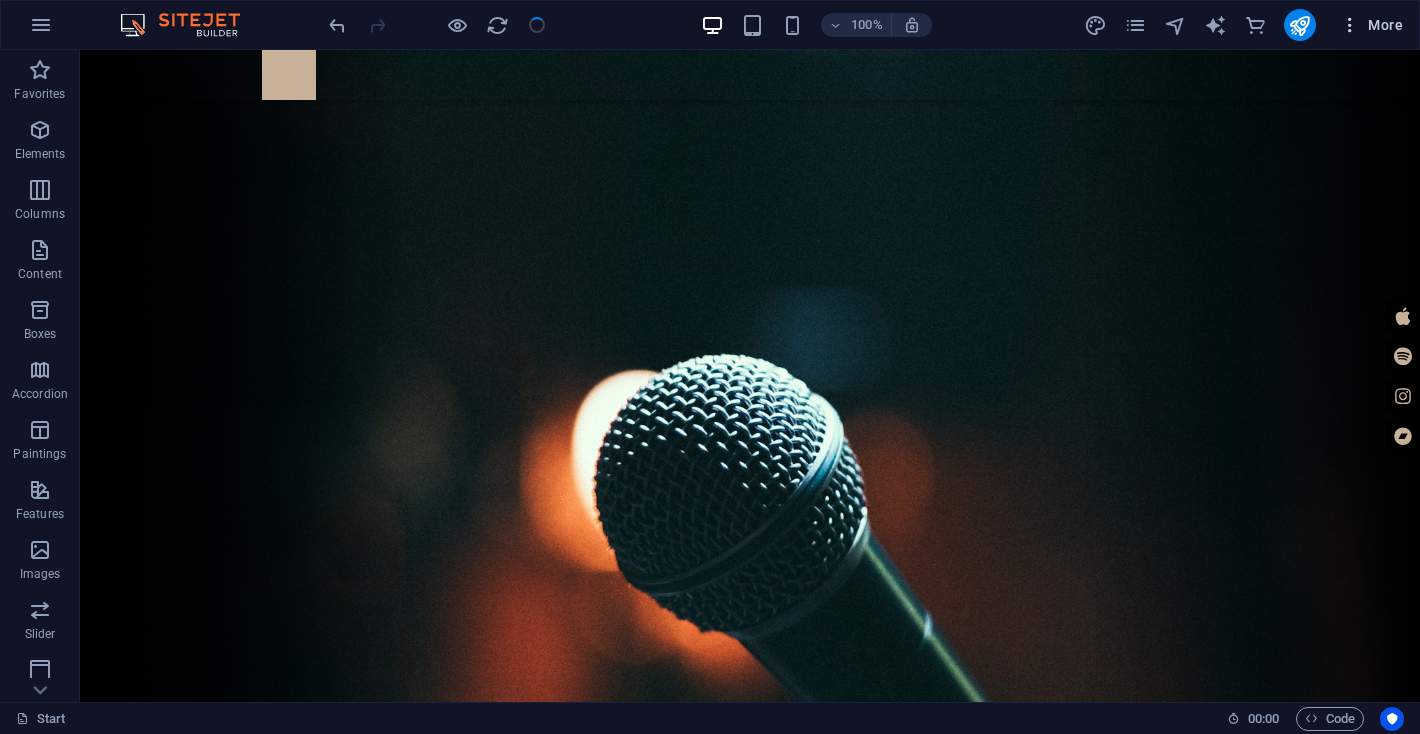 click on "More" at bounding box center [1385, 25] 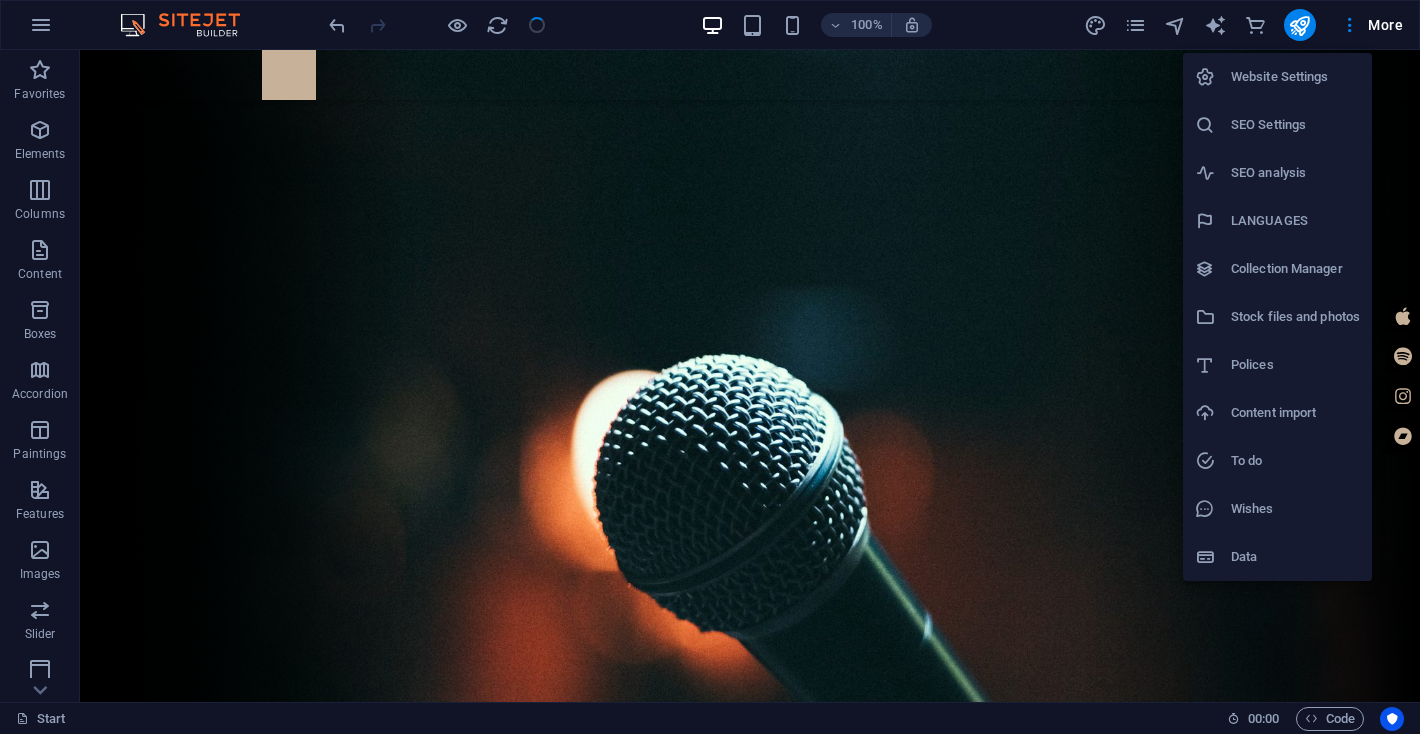 click on "Website Settings" at bounding box center [1295, 77] 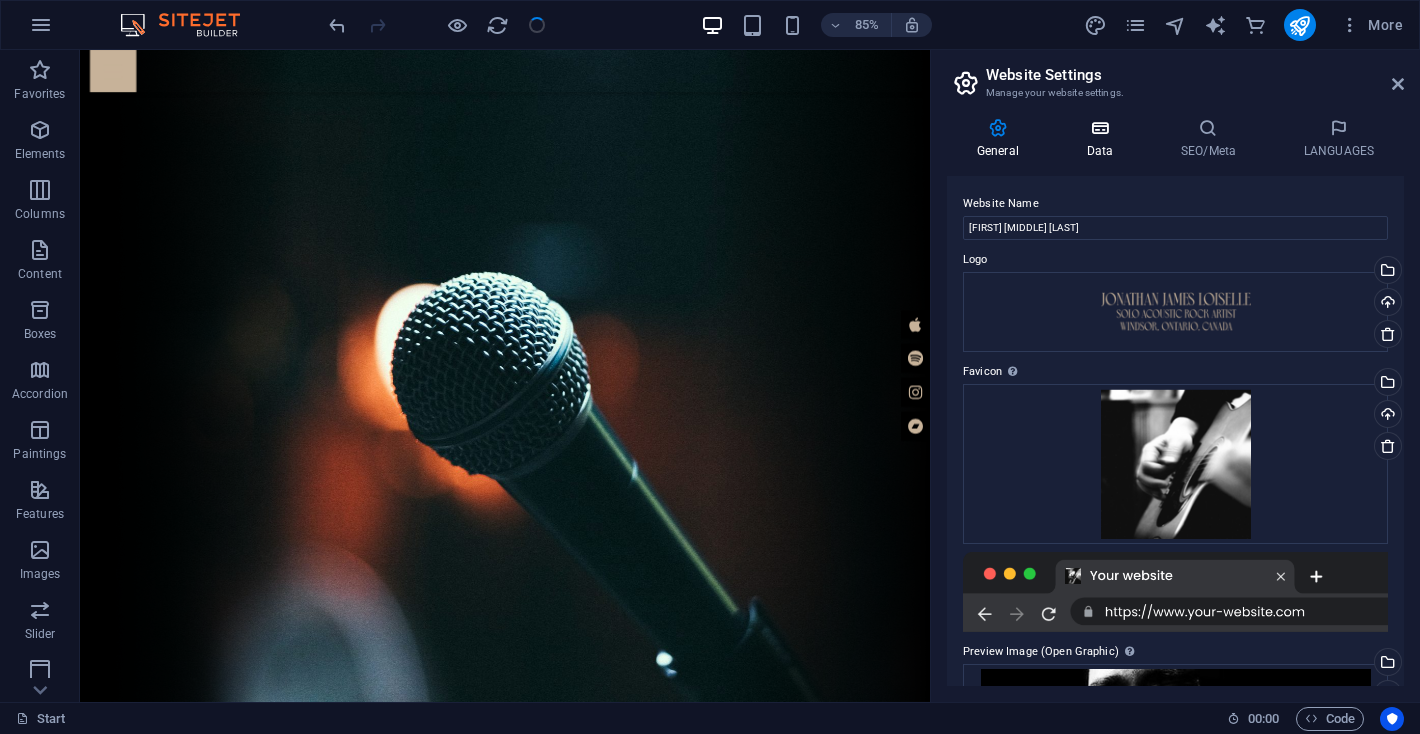 click on "Data" at bounding box center (1100, 151) 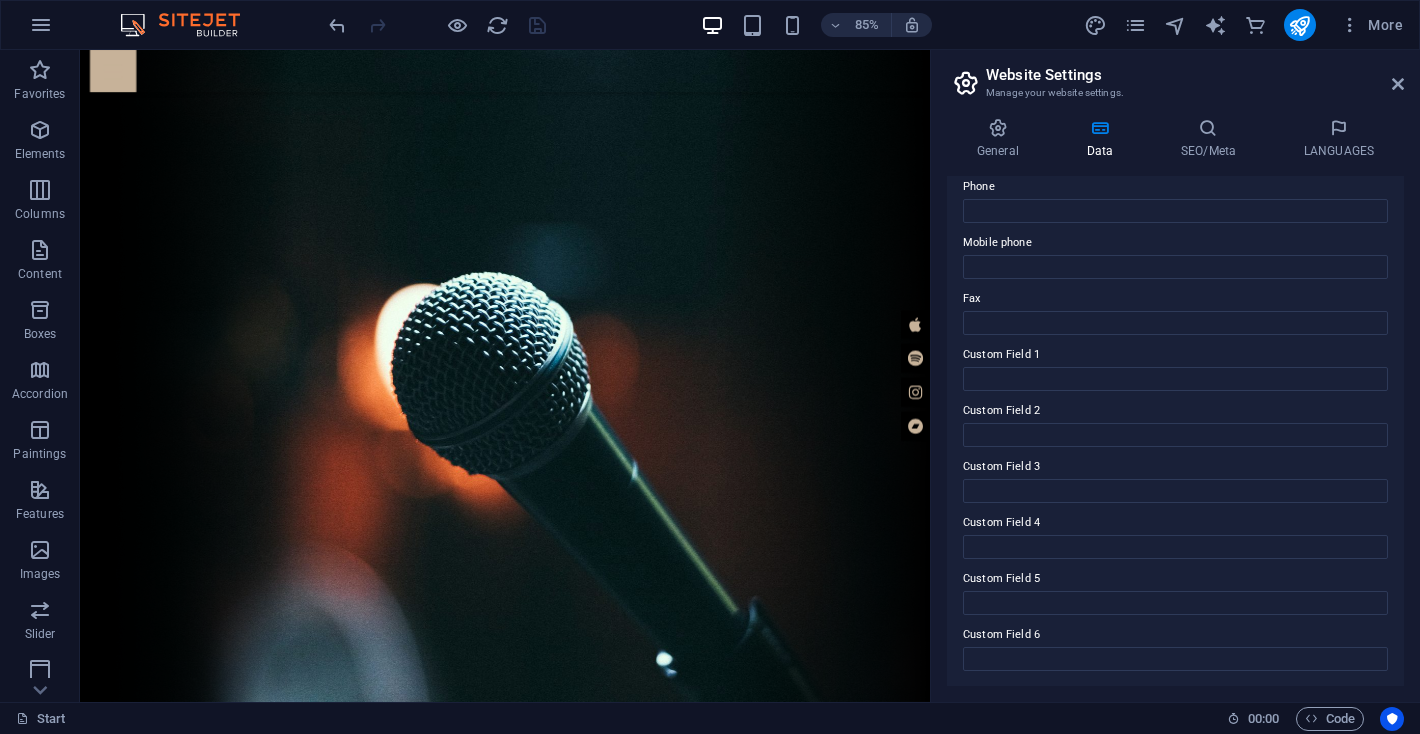 scroll, scrollTop: 0, scrollLeft: 0, axis: both 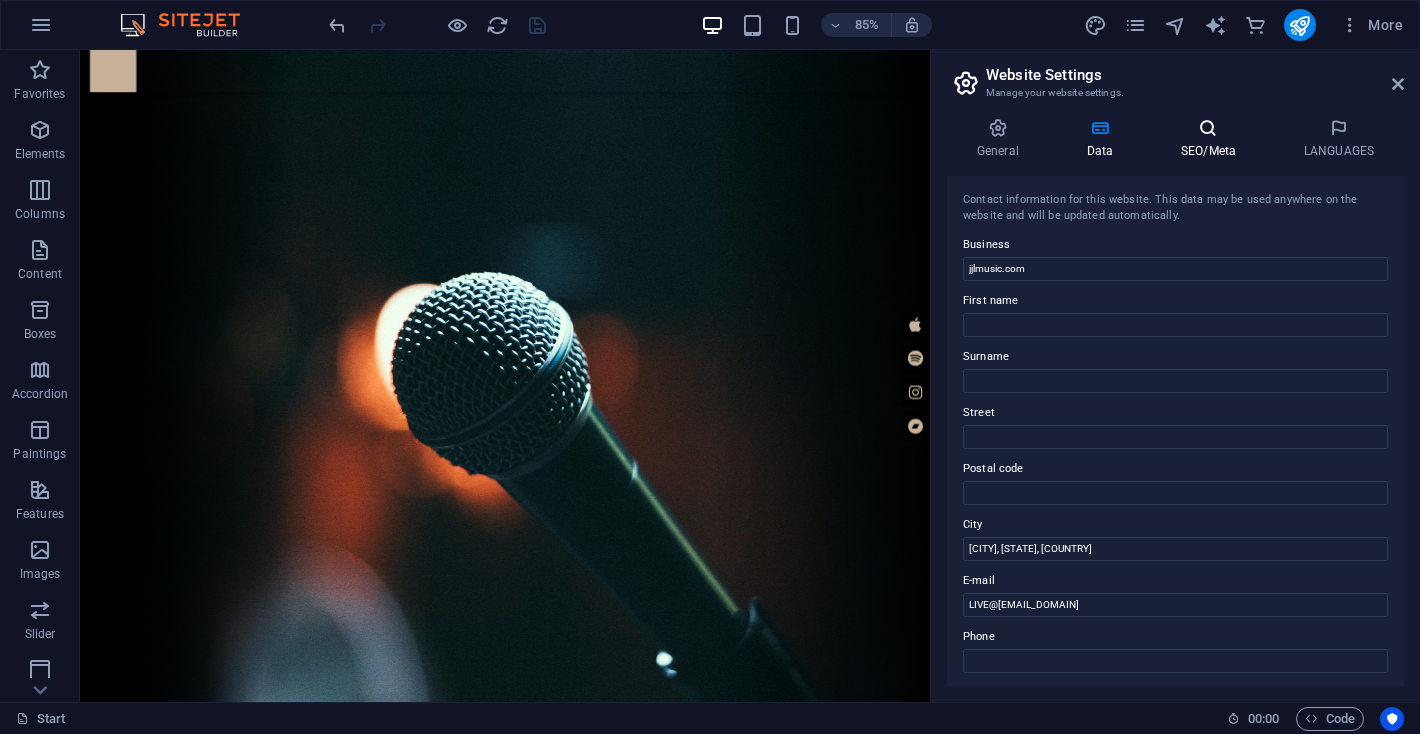 click at bounding box center (1208, 128) 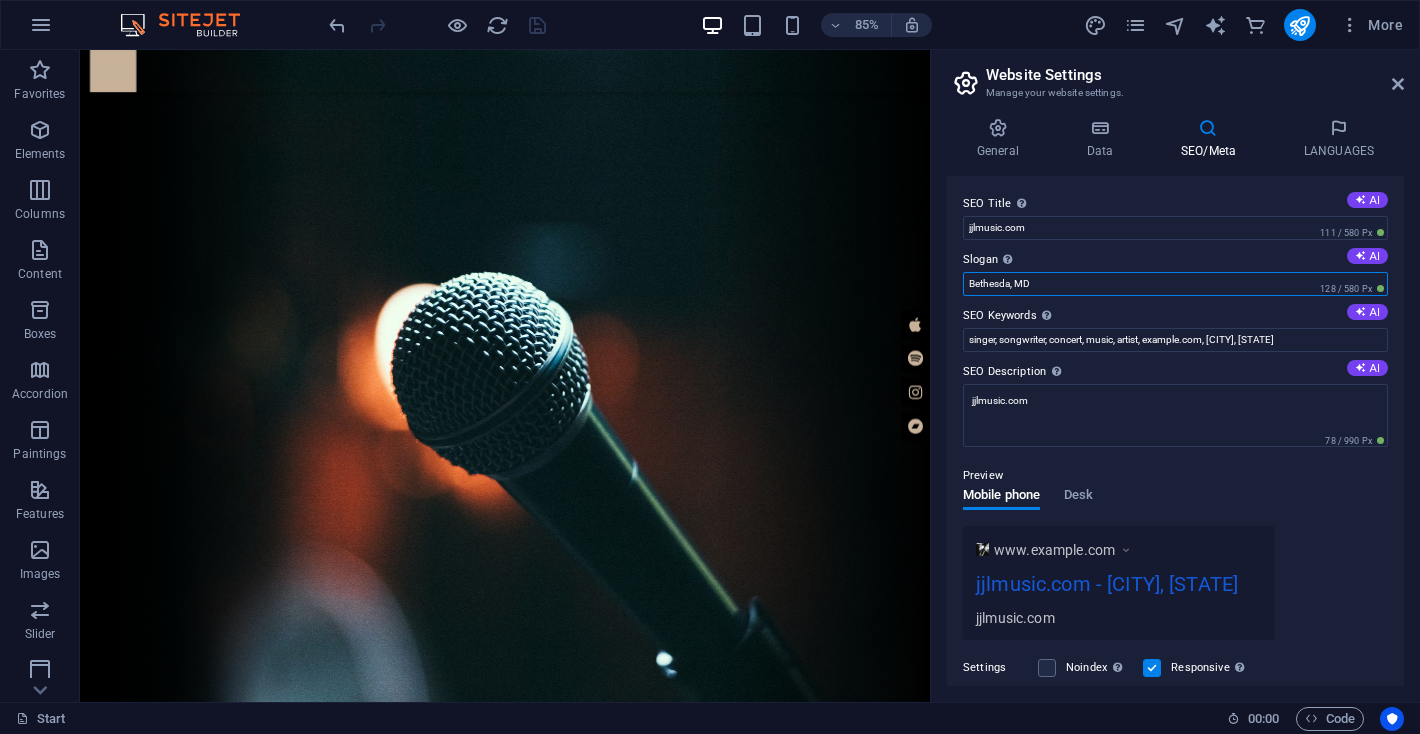 click on "Bethesda, MD" at bounding box center [1175, 284] 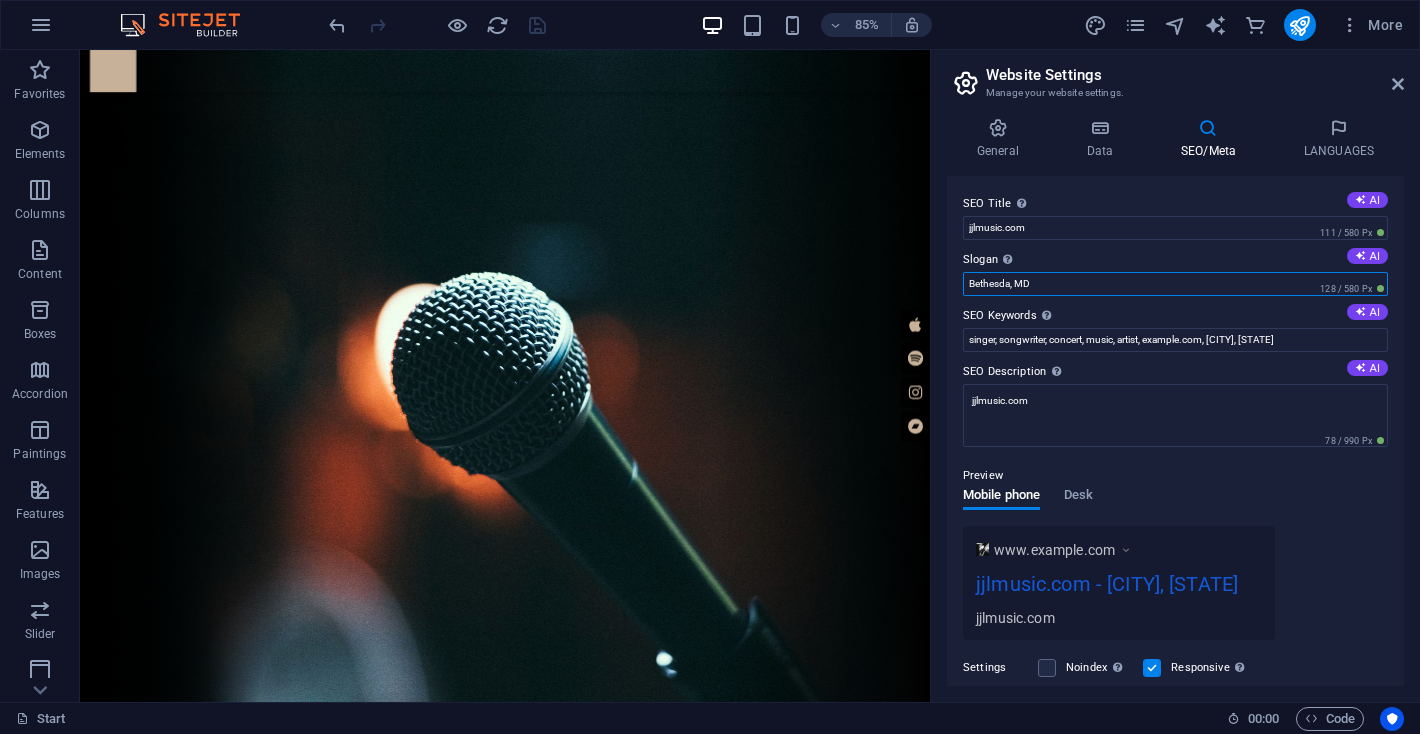 drag, startPoint x: 1057, startPoint y: 283, endPoint x: 959, endPoint y: 283, distance: 98 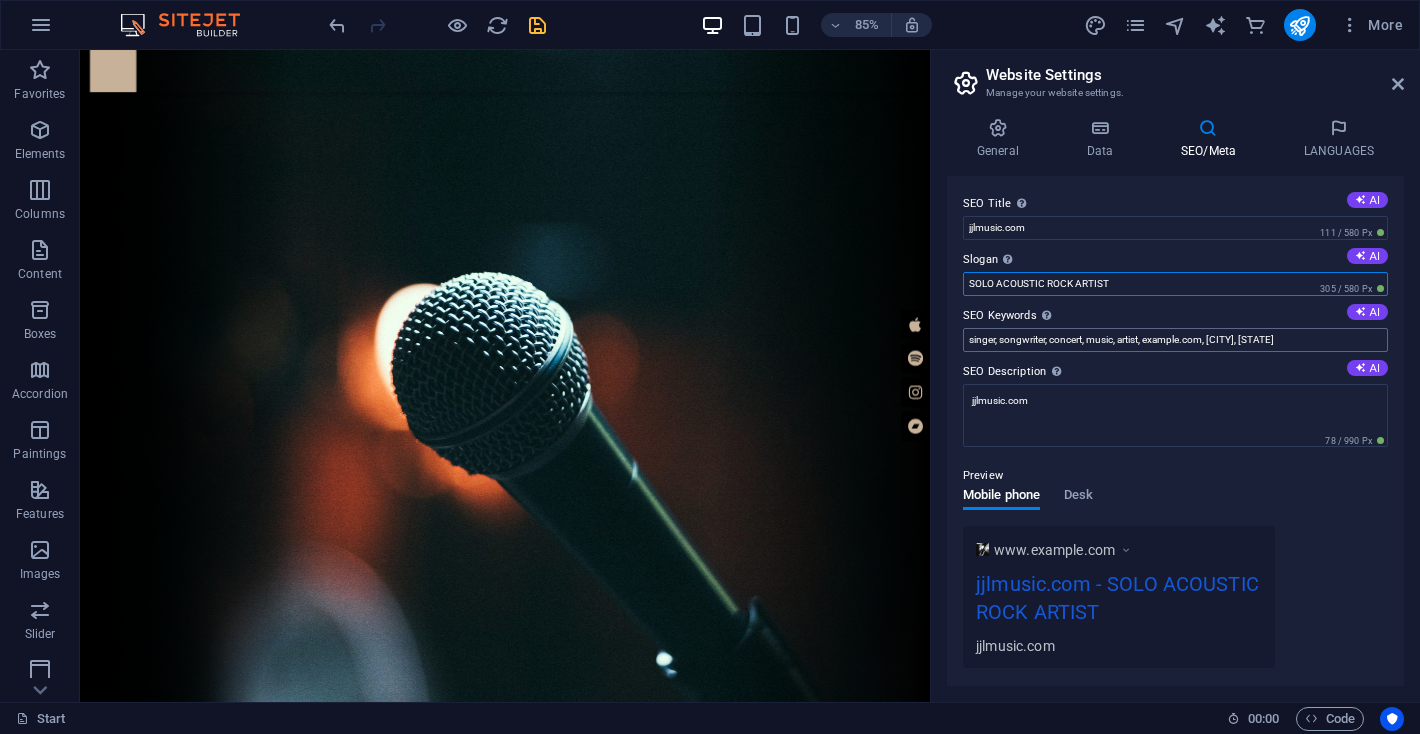 type on "SOLO ACOUSTIC ROCK ARTIST" 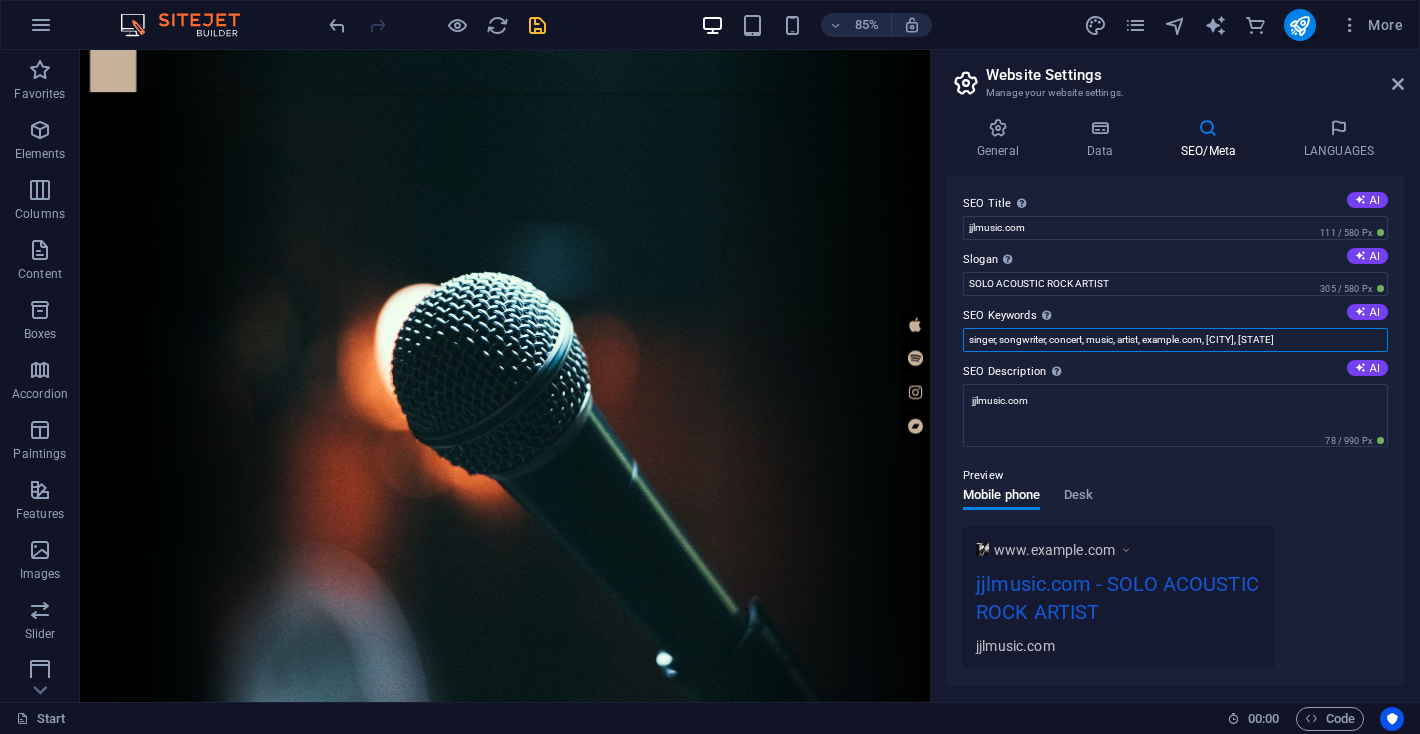 click on "singer, songwriter, concert, music, artist, jjlmusic.com, Bethesda, MD" at bounding box center (1175, 340) 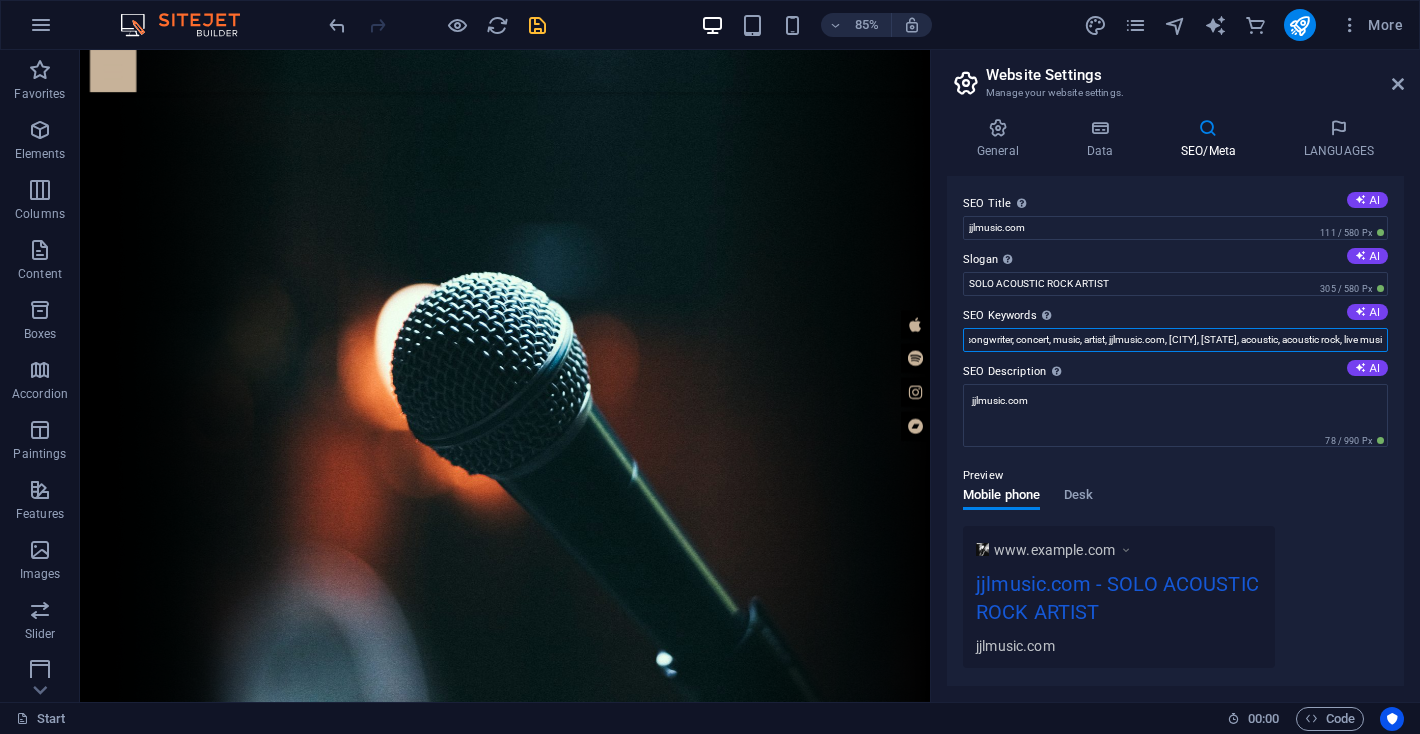 scroll, scrollTop: 0, scrollLeft: 60, axis: horizontal 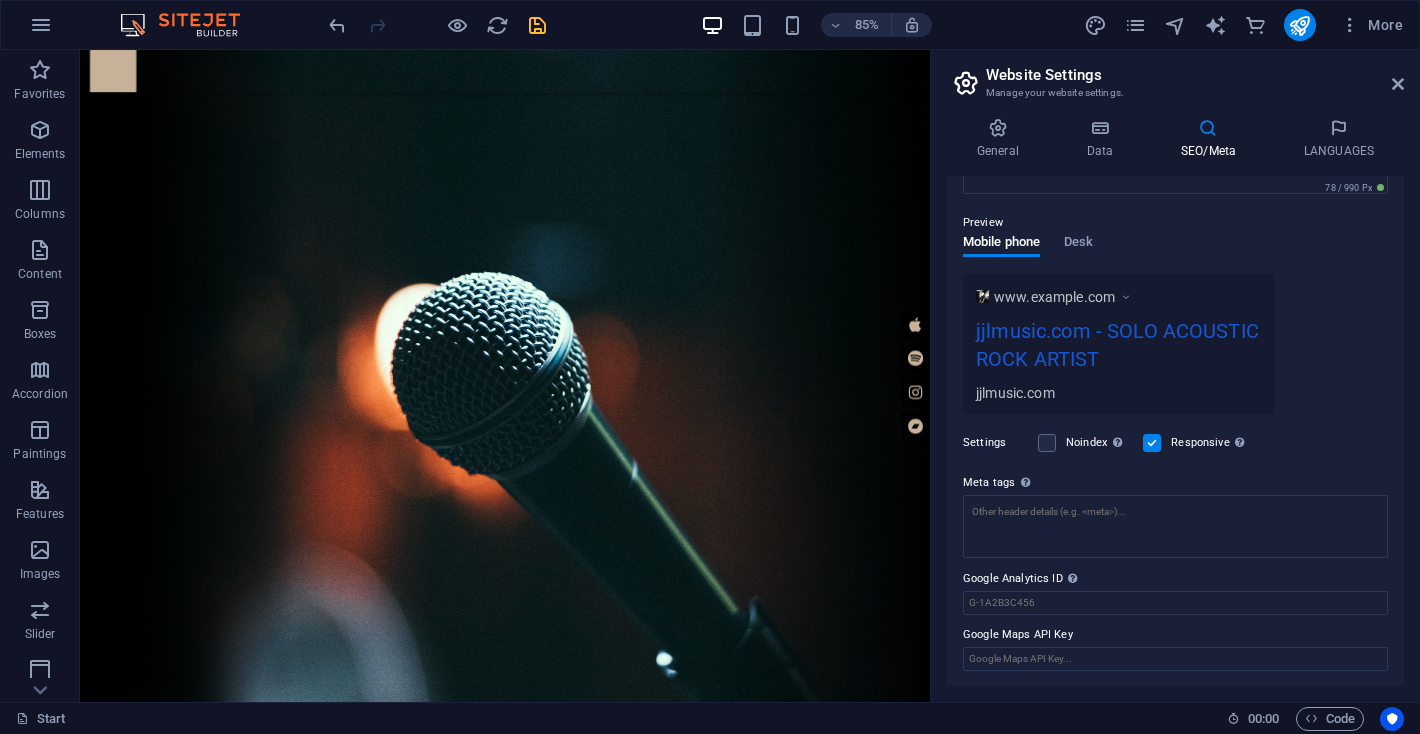 type on "singer, songwriter, concert, music, artist, jjlmusic.com, Windsor, Ontario, acoustic, acoustic rock, live music" 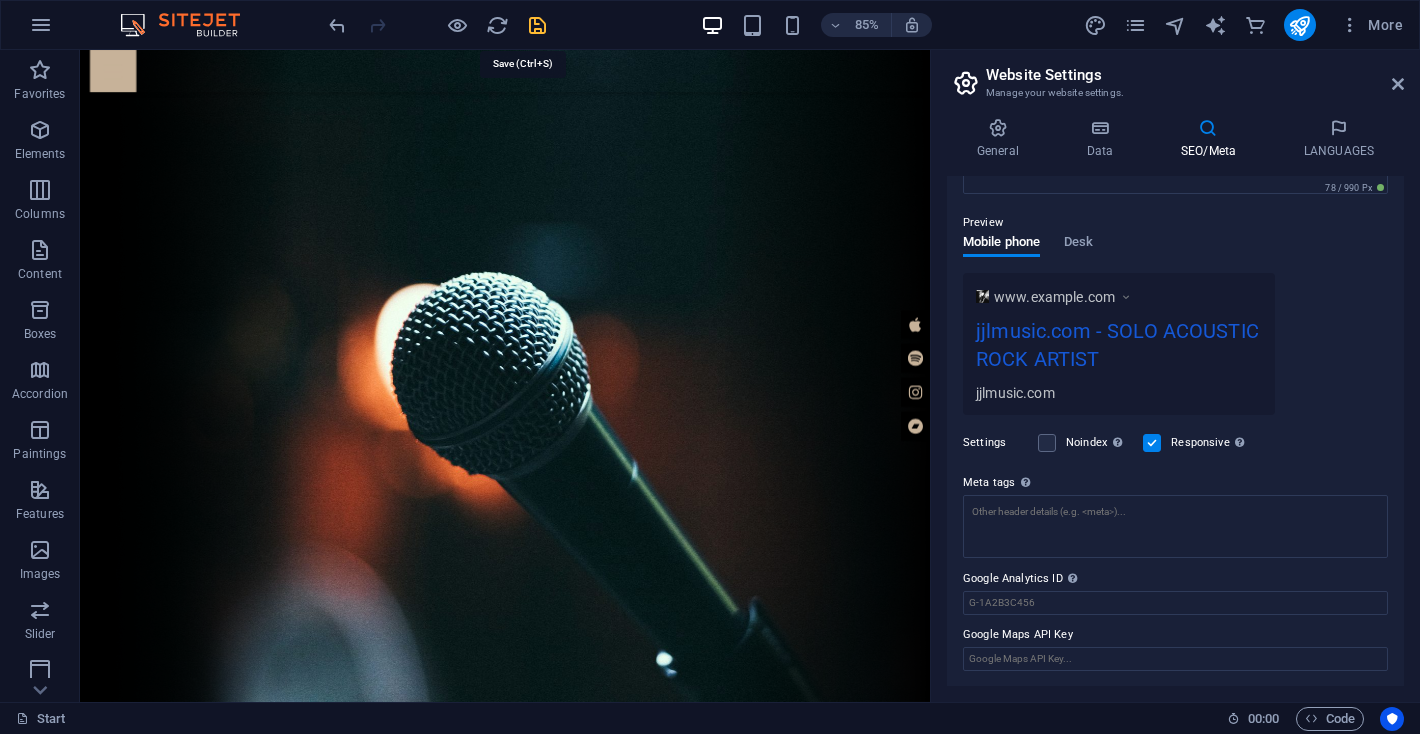 scroll, scrollTop: 0, scrollLeft: 0, axis: both 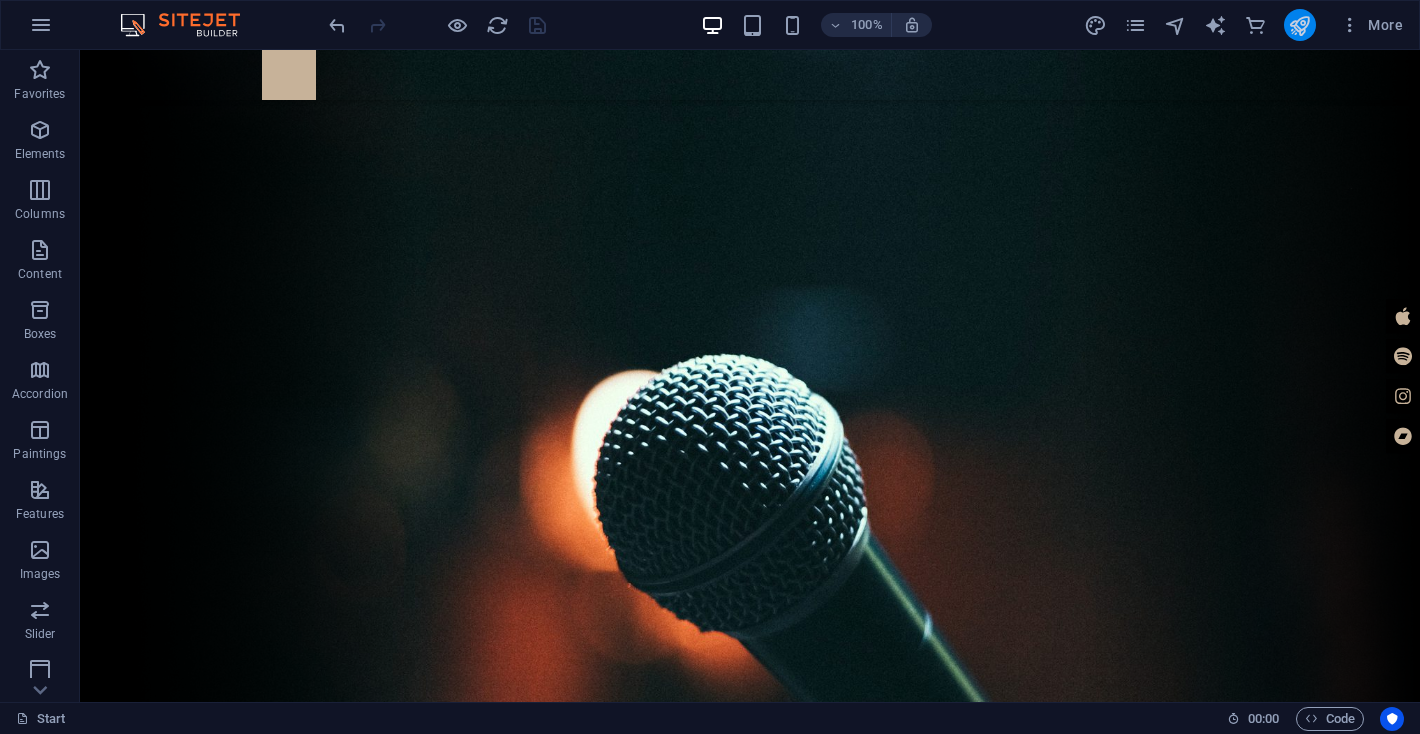 click at bounding box center (1299, 25) 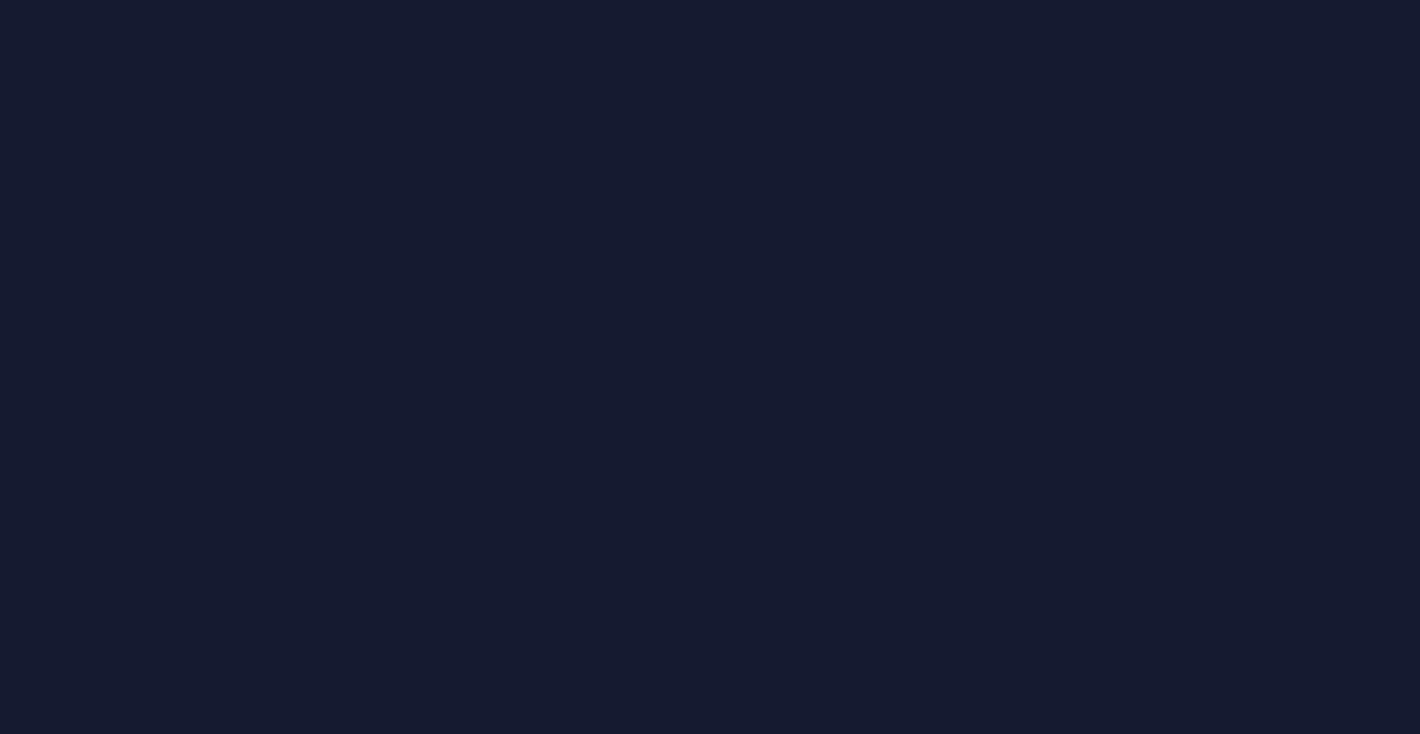 scroll, scrollTop: 0, scrollLeft: 0, axis: both 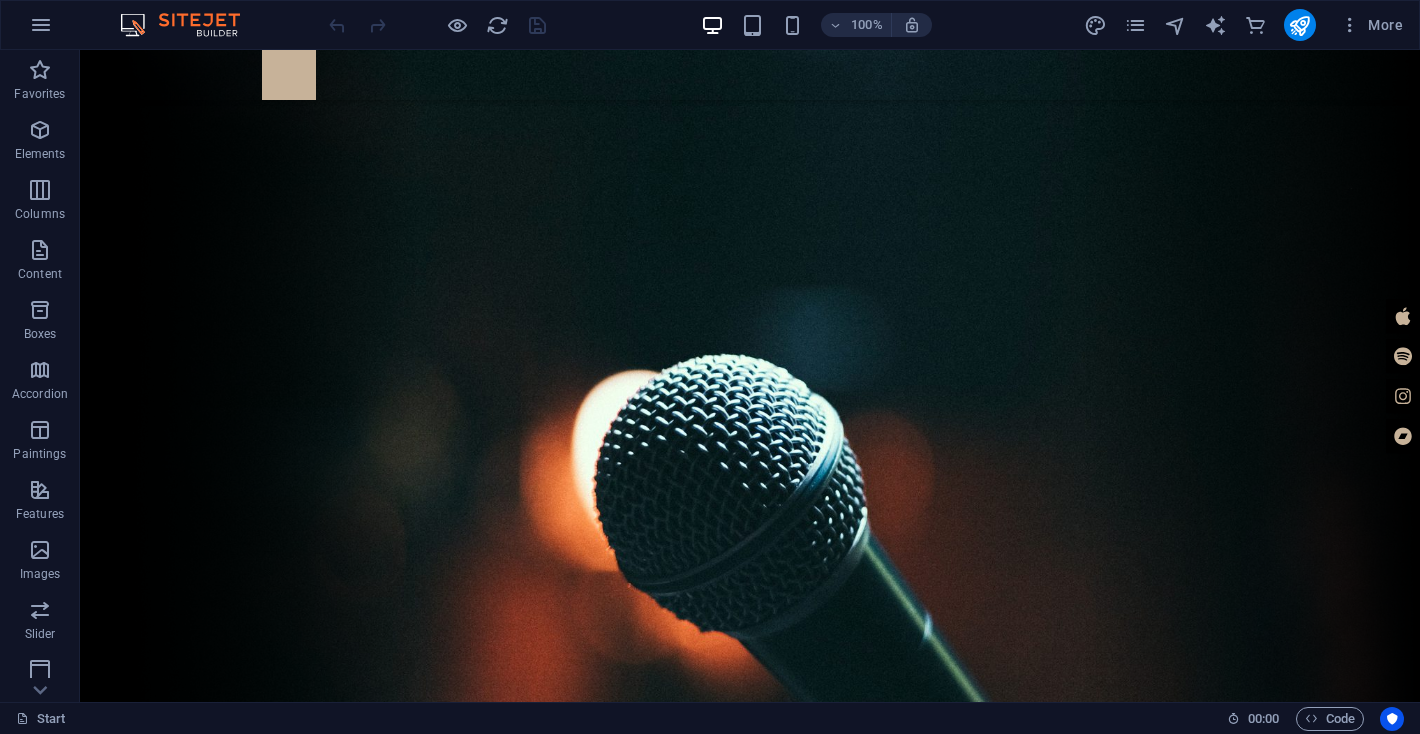 click at bounding box center [437, 25] 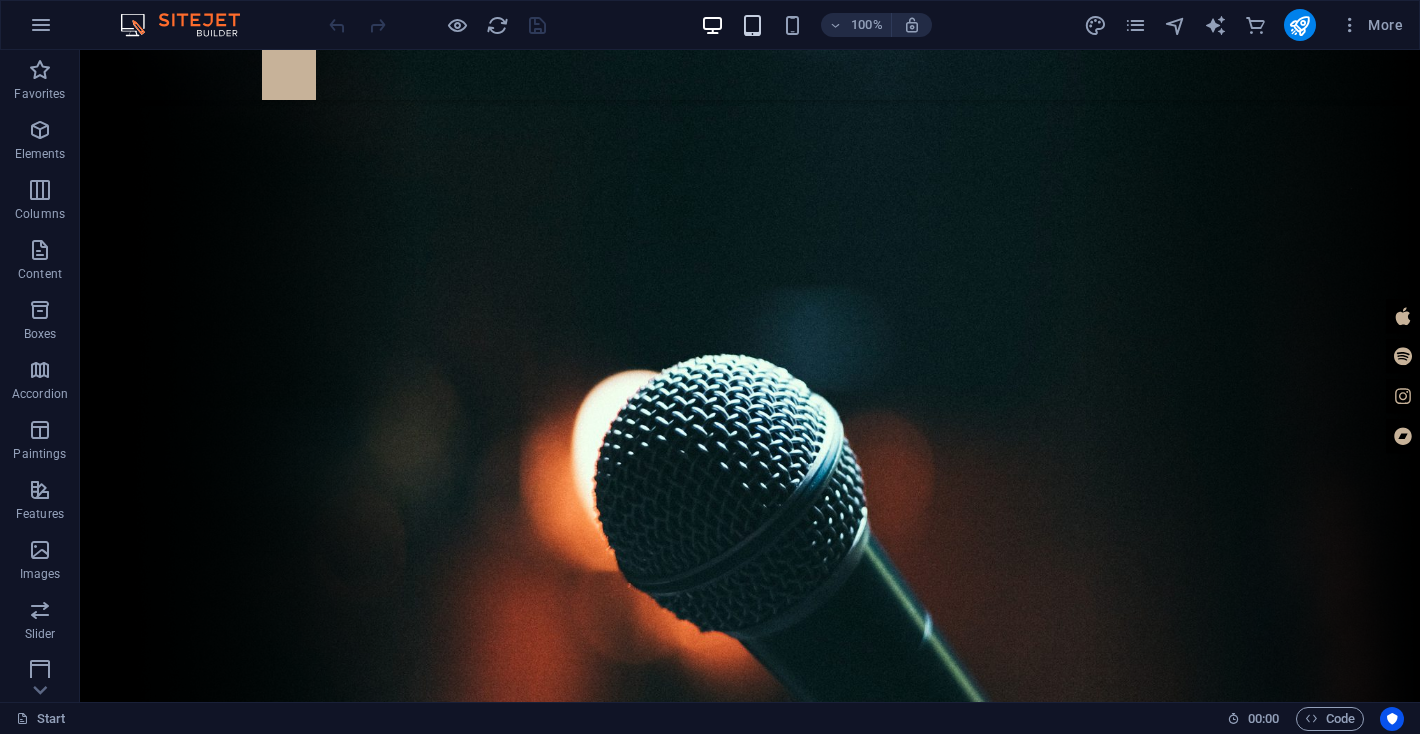click at bounding box center [752, 25] 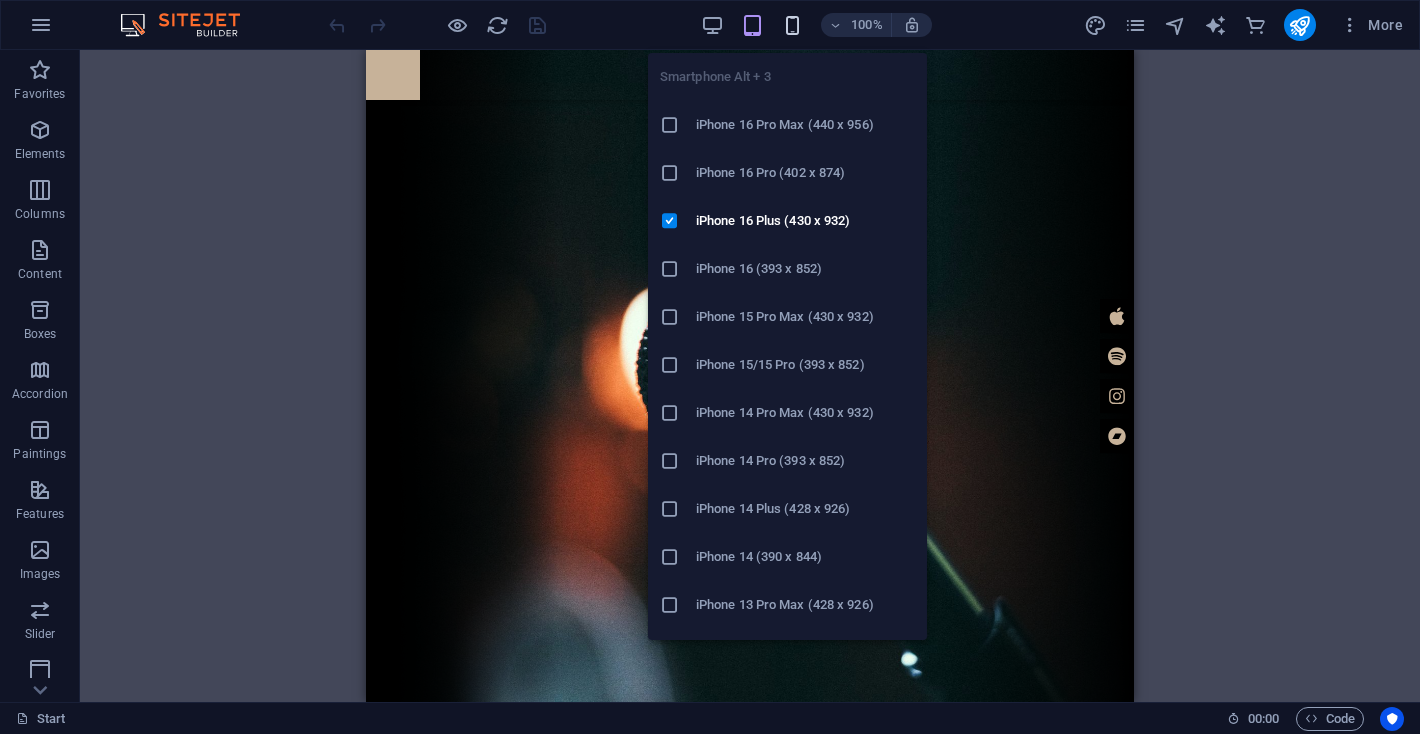 click at bounding box center [792, 25] 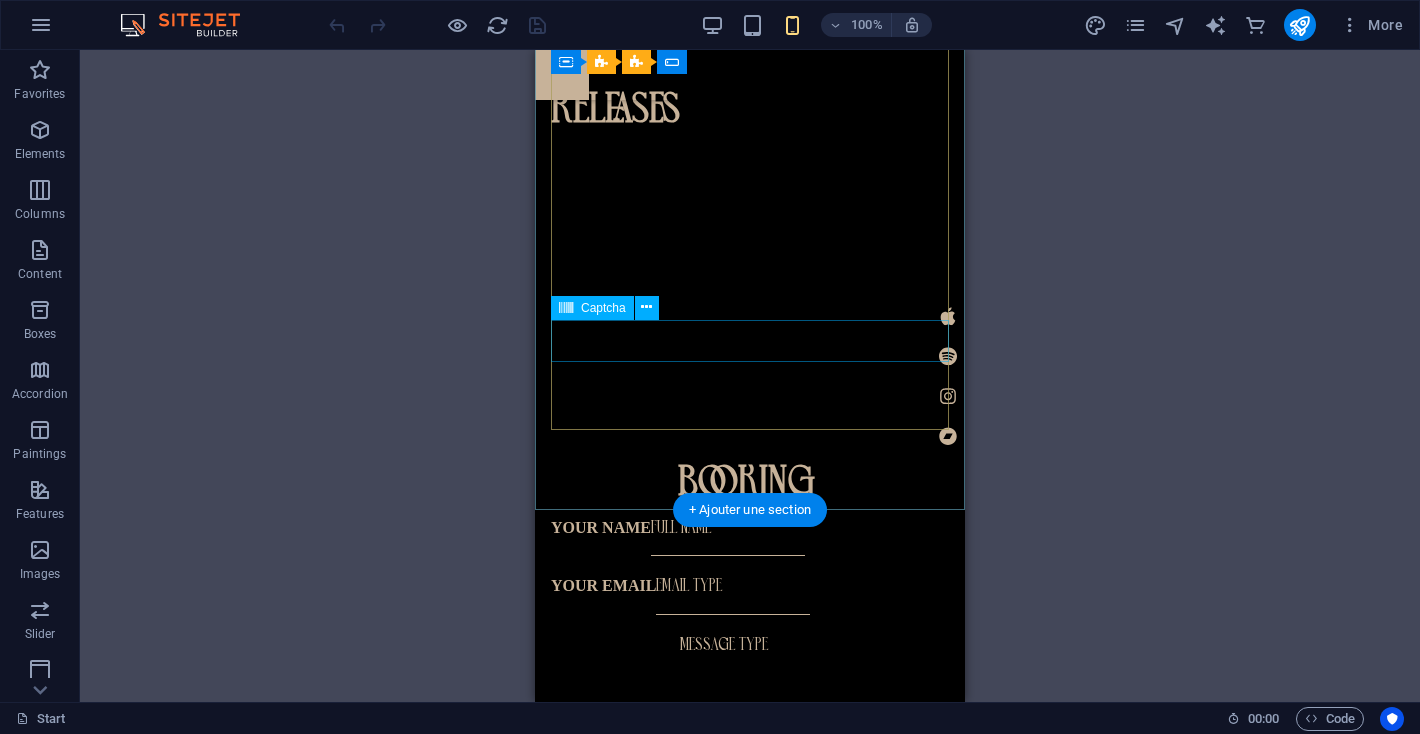 scroll, scrollTop: 2916, scrollLeft: 0, axis: vertical 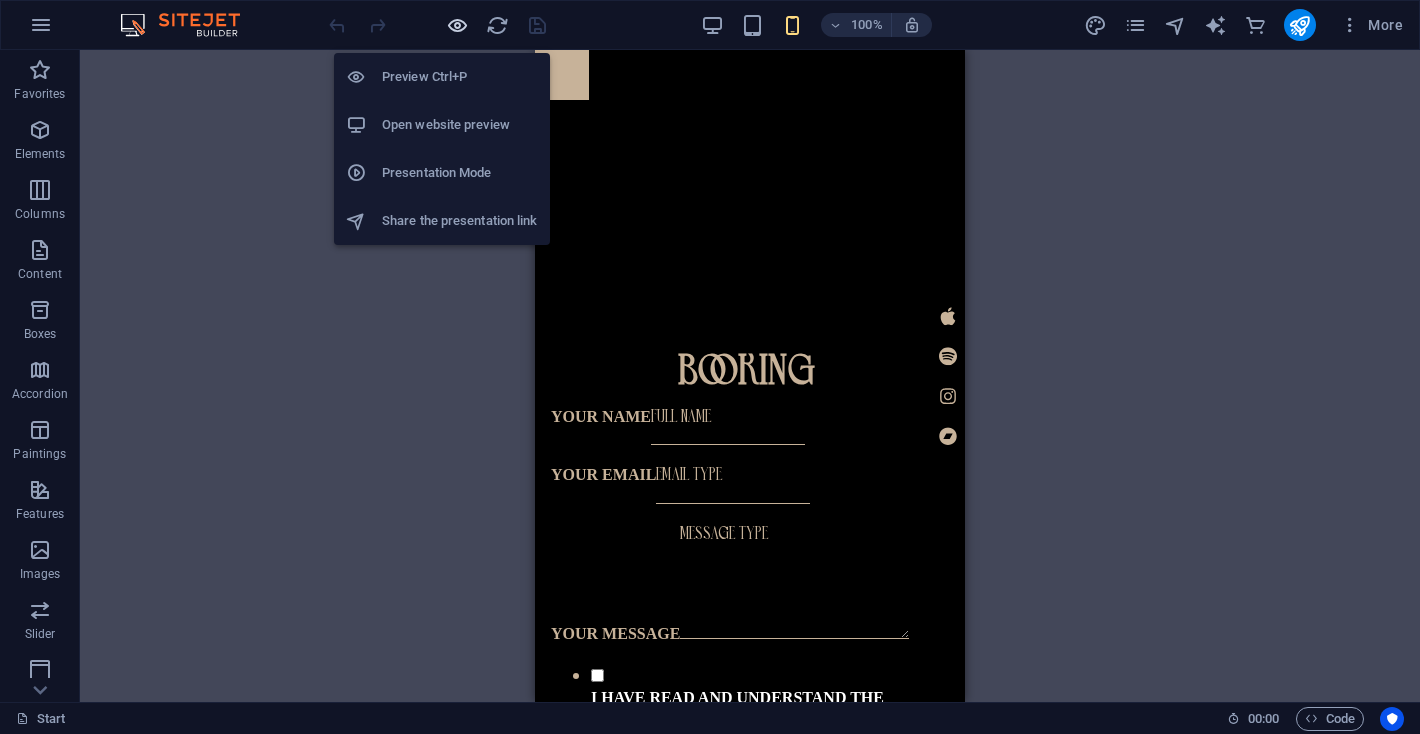 click at bounding box center [457, 25] 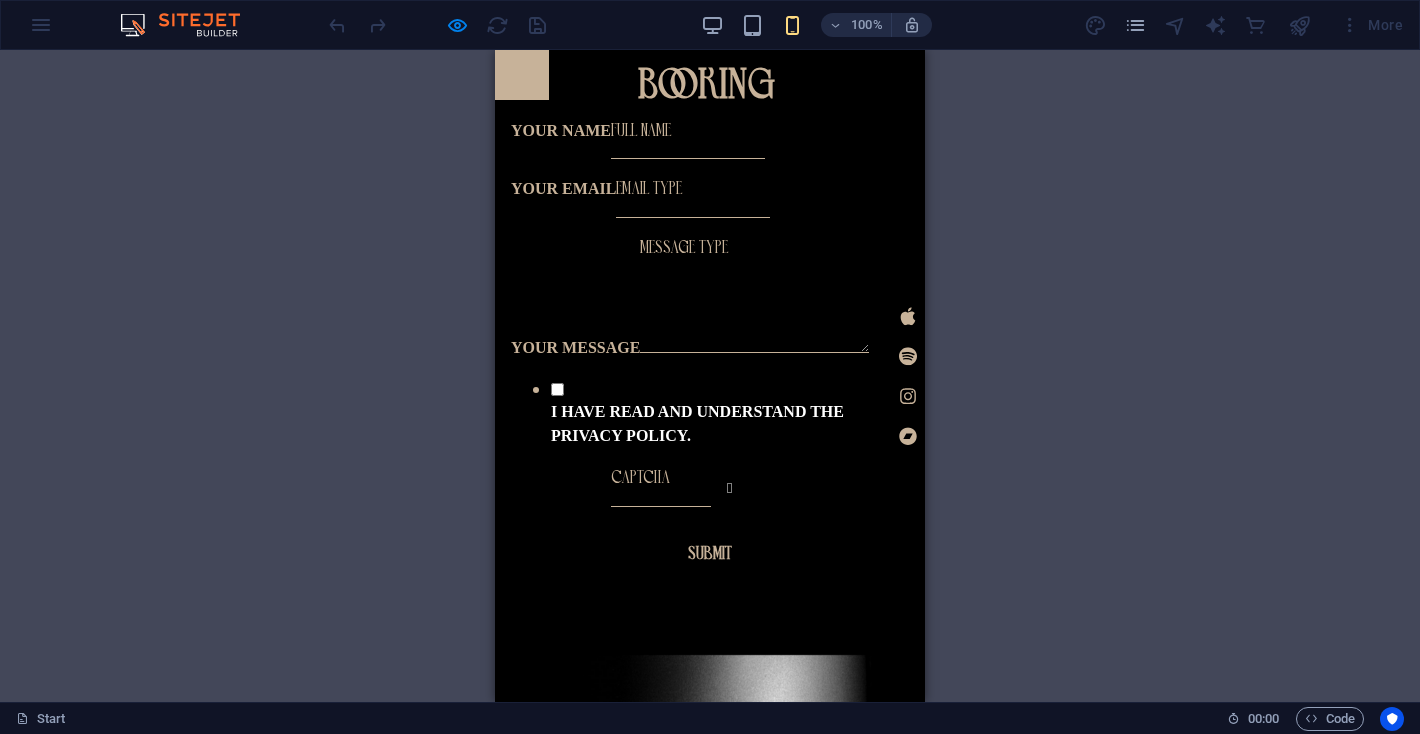 click at bounding box center (522, 75) 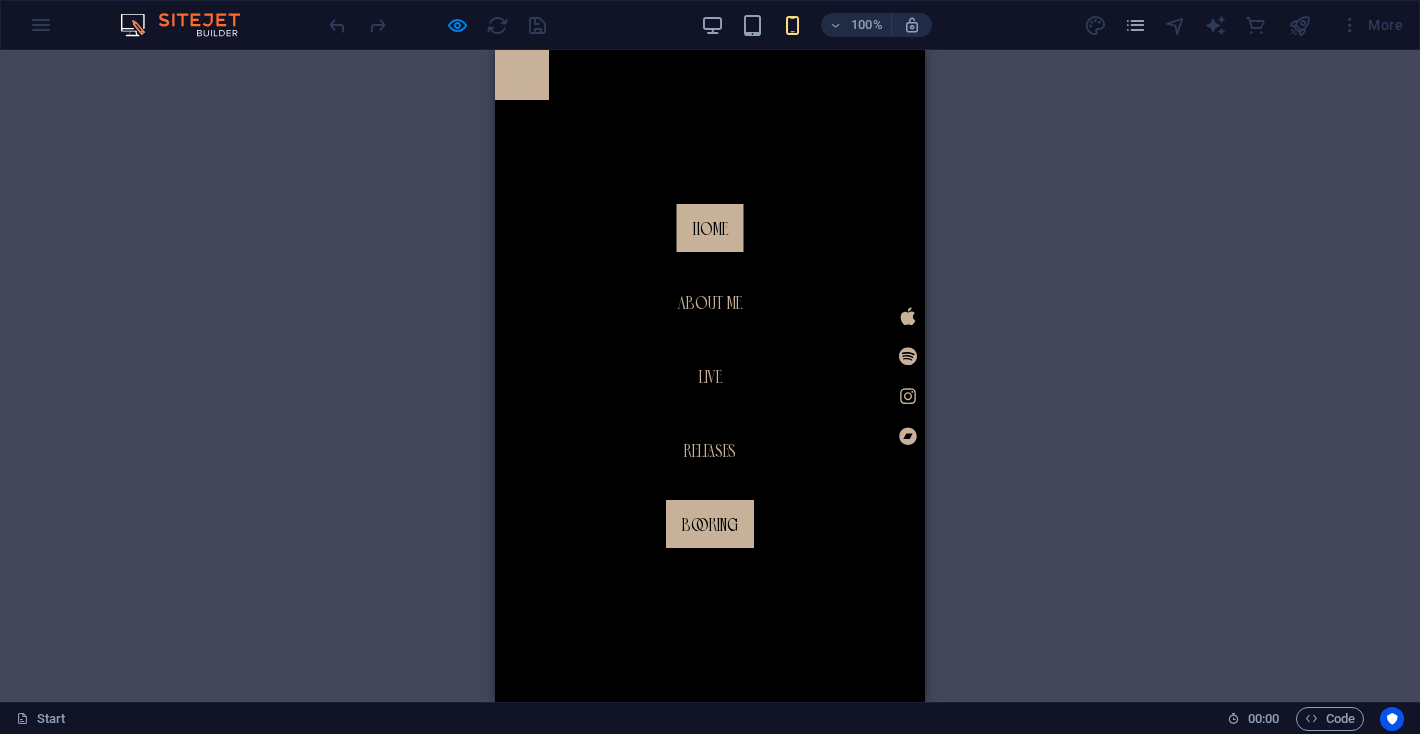 click on "Home" at bounding box center [710, 228] 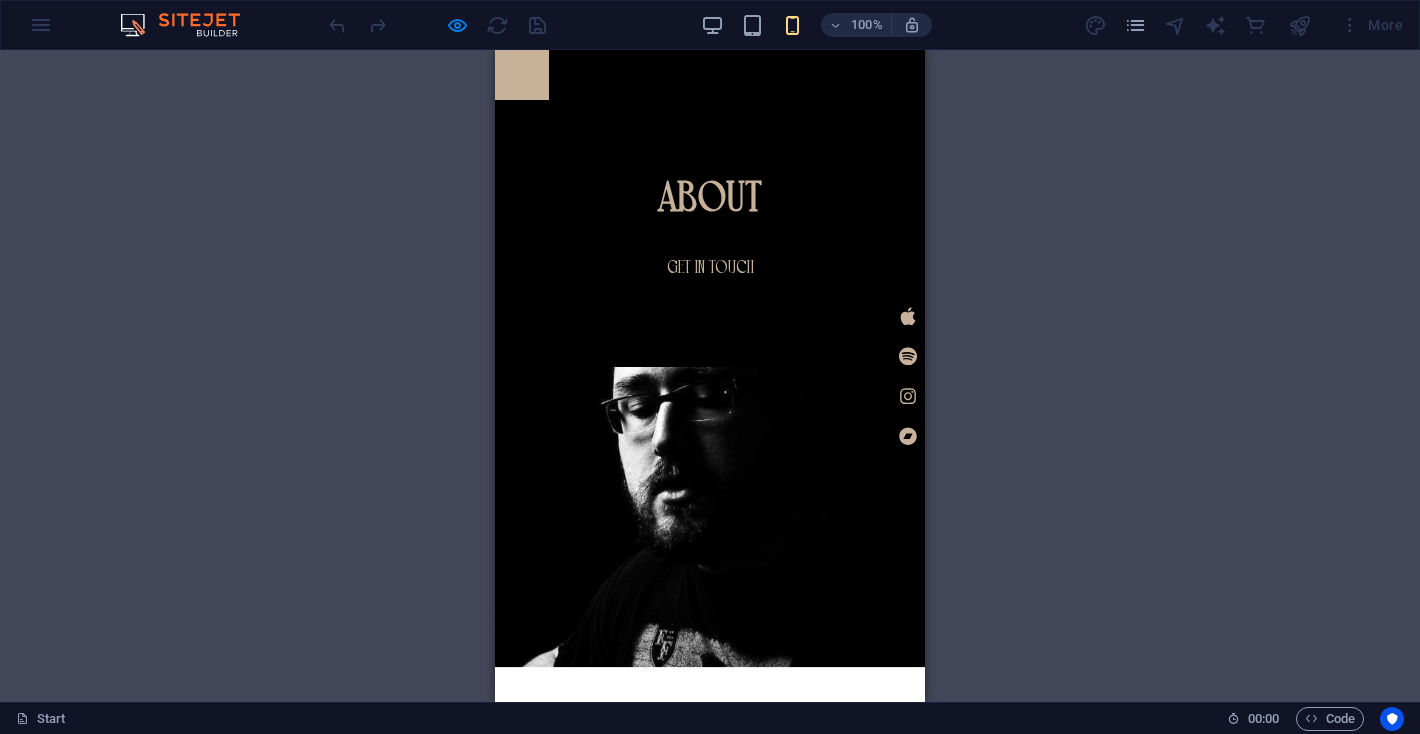 scroll, scrollTop: 0, scrollLeft: 0, axis: both 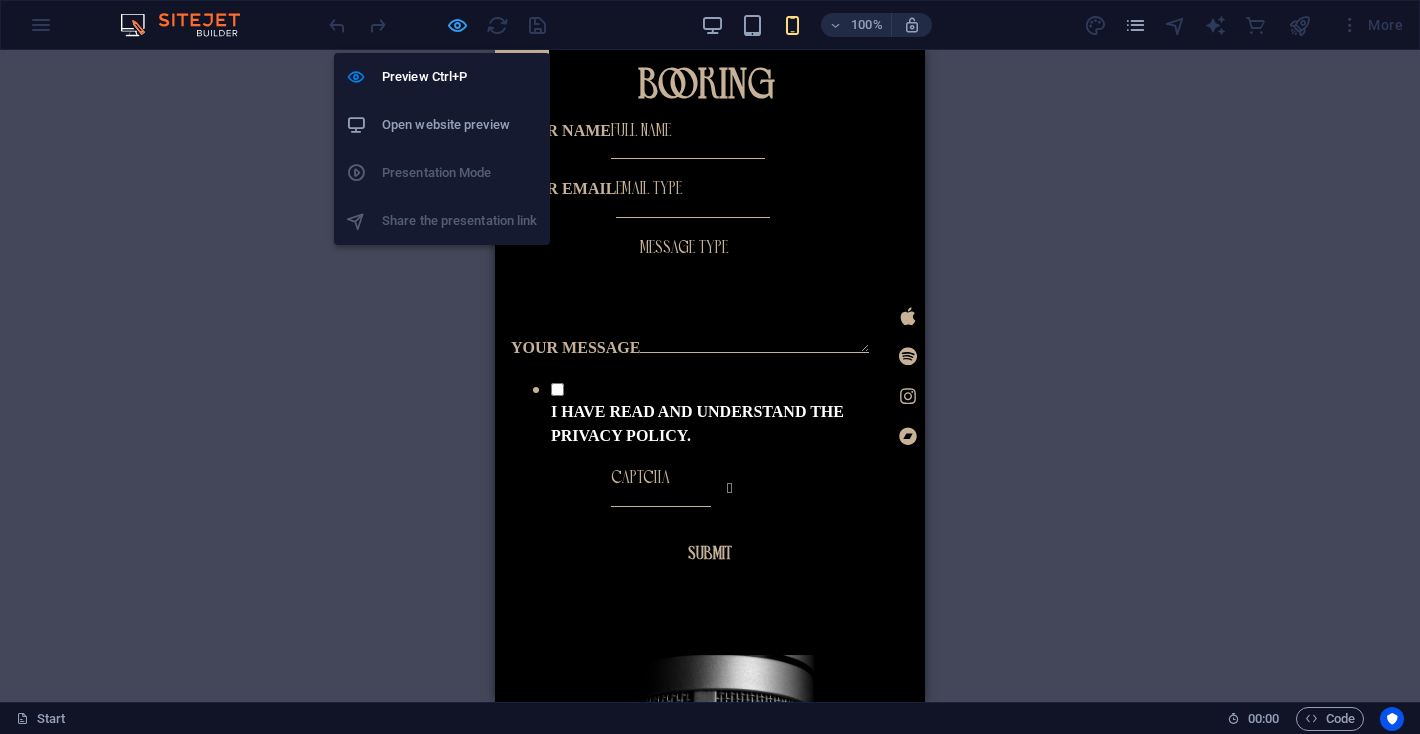 click at bounding box center (457, 25) 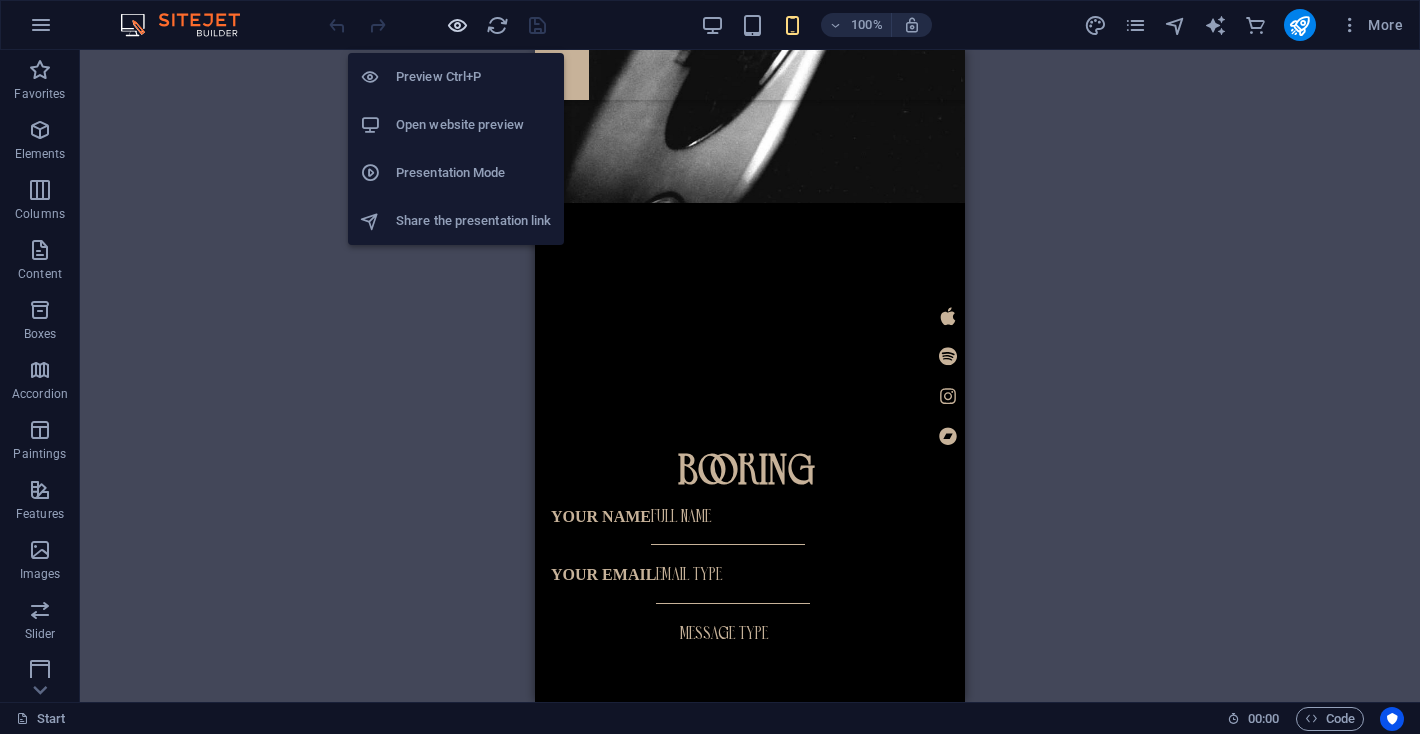 scroll, scrollTop: 2916, scrollLeft: 0, axis: vertical 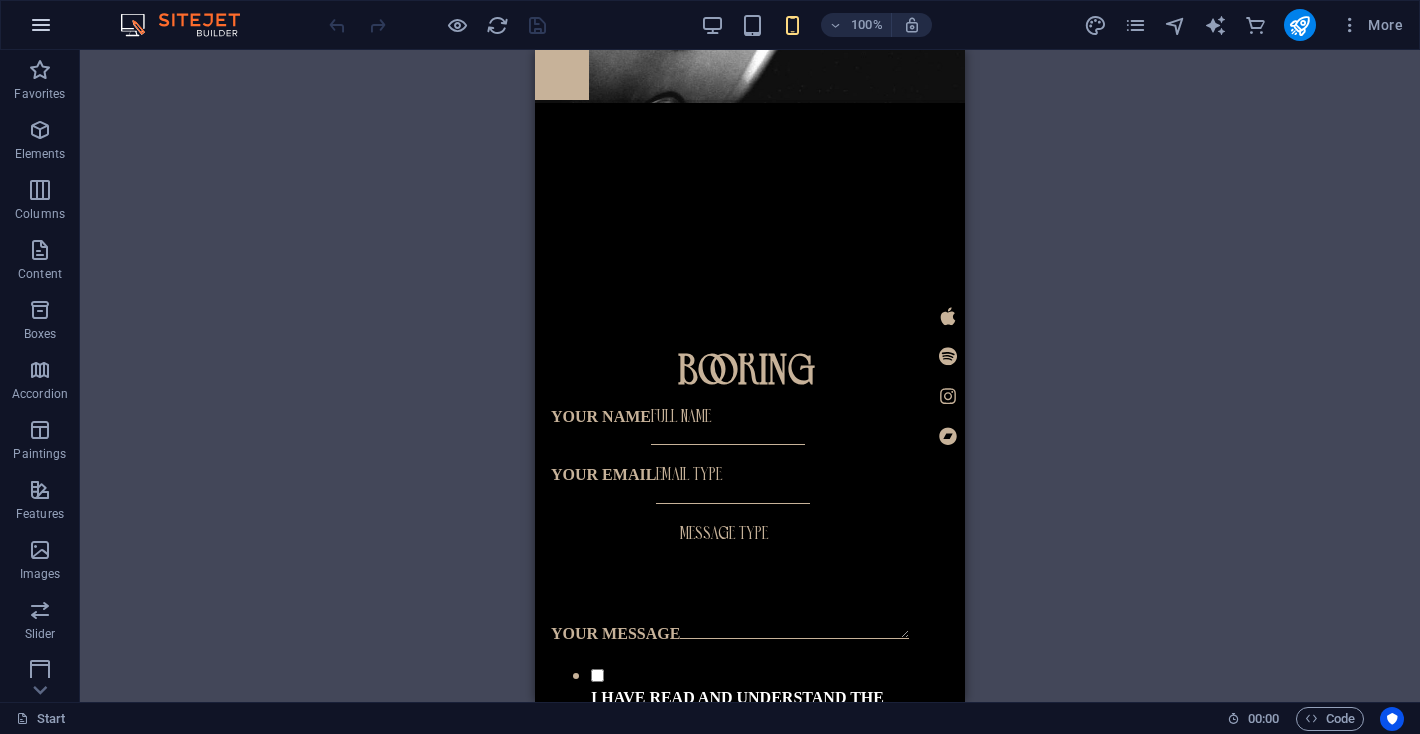 click at bounding box center [41, 25] 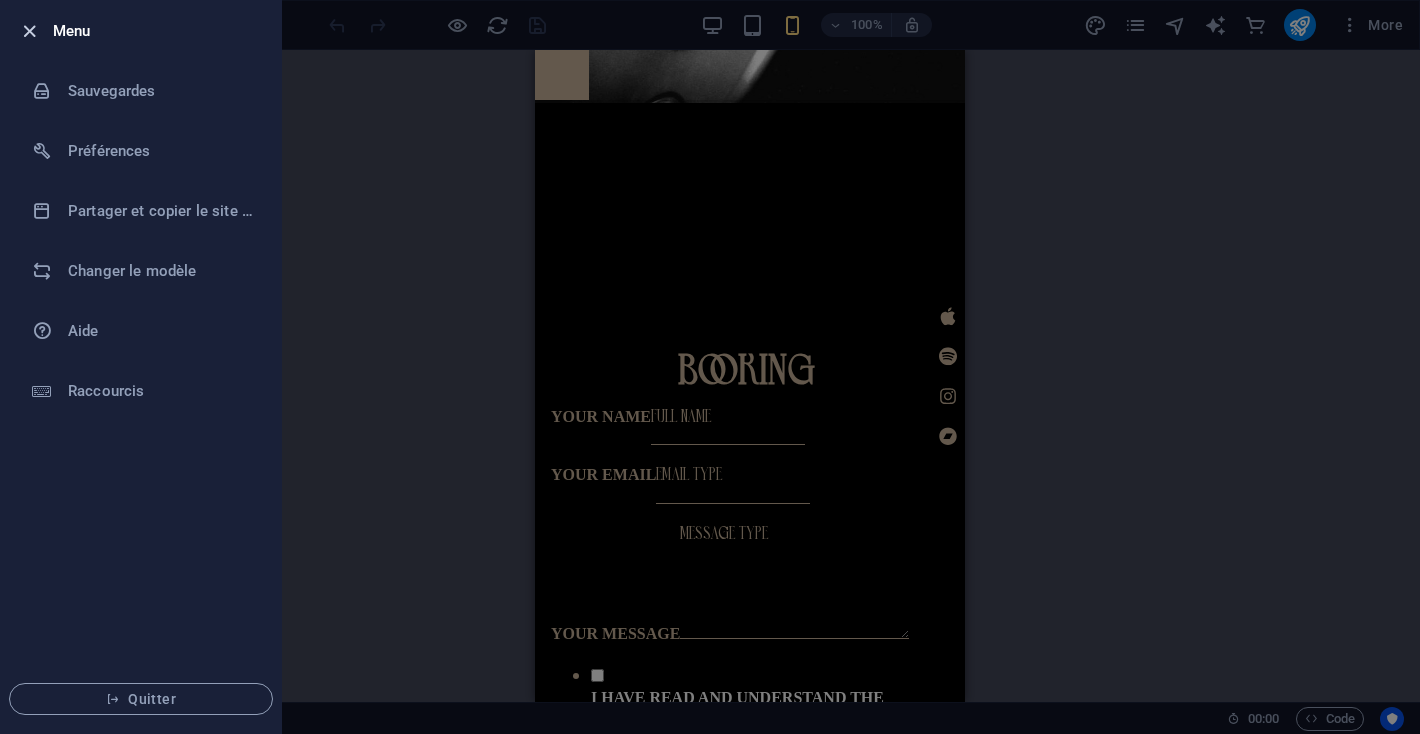 click at bounding box center [29, 31] 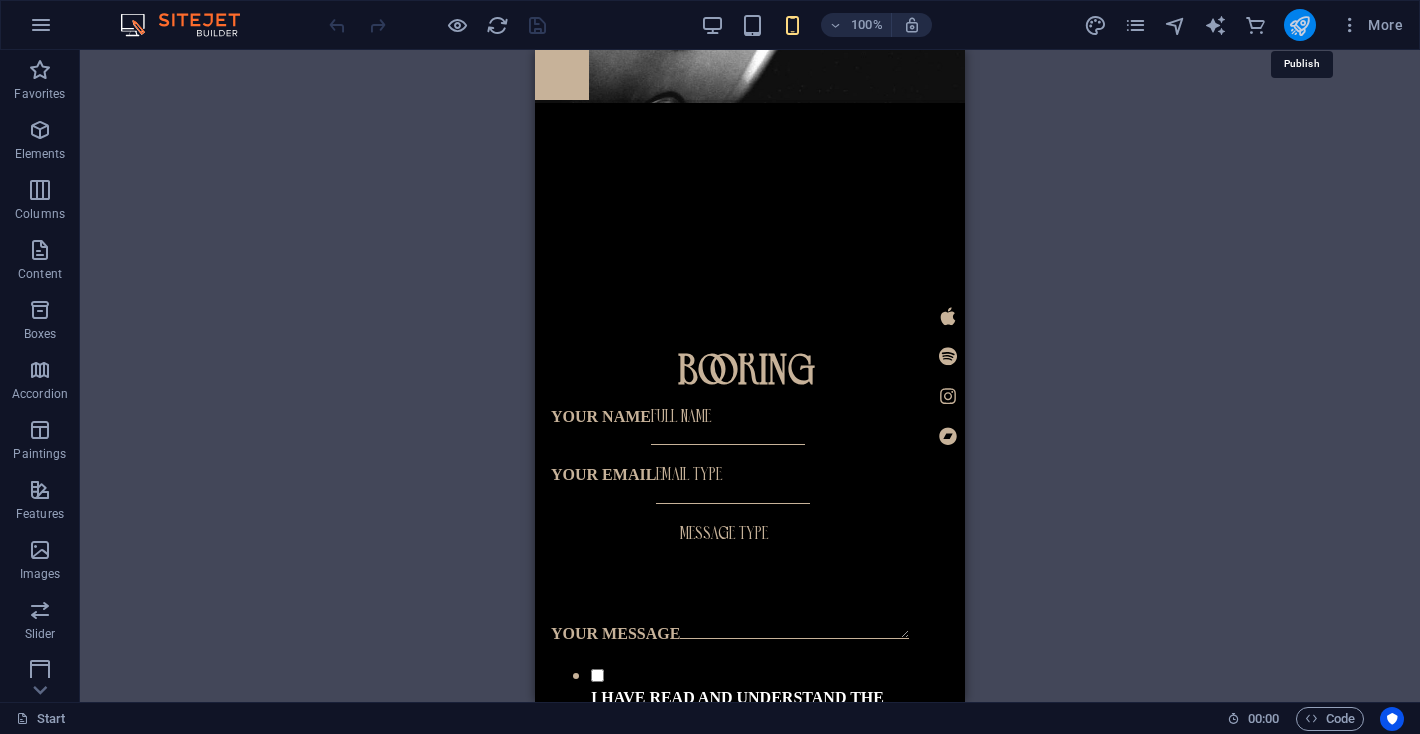 click at bounding box center [1299, 25] 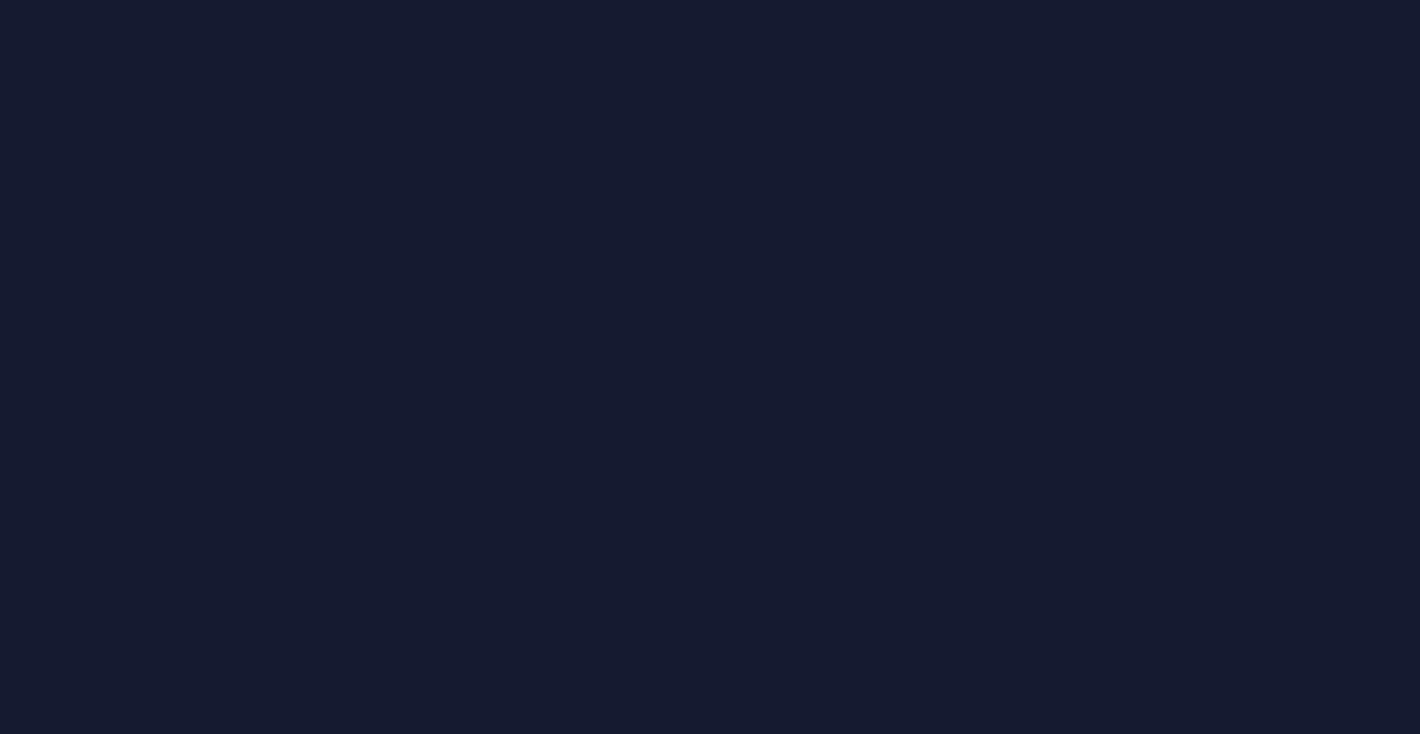 scroll, scrollTop: 0, scrollLeft: 0, axis: both 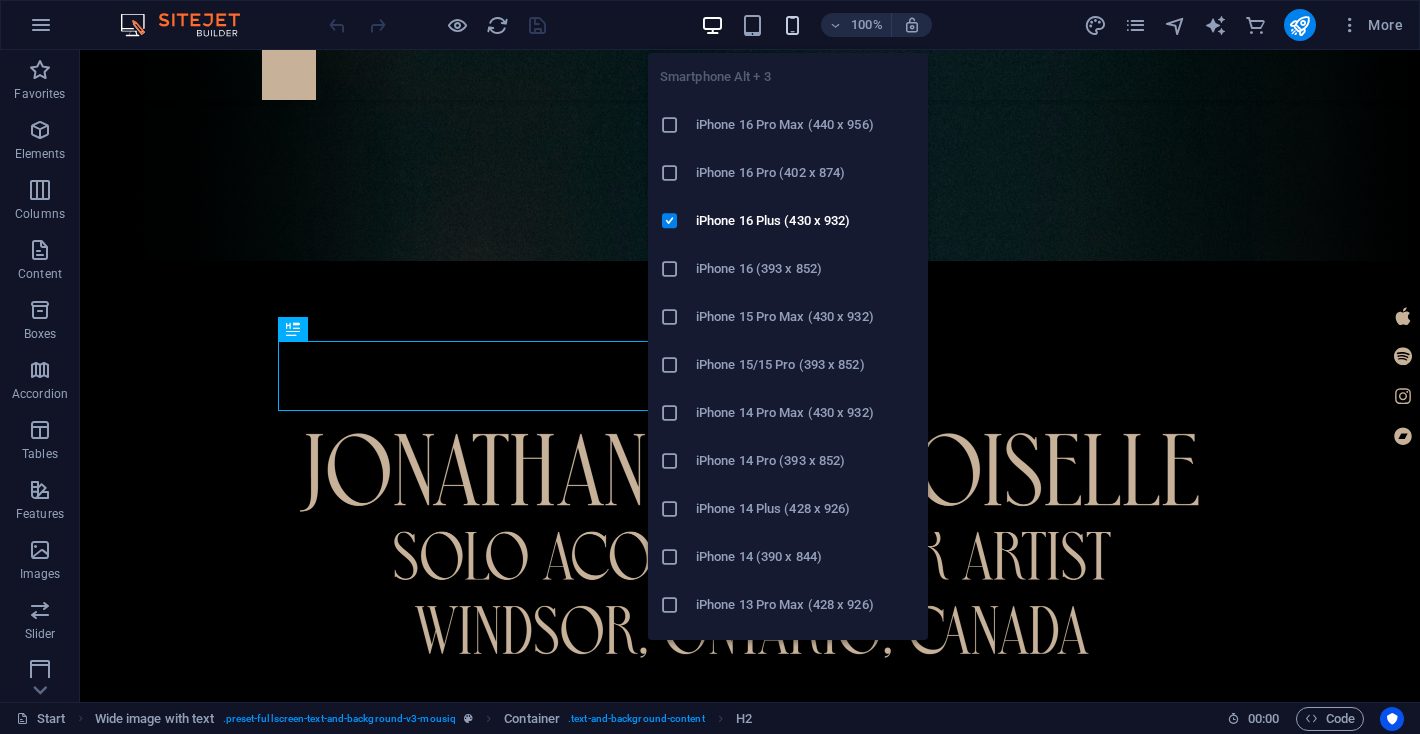 click at bounding box center [792, 25] 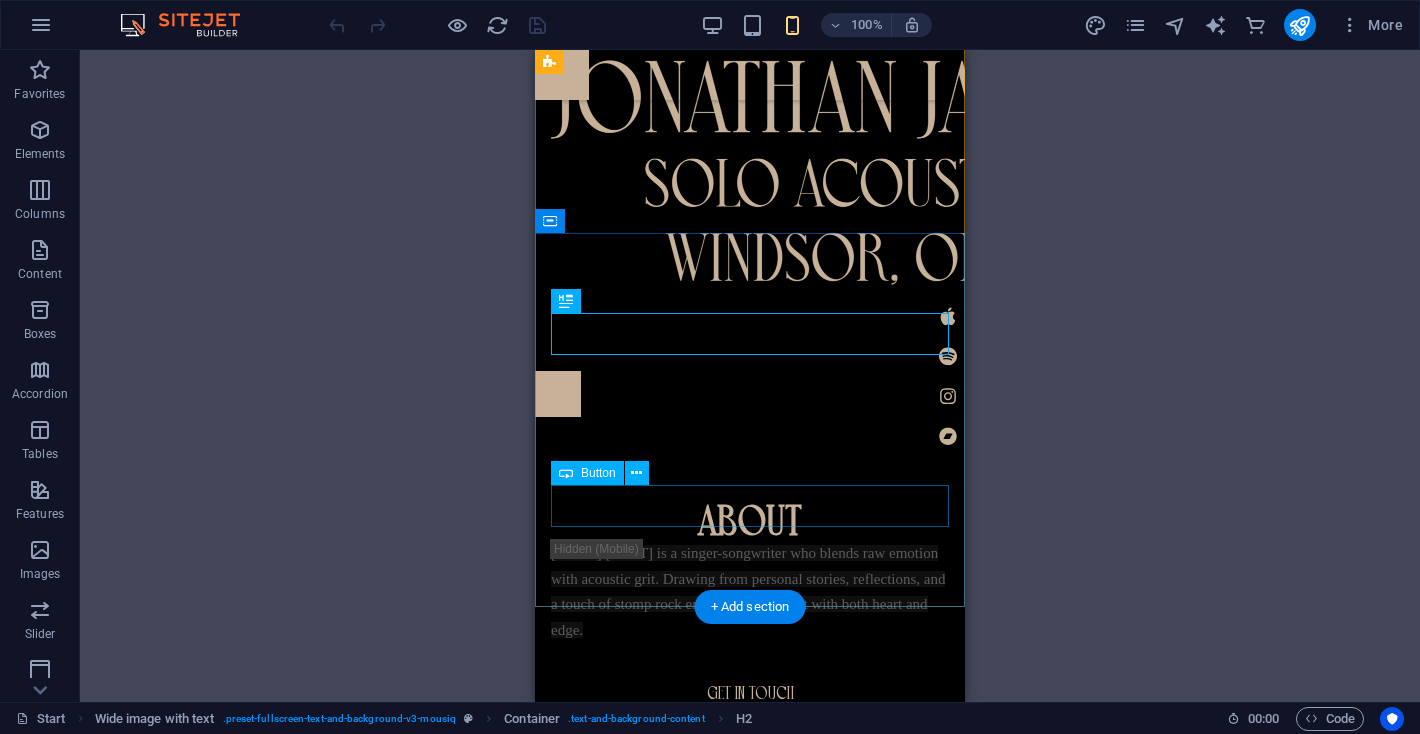 scroll, scrollTop: 791, scrollLeft: 0, axis: vertical 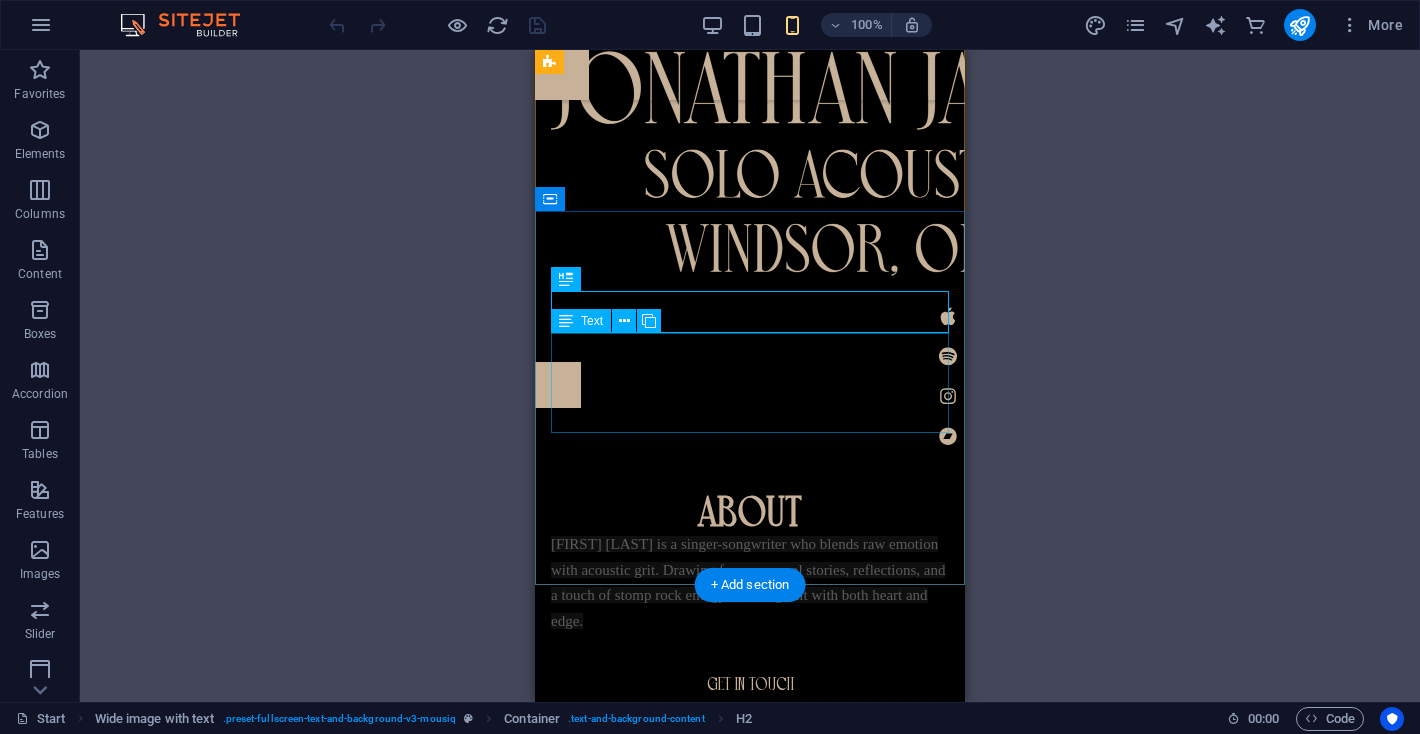 click on "[FIRST] [LAST] is a singer-songwriter who blends raw emotion with acoustic grit. Drawing from personal stories, reflections, and a touch of stomp rock energy, his songs hit with both heart and edge." at bounding box center [750, 581] 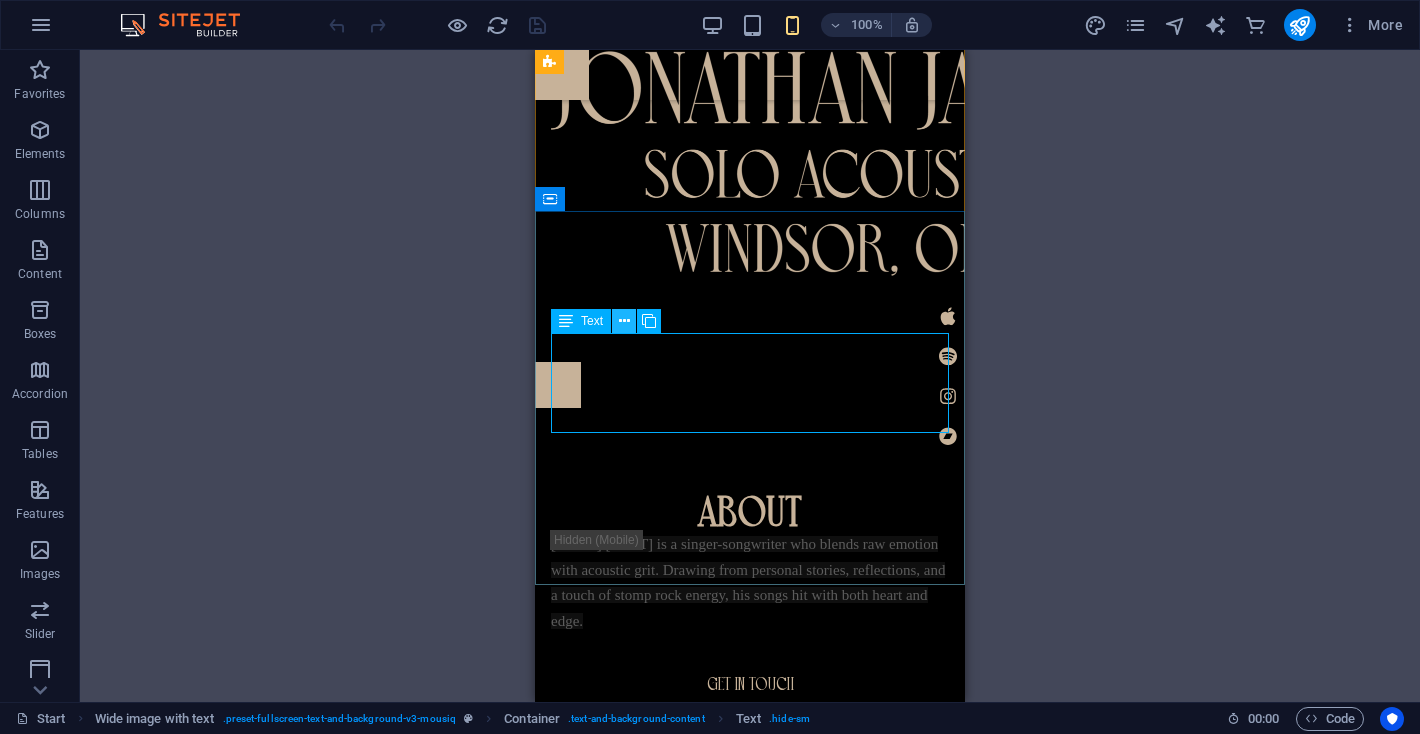 click at bounding box center [624, 321] 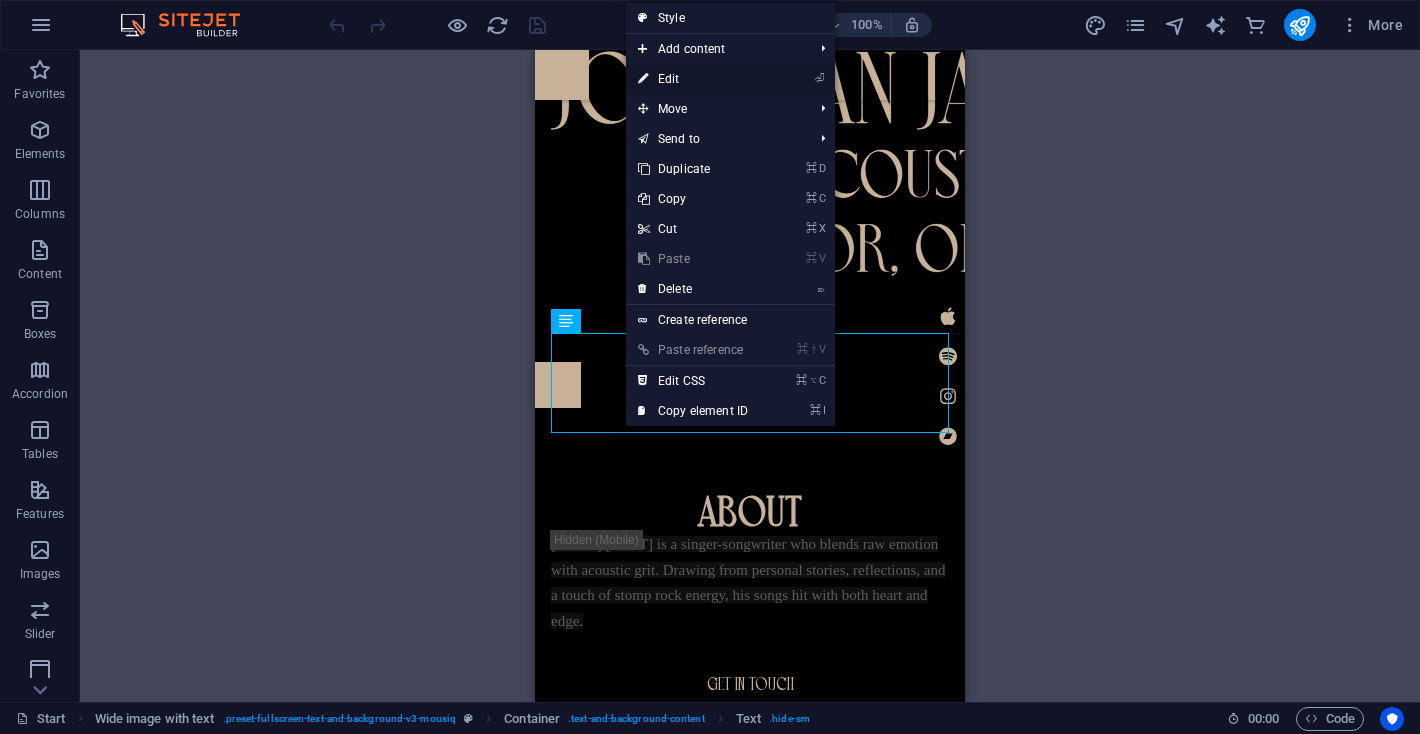 click on "⏎  Edit" at bounding box center (693, 79) 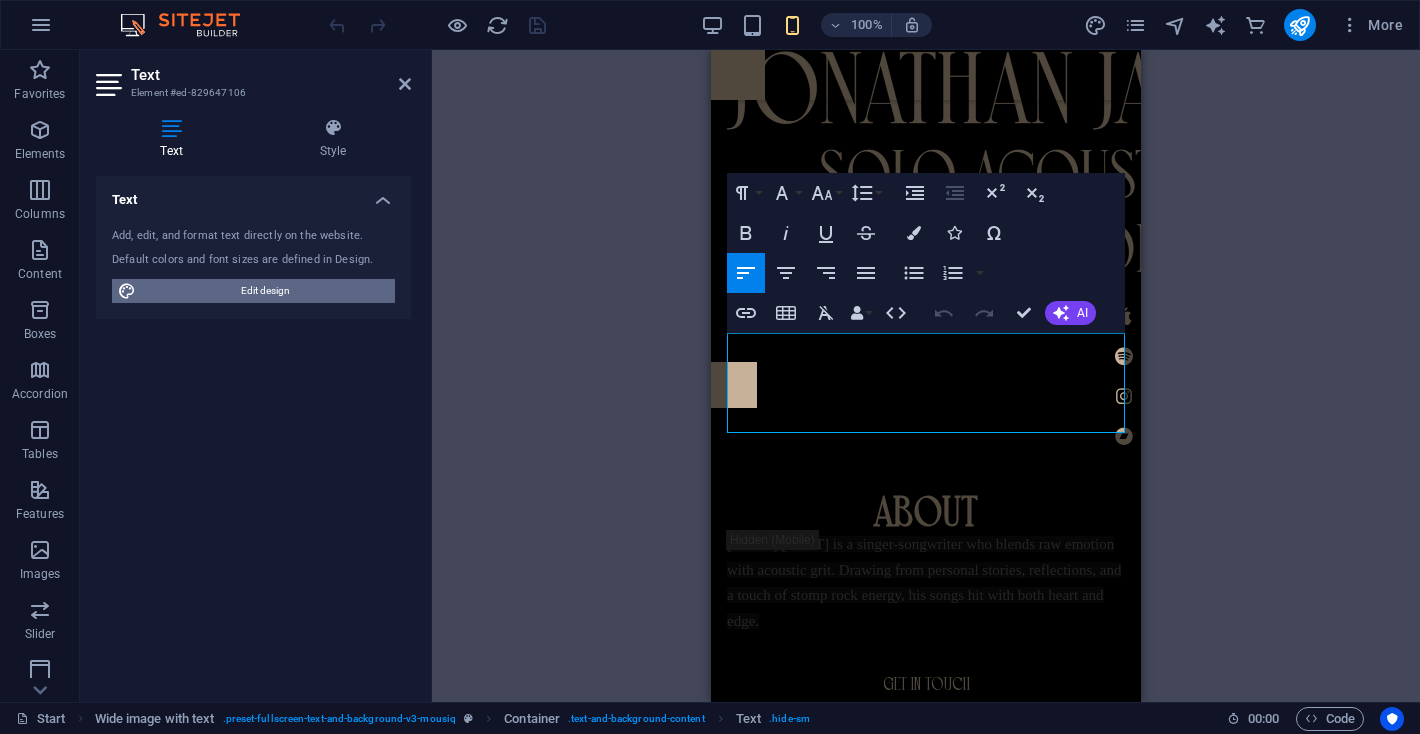 click on "Edit design" at bounding box center (265, 291) 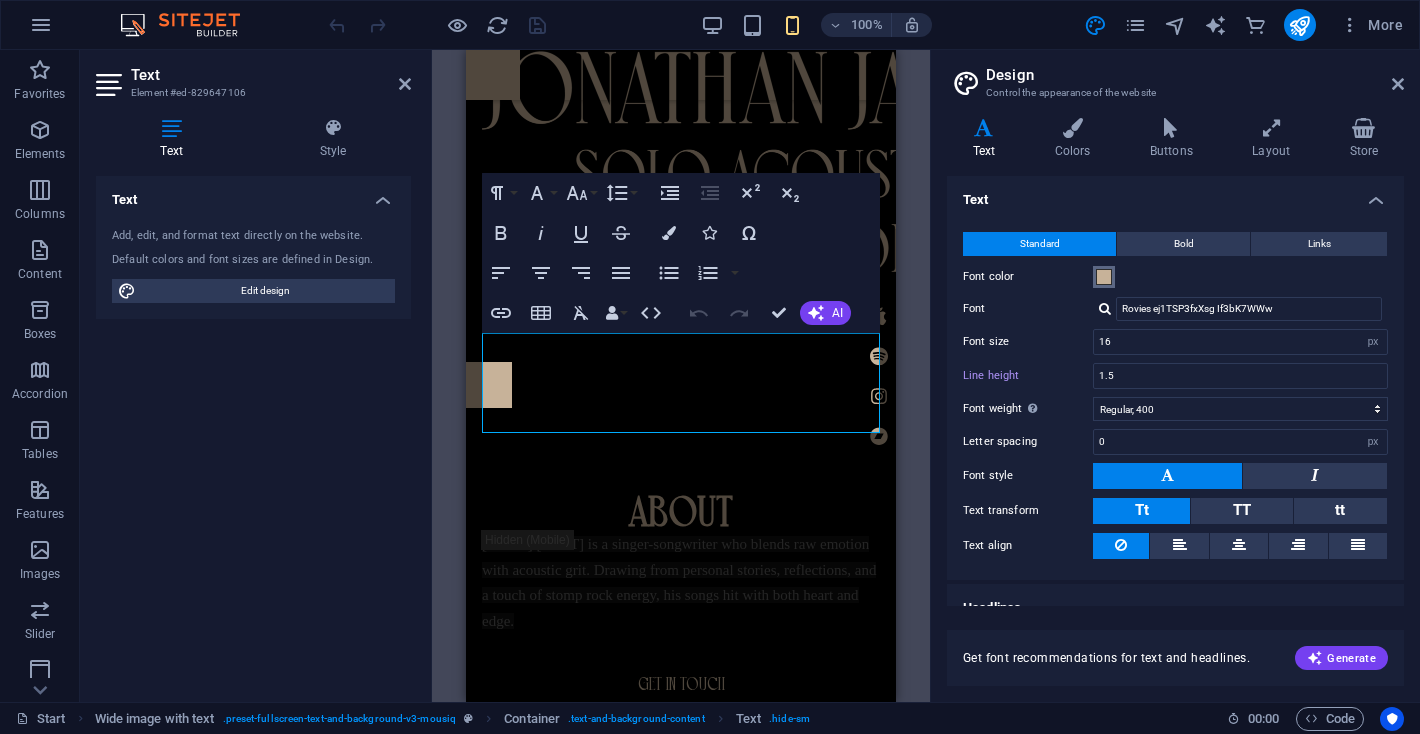 click at bounding box center [1104, 277] 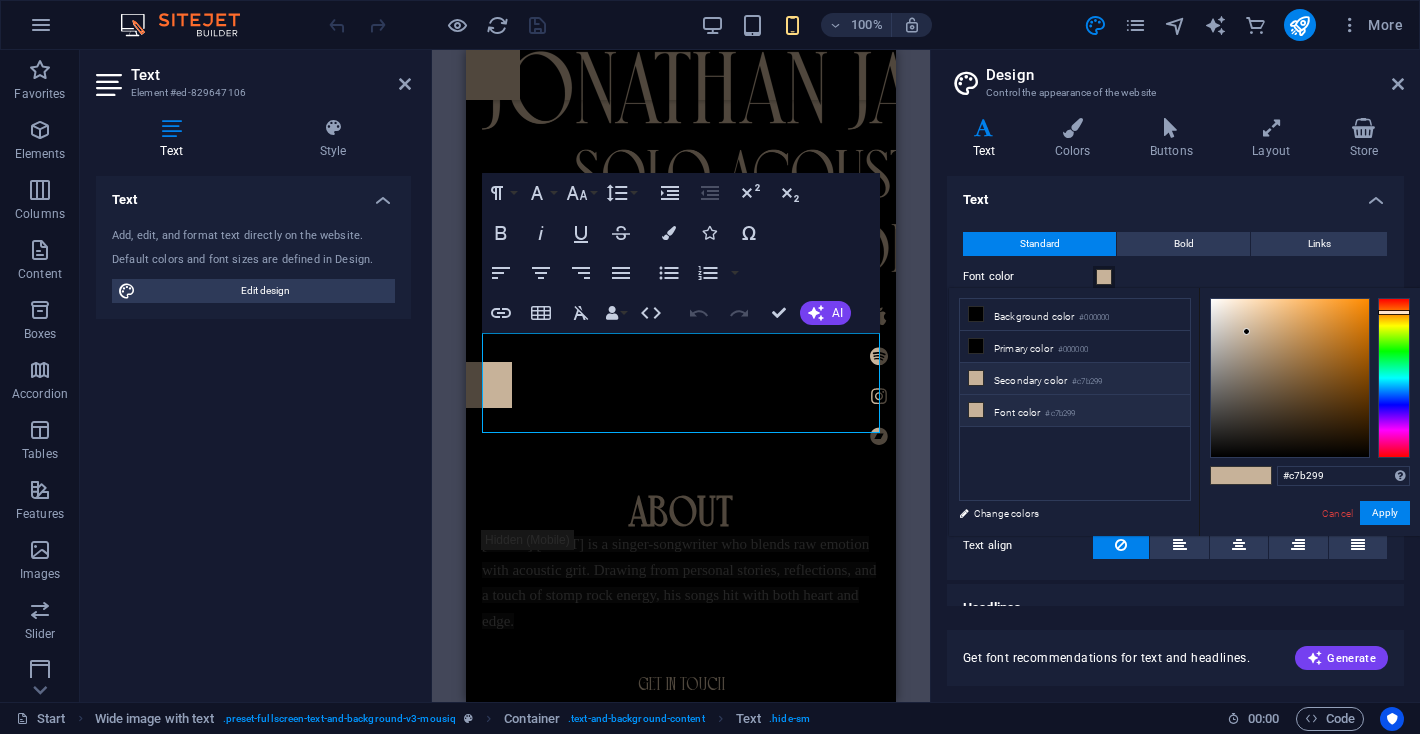 click at bounding box center (976, 410) 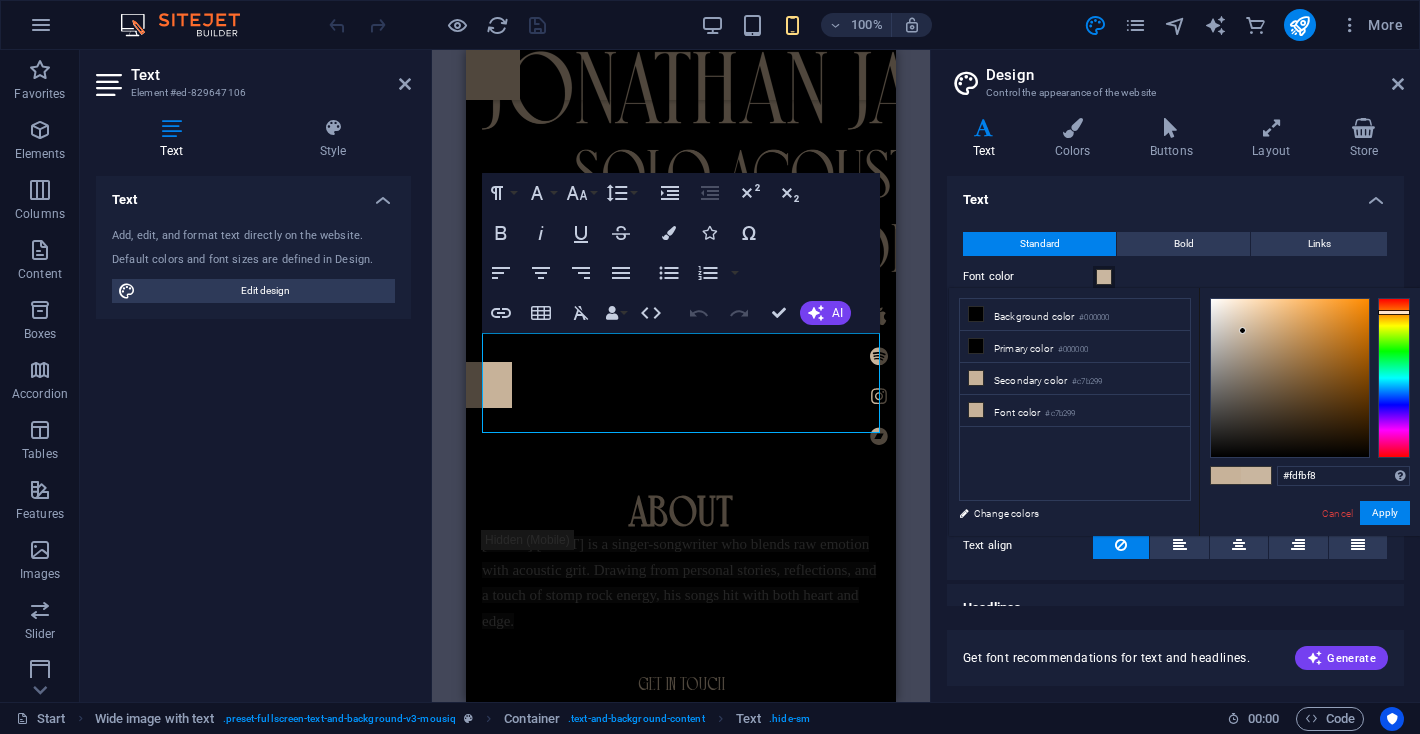 type on "#ffffff" 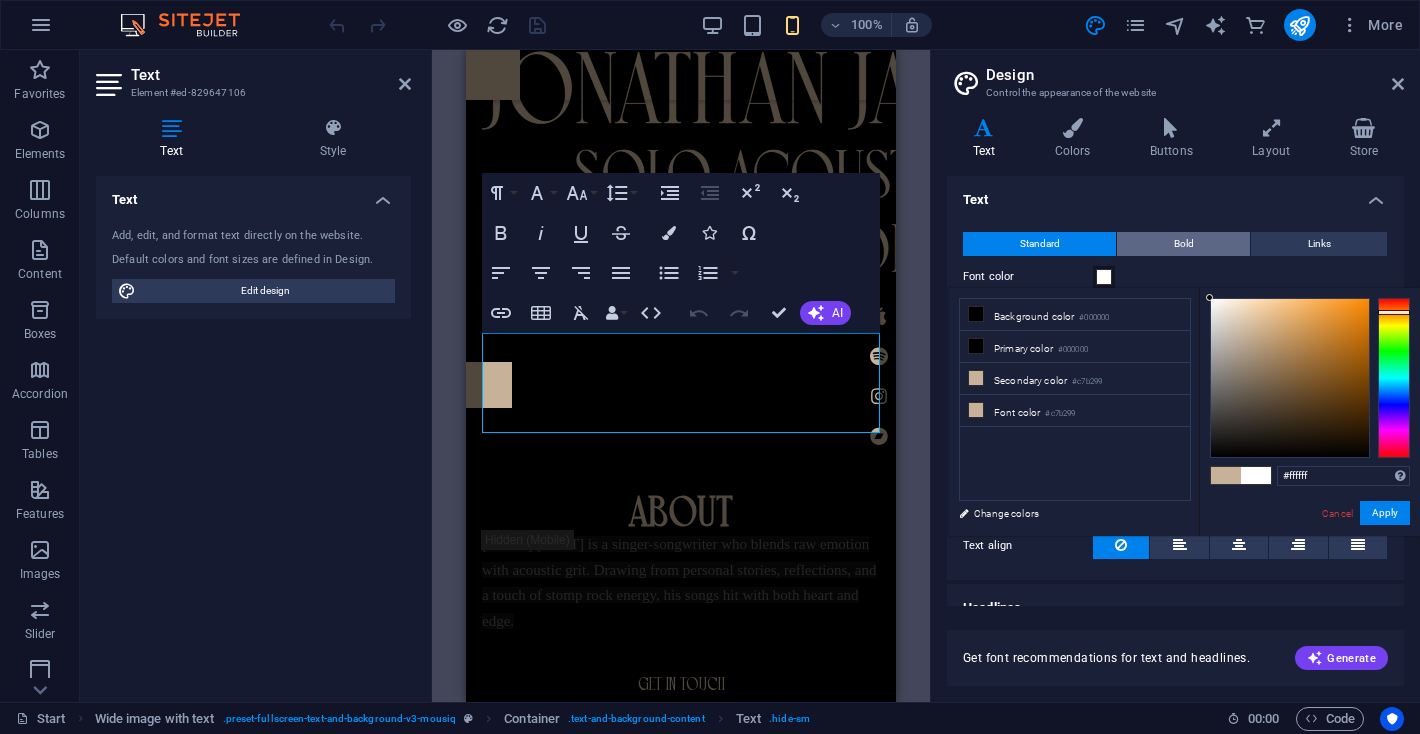 drag, startPoint x: 1243, startPoint y: 331, endPoint x: 1164, endPoint y: 250, distance: 113.14592 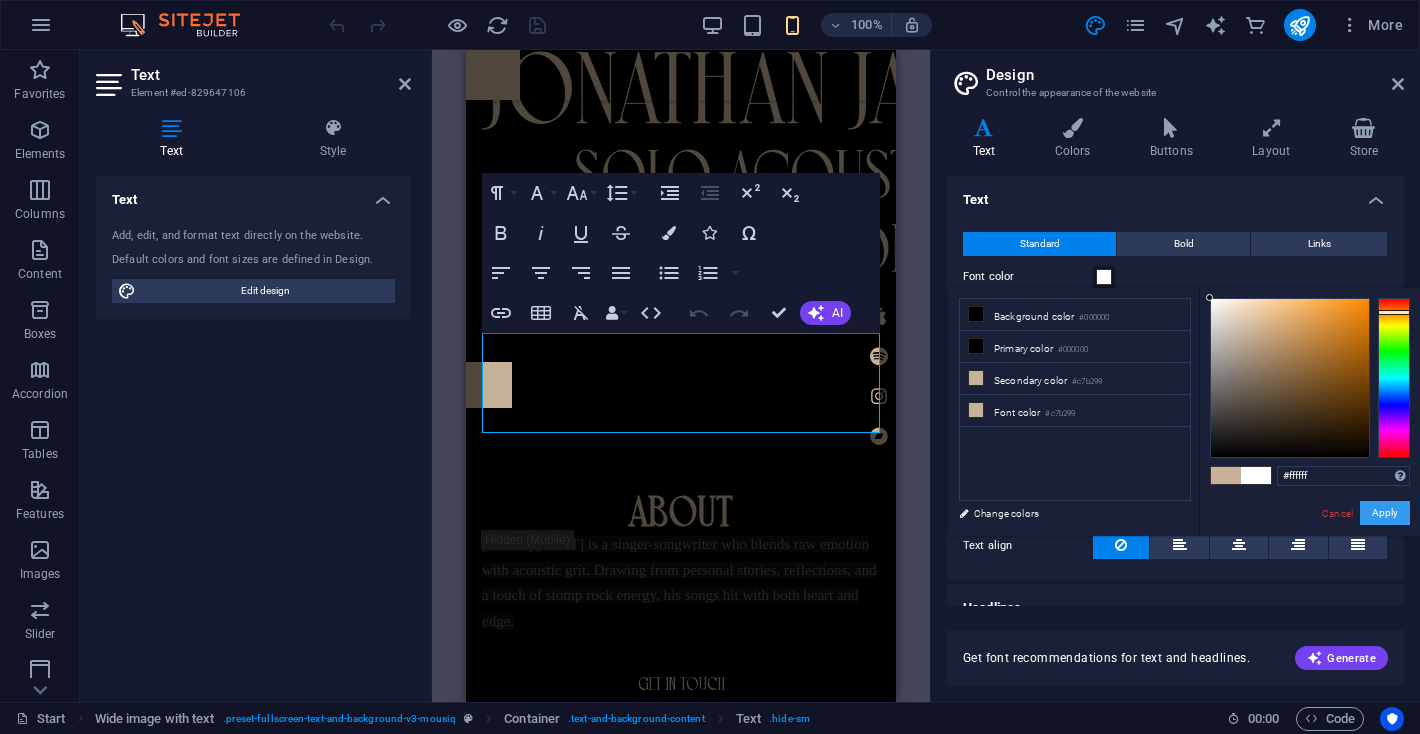 click on "Apply" at bounding box center (1385, 513) 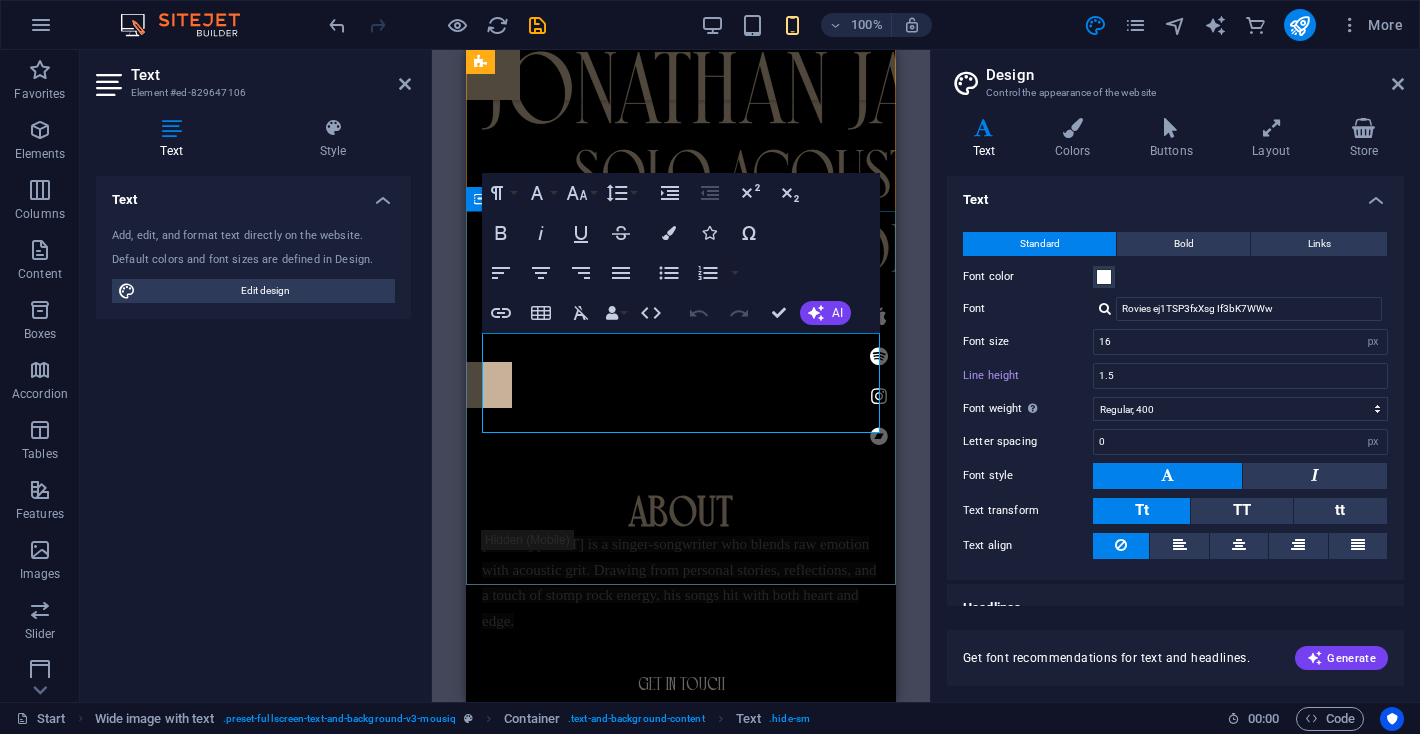 click on "ABOUT [FIRST] [LAST] is a singer-songwriter who blends raw emotion with acoustic grit. Drawing from personal stories, reflections, and a touch of stomp rock energy, his songs hit with both heart and edge. Get in touch" at bounding box center (681, 596) 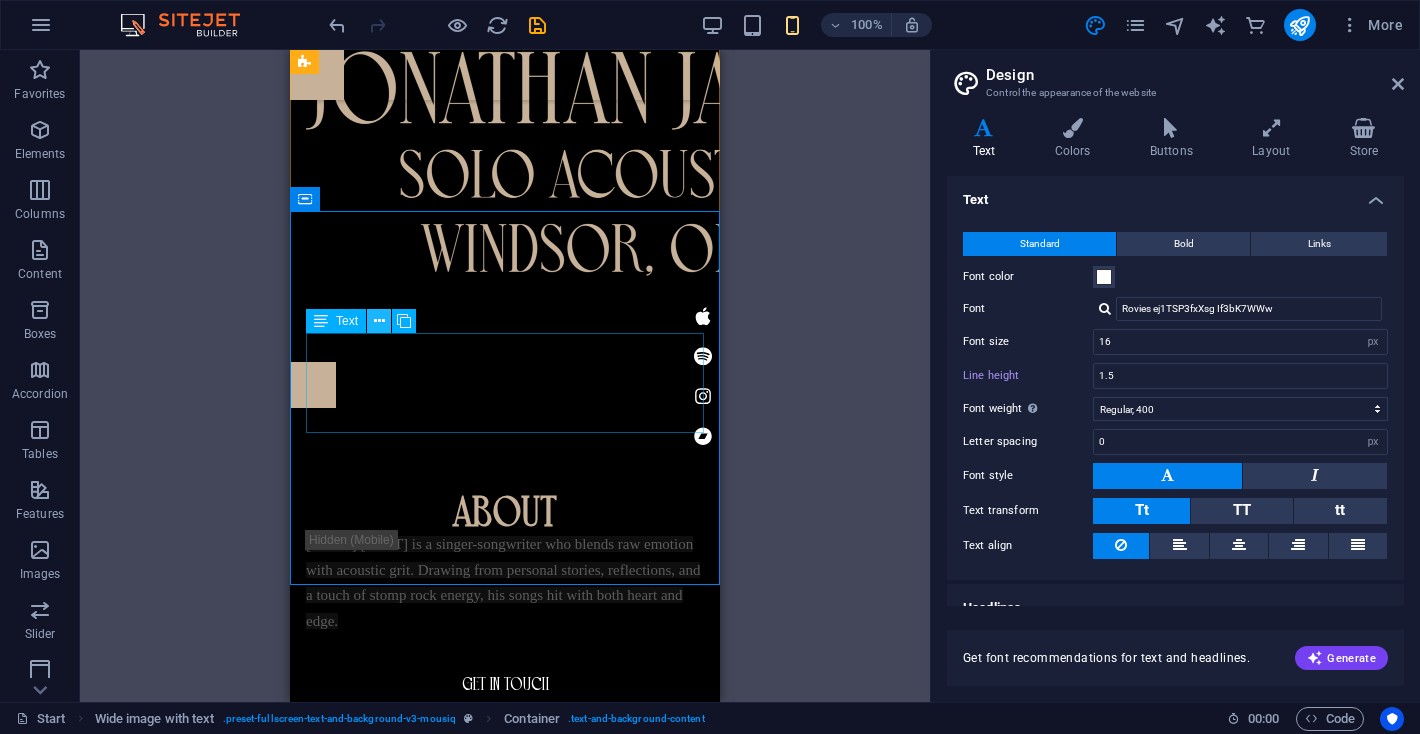 click at bounding box center [379, 321] 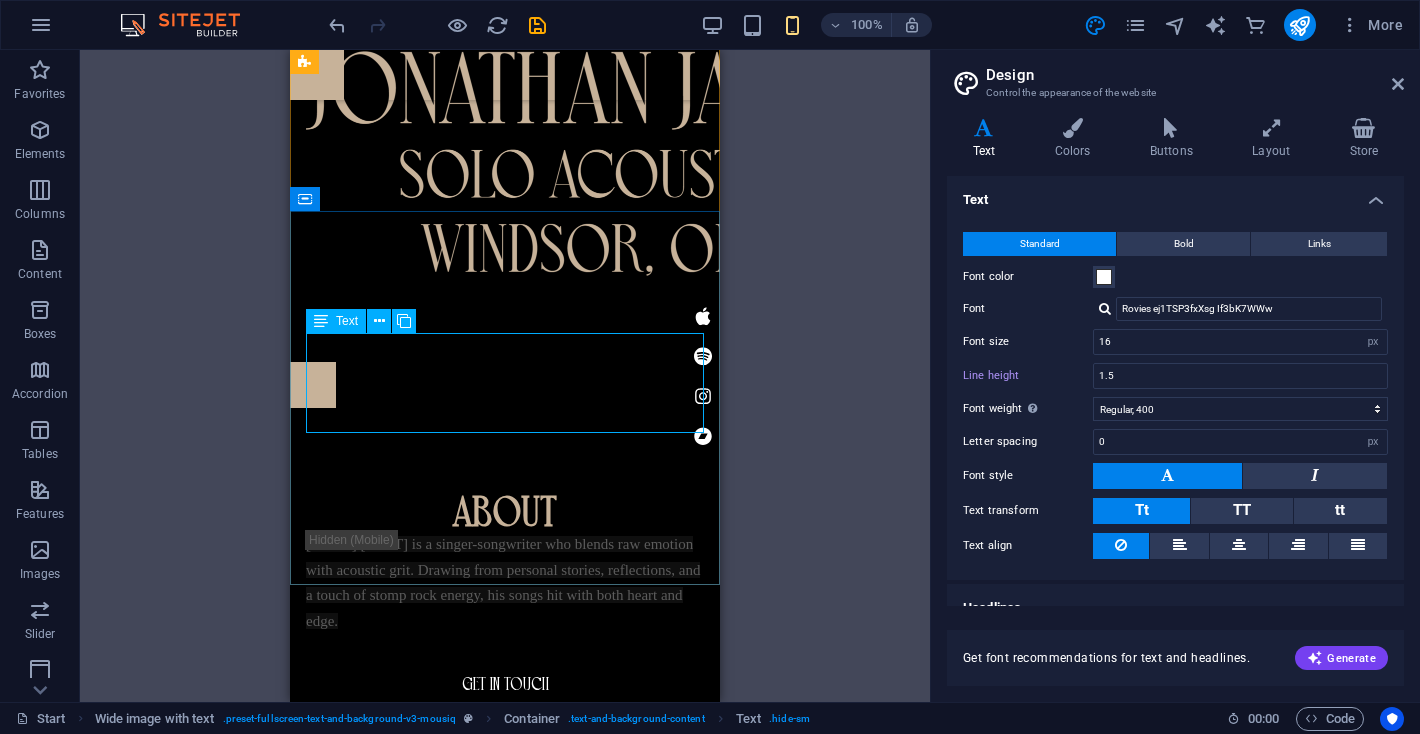 click at bounding box center [321, 321] 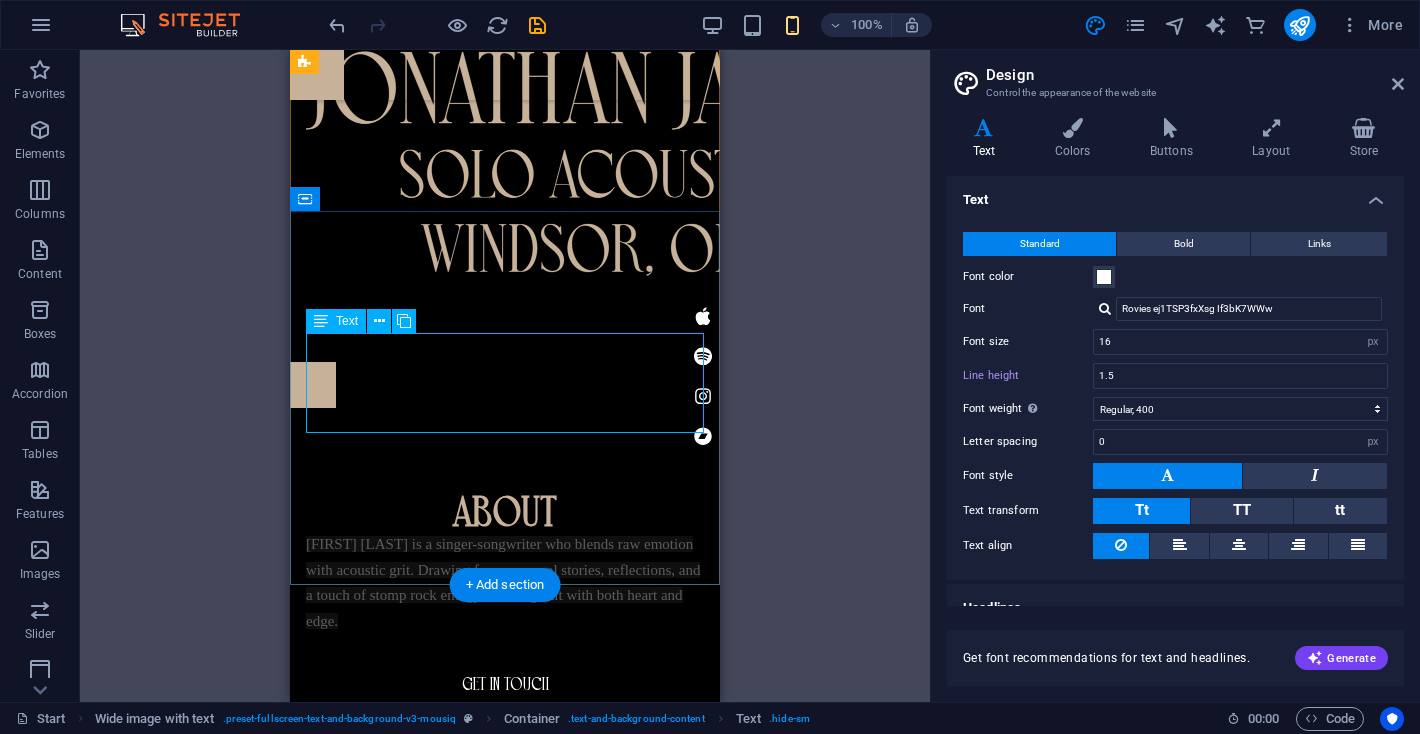 click on "[FIRST] [LAST] is a singer-songwriter who blends raw emotion with acoustic grit. Drawing from personal stories, reflections, and a touch of stomp rock energy, his songs hit with both heart and edge." at bounding box center [505, 581] 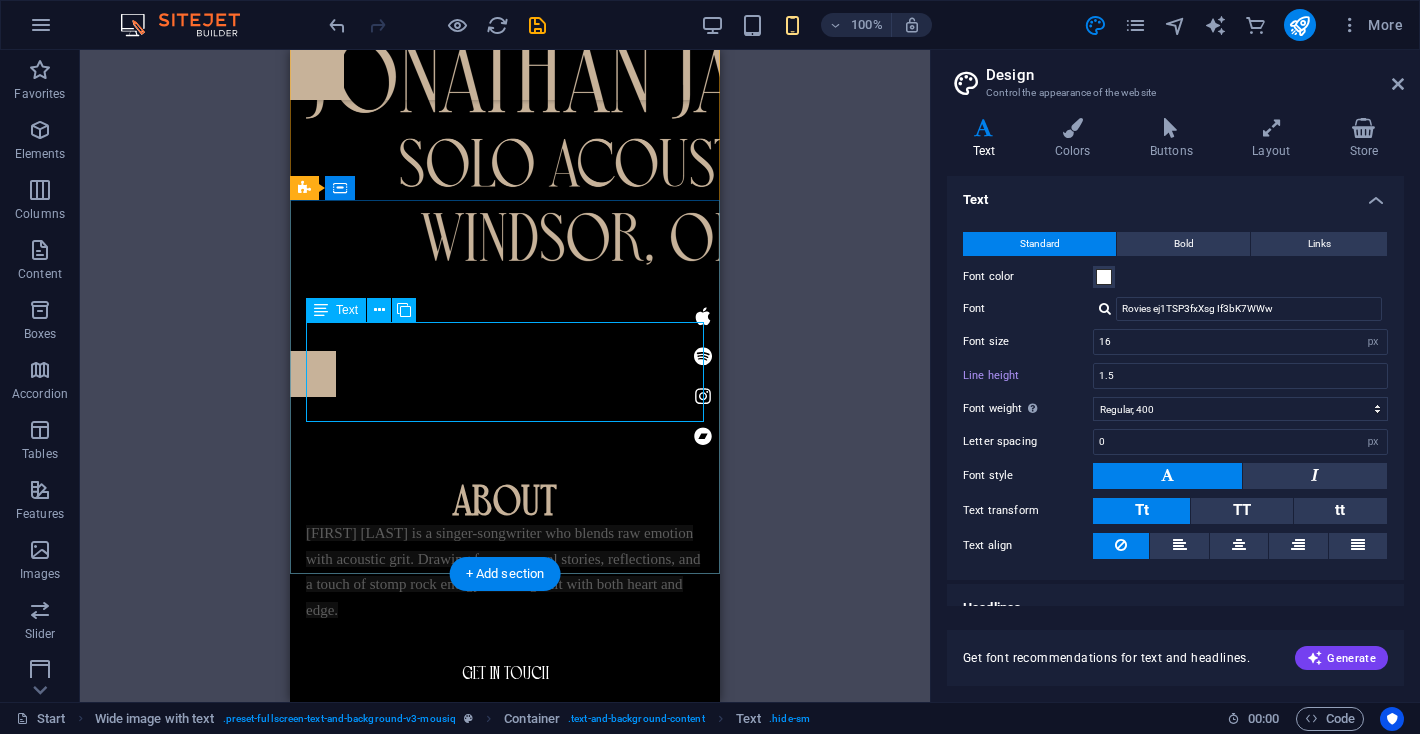 scroll, scrollTop: 800, scrollLeft: 0, axis: vertical 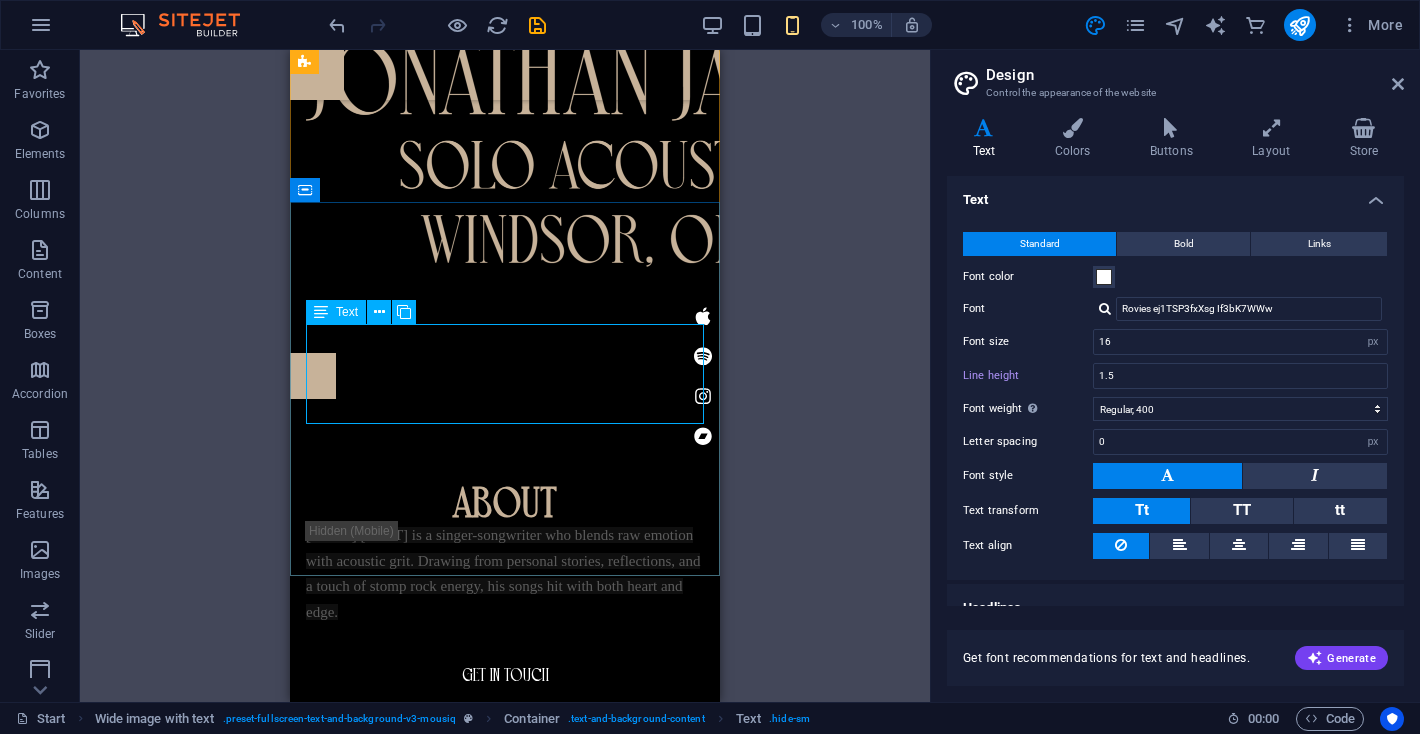 click at bounding box center (321, 312) 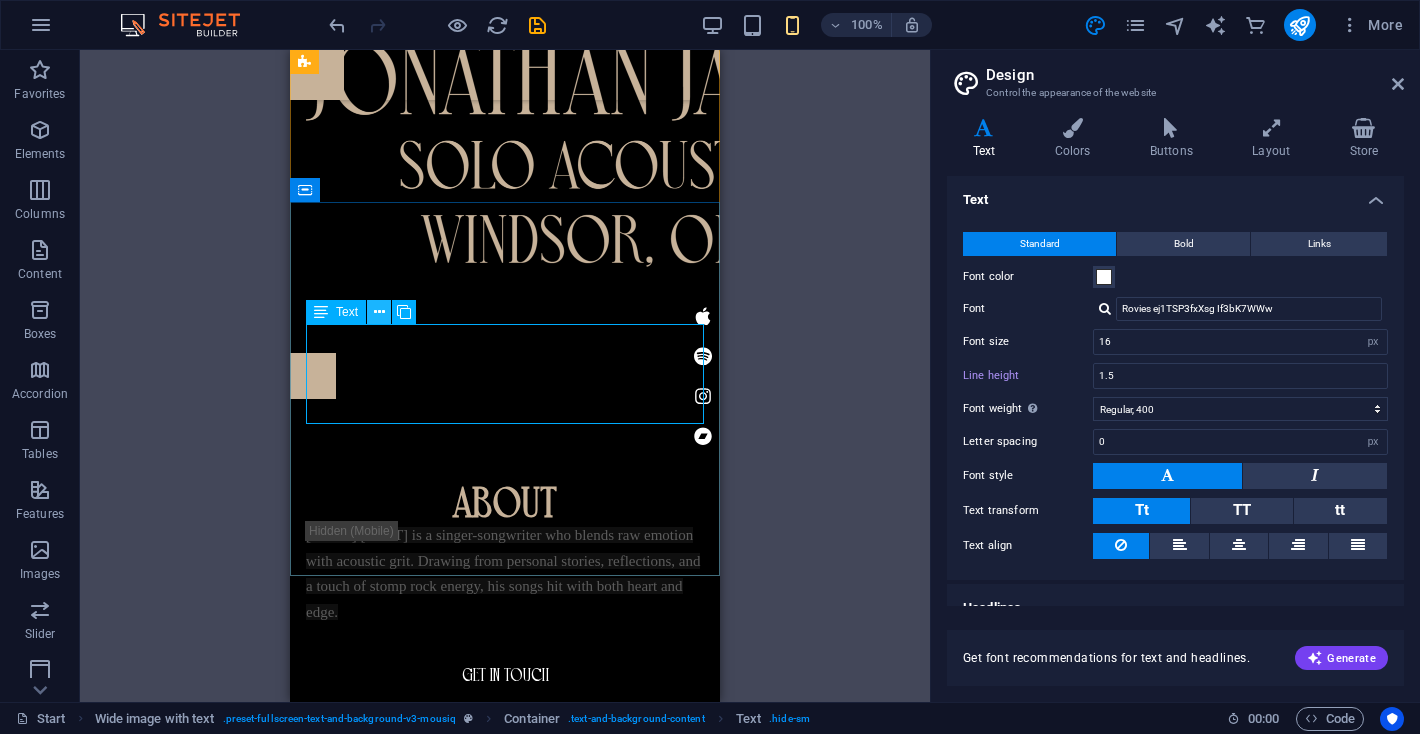 click at bounding box center [379, 312] 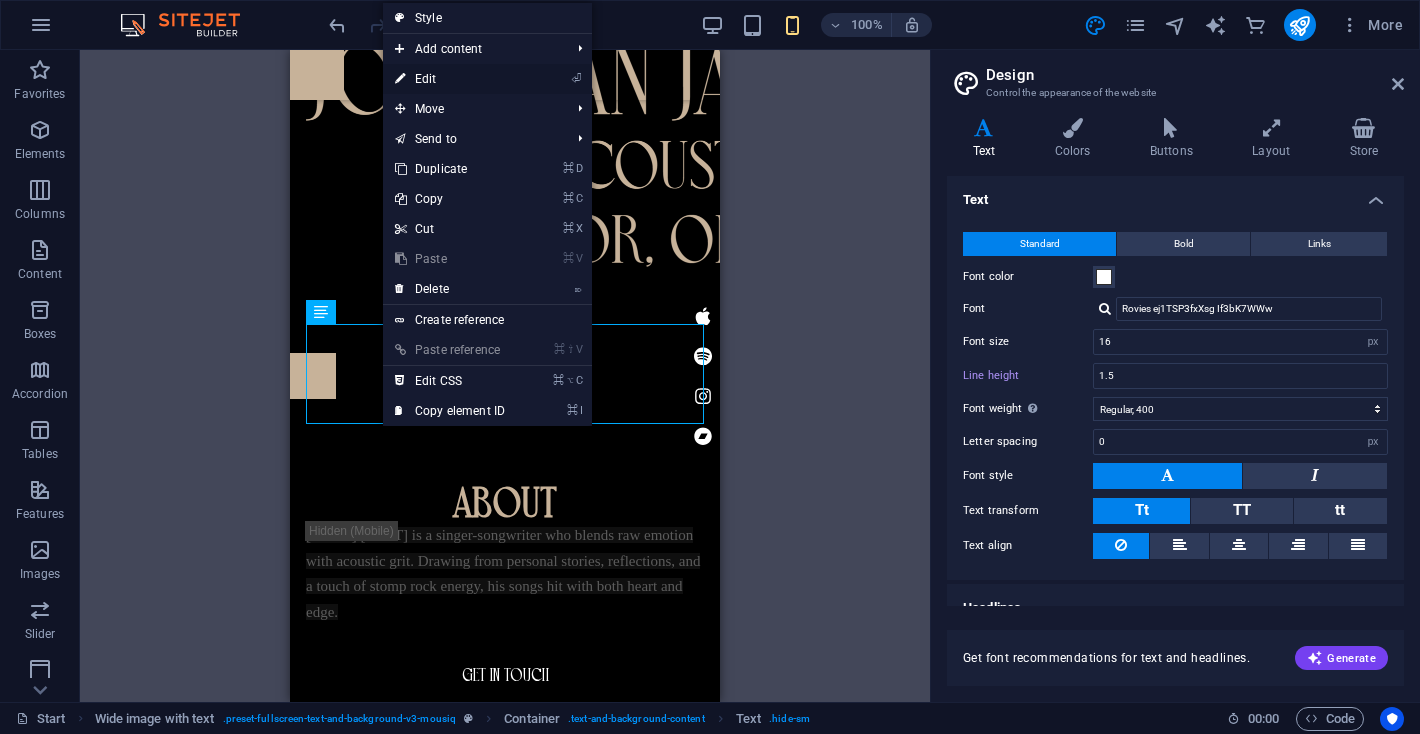 click on "⏎  Edit" at bounding box center (450, 79) 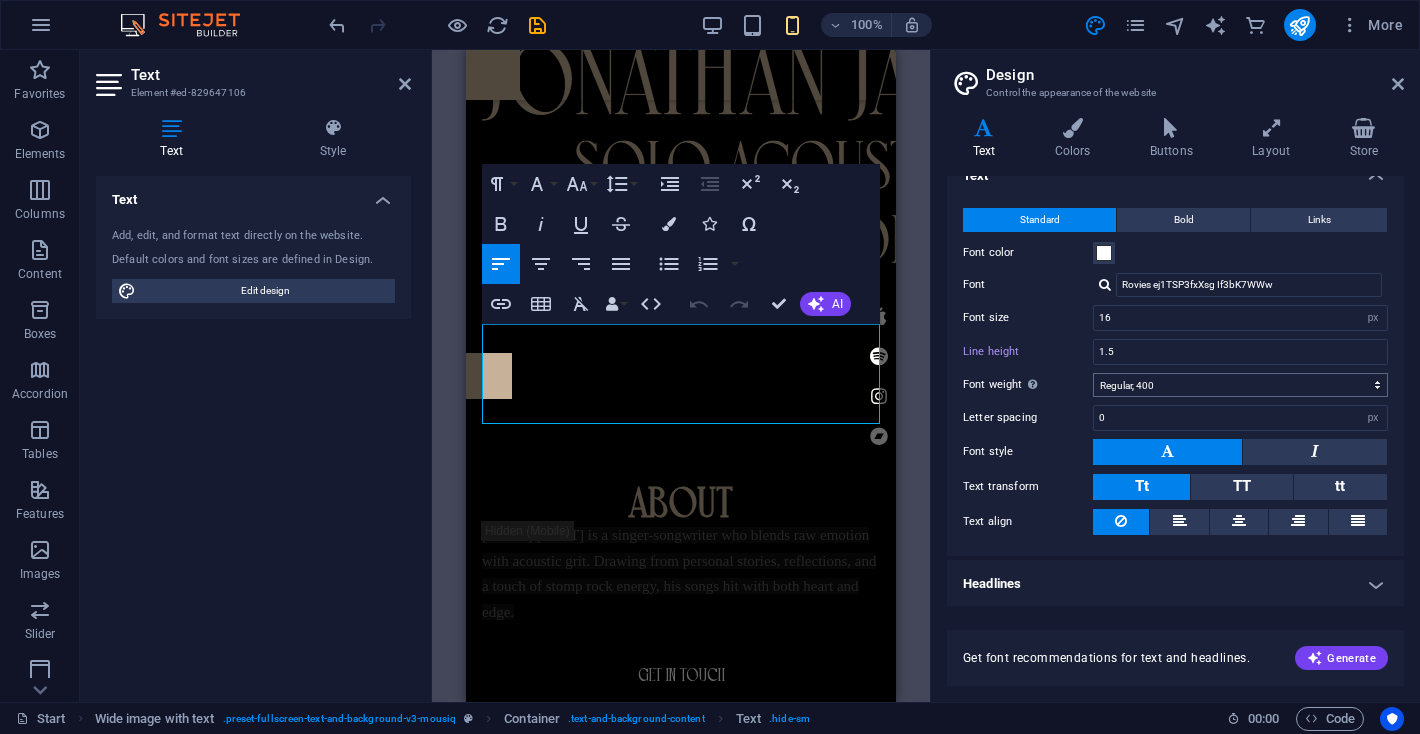 scroll, scrollTop: 0, scrollLeft: 0, axis: both 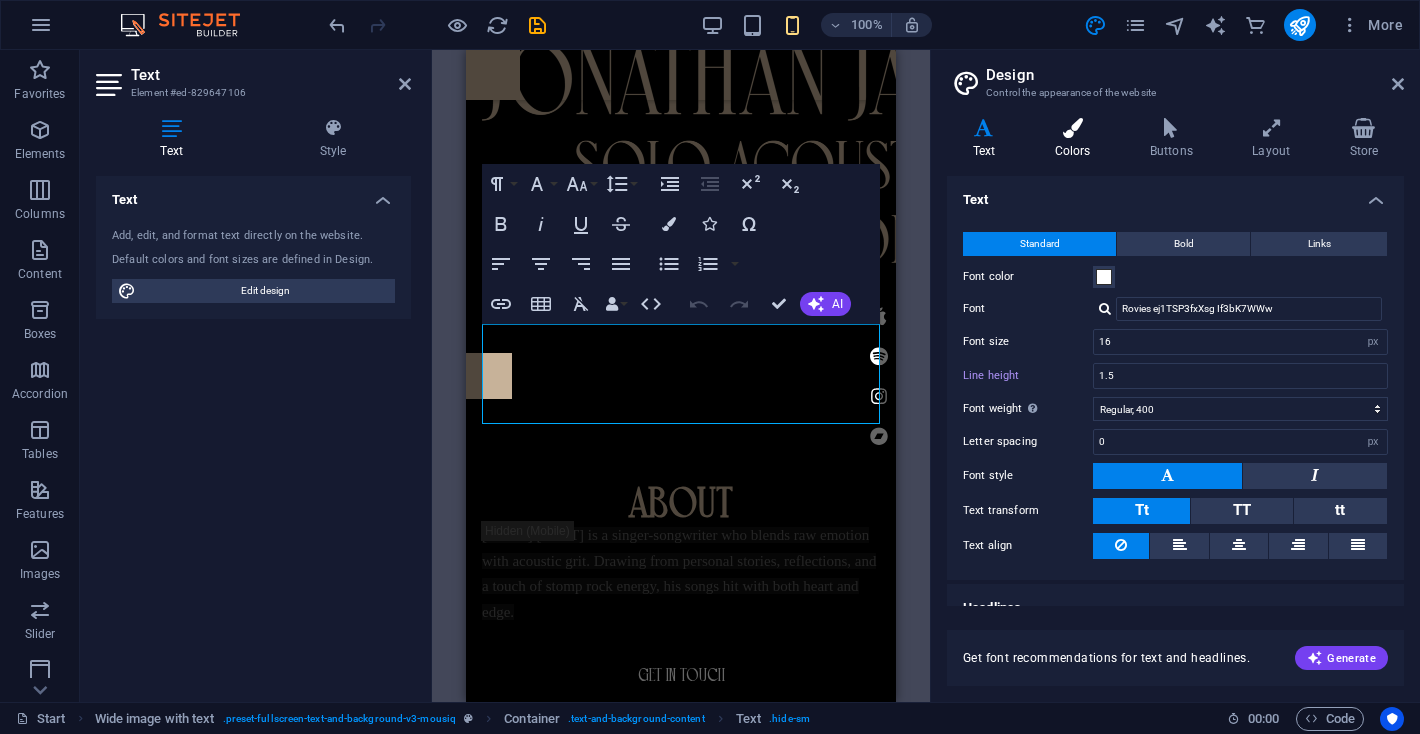 click on "Colors" at bounding box center [1076, 139] 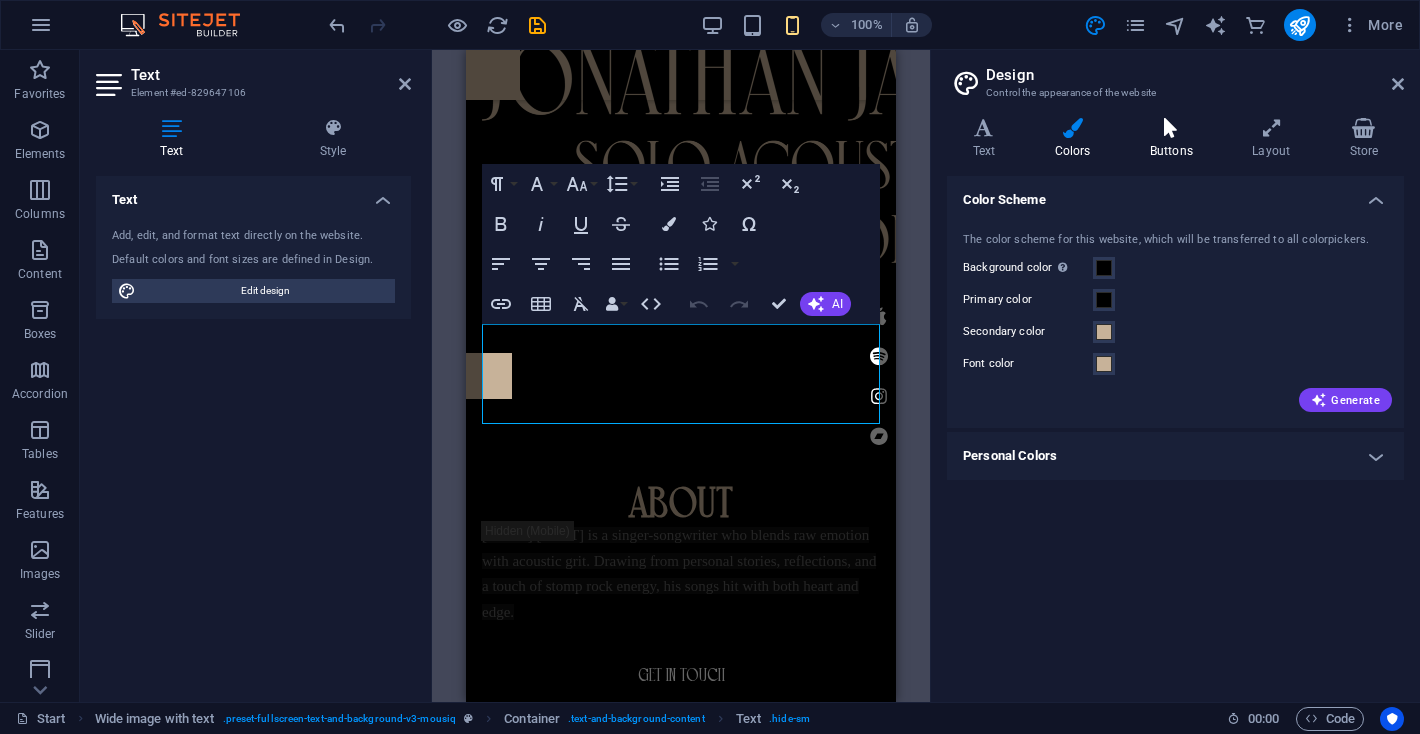 click on "Buttons" at bounding box center [1175, 139] 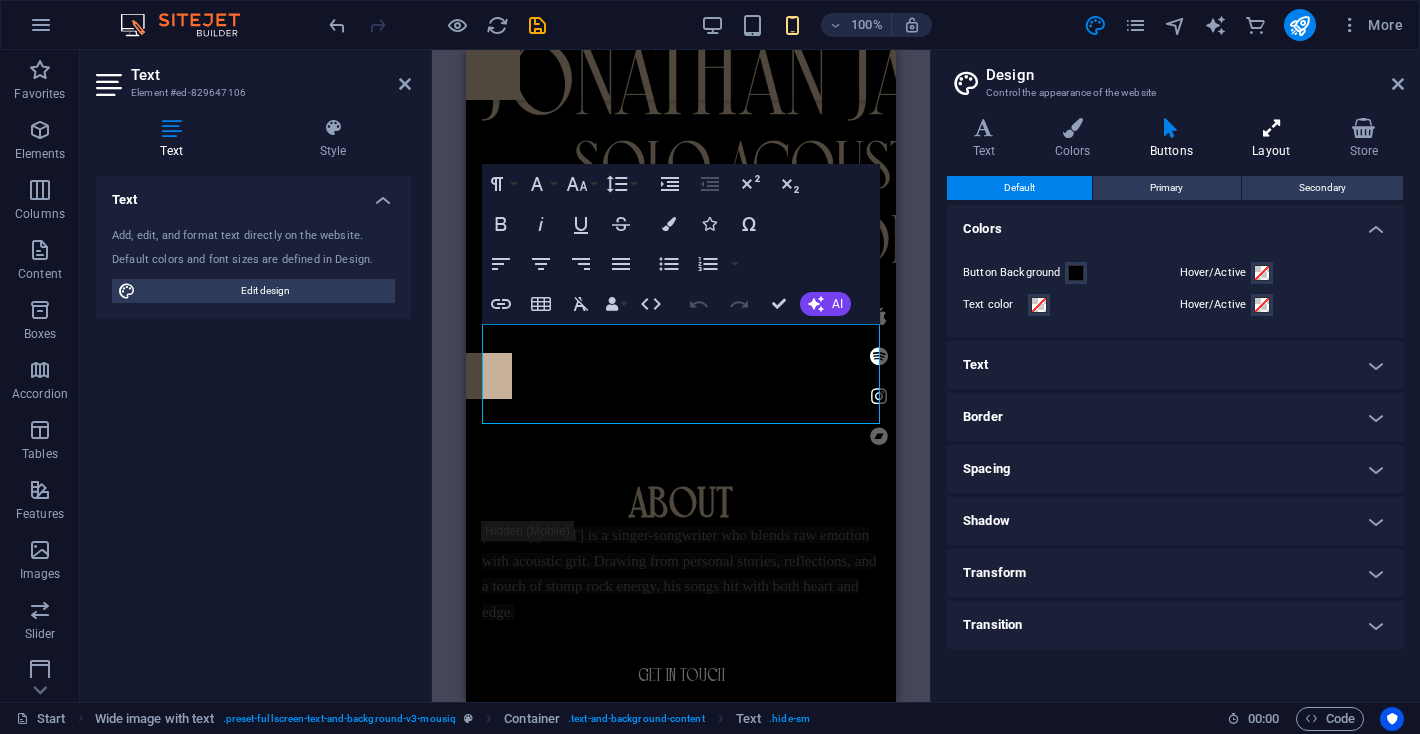 click on "Layout" at bounding box center [1275, 139] 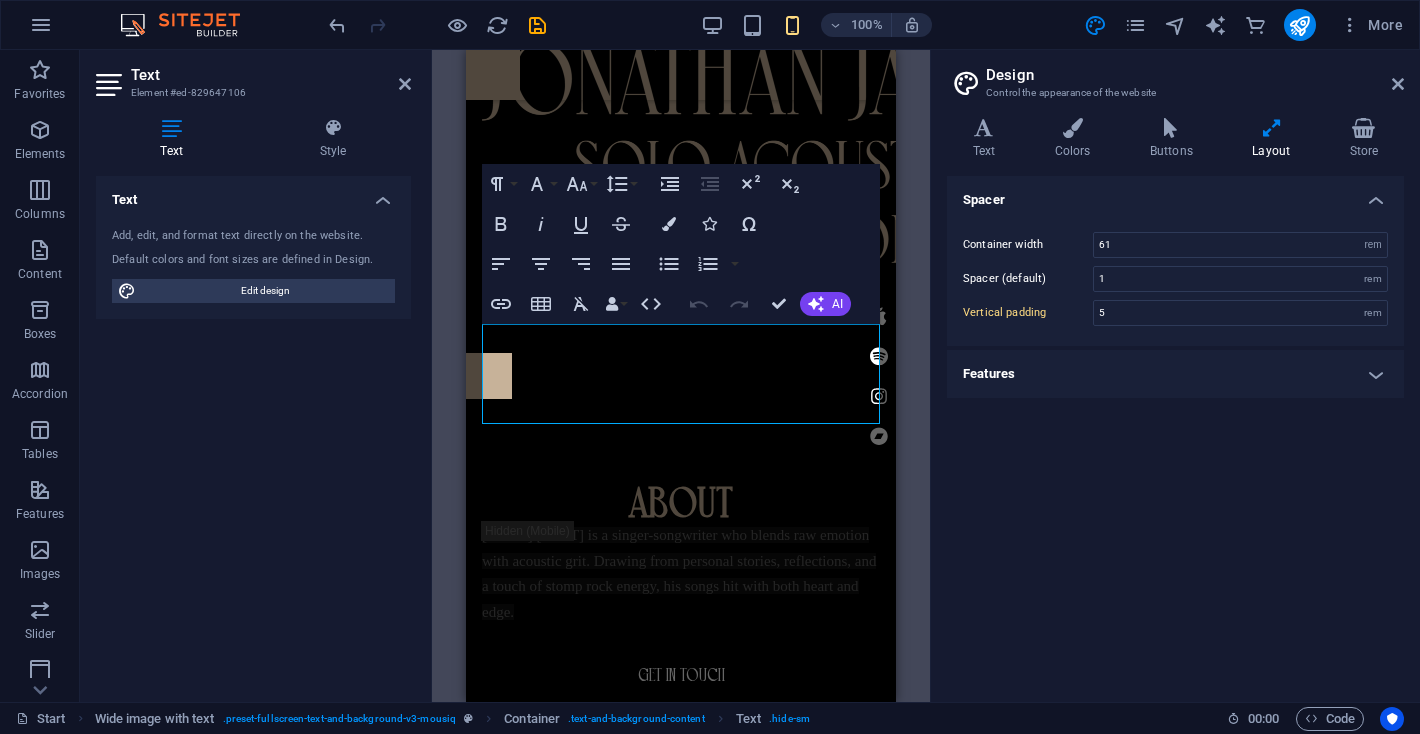 click on "Features" at bounding box center [1175, 374] 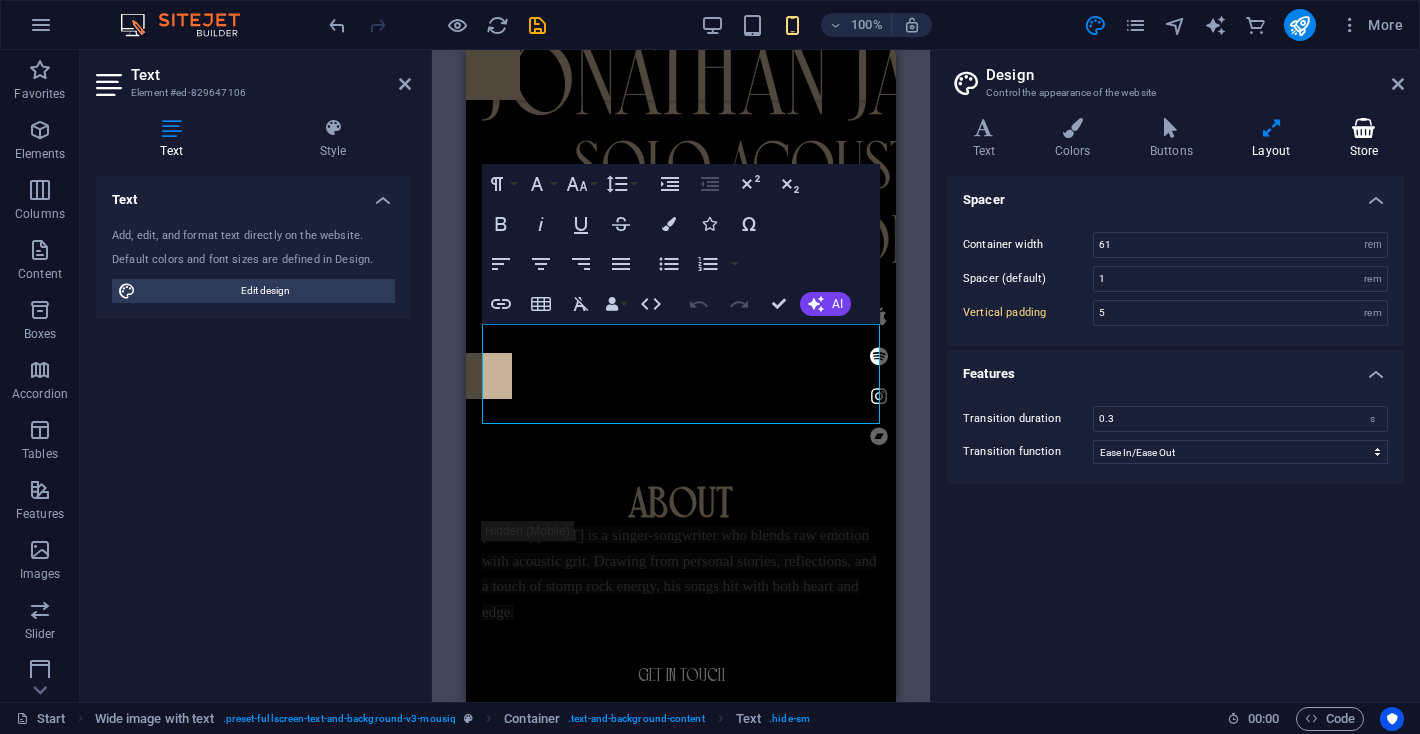 click at bounding box center [1364, 128] 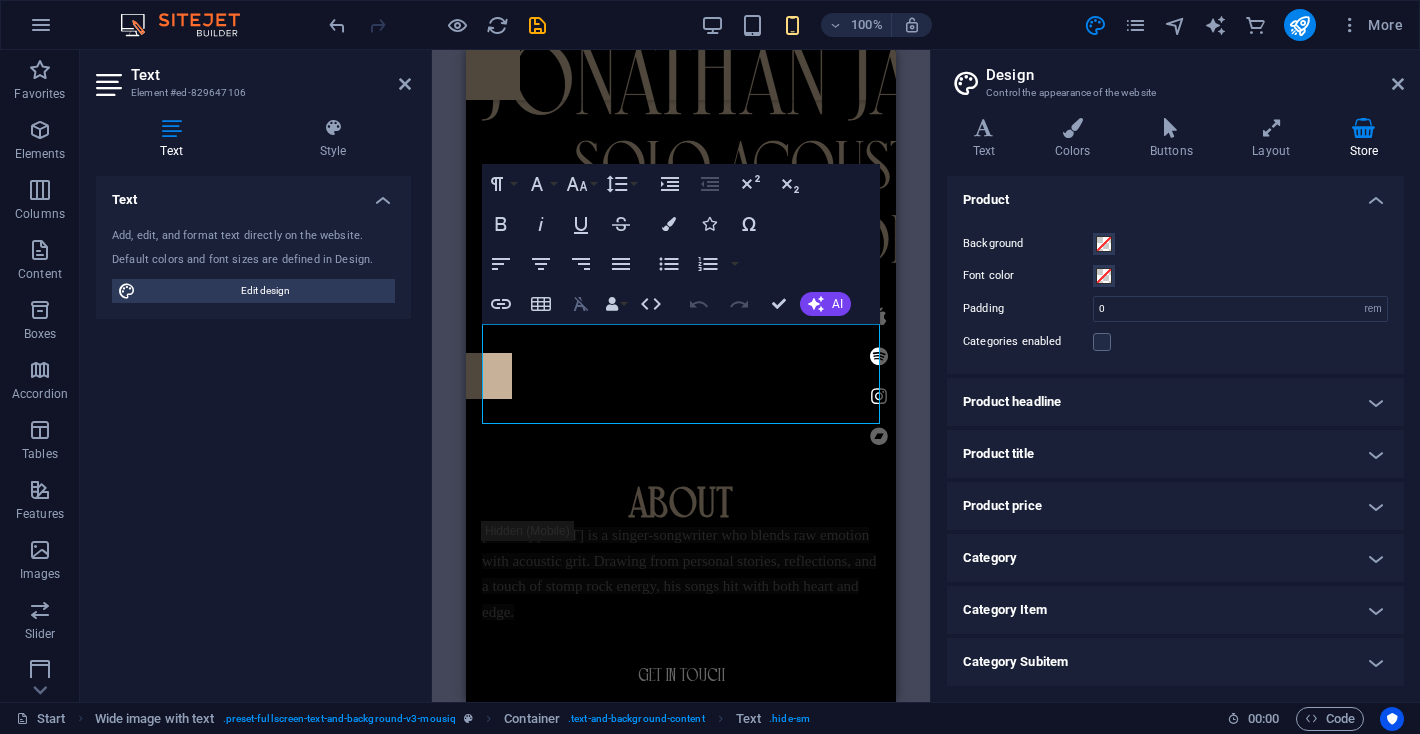 click 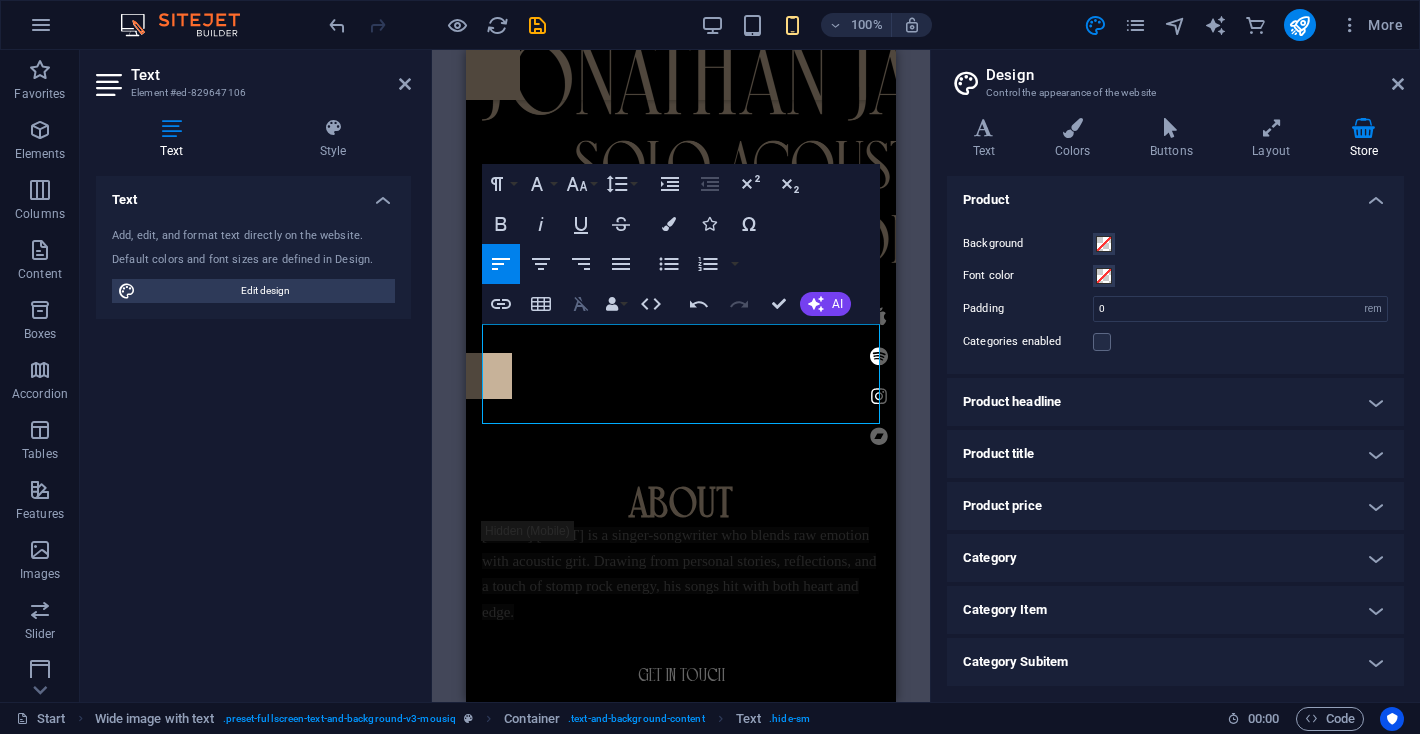 click 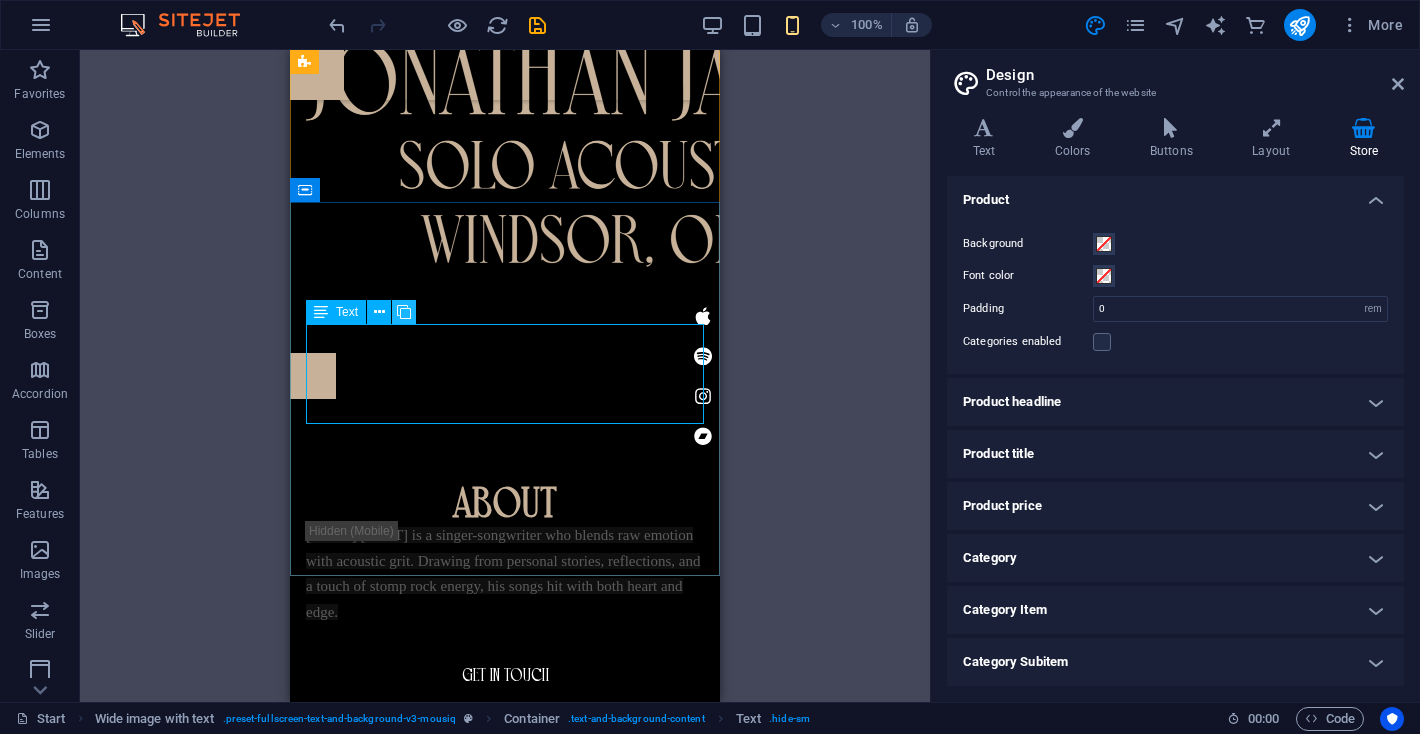 click at bounding box center (404, 312) 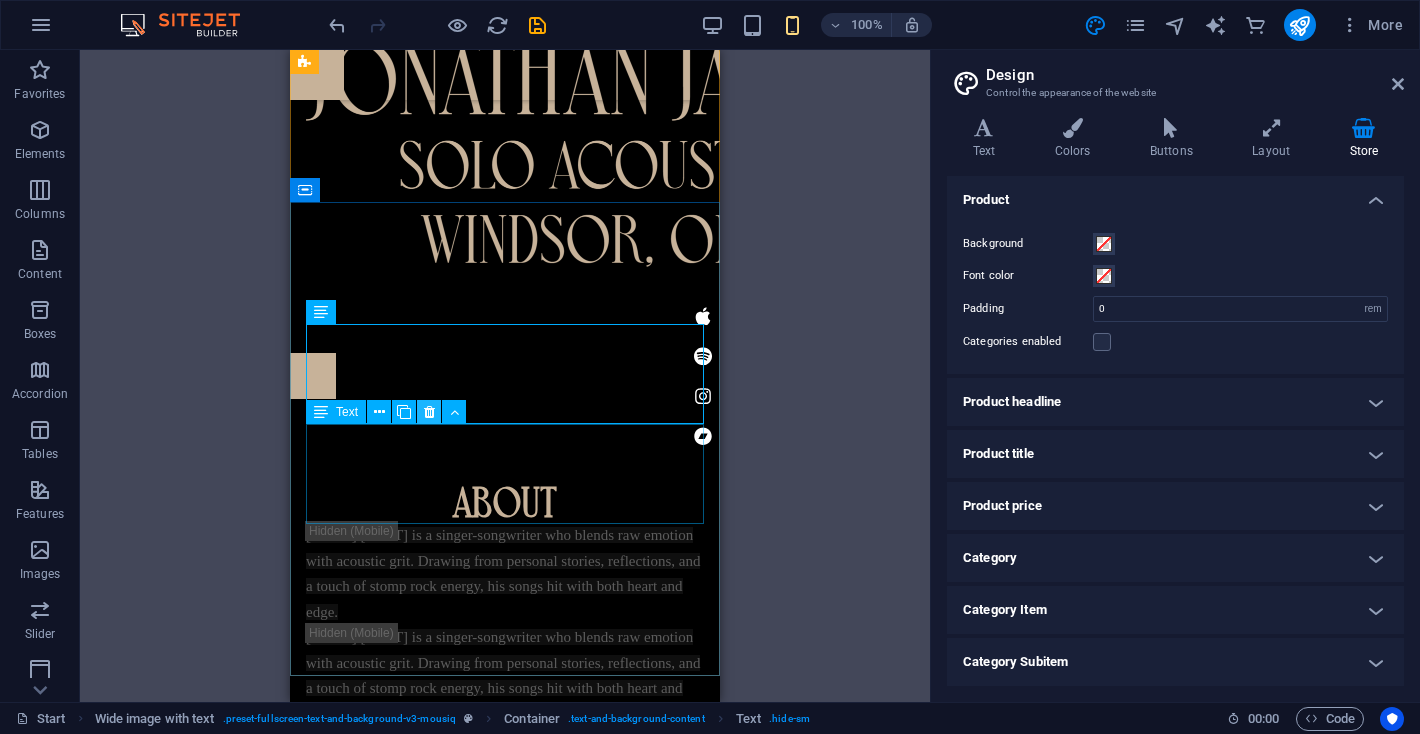 click at bounding box center (429, 412) 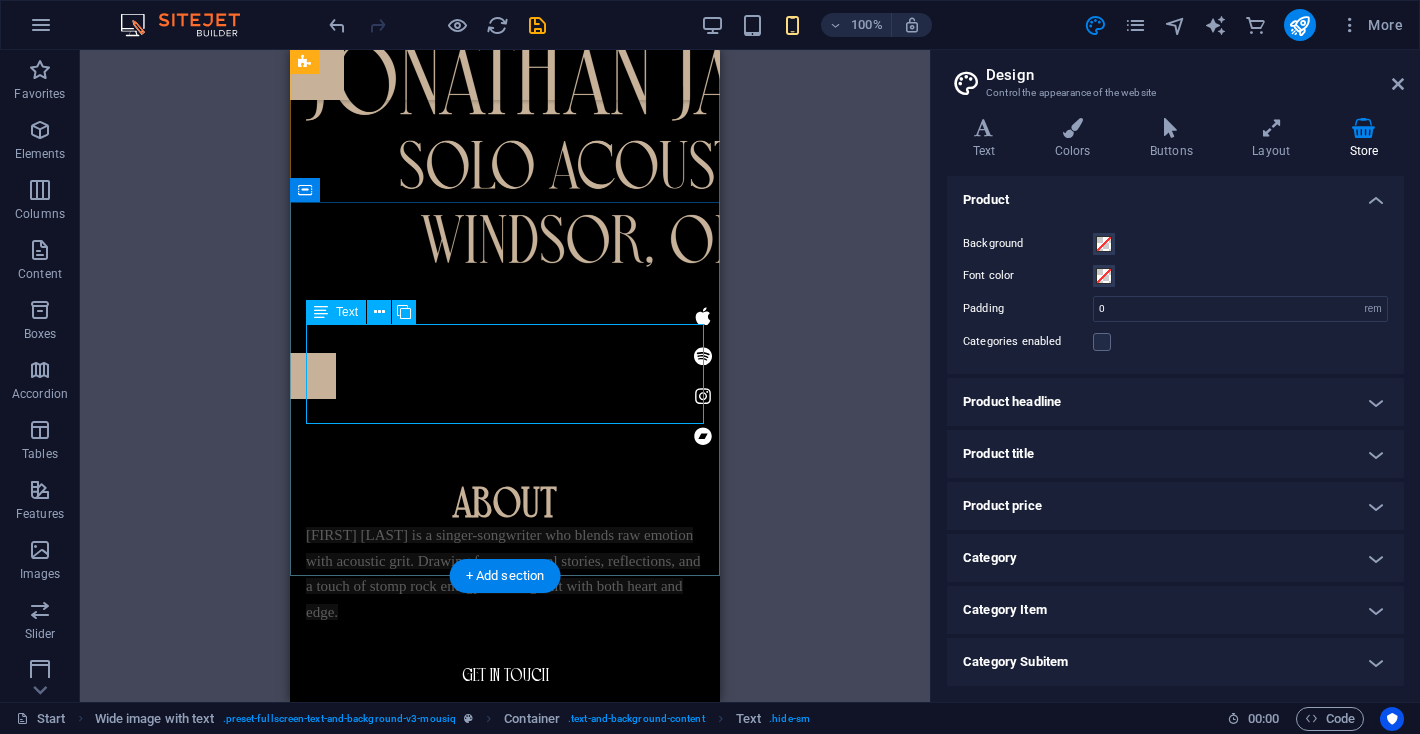 click on "[FIRST] [LAST] is a singer-songwriter who blends raw emotion with acoustic grit. Drawing from personal stories, reflections, and a touch of stomp rock energy, his songs hit with both heart and edge." at bounding box center [505, 572] 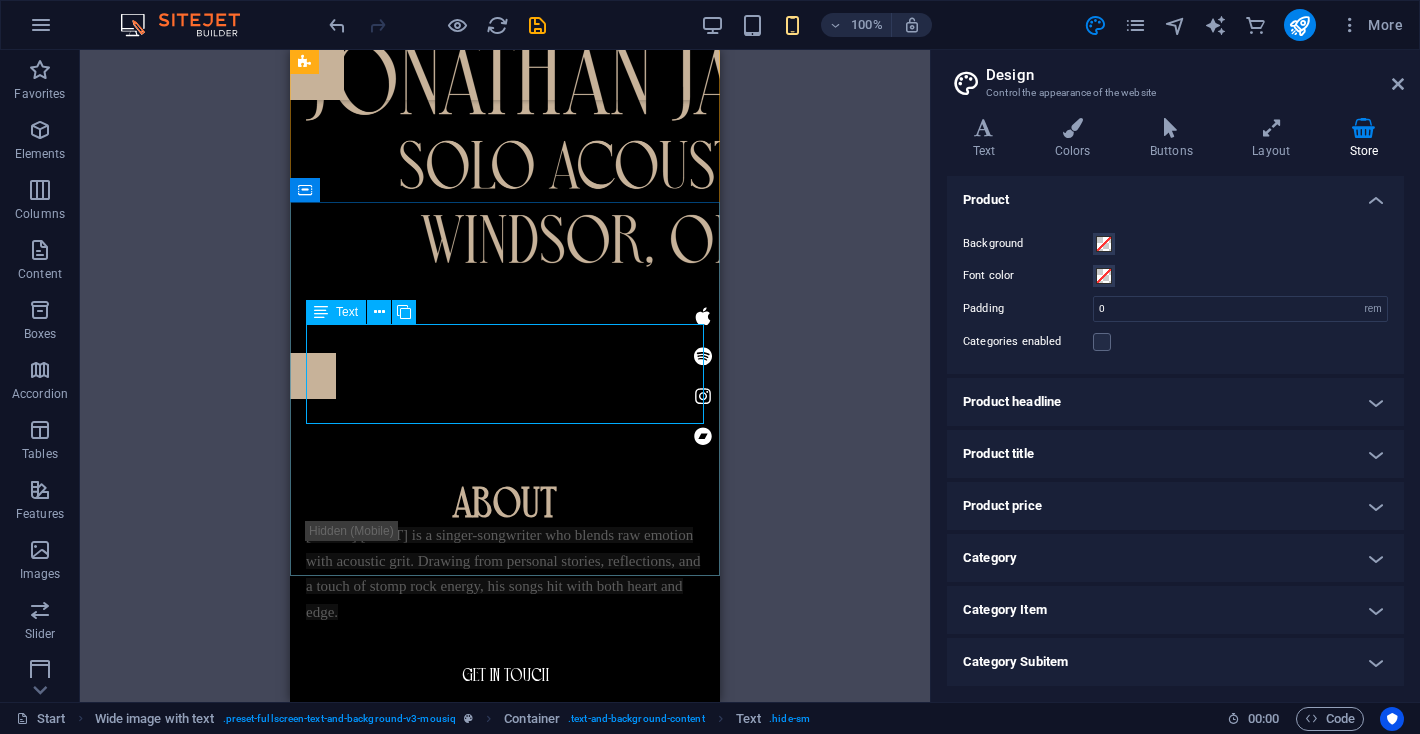 click on "Text" at bounding box center (347, 312) 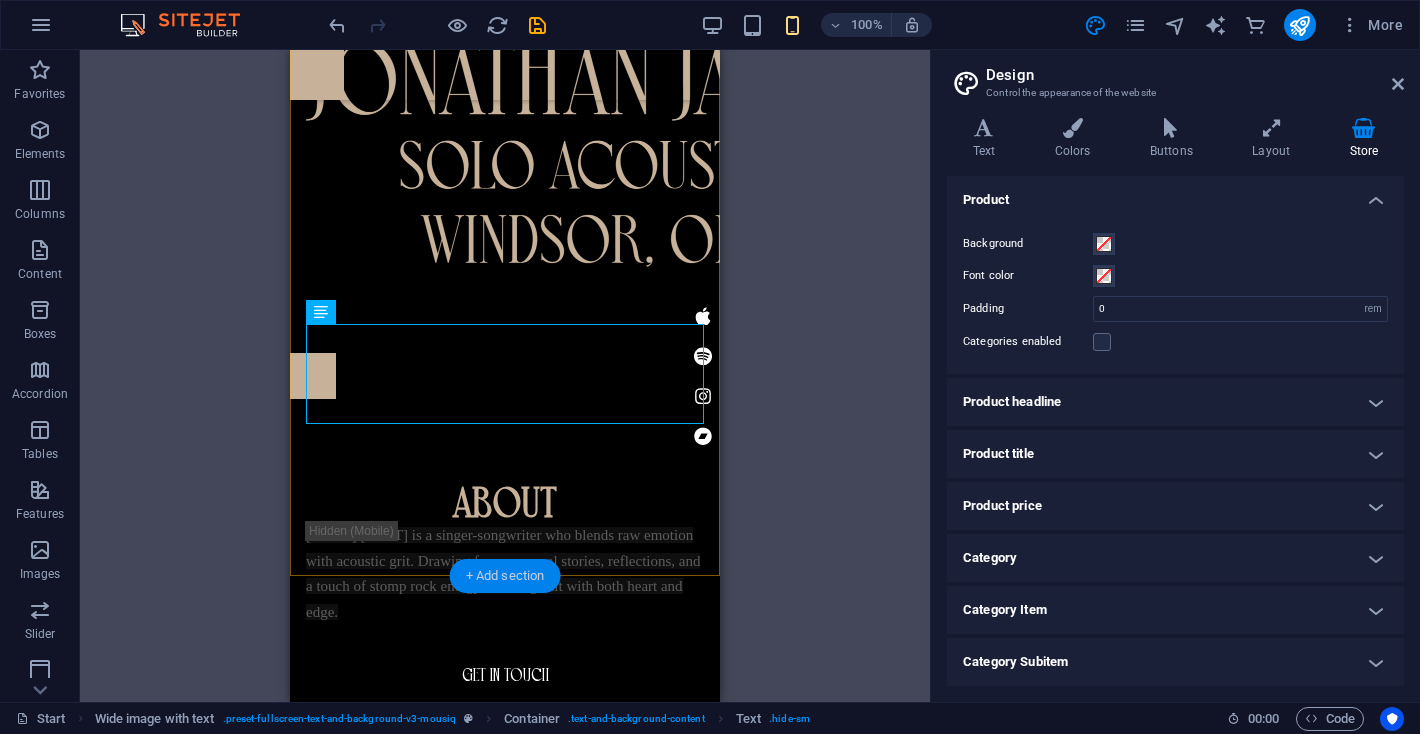 click on "+ Add section" at bounding box center (505, 576) 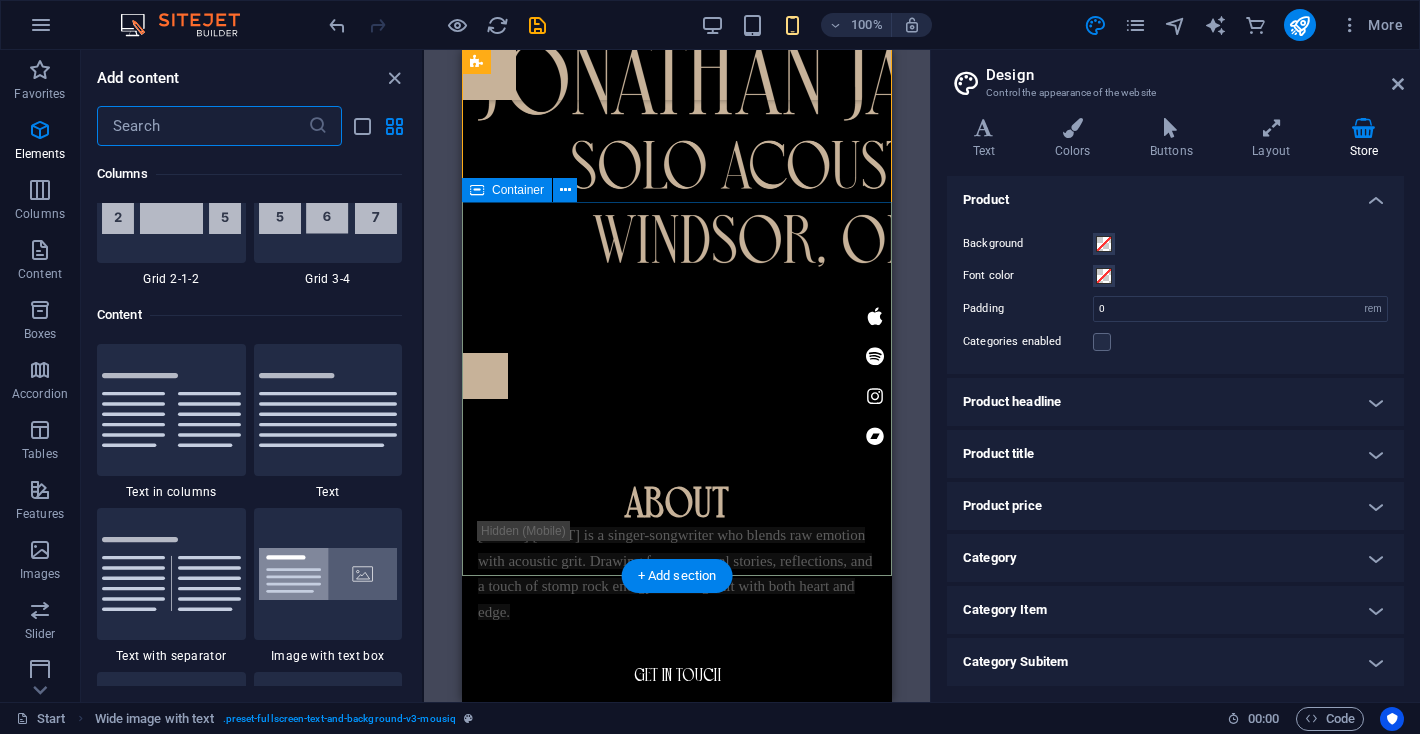 scroll, scrollTop: 3499, scrollLeft: 0, axis: vertical 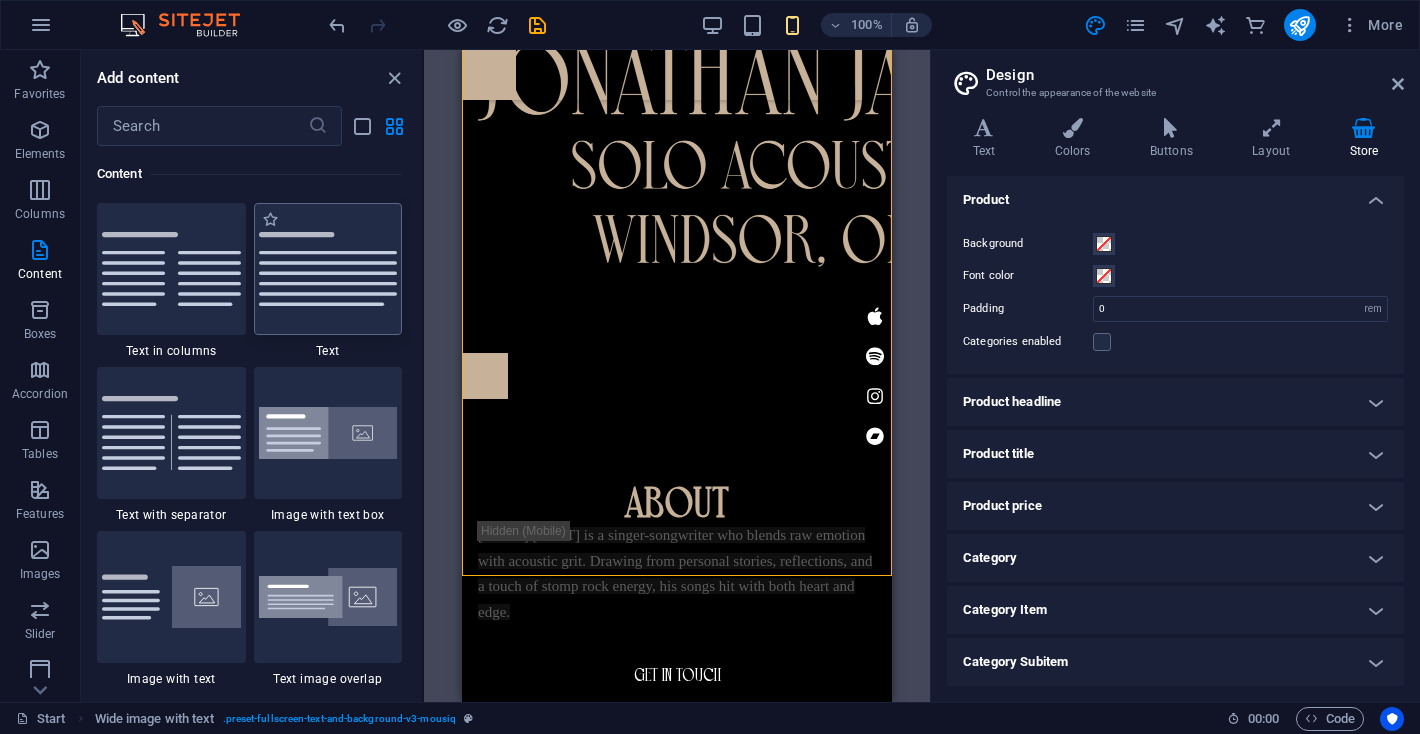 click at bounding box center [328, 269] 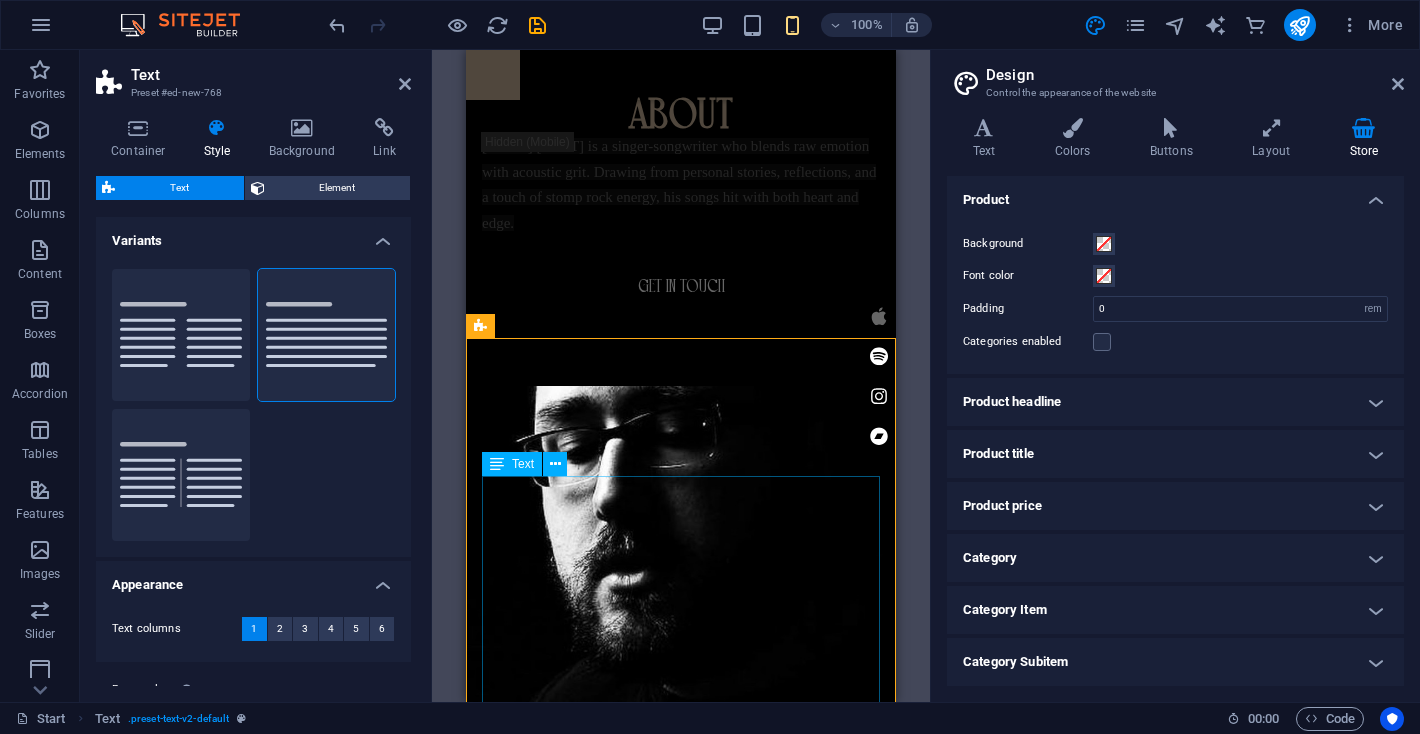 scroll, scrollTop: 930, scrollLeft: 0, axis: vertical 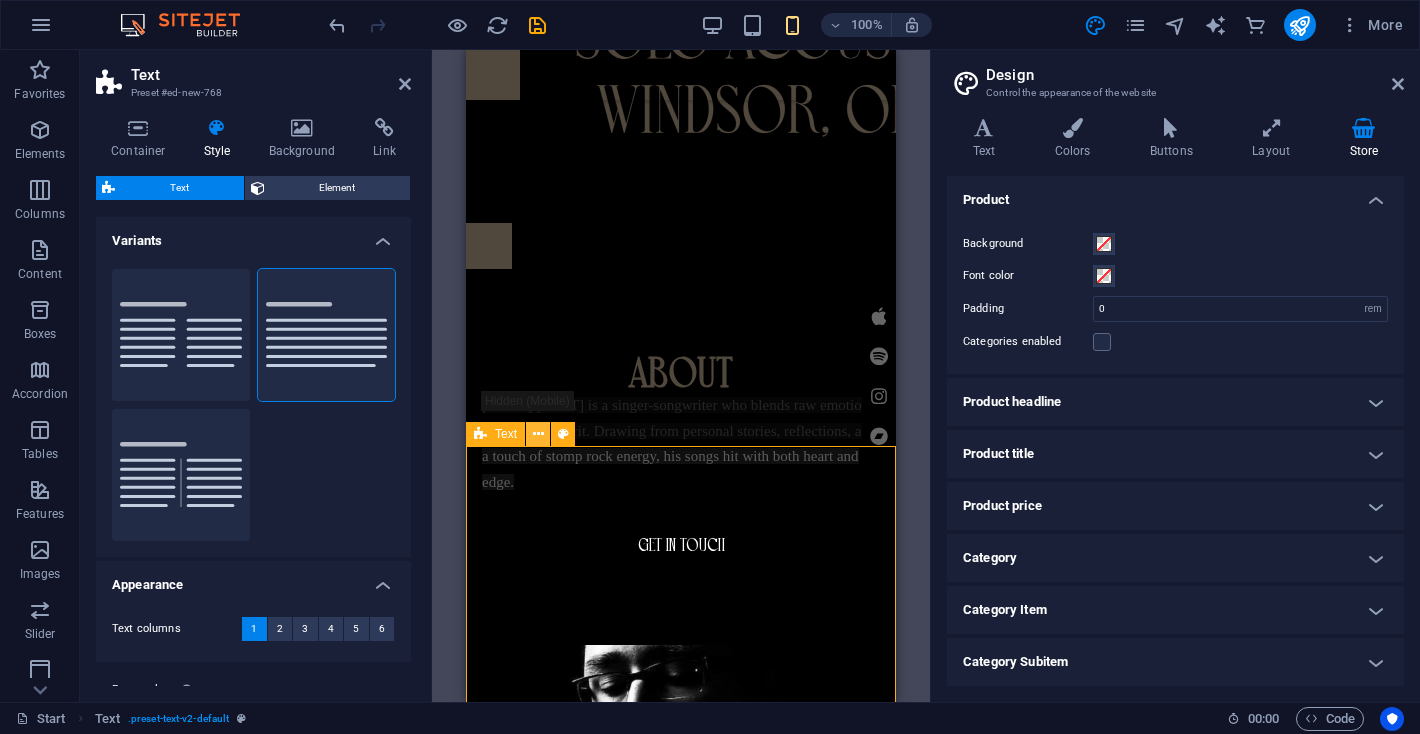 click at bounding box center [538, 434] 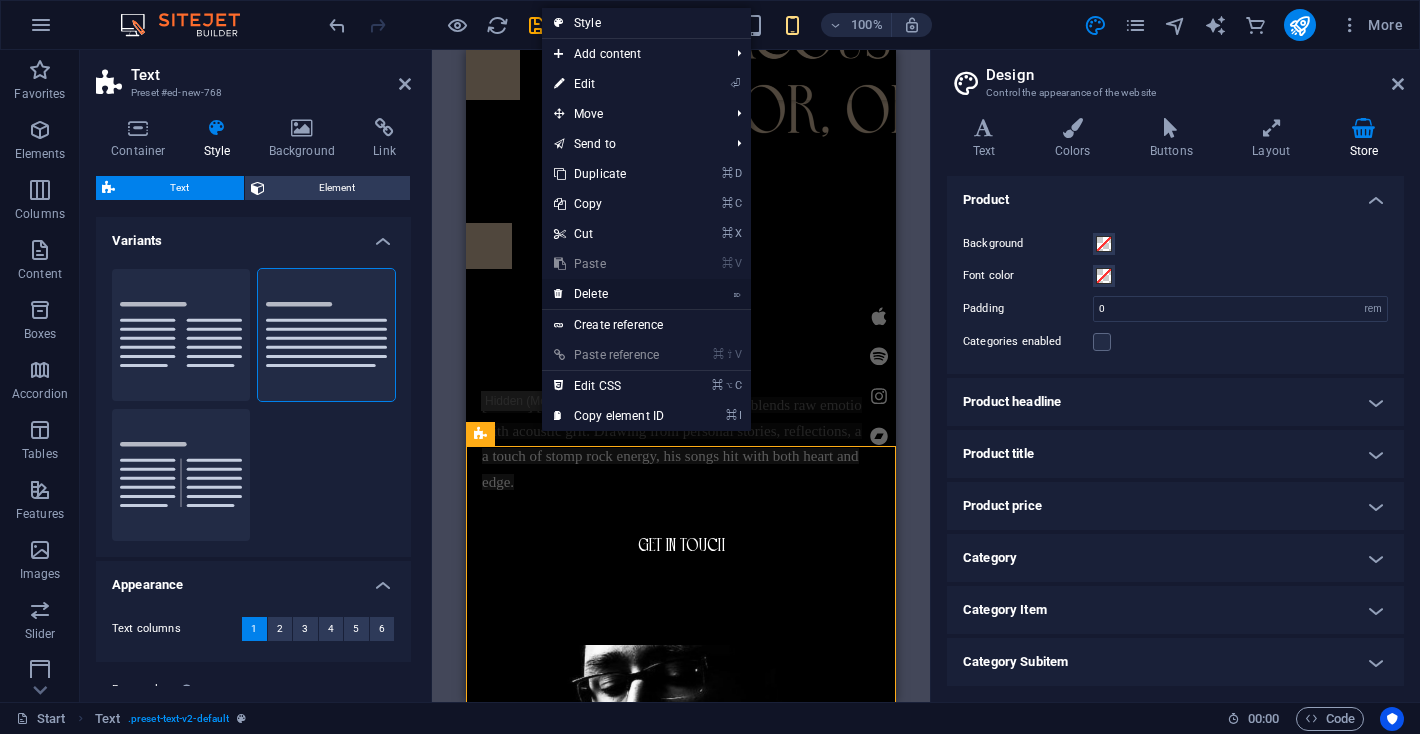 click on "⌦  Delete" at bounding box center (609, 294) 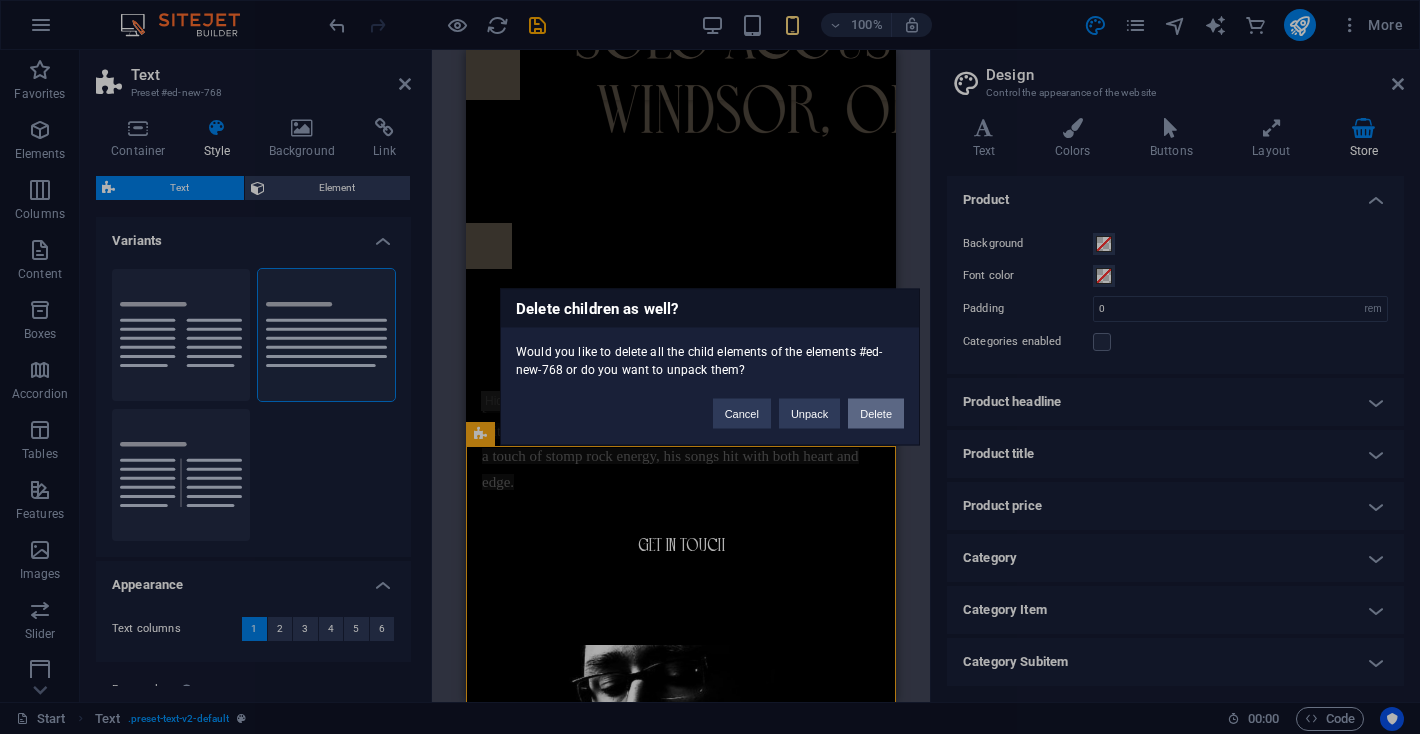 click on "Delete" at bounding box center (876, 414) 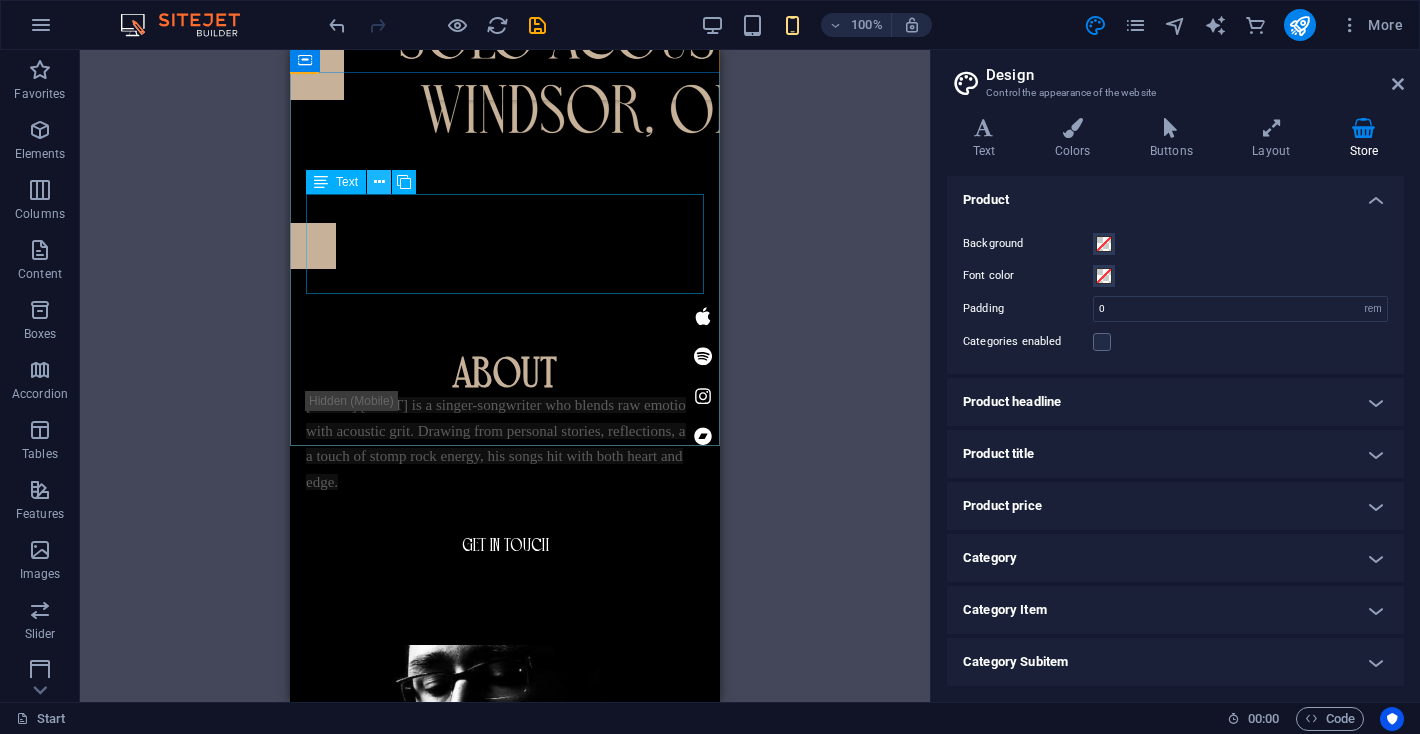 click at bounding box center (379, 182) 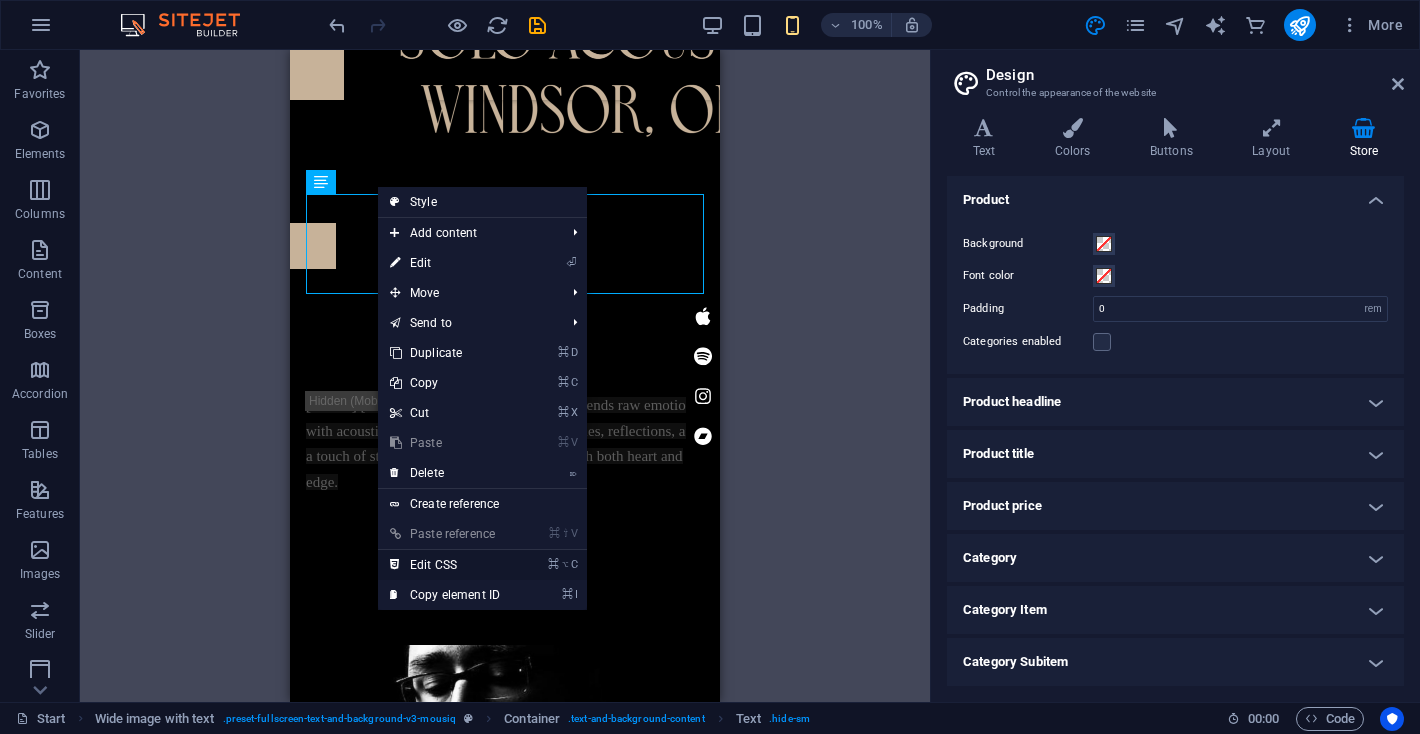 click on "⌘ ⌥ C  Edit CSS" at bounding box center (445, 565) 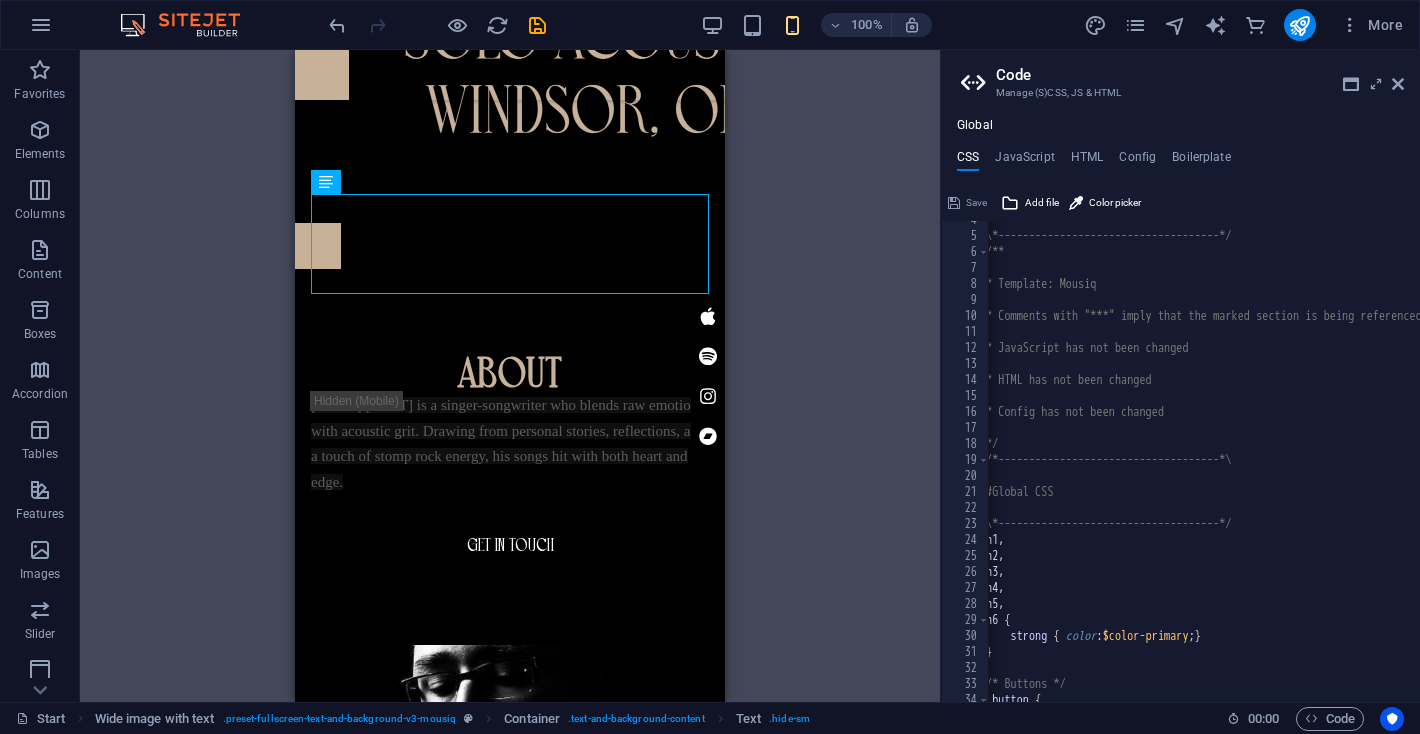 scroll, scrollTop: 141, scrollLeft: 0, axis: vertical 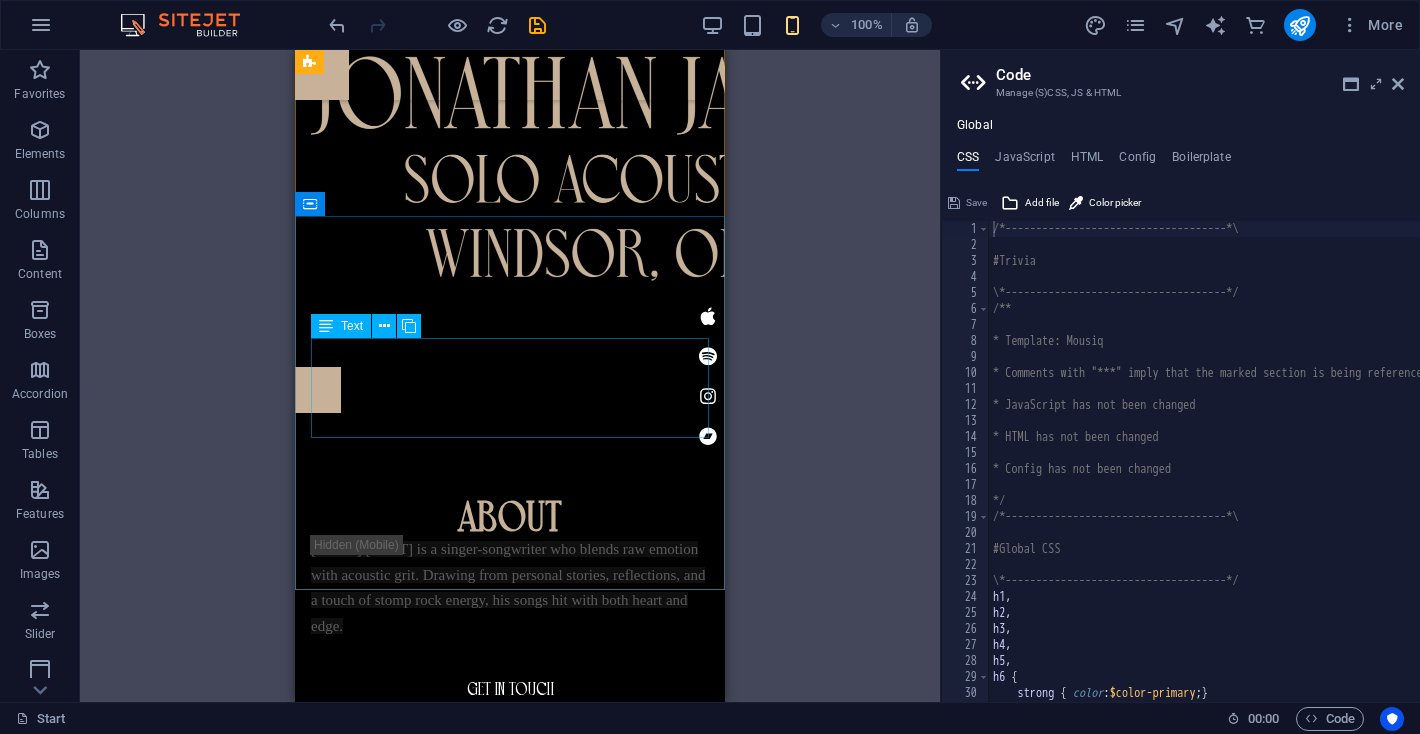 click on "Text" at bounding box center (352, 326) 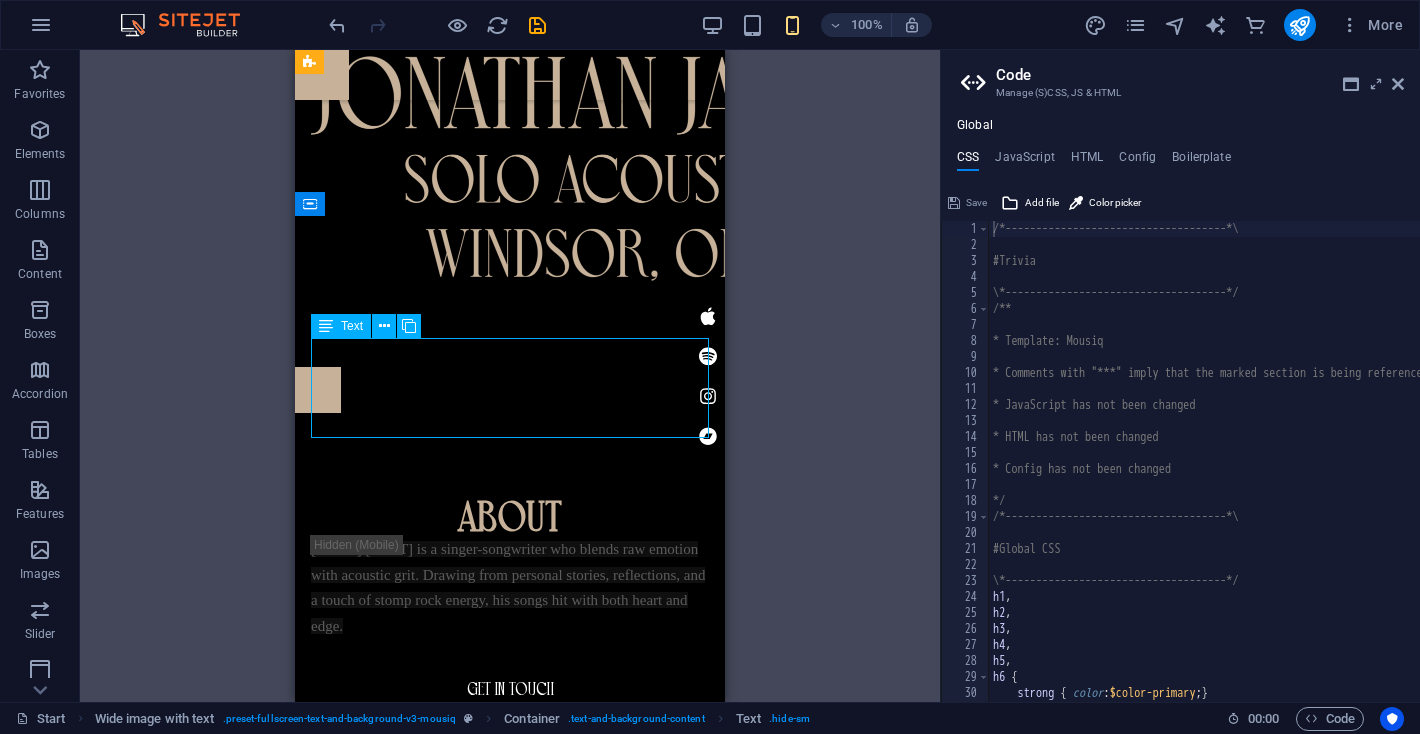 click at bounding box center [326, 326] 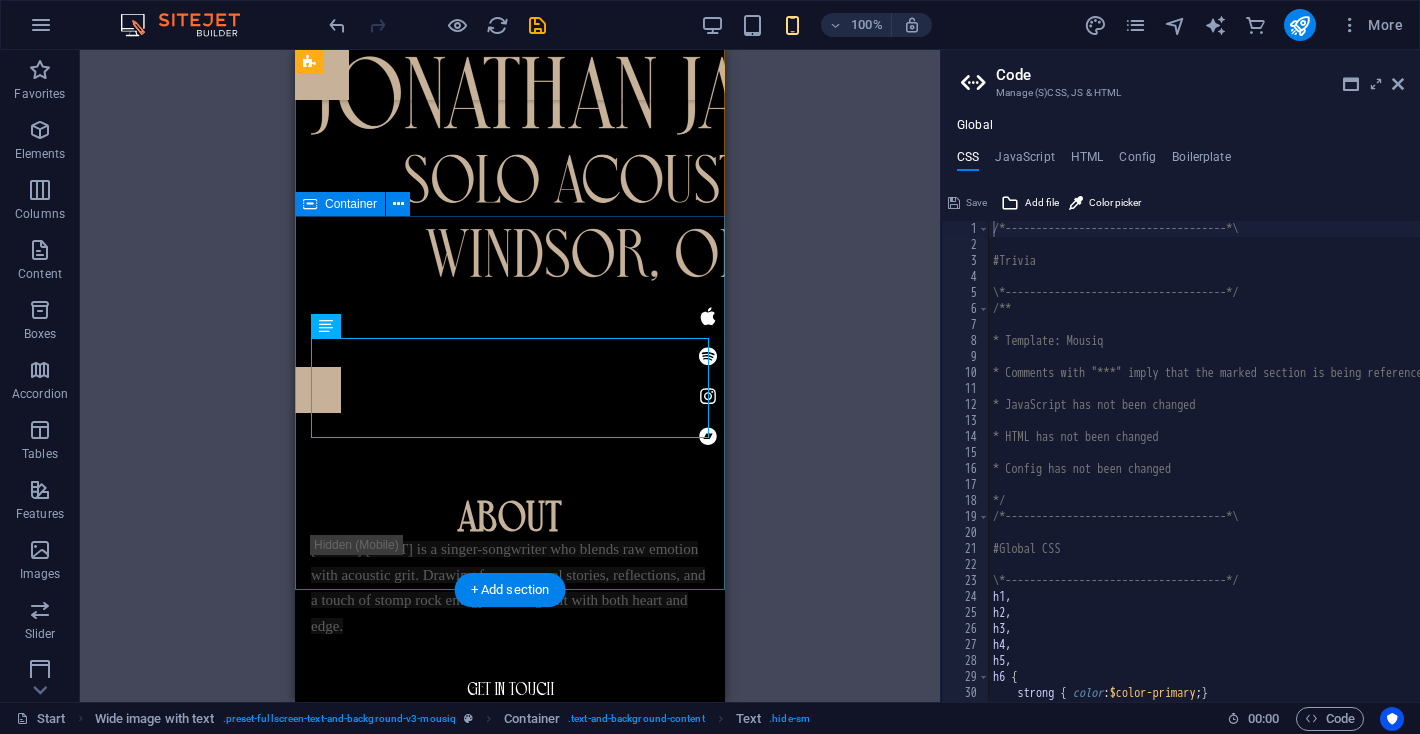 click on "ABOUT Jonathan James Loiselle is a singer-songwriter who blends raw emotion with acoustic grit. Drawing from personal stories, reflections, and a touch of stomp rock energy, his songs hit with both heart and edge. Get in touch" at bounding box center [510, 601] 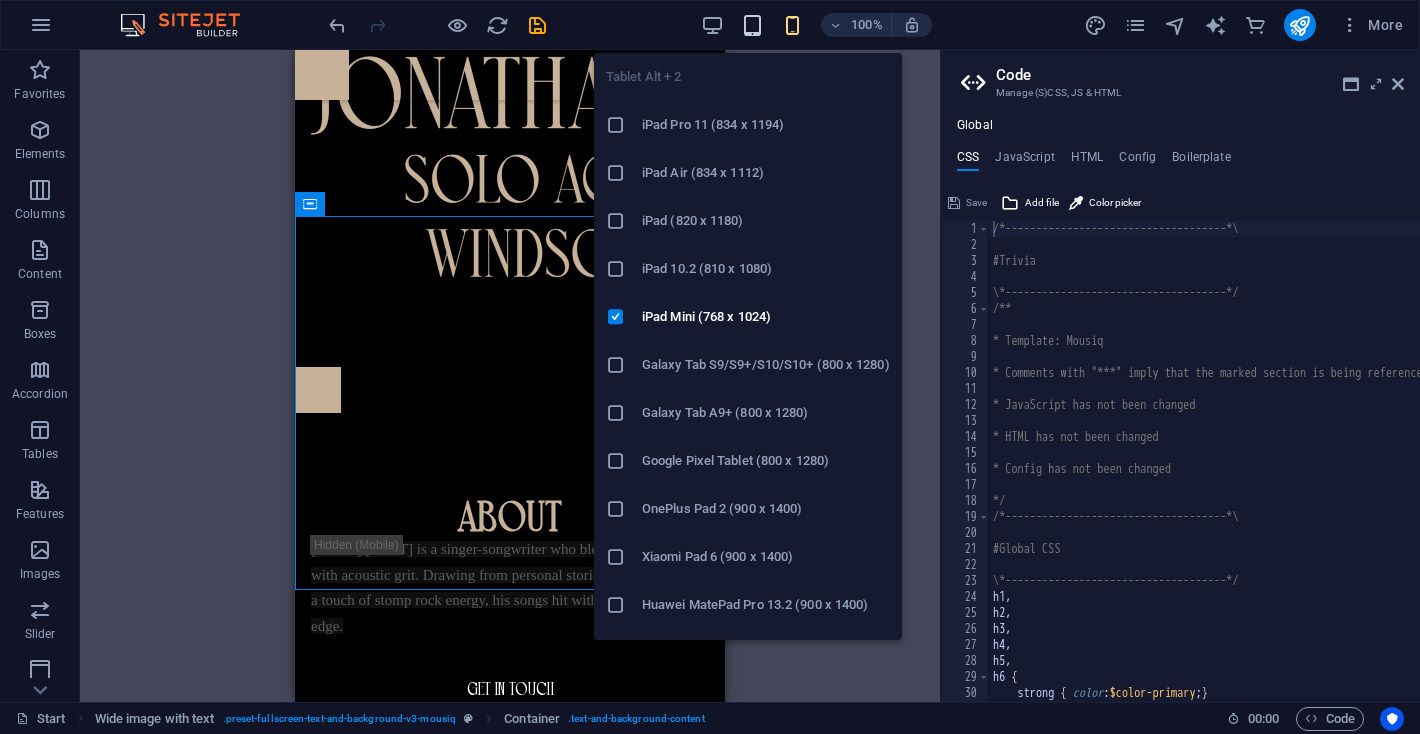 click at bounding box center [752, 25] 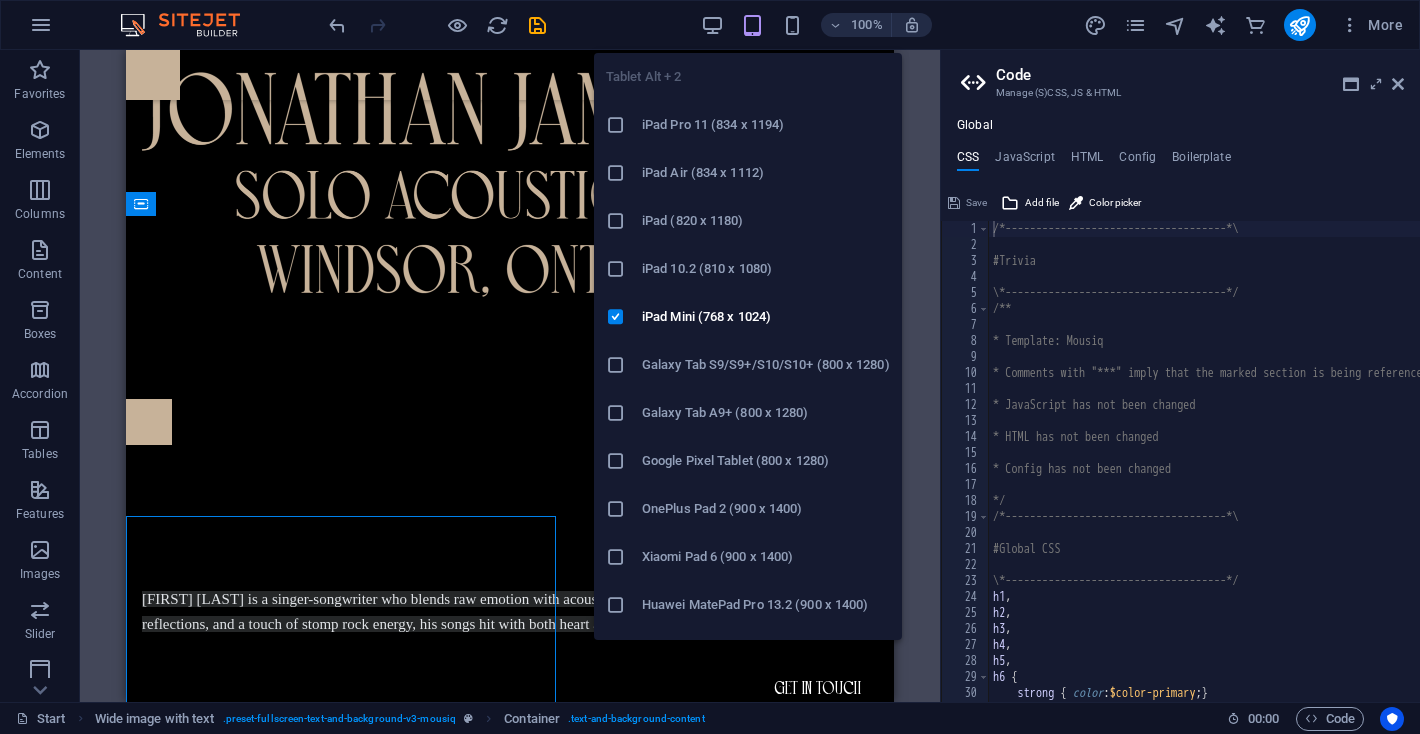 scroll, scrollTop: 486, scrollLeft: 0, axis: vertical 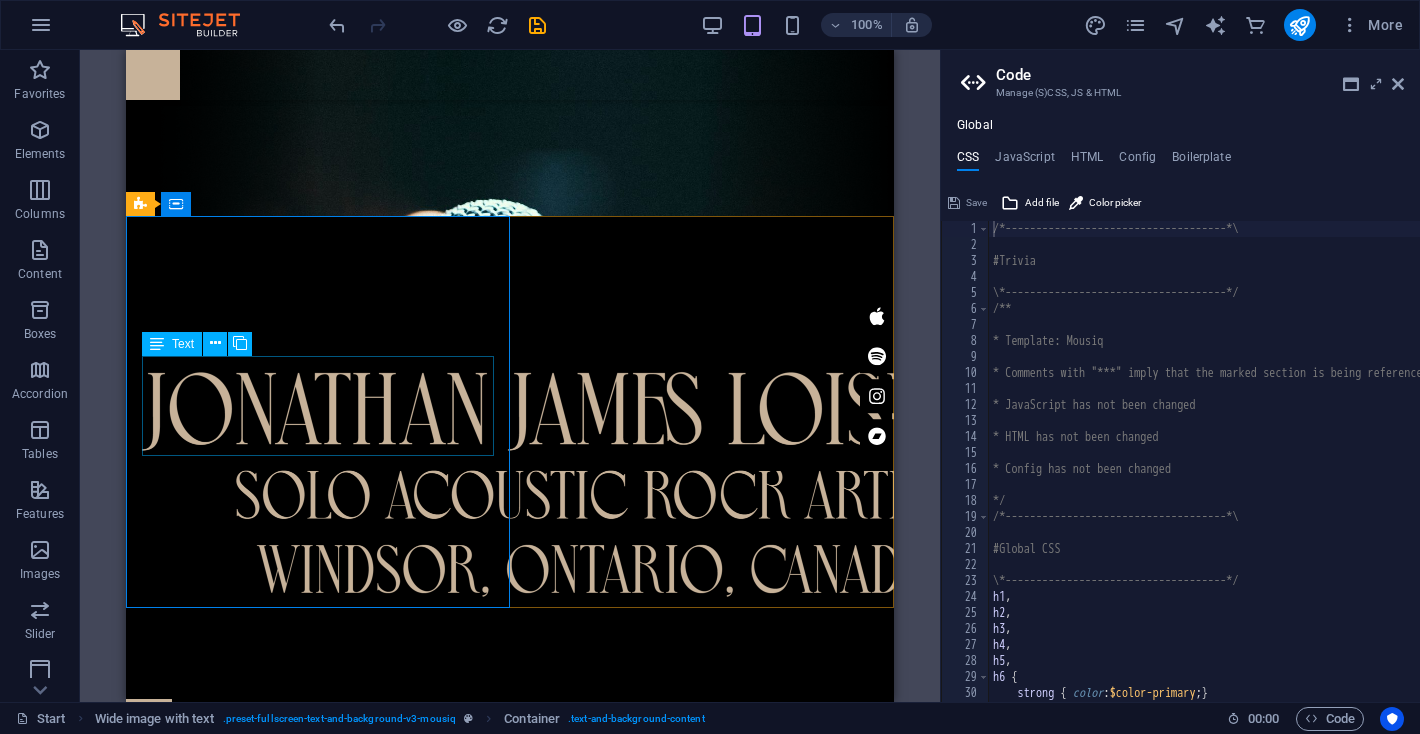 click on "Text" at bounding box center [183, 344] 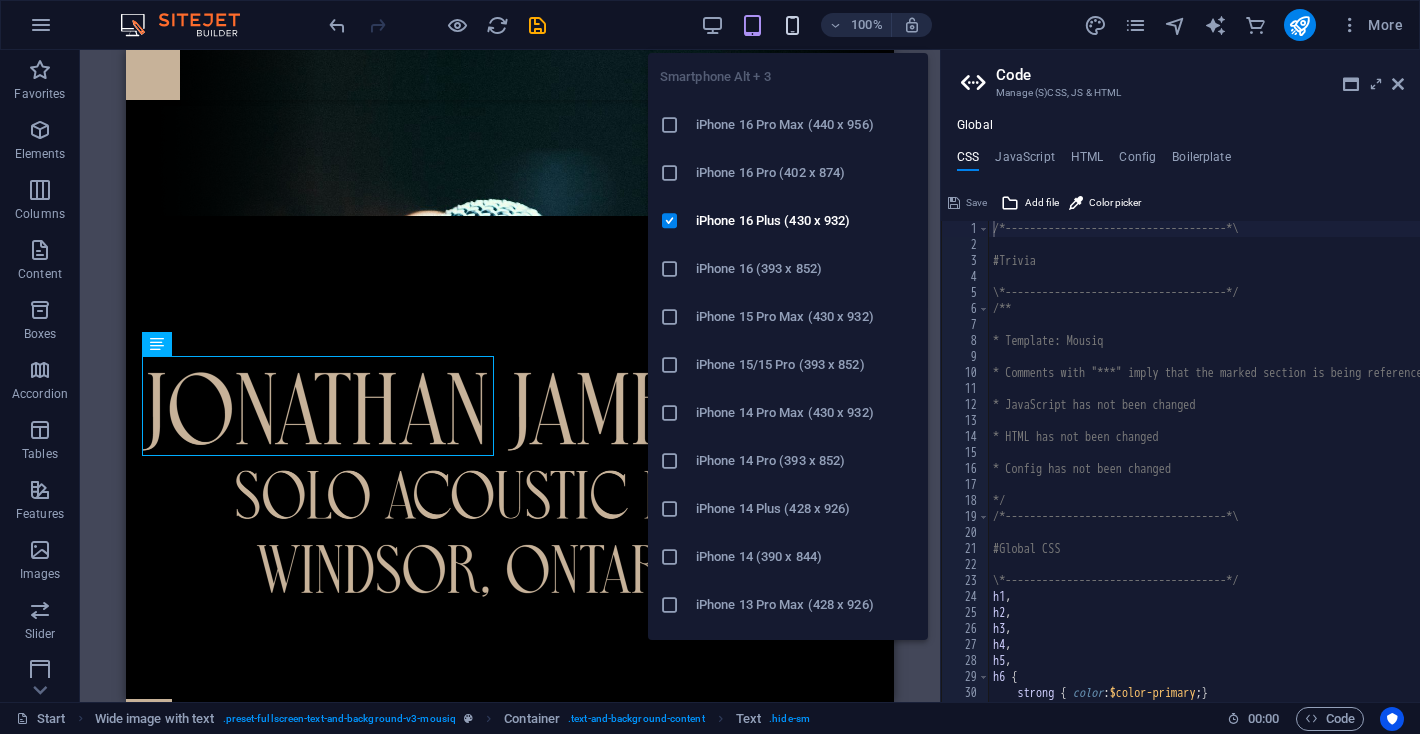 click at bounding box center (792, 25) 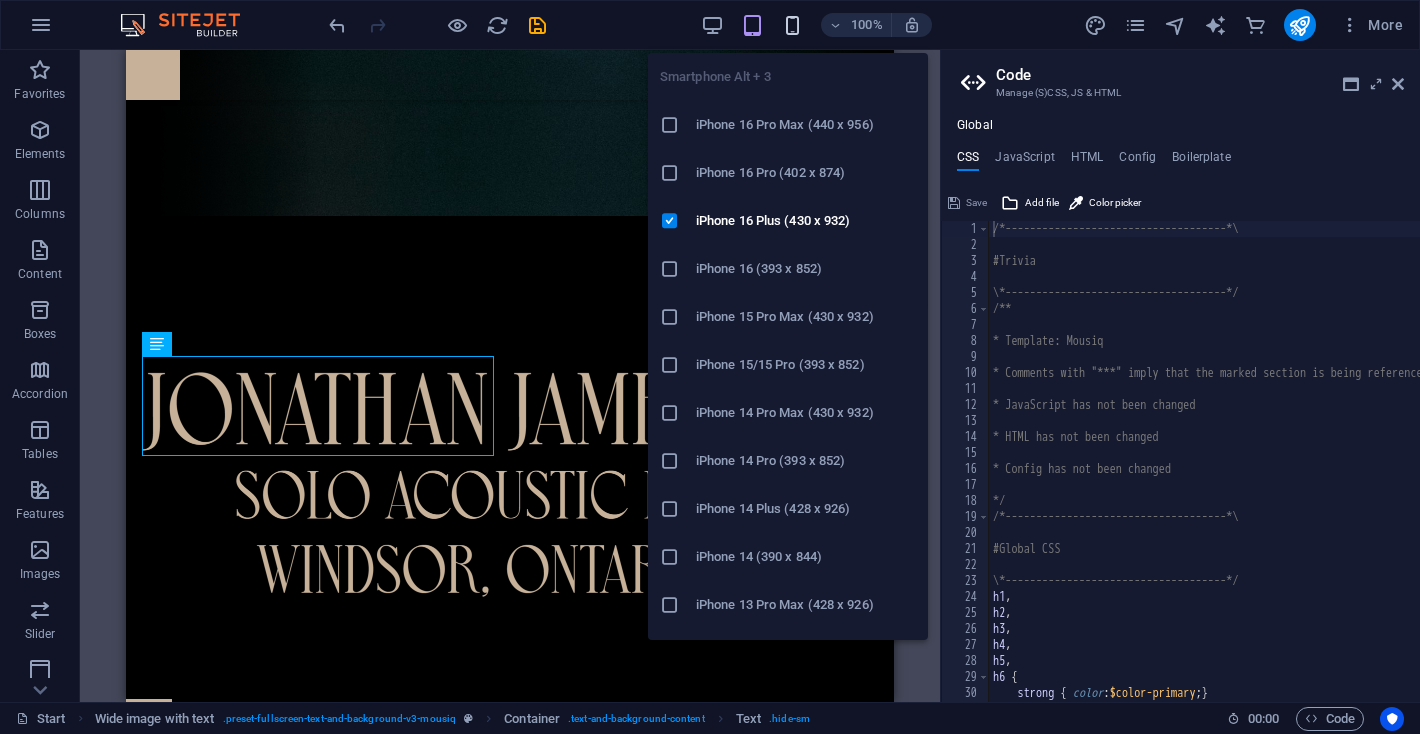 scroll, scrollTop: 786, scrollLeft: 0, axis: vertical 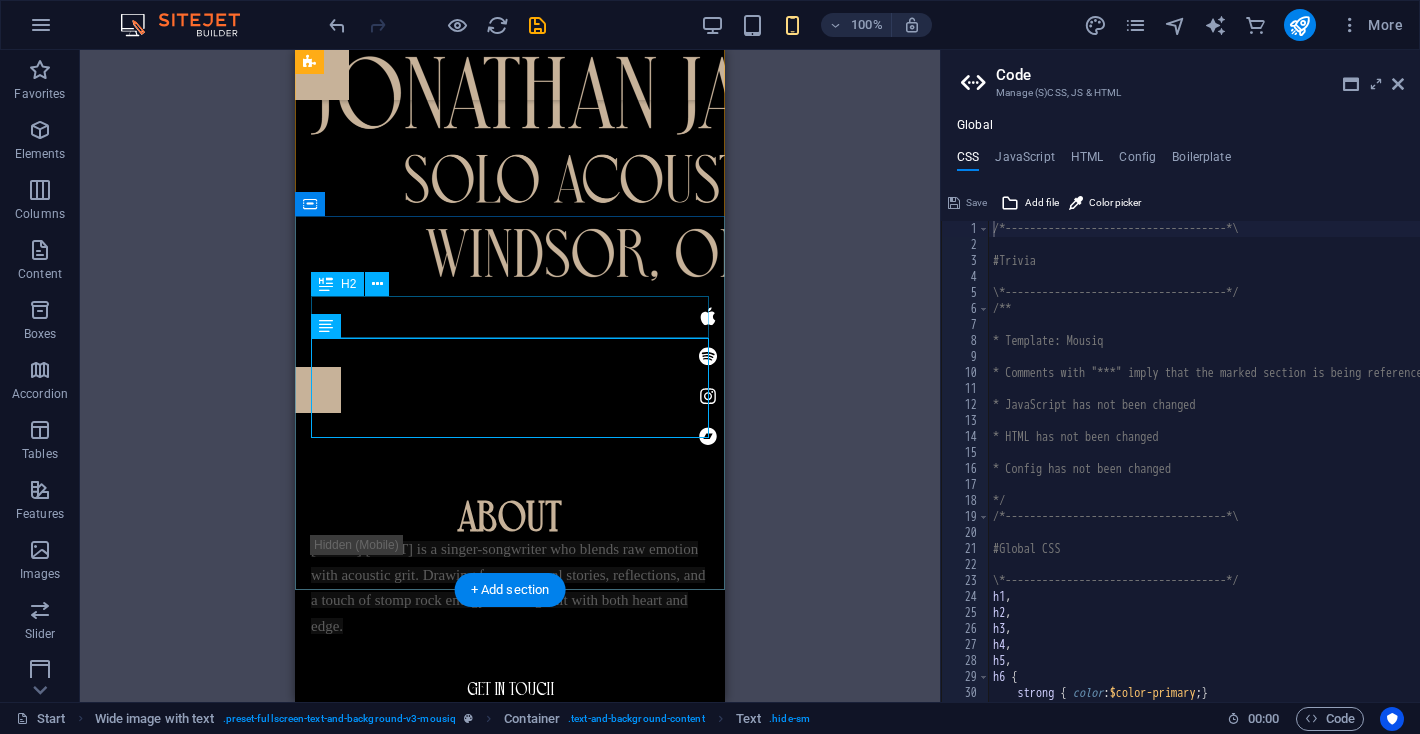 click on "ABOUT" at bounding box center [510, 514] 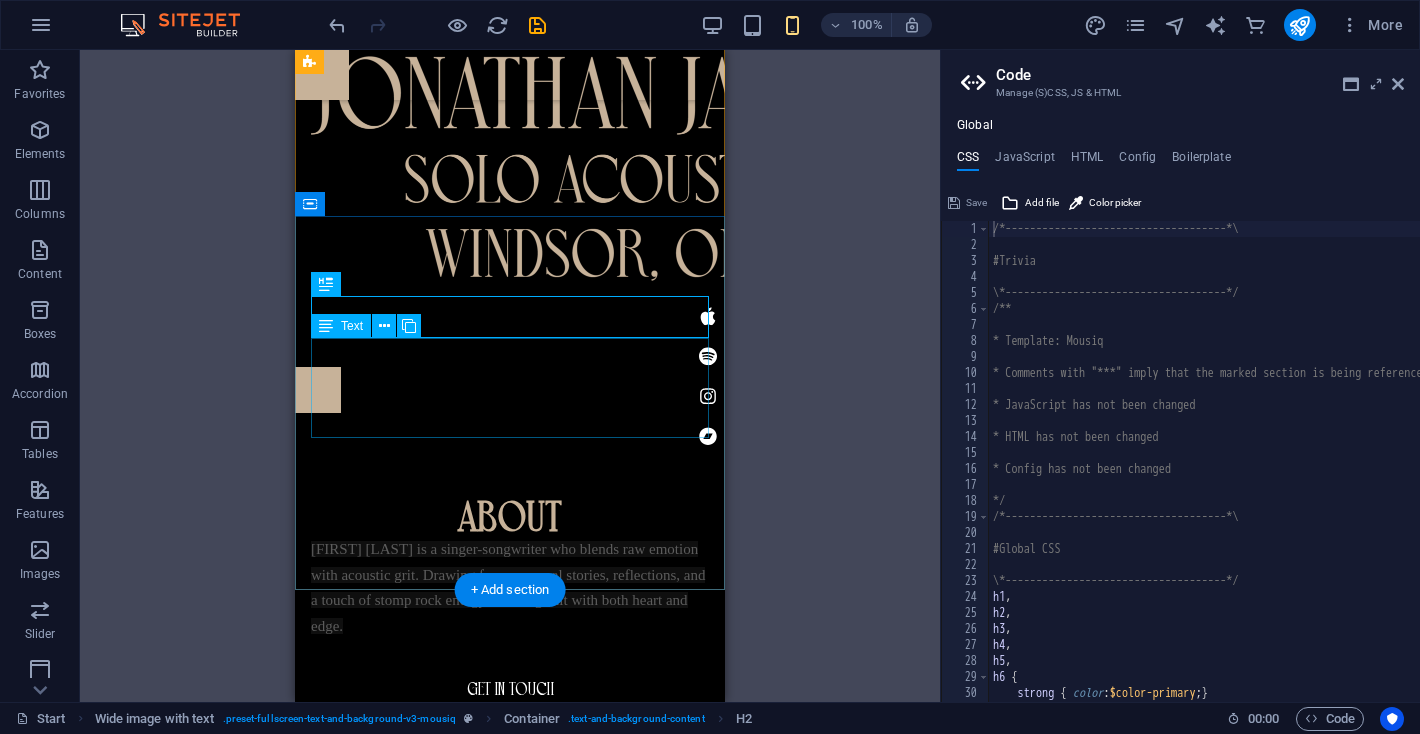 click on "[FIRST] [MIDDLE] [LAST] is a singer-songwriter who blends raw emotion with acoustic grit. Drawing from personal stories, reflections, and a touch of stomp rock energy, his songs hit with both heart and edge." at bounding box center (510, 586) 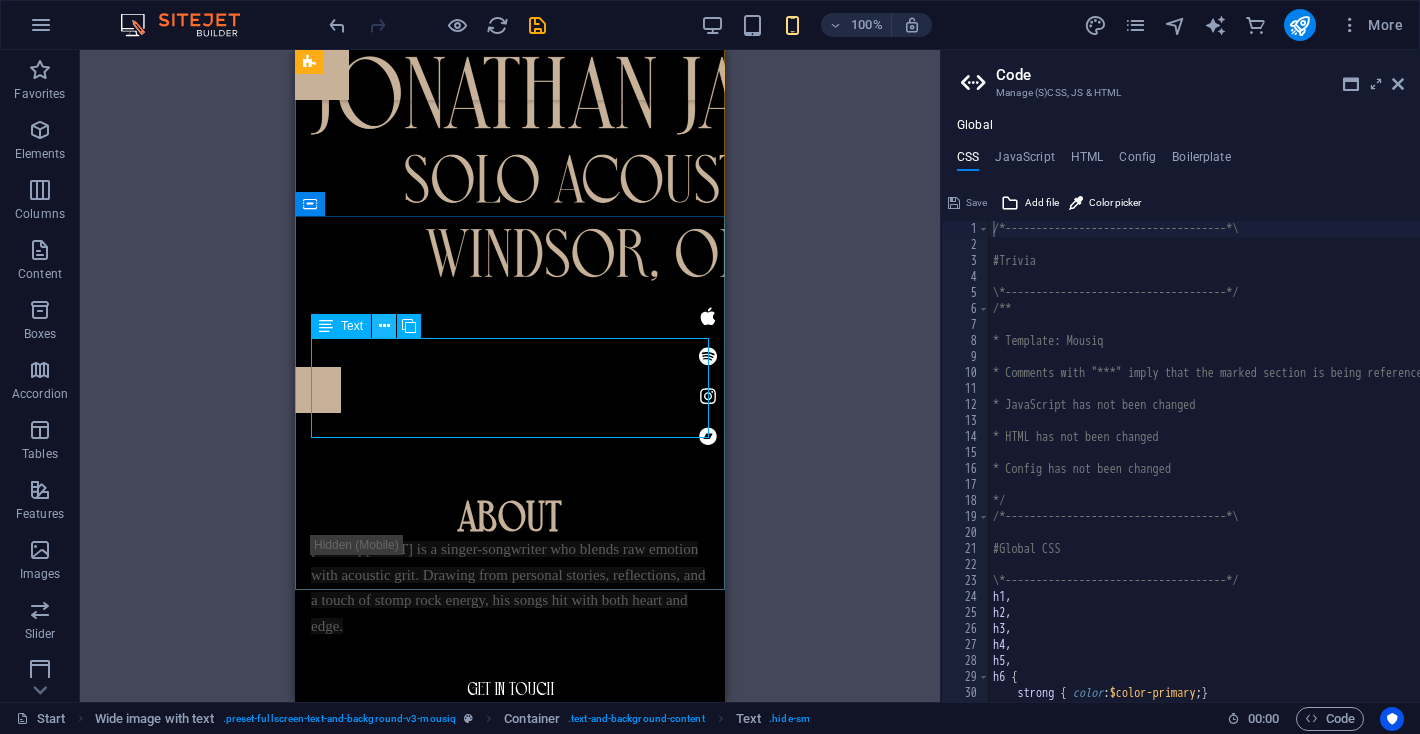 click at bounding box center [384, 326] 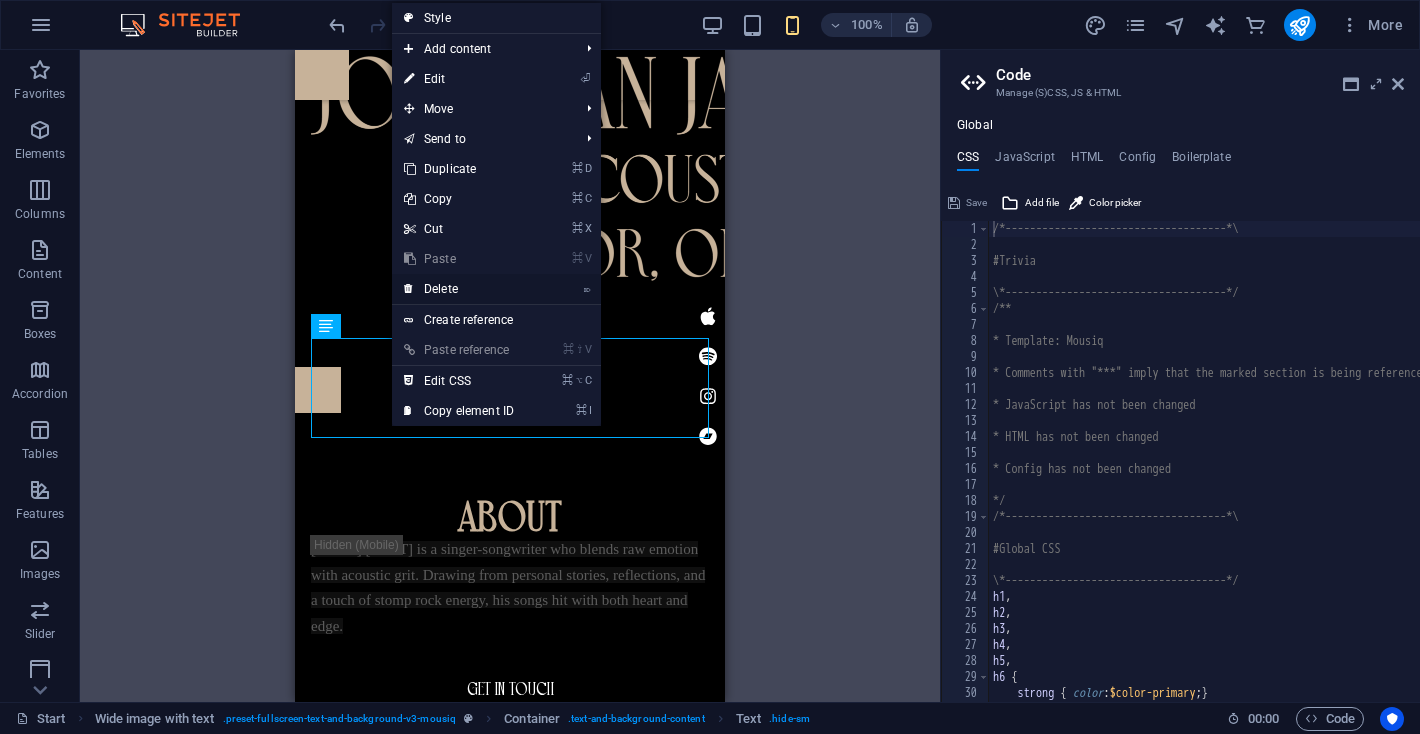 click on "⌦  Delete" at bounding box center (459, 289) 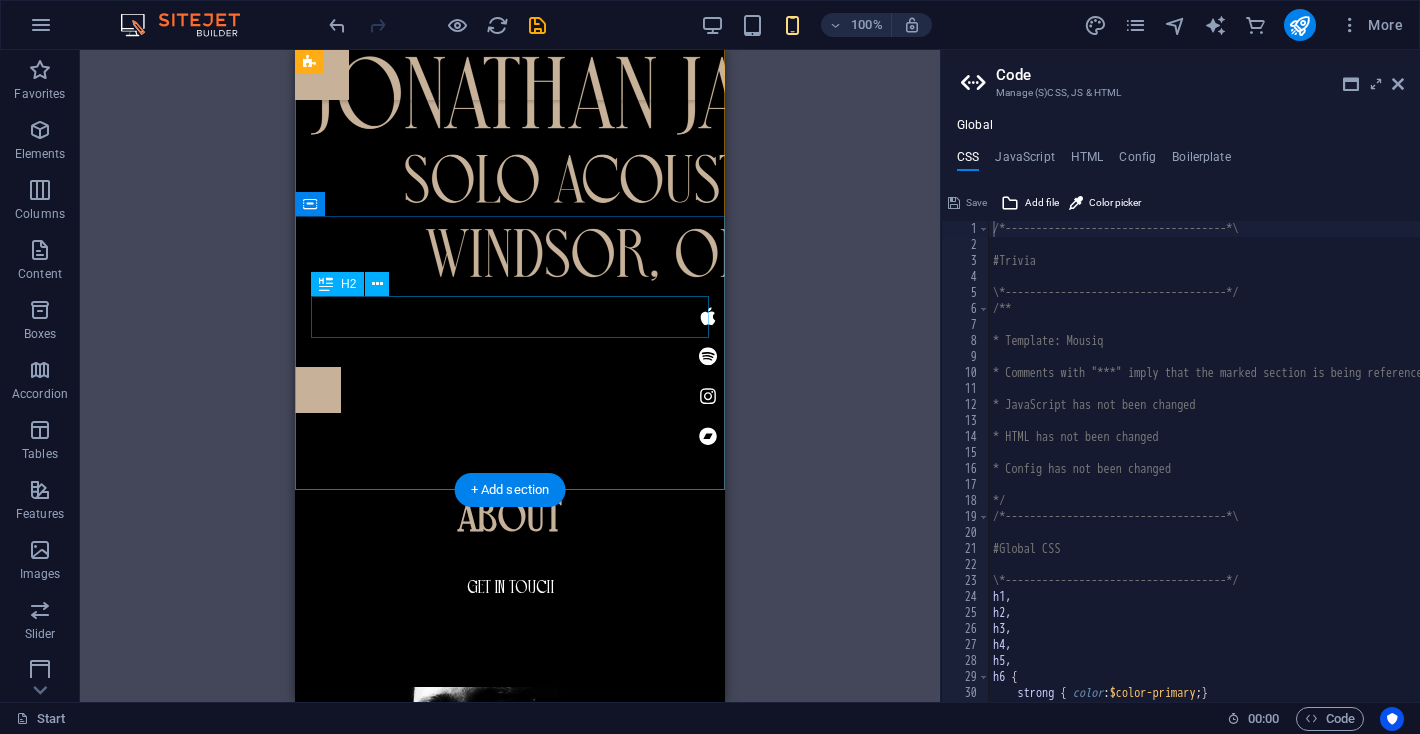click on "ABOUT" at bounding box center (510, 514) 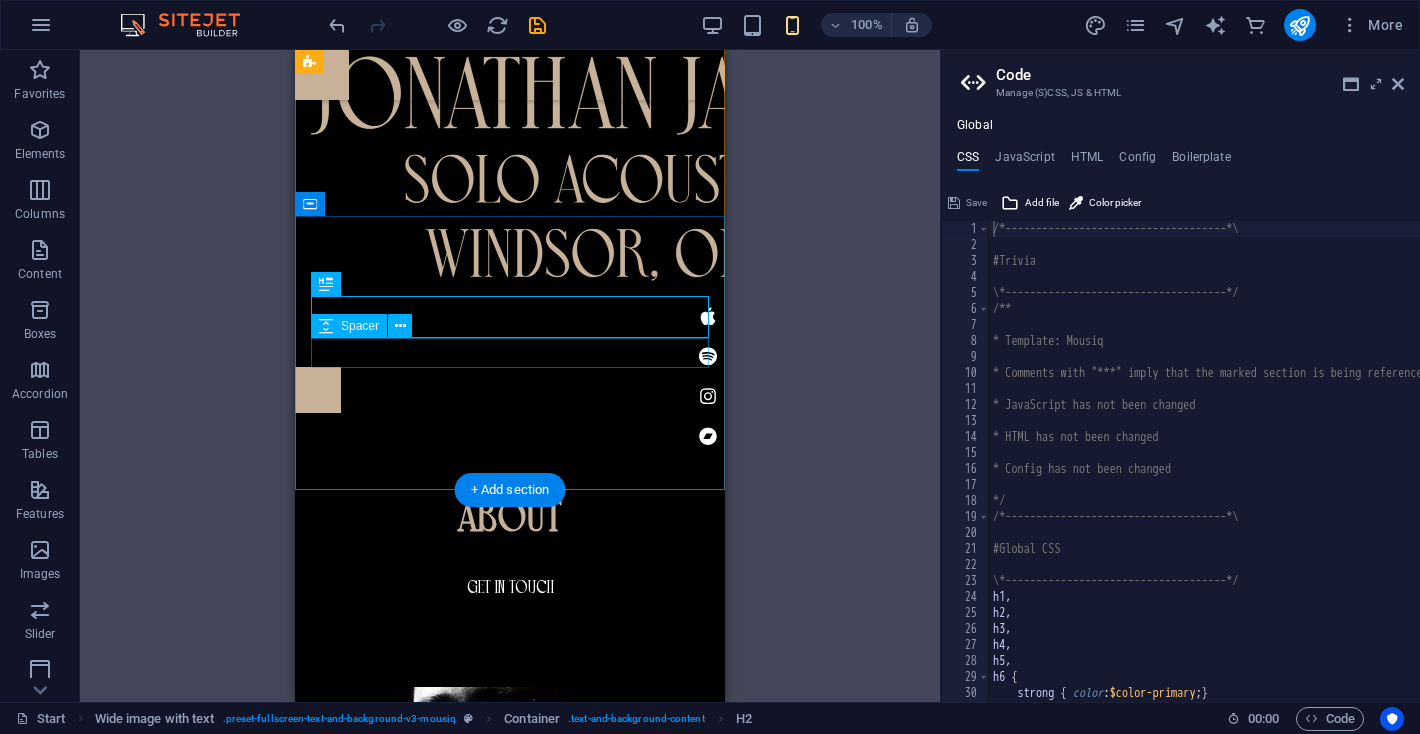 click at bounding box center (510, 550) 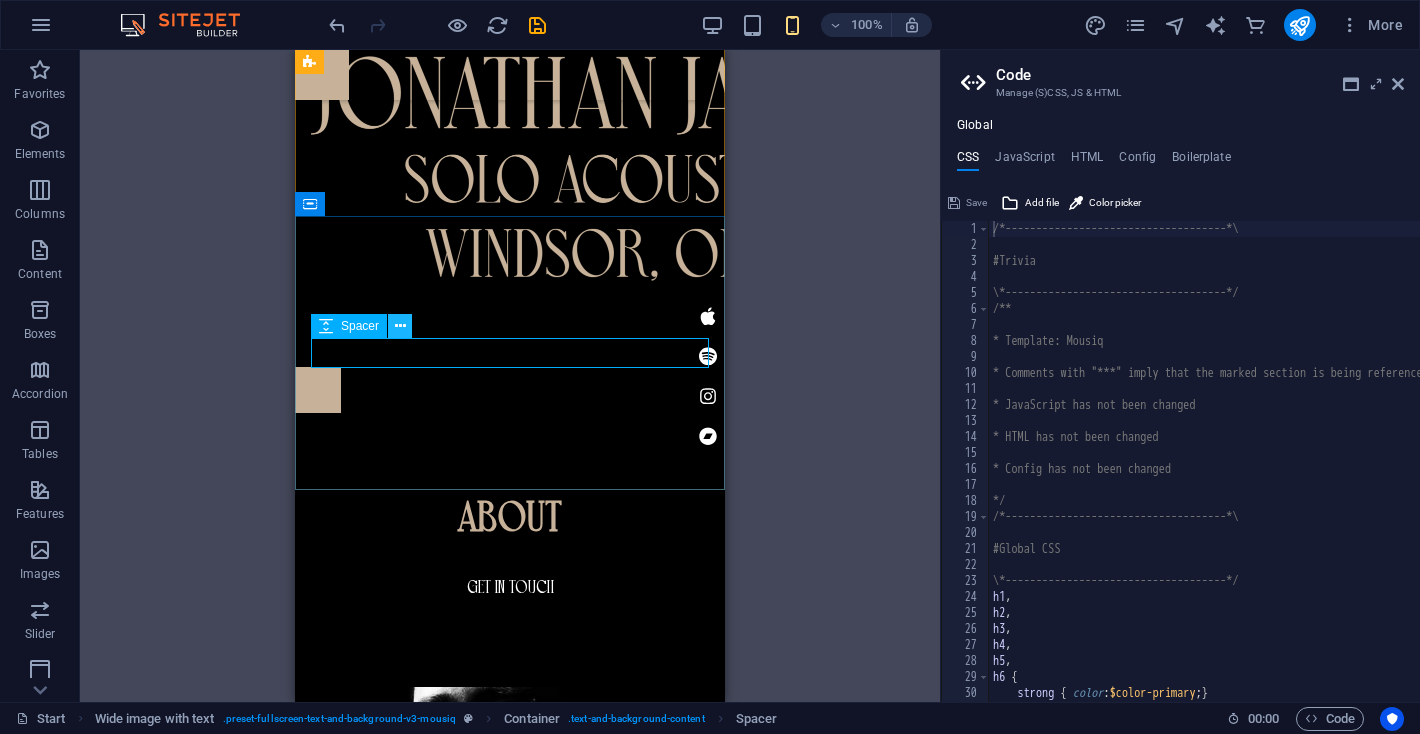 click at bounding box center (400, 326) 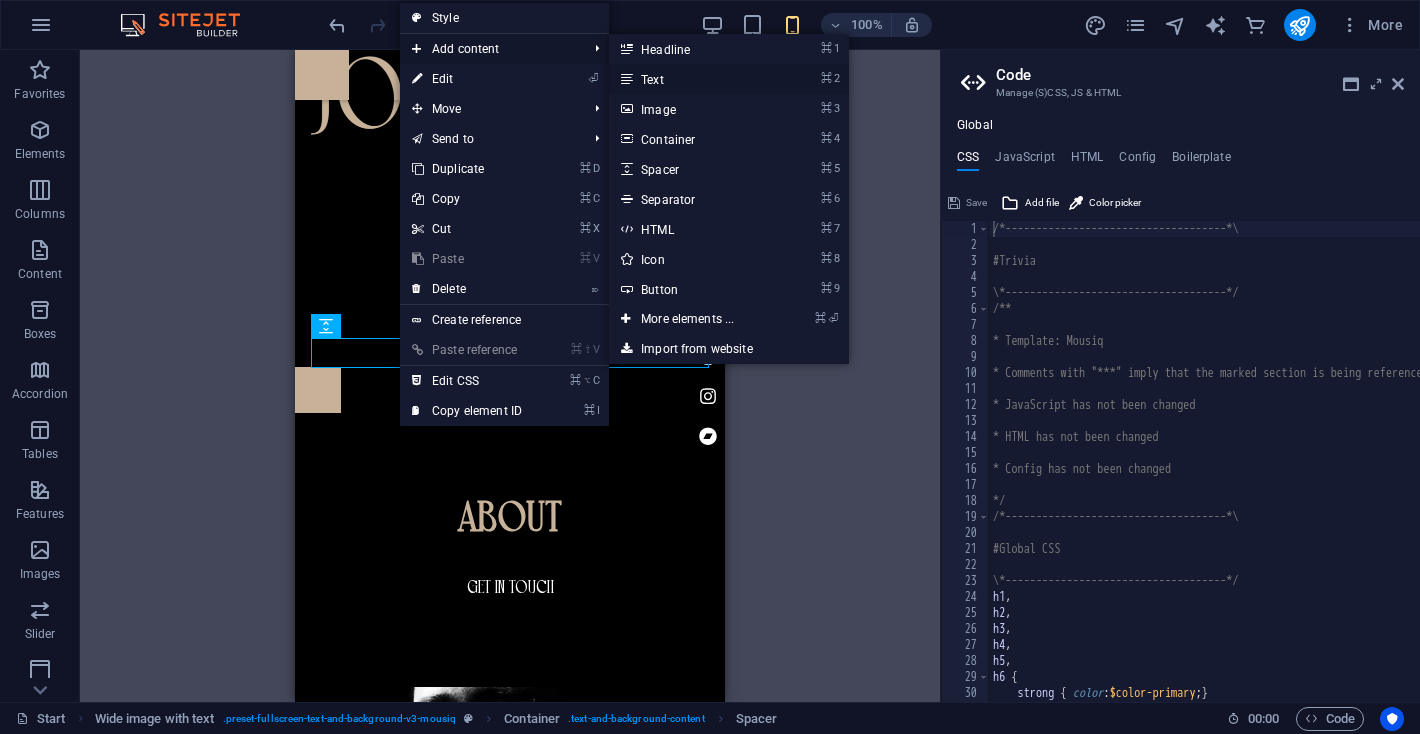 click on "⌘ 2  Text" at bounding box center [691, 79] 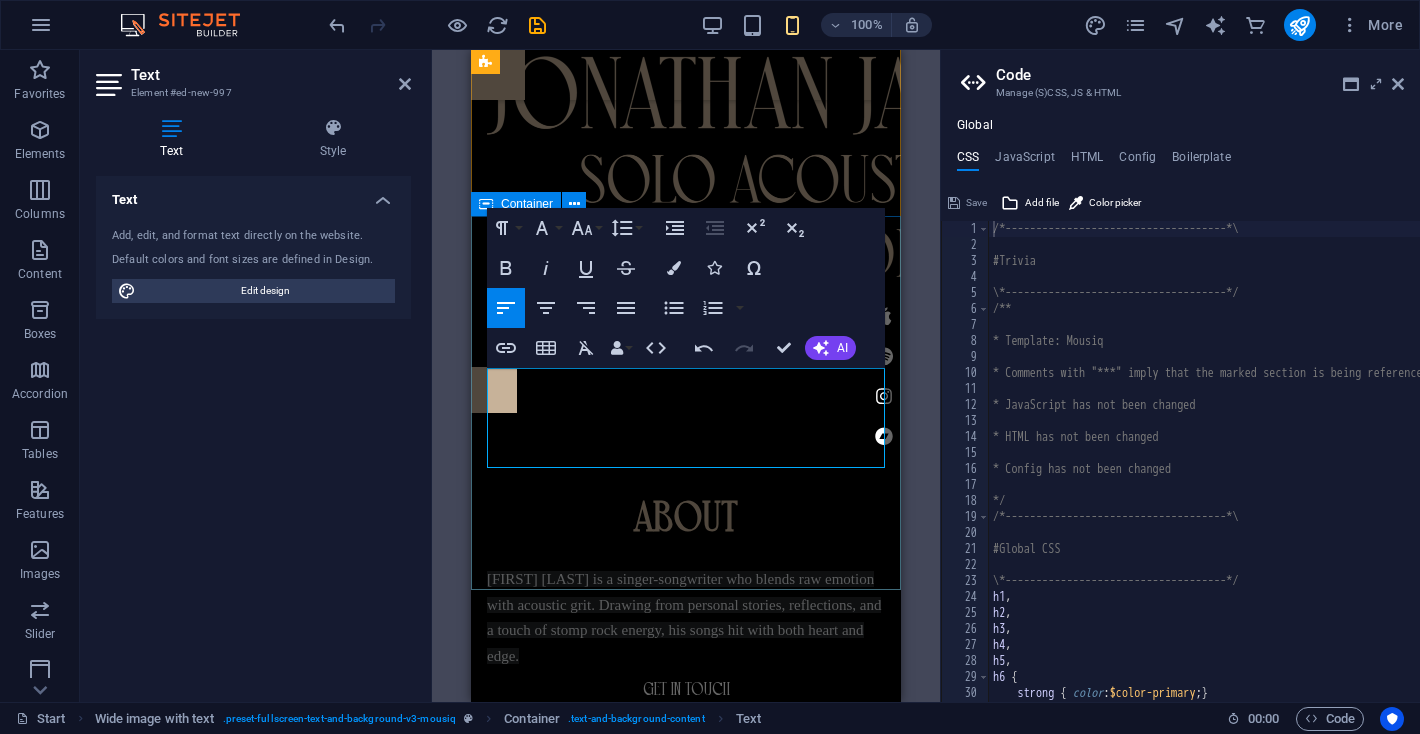 drag, startPoint x: 736, startPoint y: 453, endPoint x: 479, endPoint y: 374, distance: 268.868 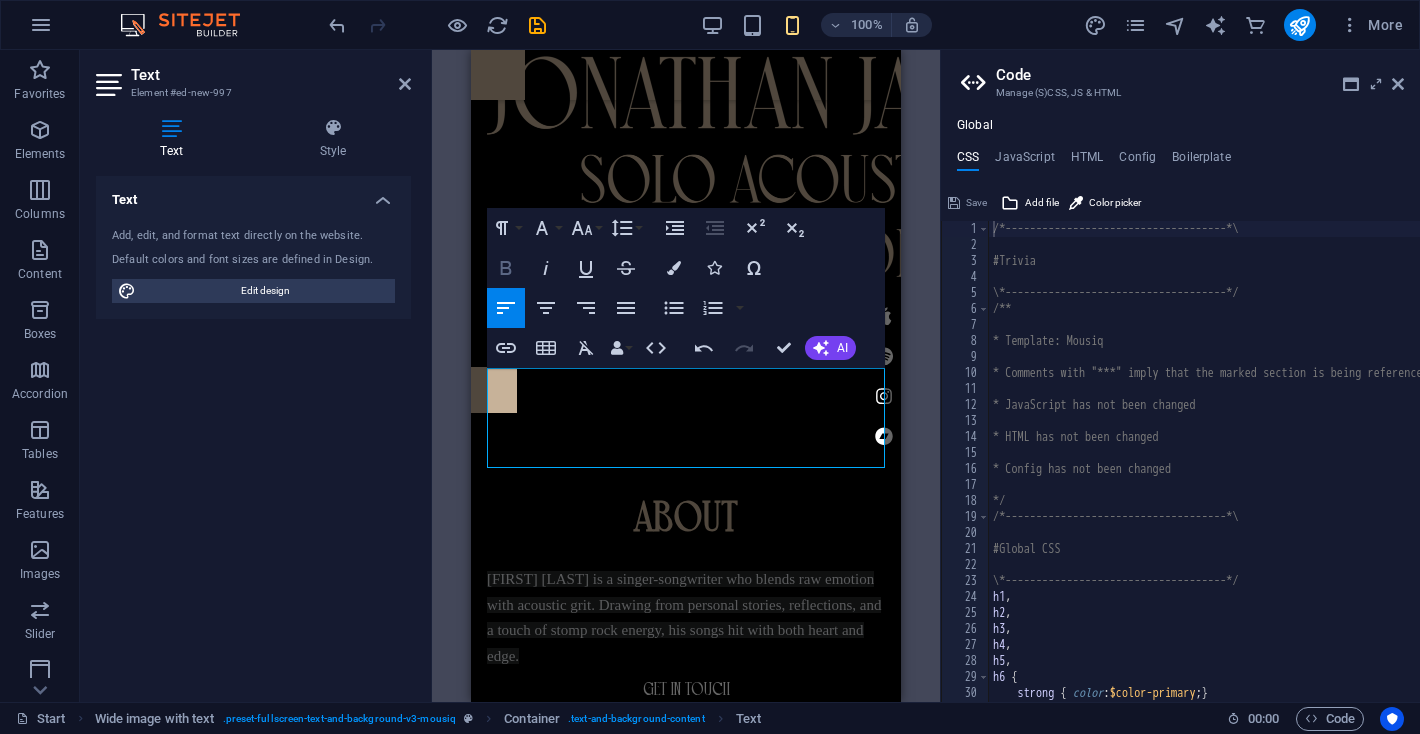click 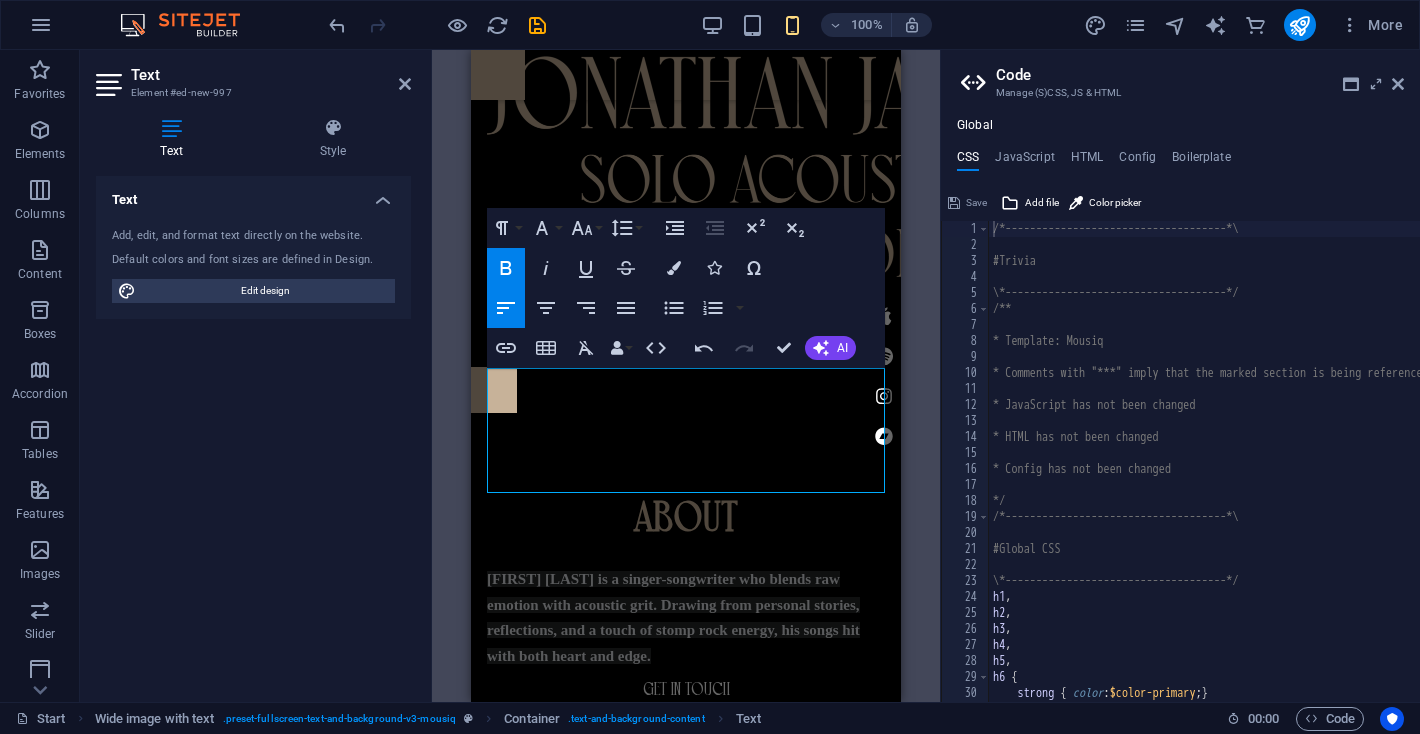 click 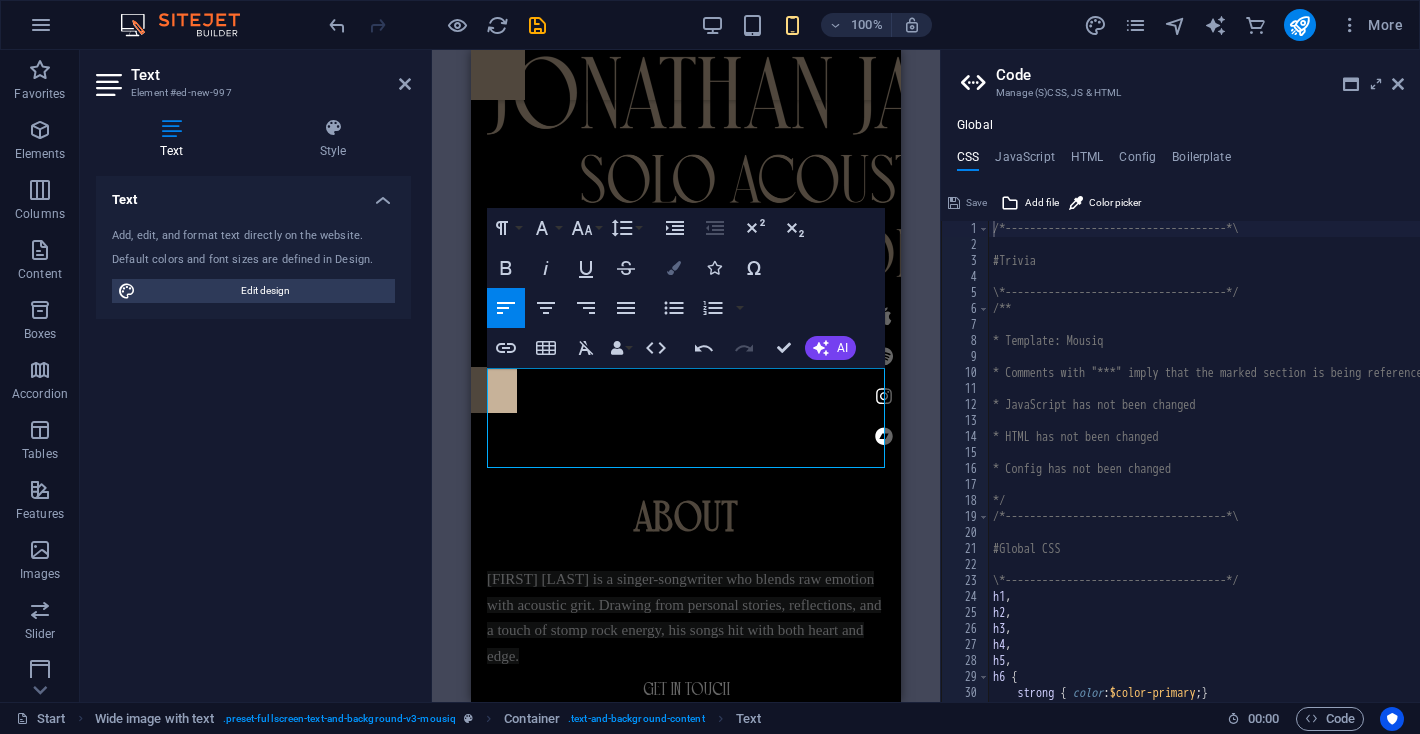 click at bounding box center [674, 268] 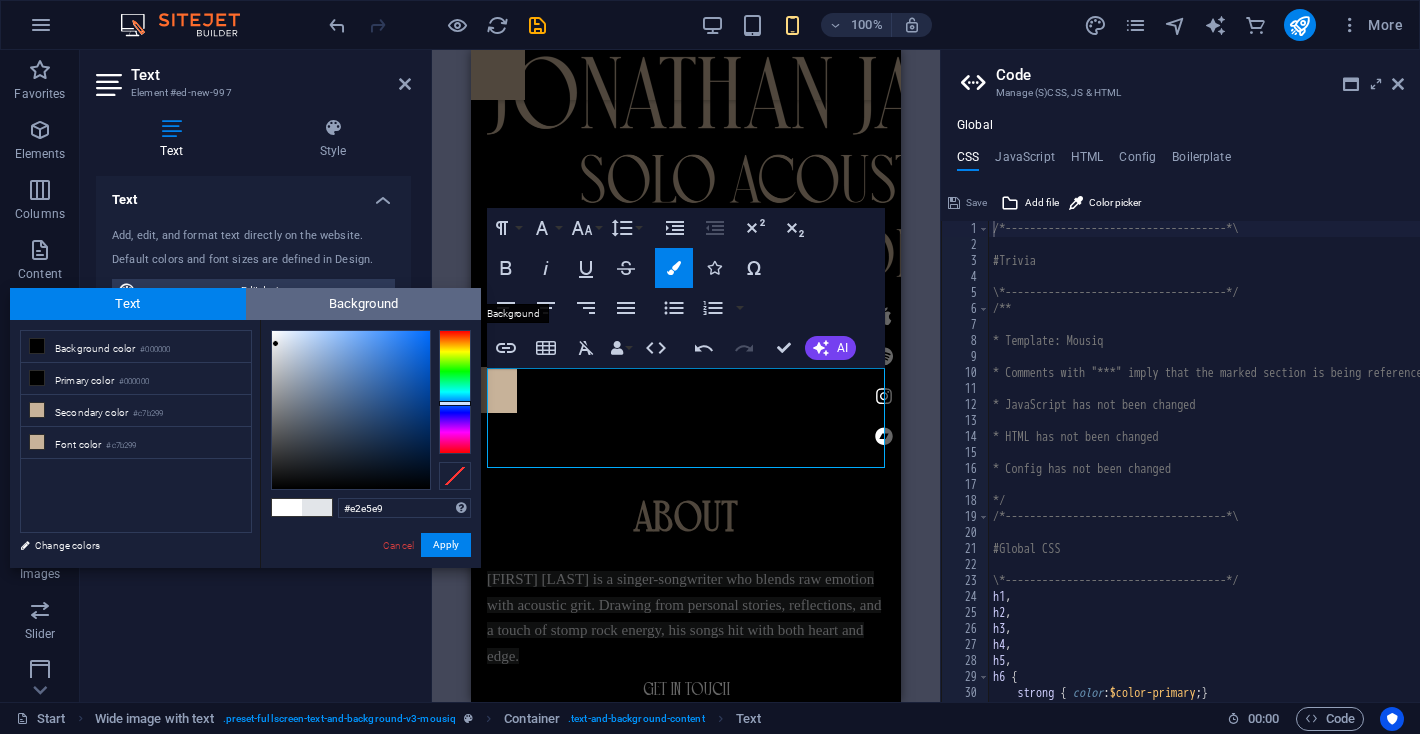 click on "Background" at bounding box center [364, 304] 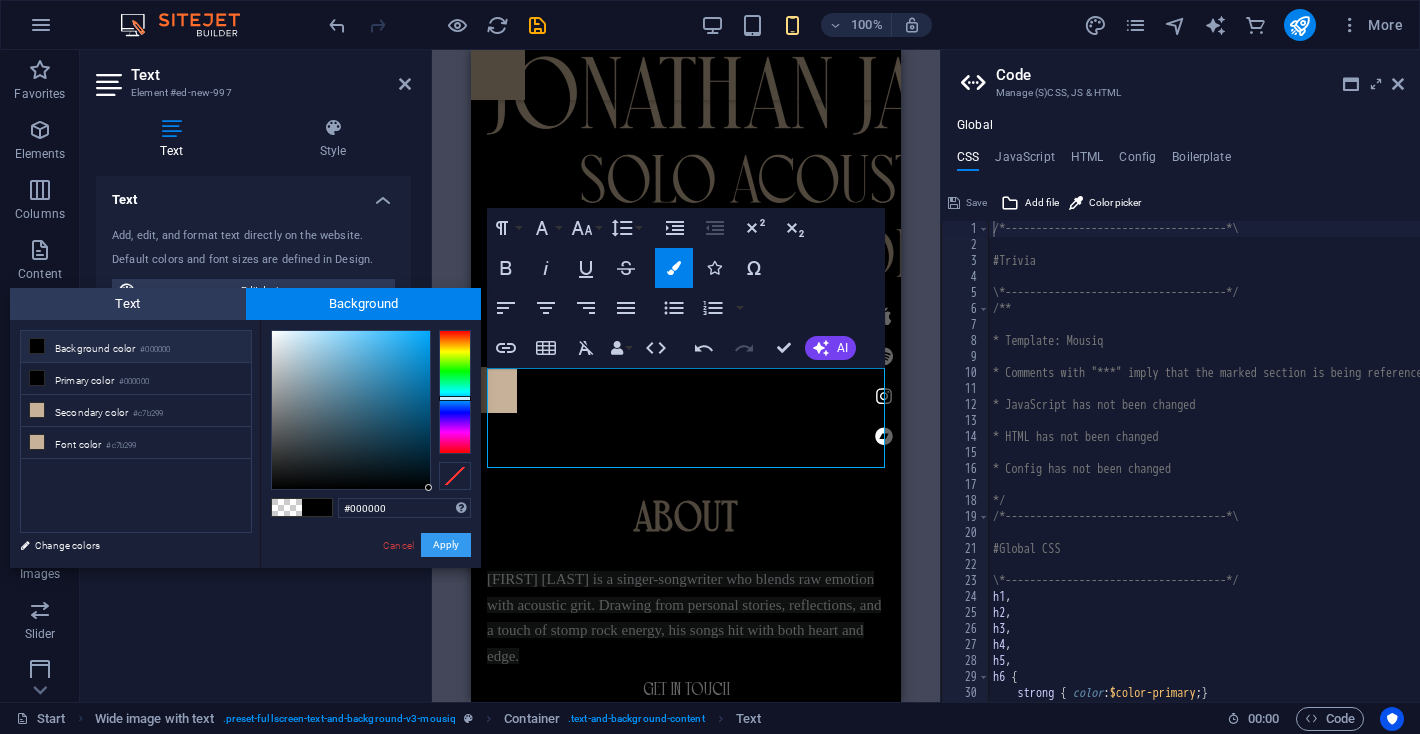drag, startPoint x: 271, startPoint y: 329, endPoint x: 467, endPoint y: 552, distance: 296.89224 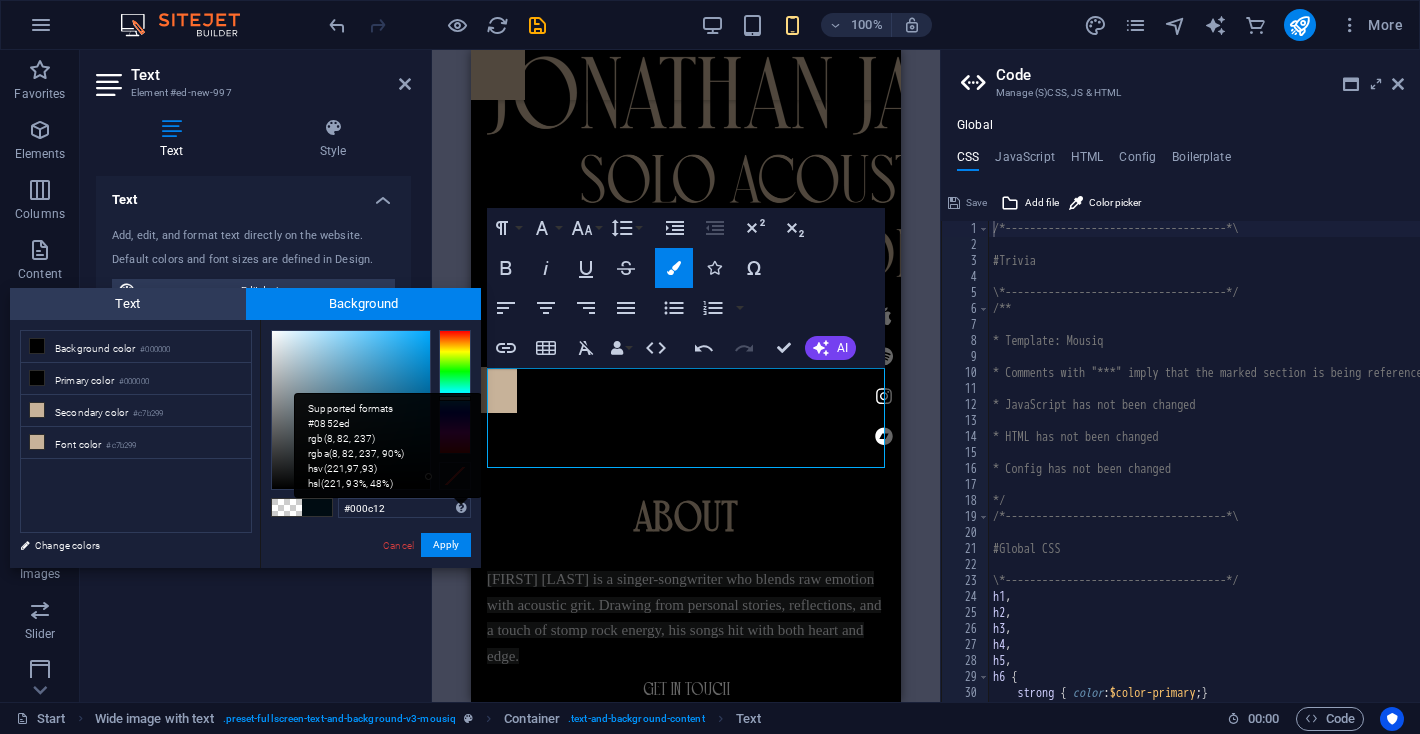 click on "Supported formats #0852ed rgb(8, 82, 237) rgba(8, 82, 237, 90%) hsv(221,97,93) hsl(221, 93%, 48%)" at bounding box center [388, 445] 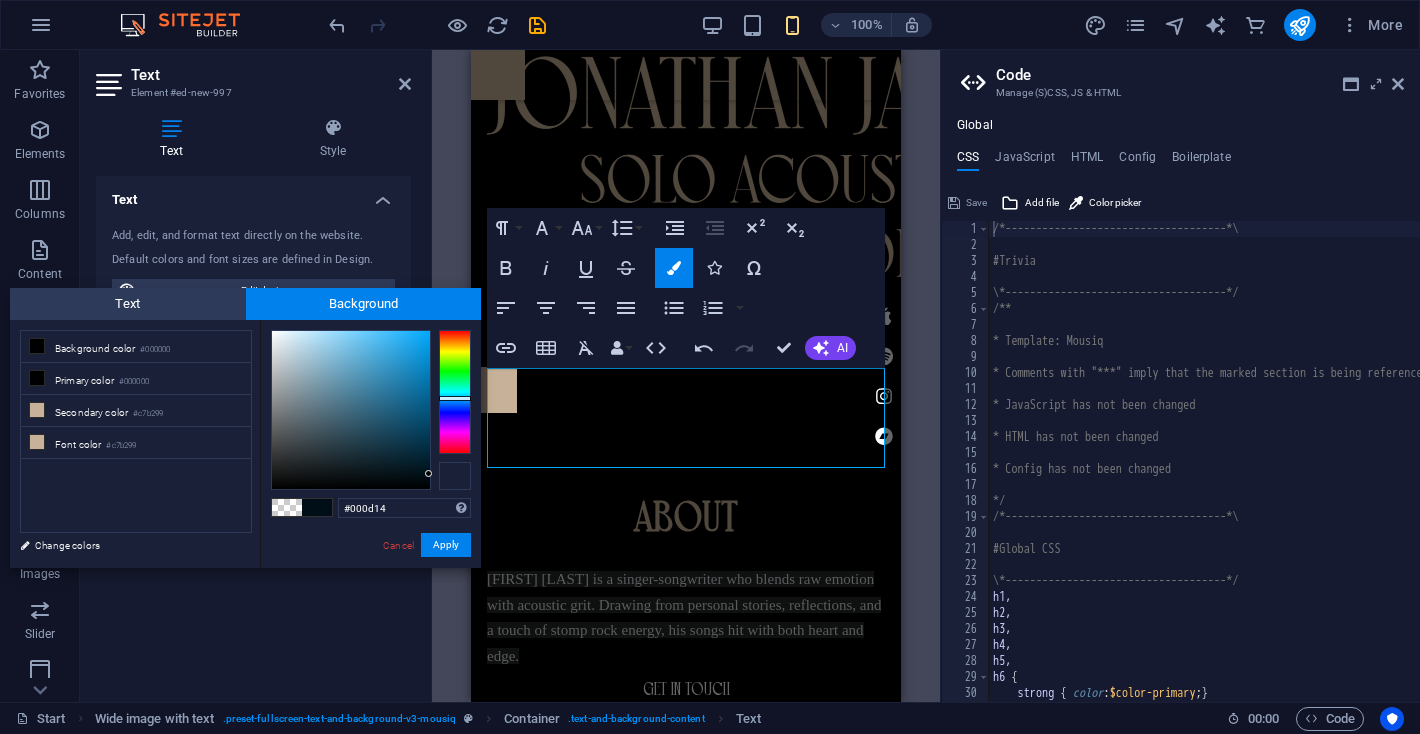 type on "#000c12" 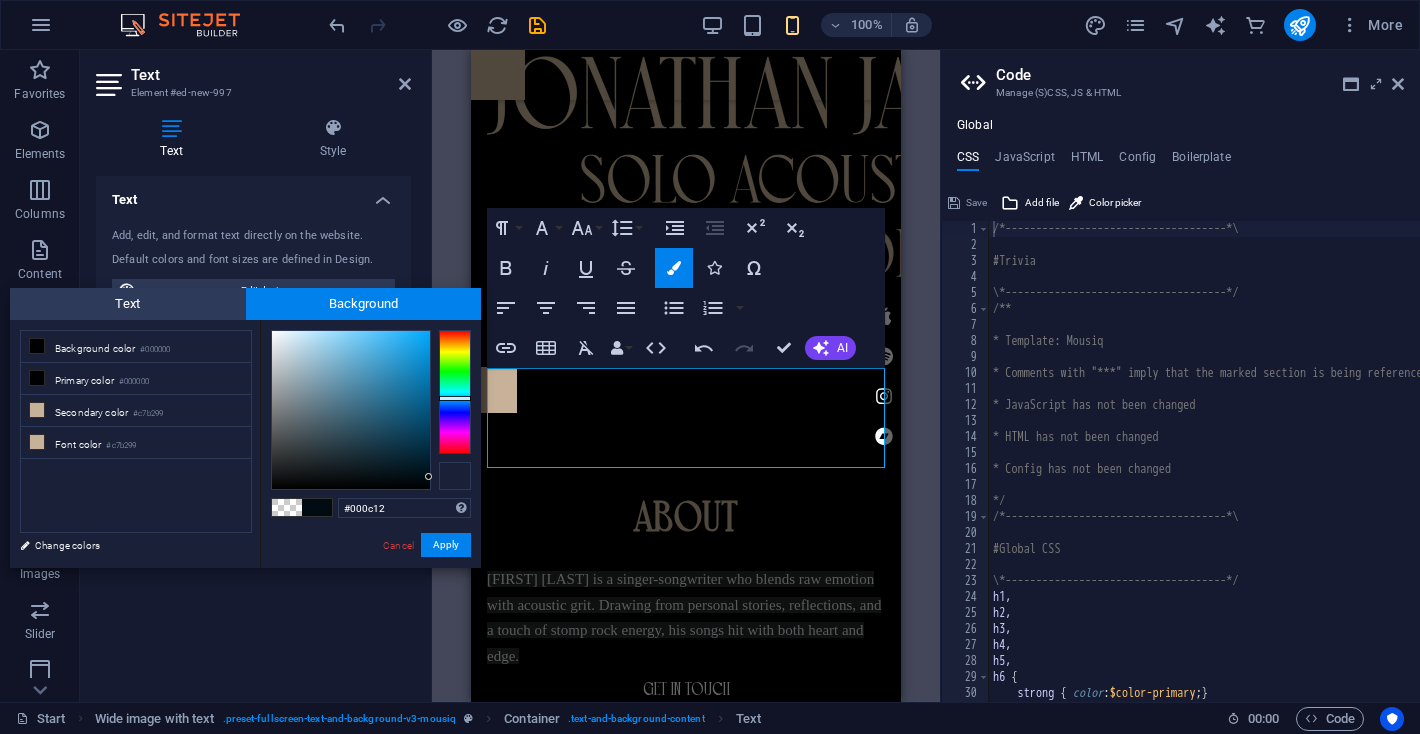 click at bounding box center [455, 476] 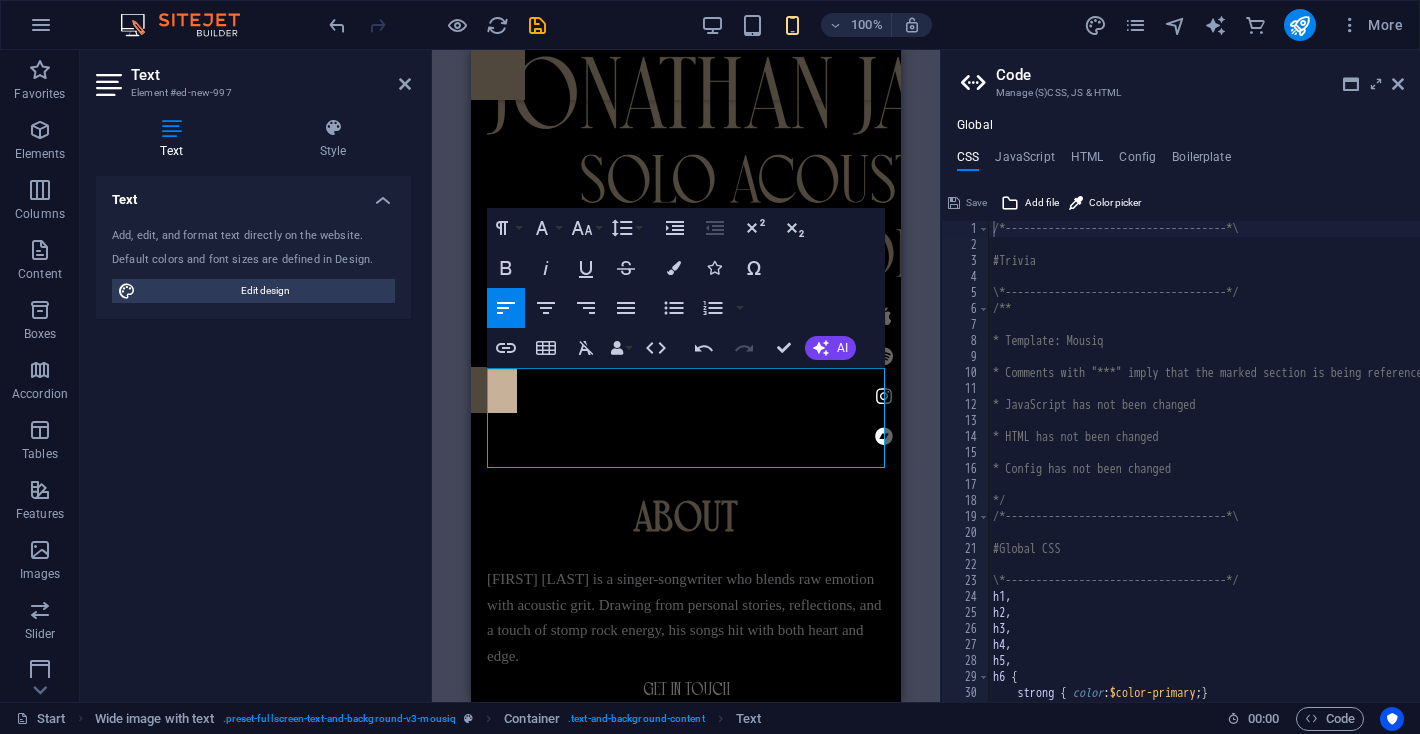 click on "H2   Wide image with text   Container   Logo   Banner   Banner   Container   Placeholder   Container   Scroll indicator   Menu Bar   Container   Menu Bar   Text   Spacer   Button   Icon   Preset   HTML   Icon   Container   Icon   H2   Text   Text   Text   Preset   Text   Preset   Placeholder   Wide image with text   Wide image with text   Container   Spacer   H2   Container   H2   HTML   Placeholder   Wide image with text   Wide image with text   Container   Container   H2   Preset   Wide image with text   Form   Container   Wide image with text   Preset   Checkbox   Form button   Textarea   Text Paragraph Format Normal Heading 1 Heading 2 Heading 3 Heading 4 Heading 5 Heading 6 Code Font Family Arial Georgia Impact Tahoma Times New Roman Verdana Rovies ej1TSP3fxXsg If3bK7WWw Font Size 8 9 10 11 12 14 18 24 30 36 48 60 72 96 Line Height Default Single 1.15 1.5 Double Increase Indent Decrease Indent Superscript Subscript Bold Italic Underline Strikethrough Colors Icons Special Characters" at bounding box center [686, 376] 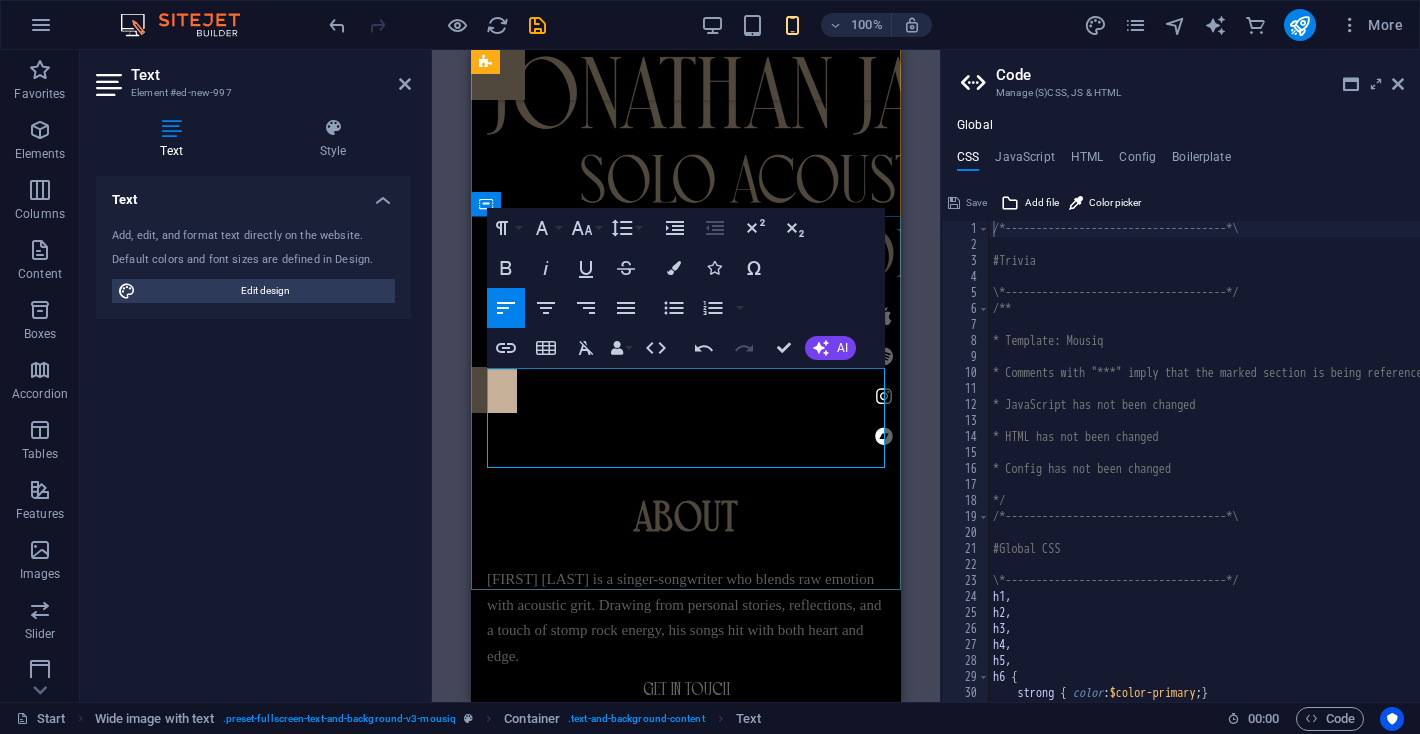 click on "[FIRST] [MIDDLE] [LAST] is a singer-songwriter who blends raw emotion with acoustic grit. Drawing from personal stories, reflections, and a touch of stomp rock energy, his songs hit with both heart and edge." at bounding box center [684, 617] 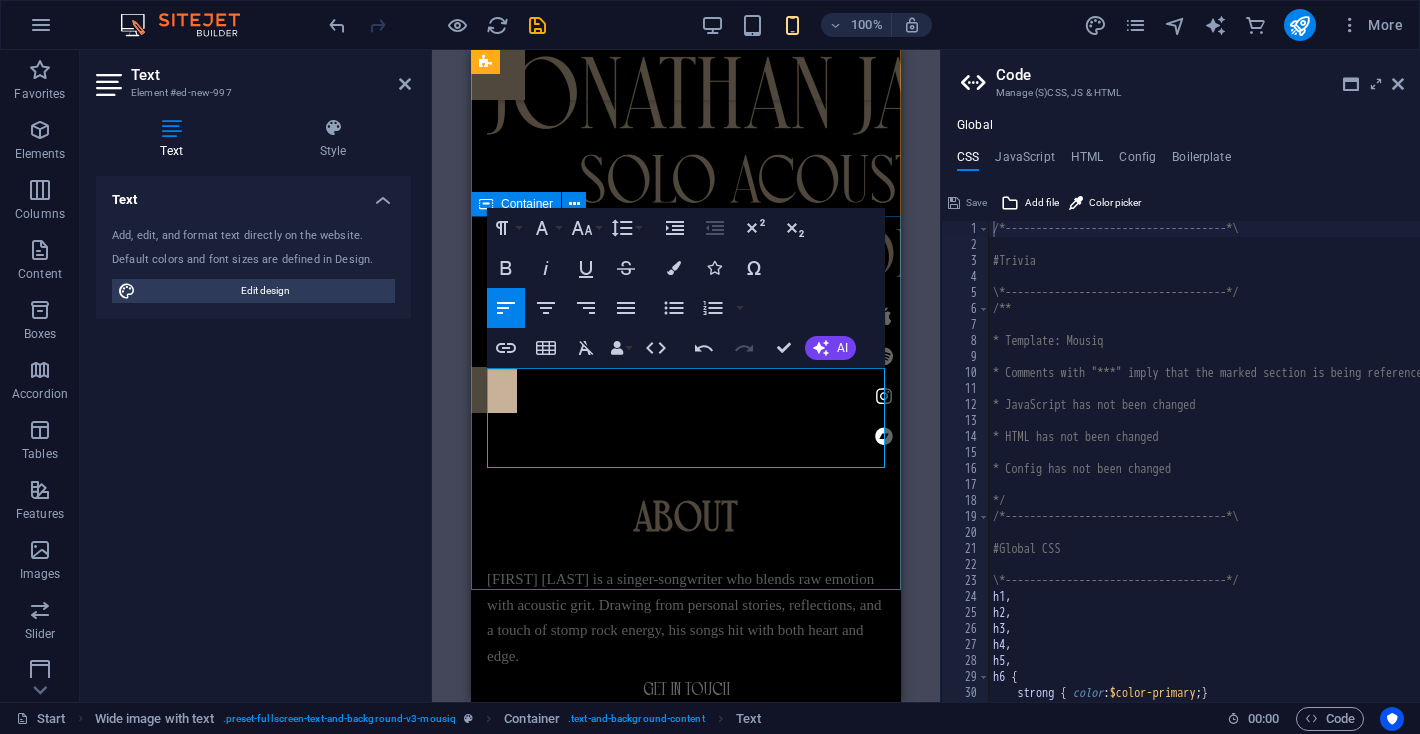 click on "ABOUT Jonathan James Loiselle is a singer-songwriter who blends raw emotion with acoustic grit. Drawing from personal stories, reflections, and a touch of stomp rock energy, his songs hit with both heart and edge. Get in touch" at bounding box center [686, 601] 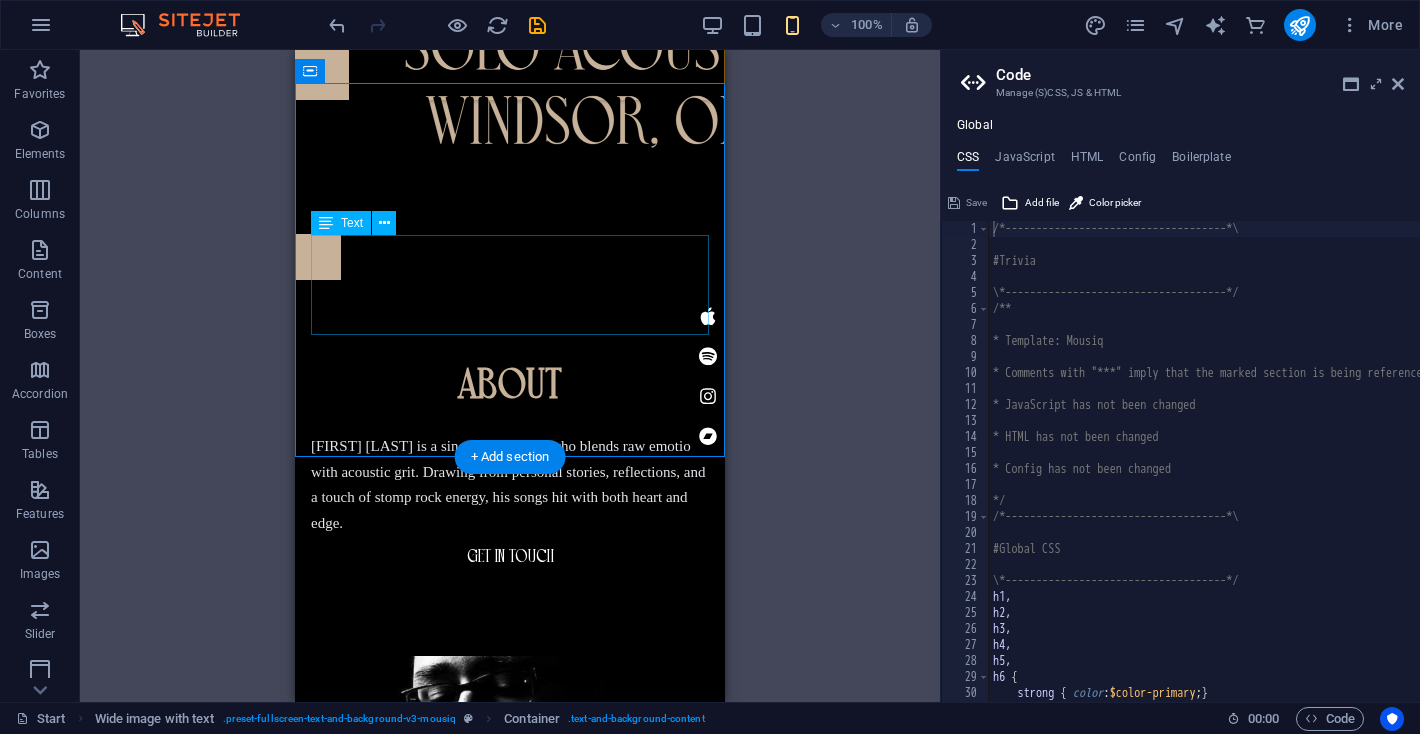 scroll, scrollTop: 1442, scrollLeft: 0, axis: vertical 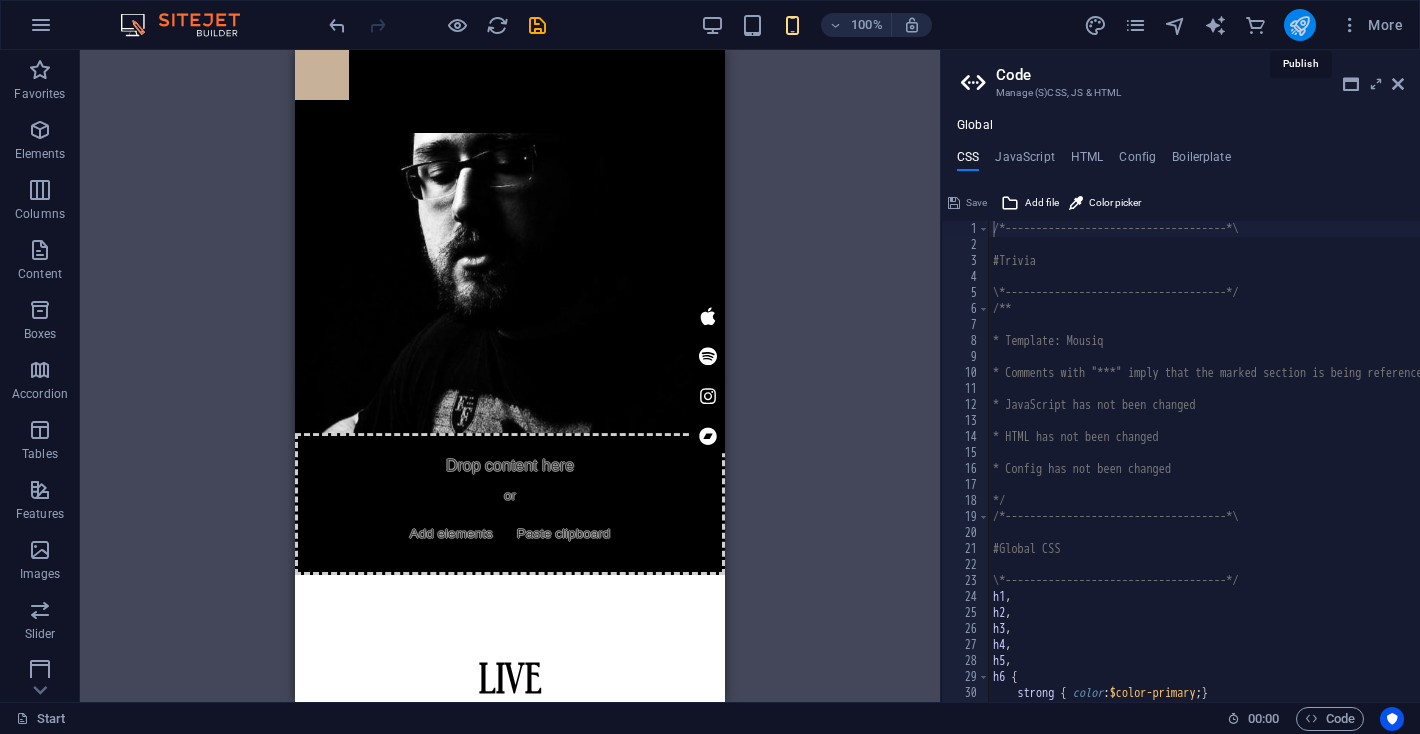 click at bounding box center [1299, 25] 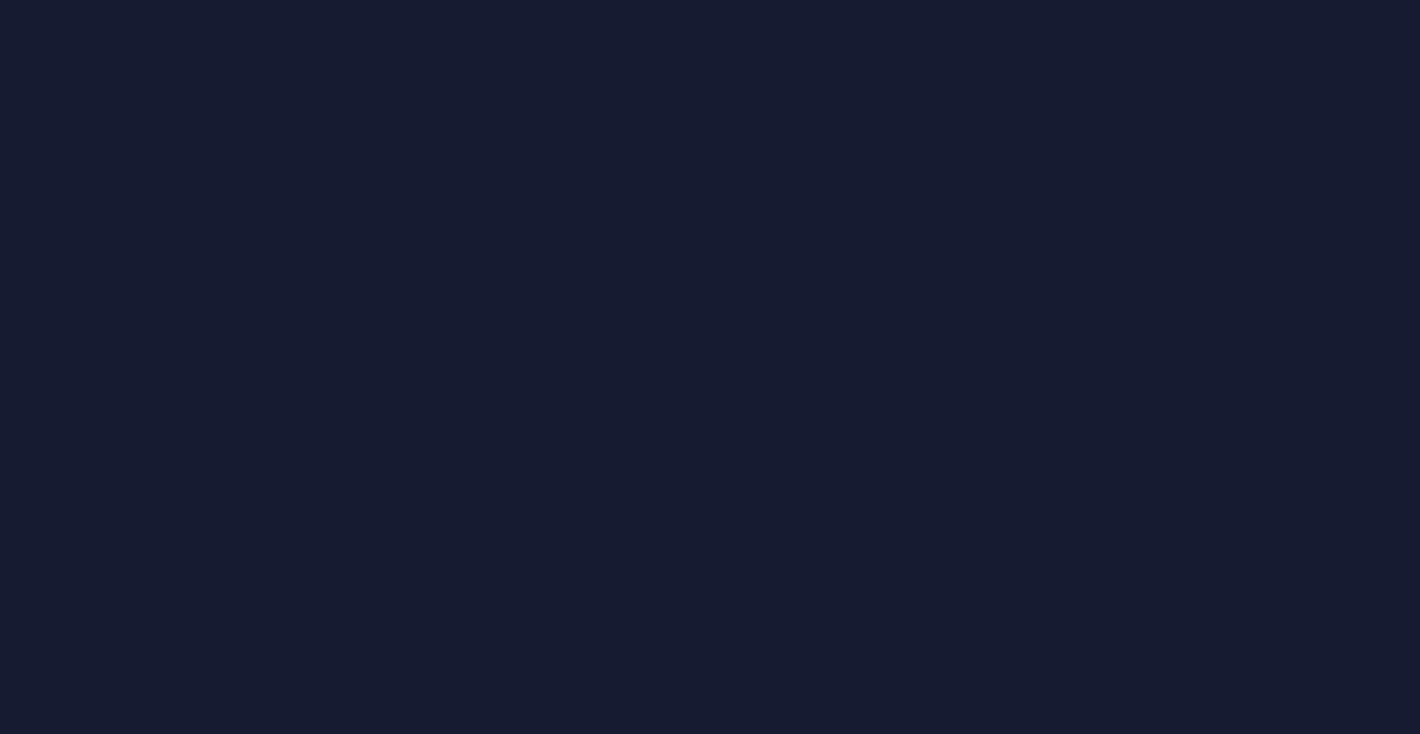 scroll, scrollTop: 0, scrollLeft: 0, axis: both 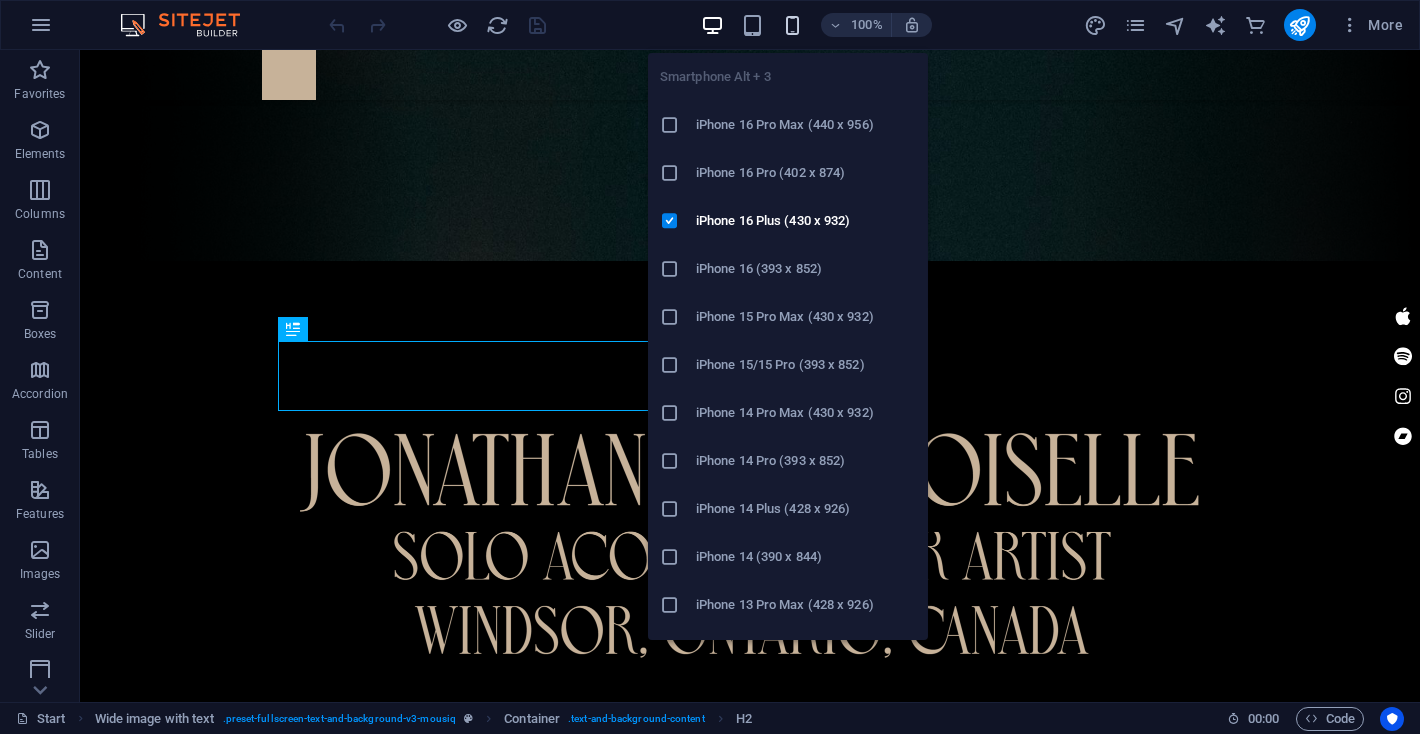 click at bounding box center (792, 25) 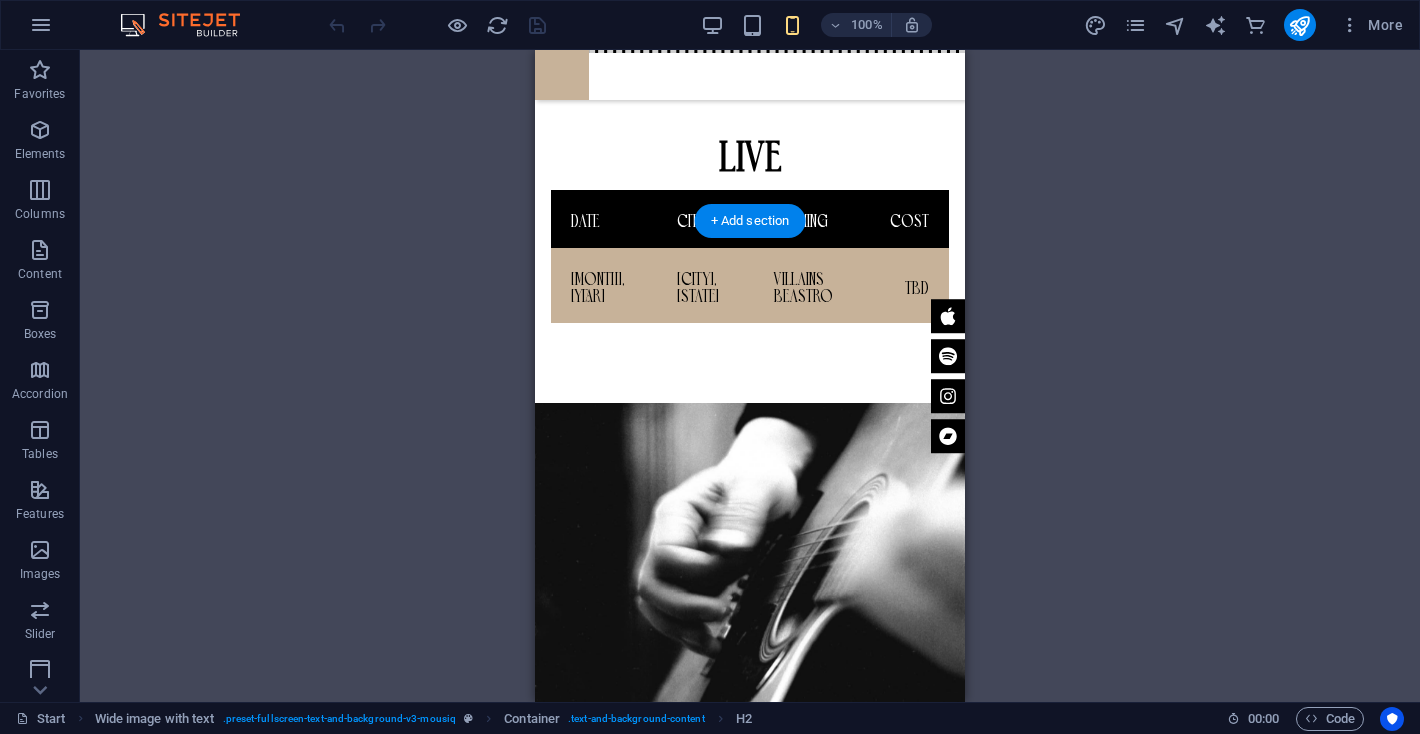 scroll, scrollTop: 2916, scrollLeft: 0, axis: vertical 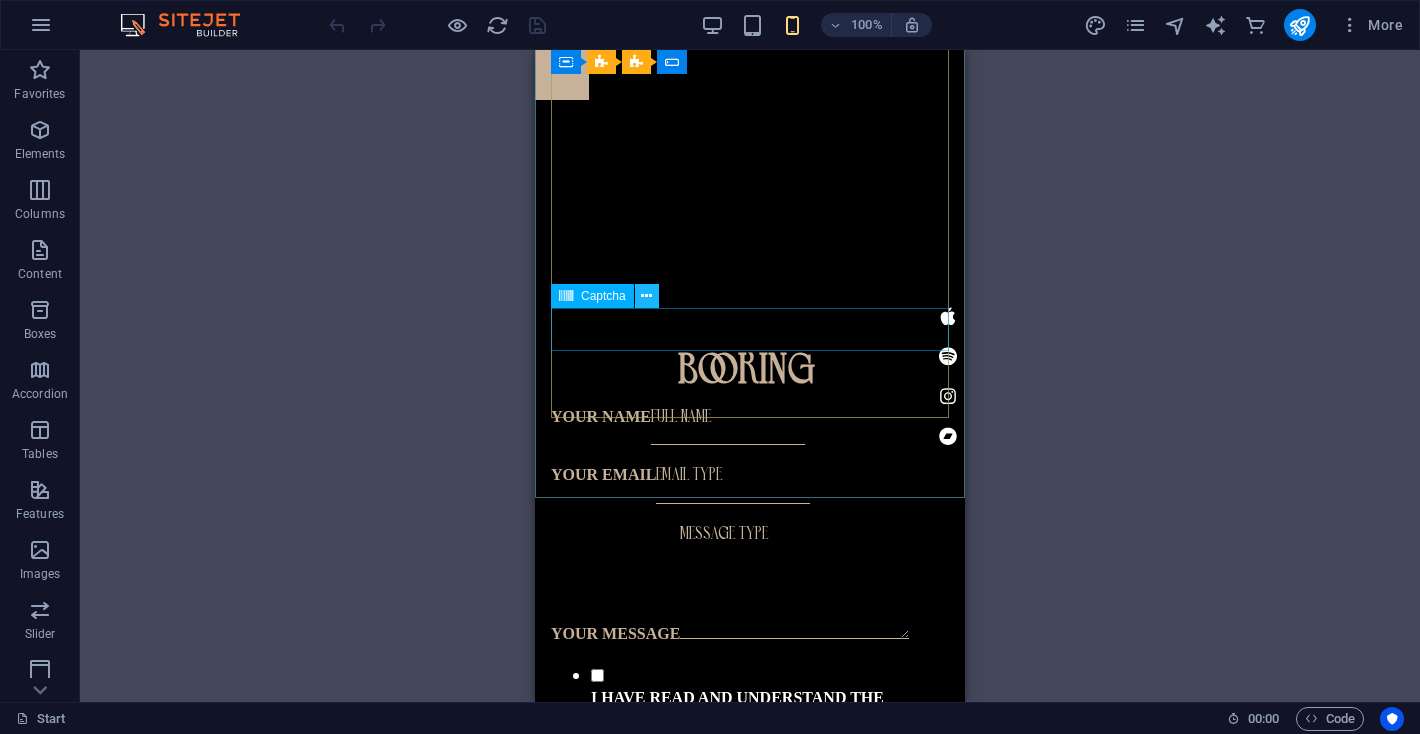 click at bounding box center (646, 296) 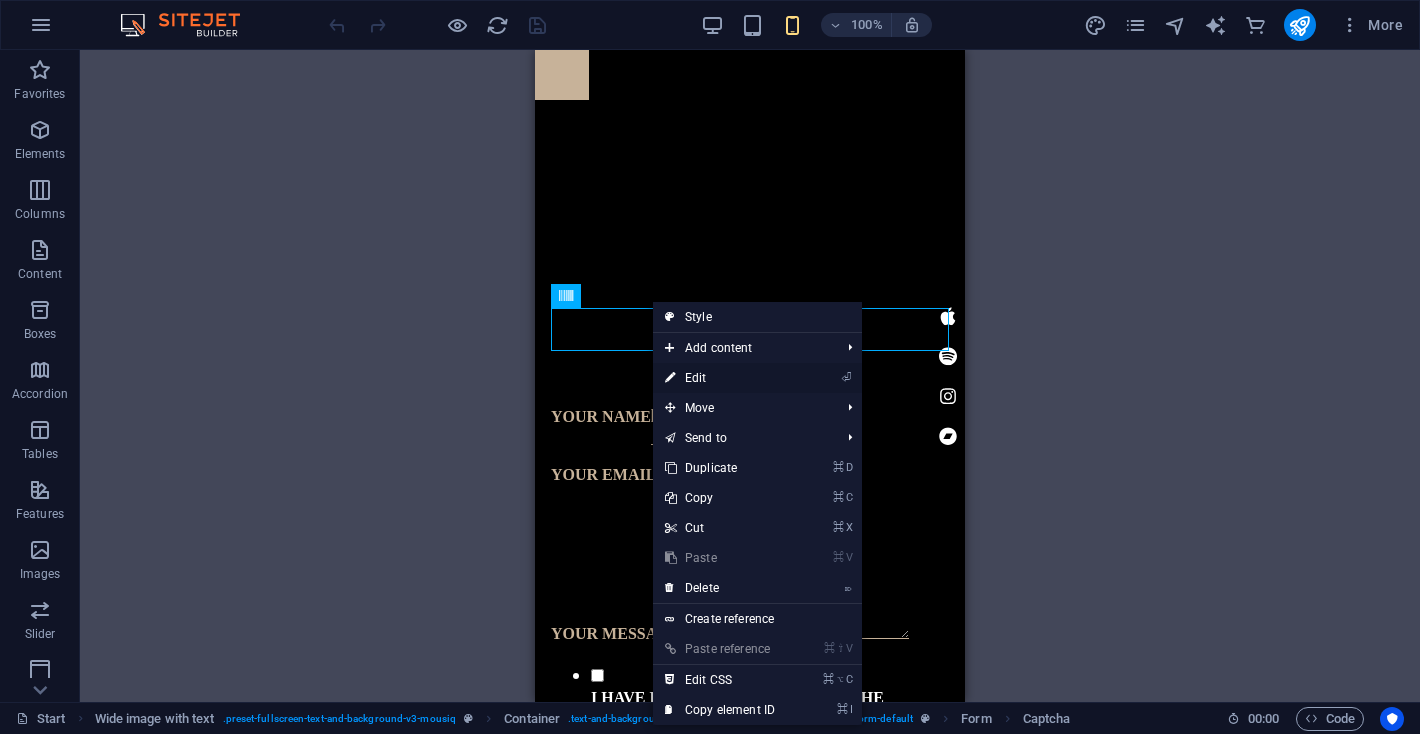 click on "⏎  Edit" at bounding box center [720, 378] 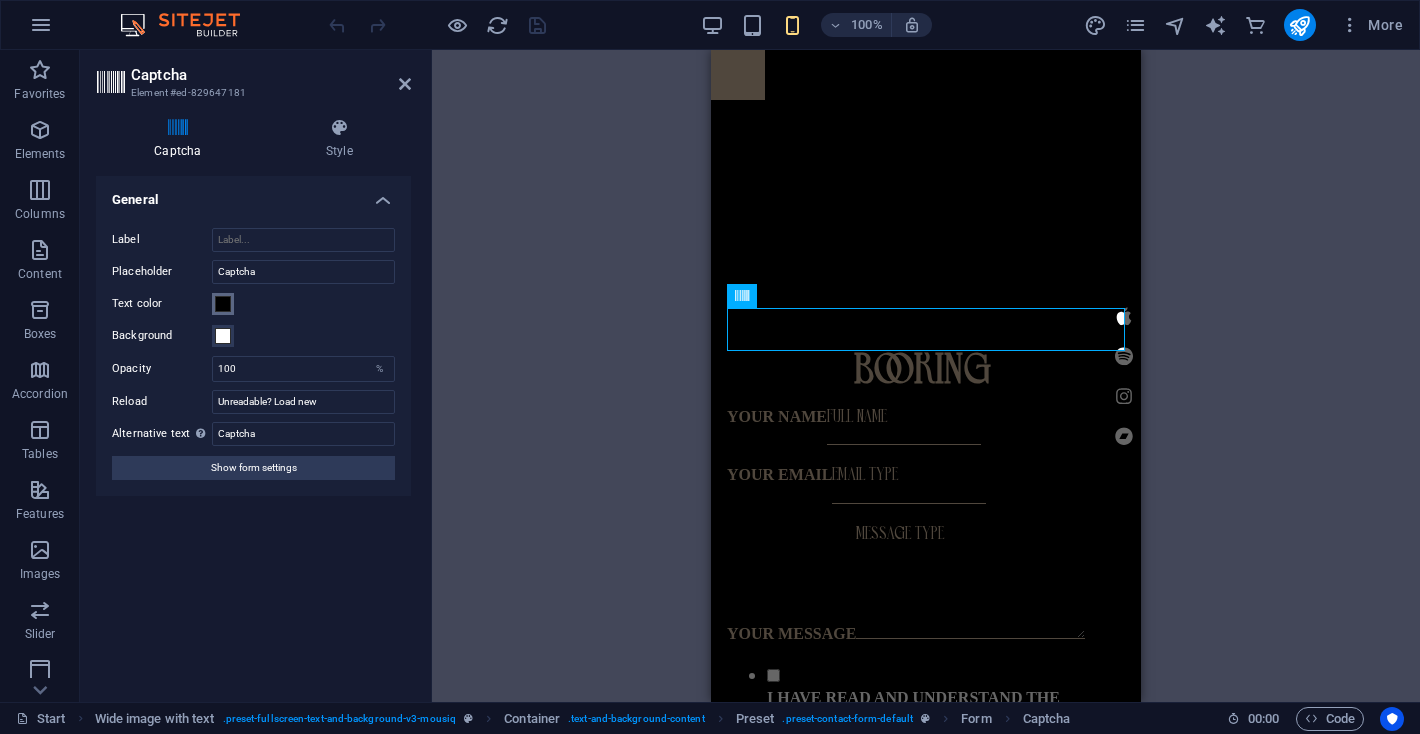 click at bounding box center (223, 304) 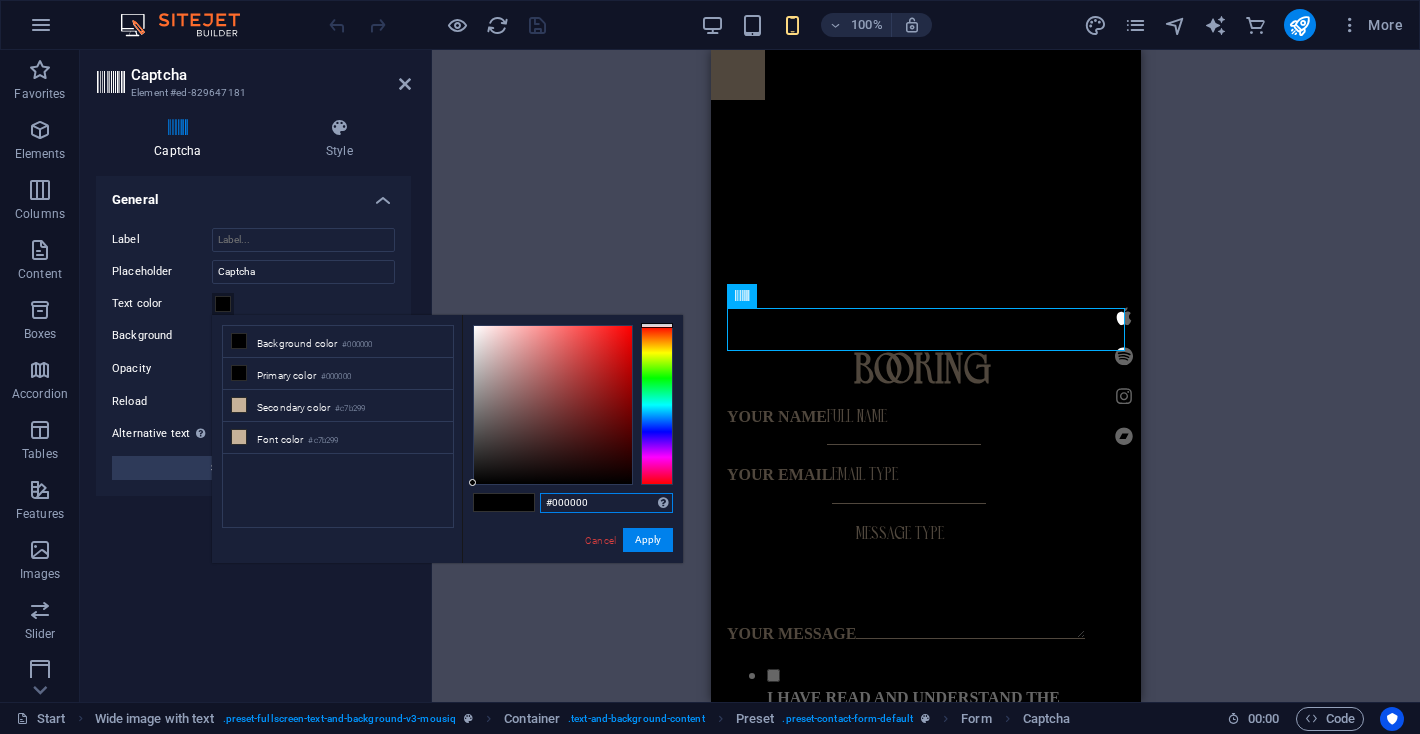 click on "#000000" at bounding box center [606, 503] 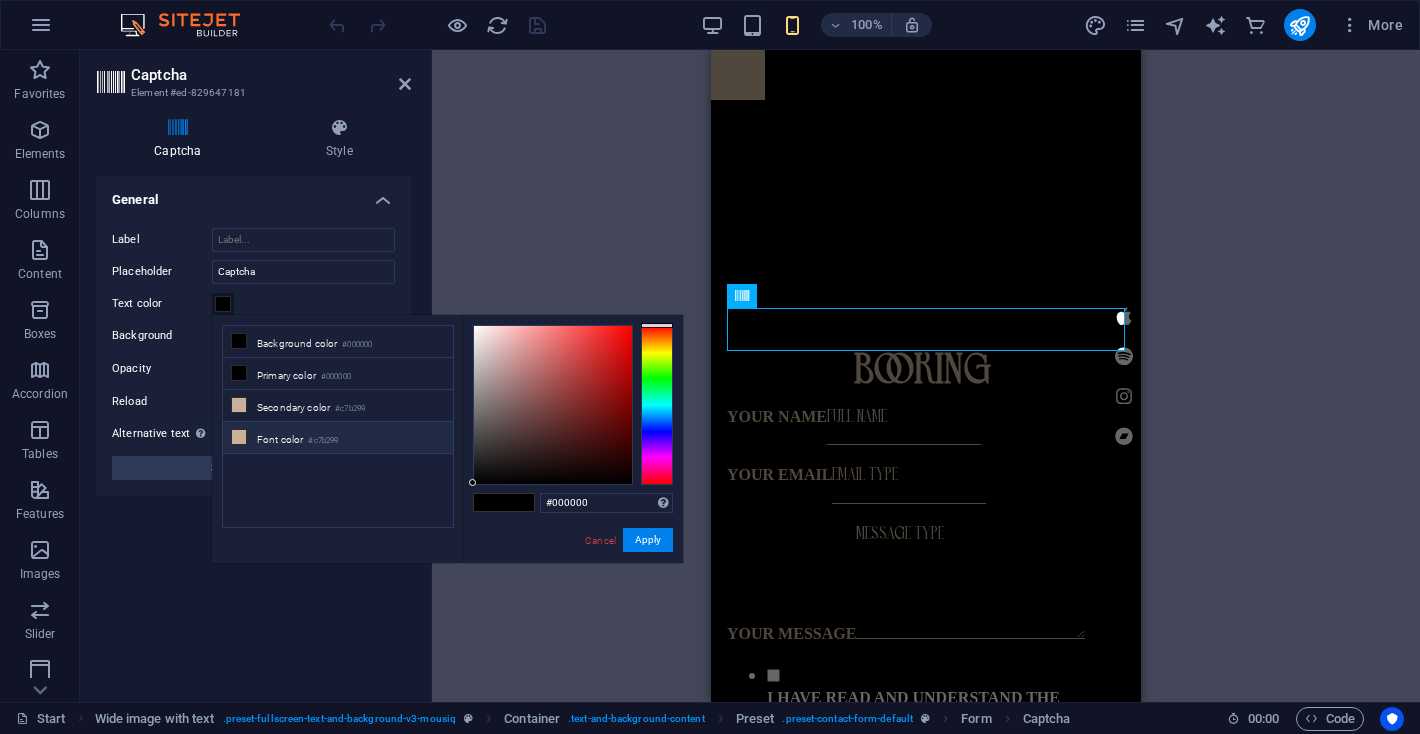 click on "Font color
#c7b299" at bounding box center [338, 438] 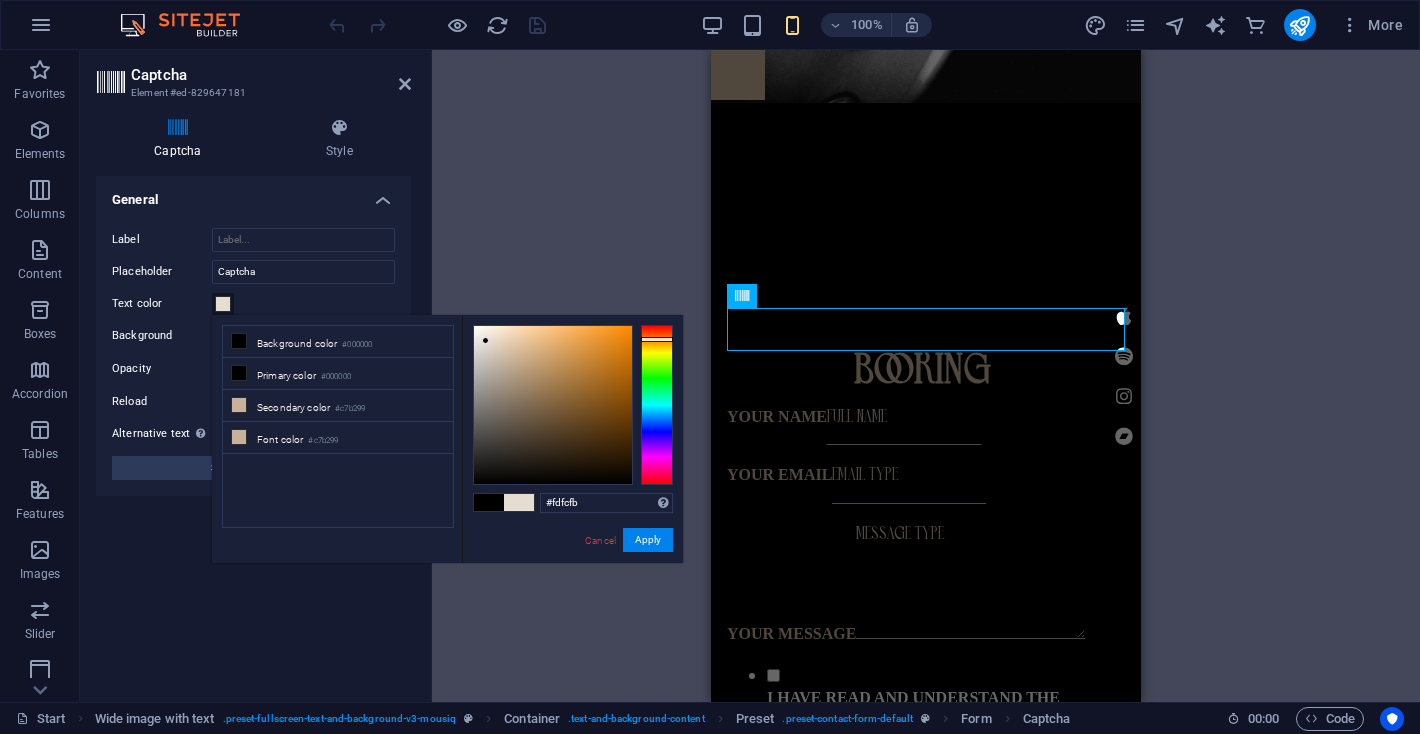 type on "#ffffff" 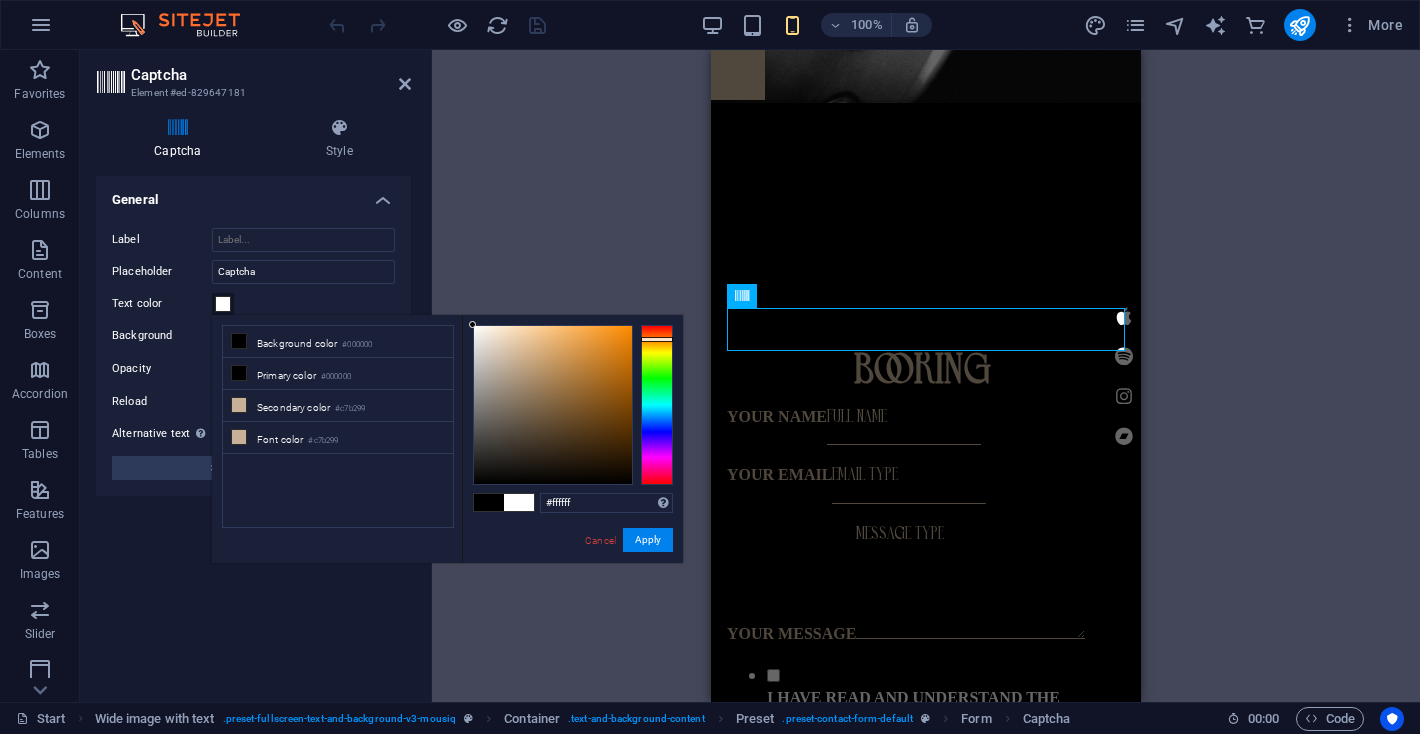 drag, startPoint x: 510, startPoint y: 360, endPoint x: 408, endPoint y: 224, distance: 170 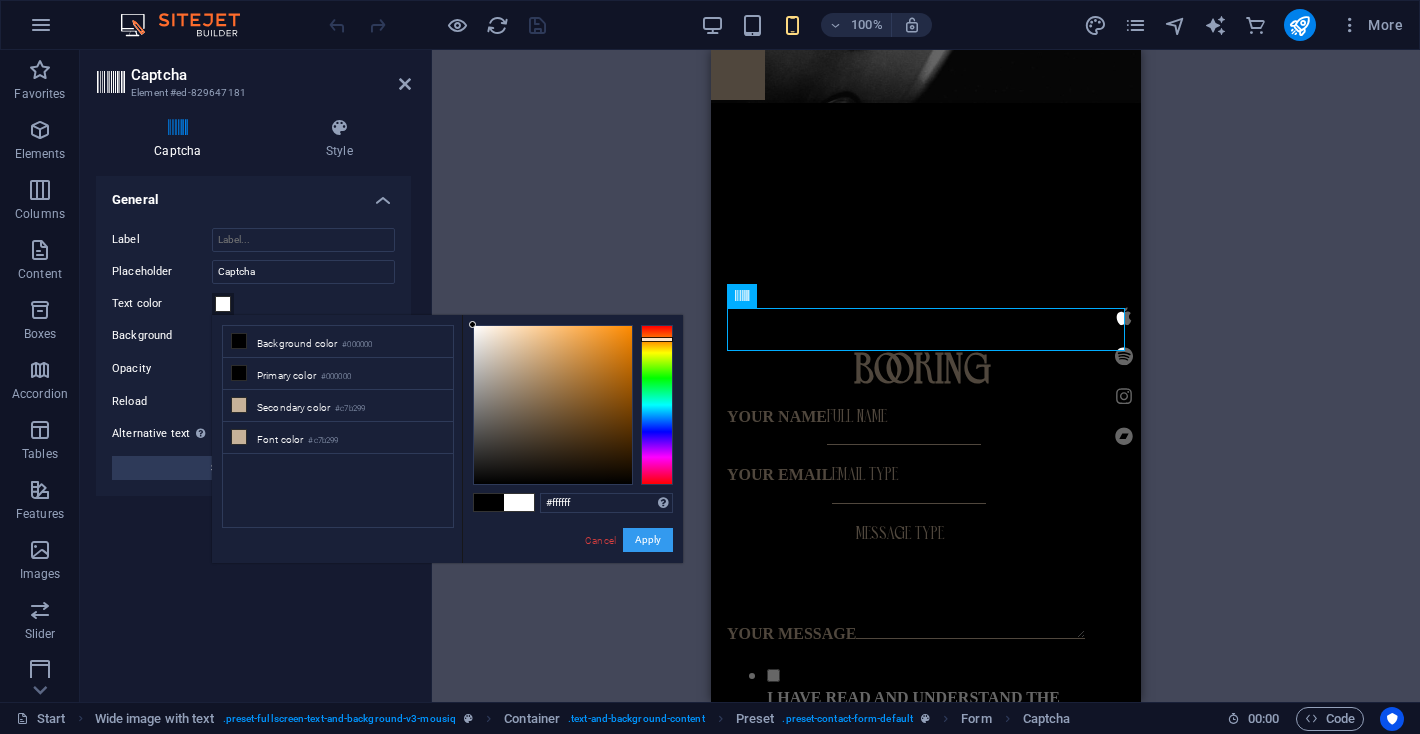 click on "Apply" at bounding box center [648, 540] 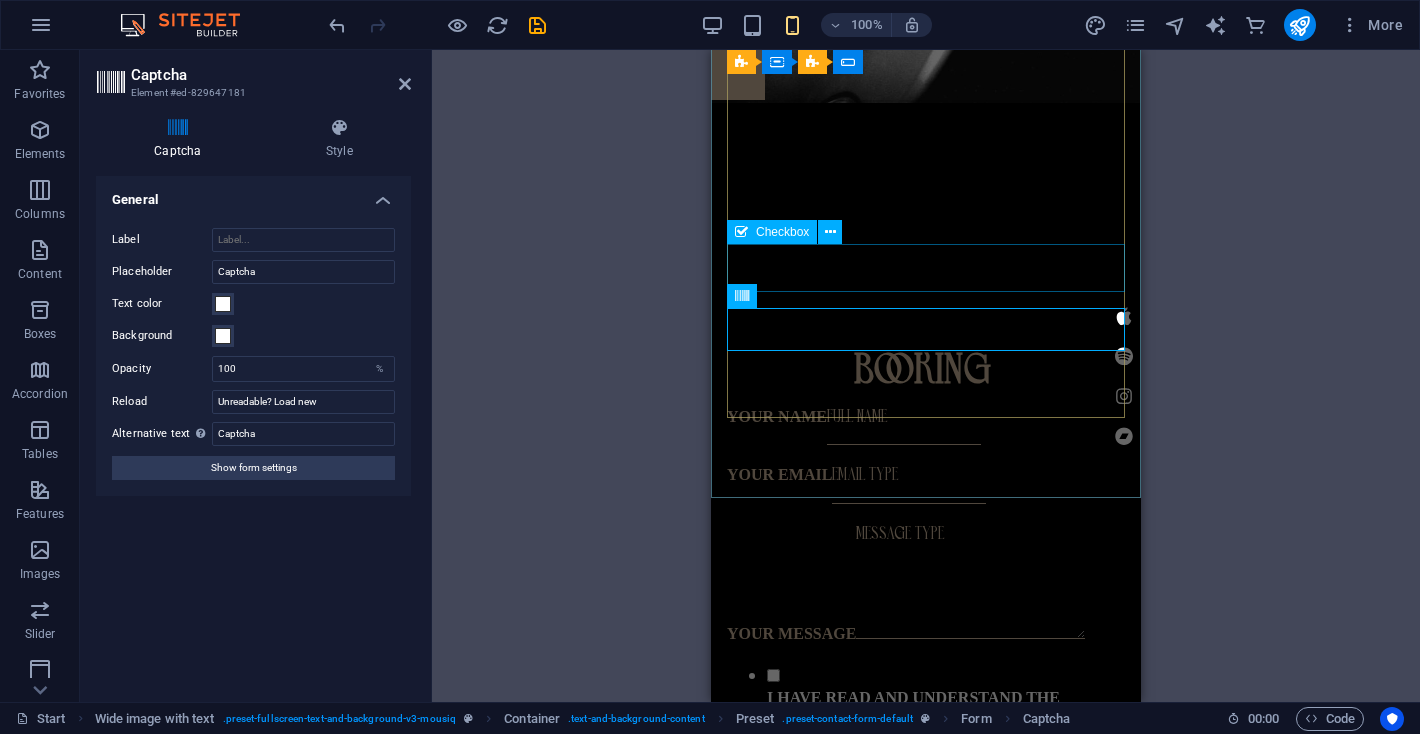 click on "I have read and understand the privacy policy." at bounding box center [926, 698] 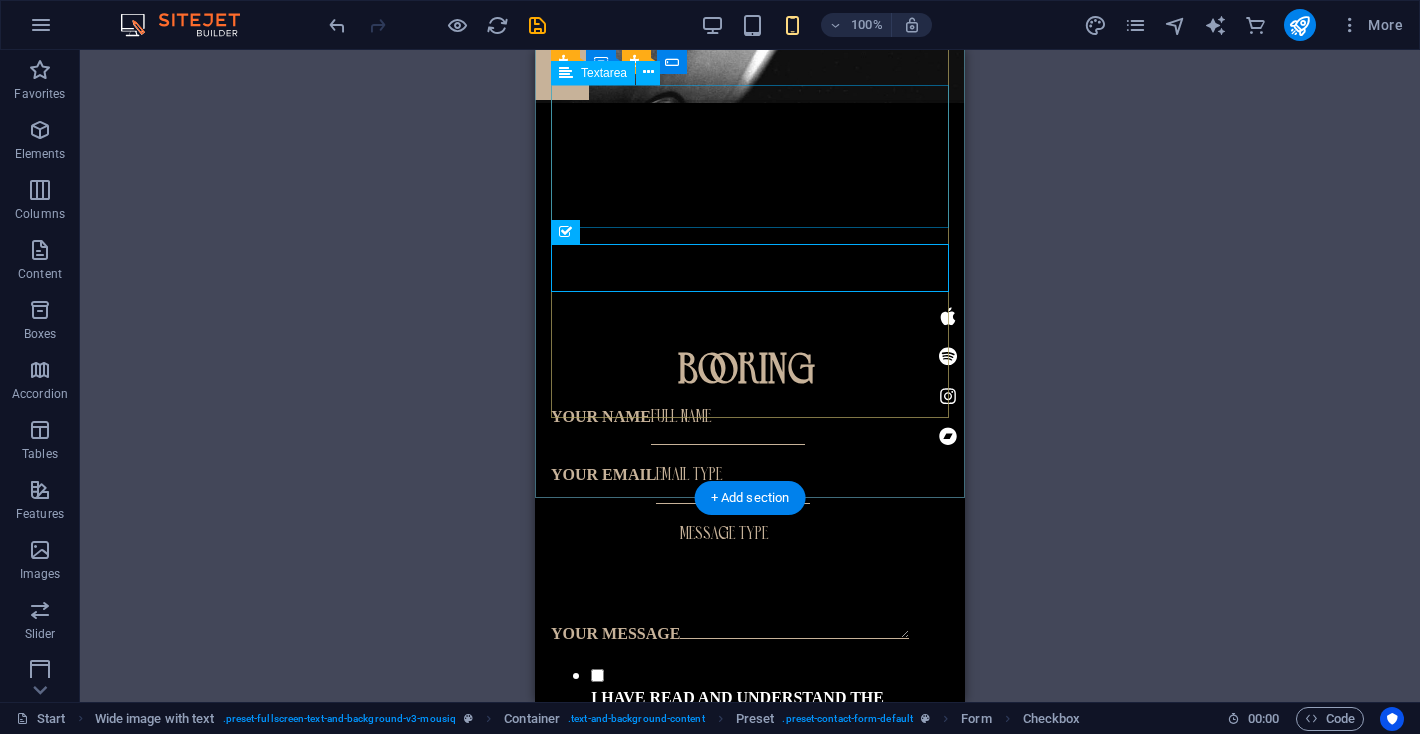 click on "Your Name Your Email Your Message   I have read and understand the privacy policy. Unreadable? Load new Submit" at bounding box center (750, 632) 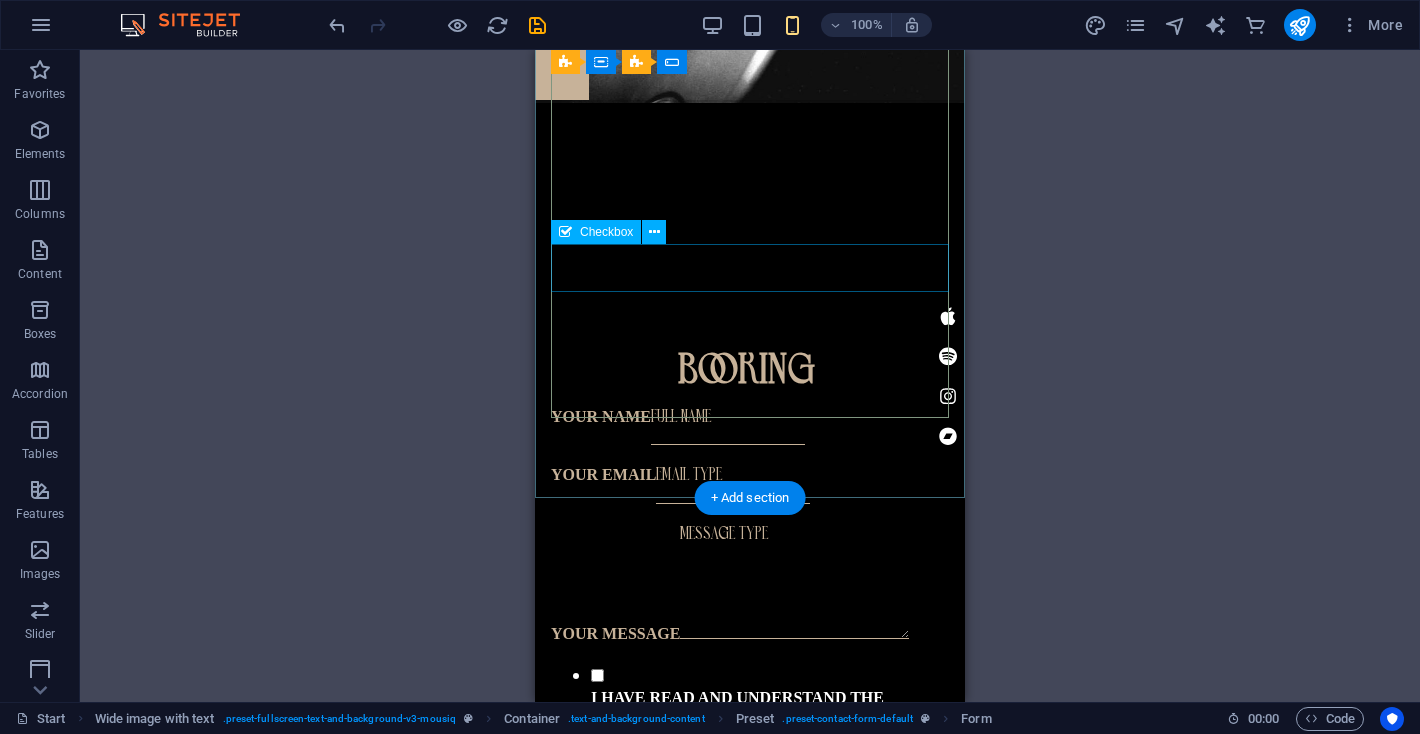 click on "I have read and understand the privacy policy." at bounding box center (750, 698) 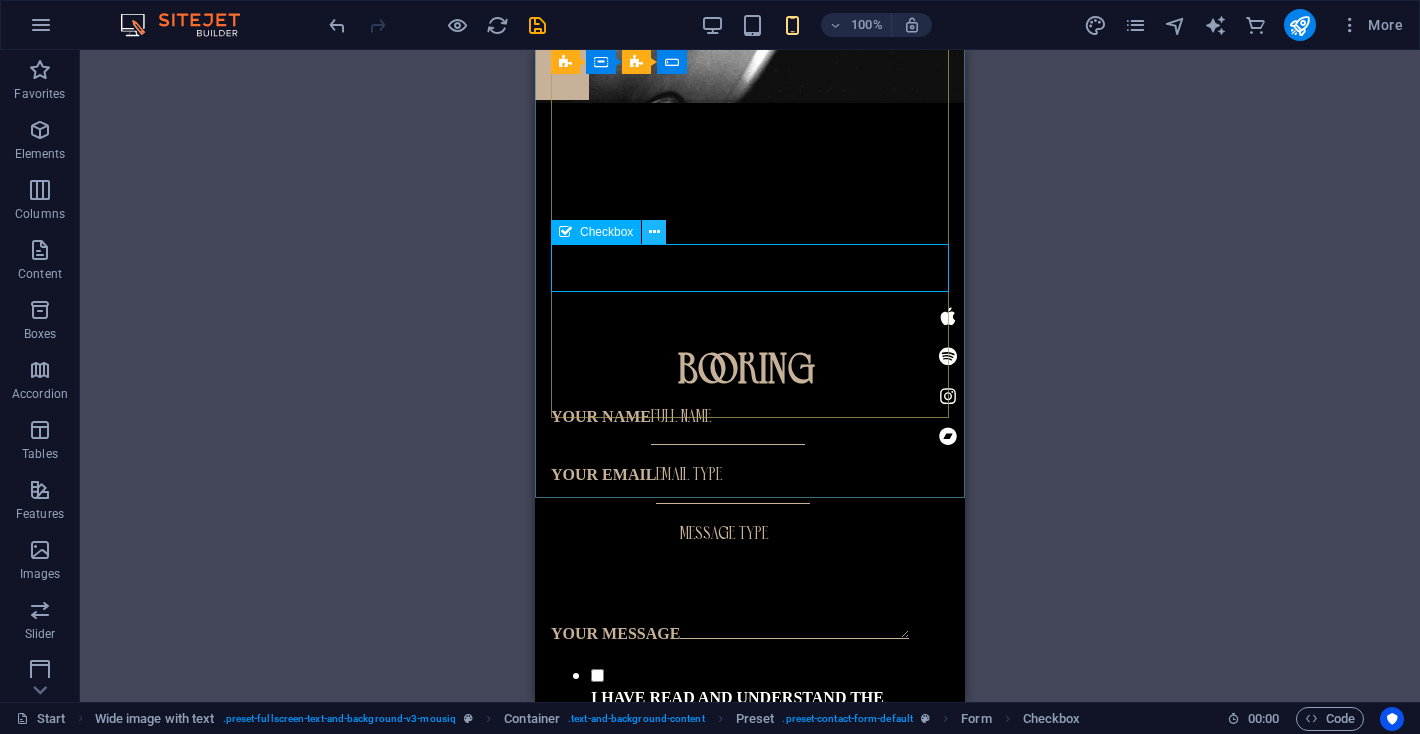 click at bounding box center [654, 232] 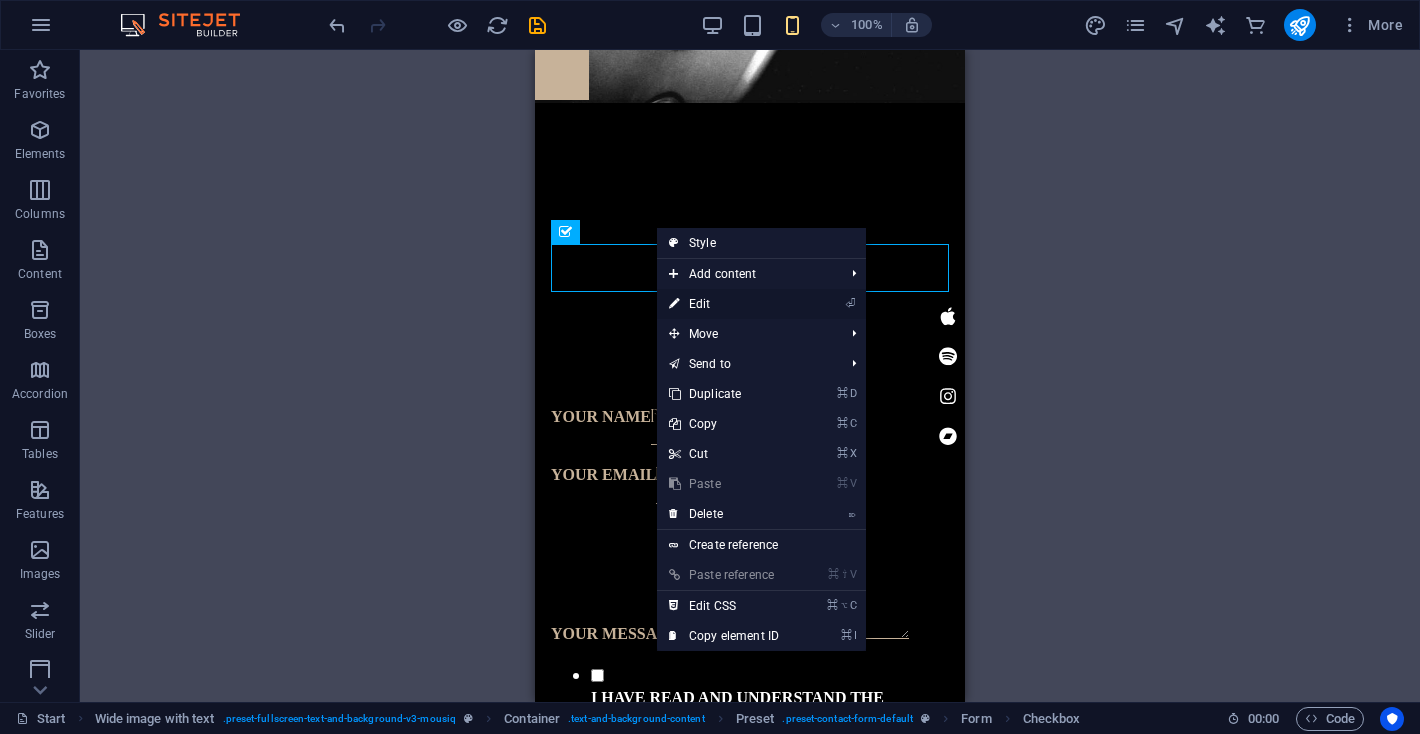 click on "⏎  Edit" at bounding box center (724, 304) 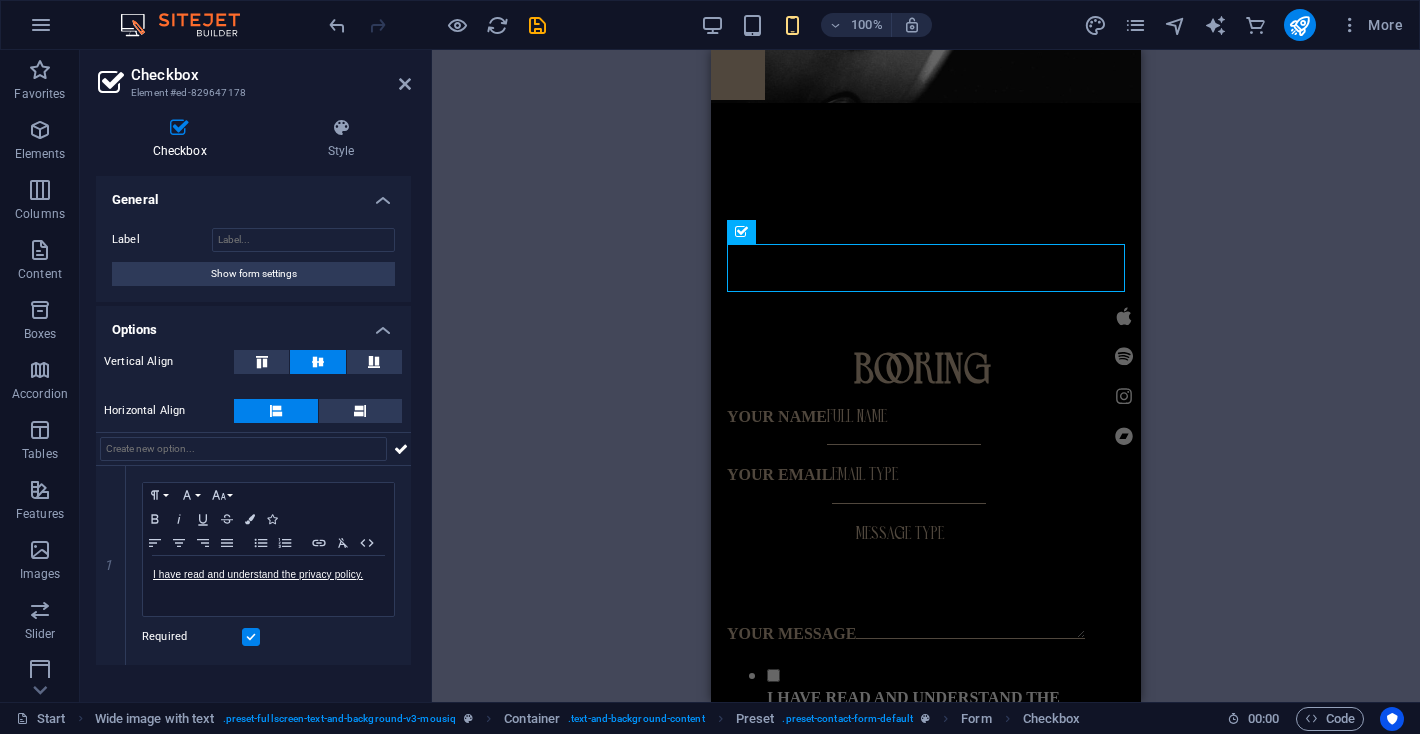 click on "H2   Wide image with text   Container   Banner   Container   Banner   Placeholder   Container   Scroll indicator   Container   Menu Bar   Spacer   Text   Container   Placeholder   Wide image with text   Wide image with text   Container   Container   Placeholder   Wide image with text   Wide image with text   Container   Wide image with text   Container   Input   Container   Wide image with text   Preset   Preset   Container   Wide image with text   Form   Textarea   Captcha   Form button   Text   Preset   Preset   Container   Container   Checkbox" at bounding box center [926, 376] 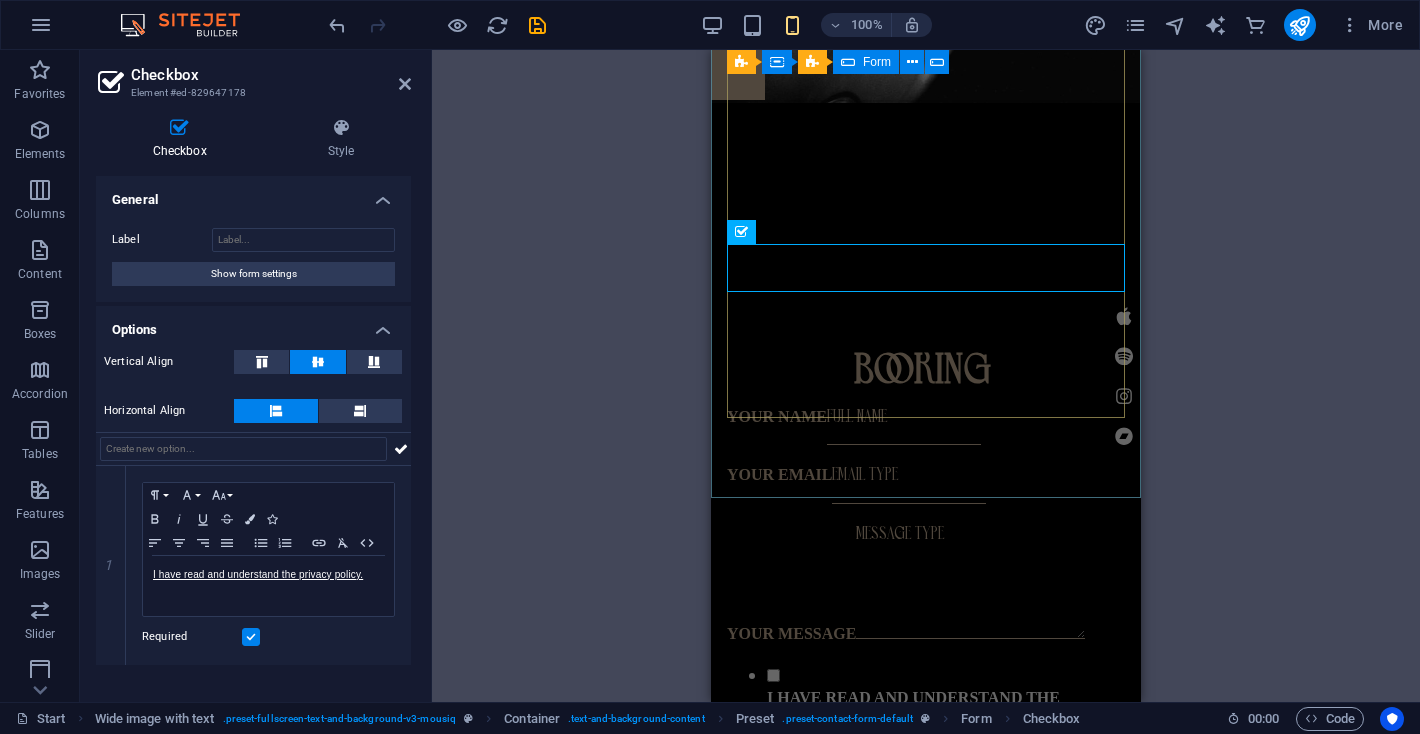 click on "Submit" at bounding box center [926, 839] 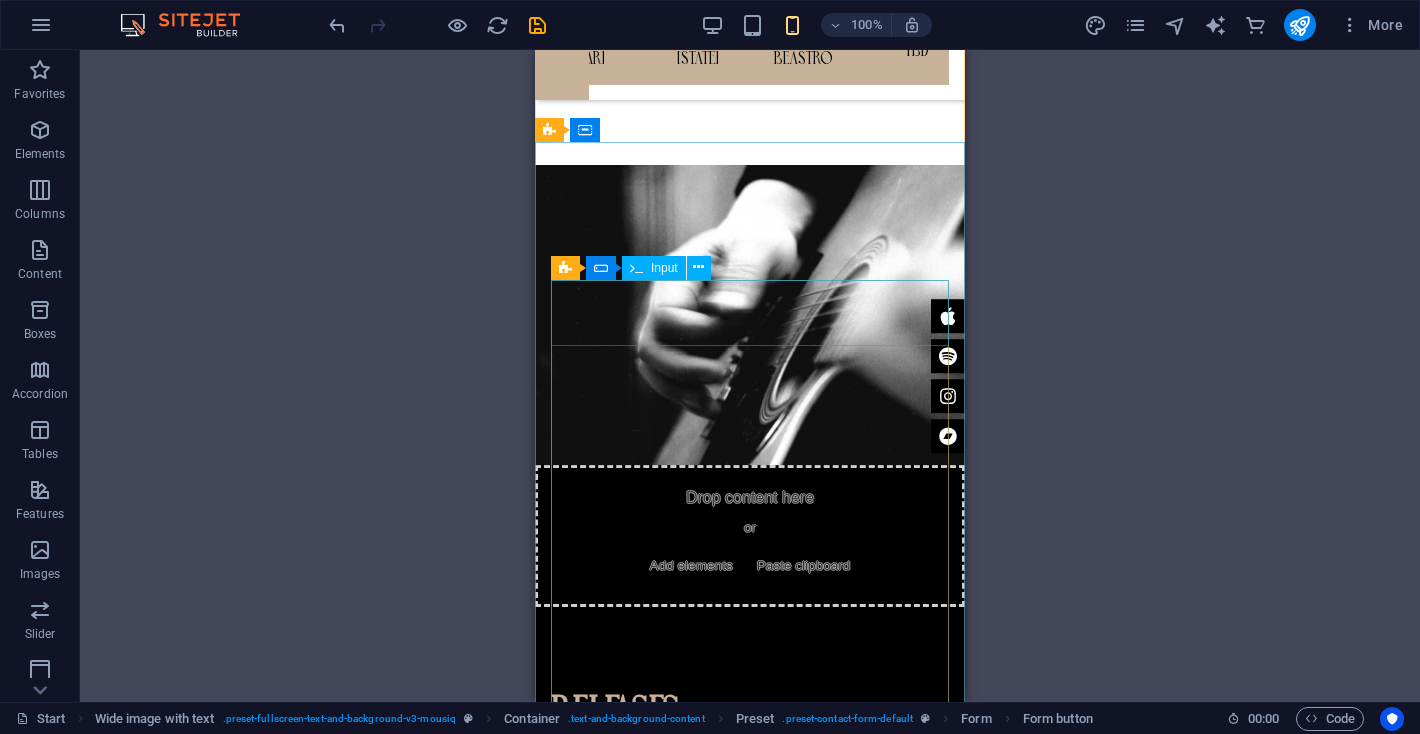 scroll, scrollTop: 2916, scrollLeft: 0, axis: vertical 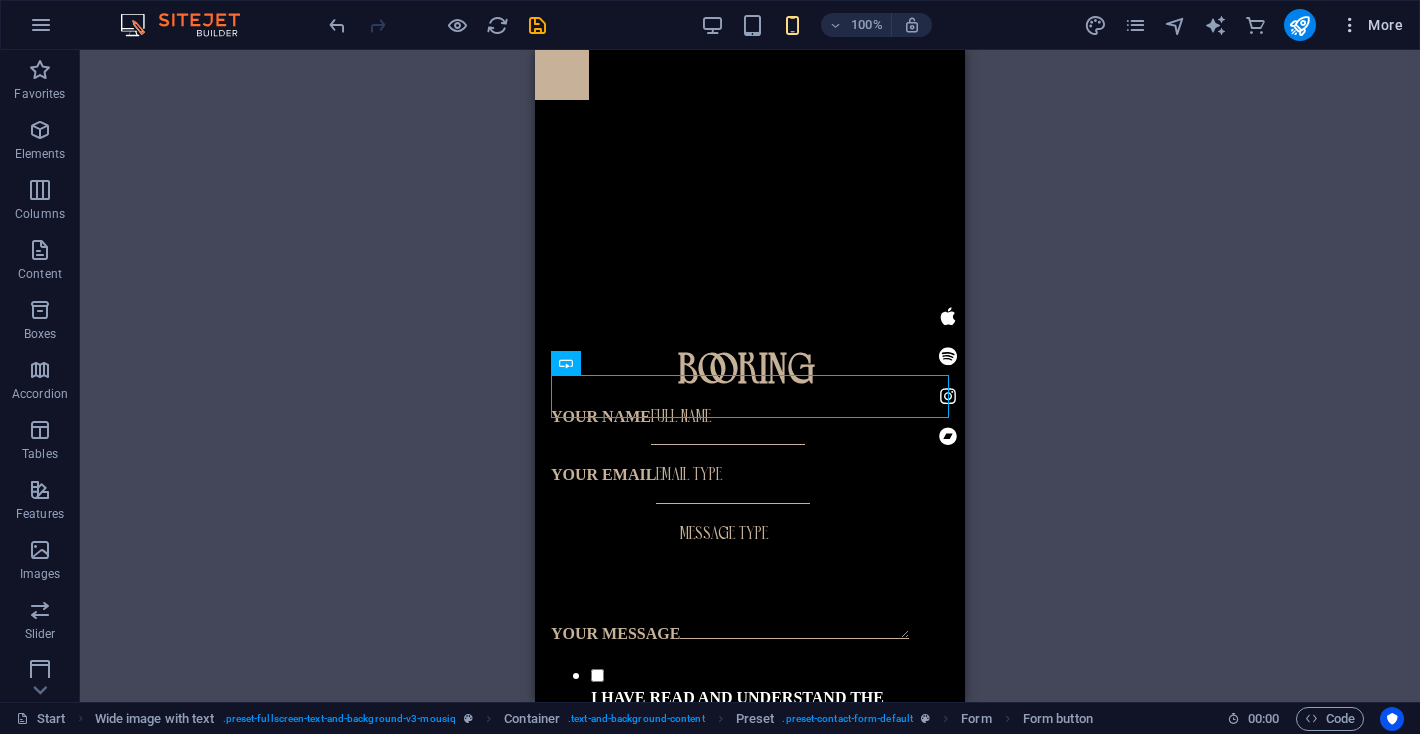 click at bounding box center [1350, 25] 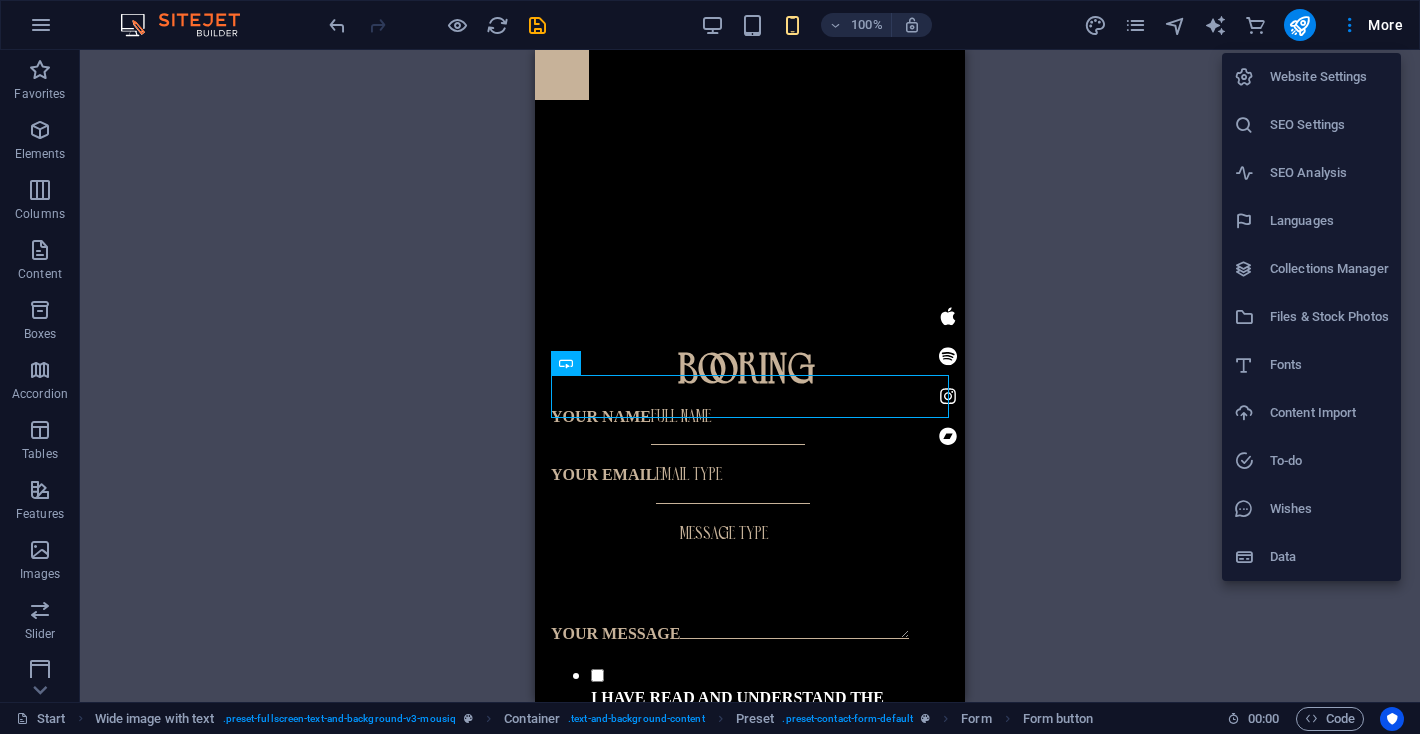 click at bounding box center [710, 367] 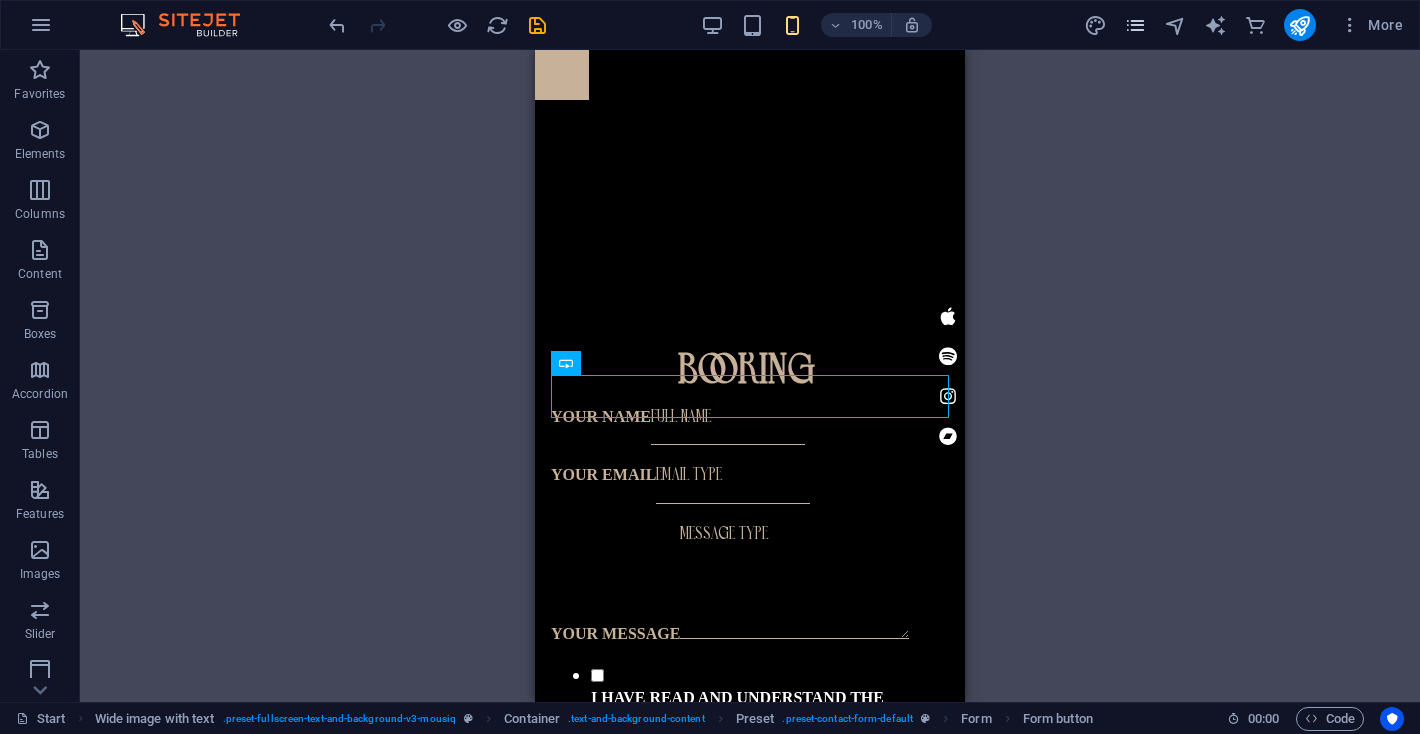 click at bounding box center (1135, 25) 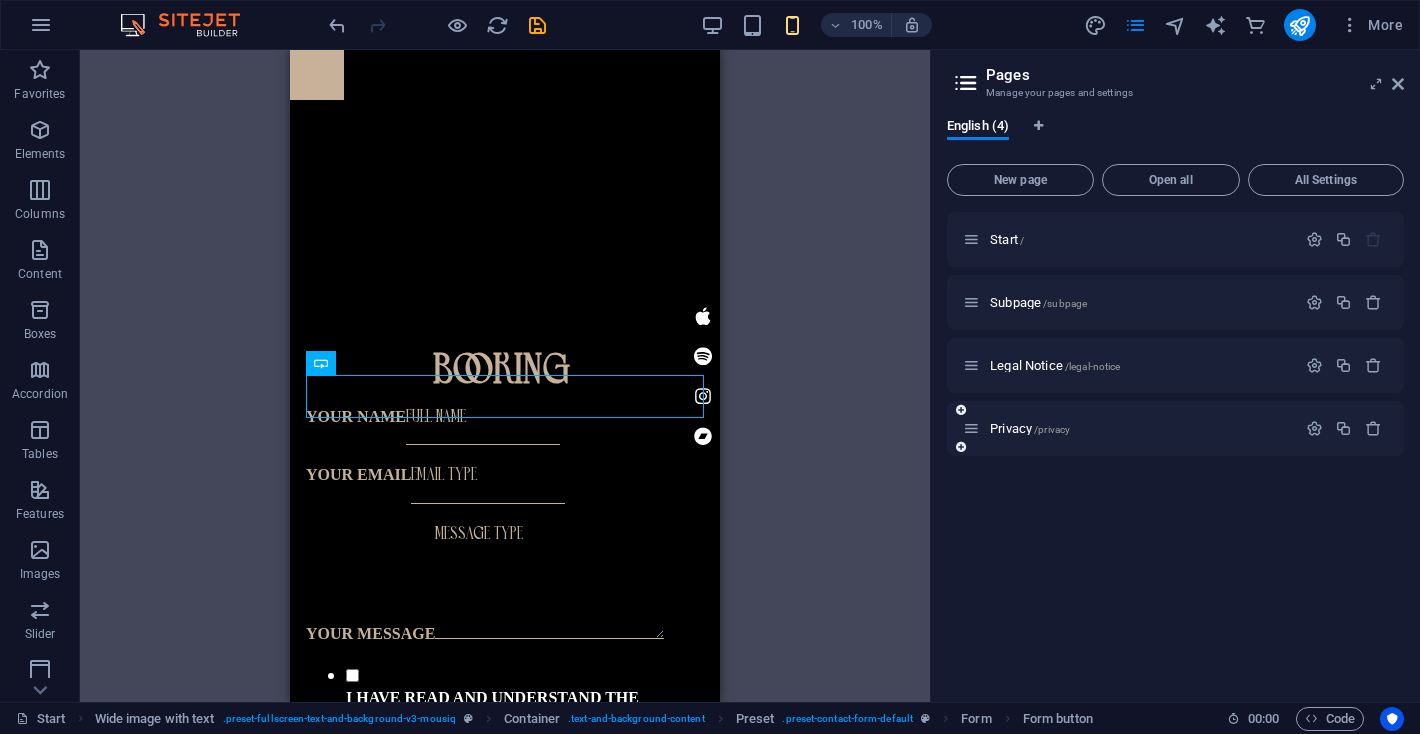 click at bounding box center (971, 428) 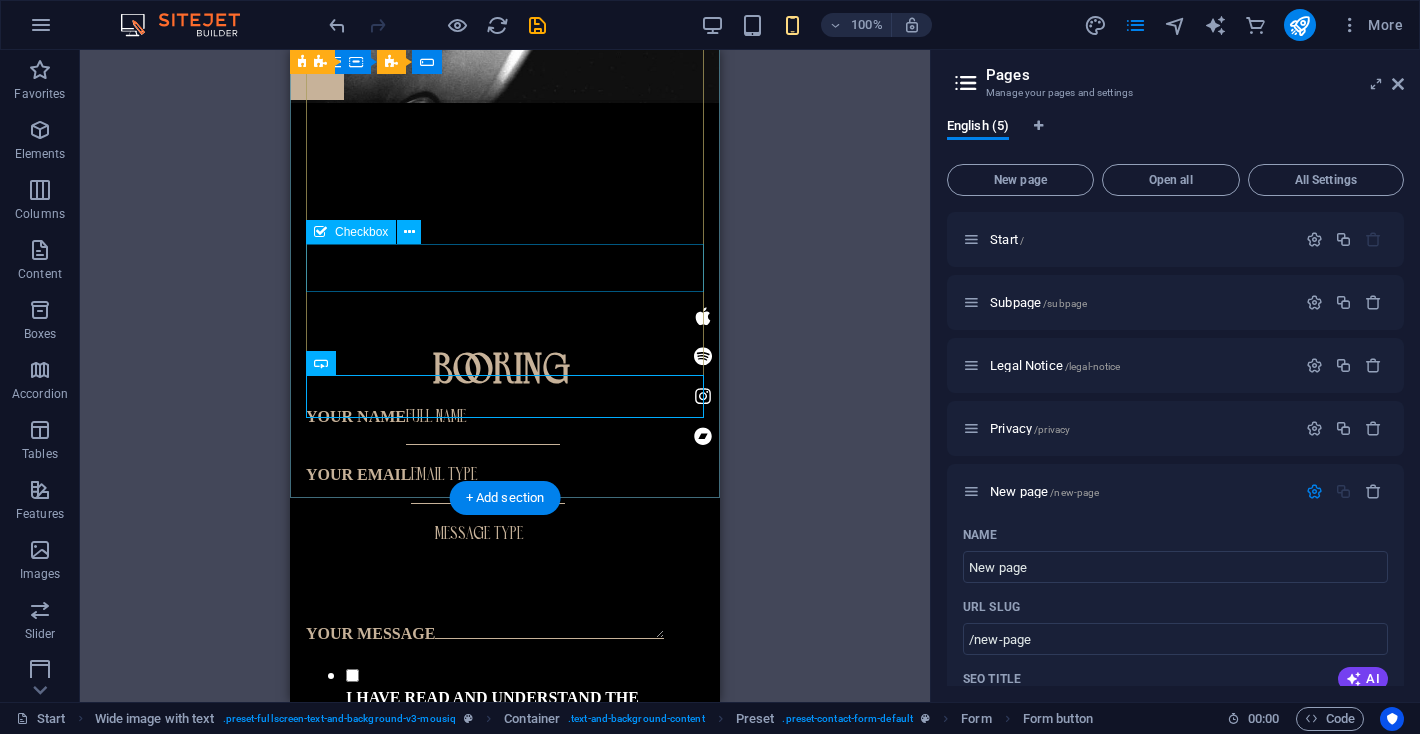 click on "I have read and understand the privacy policy." at bounding box center (505, 698) 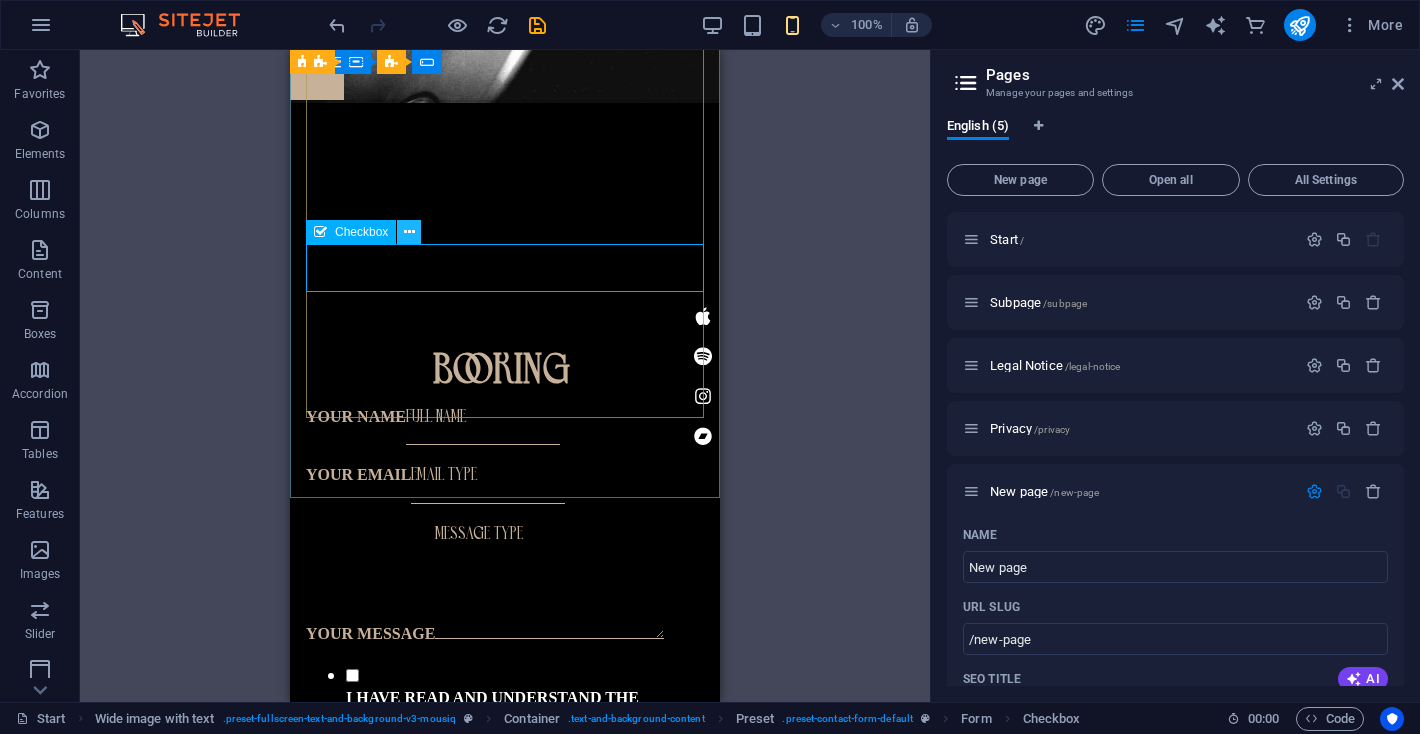 click at bounding box center [409, 232] 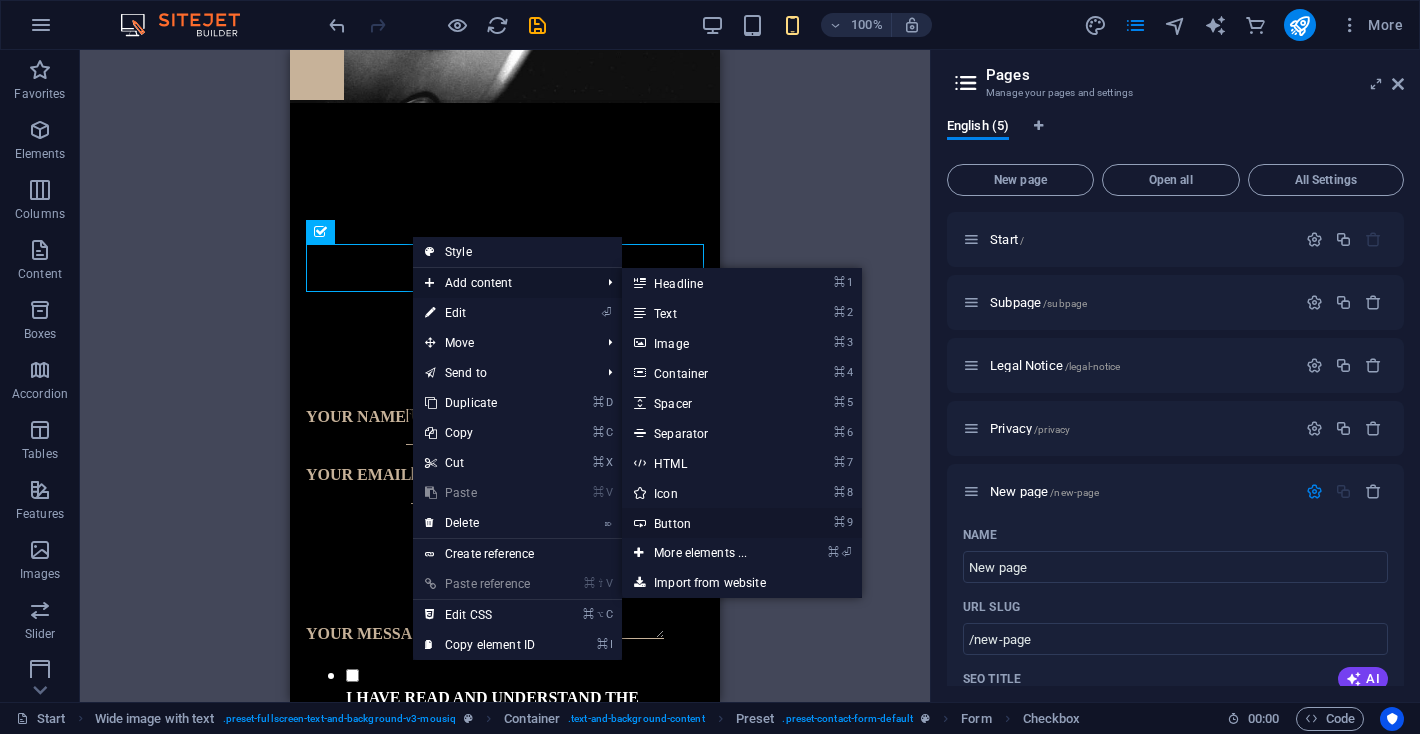 click on "⌘ 9  Button" at bounding box center (704, 523) 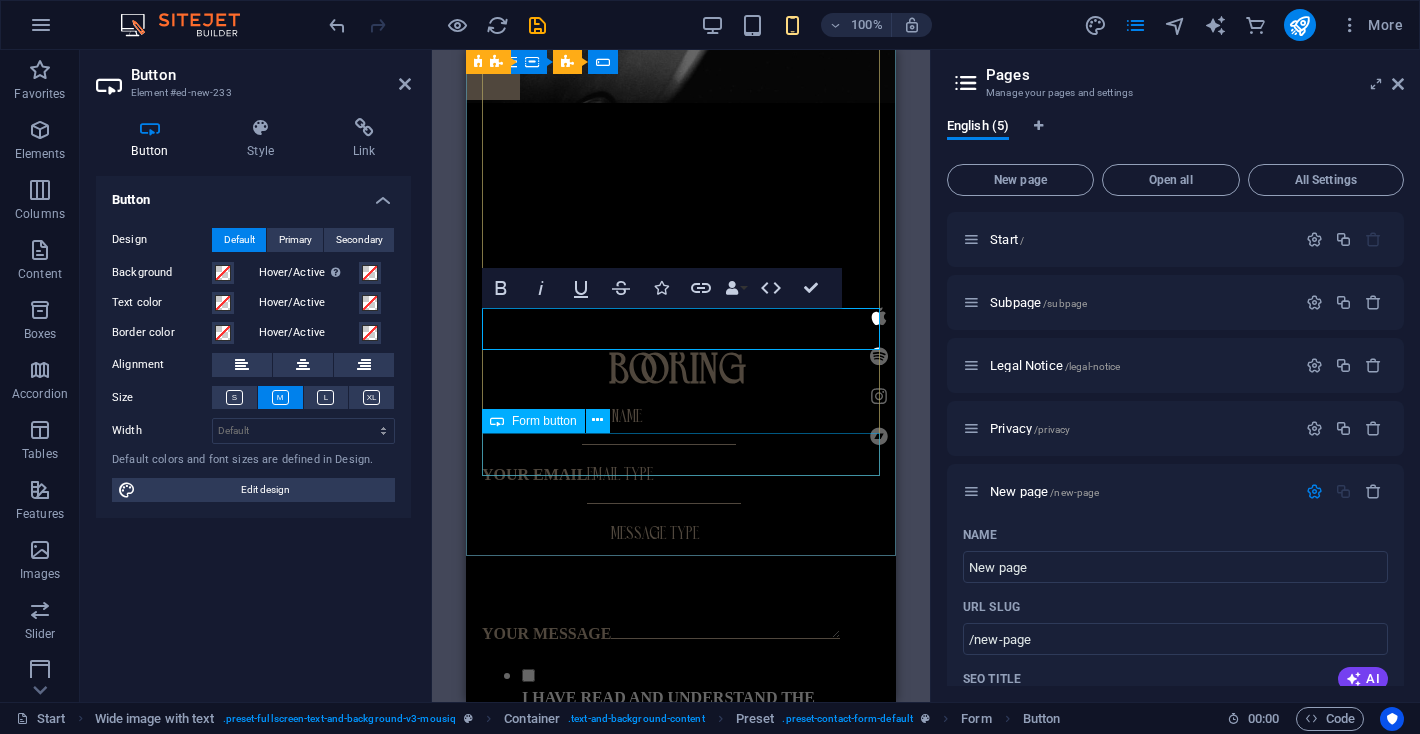 click on "Form button" at bounding box center [544, 421] 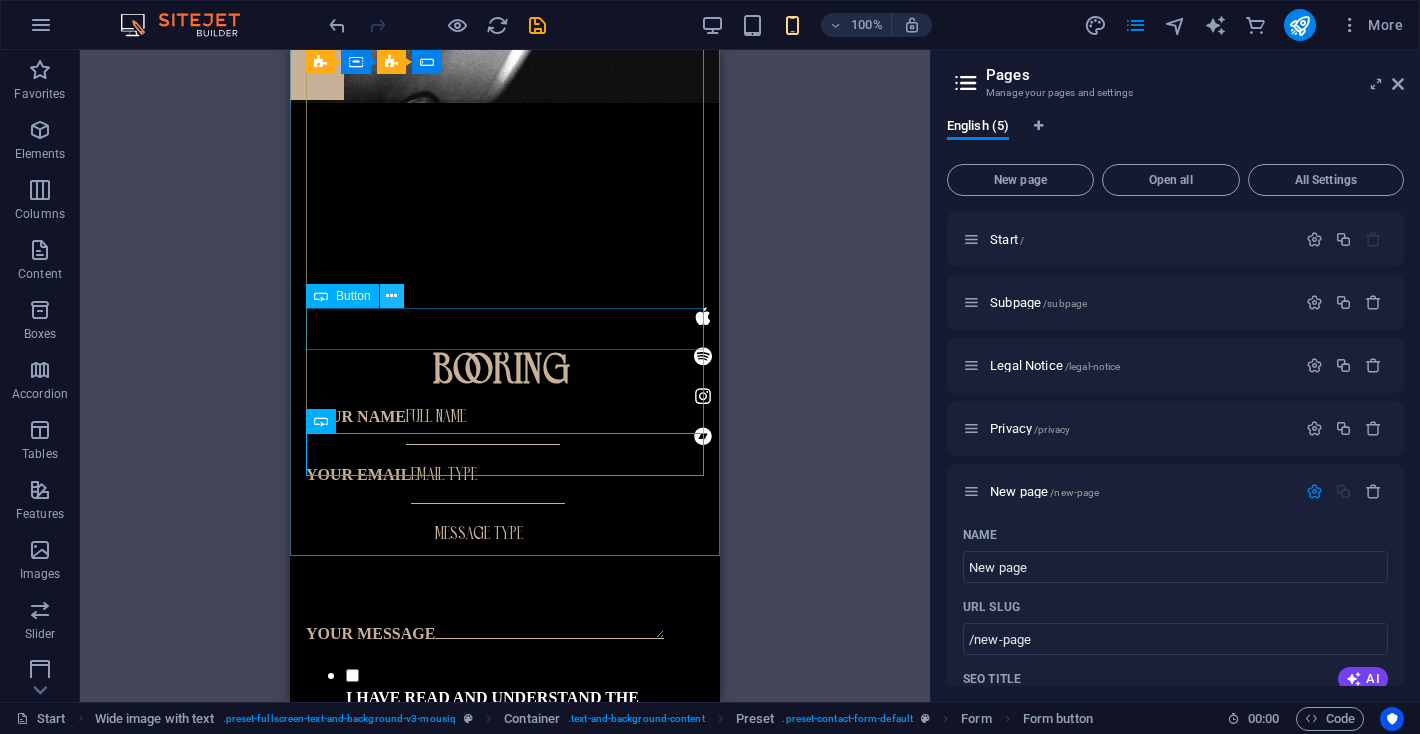 click at bounding box center [391, 296] 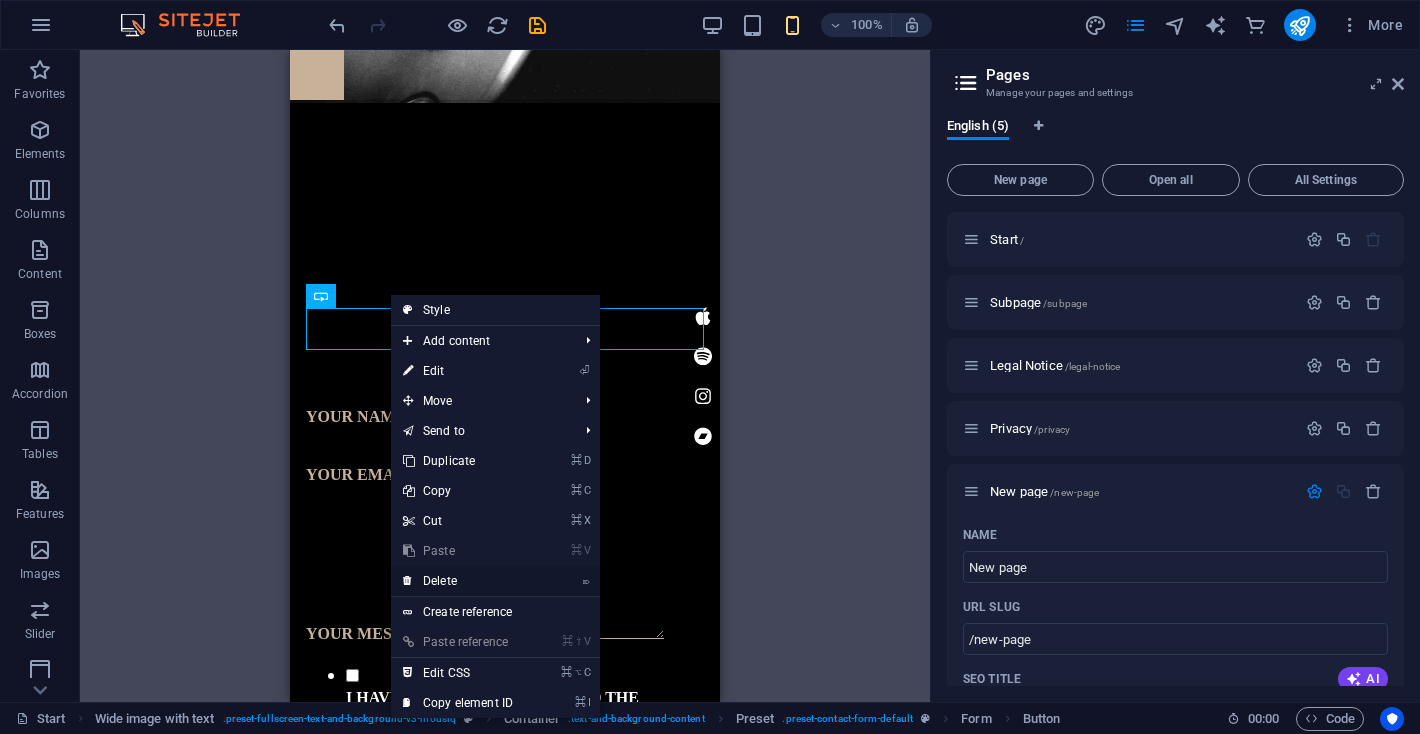 click on "⌦  Delete" at bounding box center (458, 581) 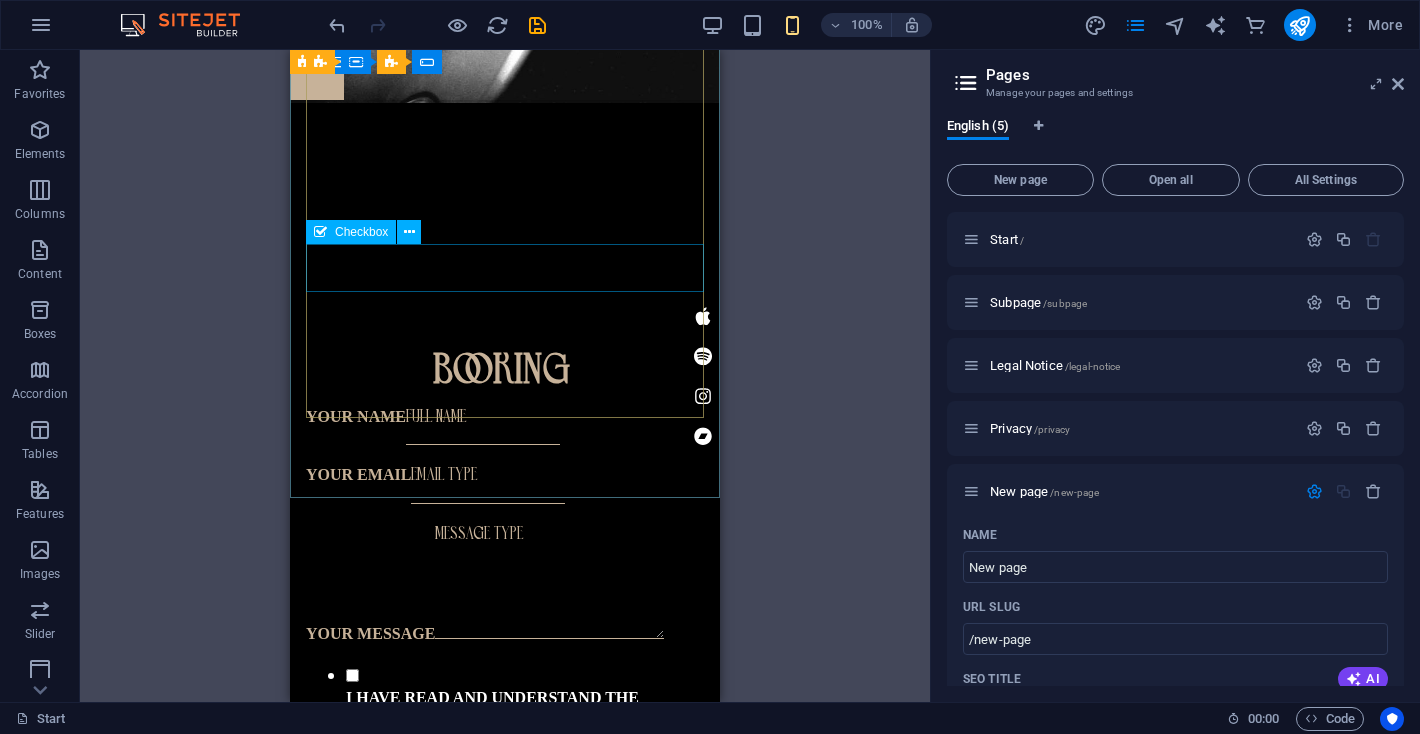 click on "Checkbox" at bounding box center [361, 232] 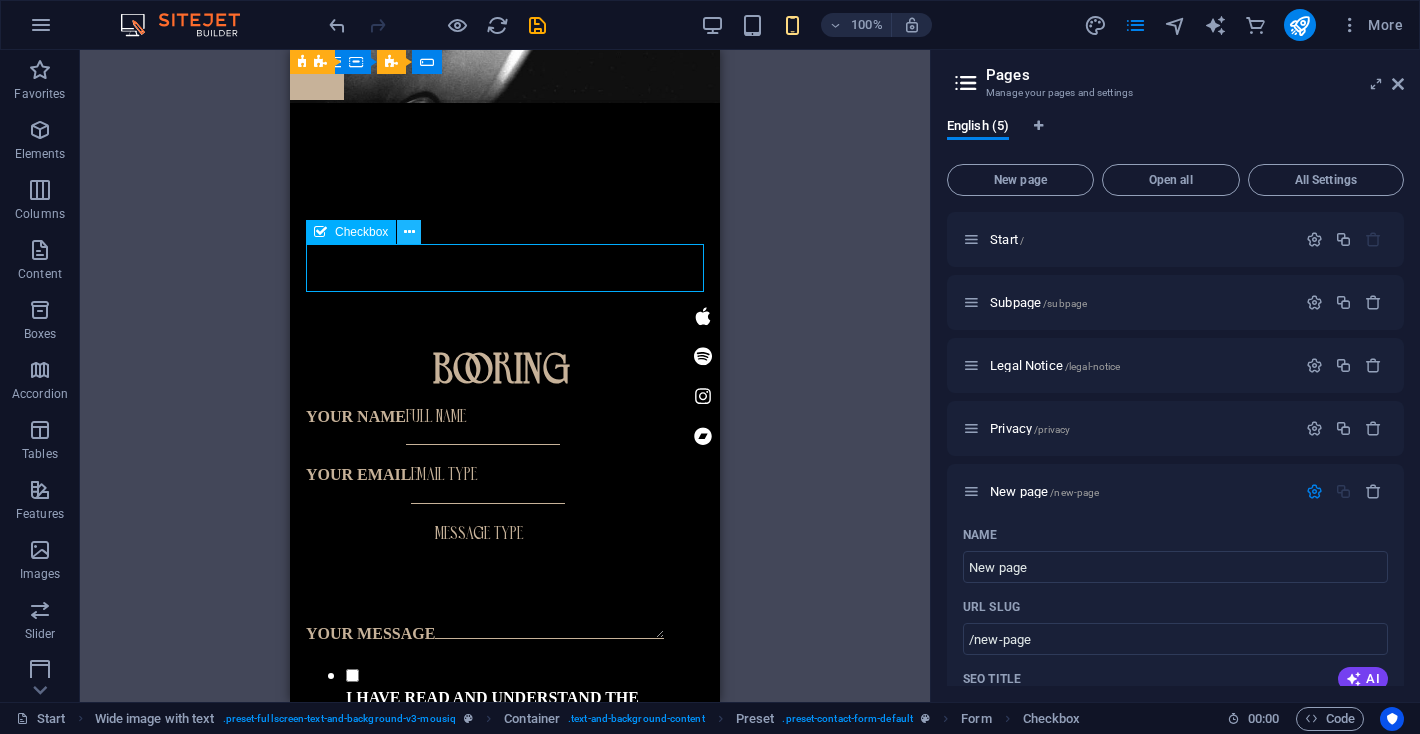 click at bounding box center (409, 232) 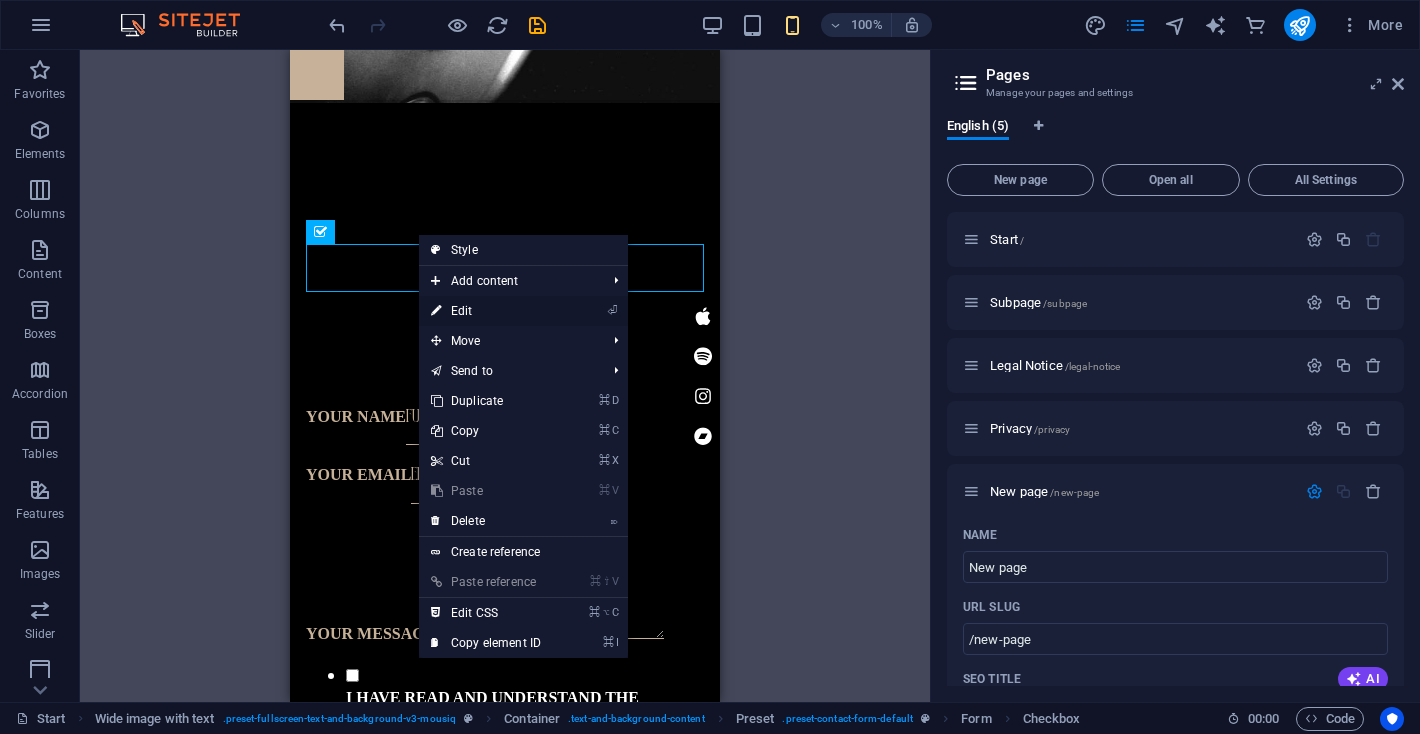 click on "⏎  Edit" at bounding box center (486, 311) 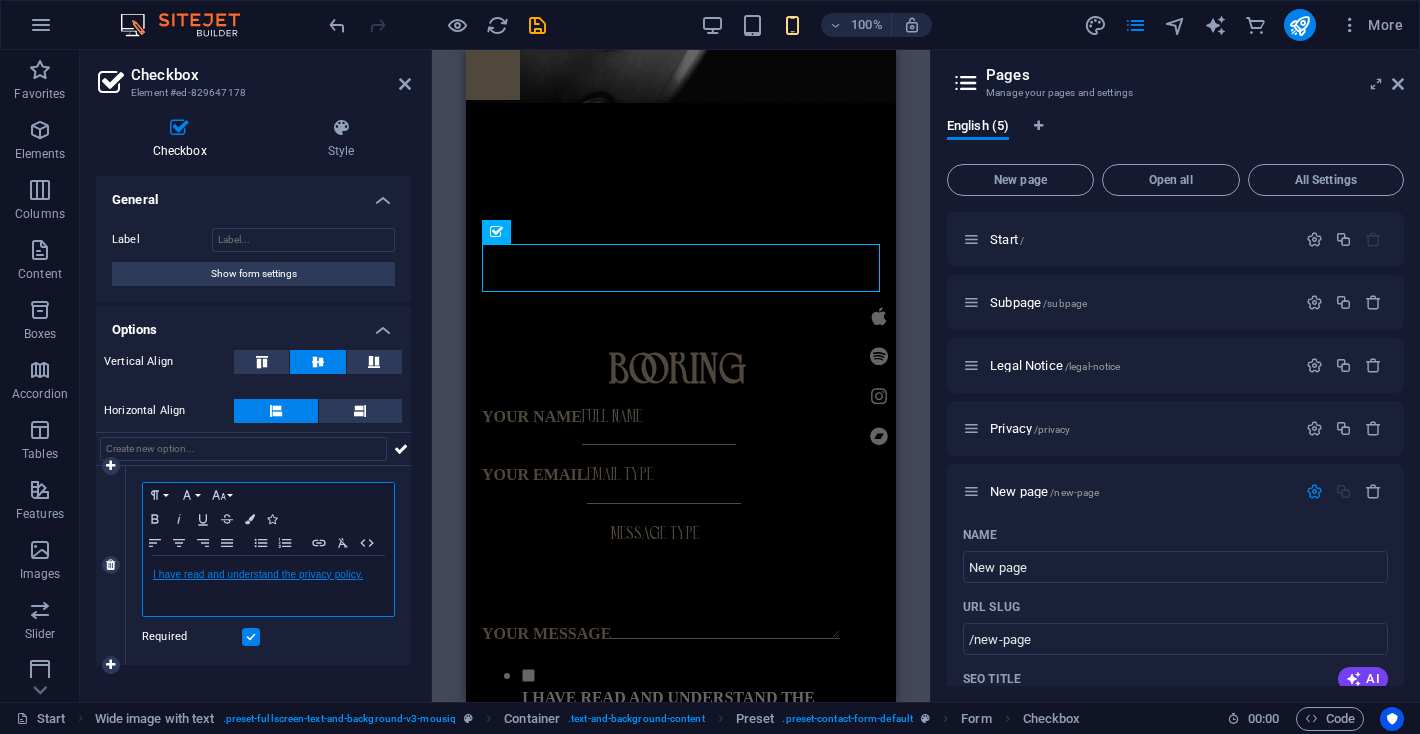 click on "I have read and understand the privacy policy." at bounding box center (258, 574) 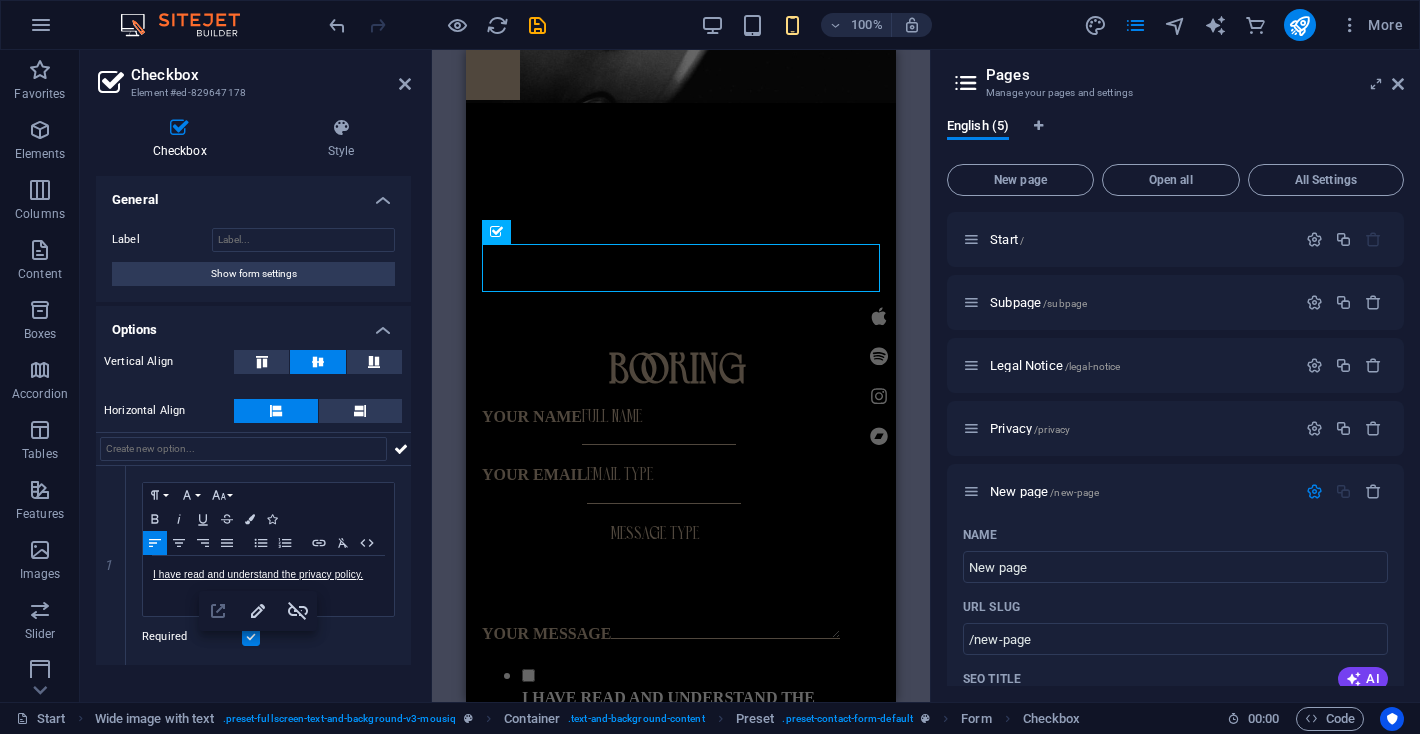 click 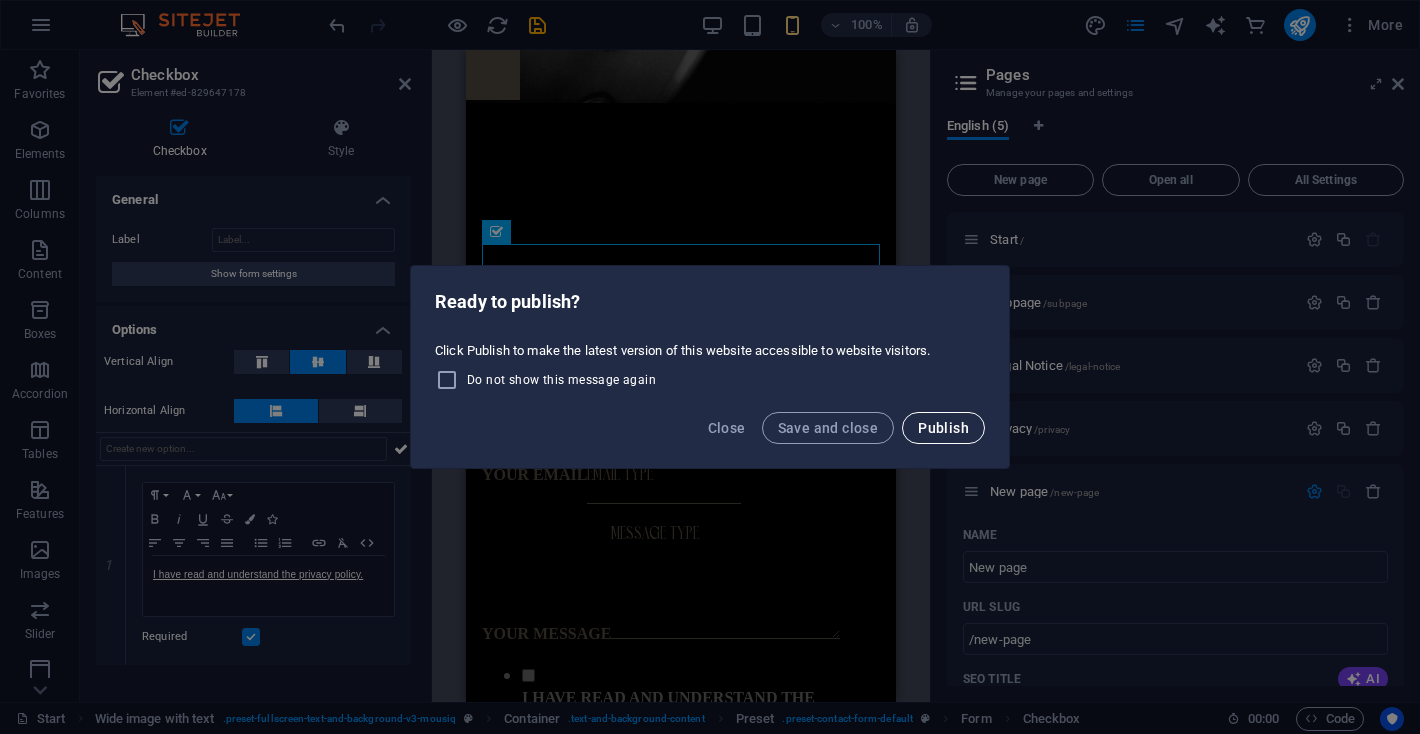 click on "Publish" at bounding box center (943, 428) 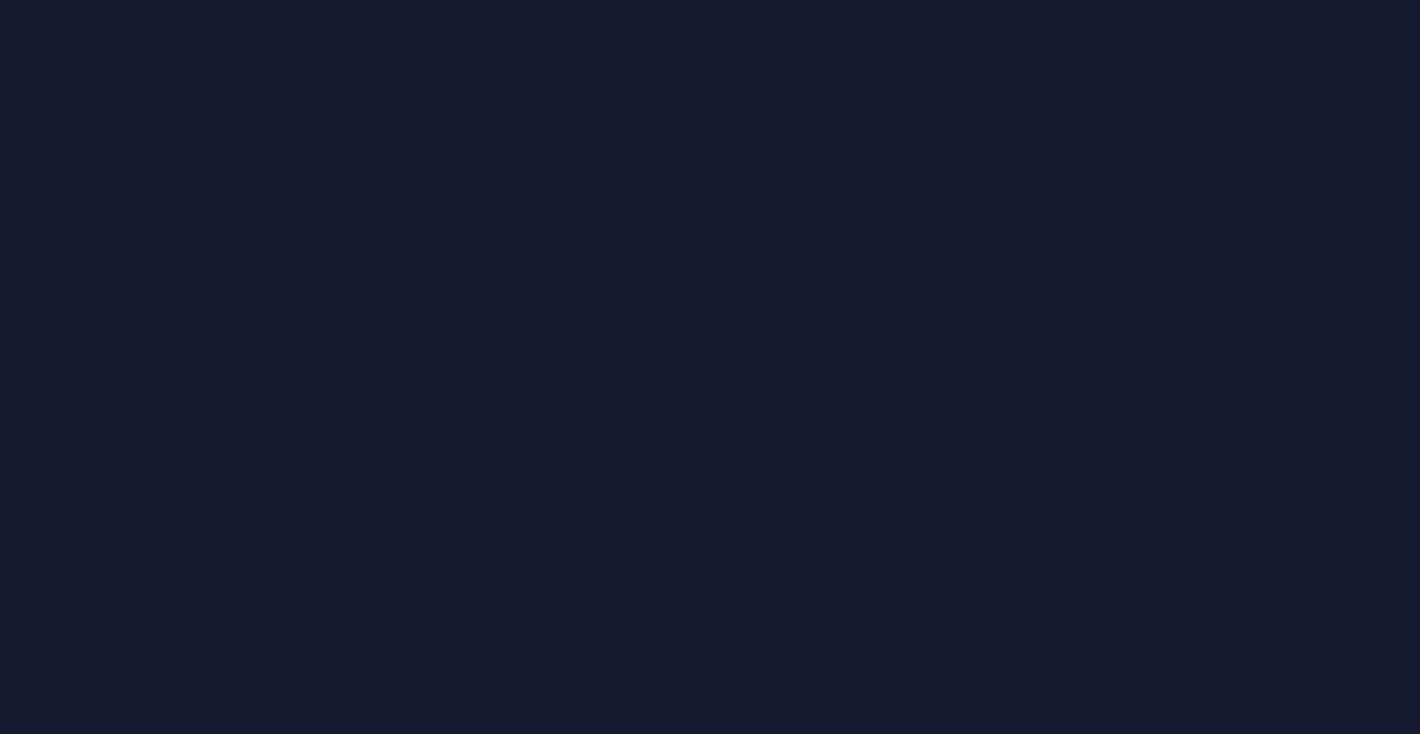 scroll, scrollTop: 0, scrollLeft: 0, axis: both 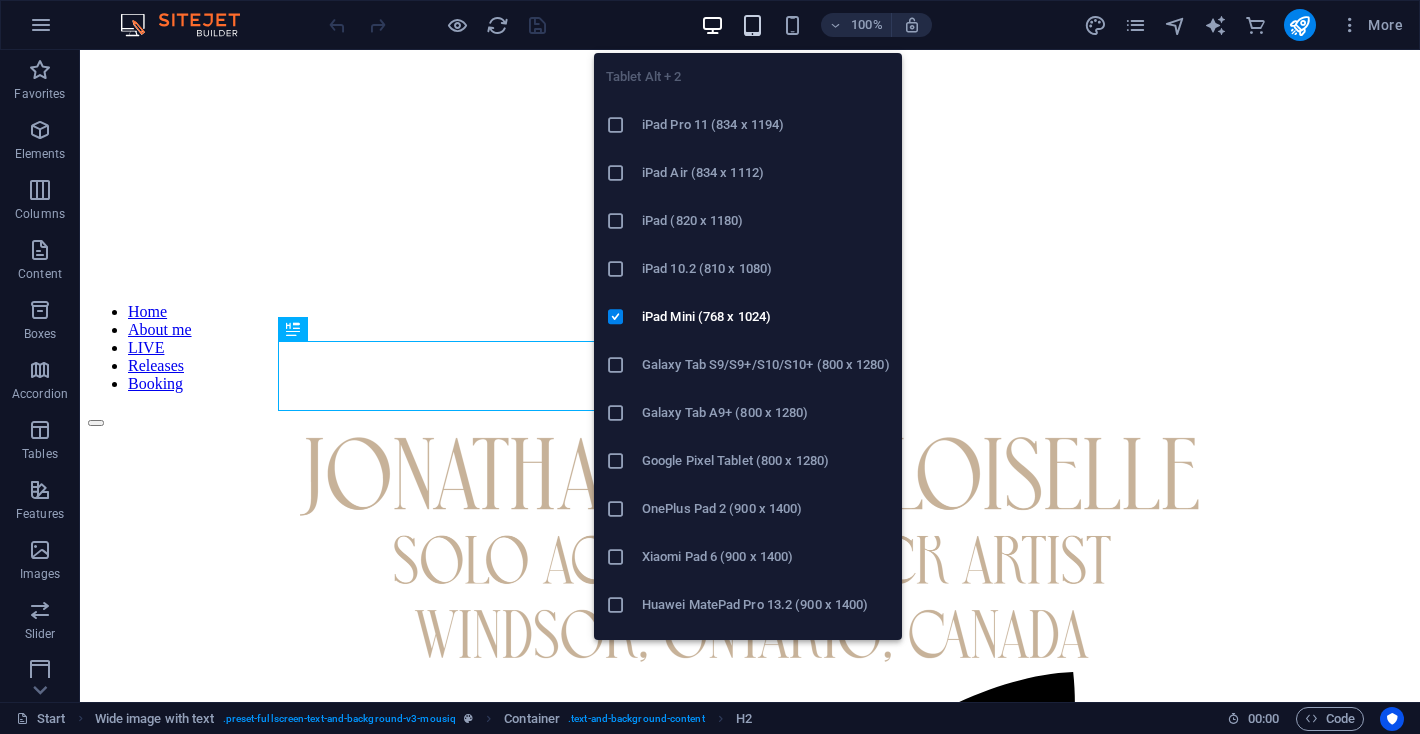 click at bounding box center (752, 25) 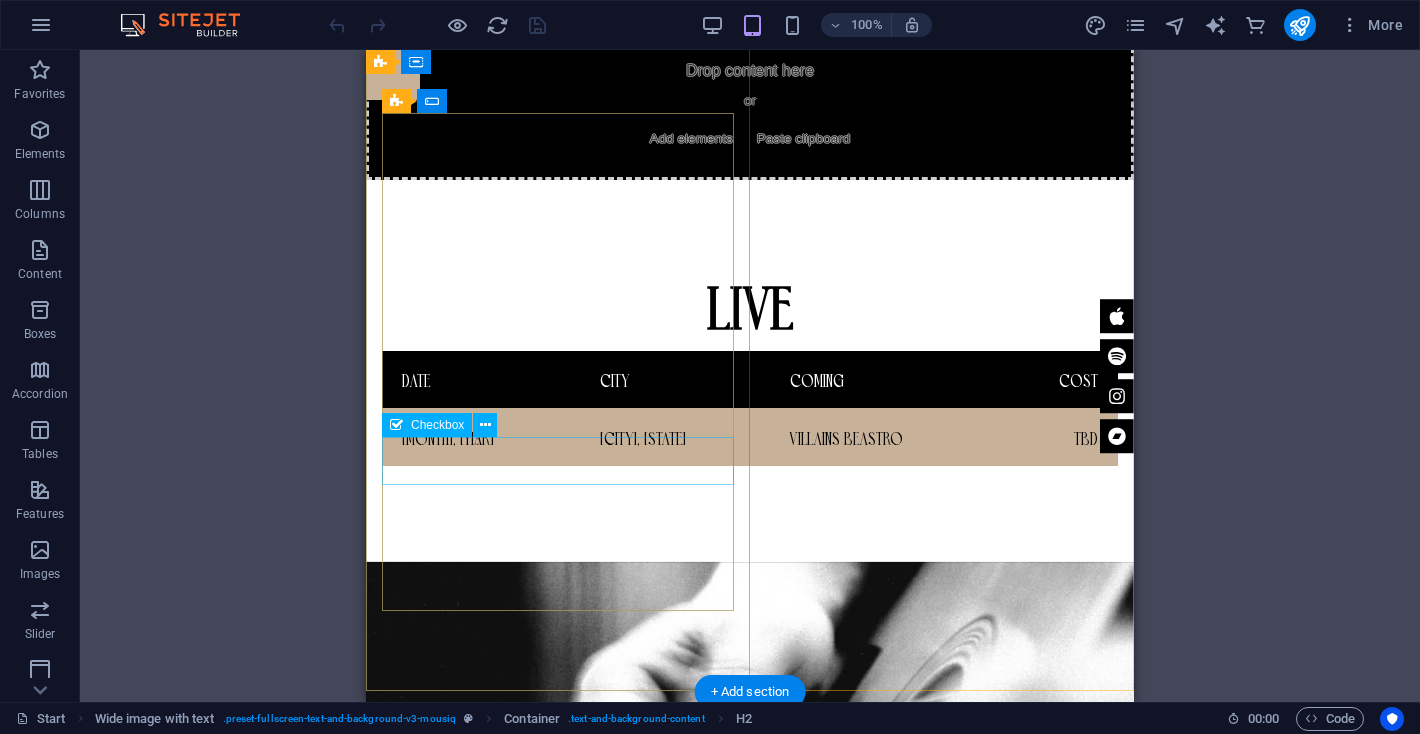 scroll, scrollTop: 1988, scrollLeft: 0, axis: vertical 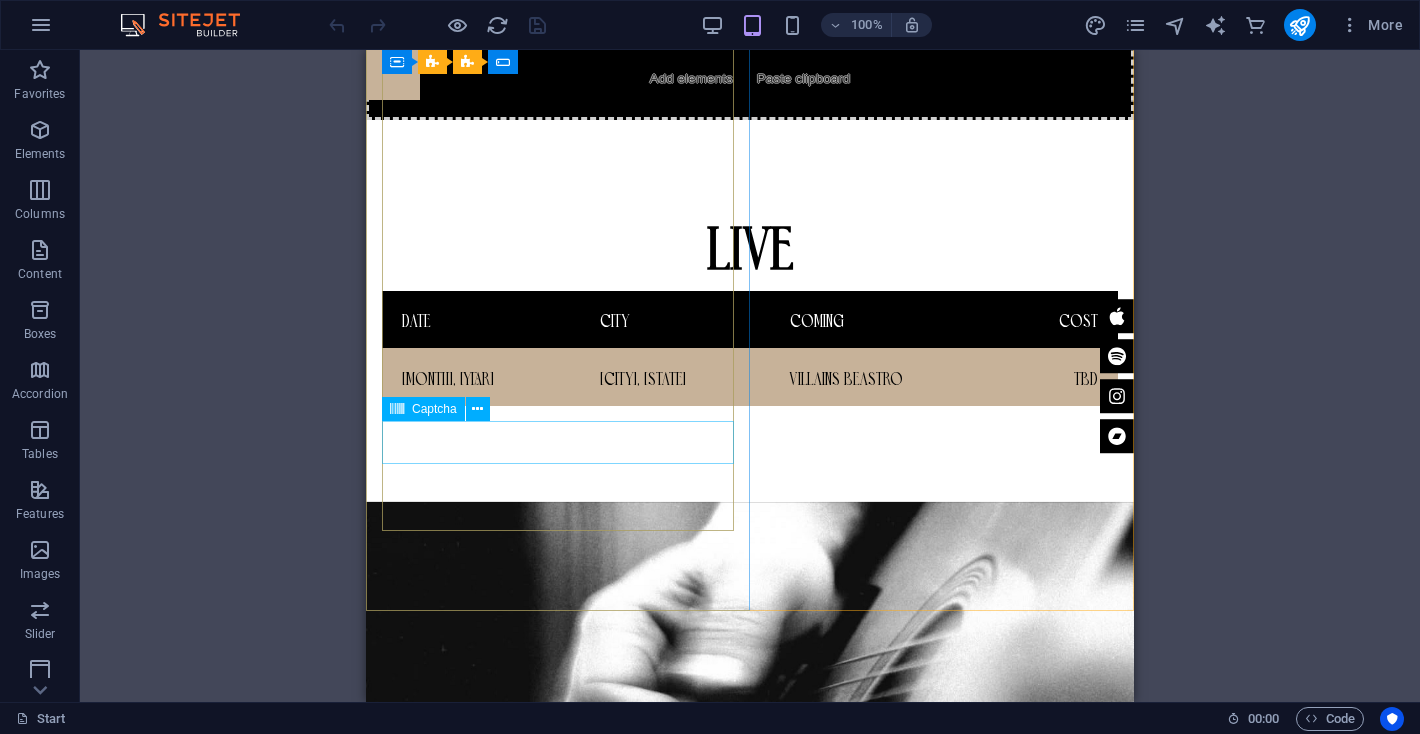 click on "Captcha" at bounding box center (434, 409) 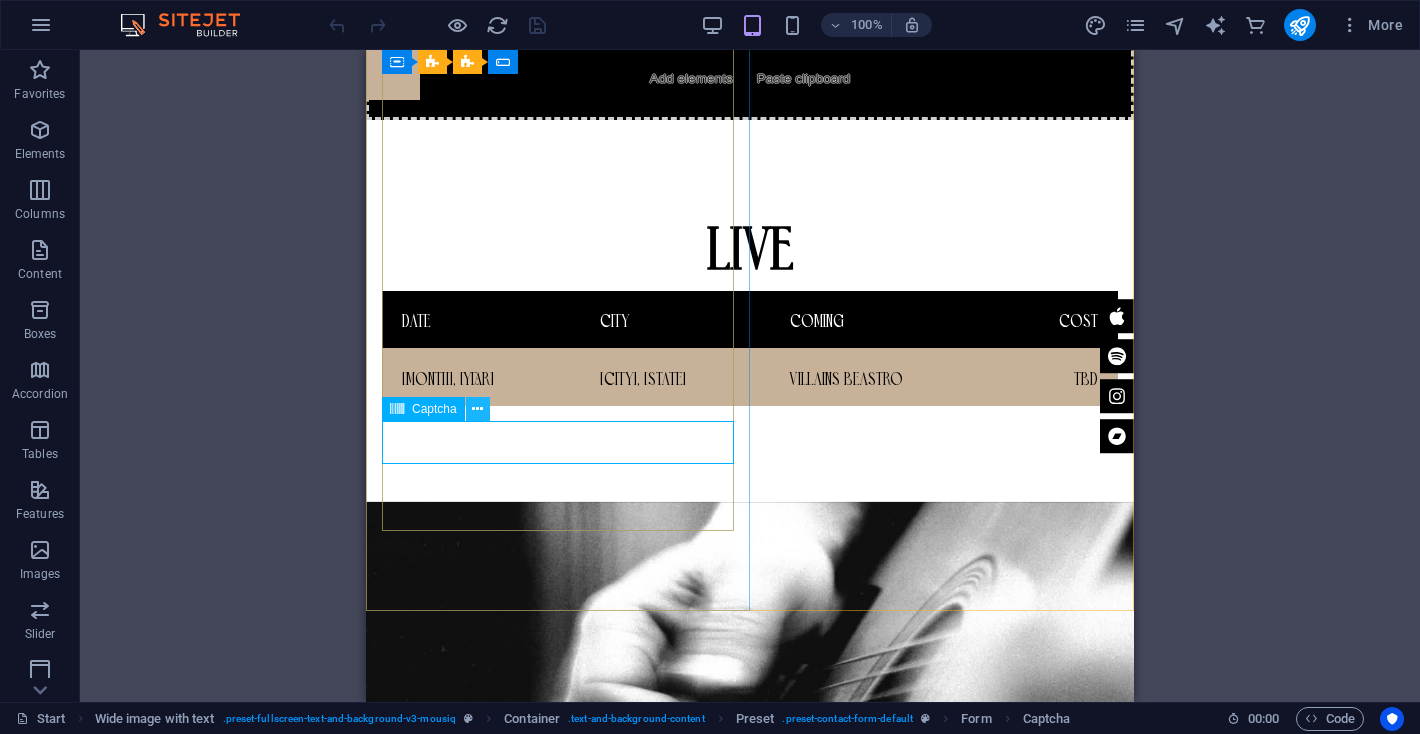 click at bounding box center [477, 409] 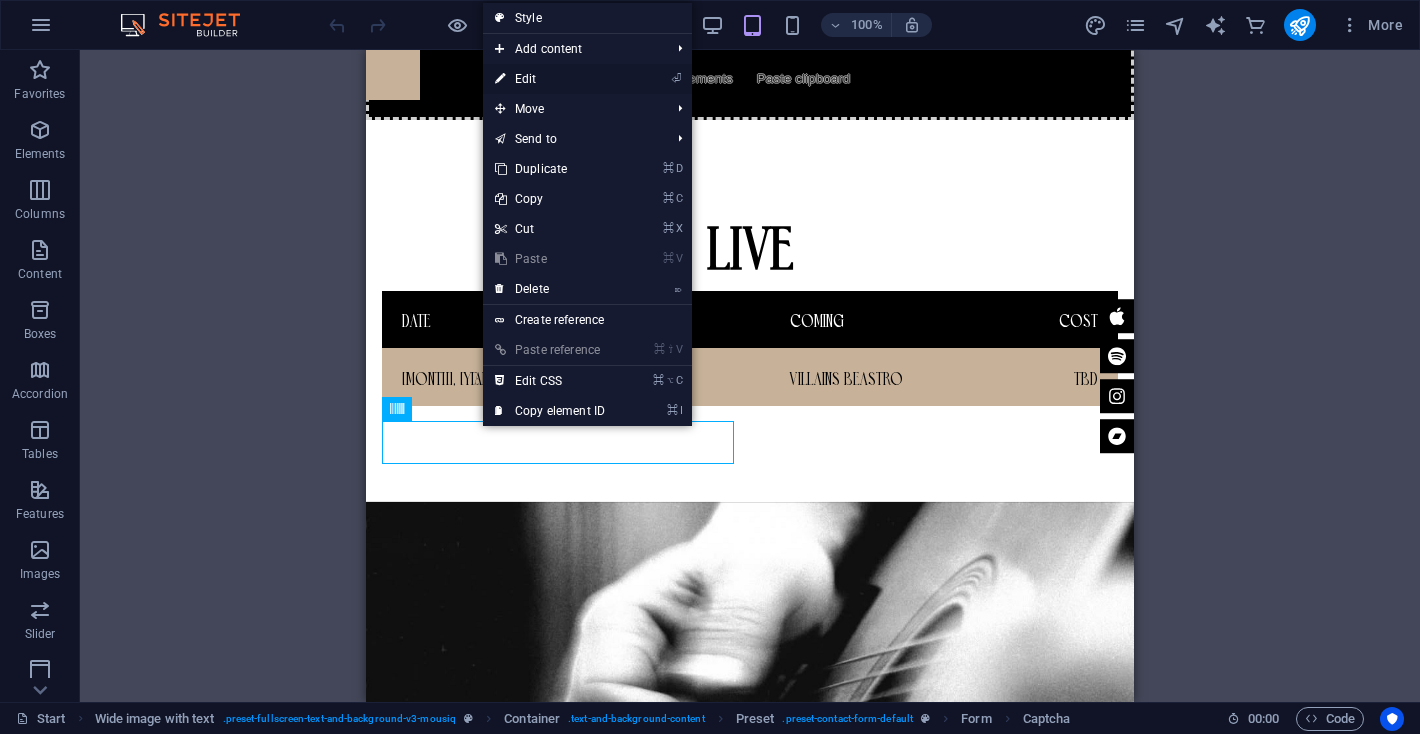 click on "⏎  Edit" at bounding box center (550, 79) 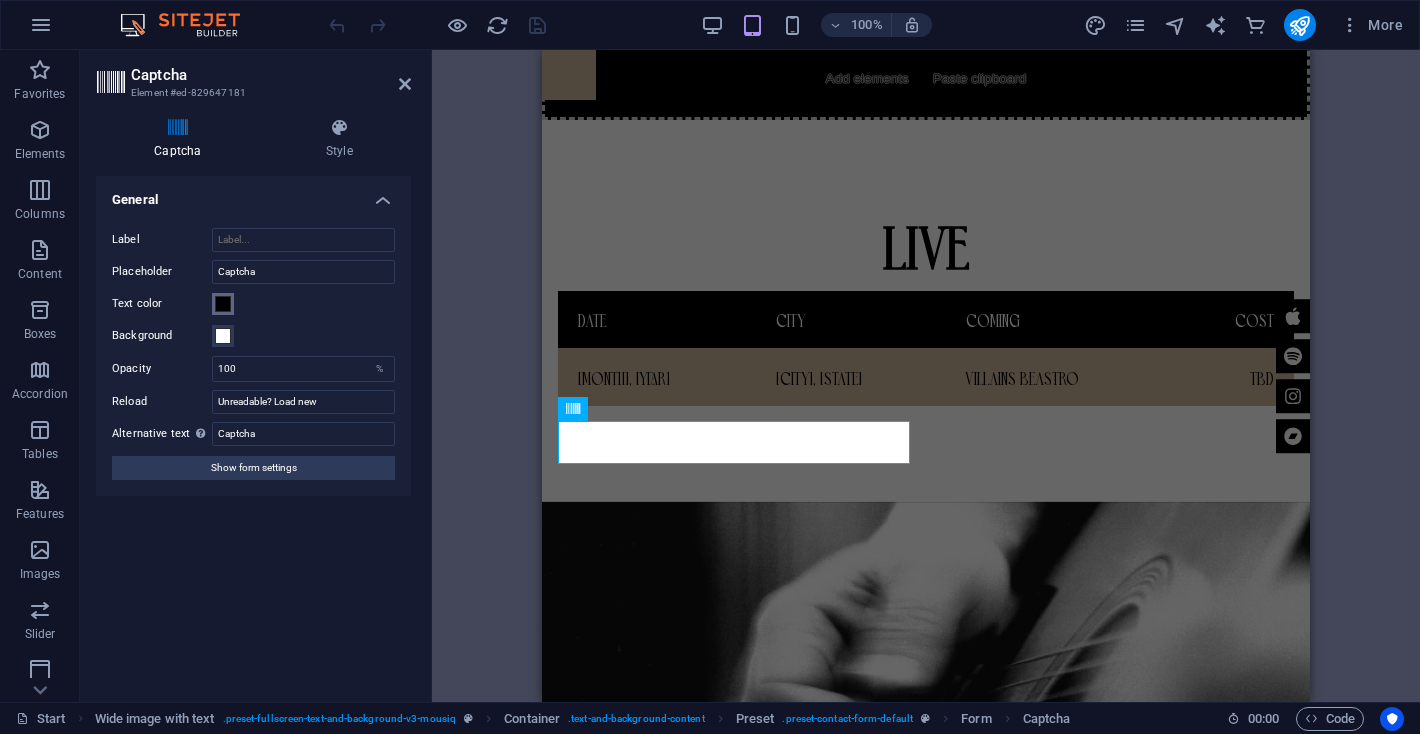 click at bounding box center [223, 304] 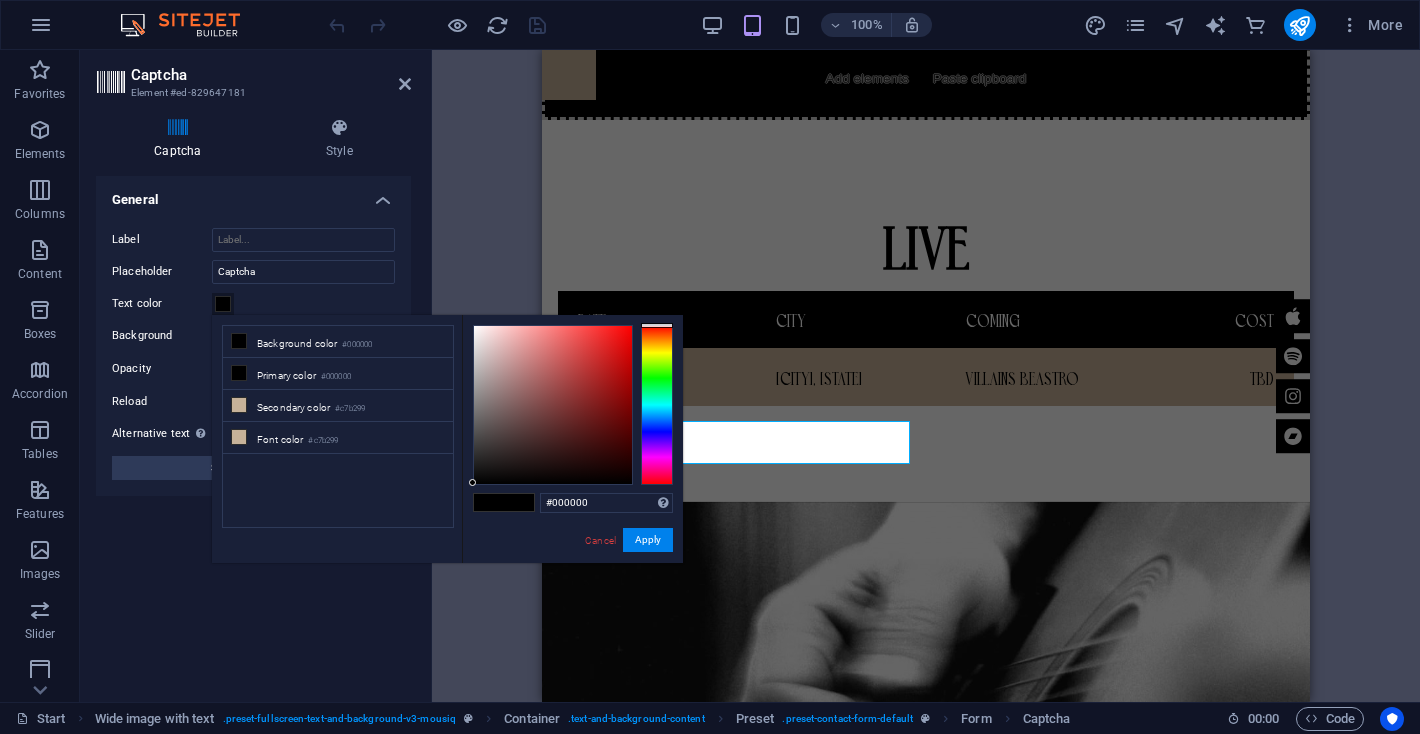click at bounding box center [223, 304] 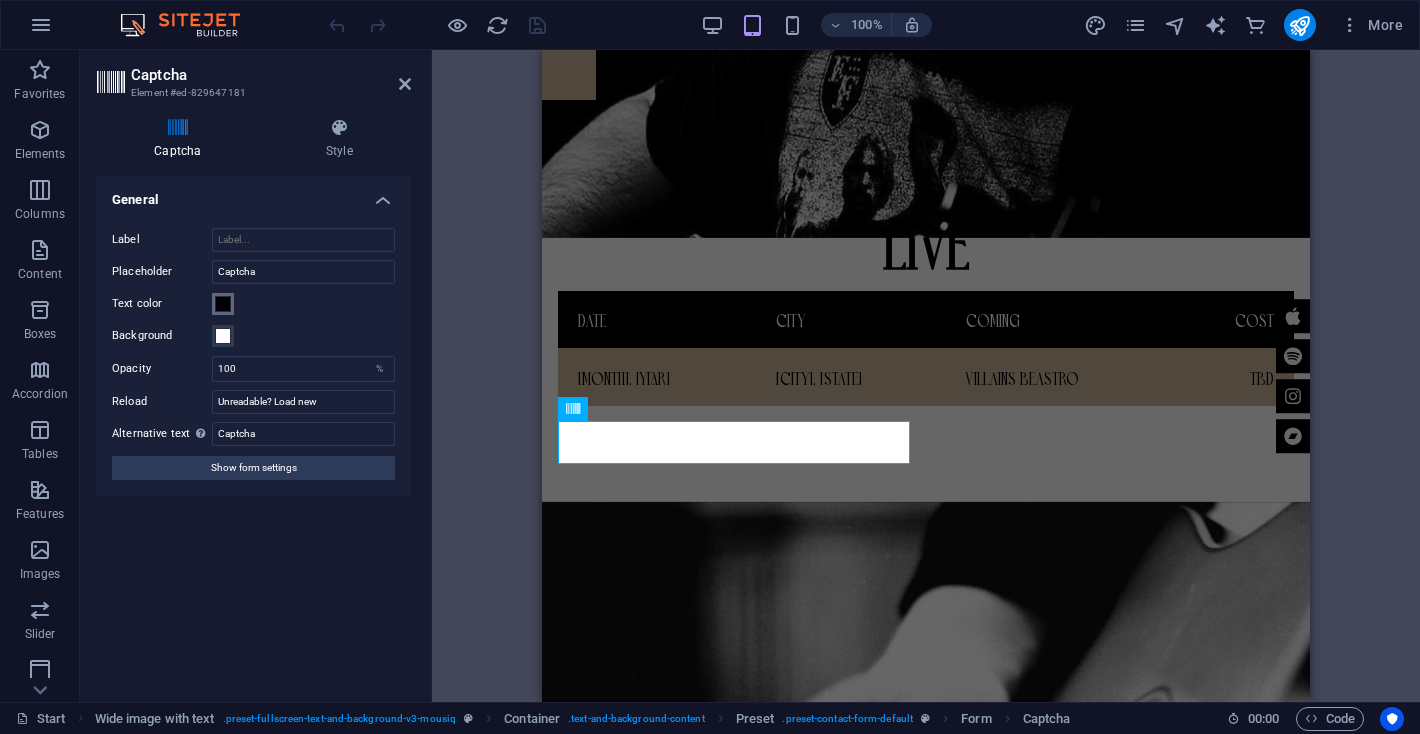 click at bounding box center [223, 304] 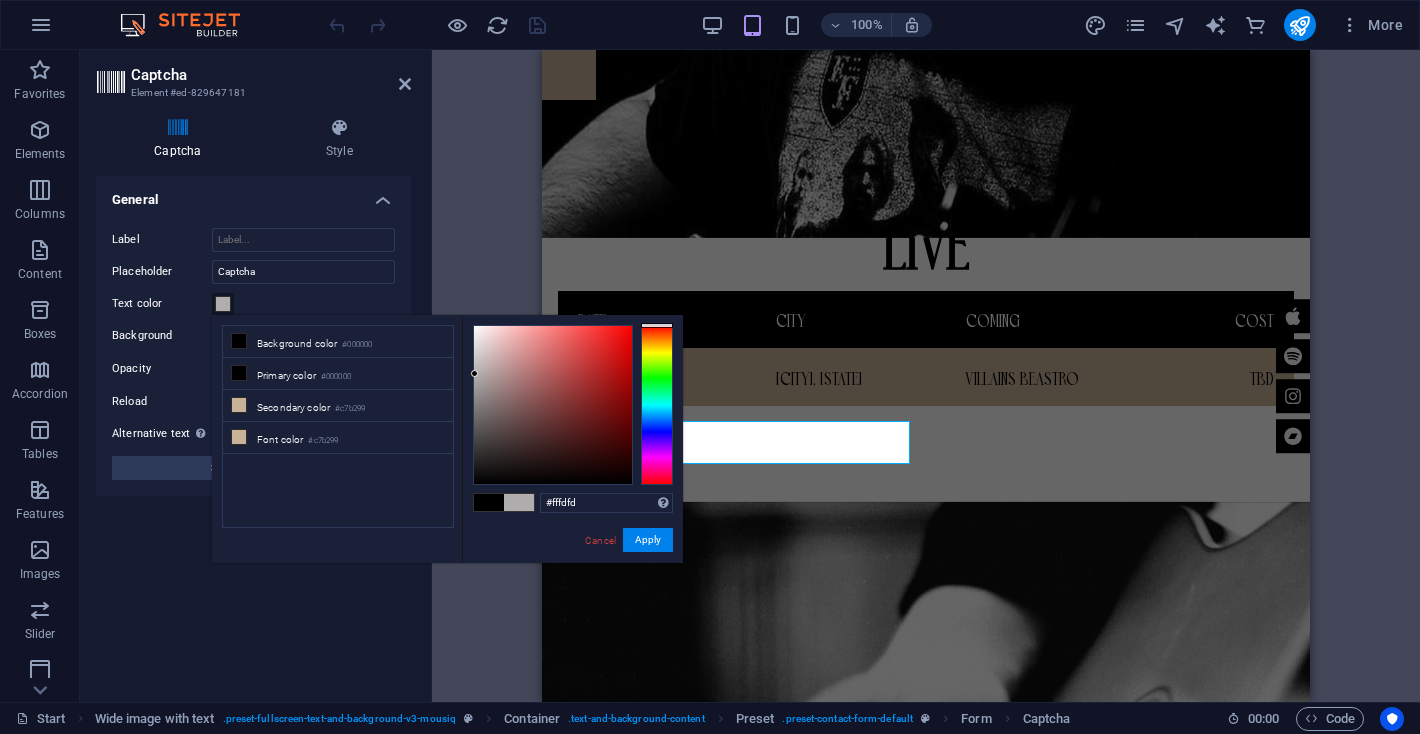 type on "#ffffff" 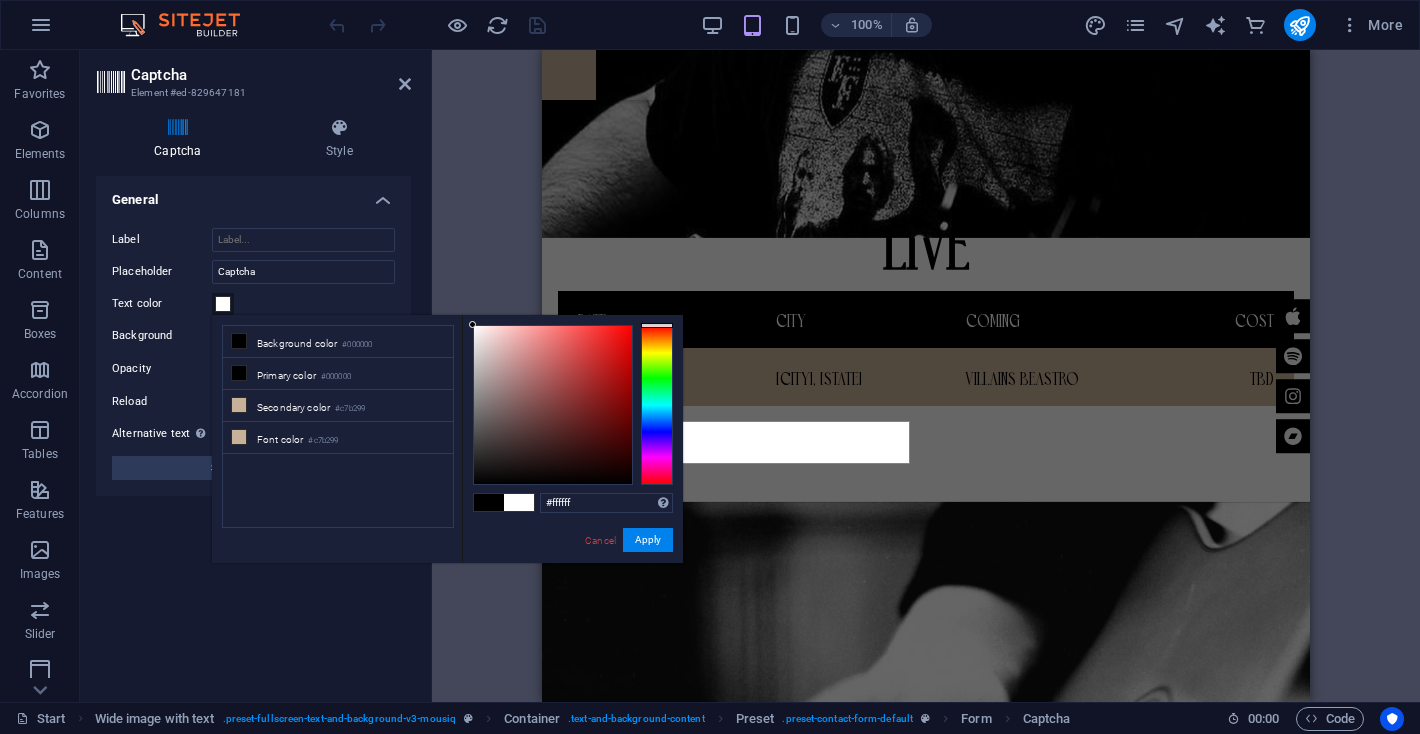 drag, startPoint x: 475, startPoint y: 481, endPoint x: 468, endPoint y: 258, distance: 223.10983 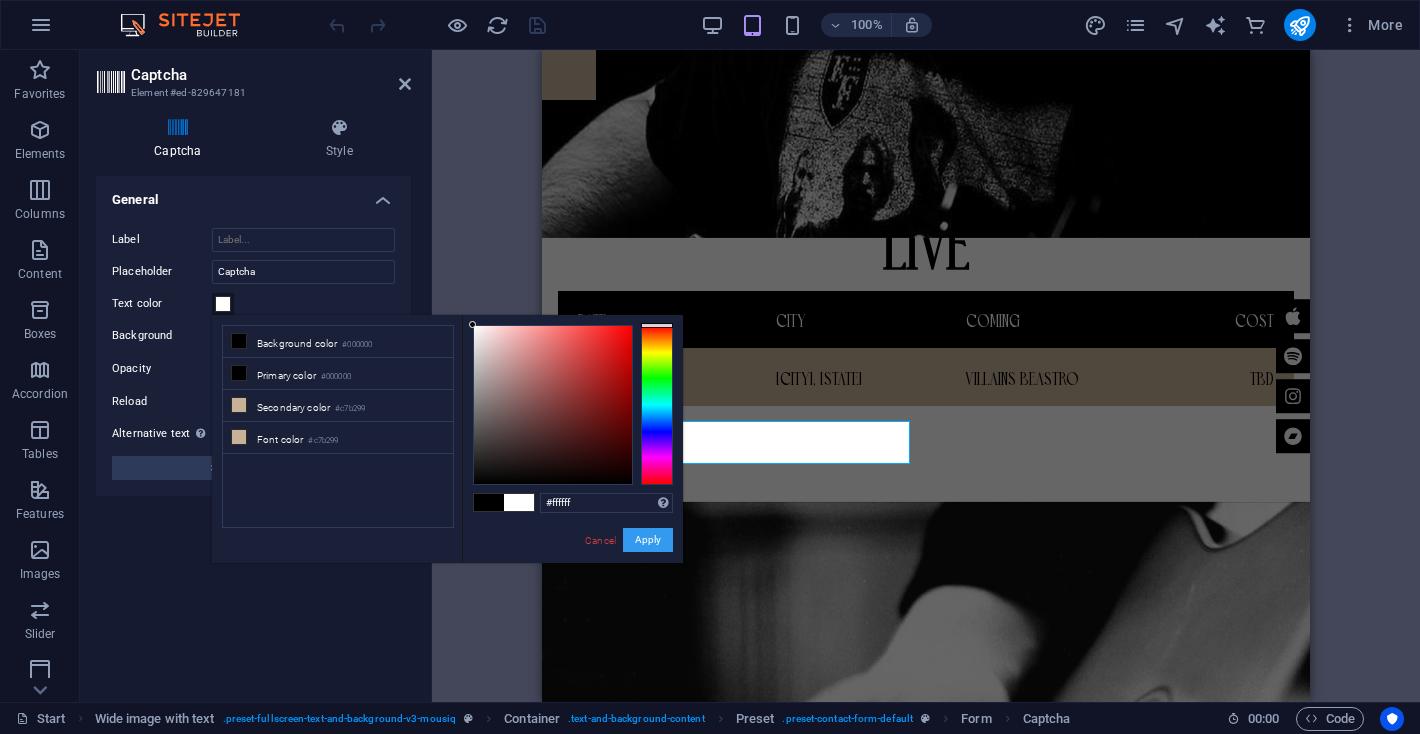 click on "Apply" at bounding box center [648, 540] 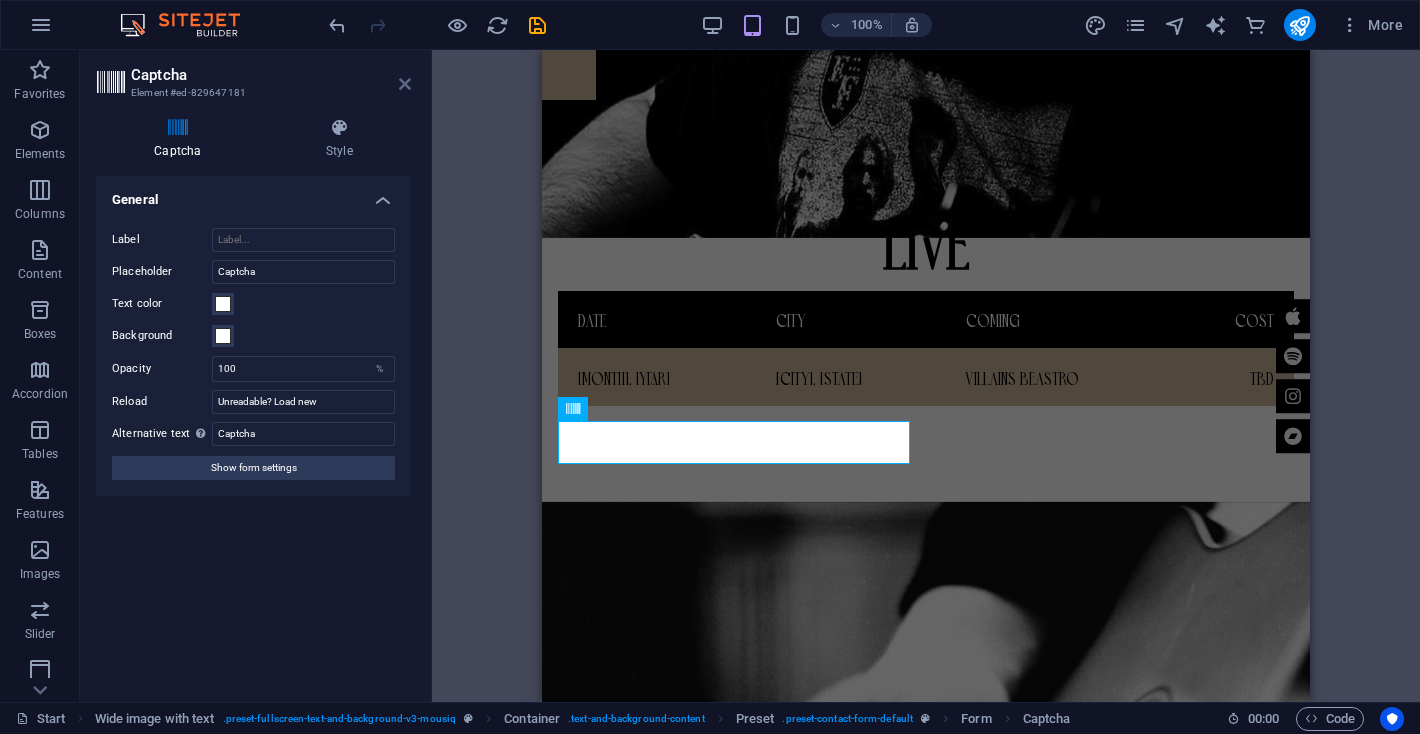 click at bounding box center [405, 84] 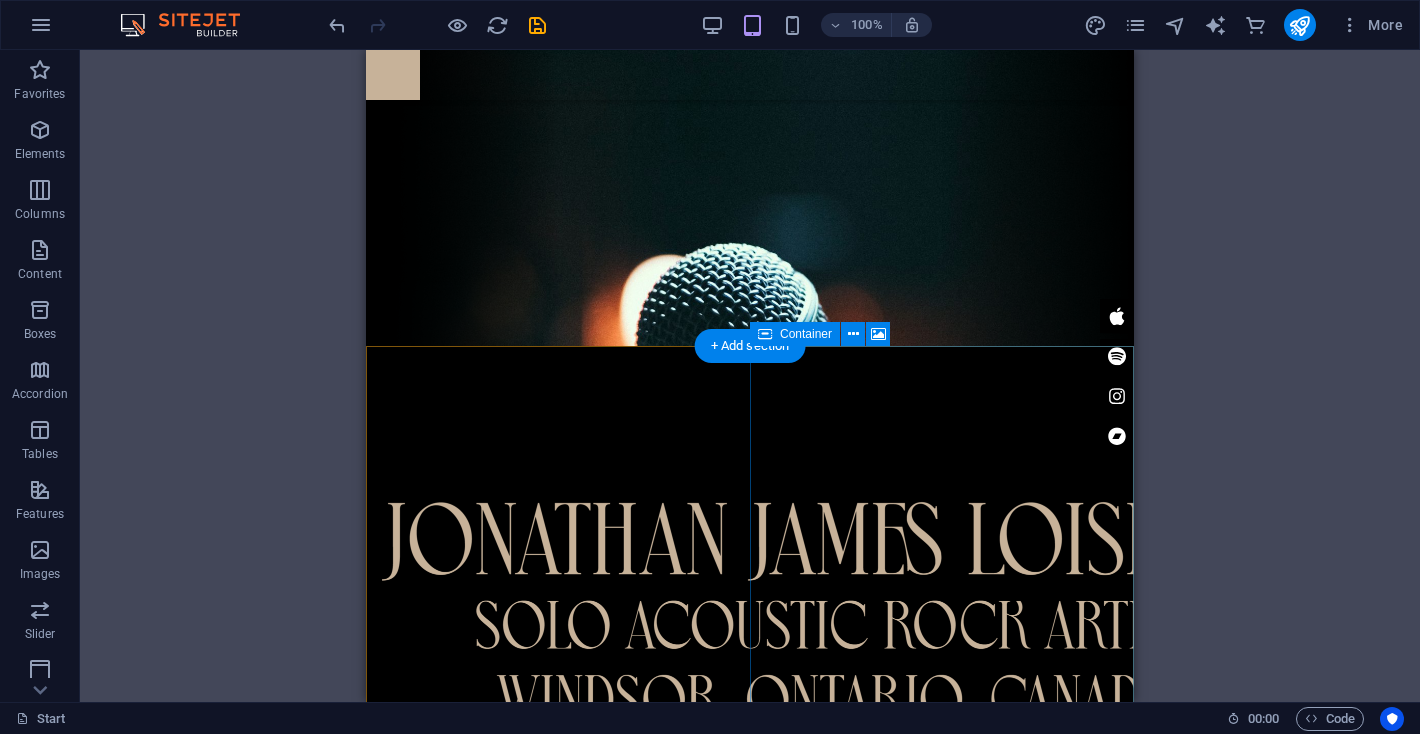 scroll, scrollTop: 0, scrollLeft: 0, axis: both 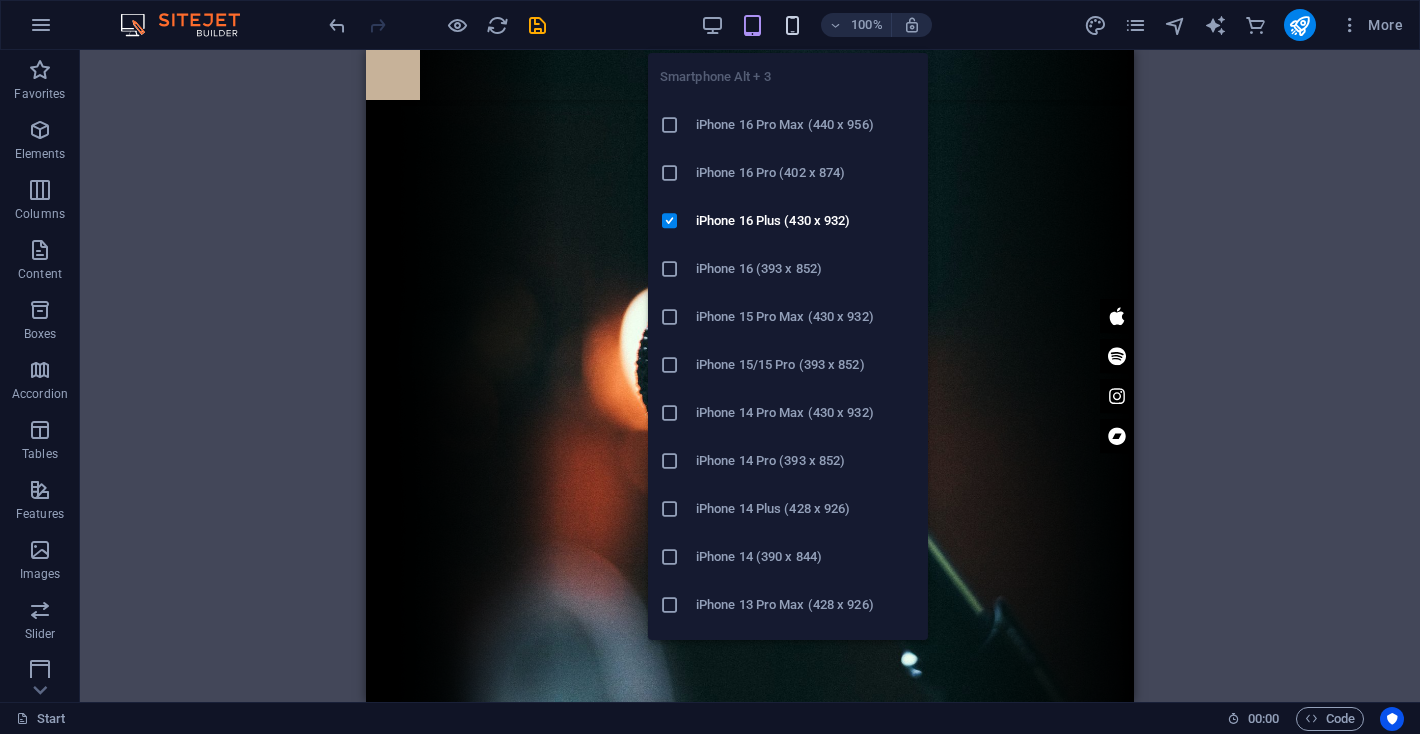 click at bounding box center (792, 25) 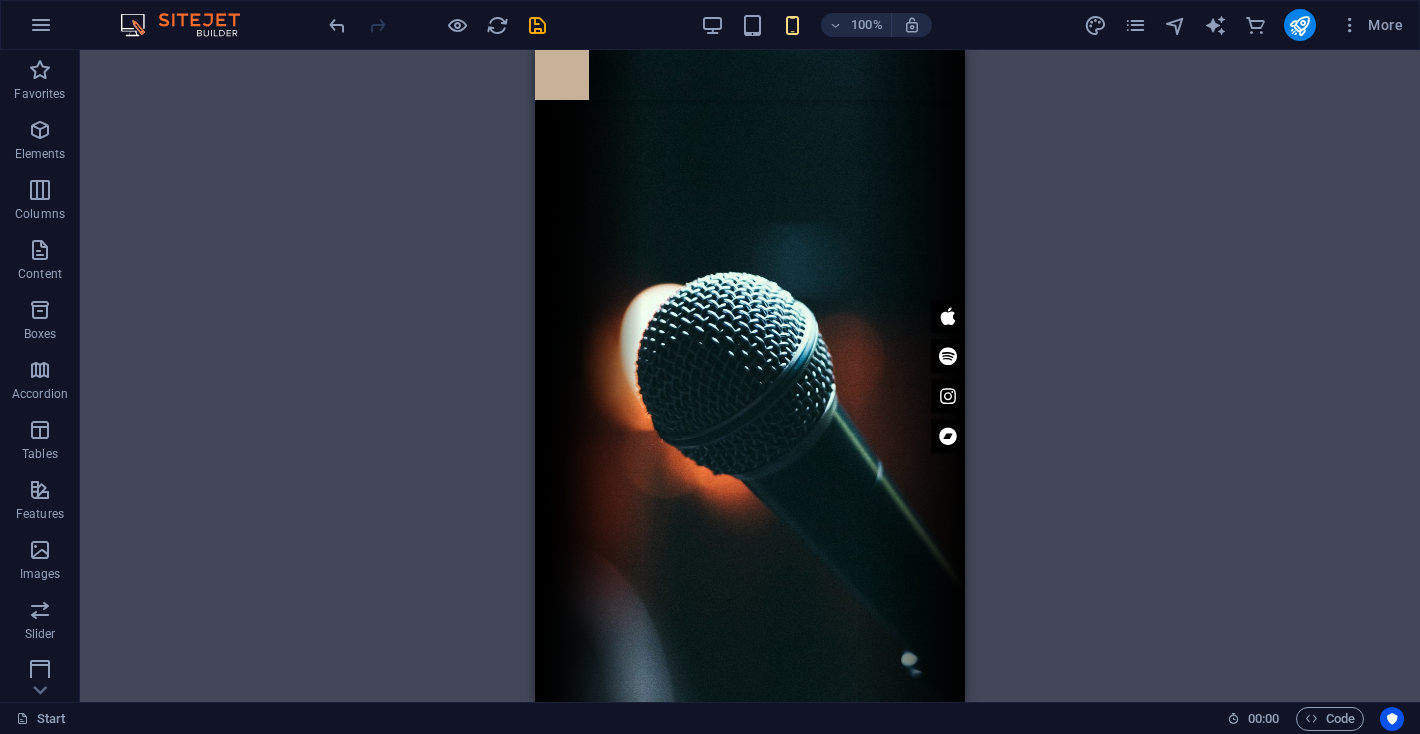 click on "H2   Wide image with text   Wide image with text   Container   Banner   Container   Banner   Scroll indicator   Text   Button   Container   H2   Spacer   Preset   Text   Preset   Placeholder   Wide image with text   Wide image with text   Container   Wide image with text   Container   Wide image with text   H2   Spacer   Preset   Form   Input   Wide image with text   Preset   Container   Preset   Wide image with text   Form   Input   Textarea   Checkbox   Captcha   Form button   Menu Bar   Banner   Container   Menu Bar   Container   H2   Spacer   HTML   Spacer   Placeholder   Container   Logo" at bounding box center [750, 376] 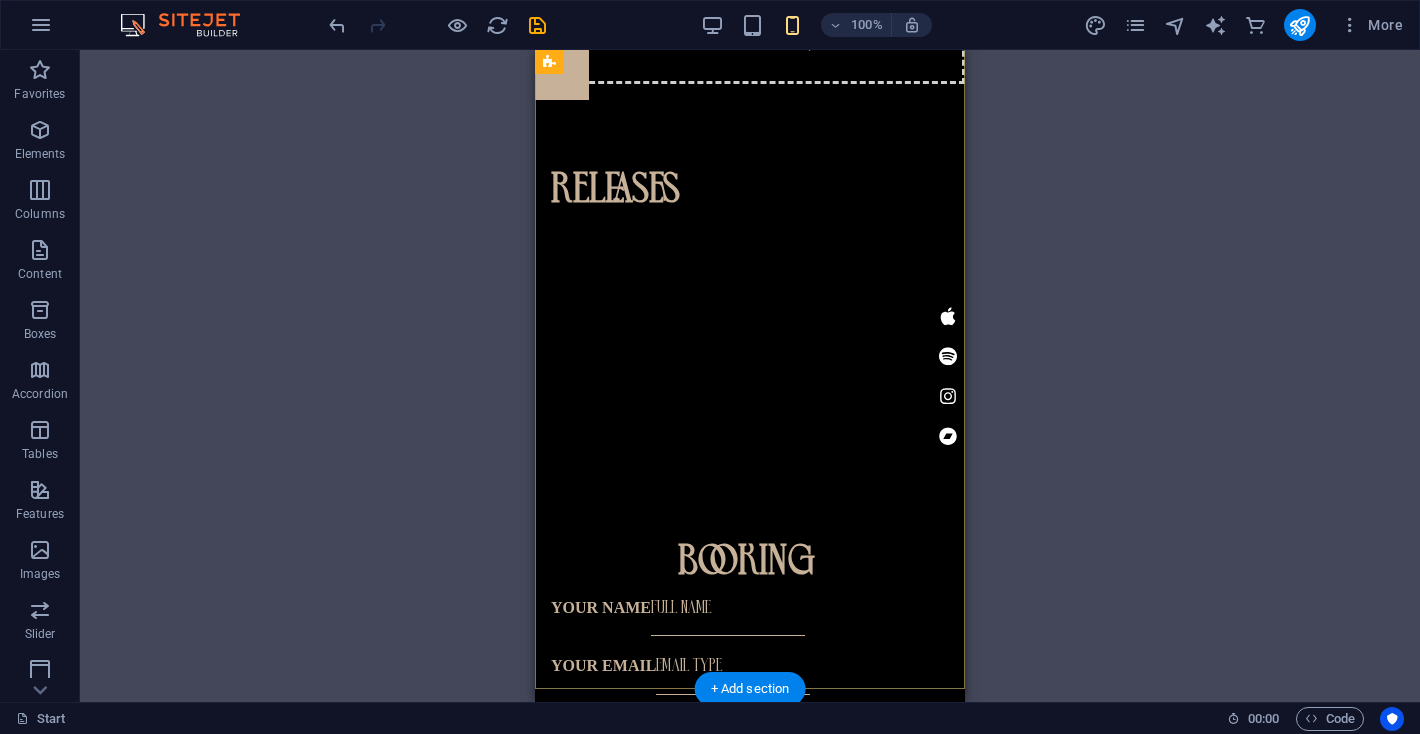 scroll, scrollTop: 2916, scrollLeft: 0, axis: vertical 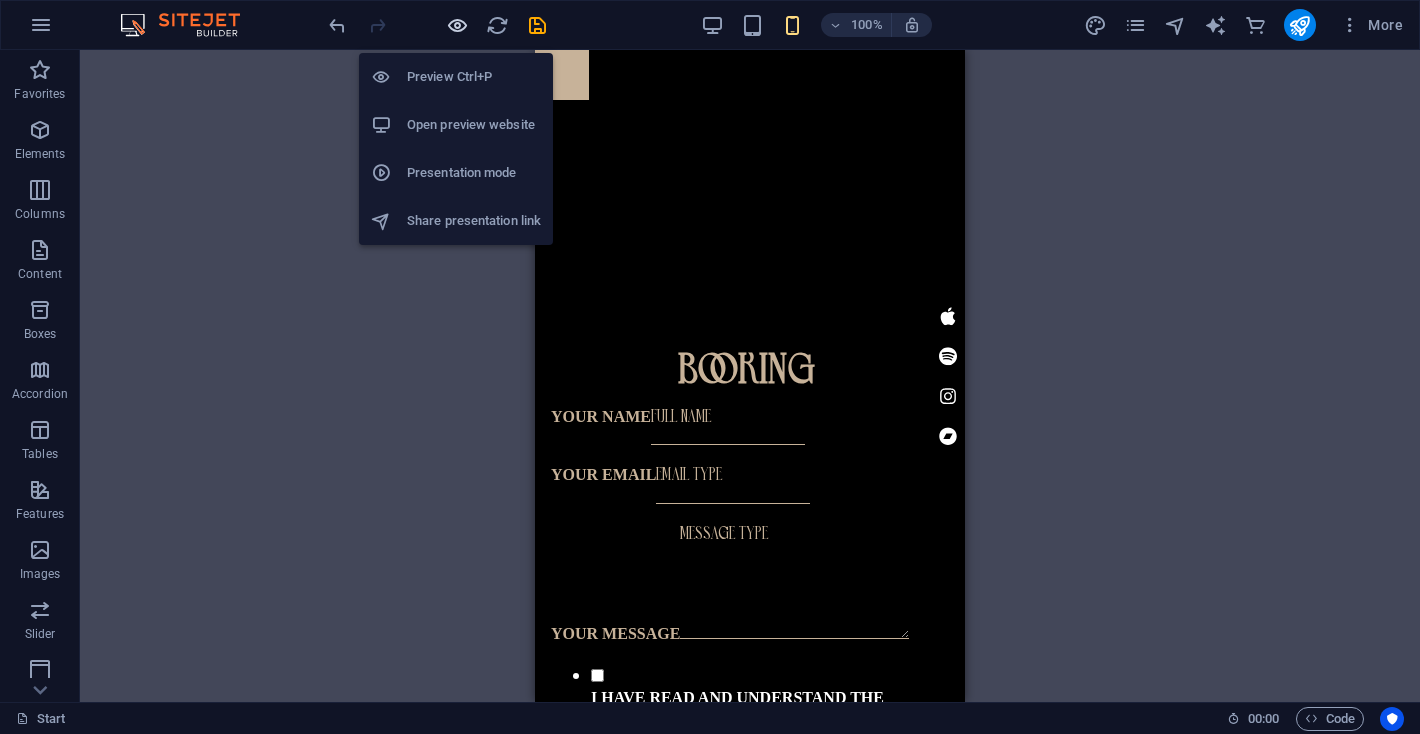 click at bounding box center [457, 25] 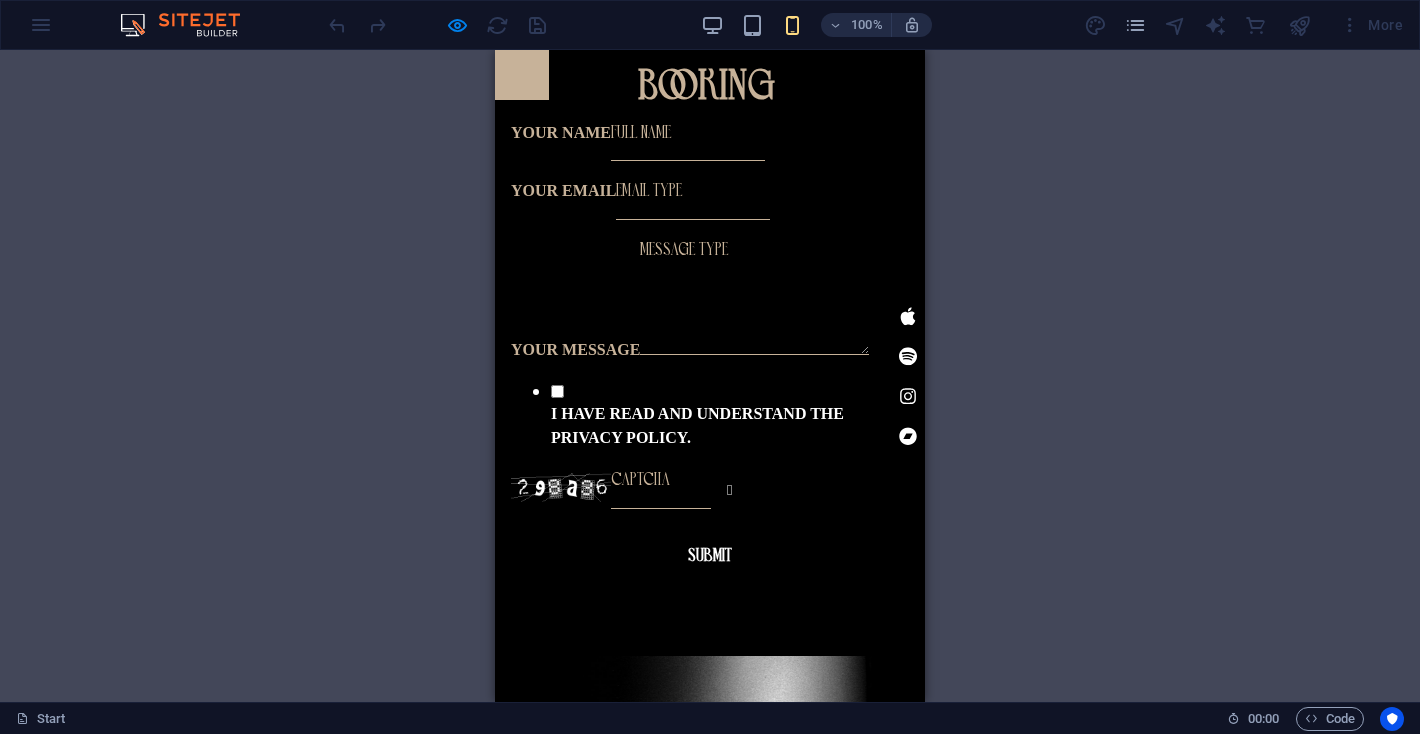 click at bounding box center (437, 25) 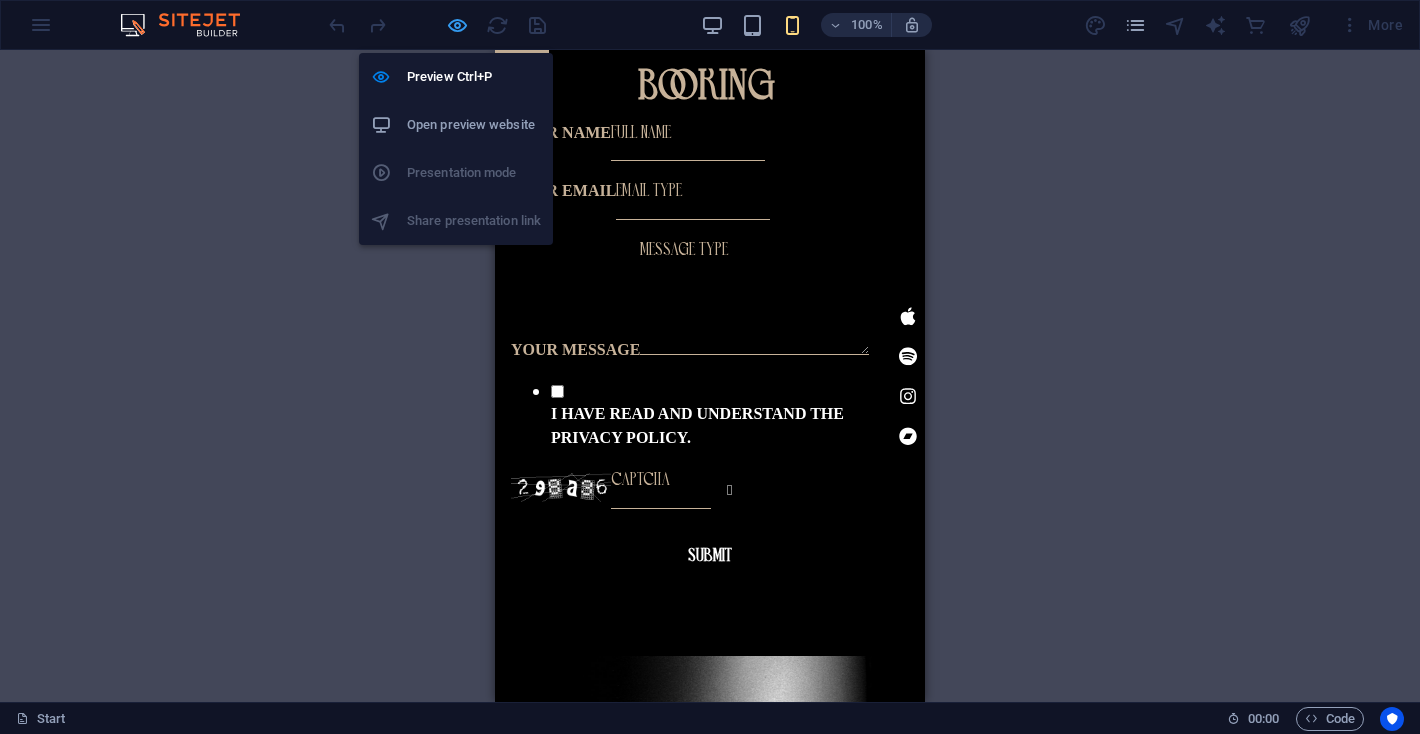 click at bounding box center (457, 25) 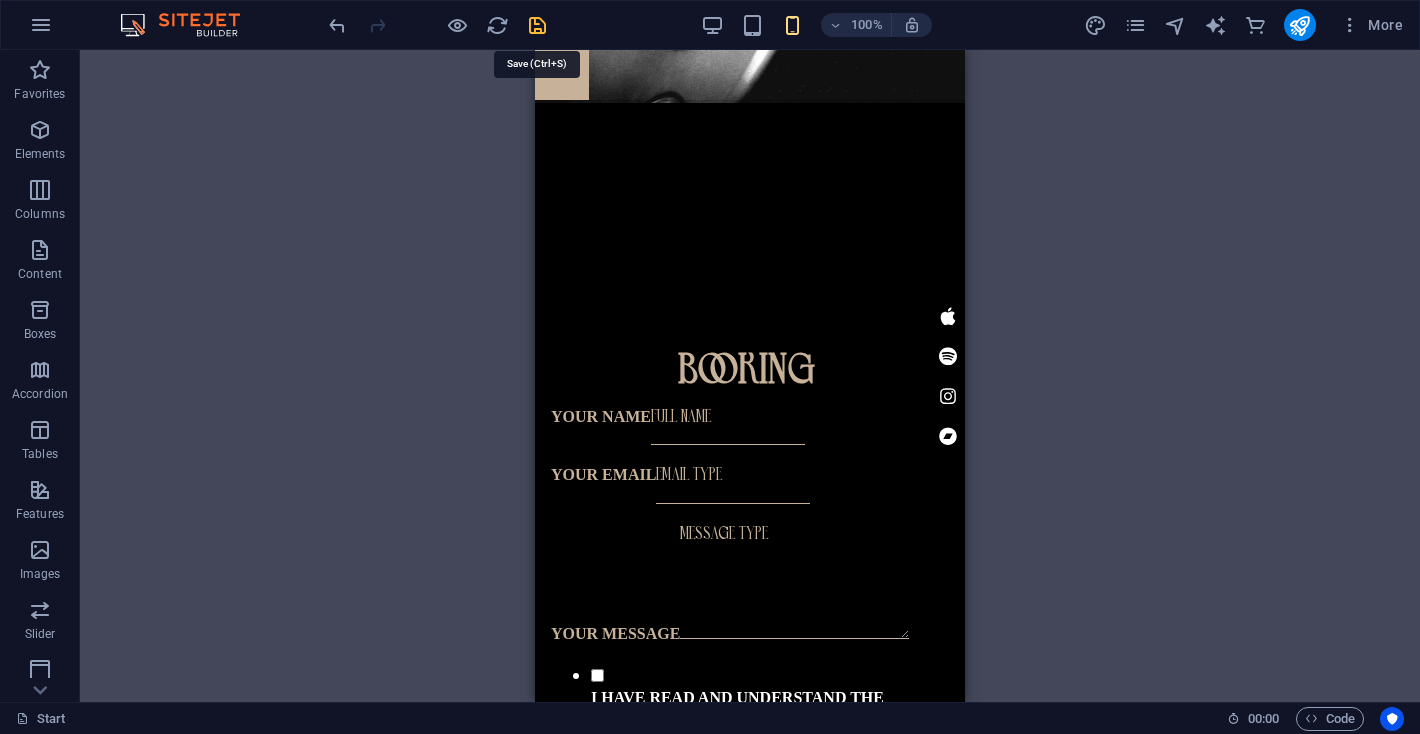 click at bounding box center [537, 25] 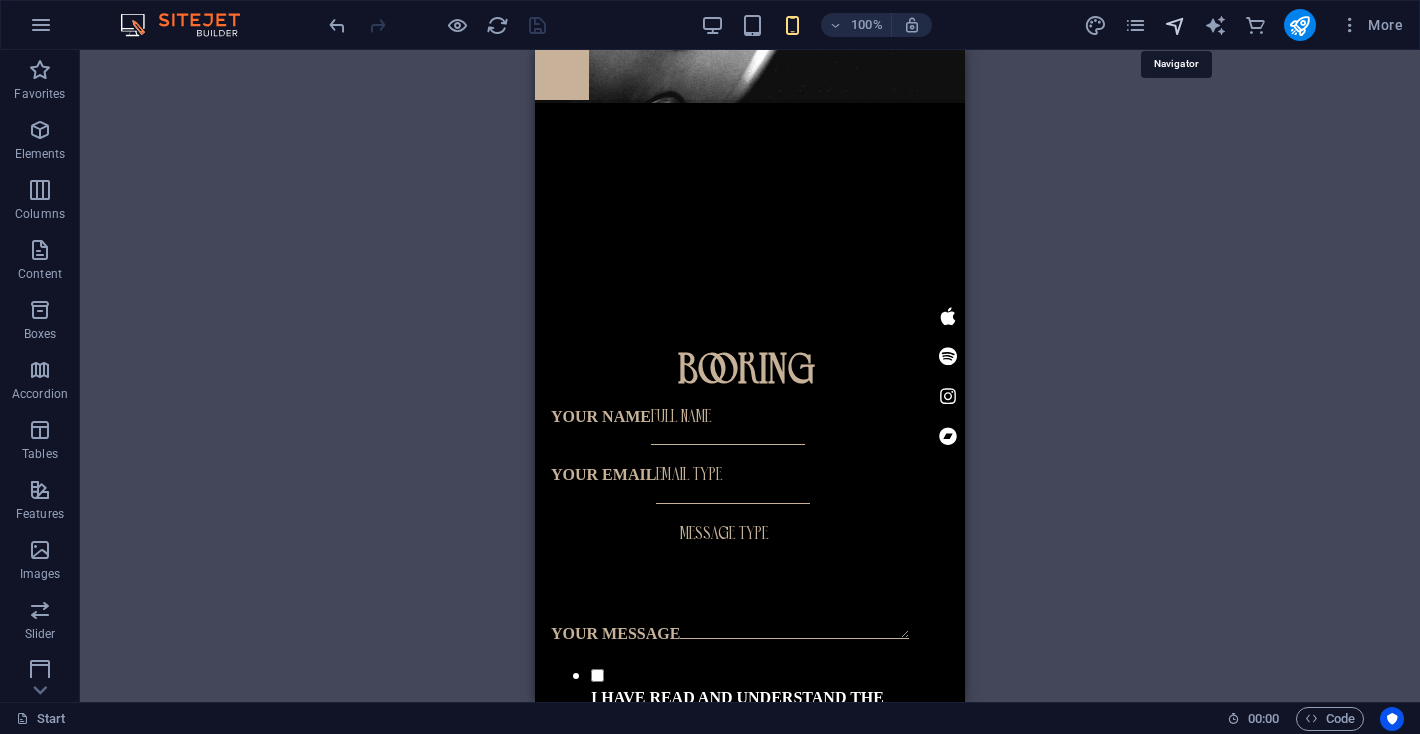 click at bounding box center [1175, 25] 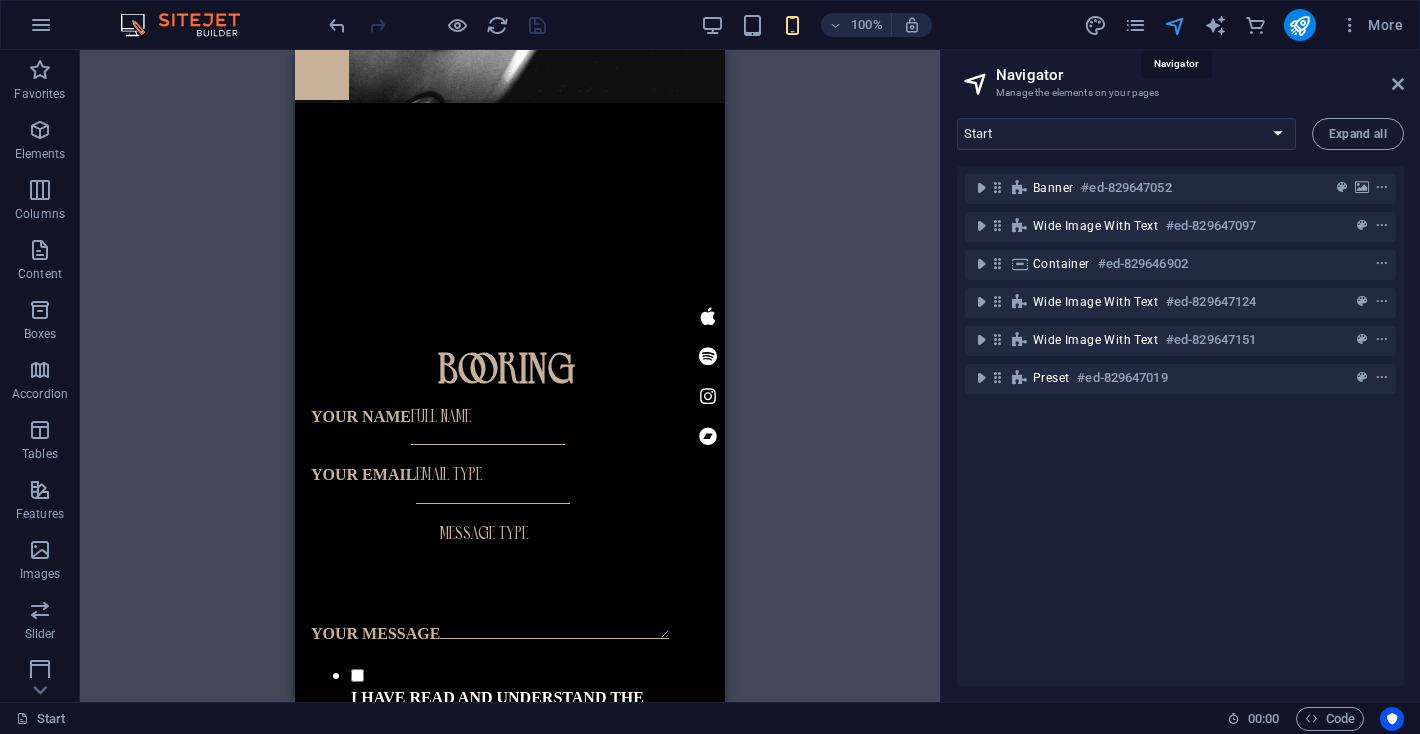 click at bounding box center (1175, 25) 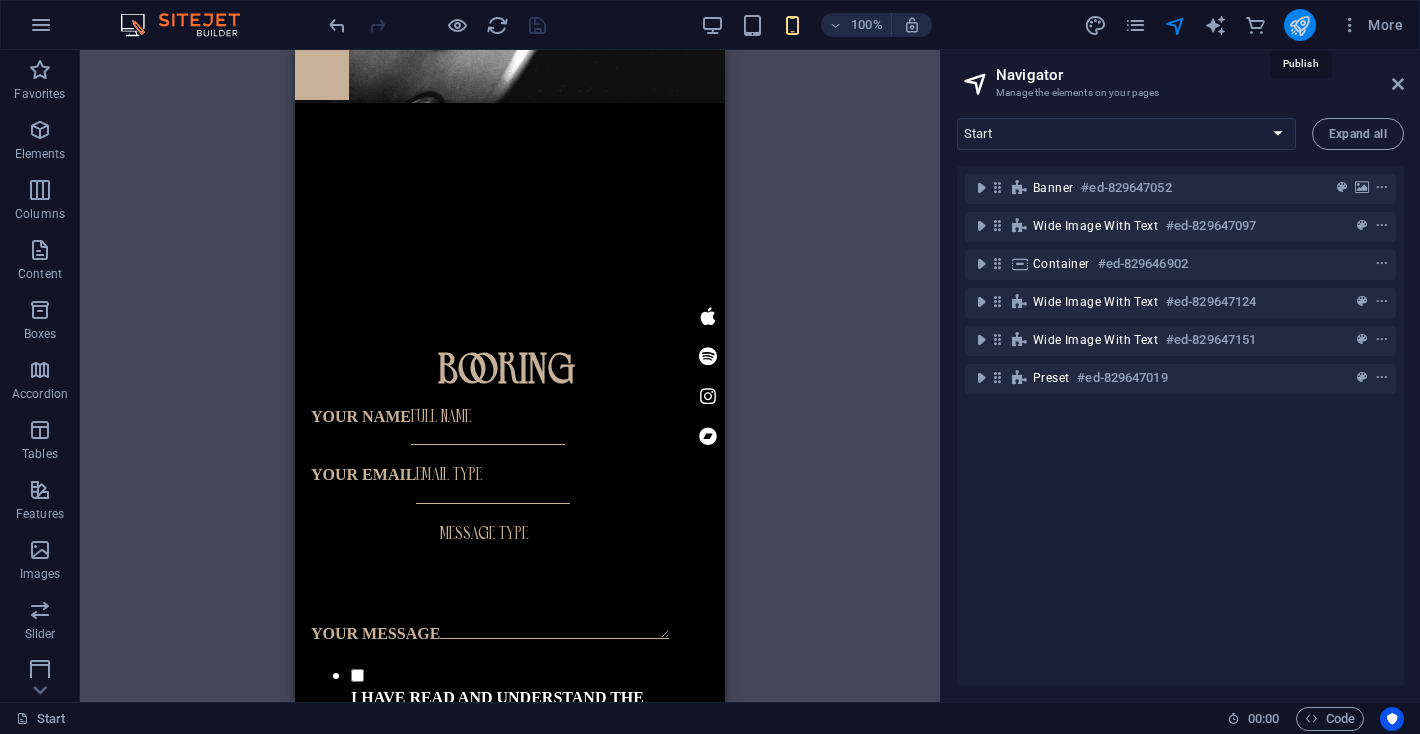 click at bounding box center [1299, 25] 